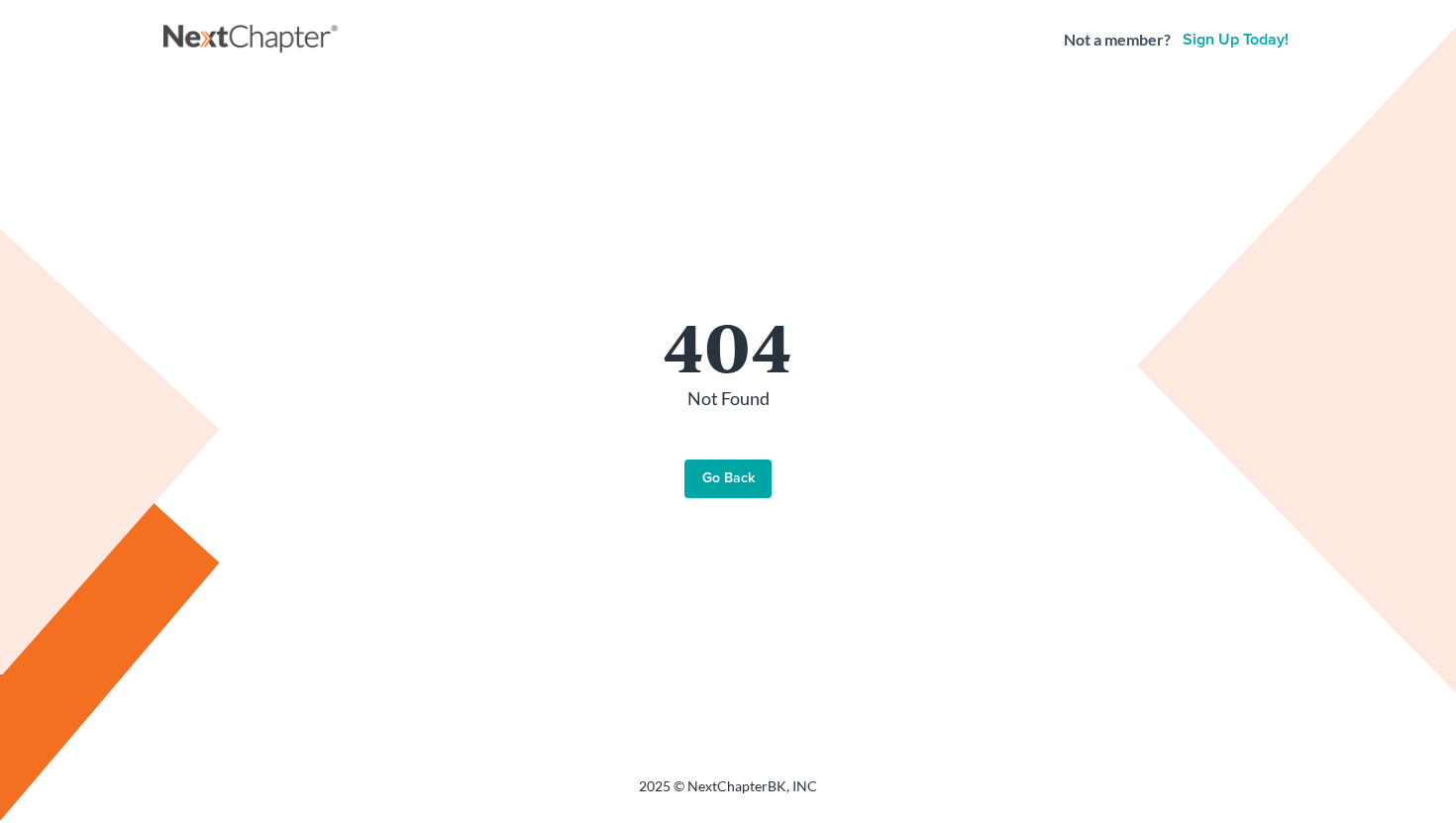 scroll, scrollTop: 0, scrollLeft: 0, axis: both 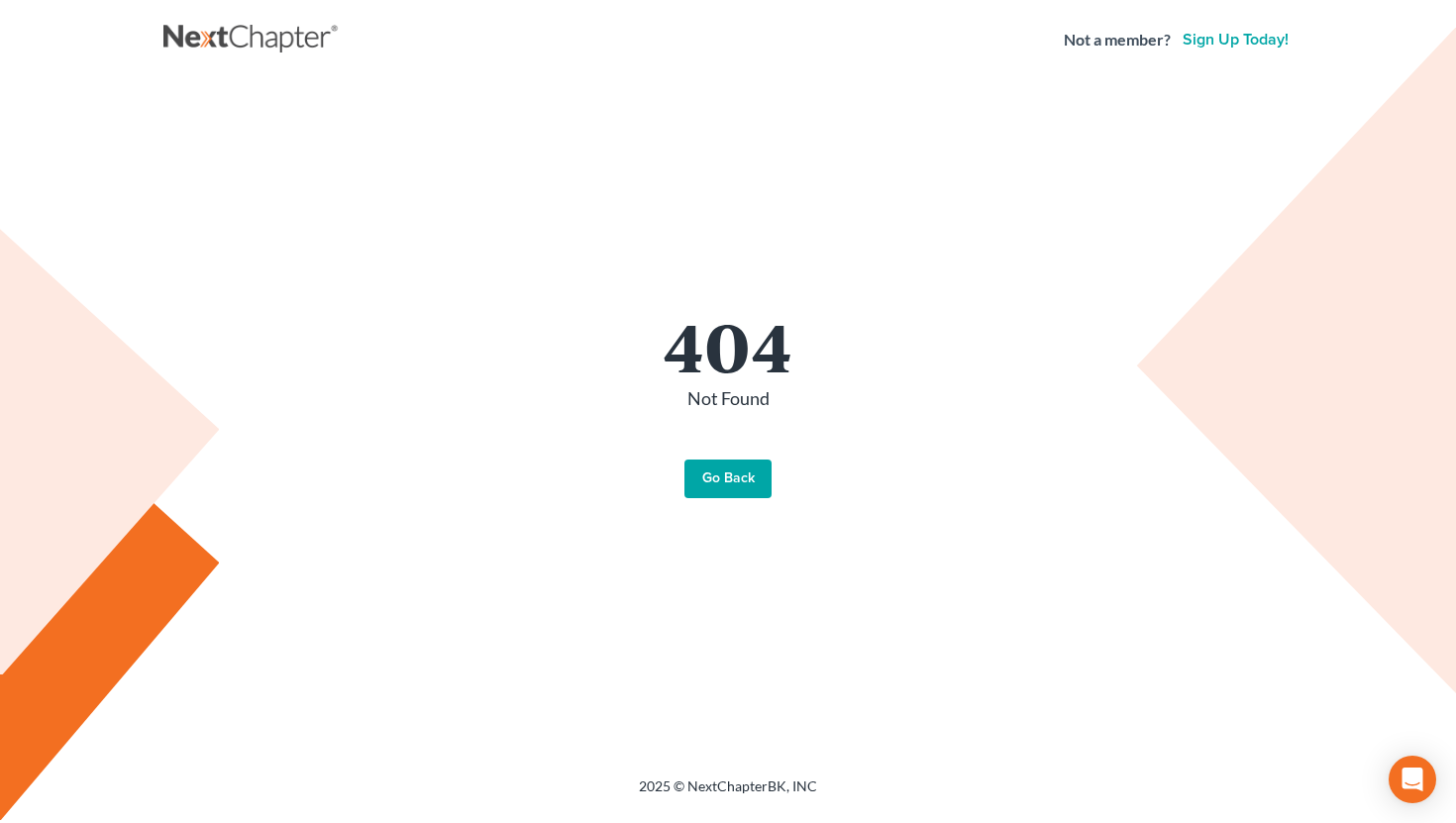 click on "Go Back" at bounding box center [728, 479] 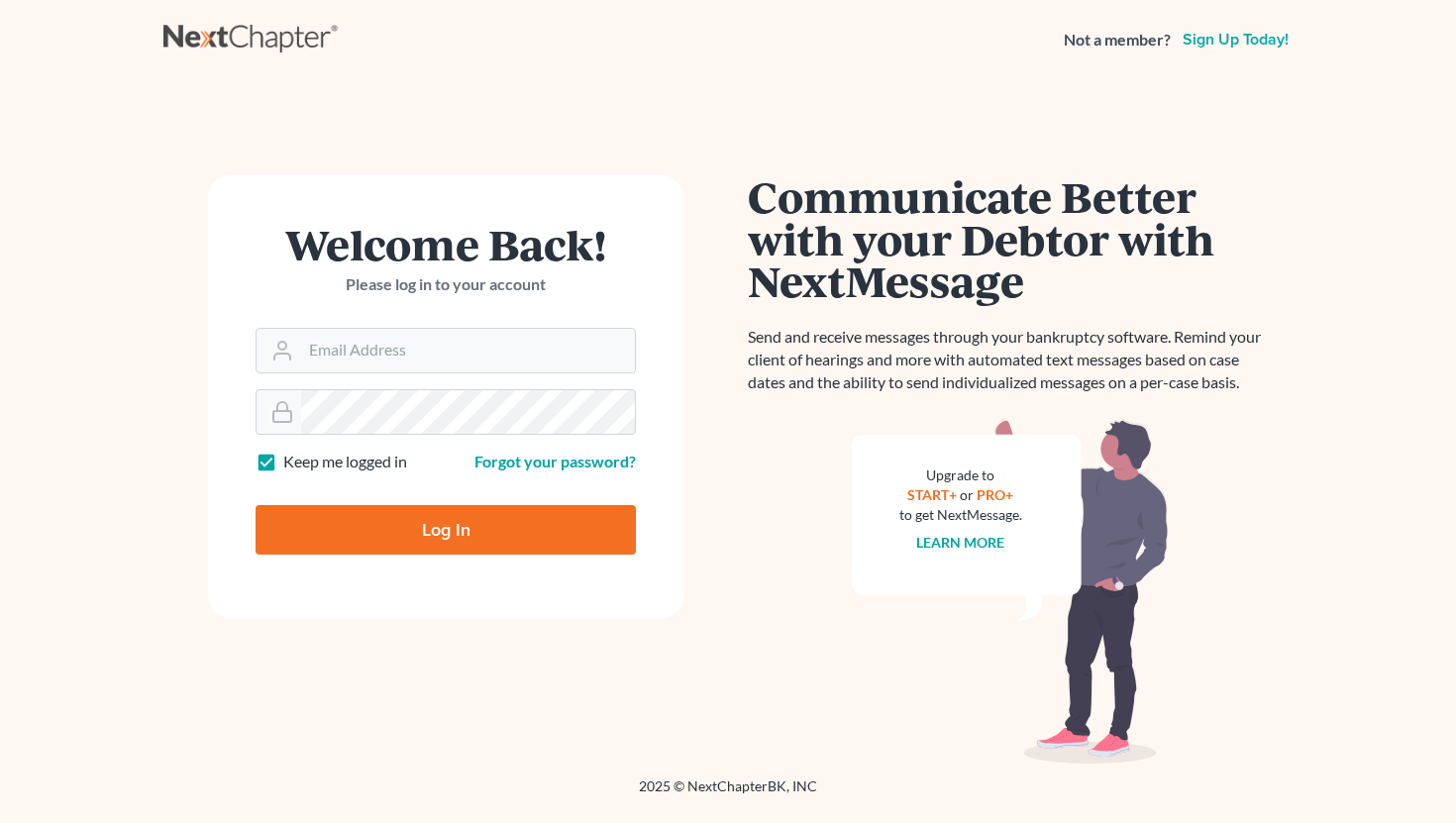 scroll, scrollTop: 0, scrollLeft: 0, axis: both 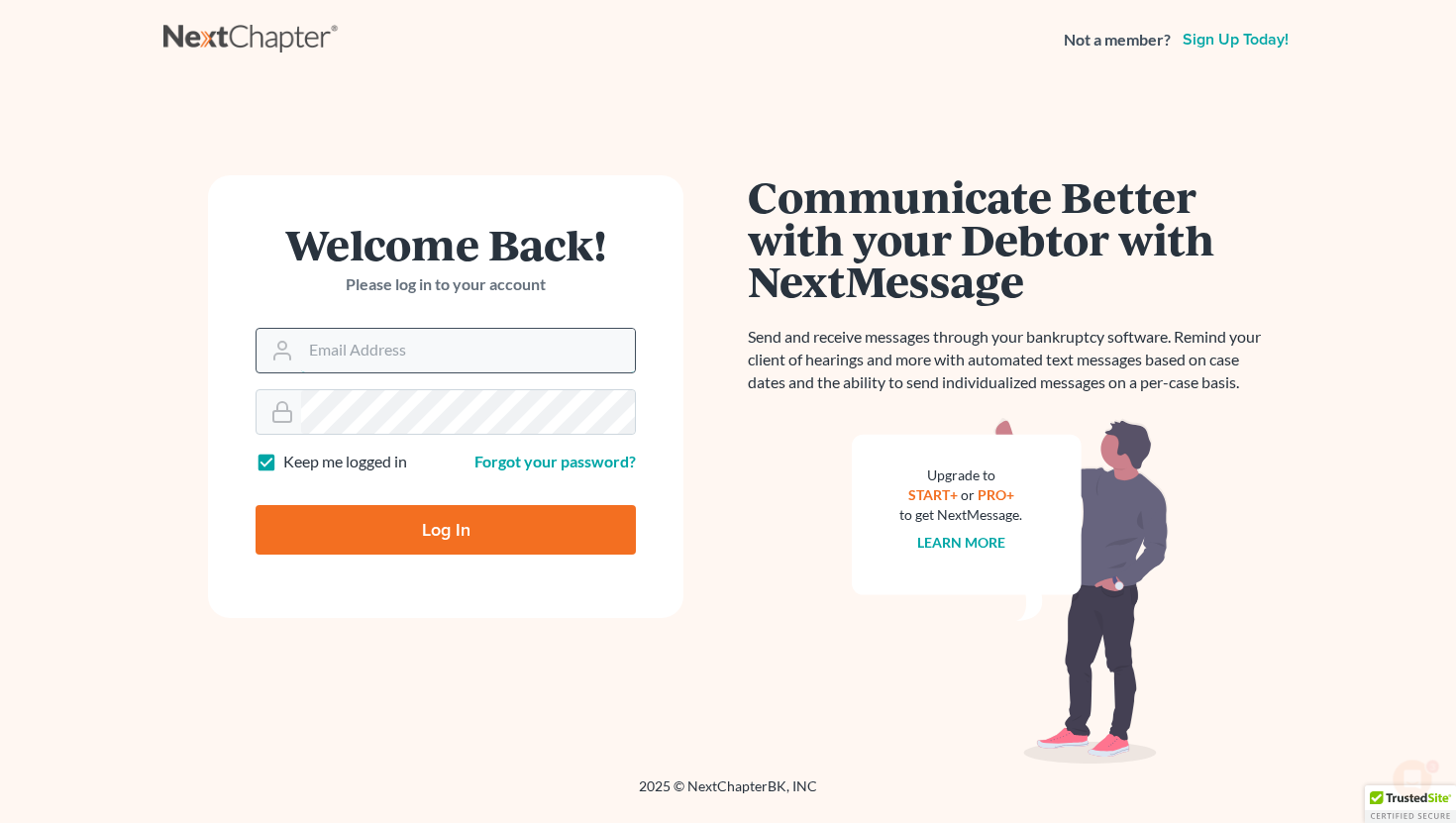 click on "Email Address" at bounding box center [468, 351] 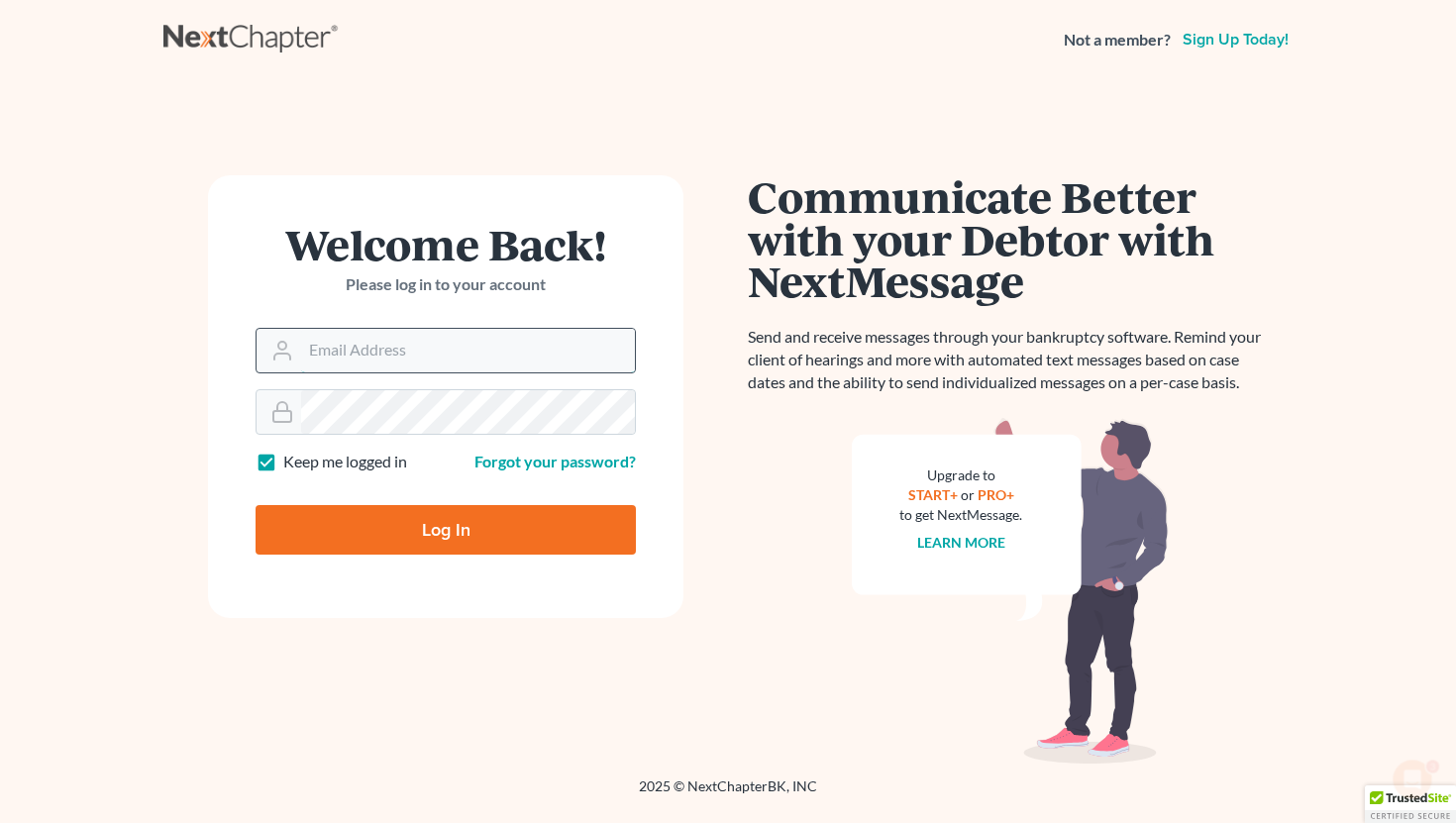 type on "dakota@semradlawok.com" 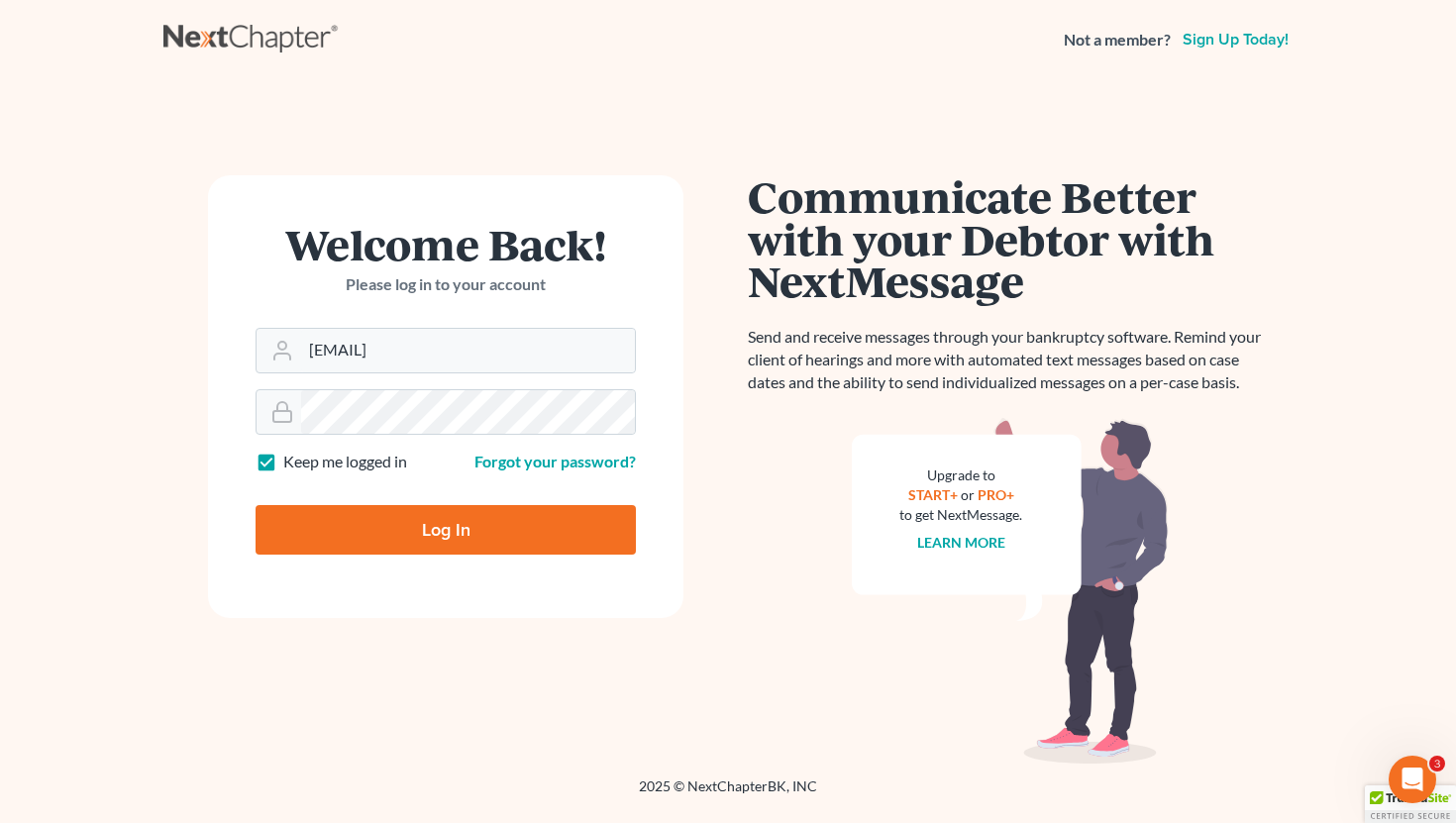 click on "Log In" at bounding box center [446, 530] 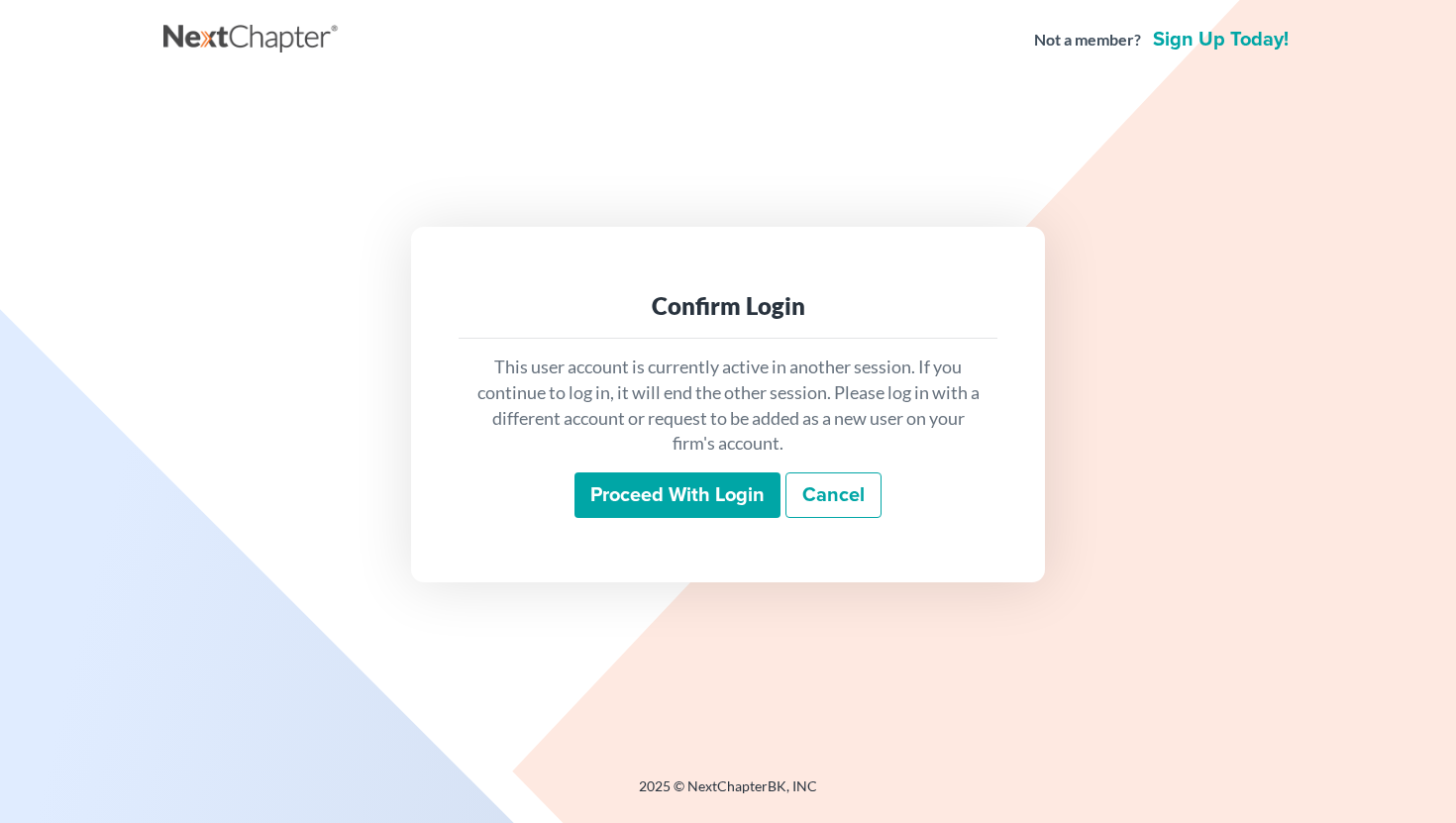 scroll, scrollTop: 0, scrollLeft: 0, axis: both 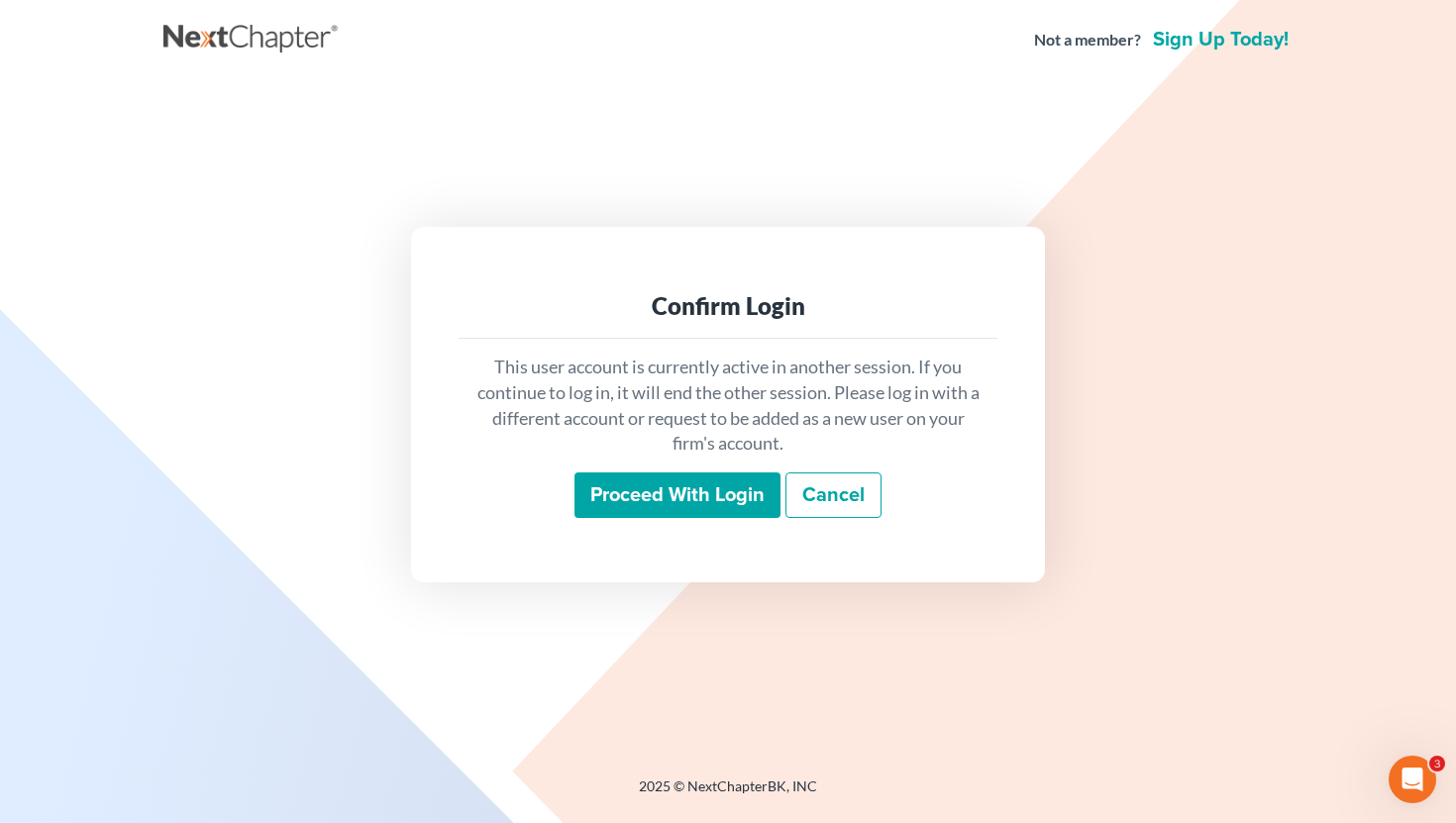 click on "Proceed with login" at bounding box center [677, 495] 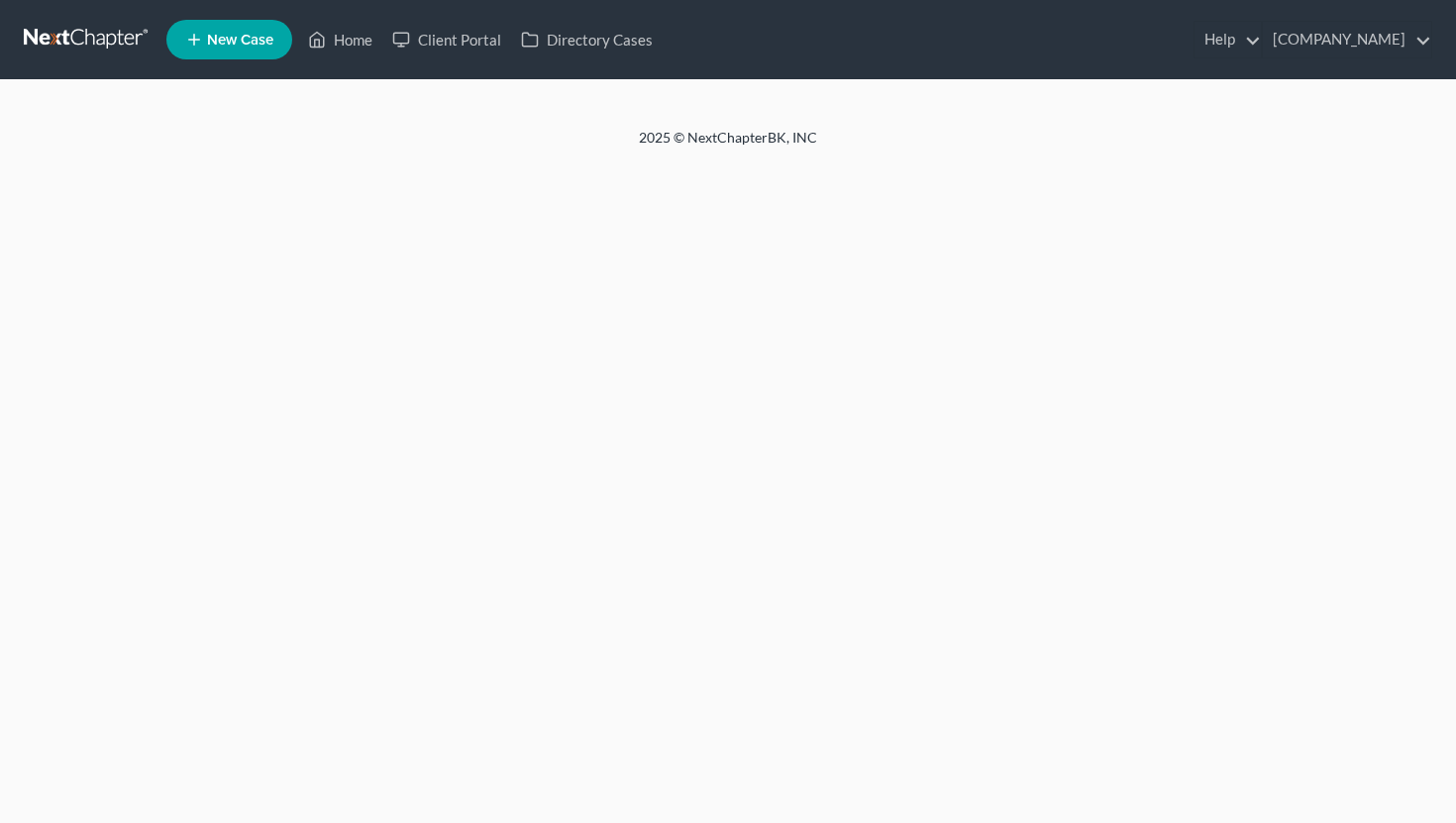 scroll, scrollTop: 0, scrollLeft: 0, axis: both 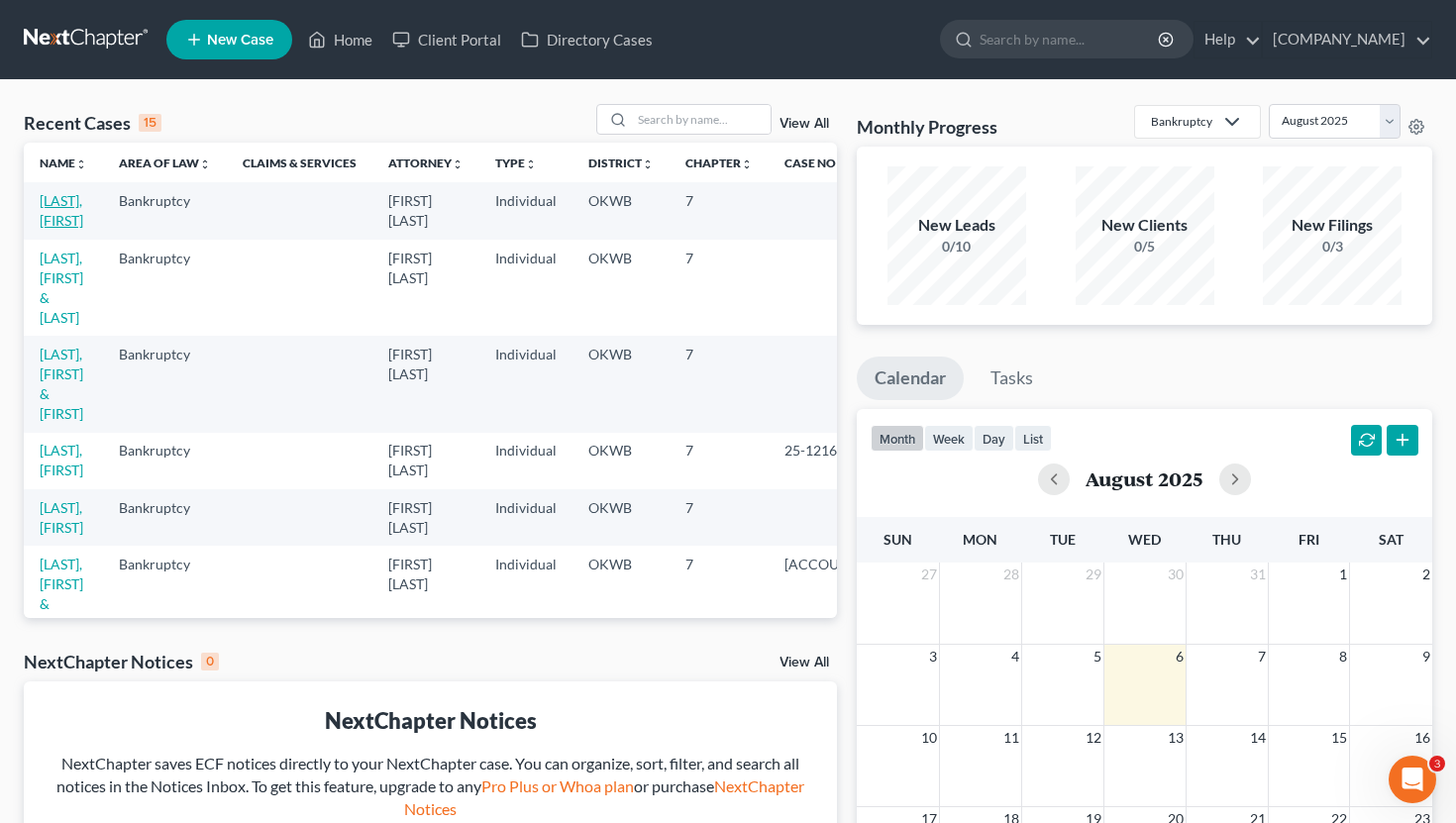 click on "[LAST], [FIRST]" at bounding box center [61, 210] 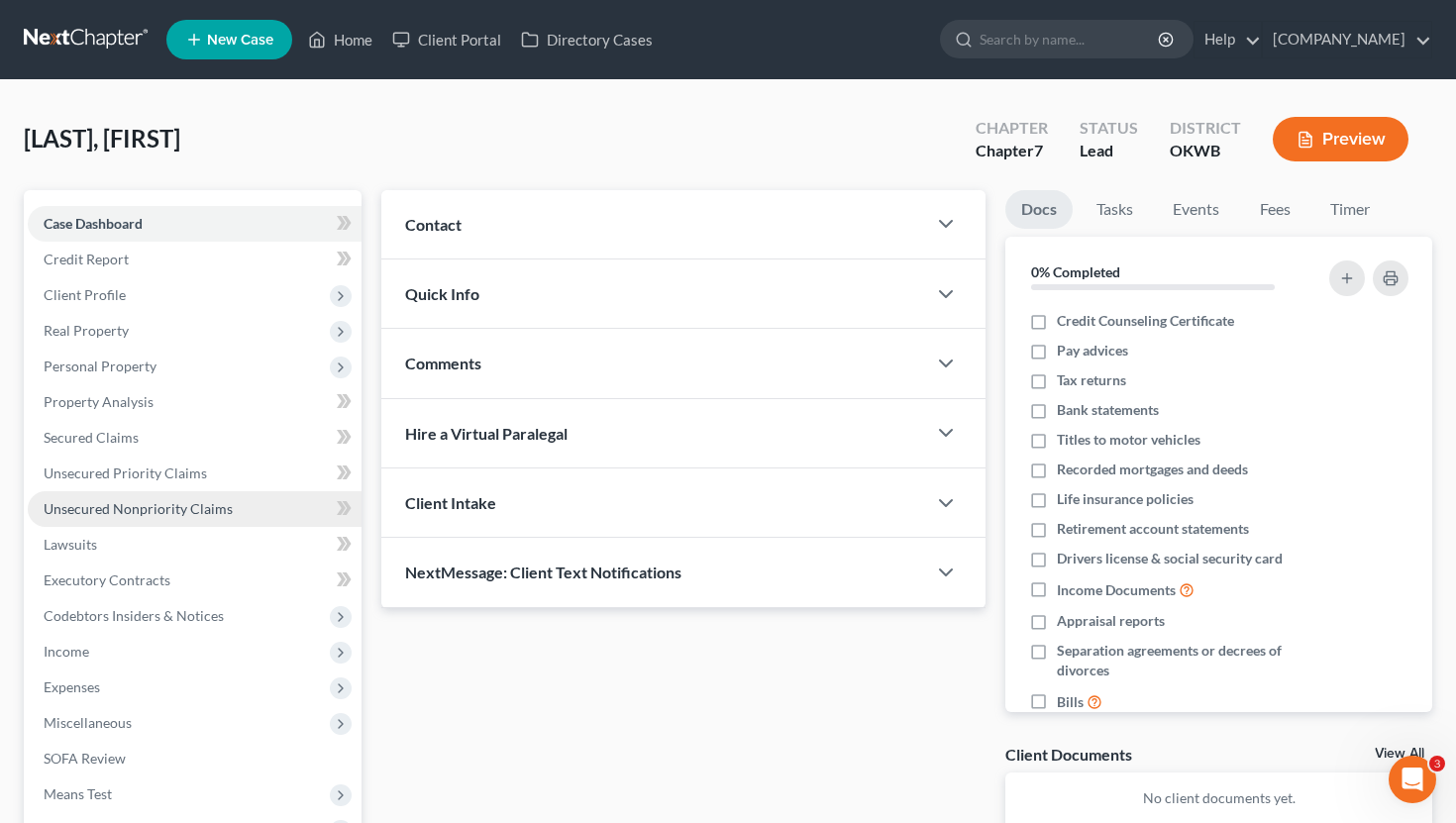 click on "Unsecured Nonpriority Claims" at bounding box center (194, 509) 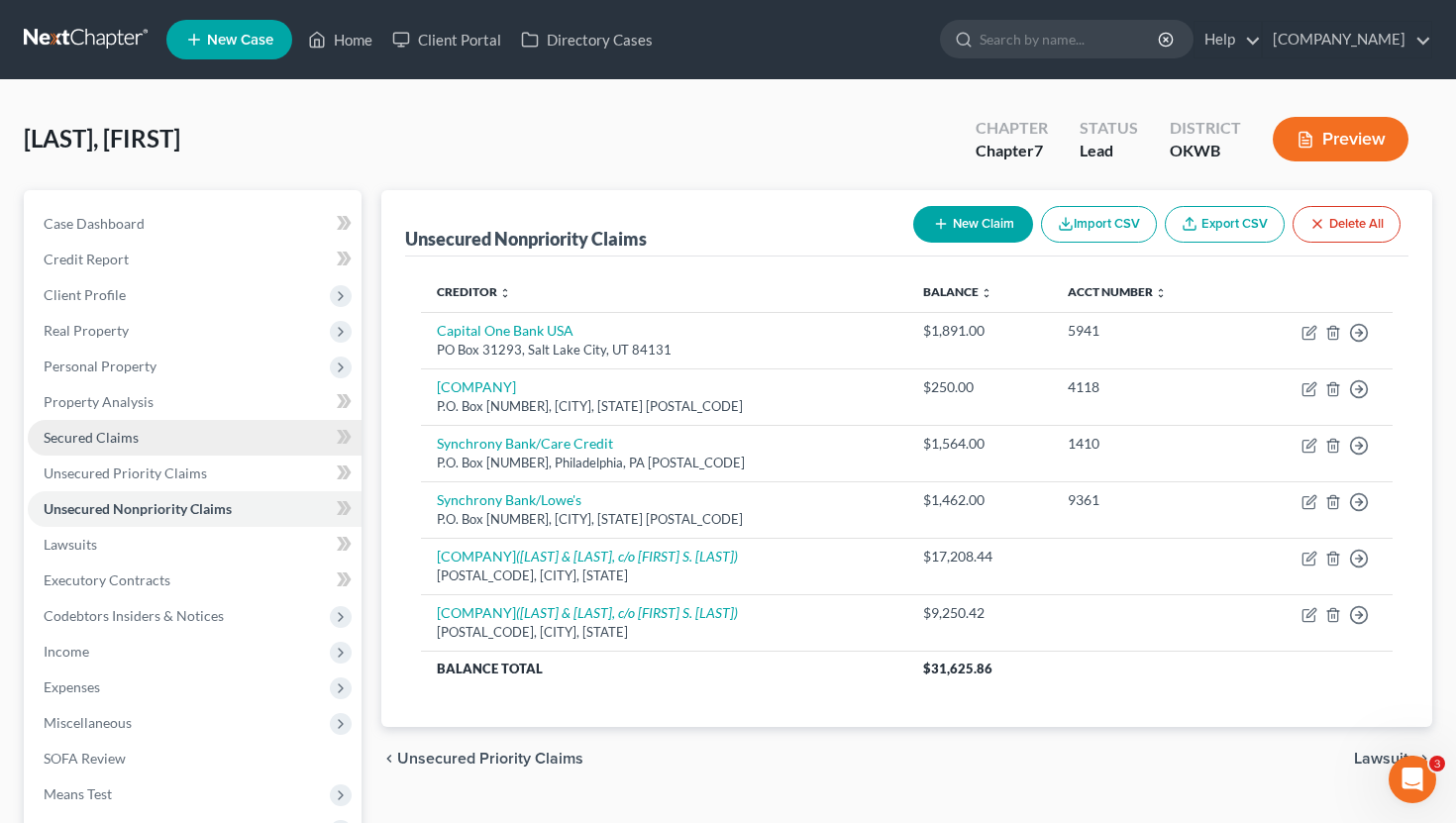 click on "Secured Claims" at bounding box center [194, 438] 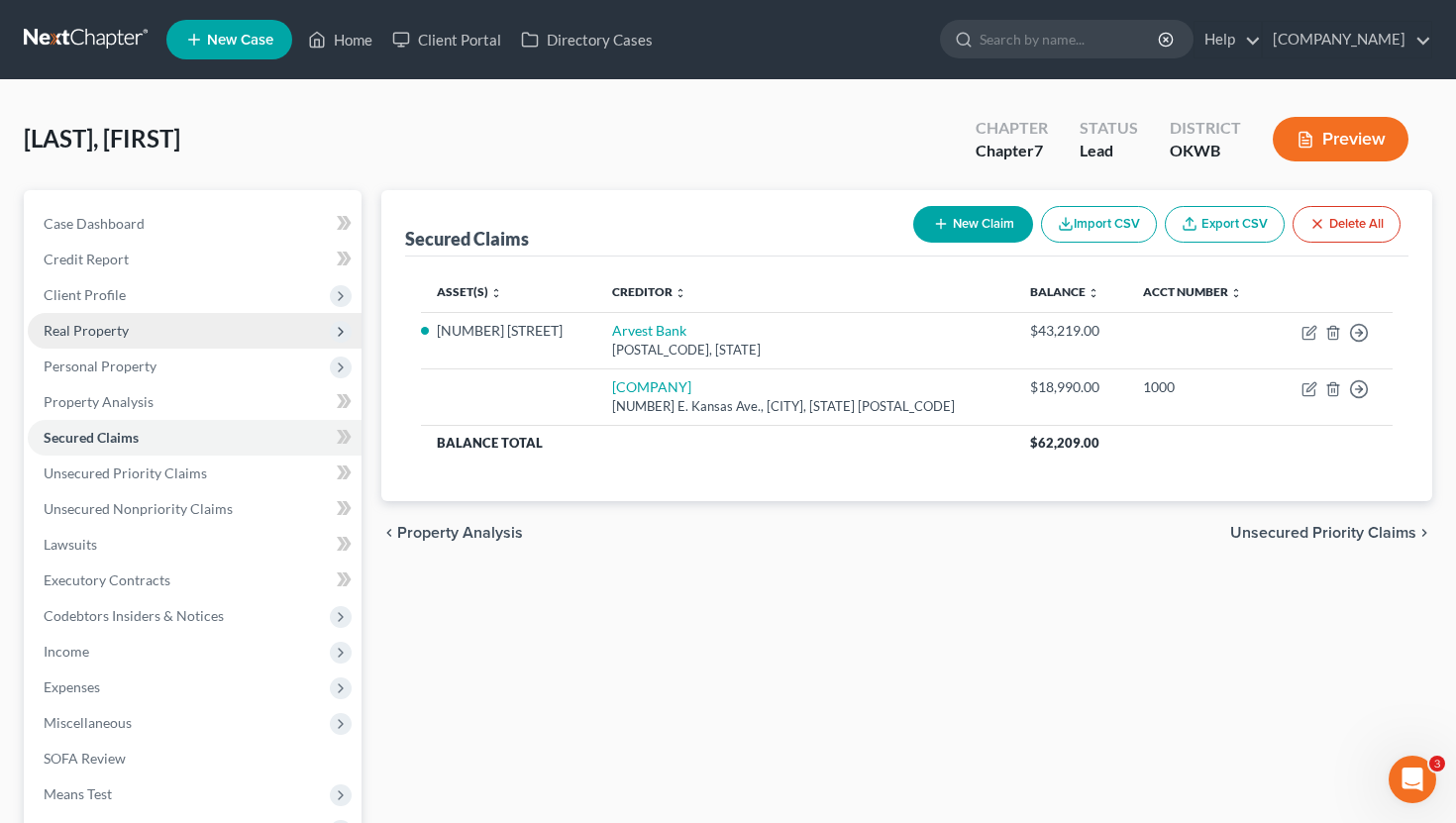 click on "Real Property" at bounding box center (86, 330) 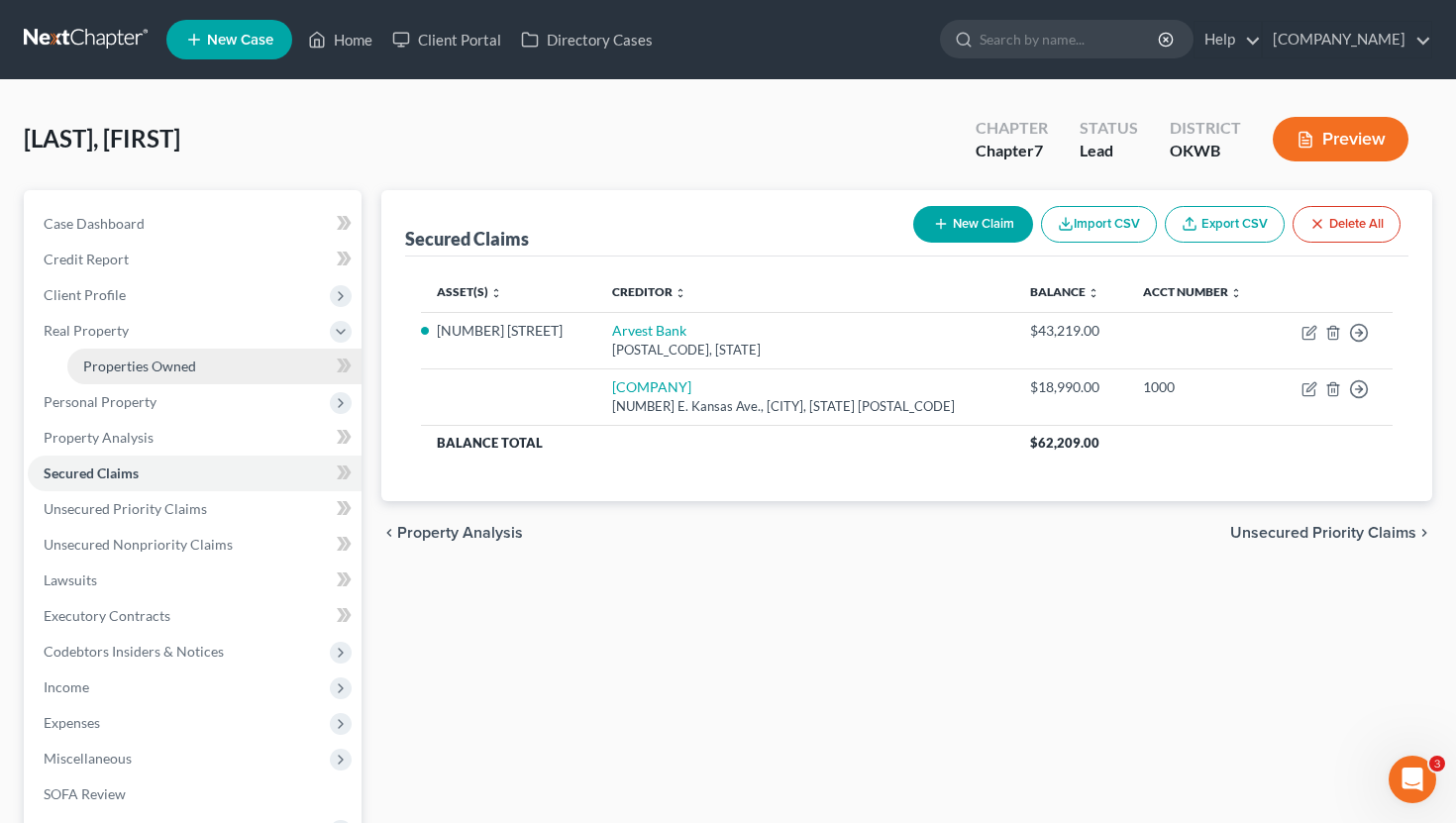 click on "Properties Owned" at bounding box center (214, 366) 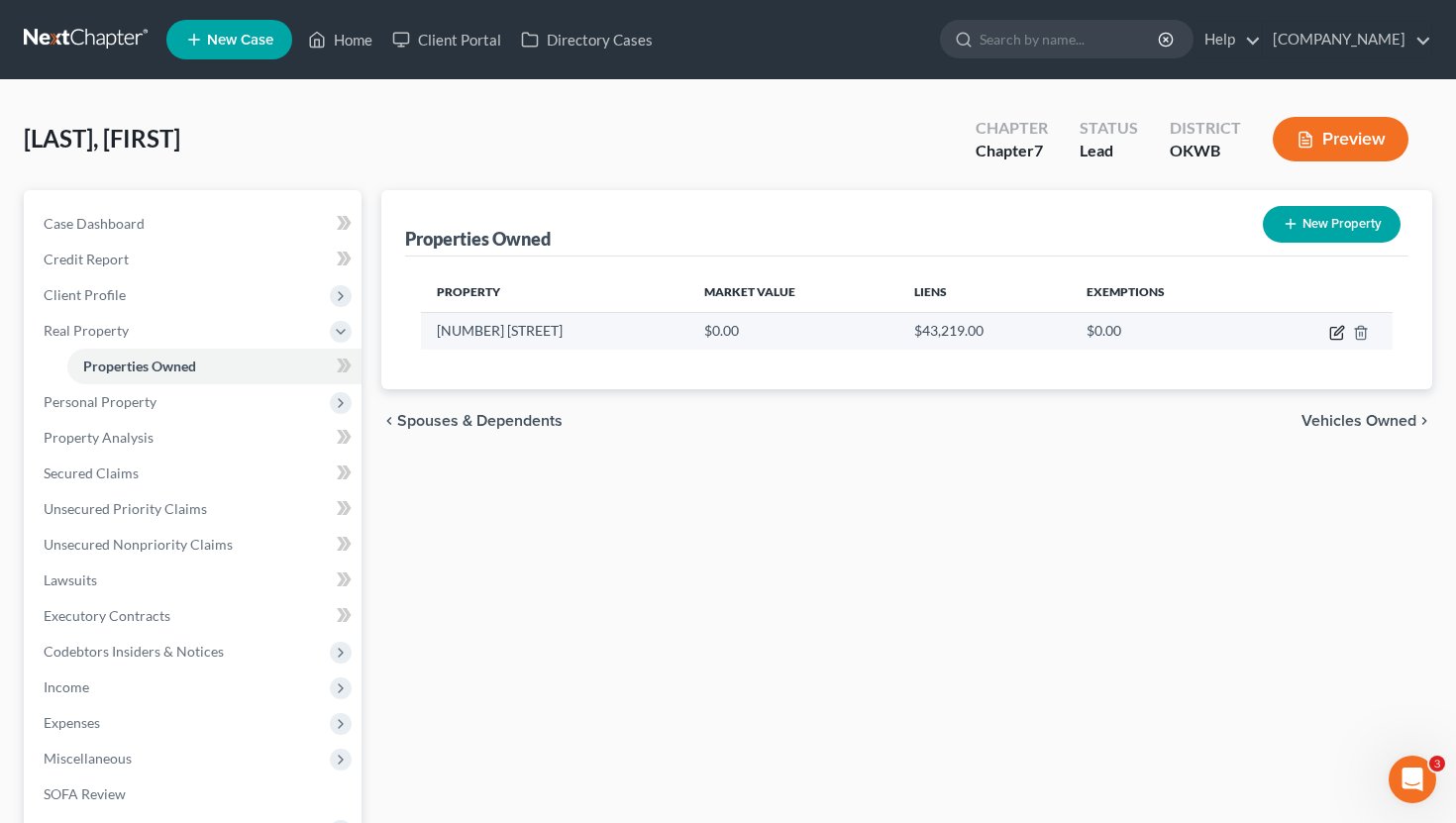 click 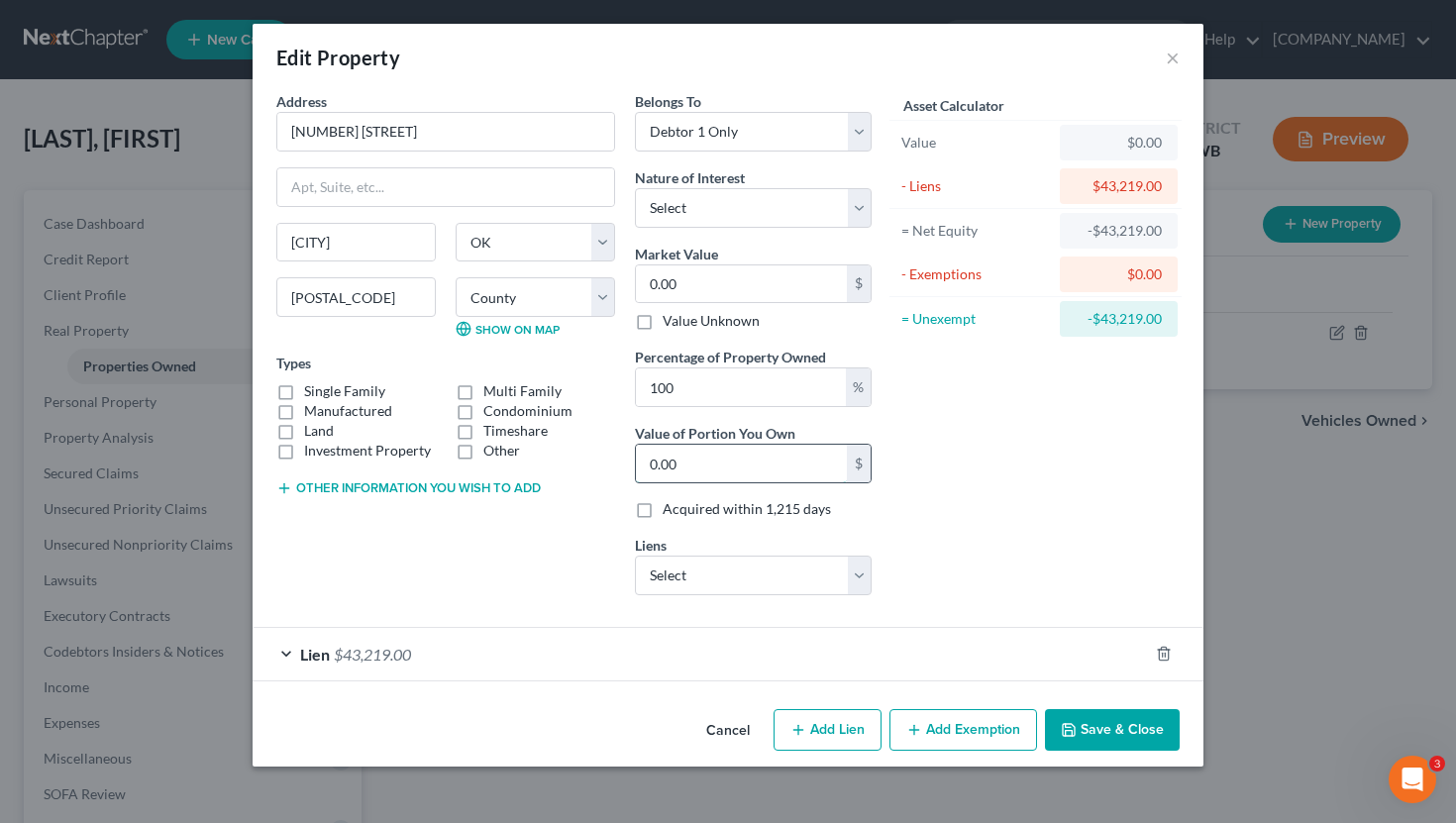 click on "0.00" at bounding box center (741, 463) 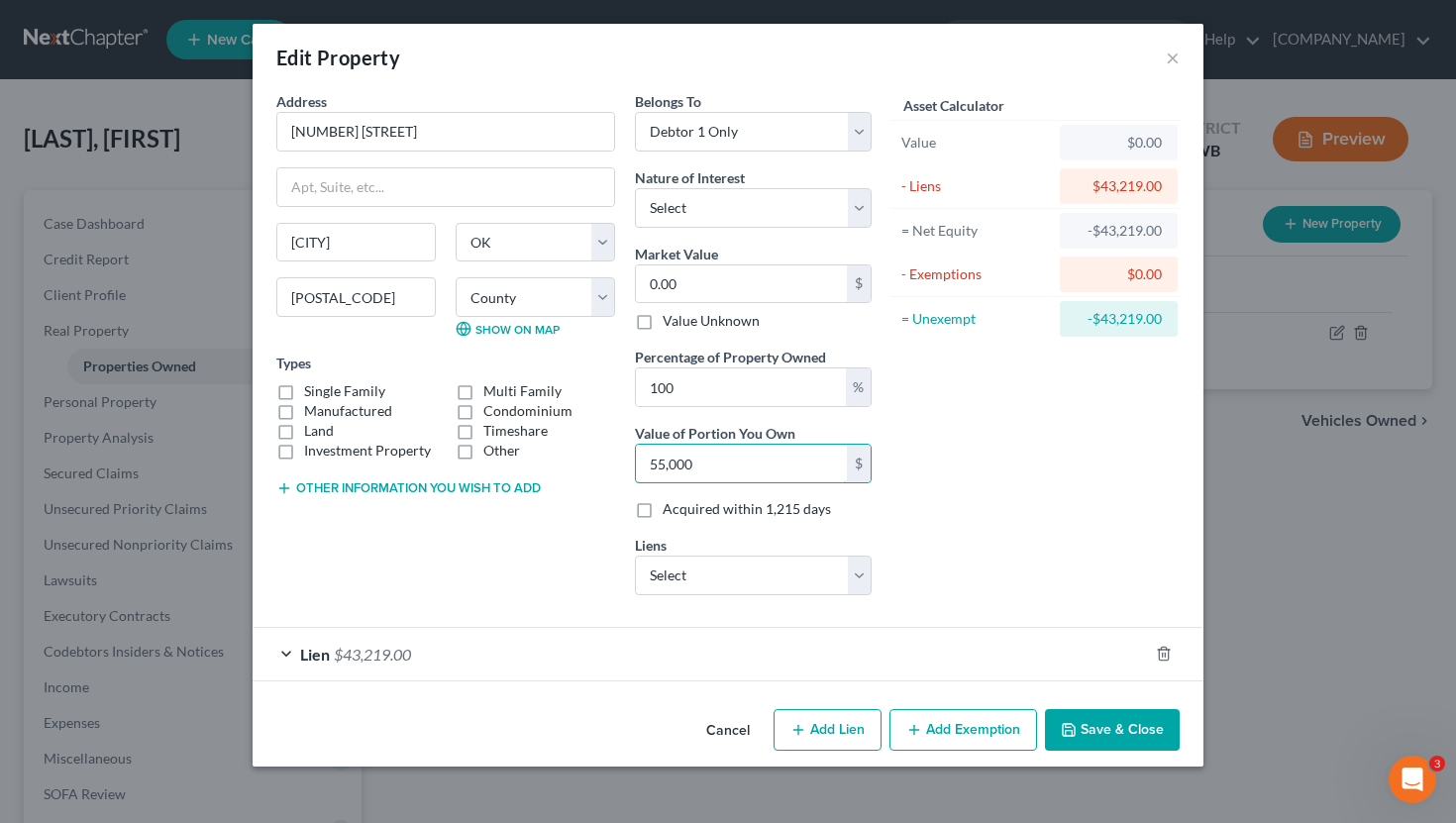 type on "55,000" 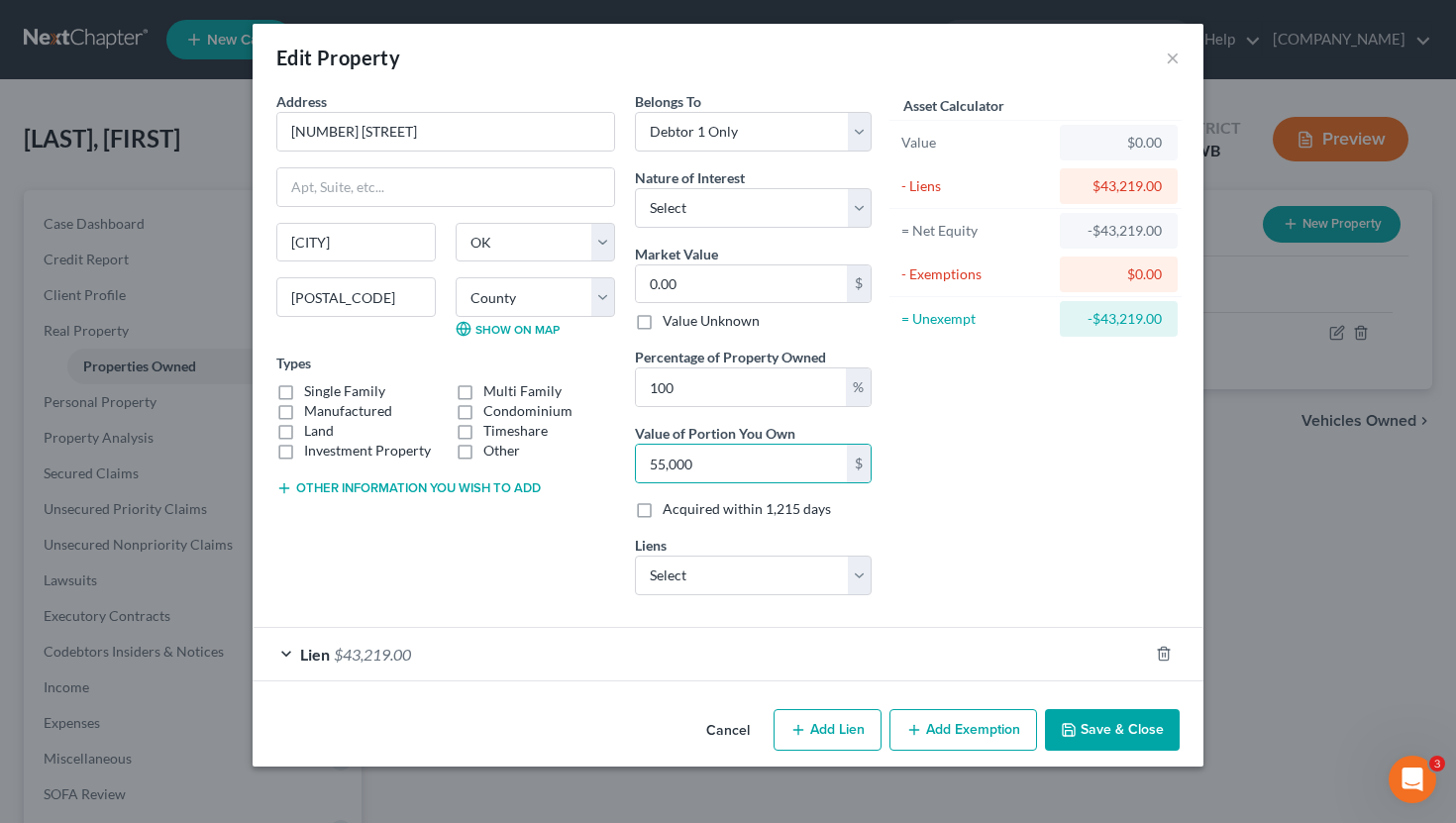click on "Single Family" at bounding box center (345, 391) 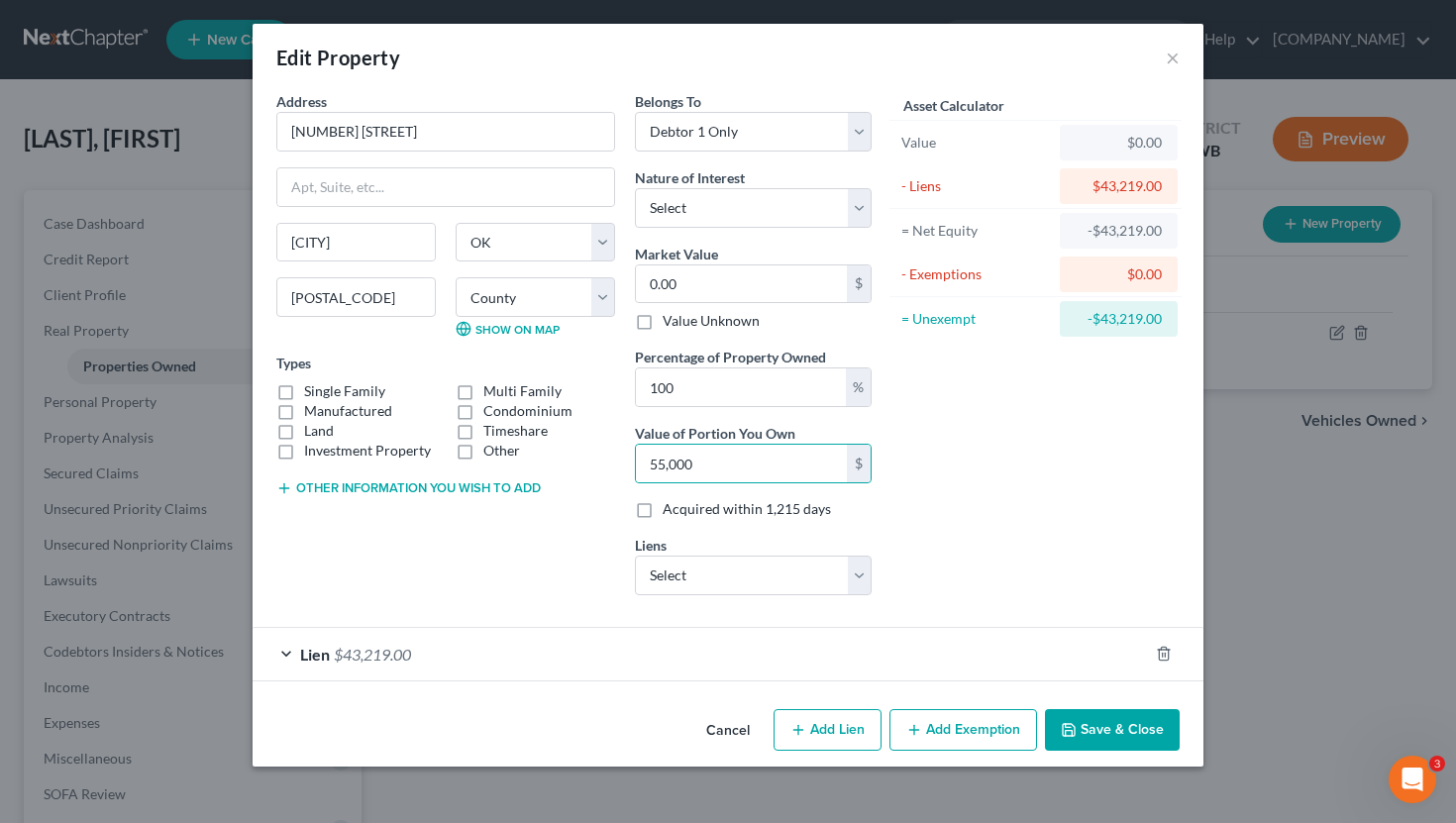 click on "Single Family" at bounding box center [318, 387] 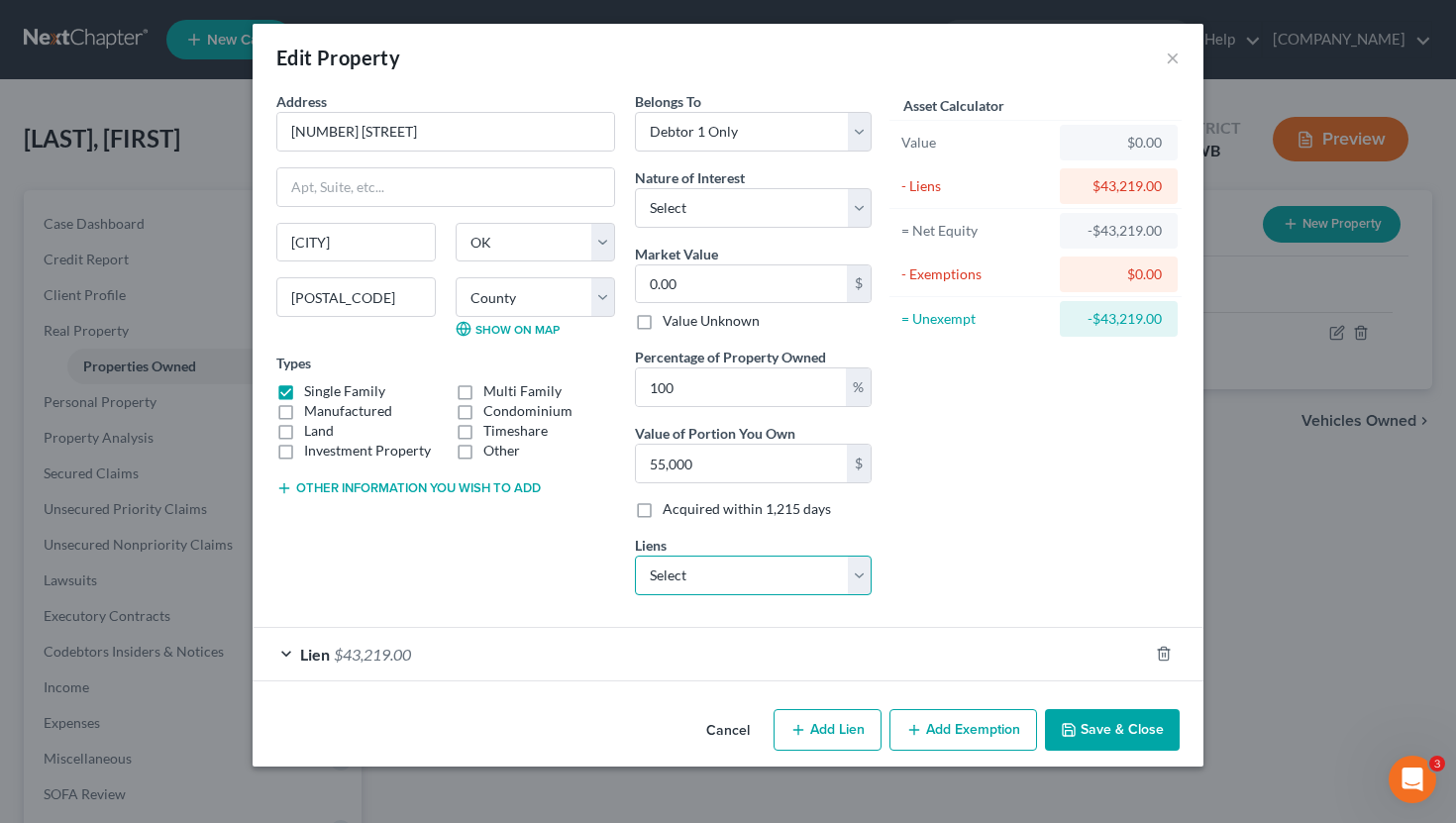 click on "Select [COMPANY_NAME] - $18,990.00" at bounding box center (753, 575) 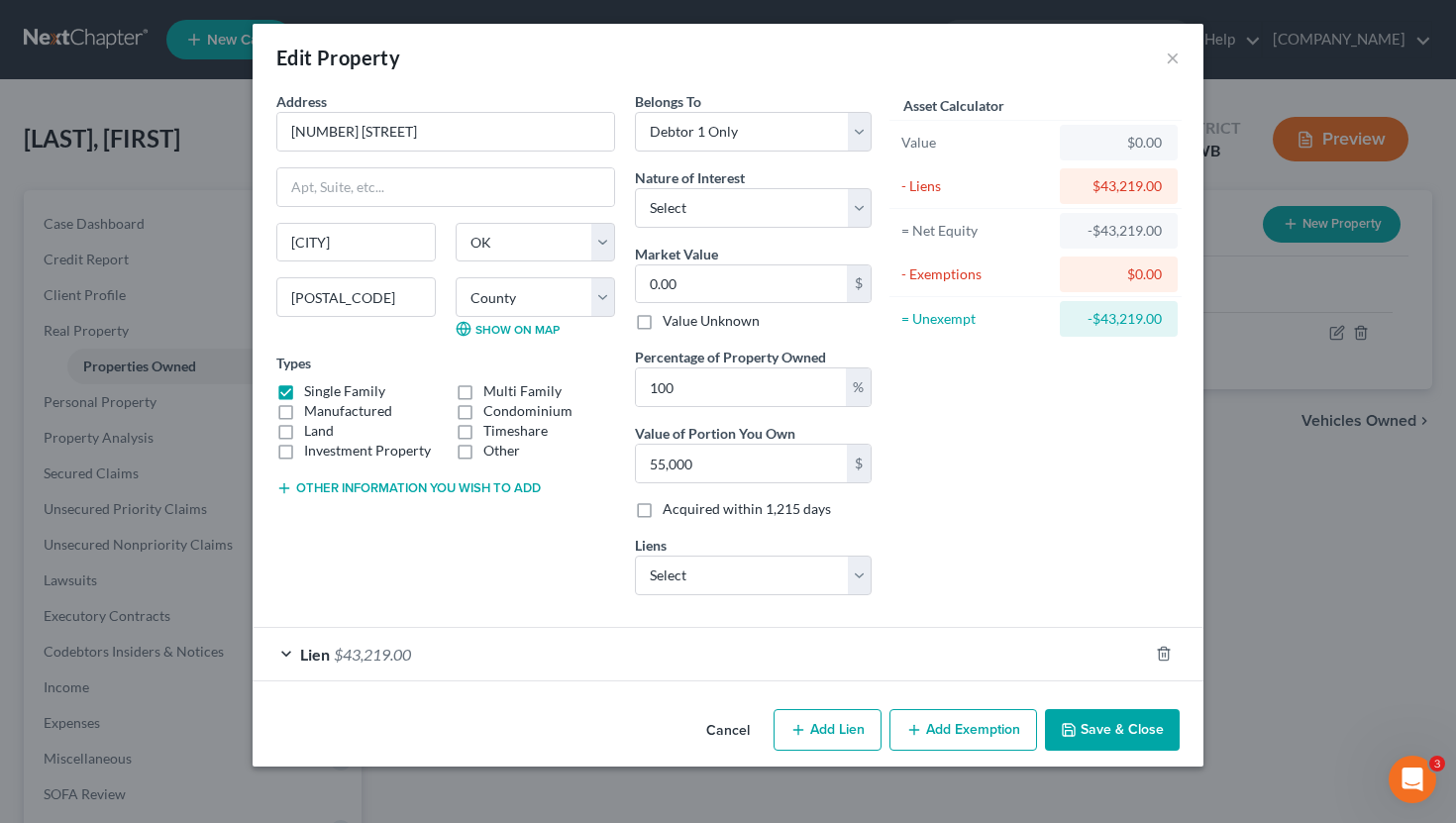 click on "Lien [AMOUNT]" at bounding box center [700, 654] 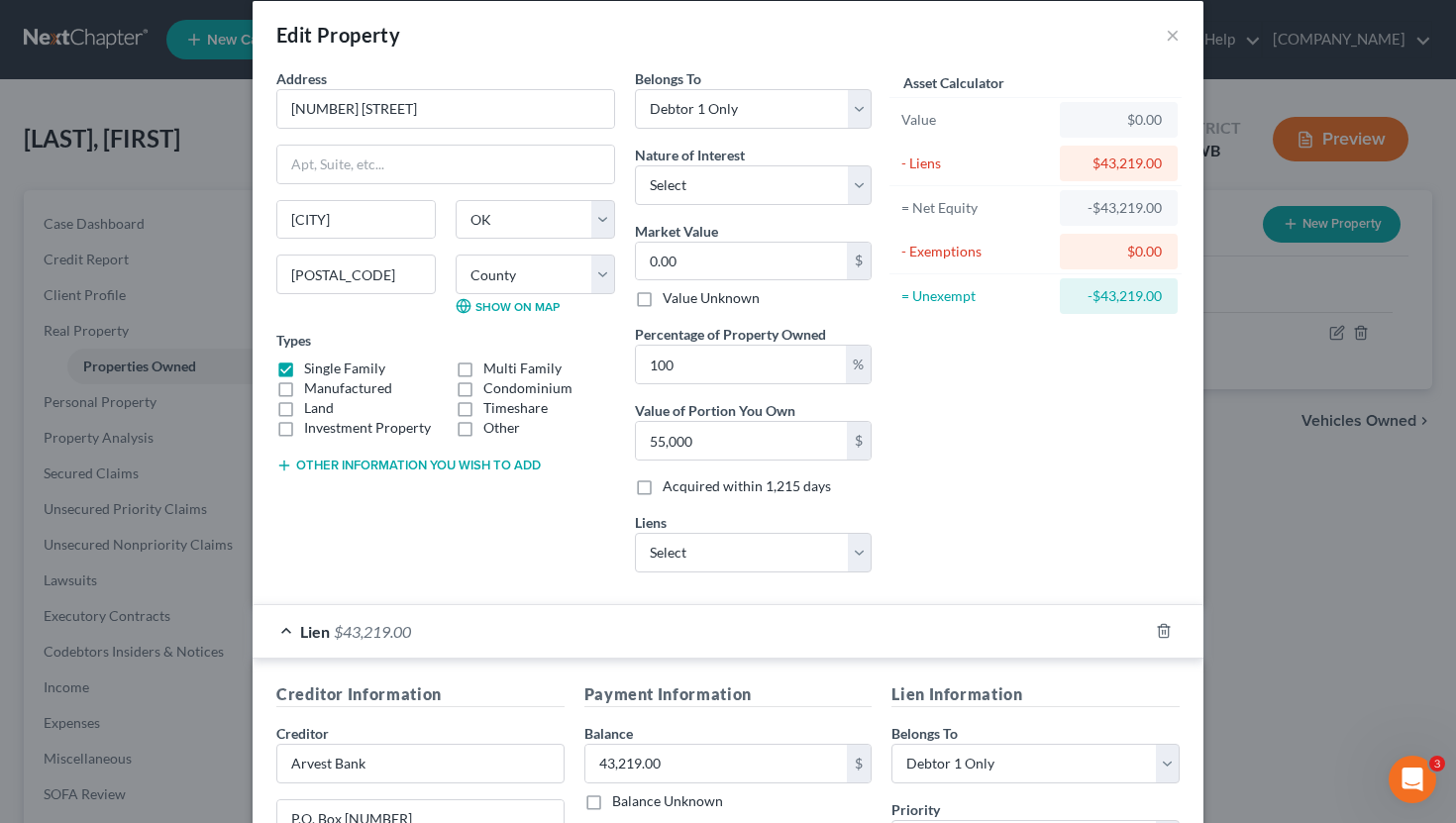 scroll, scrollTop: 0, scrollLeft: 0, axis: both 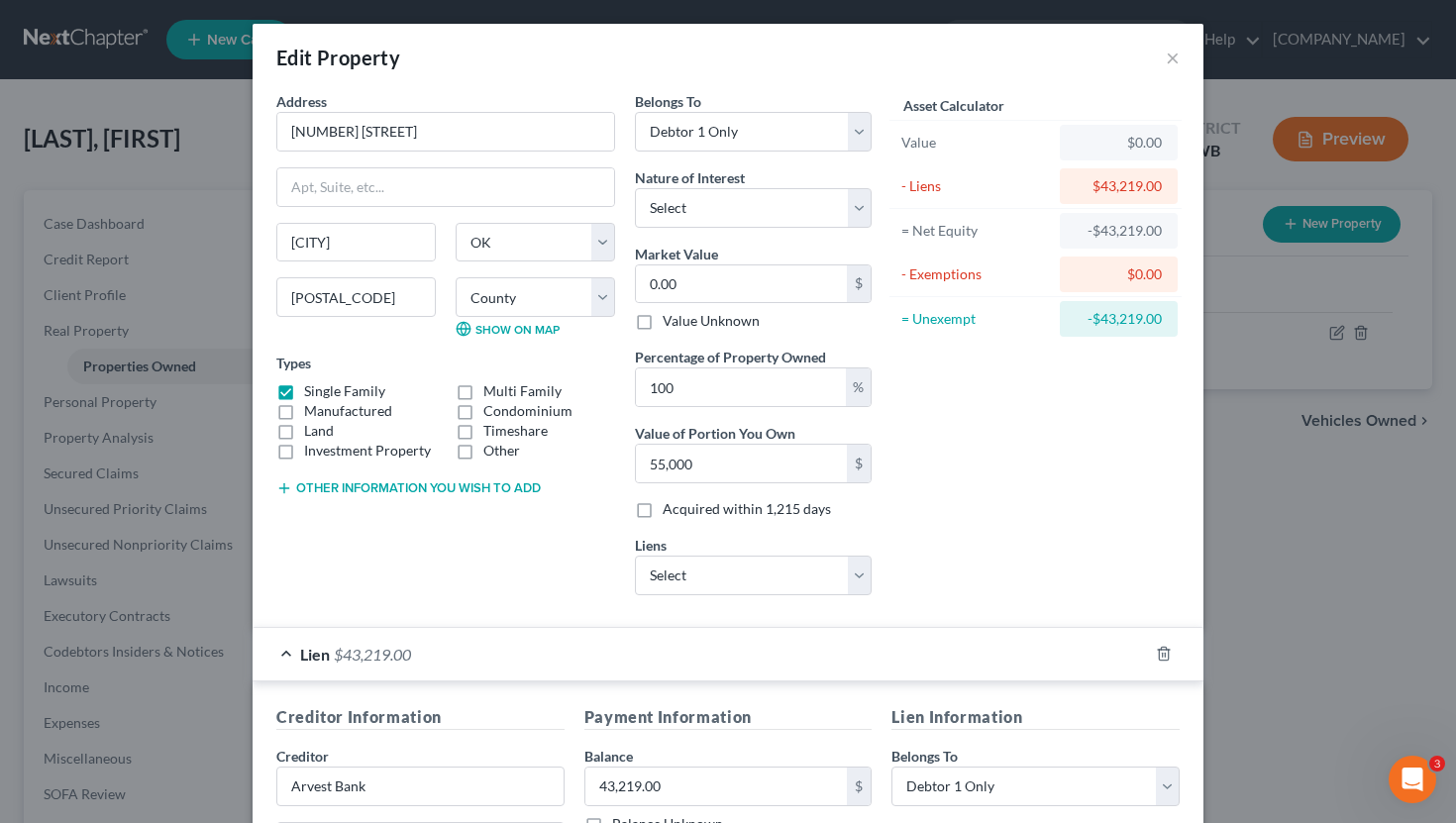 click on "Acquired within 1,215 days" at bounding box center [747, 509] 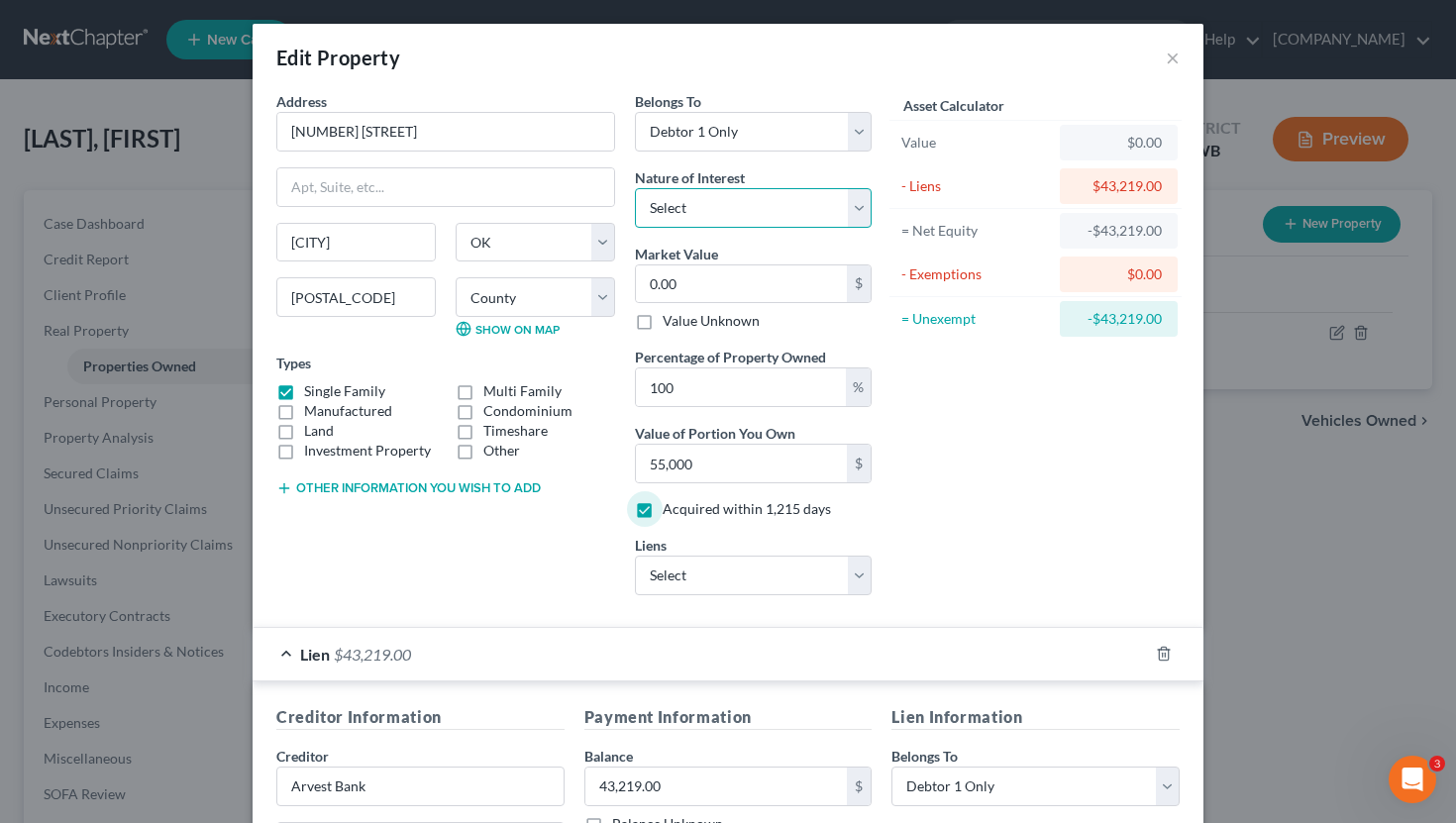 click on "Select Fee Simple Joint Tenant Life Estate Equitable Interest Future Interest Tenancy By The Entireties Tenants In Common Other" at bounding box center (753, 208) 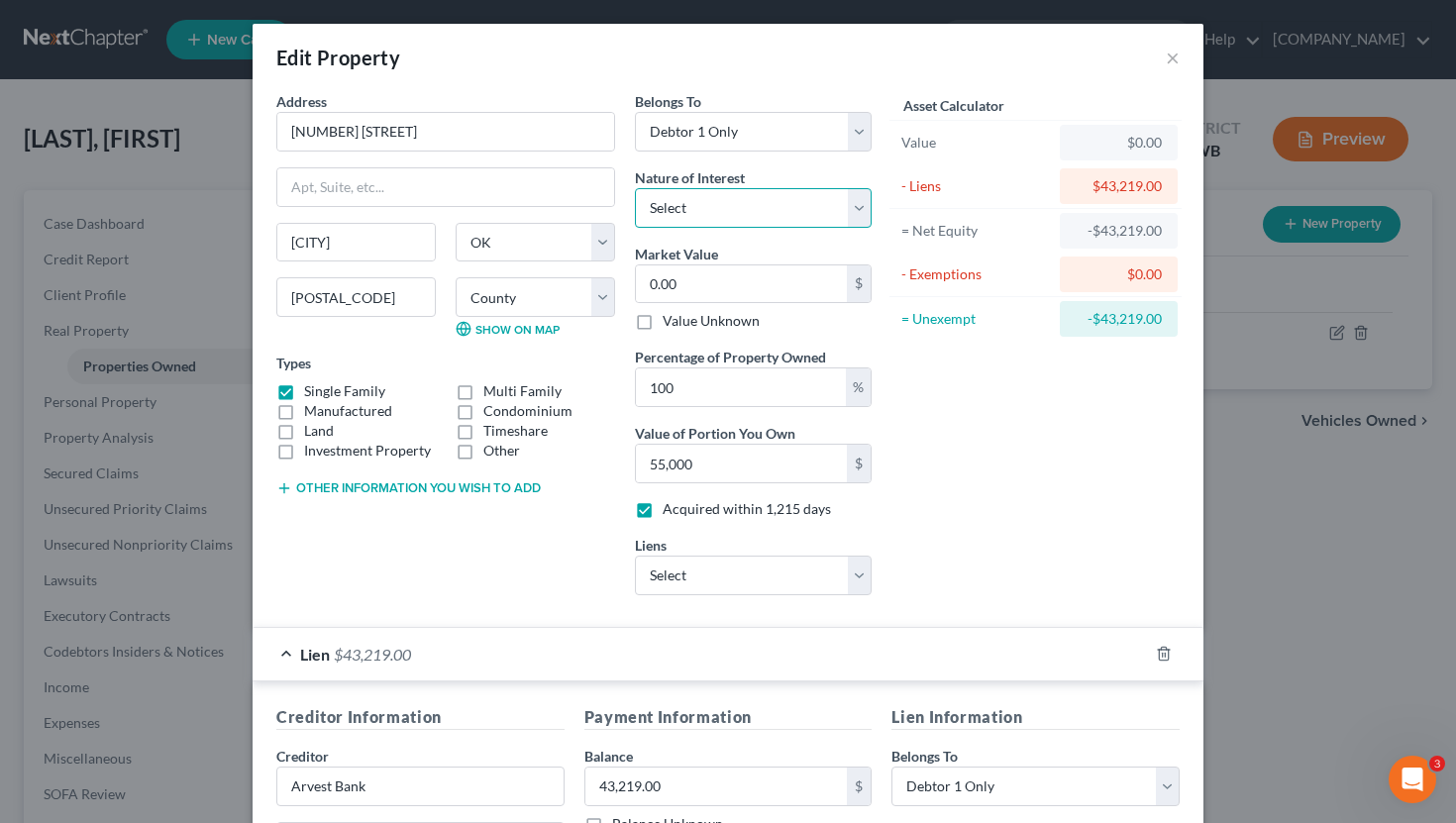 select on "0" 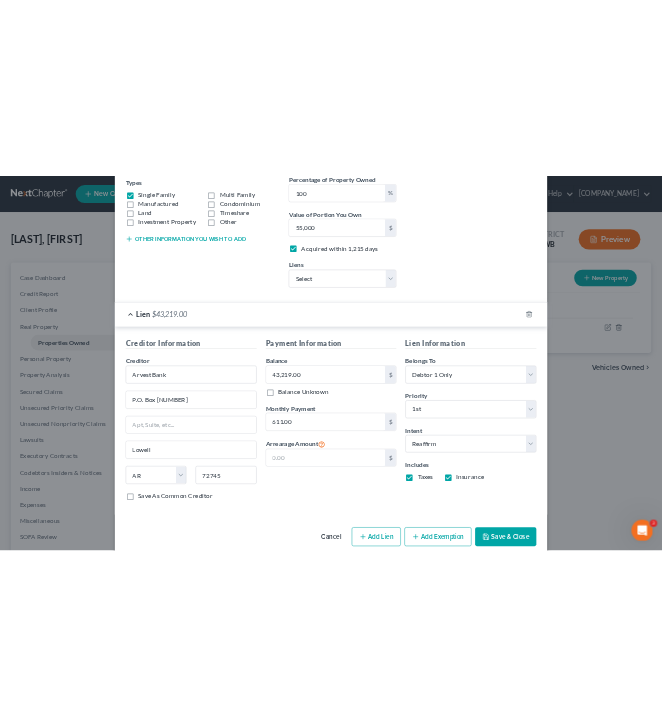 scroll, scrollTop: 383, scrollLeft: 0, axis: vertical 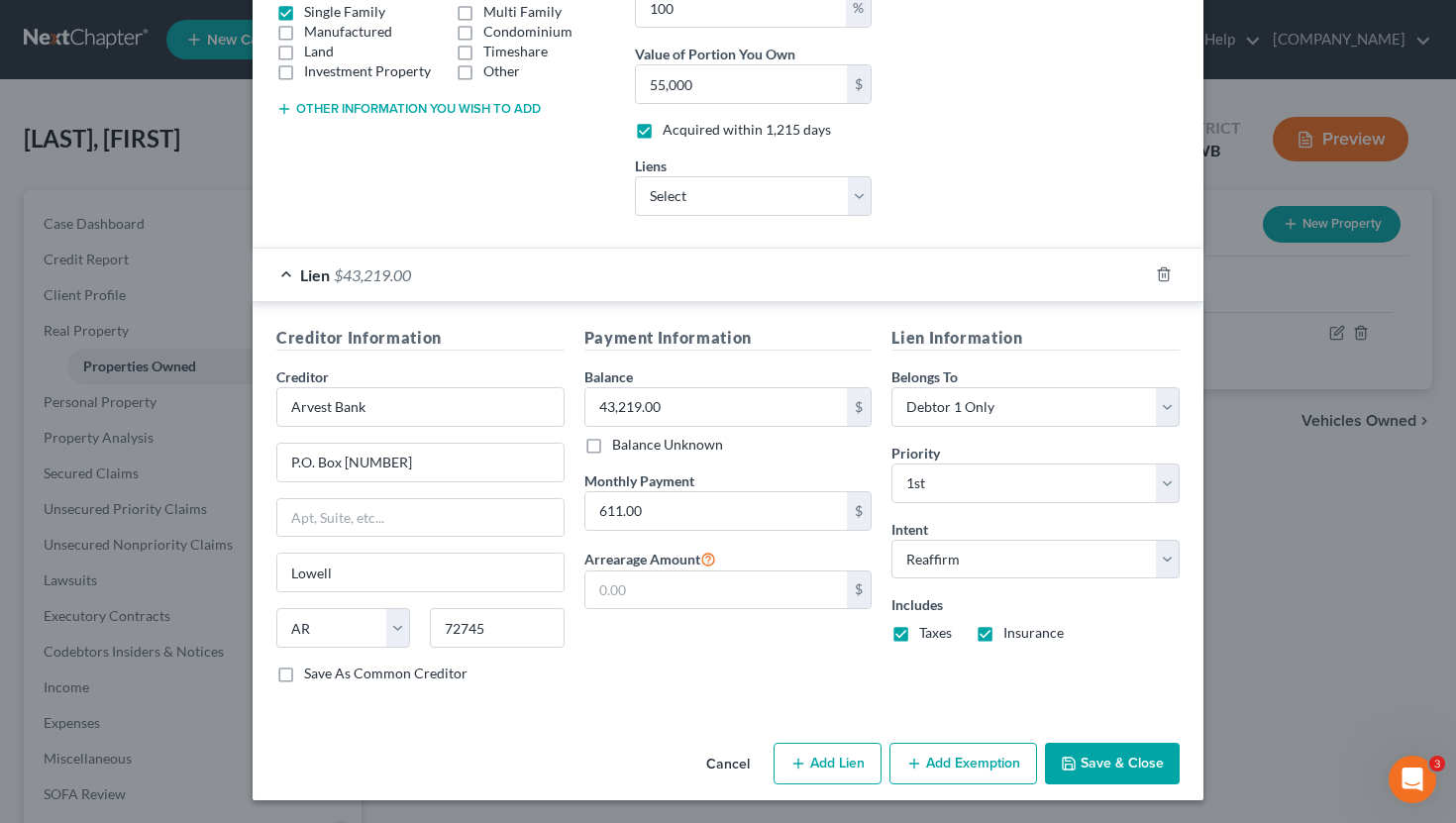 click on "Save & Close" at bounding box center [1112, 764] 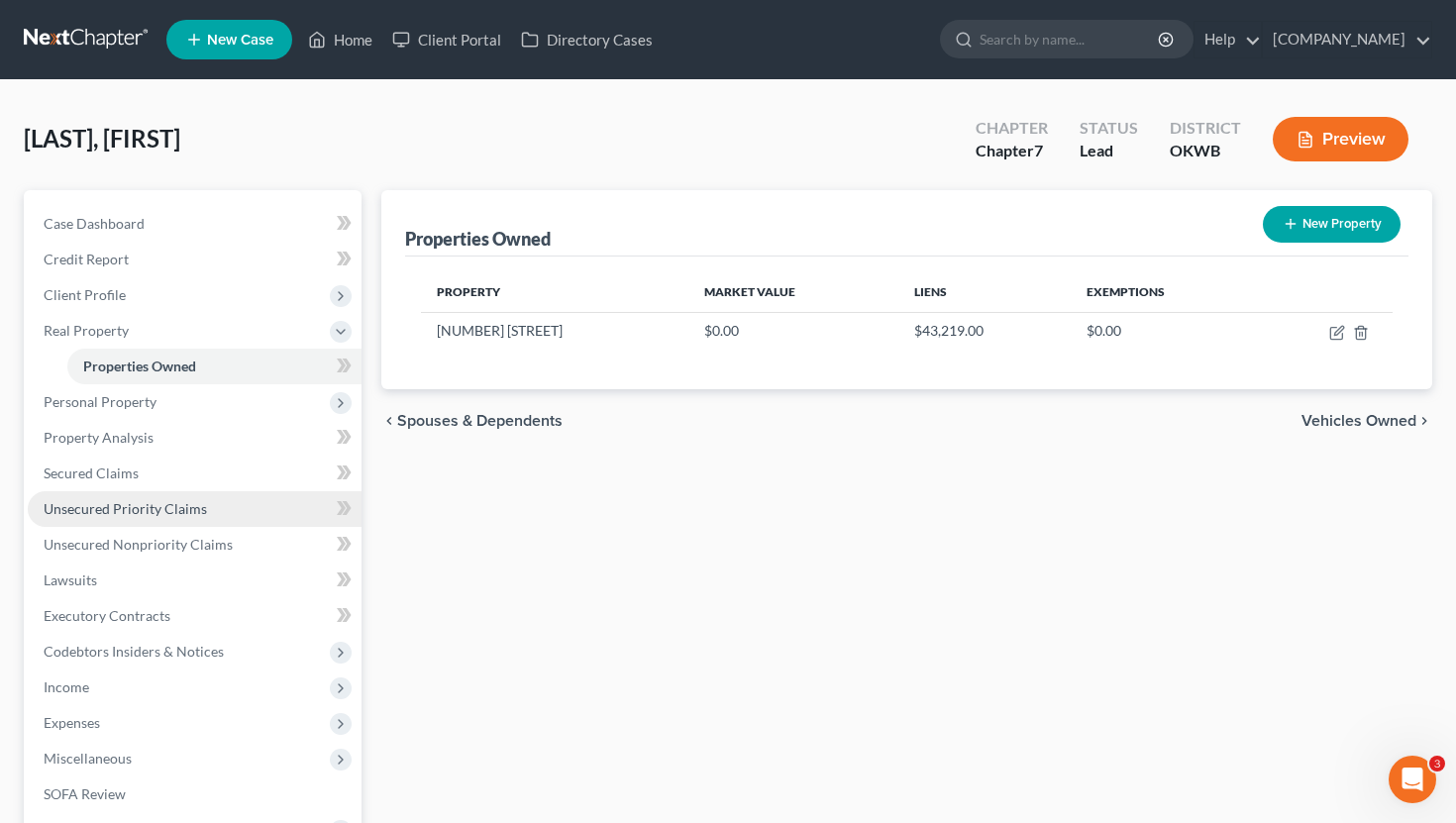 click on "Unsecured Priority Claims" at bounding box center [194, 509] 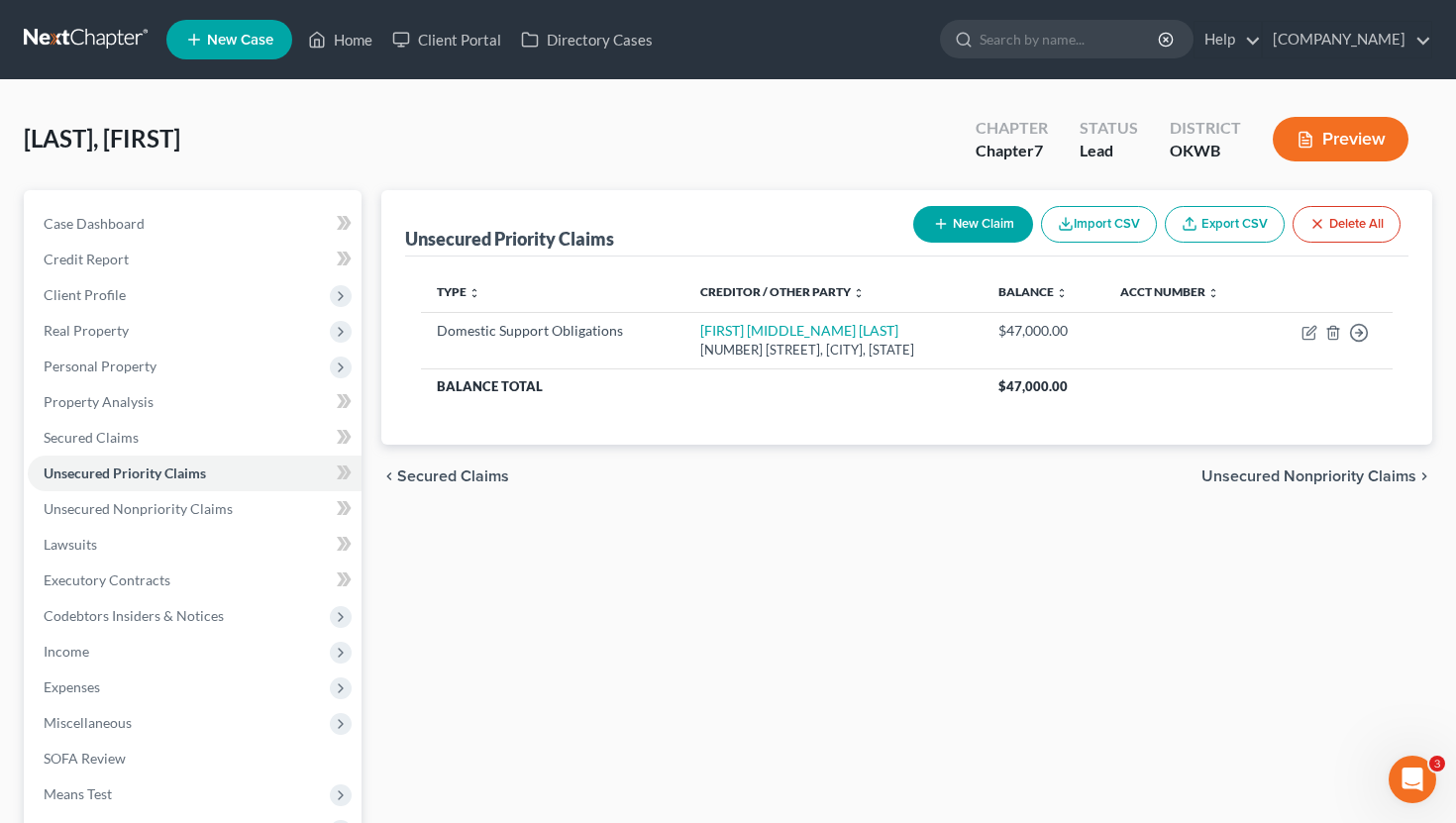 click 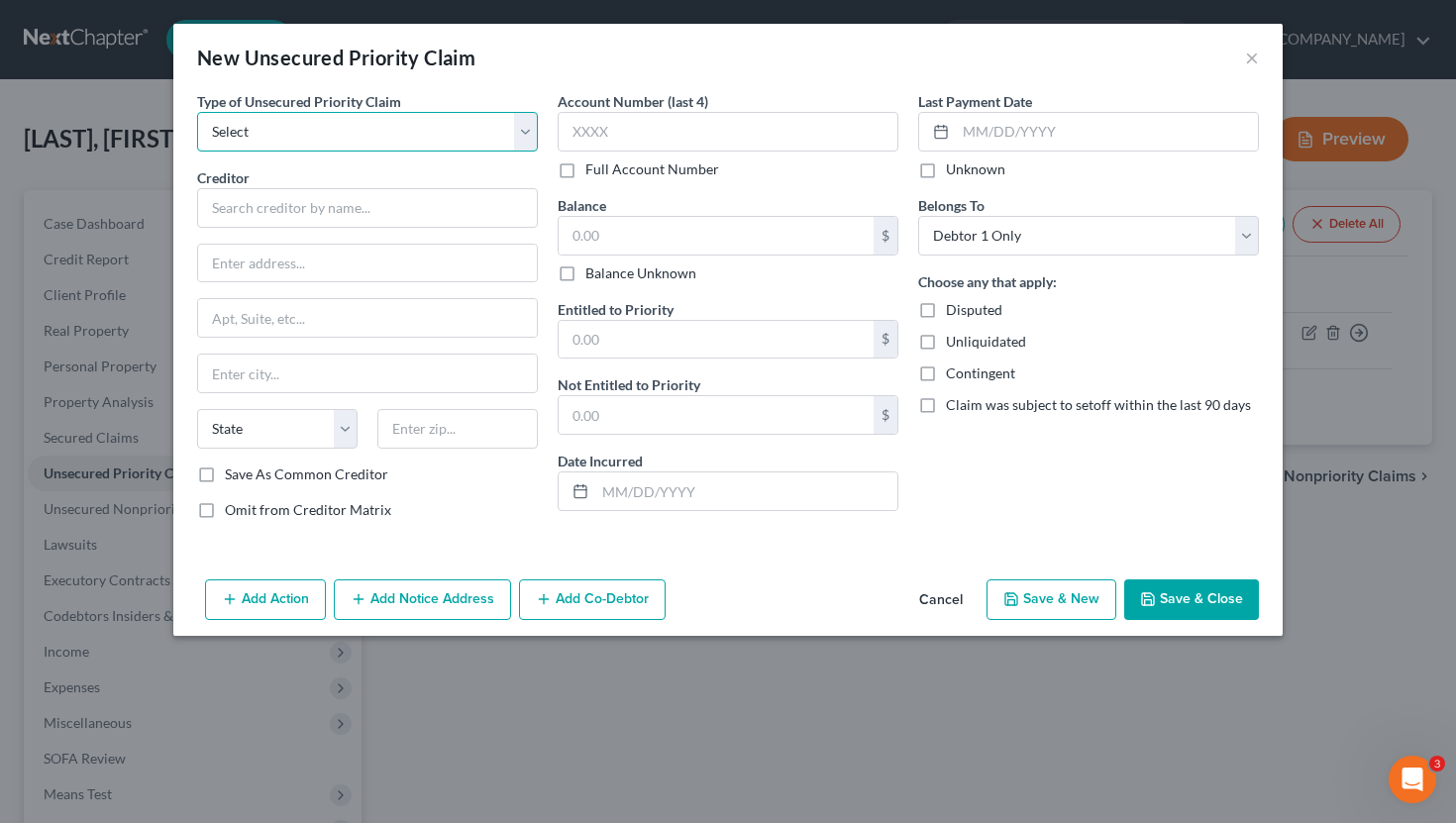 click on "Select Taxes & Other Government Units Domestic Support Obligations Extensions of credit in an involuntary case Wages, Salaries, Commissions Contributions to employee benefits Certain farmers and fisherman Deposits by individuals Commitments to maintain capitals Claims for death or injury while intoxicated Other" at bounding box center [367, 132] 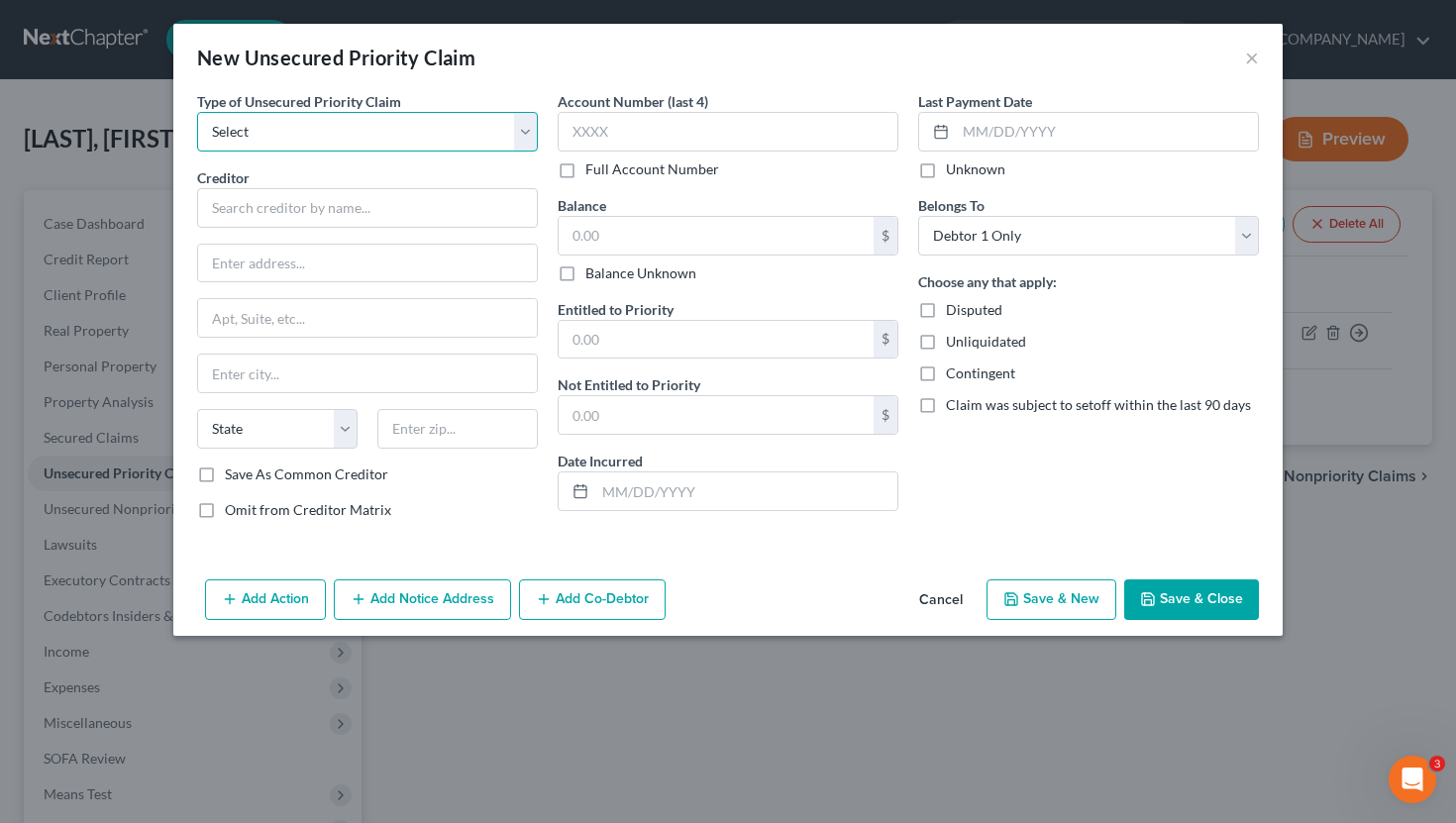 select on "0" 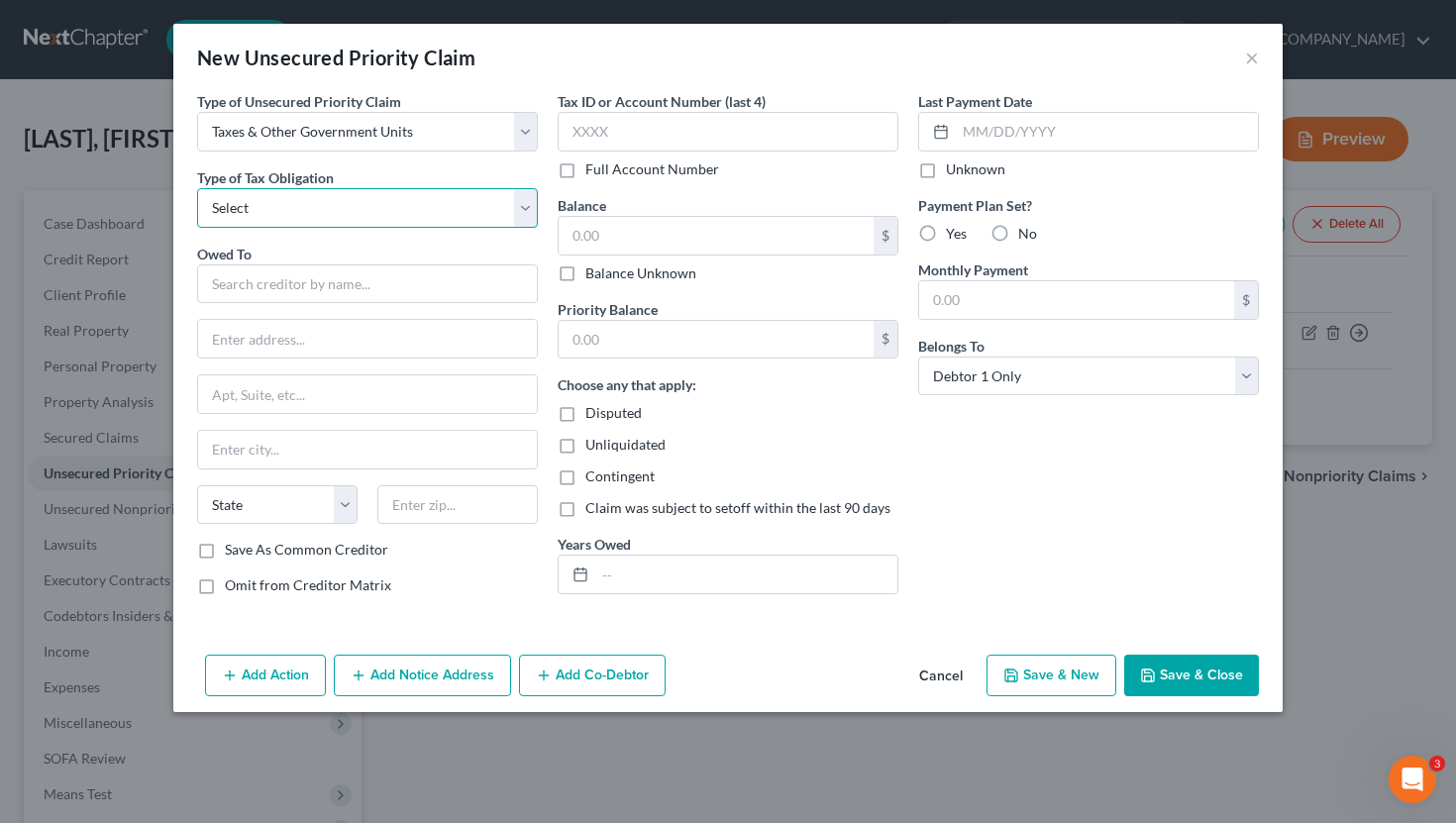 click on "Select Federal City State Franchise Tax Board Other" at bounding box center (367, 208) 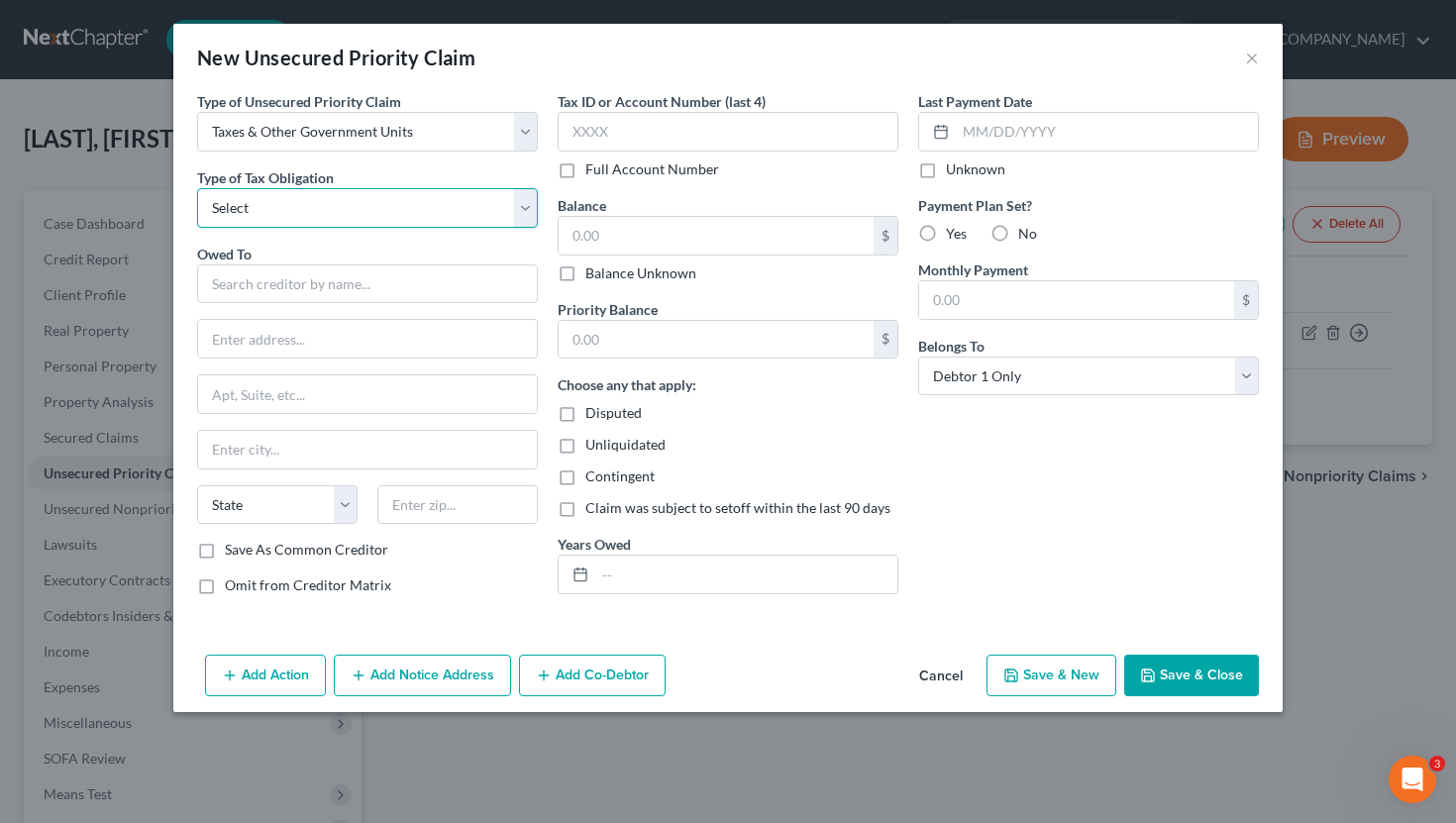 select on "0" 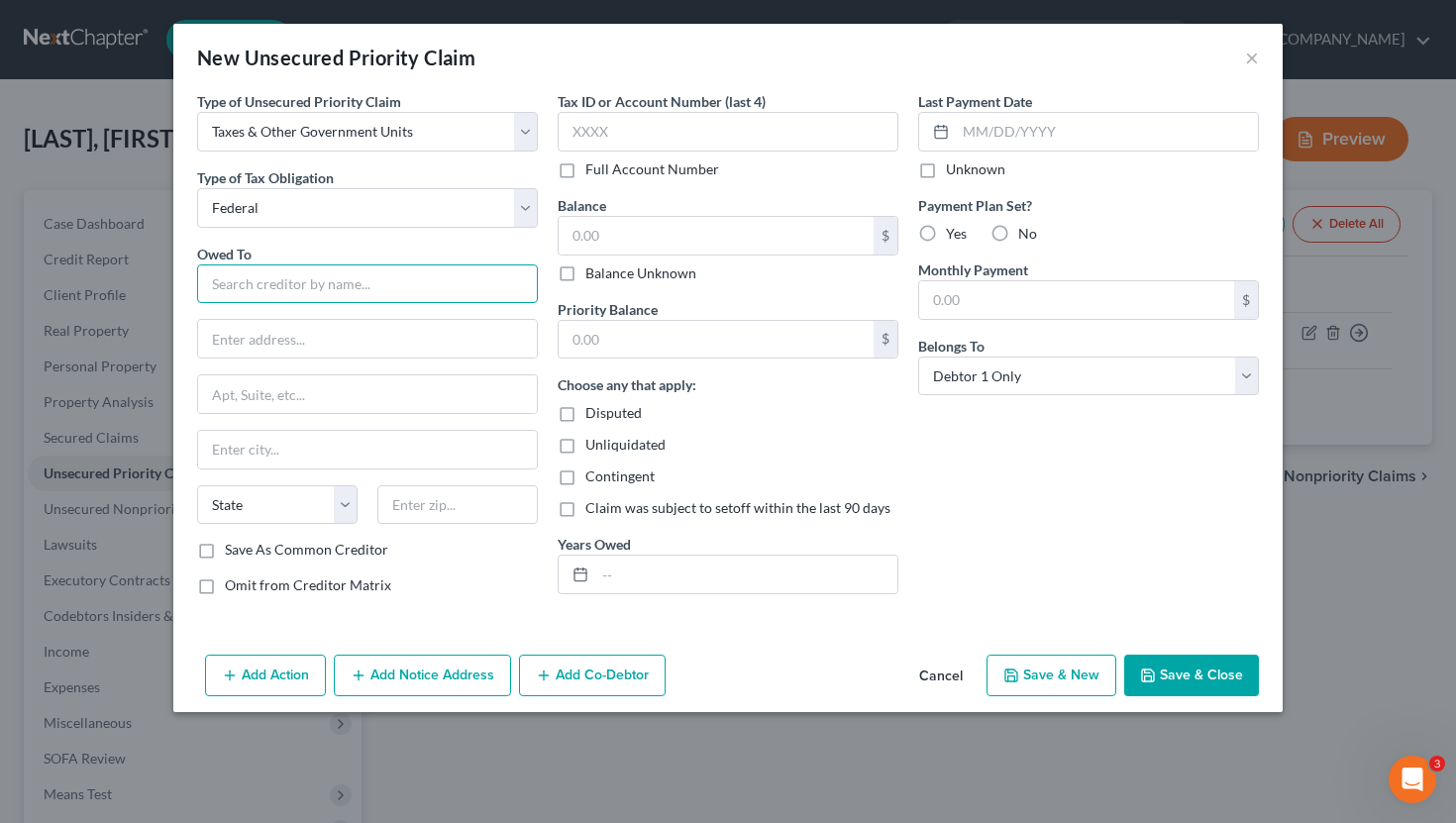 click at bounding box center [367, 284] 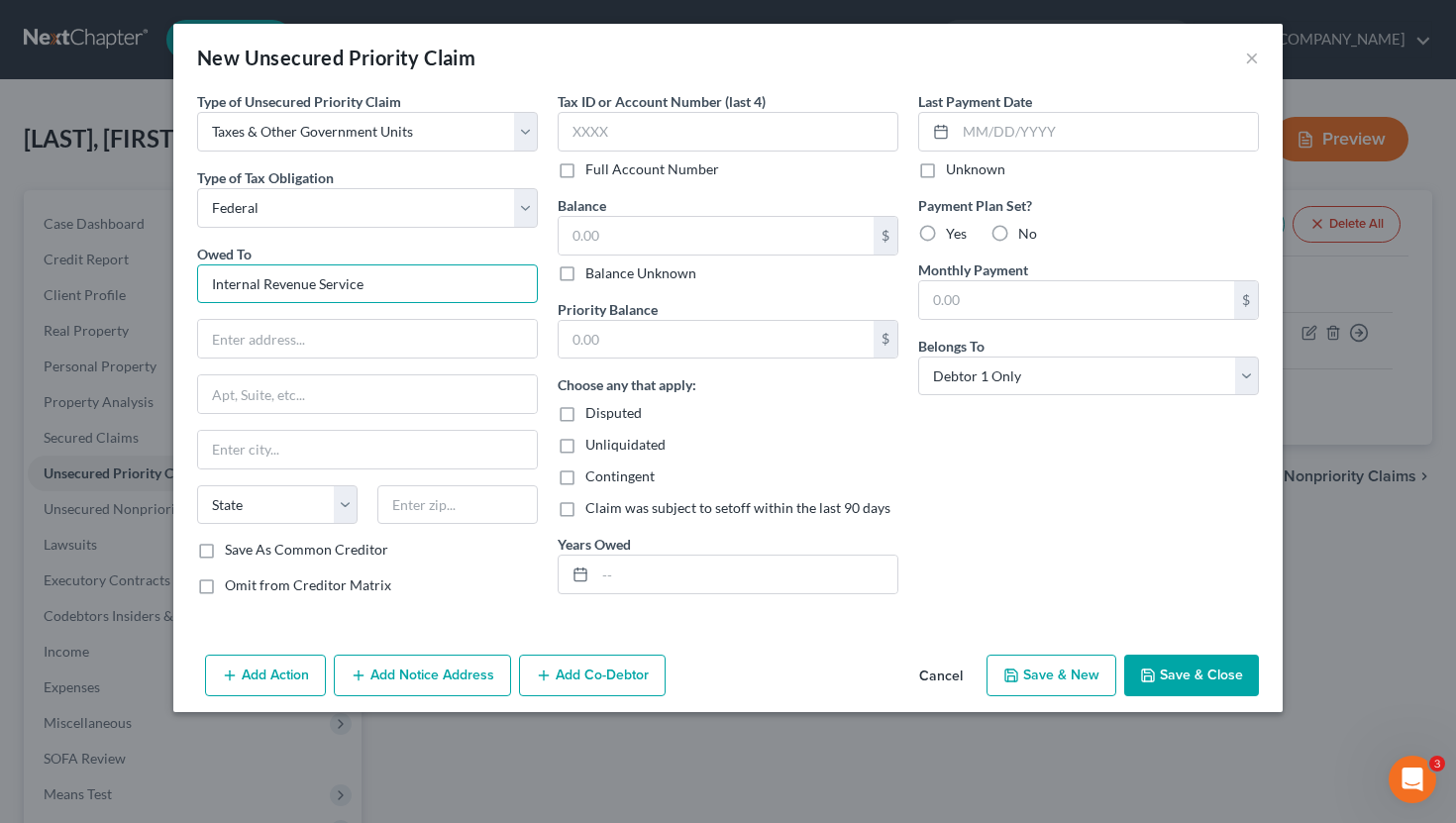 click on "Internal Revenue Service" at bounding box center (367, 284) 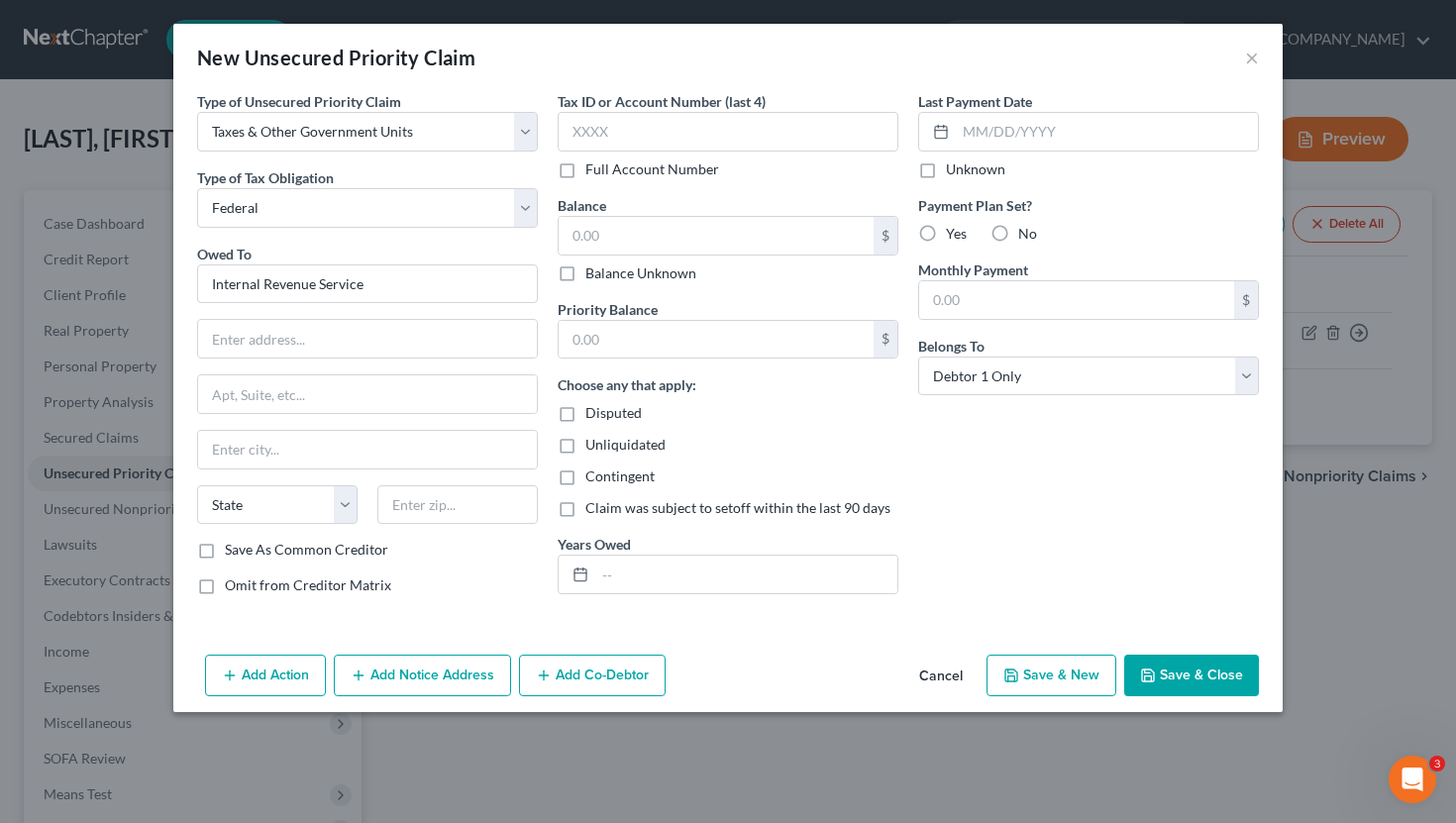 click on "Owed To *    Internal Revenue Service                      State AL AK AR AZ CA CO CT DE DC FL GA GU HI ID IL IN IA KS KY LA ME MD MA MI MN MS MO MT NC ND NE NV NH NJ NM NY OH OK OR PA PR RI SC SD TN TX UT VI VA VT WA WV WI WY" at bounding box center [367, 392] 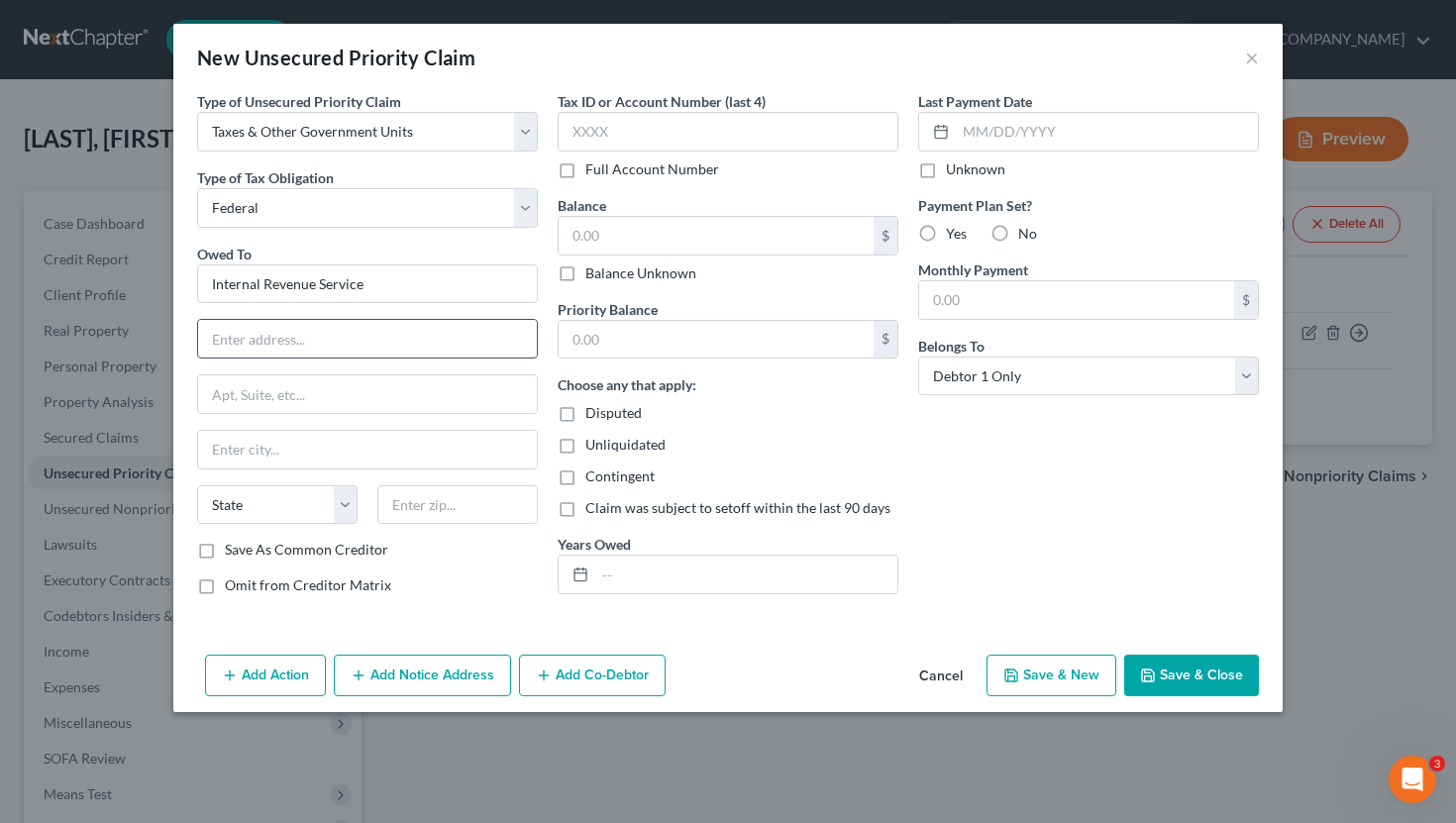 click at bounding box center [367, 339] 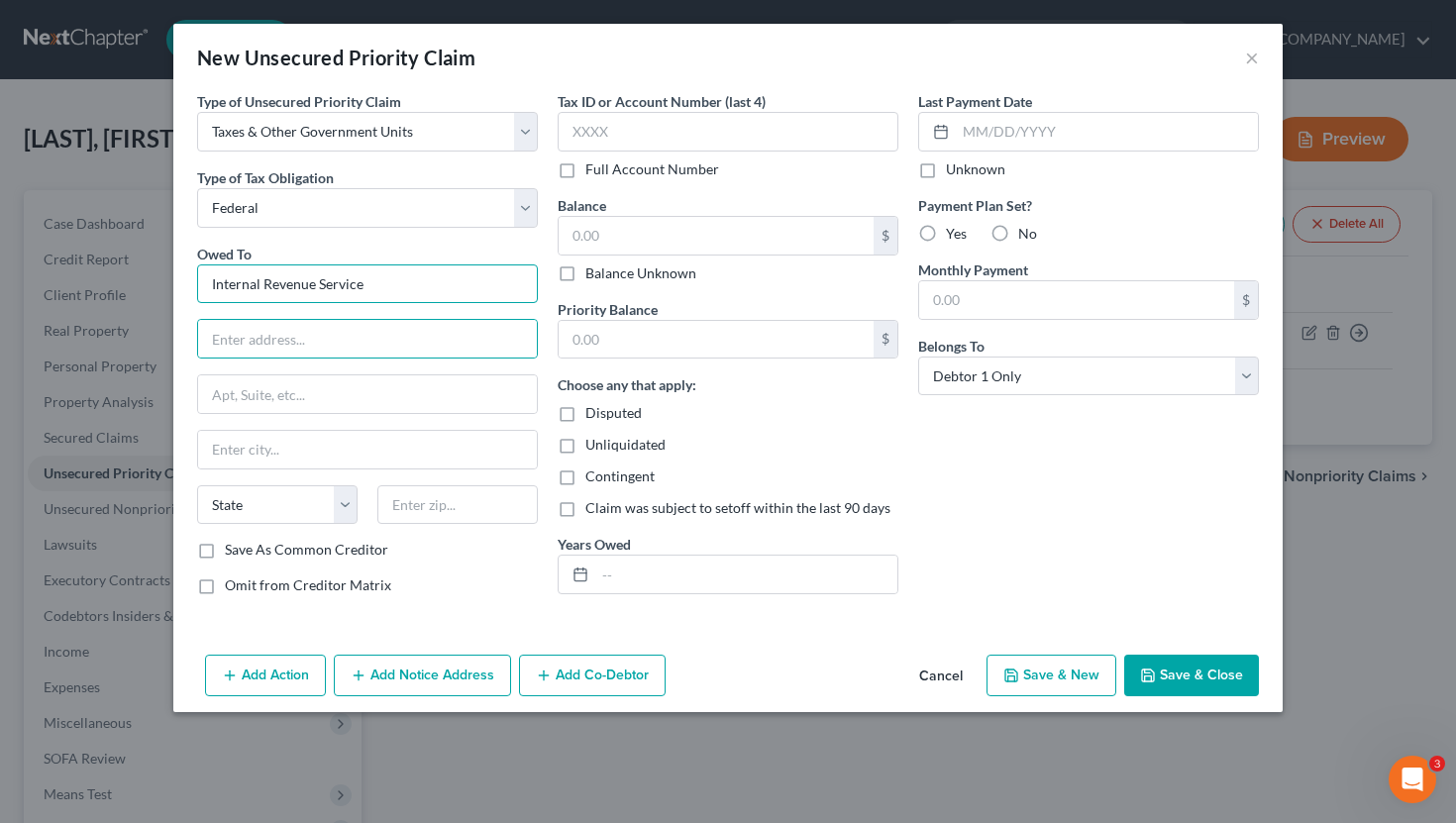 click on "Internal Revenue Service" at bounding box center (367, 284) 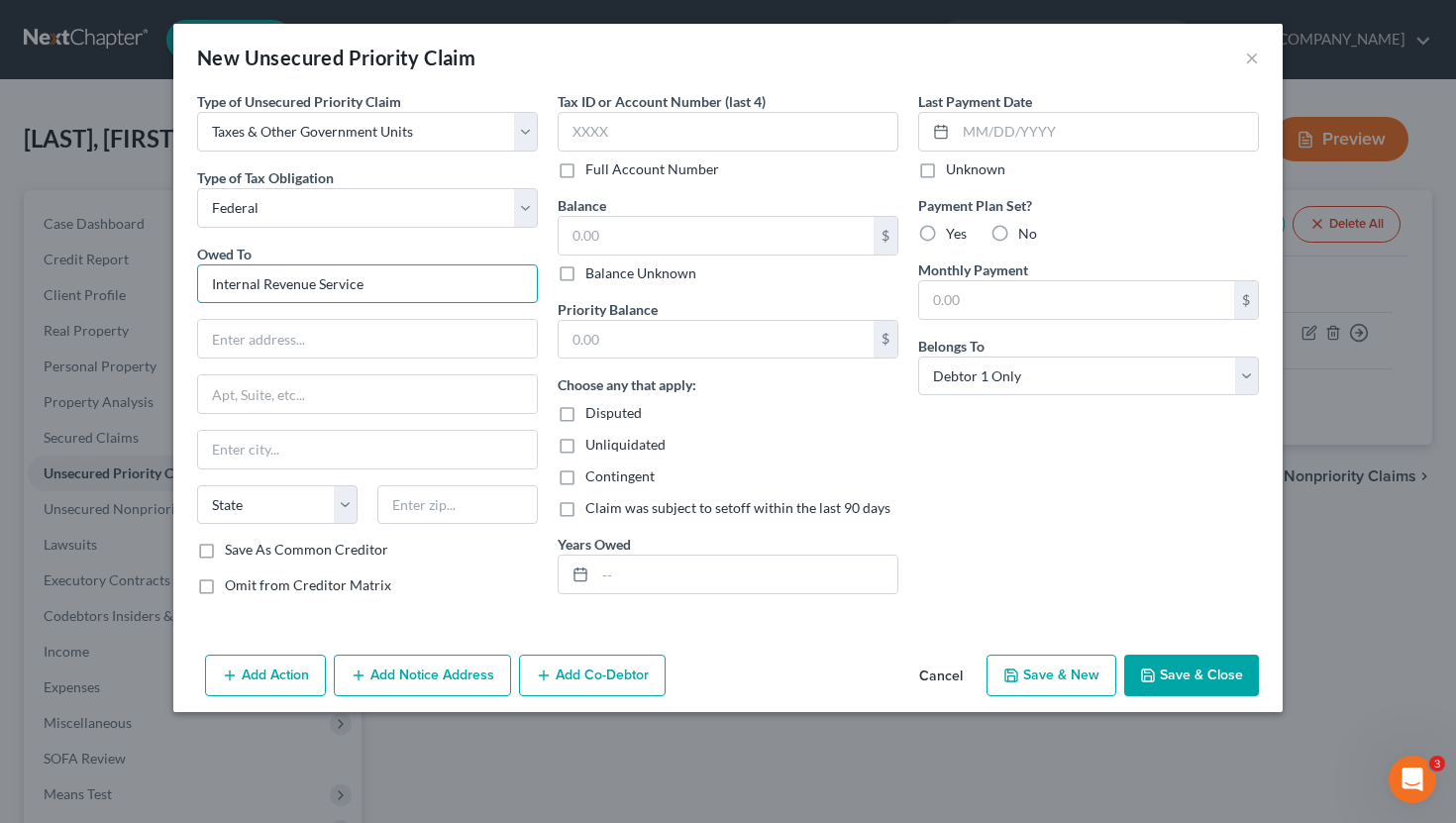 click on "Internal Revenue Service" at bounding box center (367, 284) 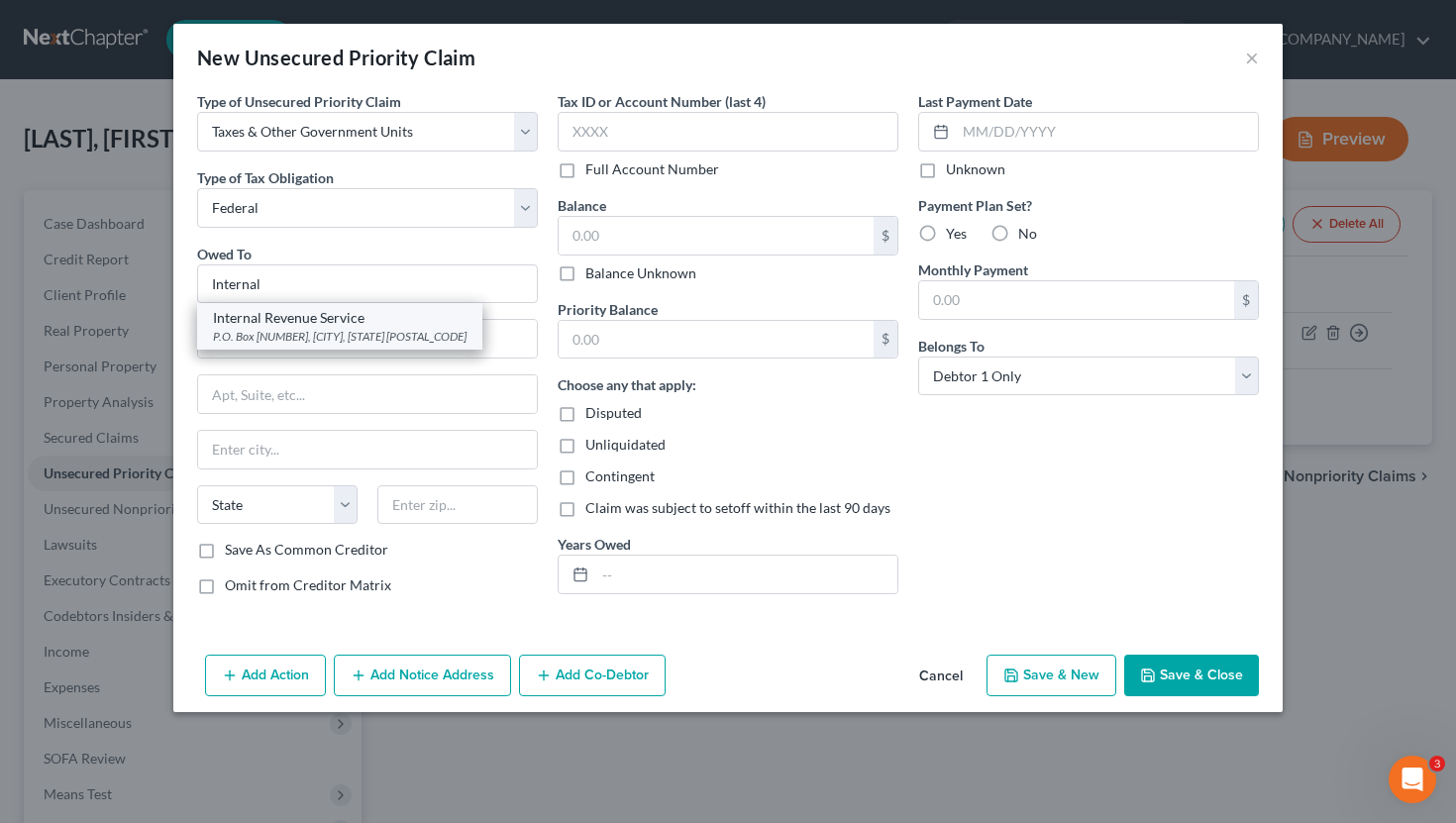 click on "Internal Revenue Service" at bounding box center (340, 318) 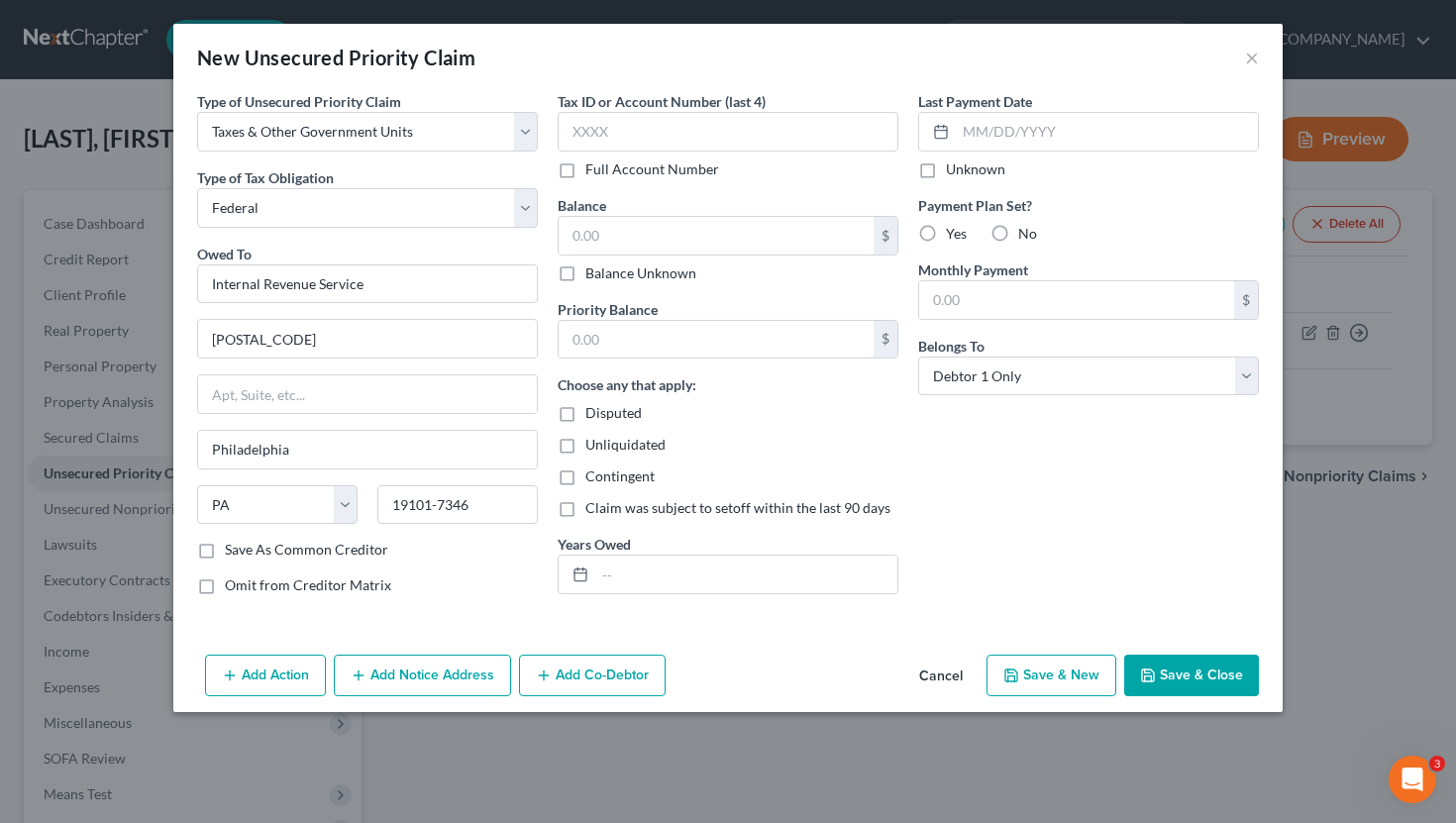 click on "Save As Common Creditor" at bounding box center [306, 550] 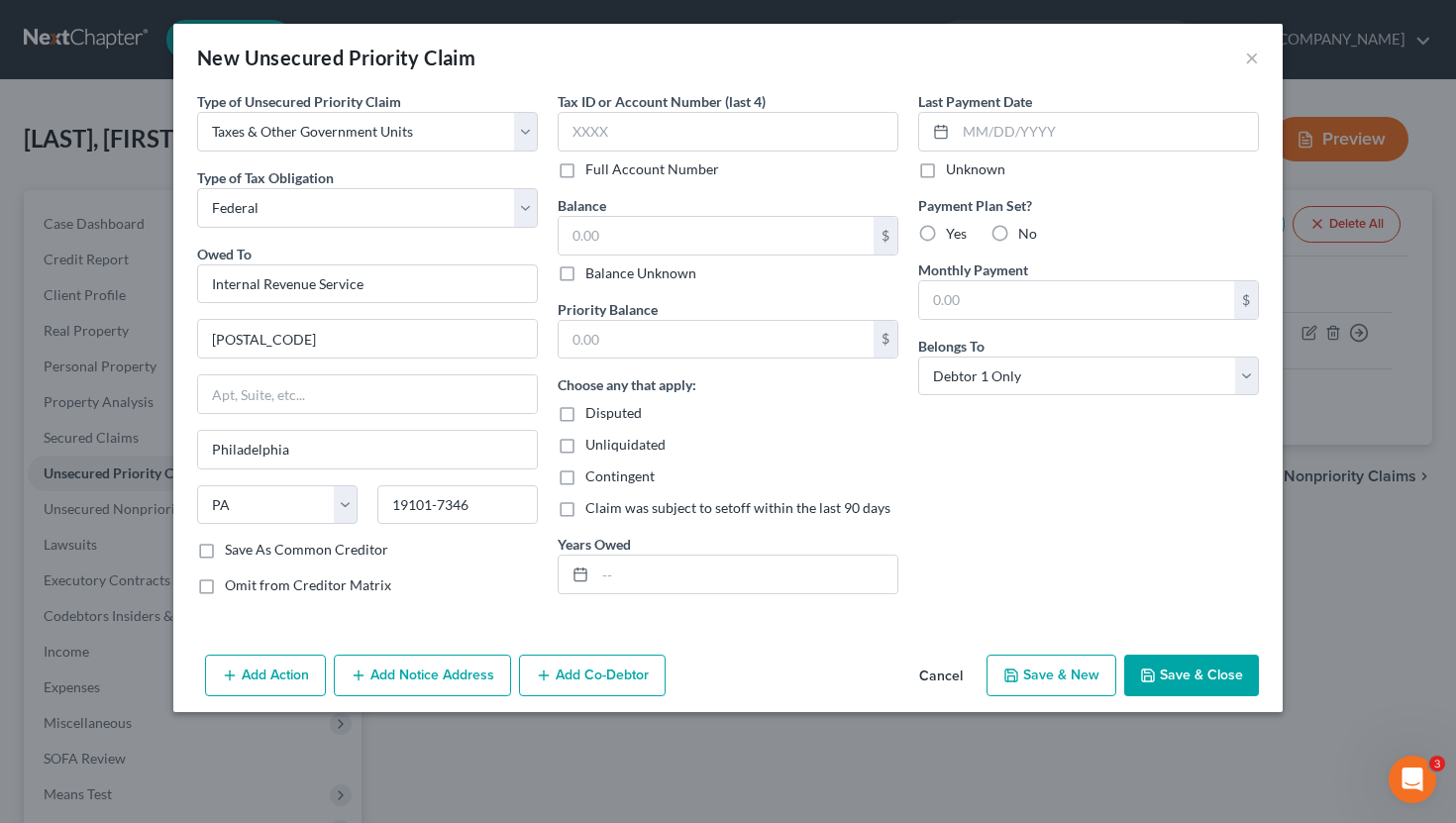 click on "Save As Common Creditor" at bounding box center [239, 546] 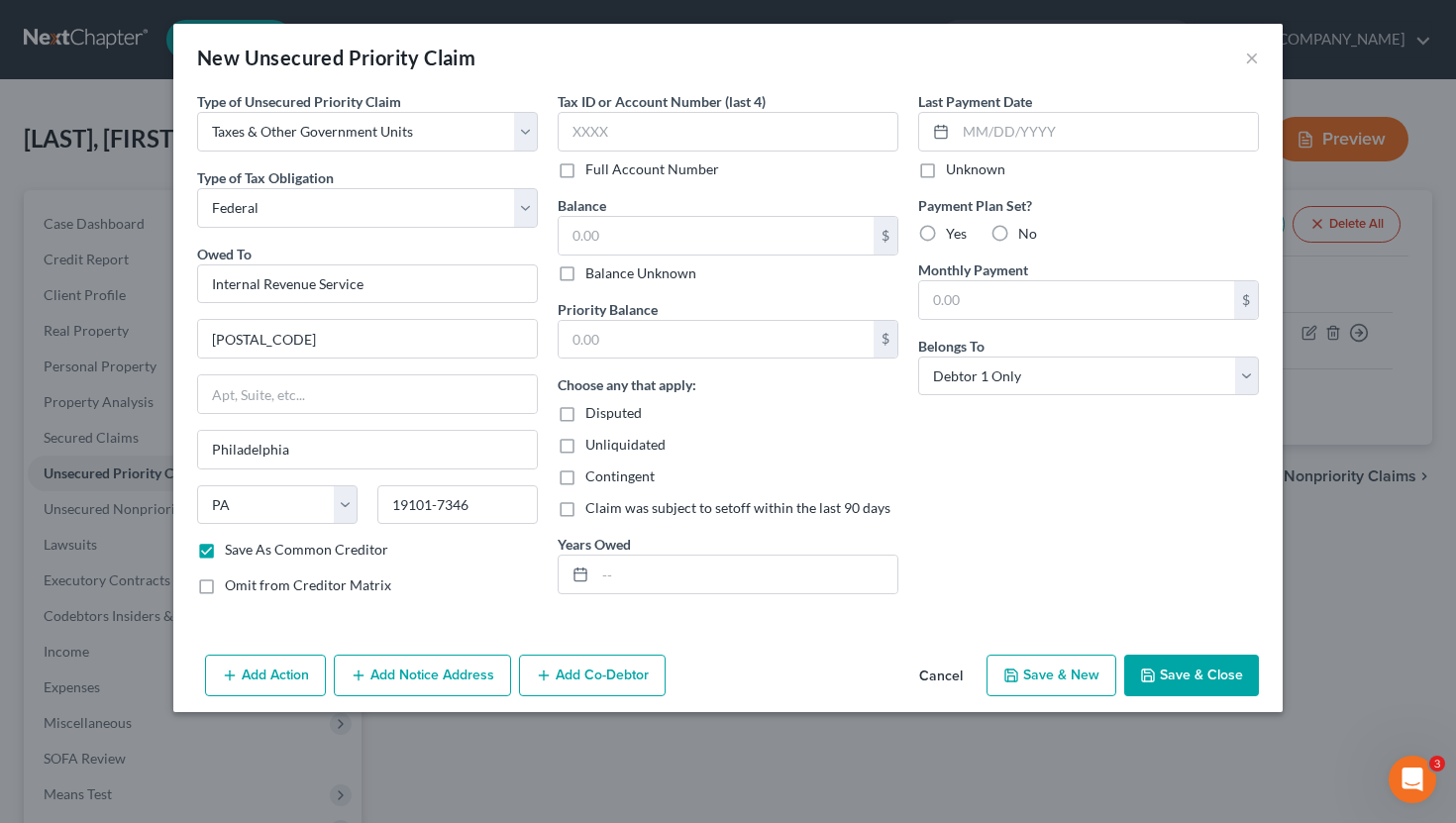 click on "Tax ID or Account Number (last 4)
Full Account Number
Balance
$
Balance Unknown
Balance Undetermined
$
Balance Unknown
Priority Balance $ Choose any that apply: Disputed Unliquidated Contingent Claim was subject to setoff within the last 90 days Years Owed" at bounding box center [728, 351] 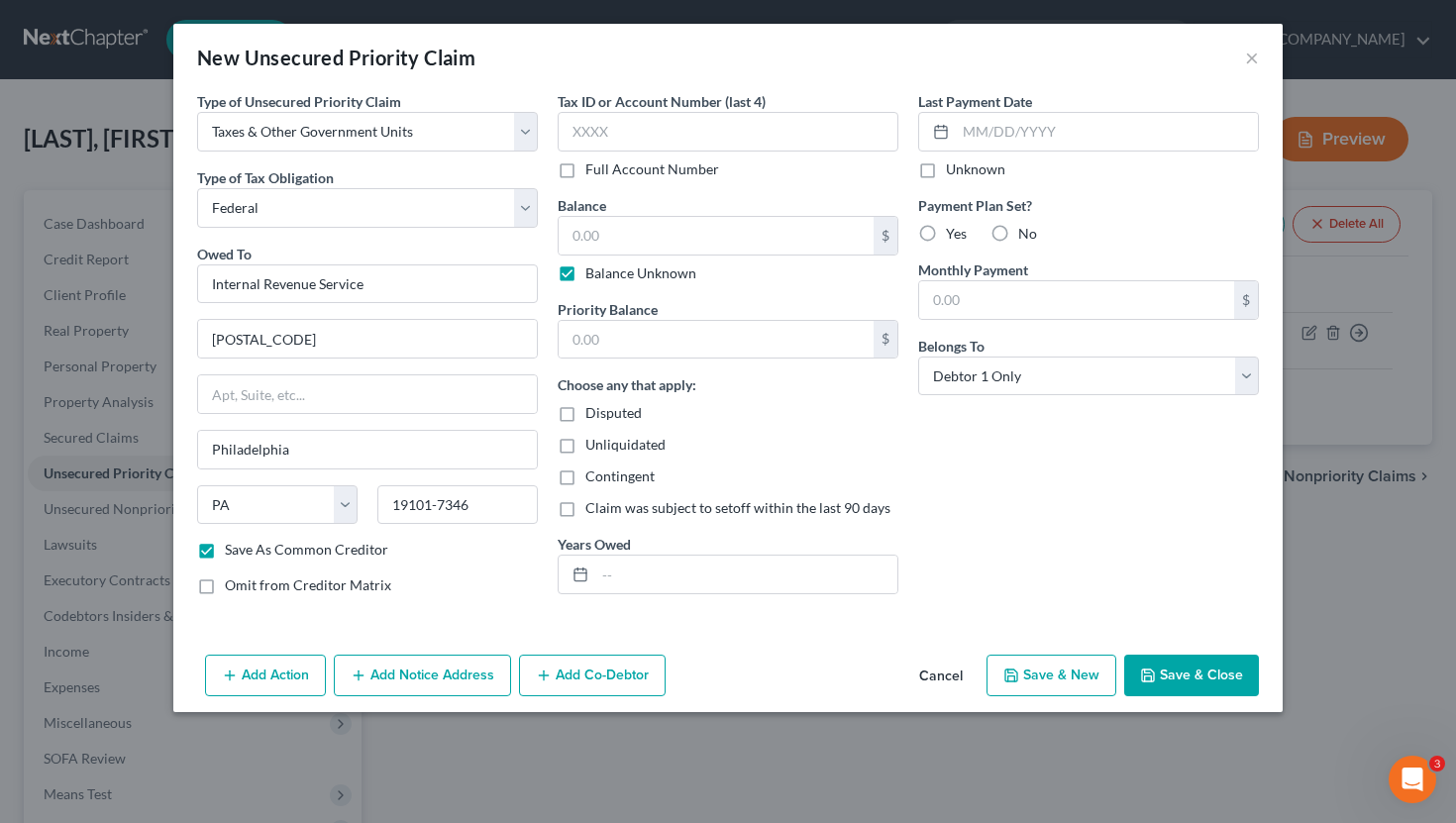 type on "0.00" 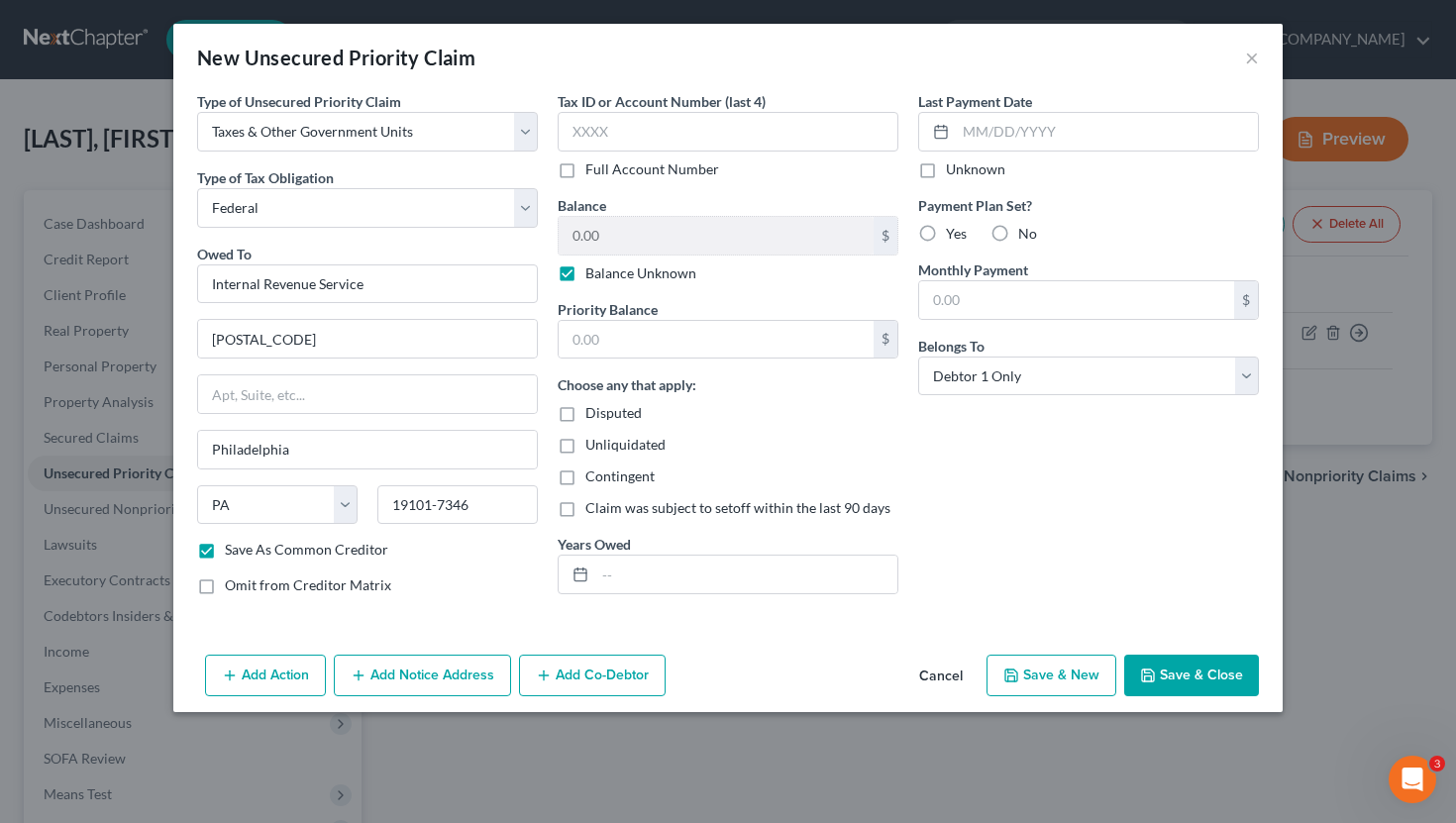 click on "No" at bounding box center [1027, 234] 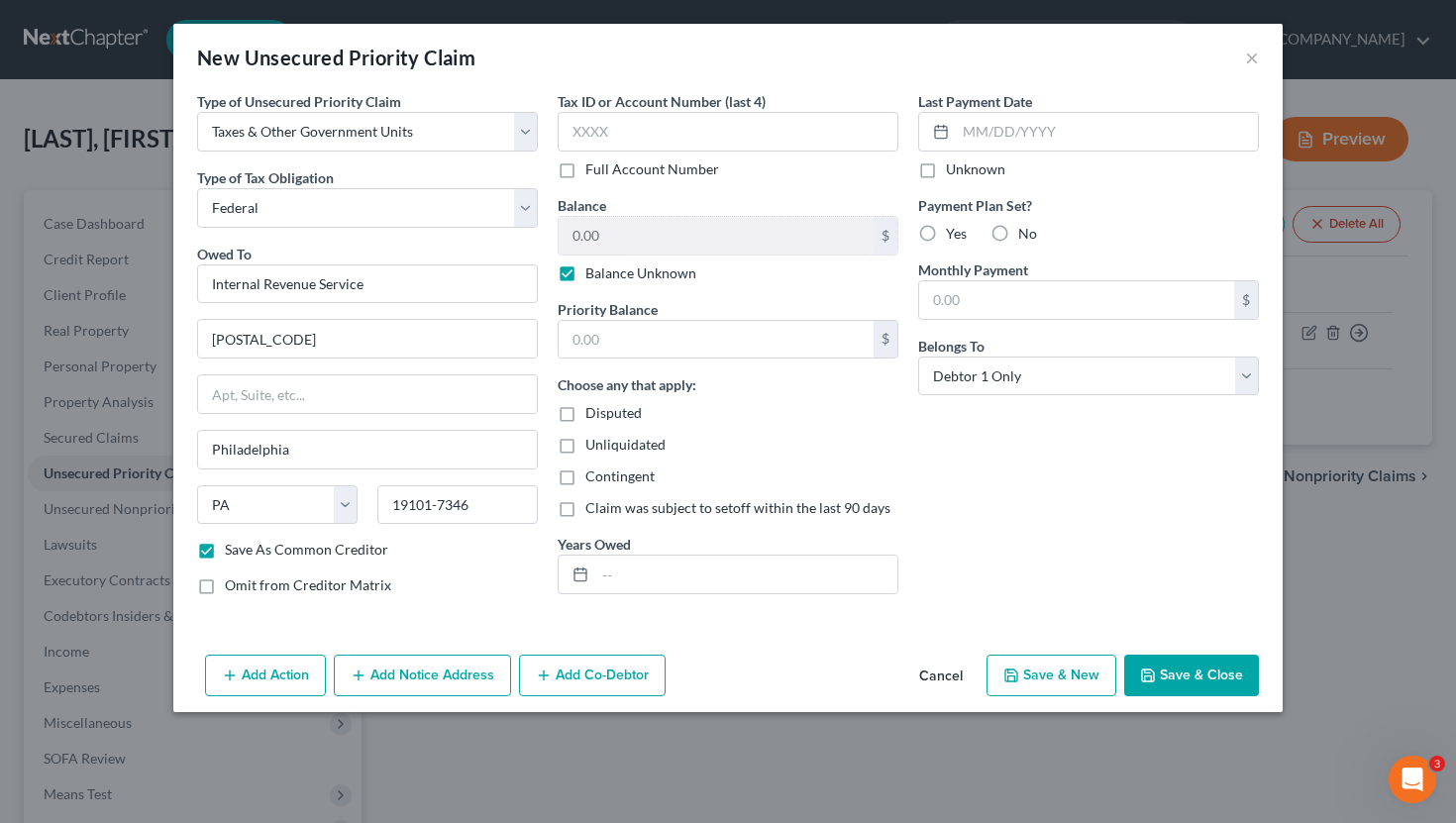 click on "No" at bounding box center (1032, 230) 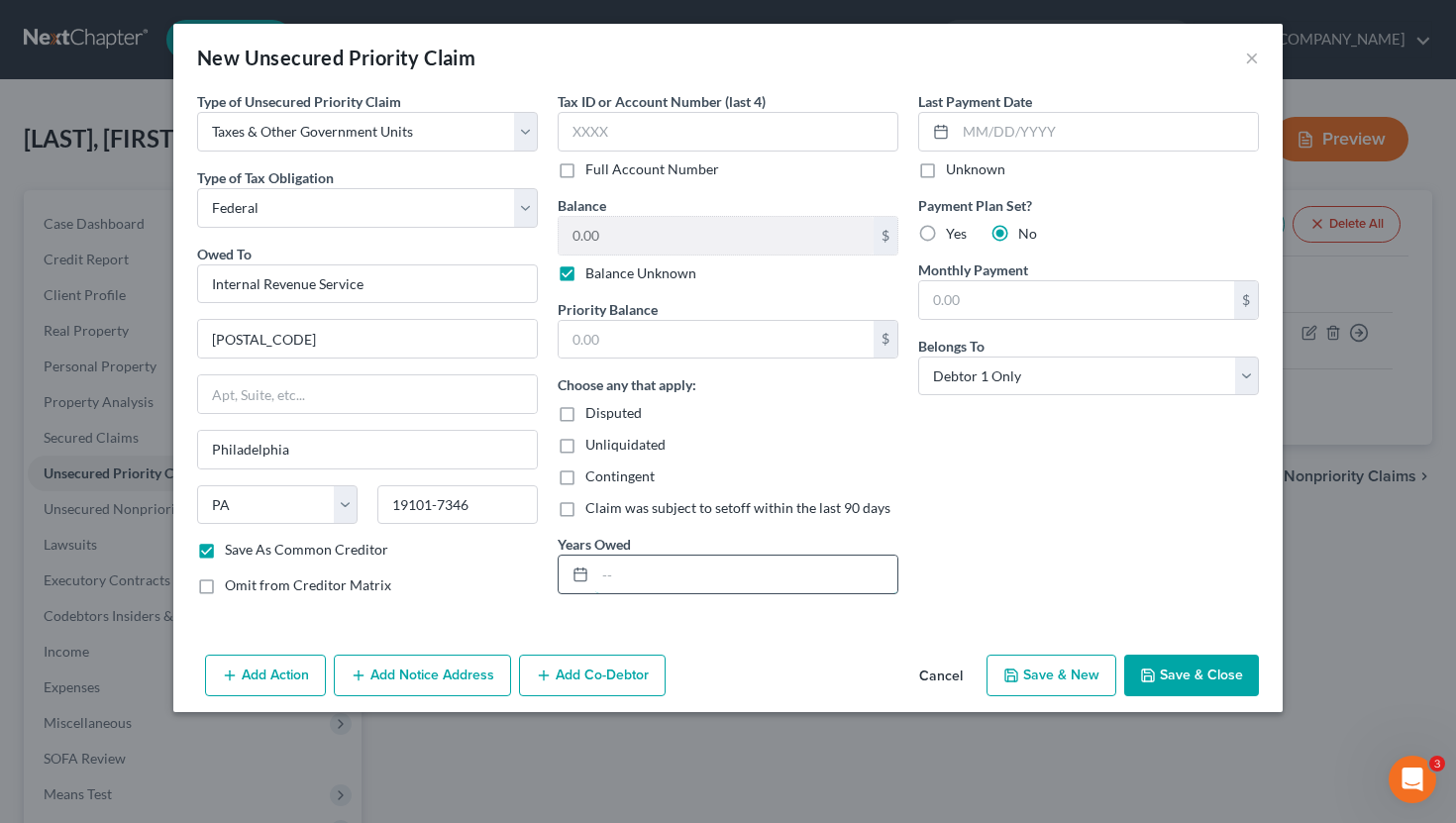 click at bounding box center [746, 574] 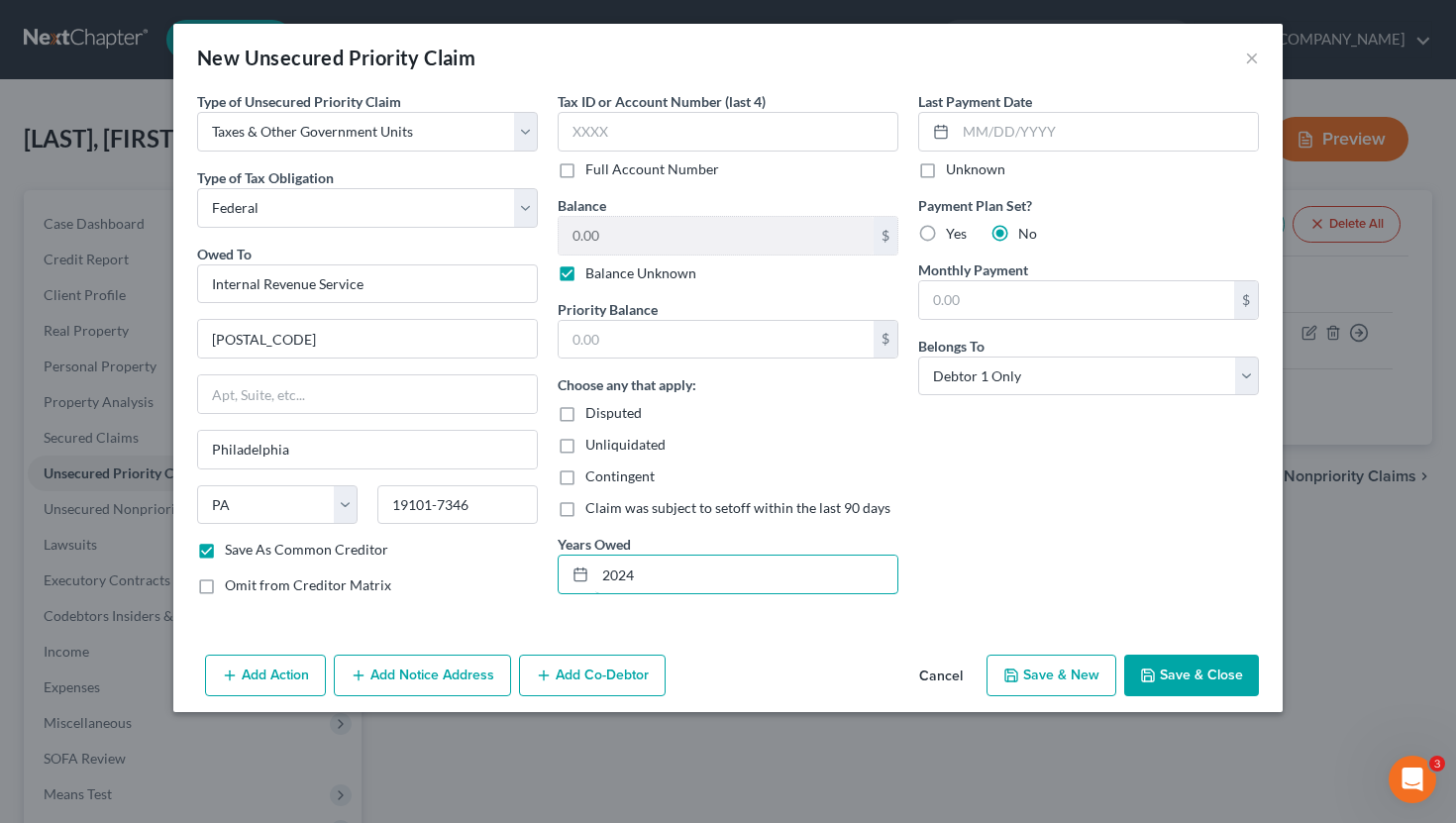 type on "2024" 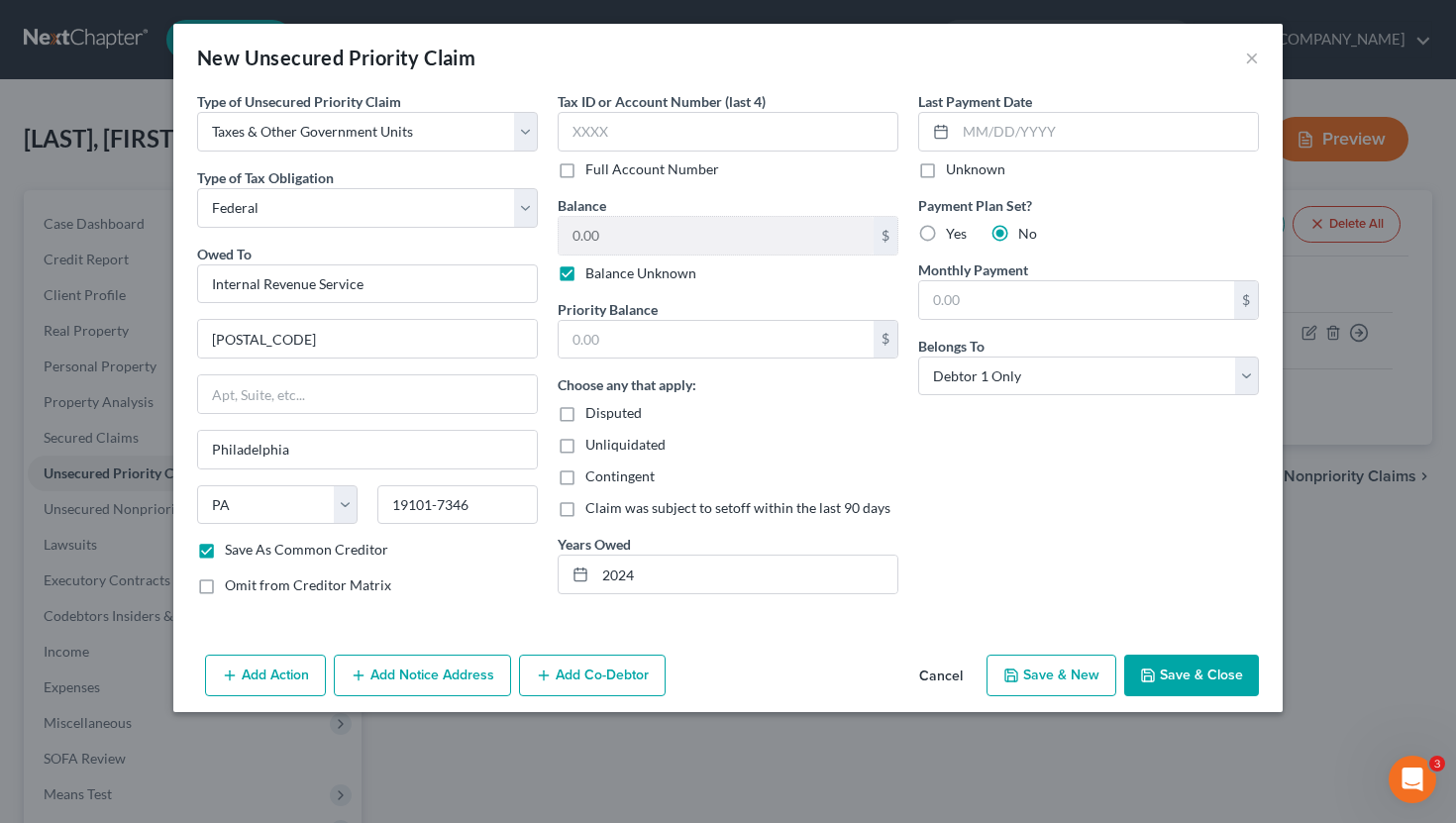 click on "Save & Close" at bounding box center (1192, 675) 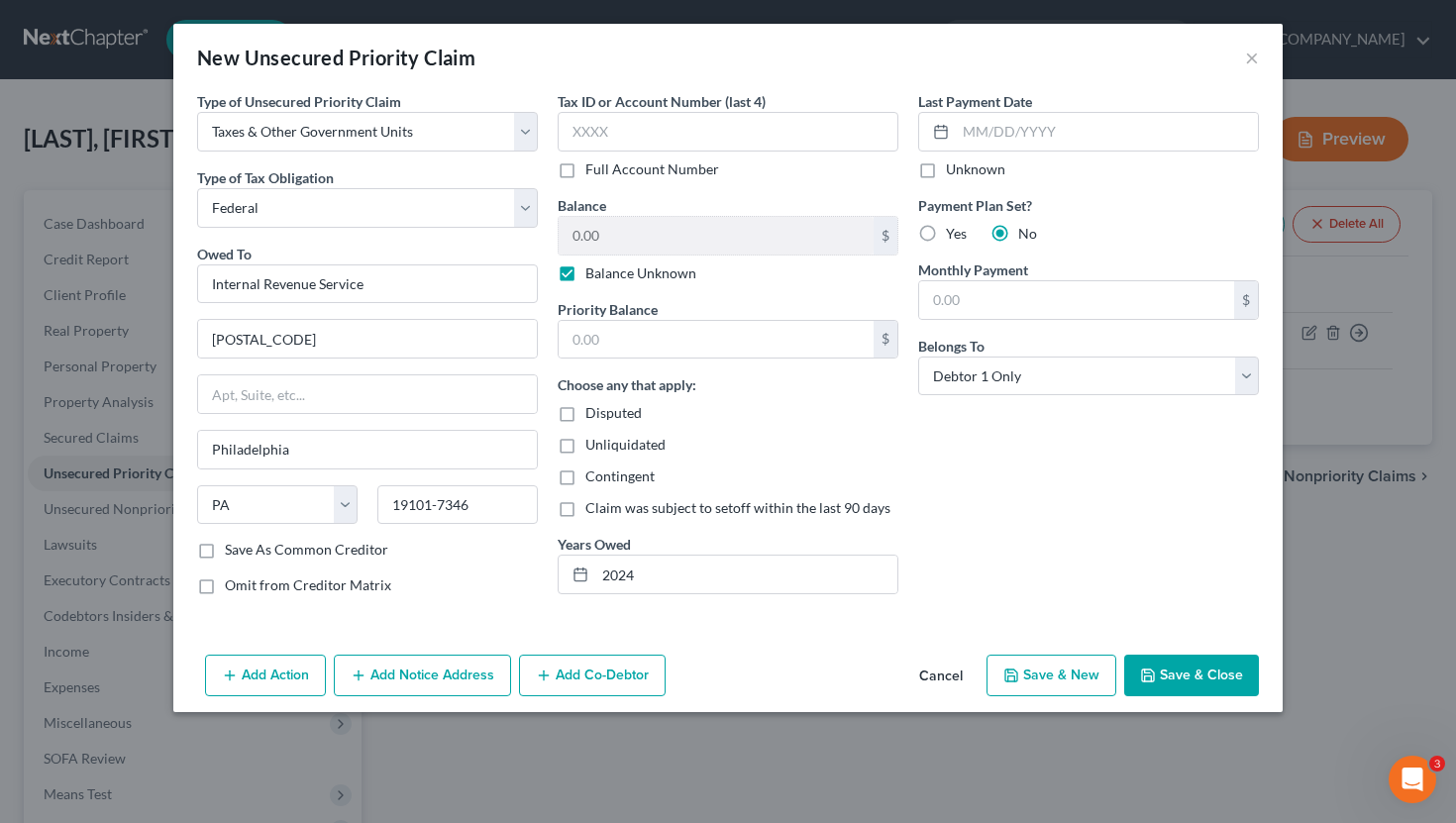 checkbox on "false" 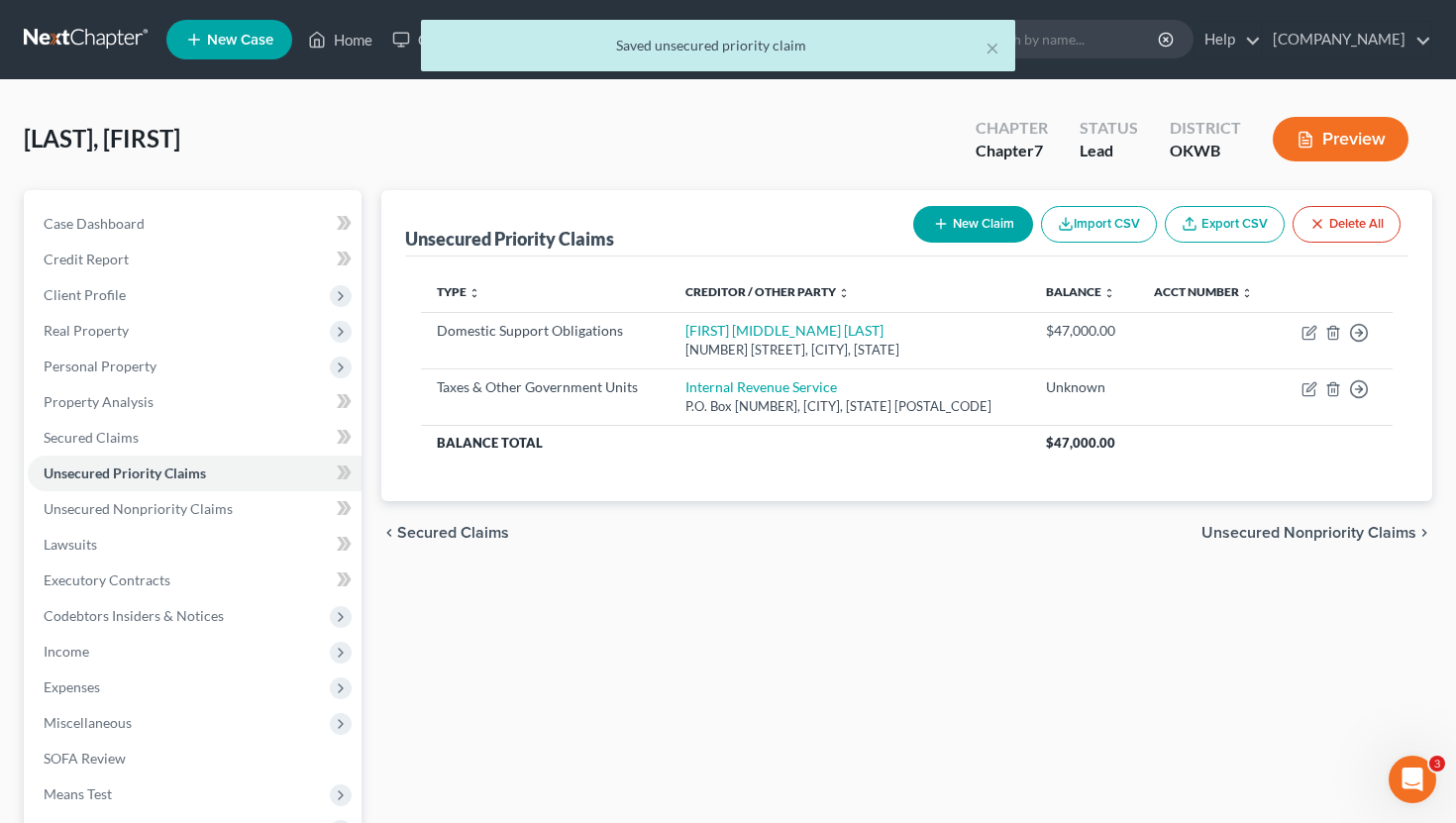 click on "New Claim" at bounding box center [973, 224] 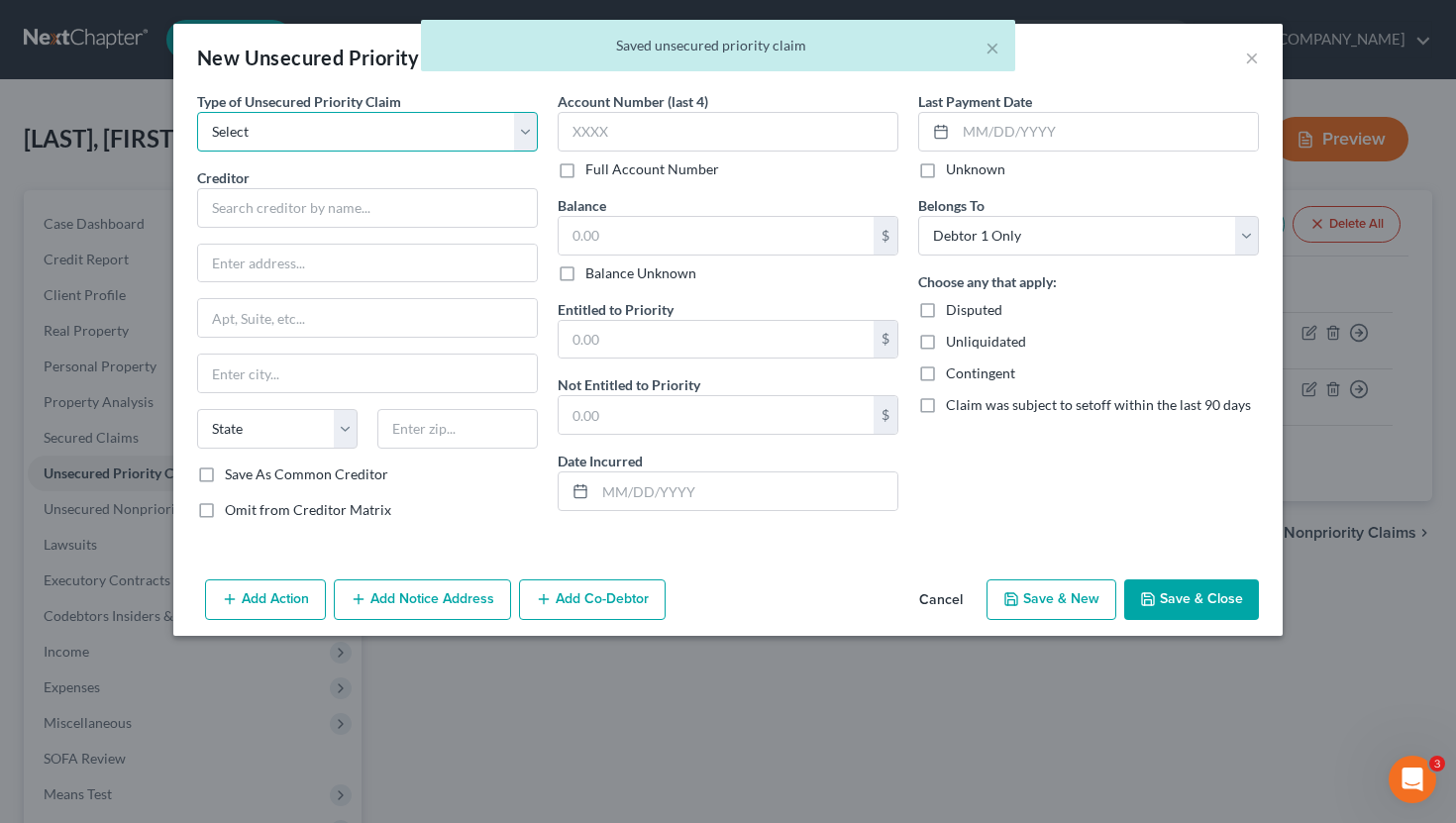 click on "Select Taxes & Other Government Units Domestic Support Obligations Extensions of credit in an involuntary case Wages, Salaries, Commissions Contributions to employee benefits Certain farmers and fisherman Deposits by individuals Commitments to maintain capitals Claims for death or injury while intoxicated Other" at bounding box center [367, 132] 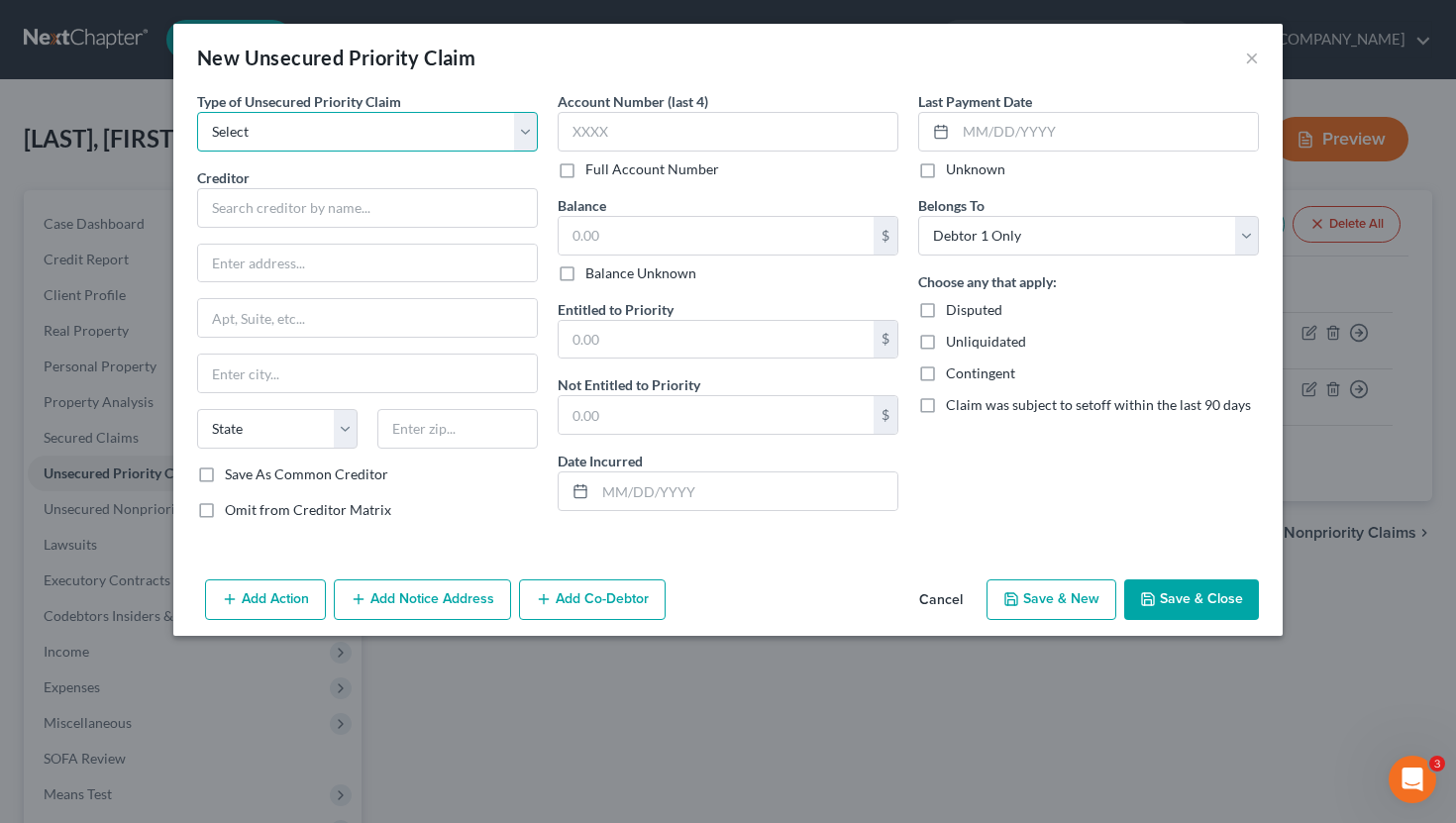select on "0" 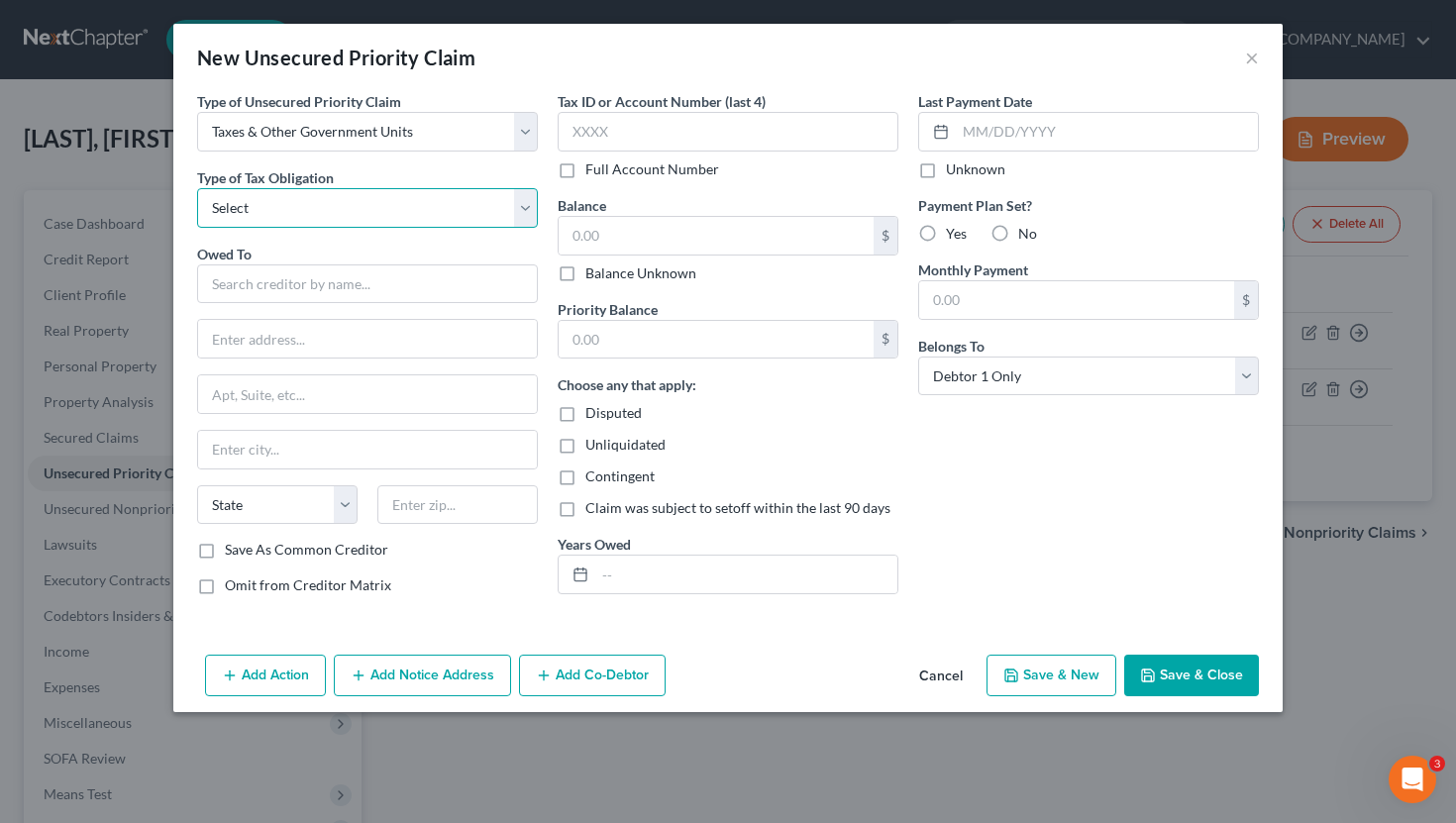 click on "Select Federal City State Franchise Tax Board Other" at bounding box center (367, 208) 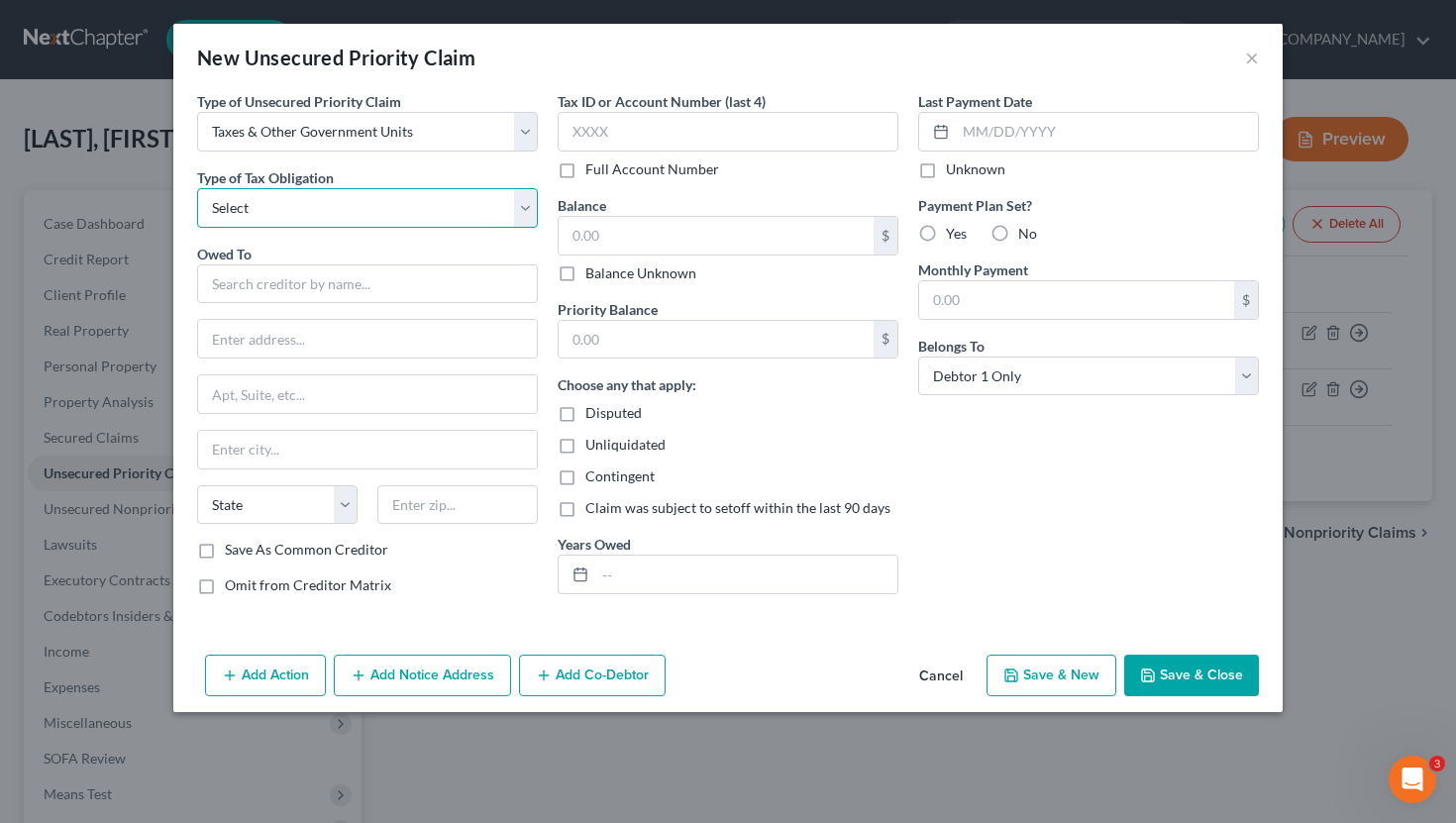 select on "2" 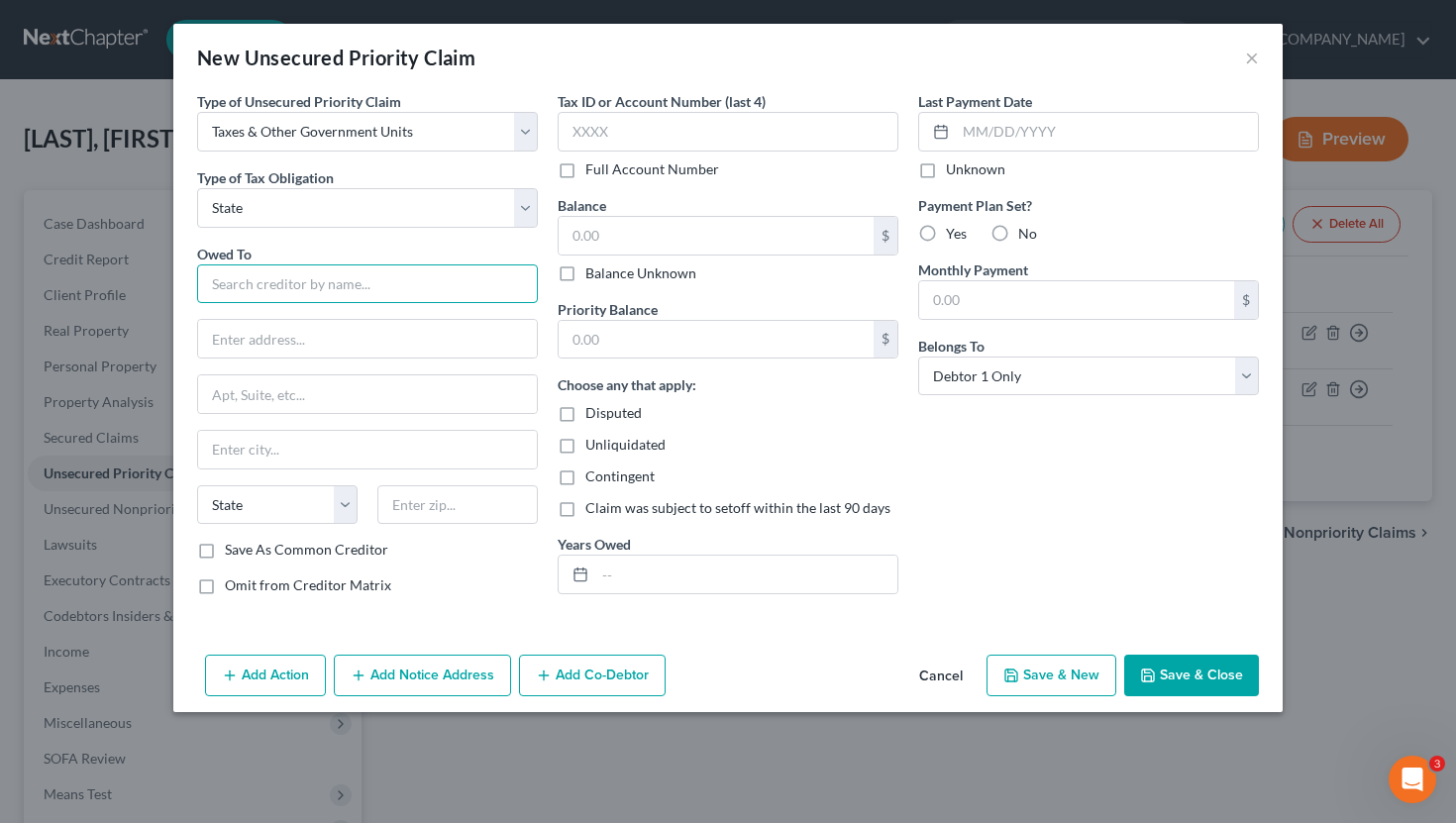 click at bounding box center [367, 284] 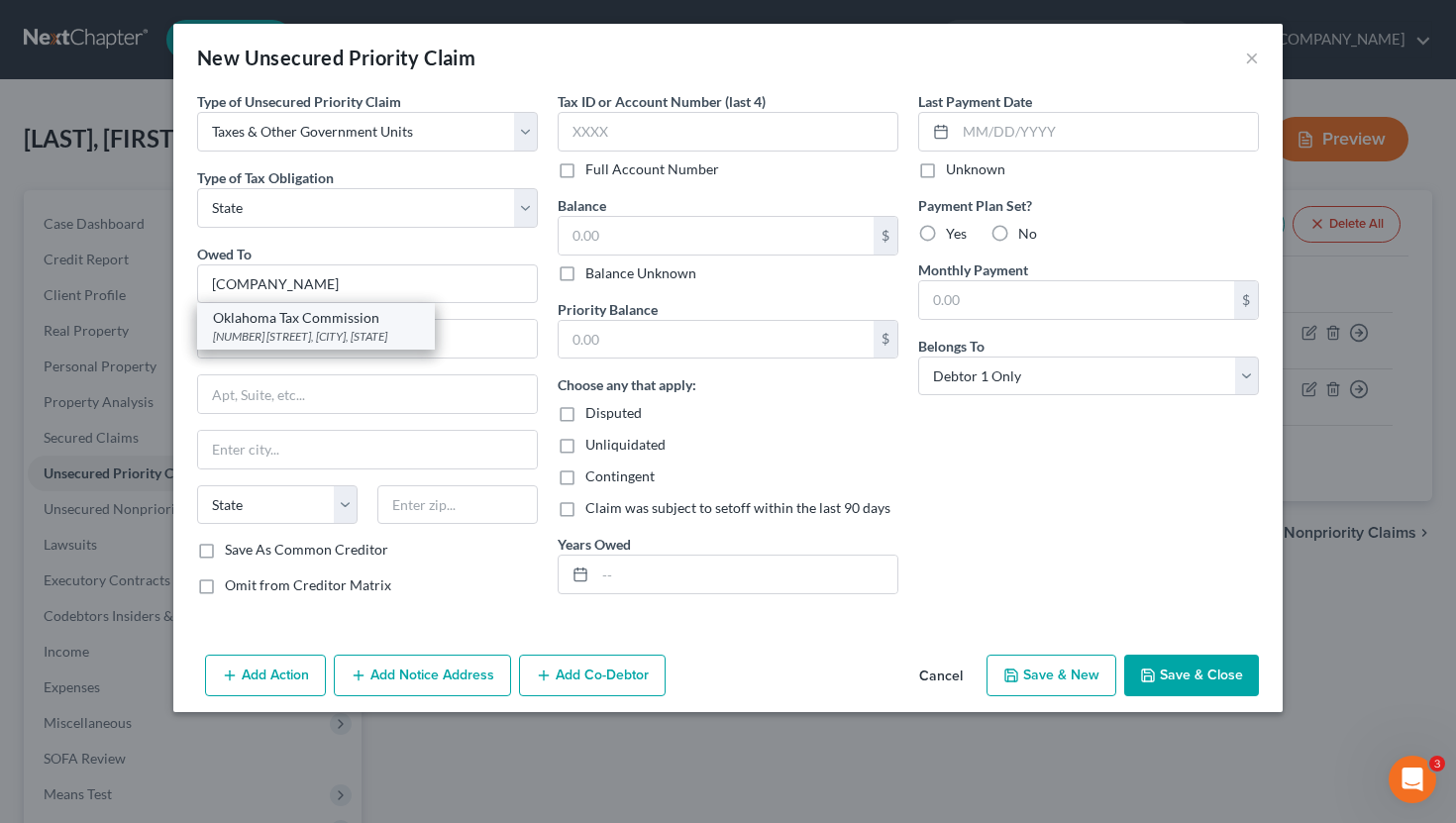 click on "[NUMBER] [STREET], [CITY], [STATE]" at bounding box center (316, 336) 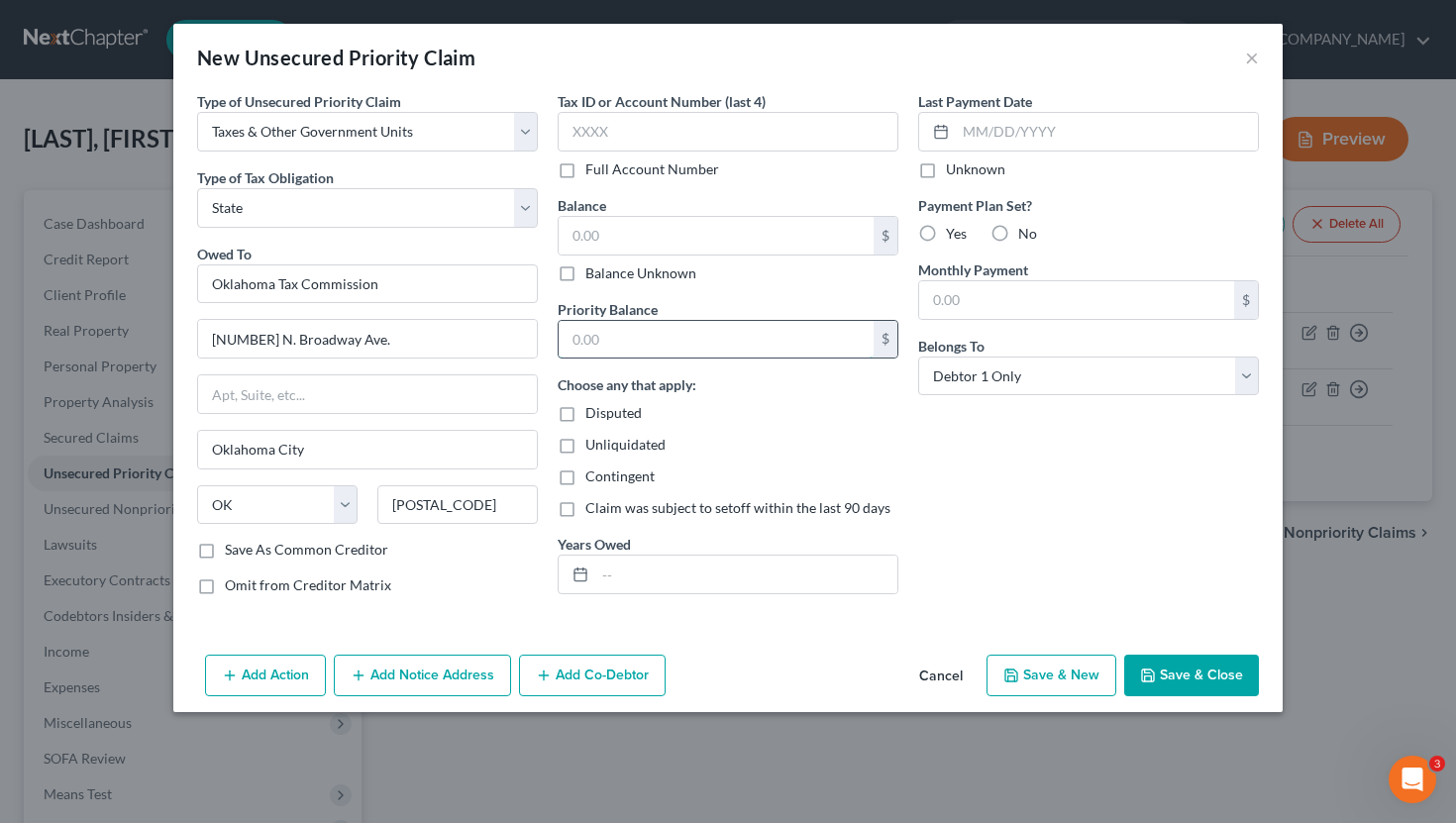 click at bounding box center (716, 340) 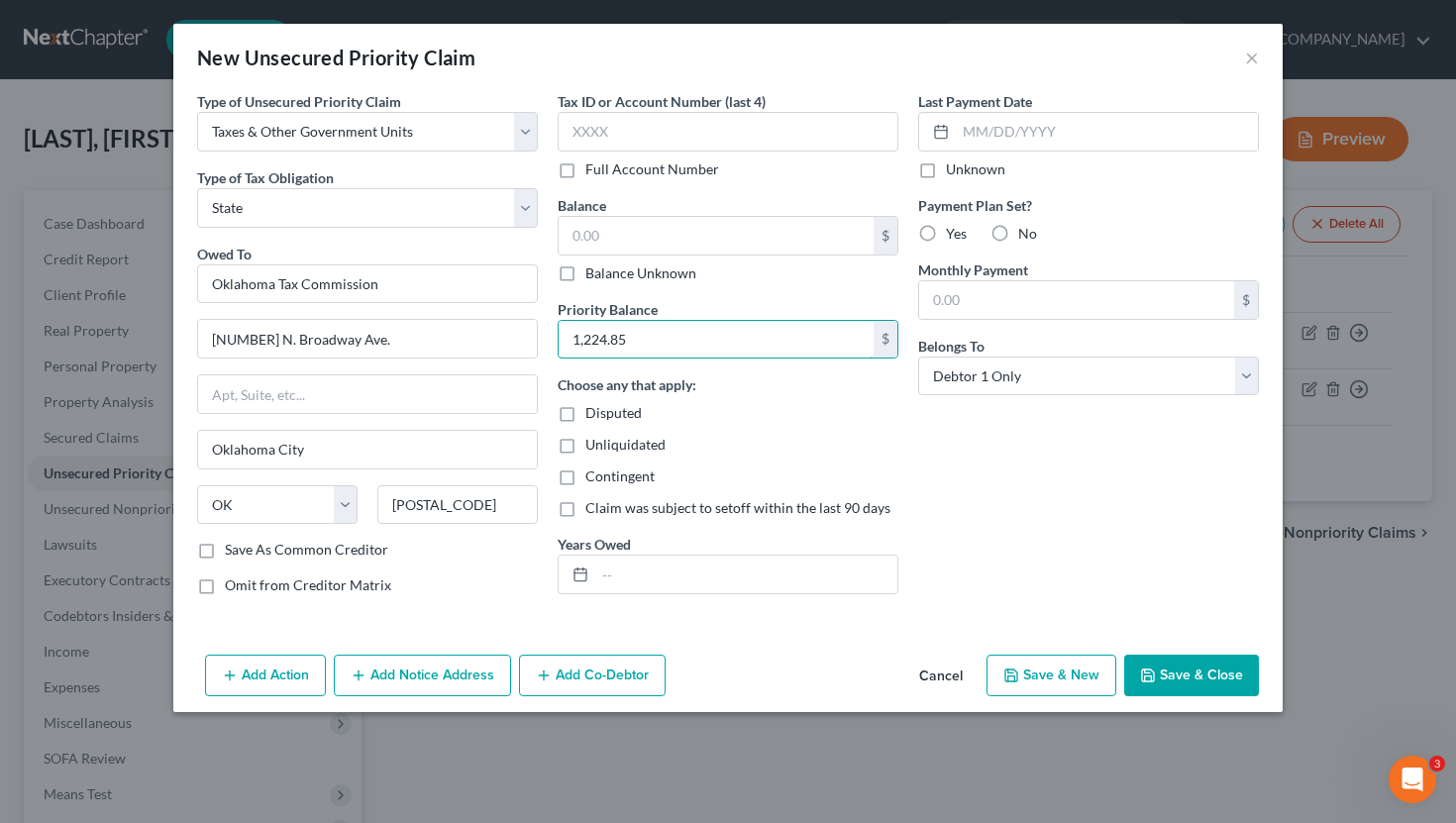 type on "1,224.85" 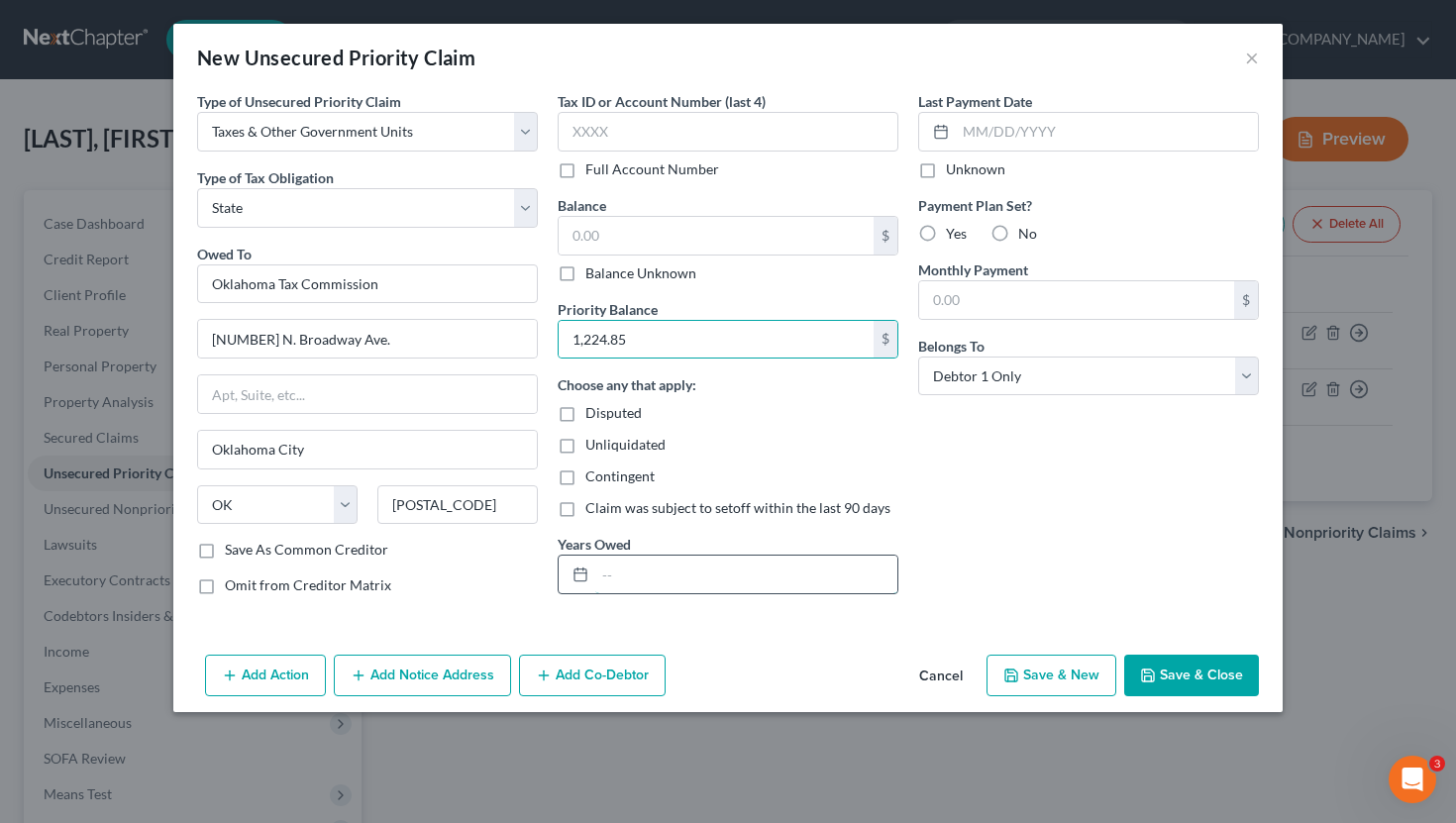 click at bounding box center (746, 574) 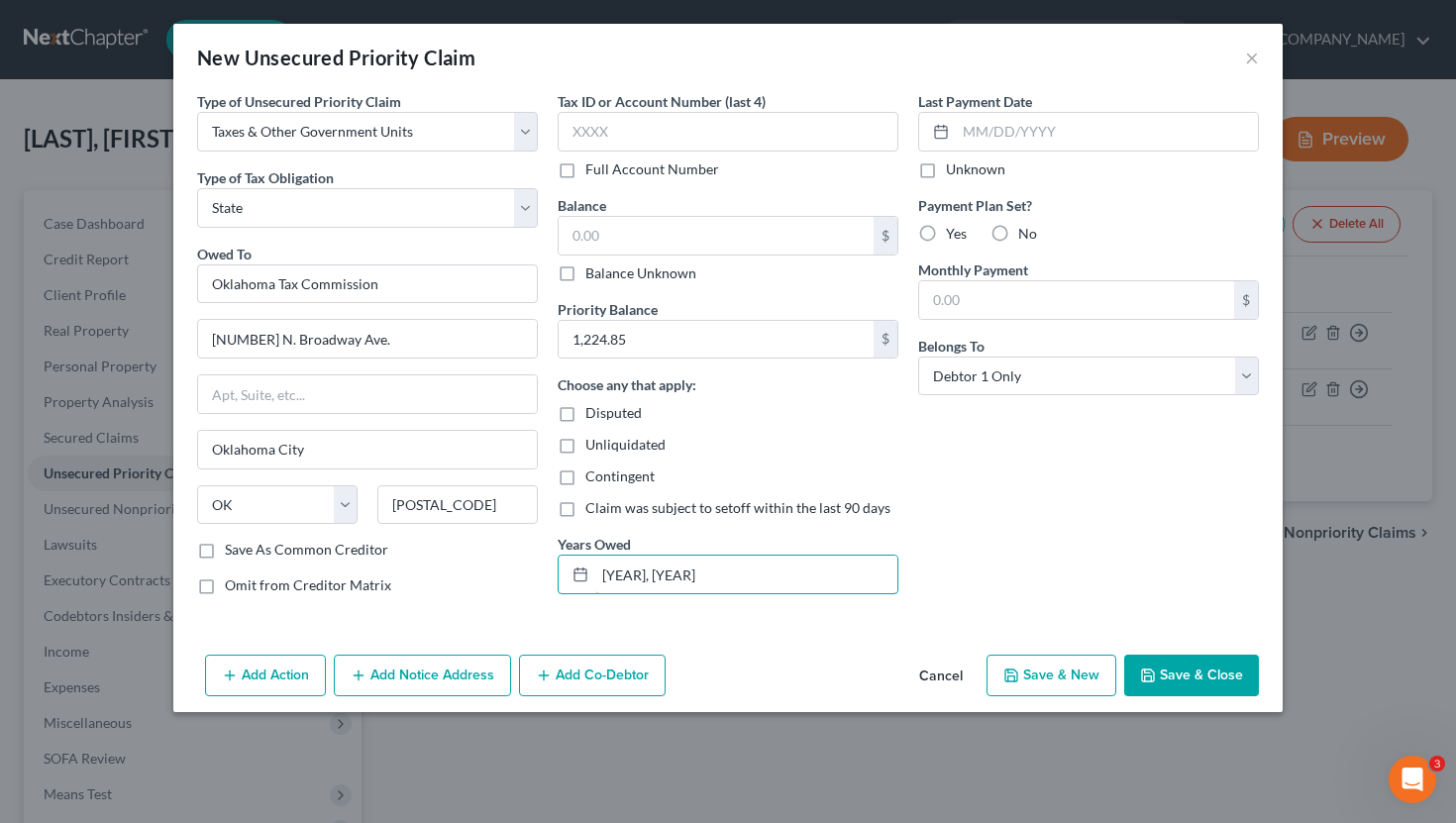 type on "[YEAR], [YEAR]" 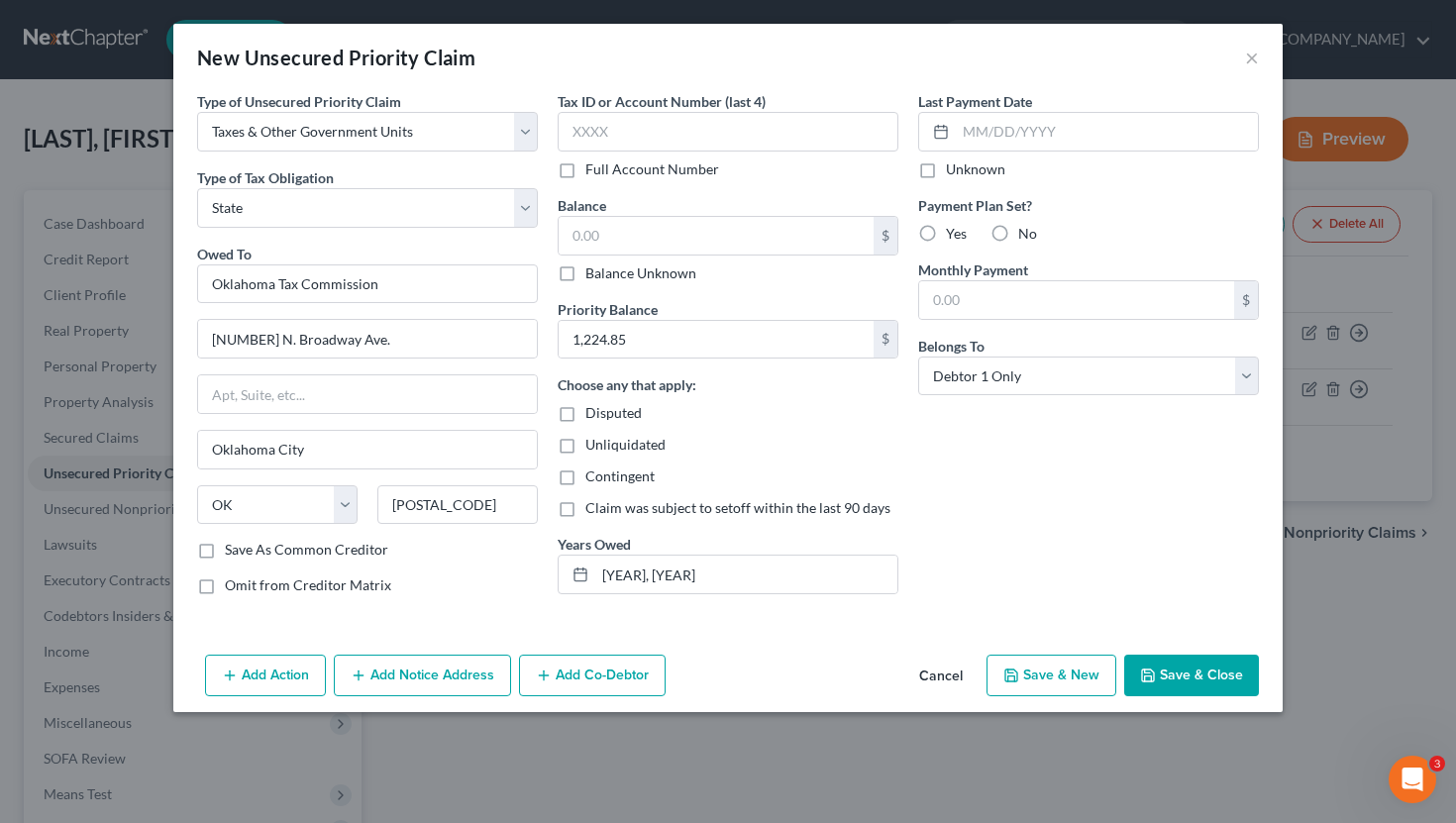 click on "No" at bounding box center [1027, 234] 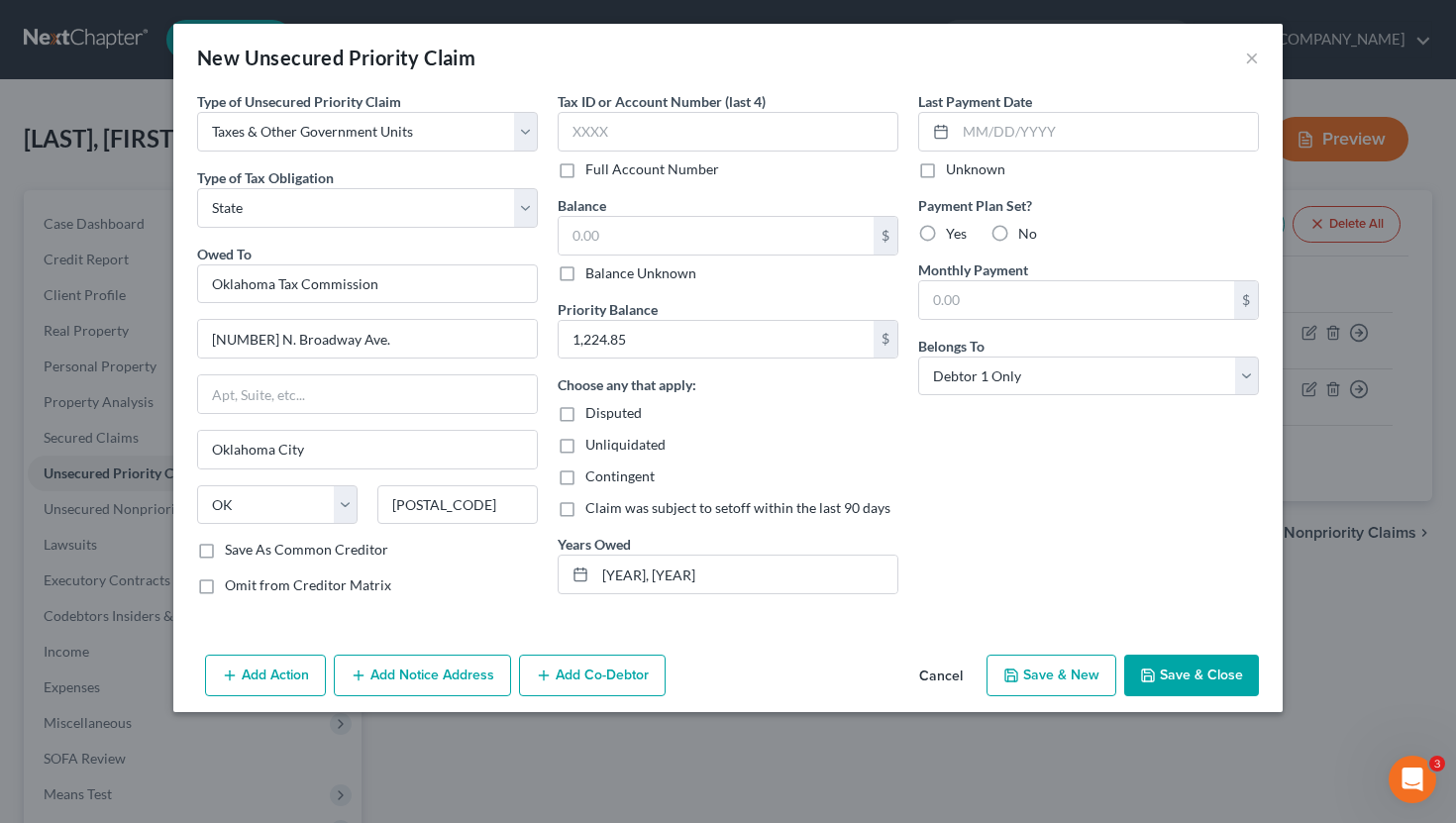click on "No" at bounding box center (1032, 230) 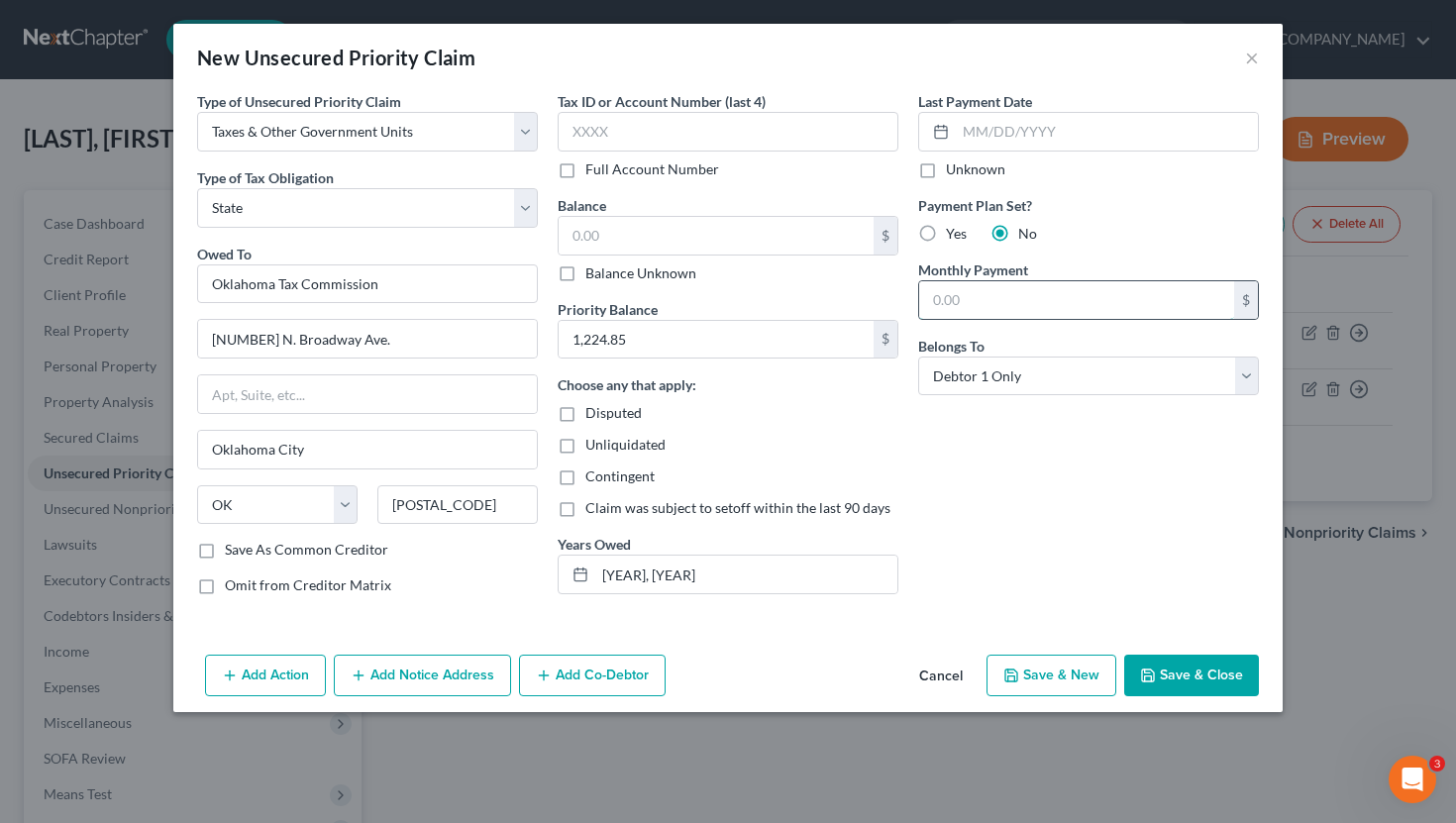 click at bounding box center [1077, 300] 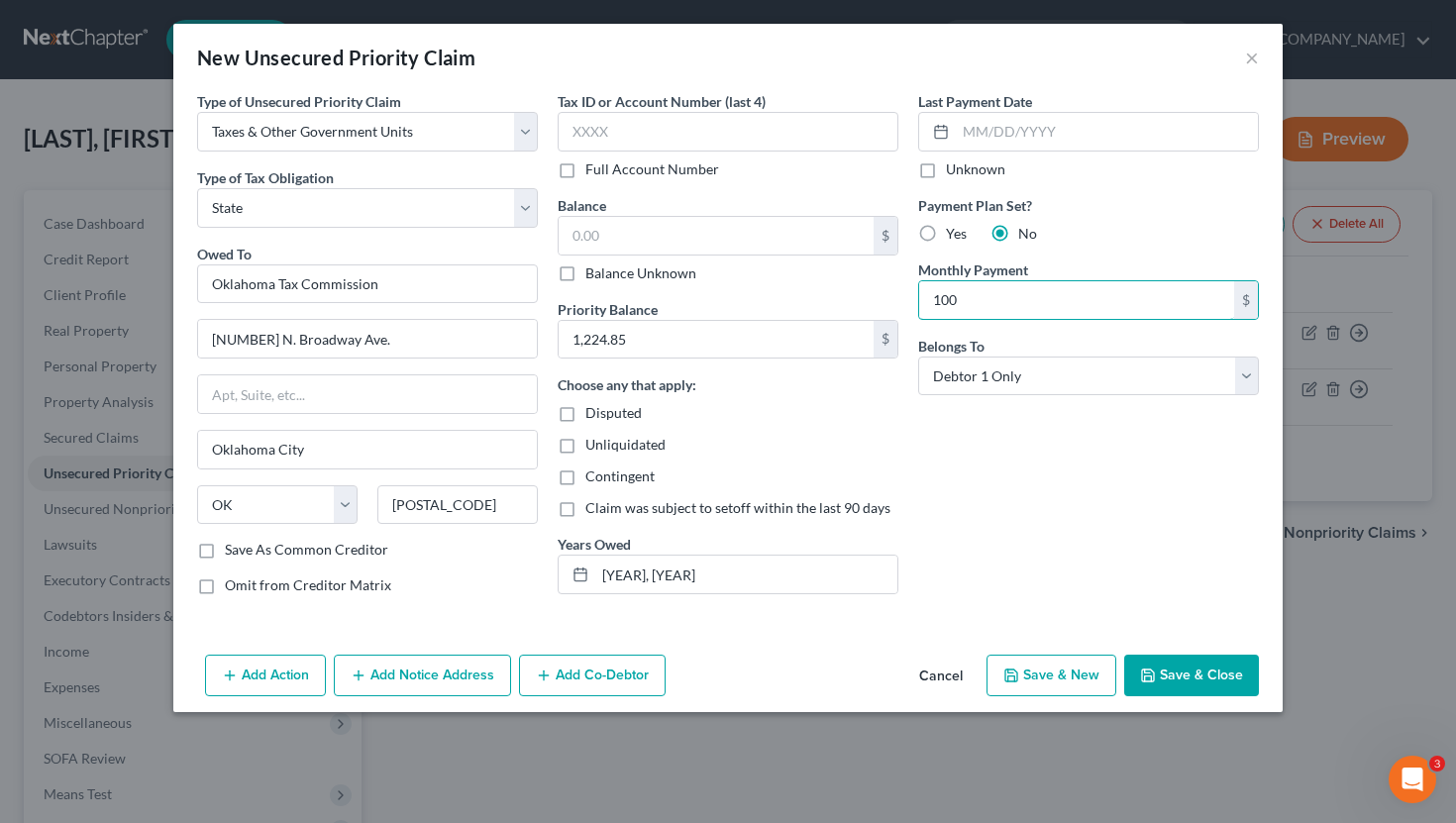 type on "100" 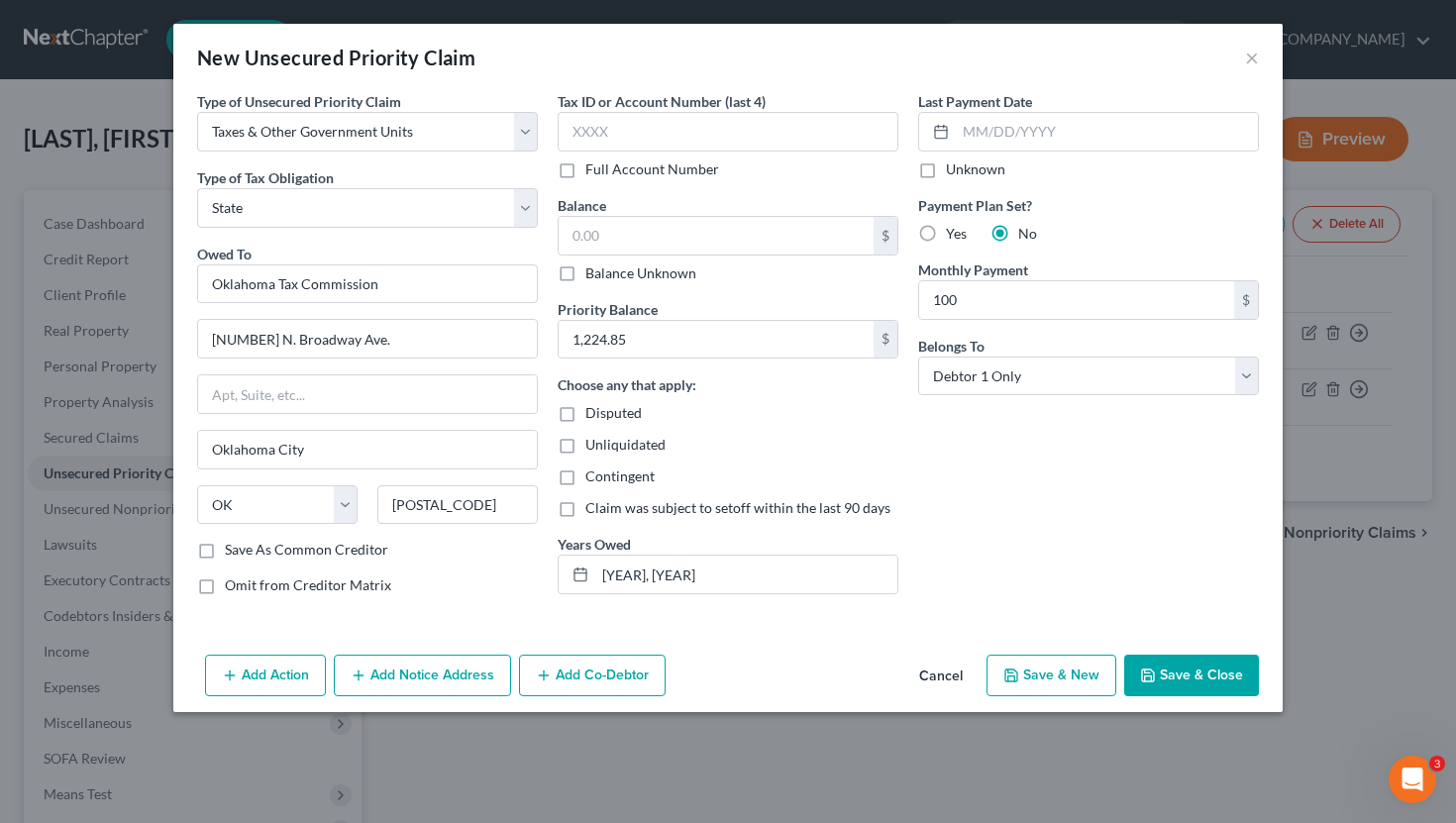 click on "Balance Unknown" at bounding box center [641, 273] 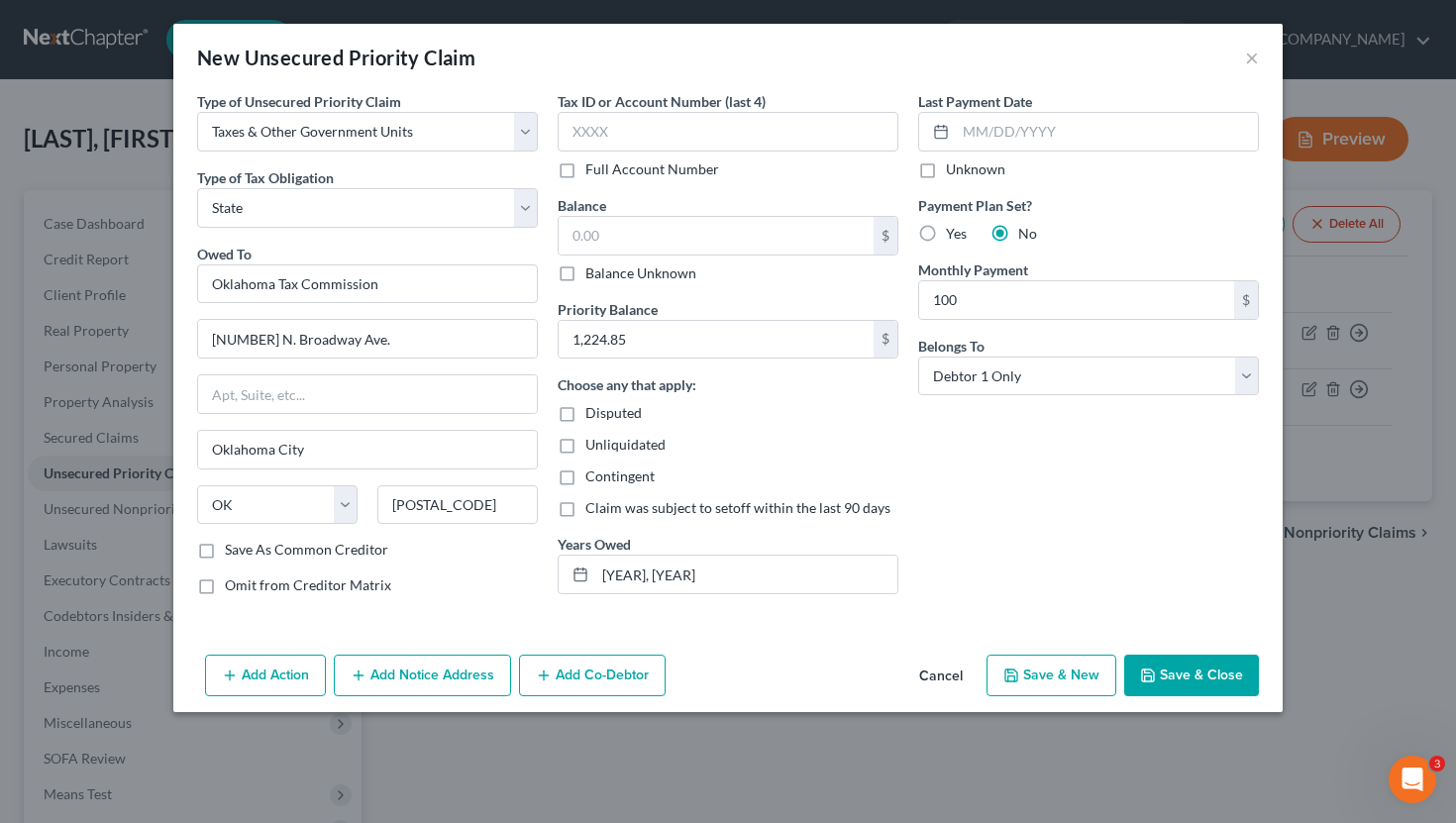 click on "Balance Unknown" at bounding box center (599, 269) 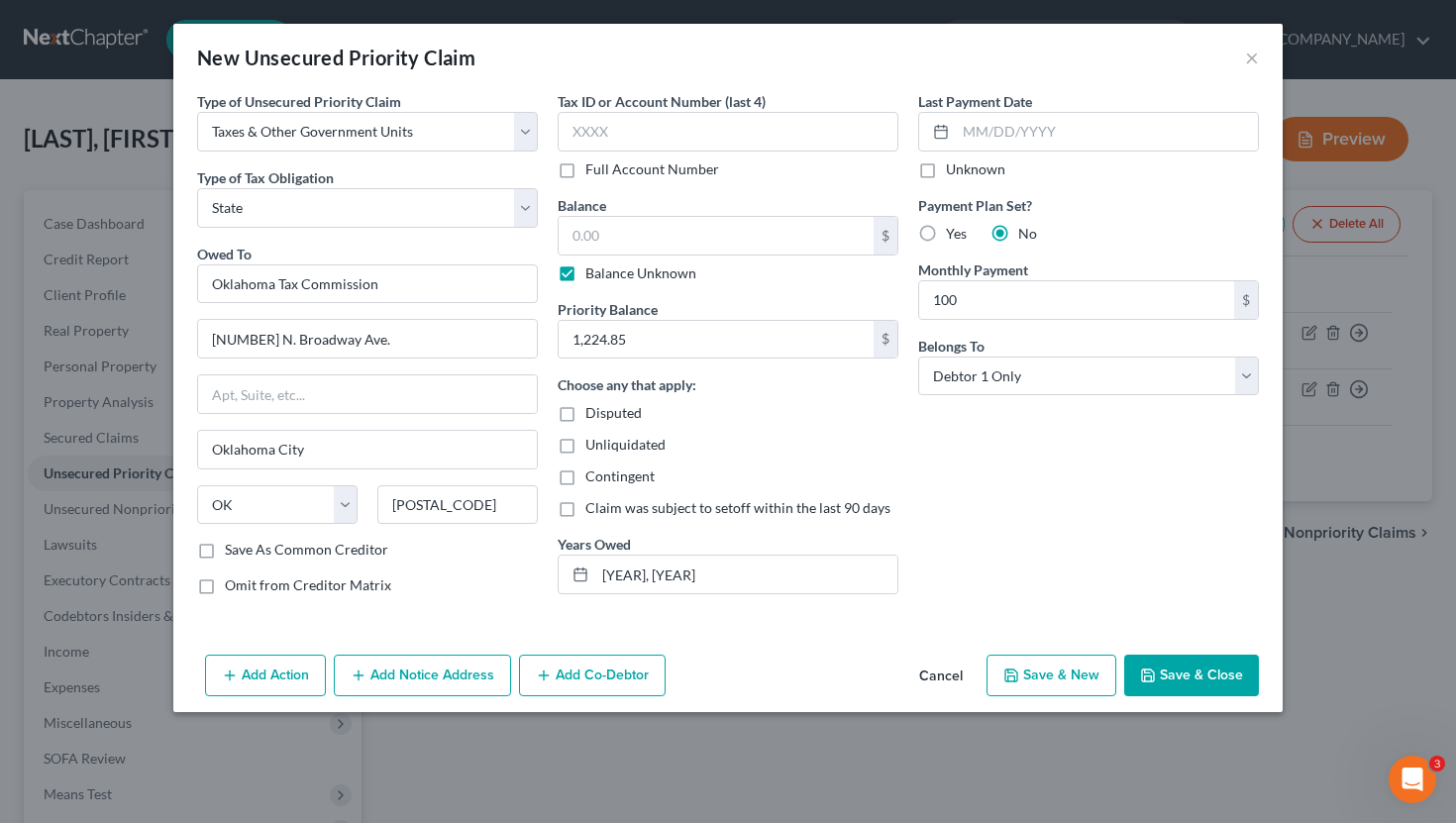 type on "0.00" 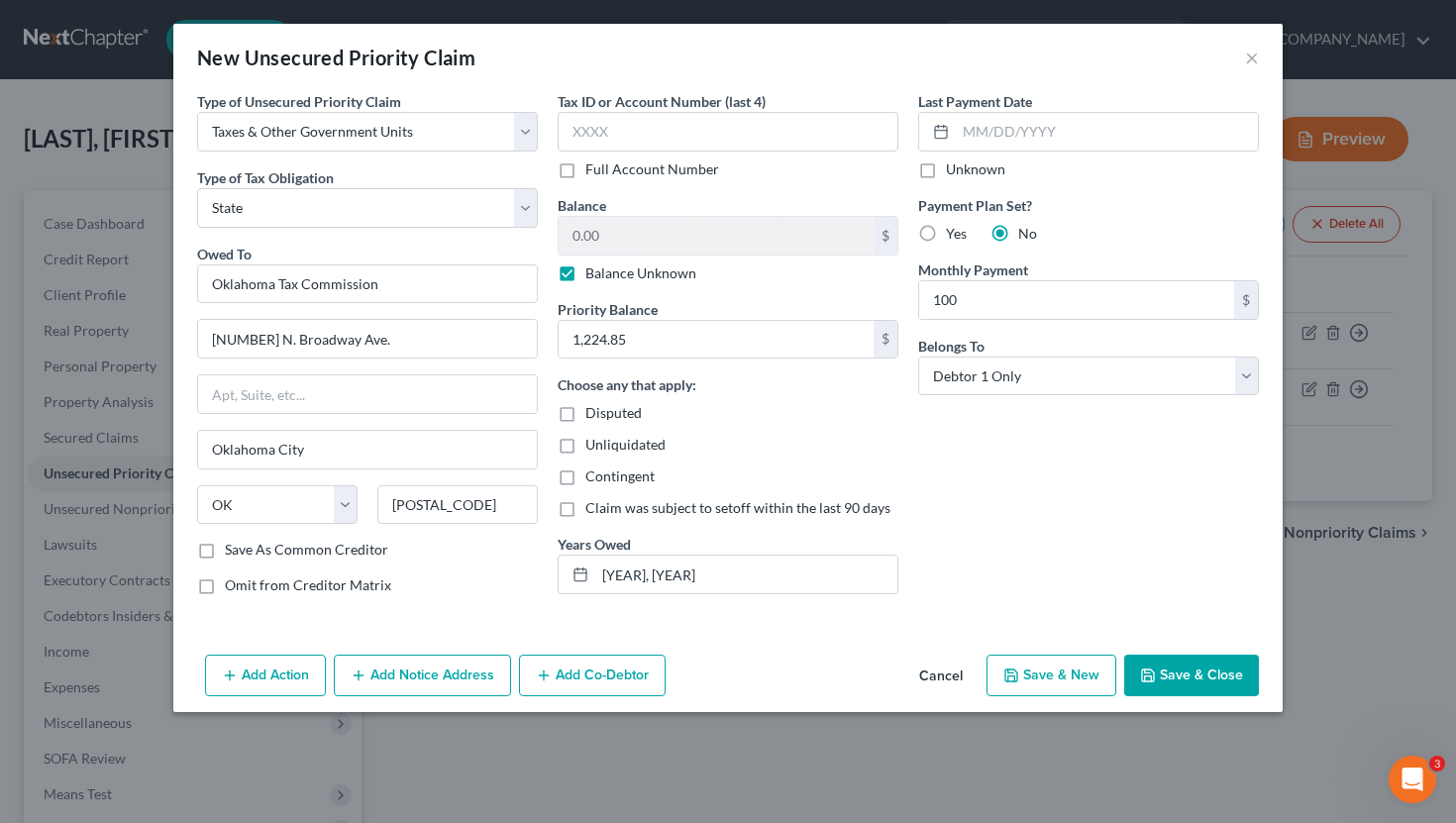 click on "Balance Unknown" at bounding box center (641, 273) 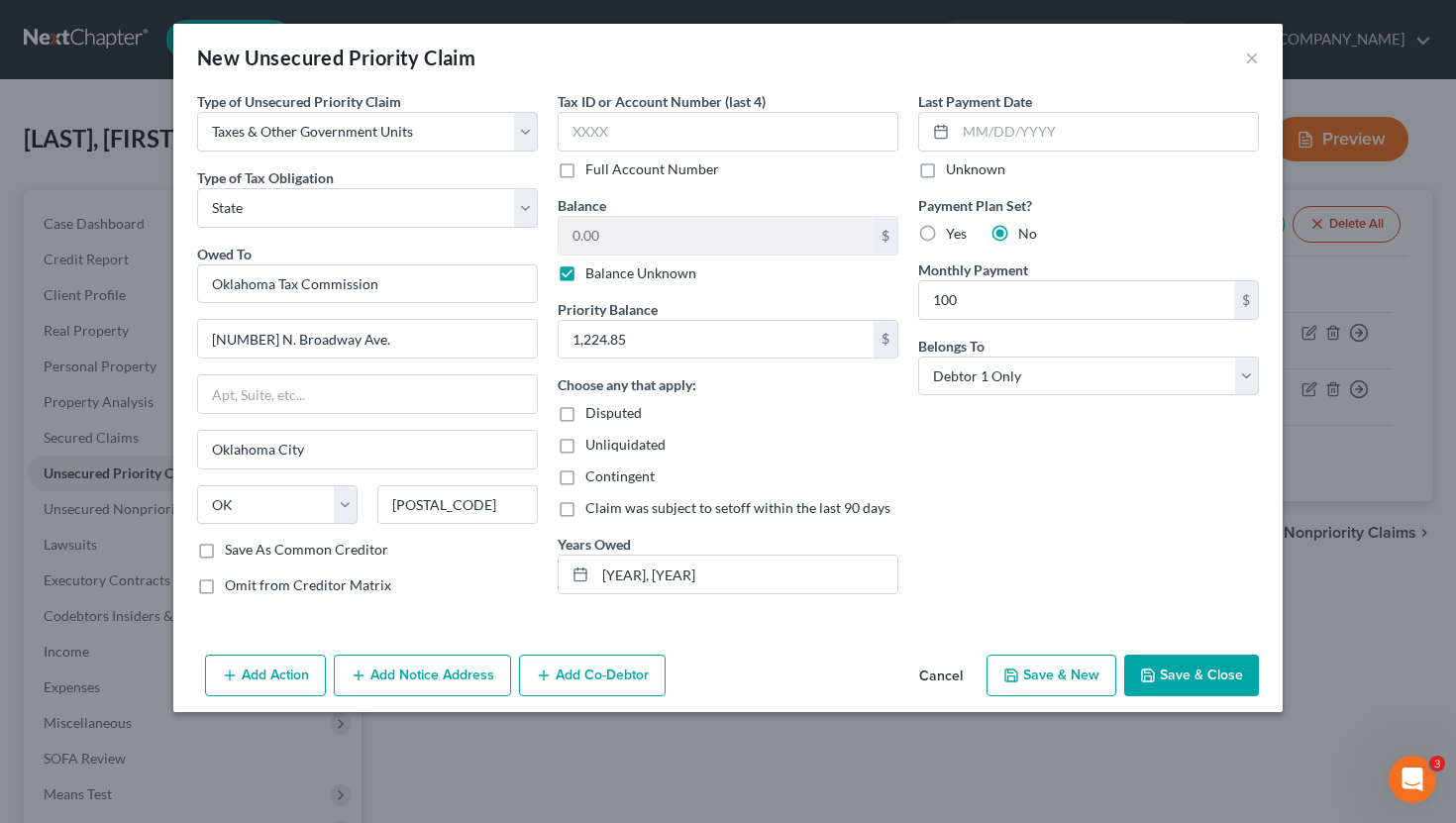 click on "Balance Unknown" at bounding box center [599, 269] 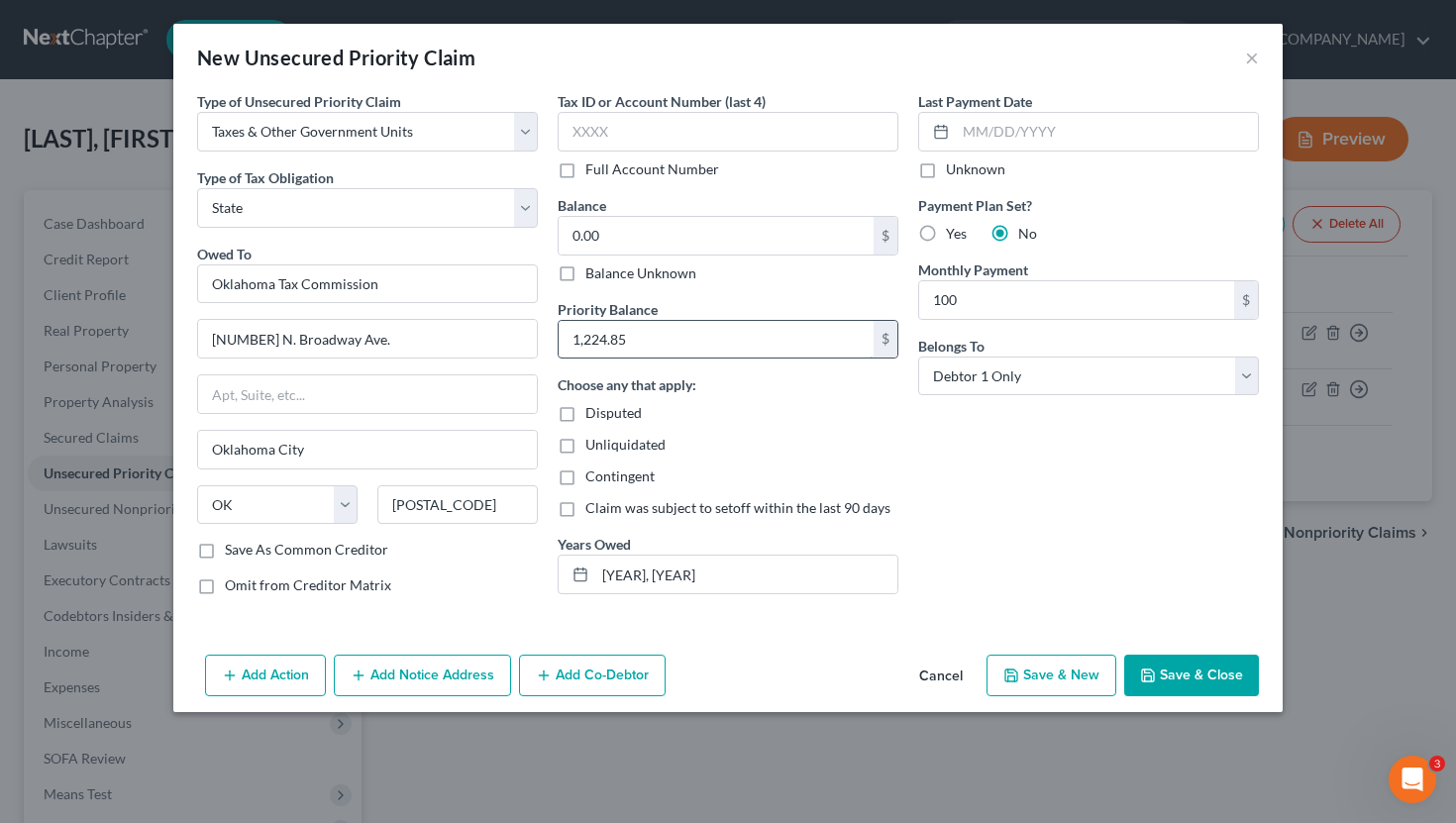 click on "1,224.85" at bounding box center [716, 340] 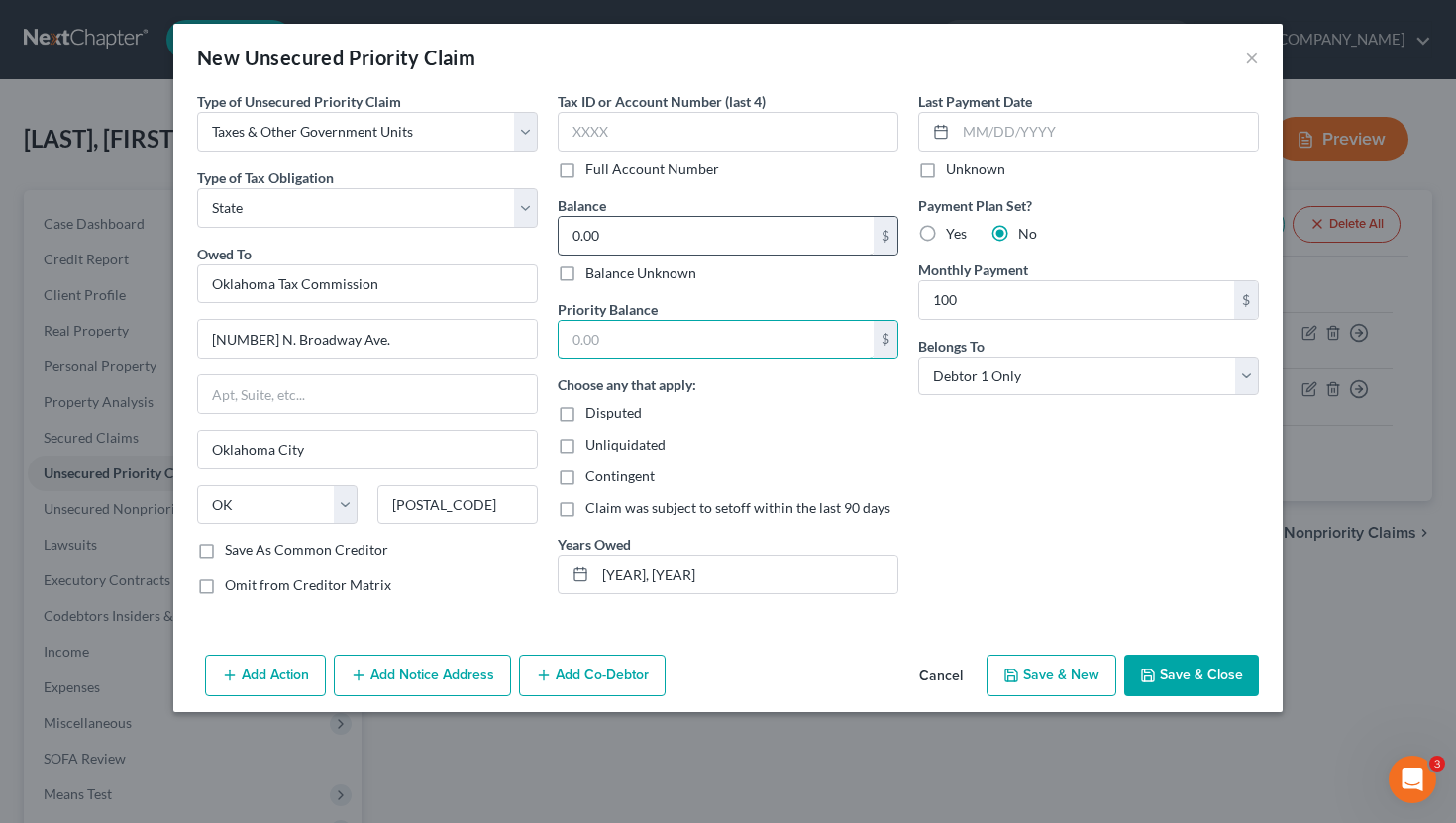 type 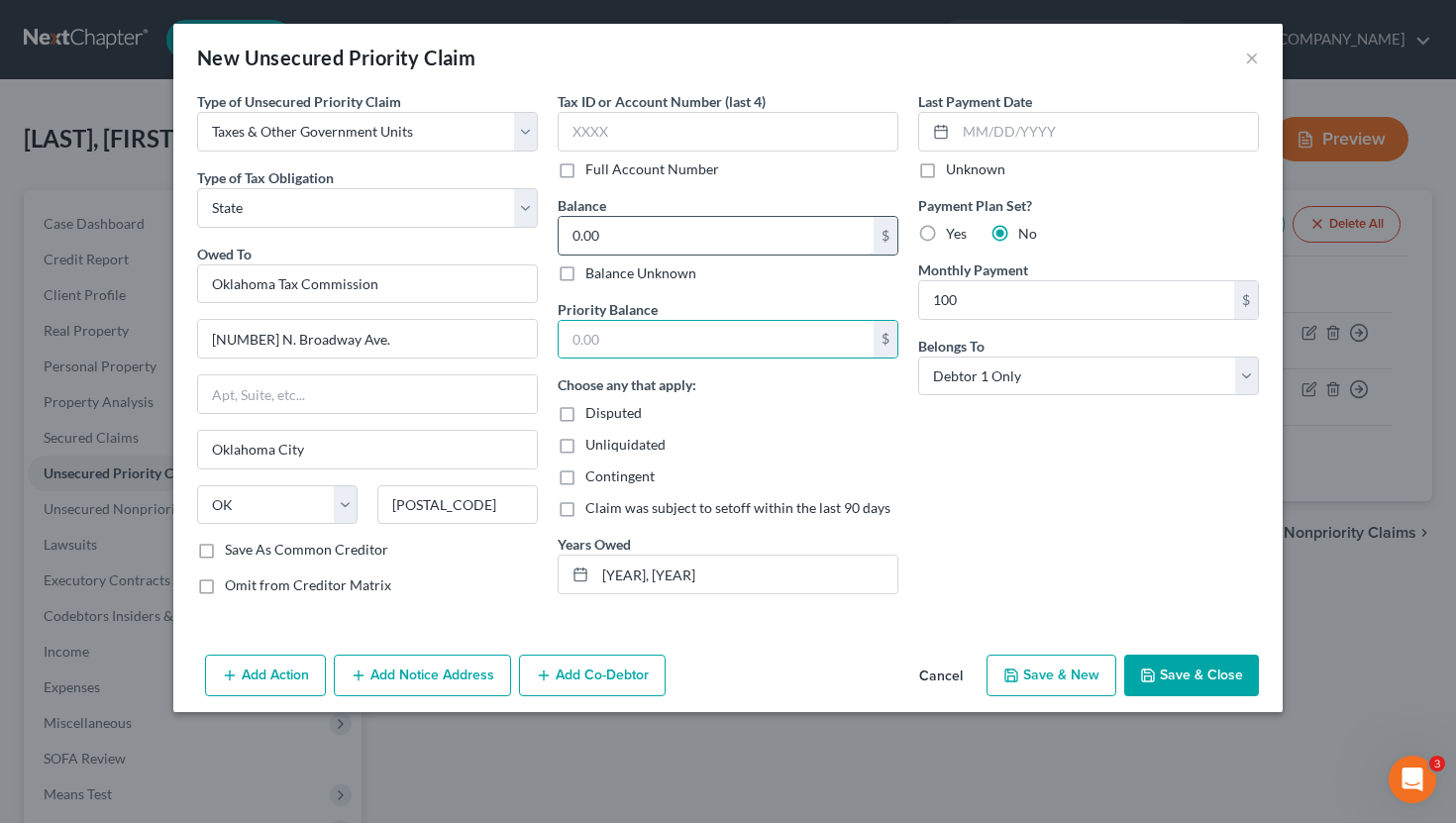 click on "0.00" at bounding box center (716, 236) 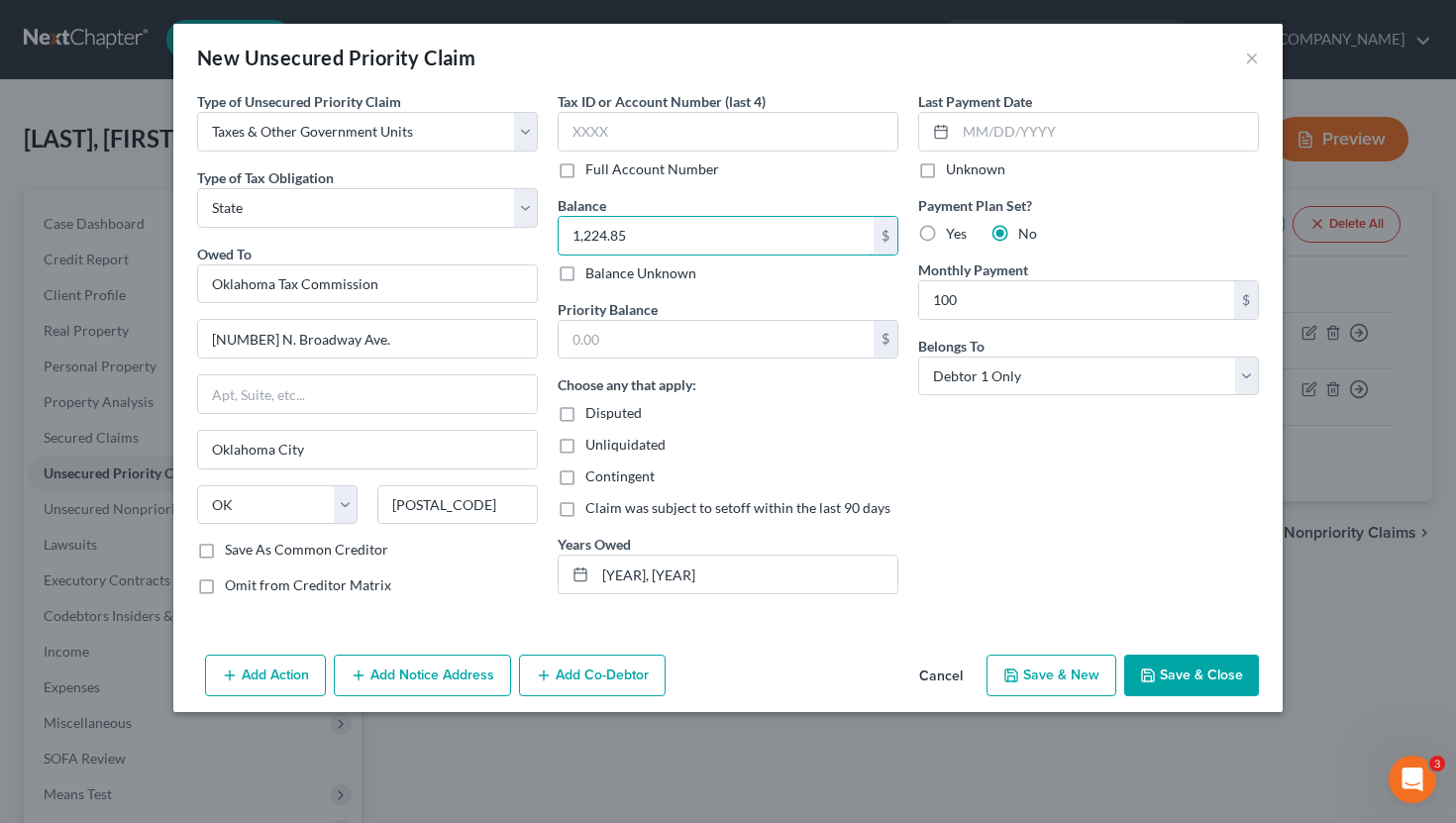 type on "1,224.85" 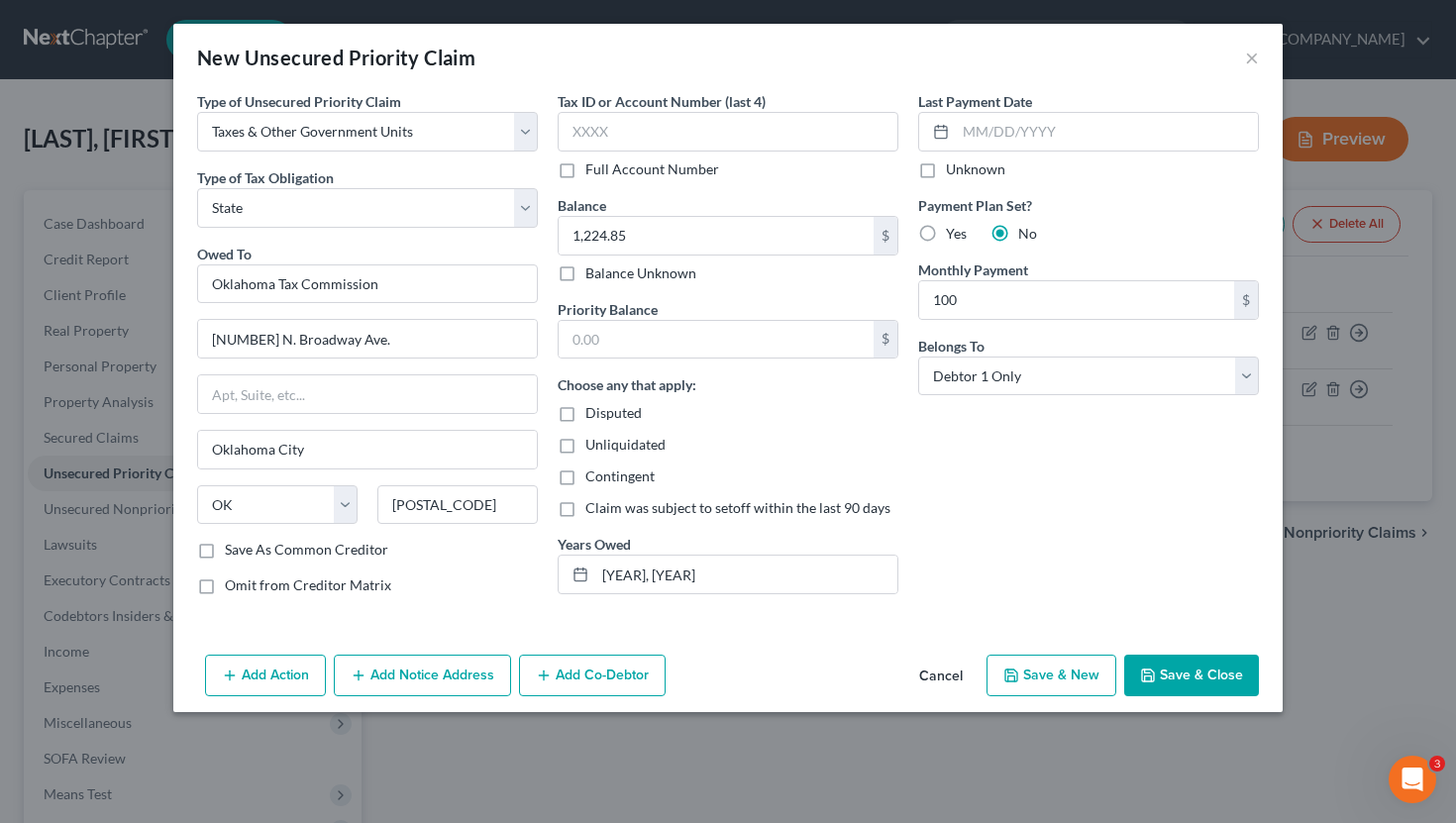 click on "Unknown" at bounding box center [976, 169] 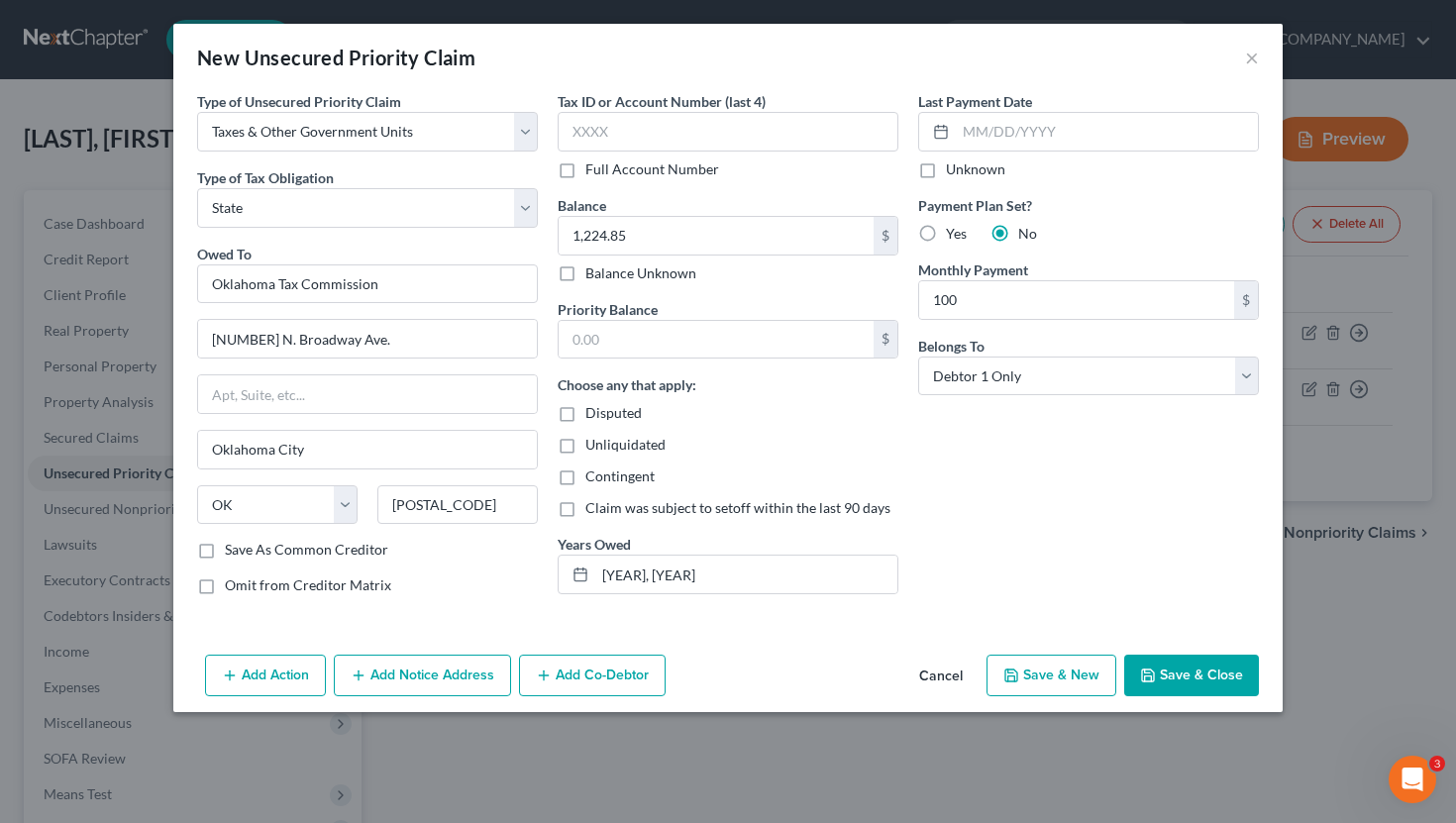 click on "Unknown" at bounding box center [960, 165] 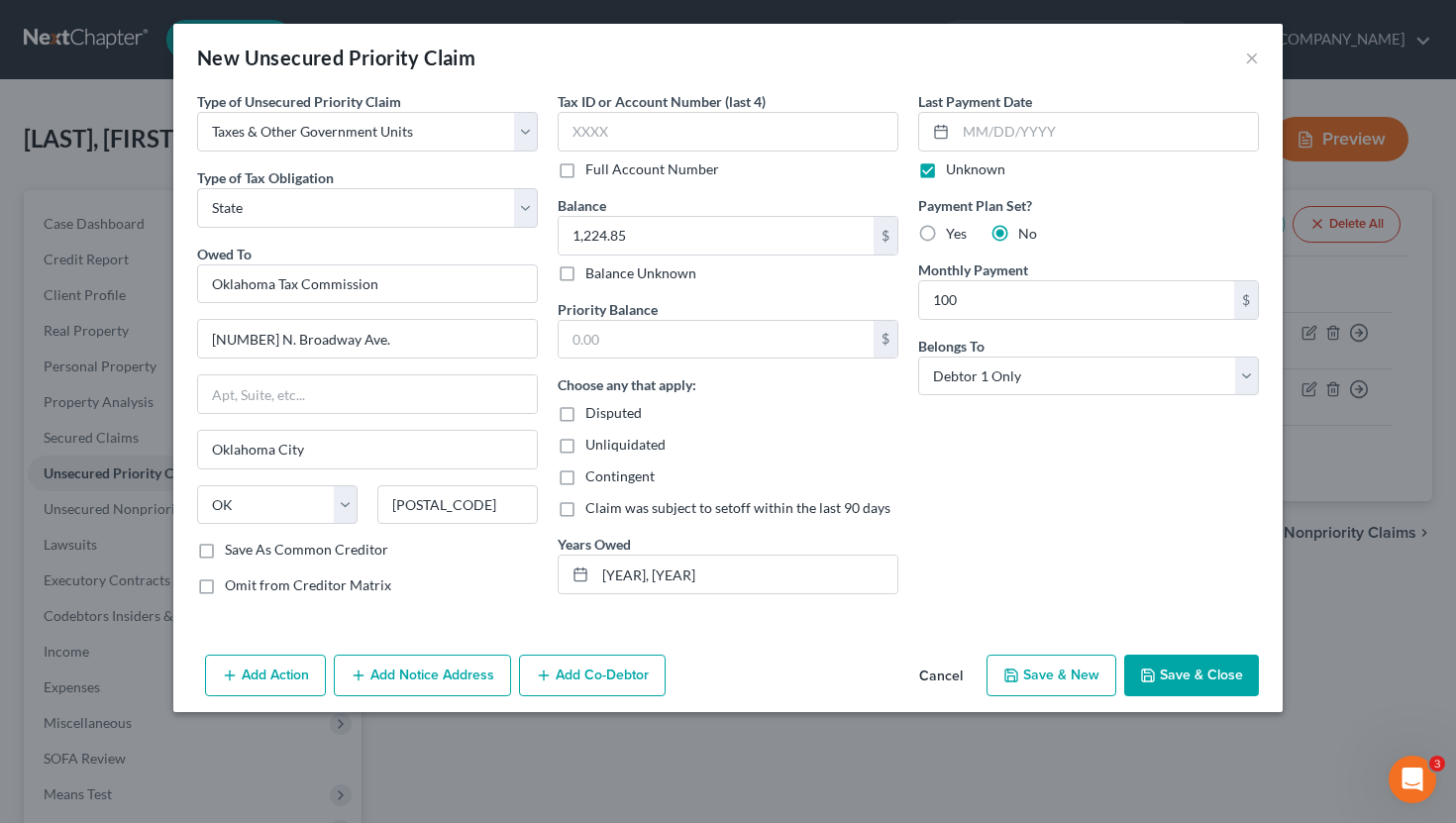 click on "Save & Close" at bounding box center (1192, 675) 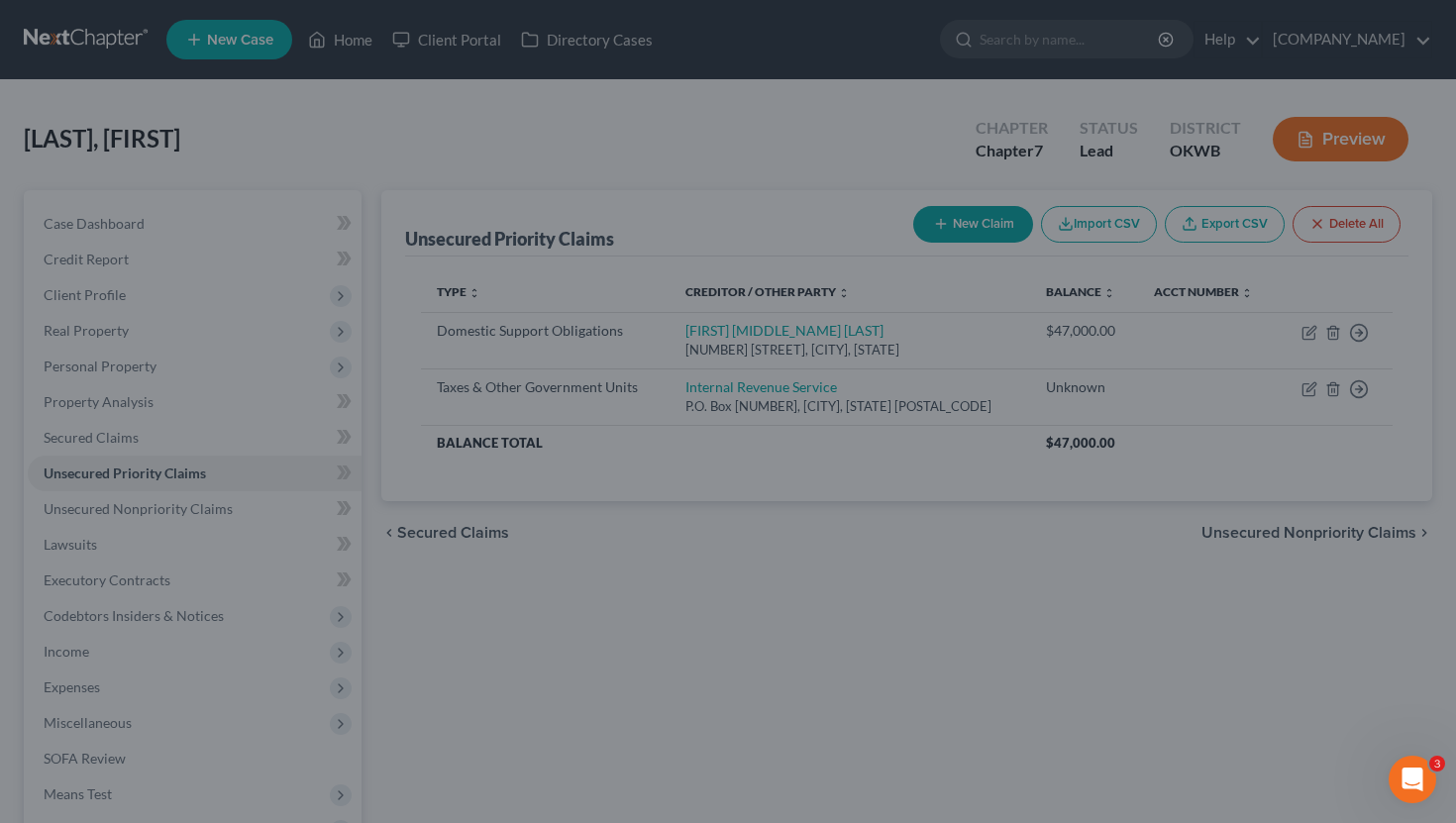 type on "100.00" 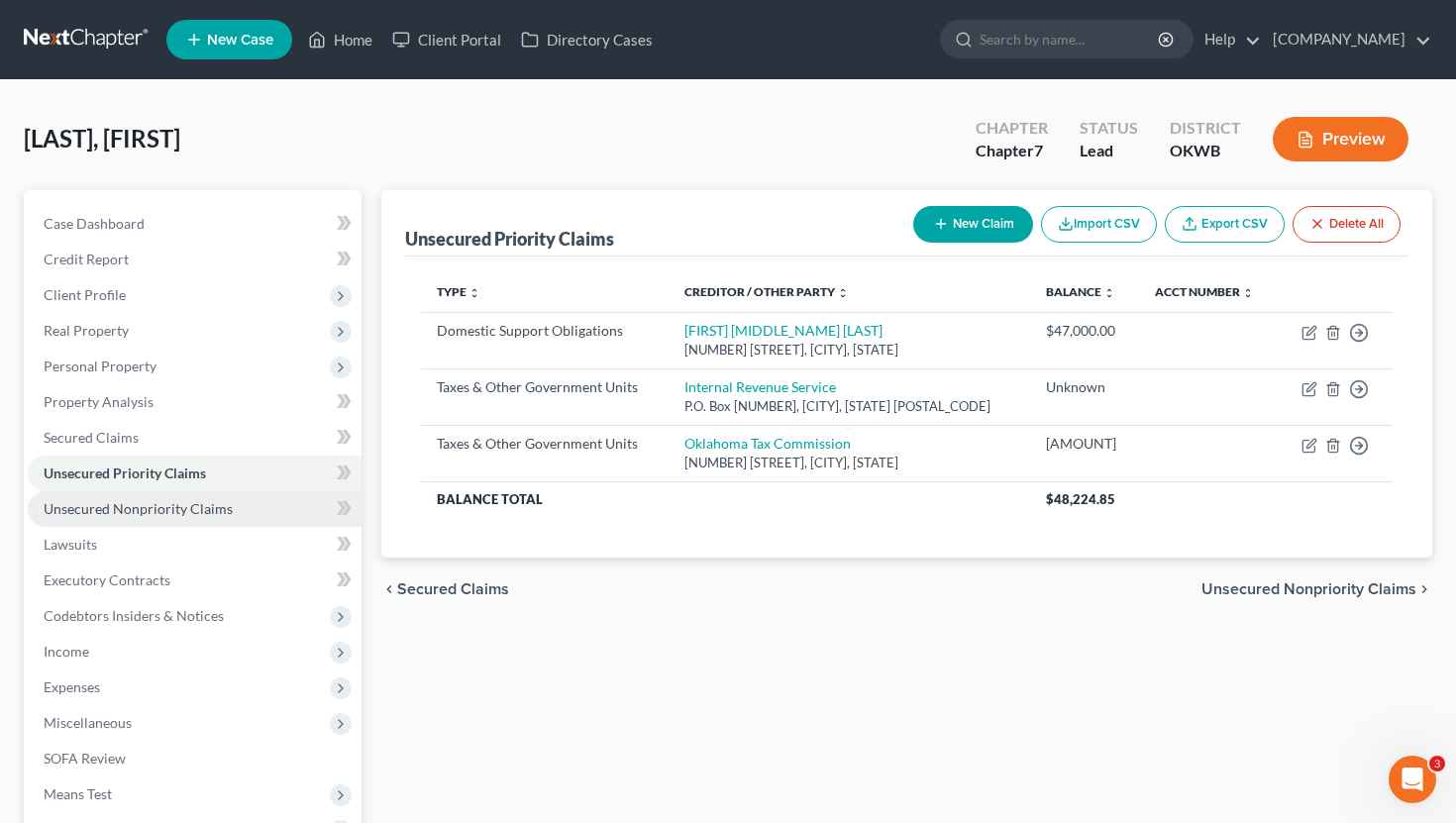 click on "Unsecured Nonpriority Claims" at bounding box center (194, 509) 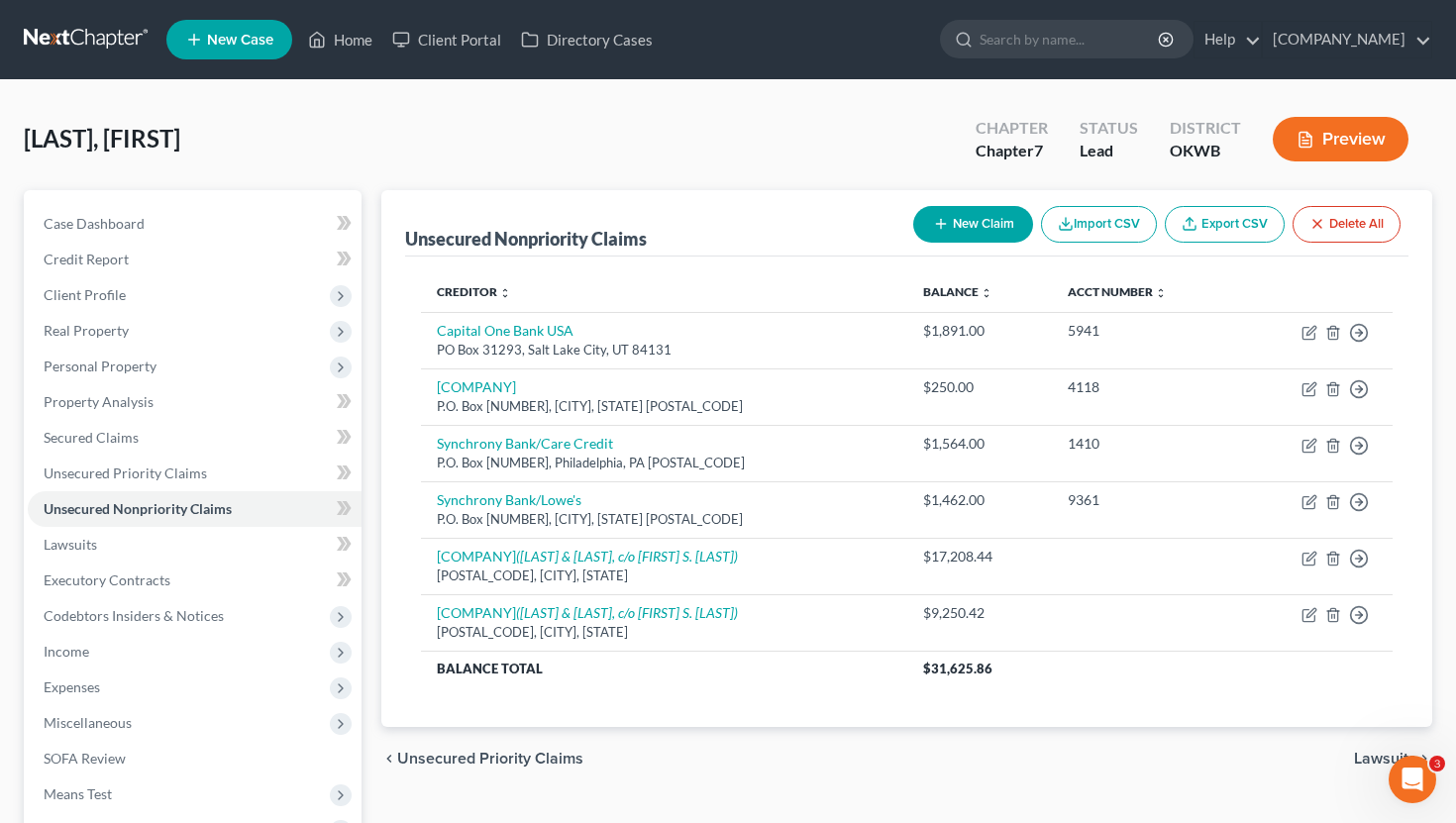 click on "New Claim" at bounding box center [973, 224] 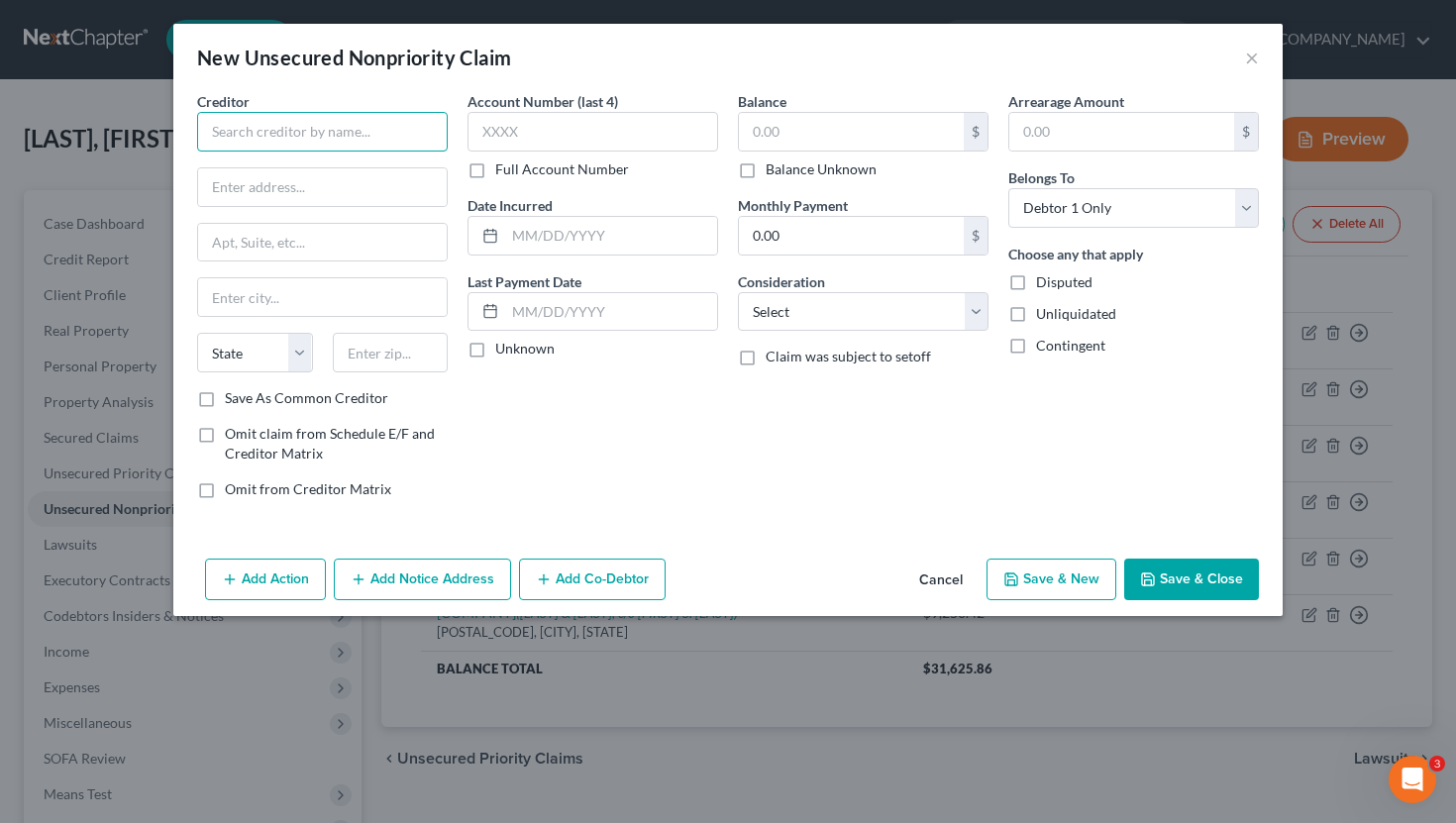 click at bounding box center (322, 132) 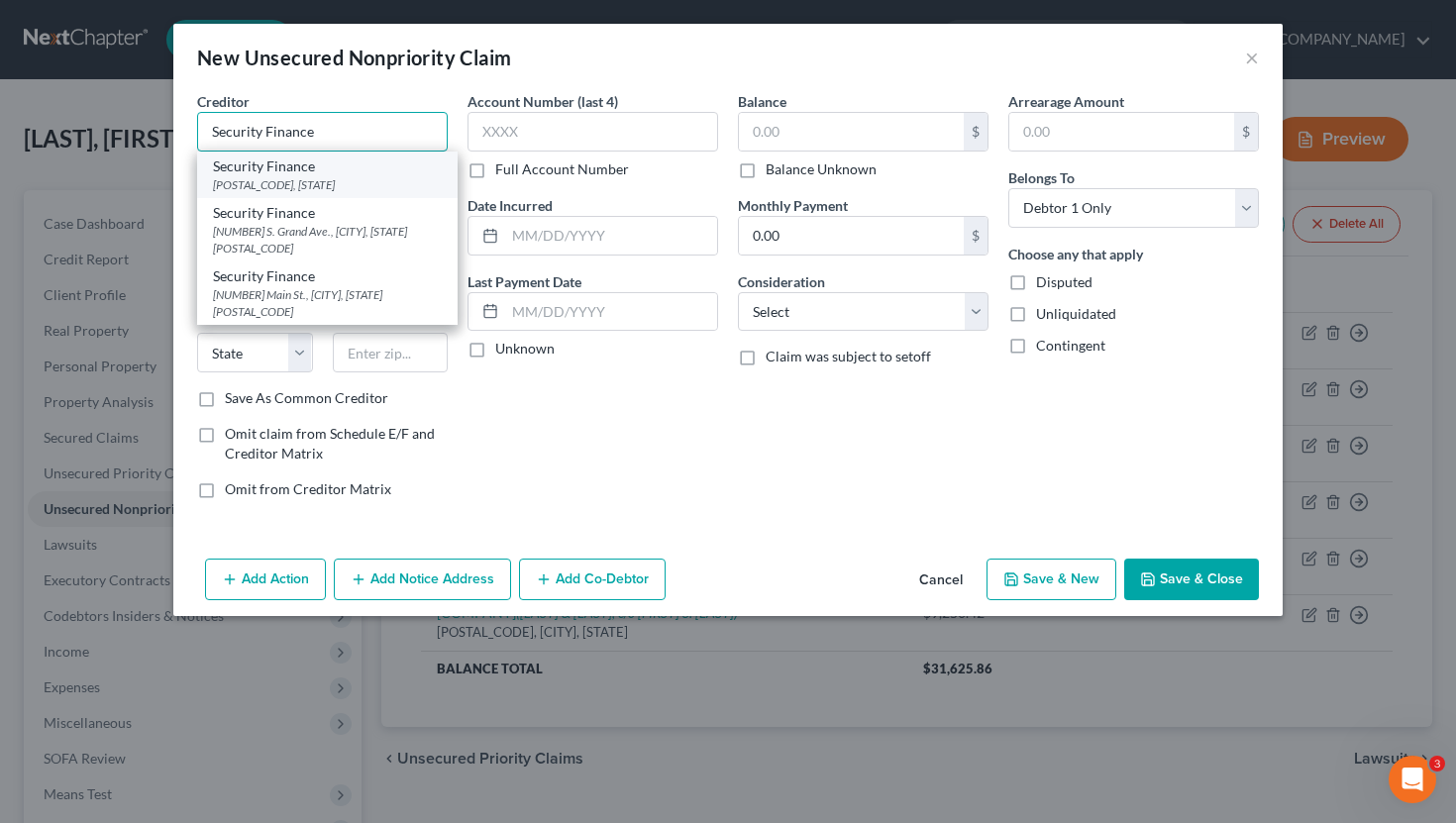 type on "Security Finance" 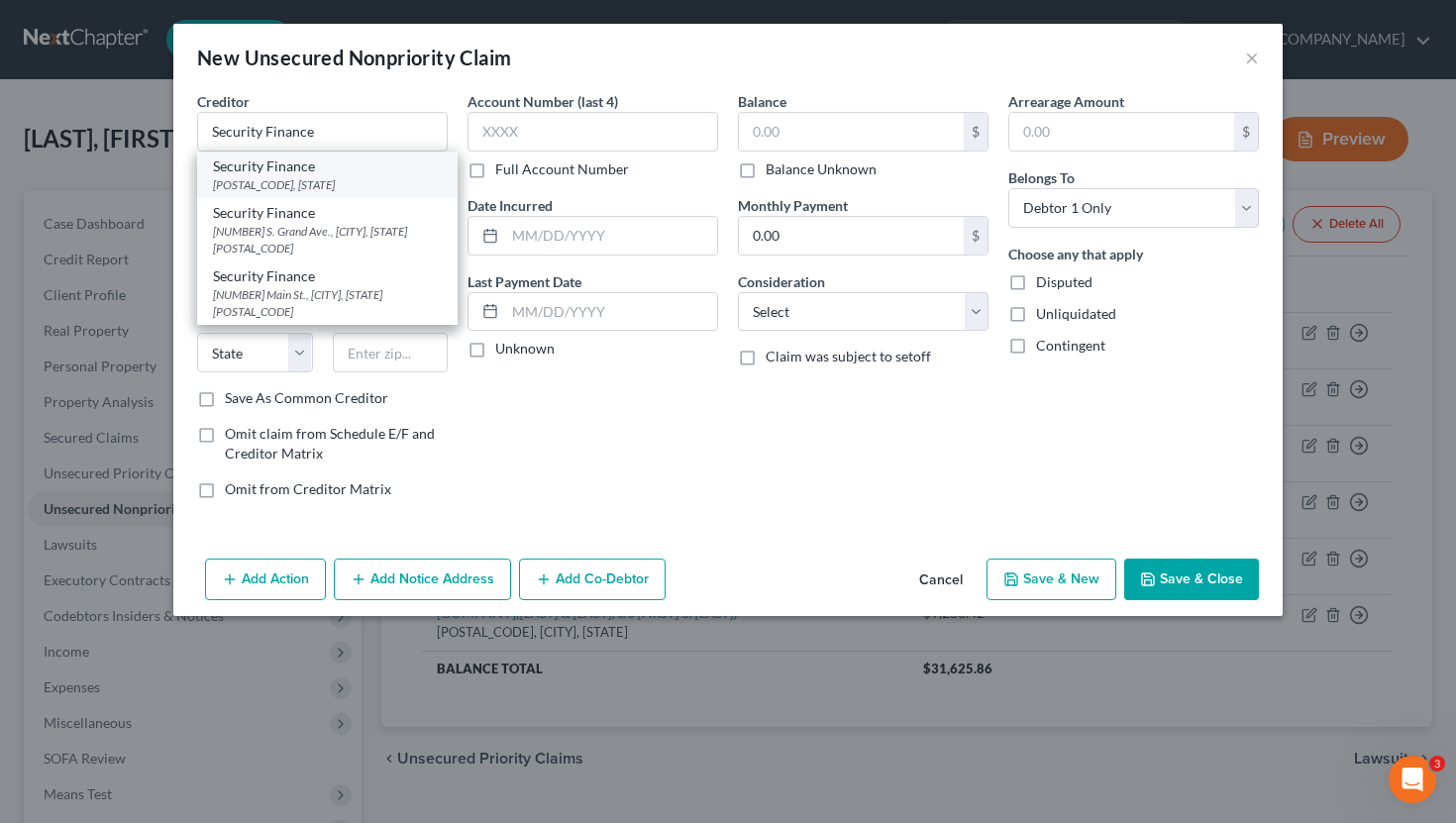 click on "[POSTAL_CODE], [STATE]" at bounding box center [327, 184] 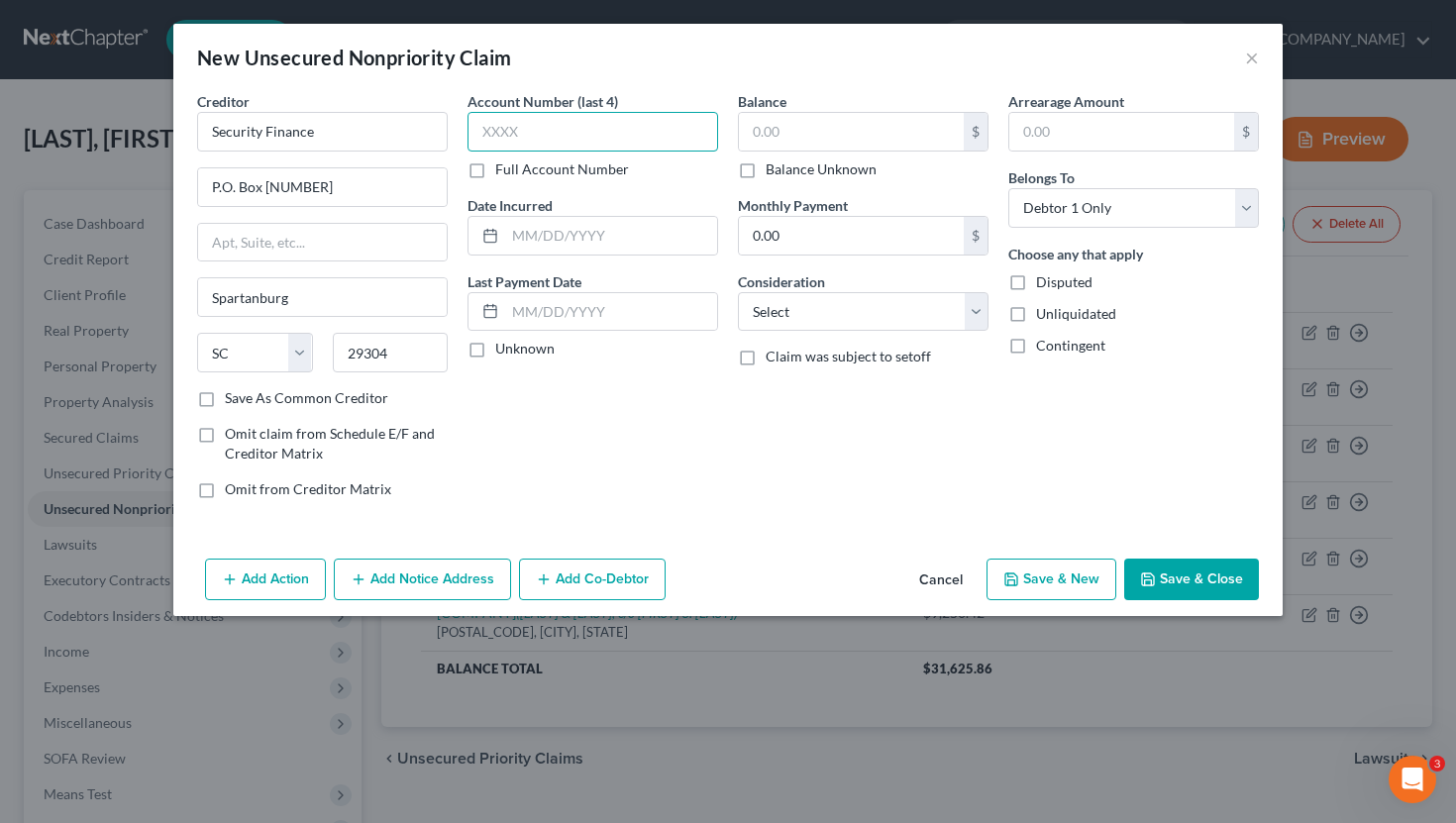 click at bounding box center [592, 132] 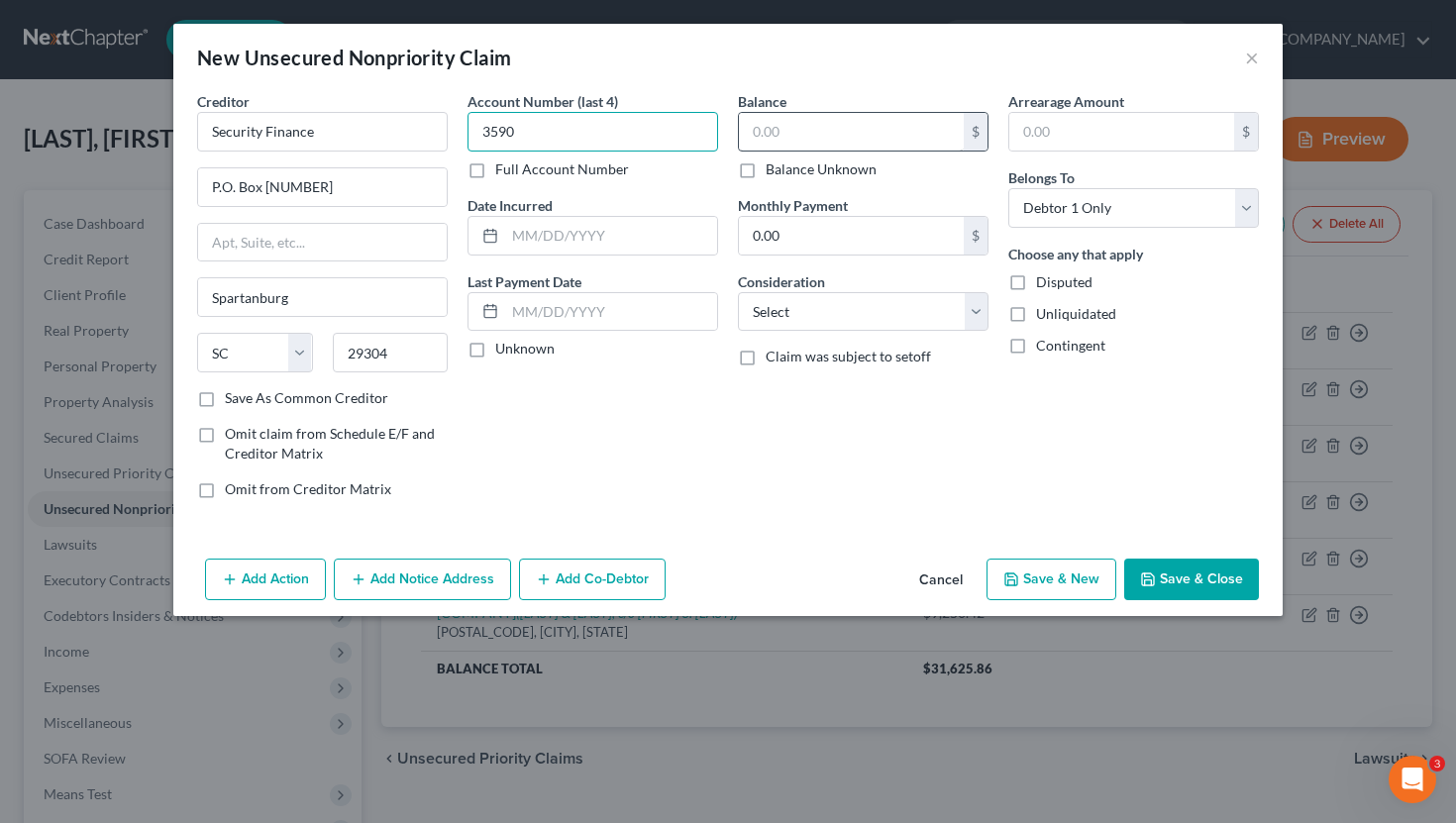 type on "3590" 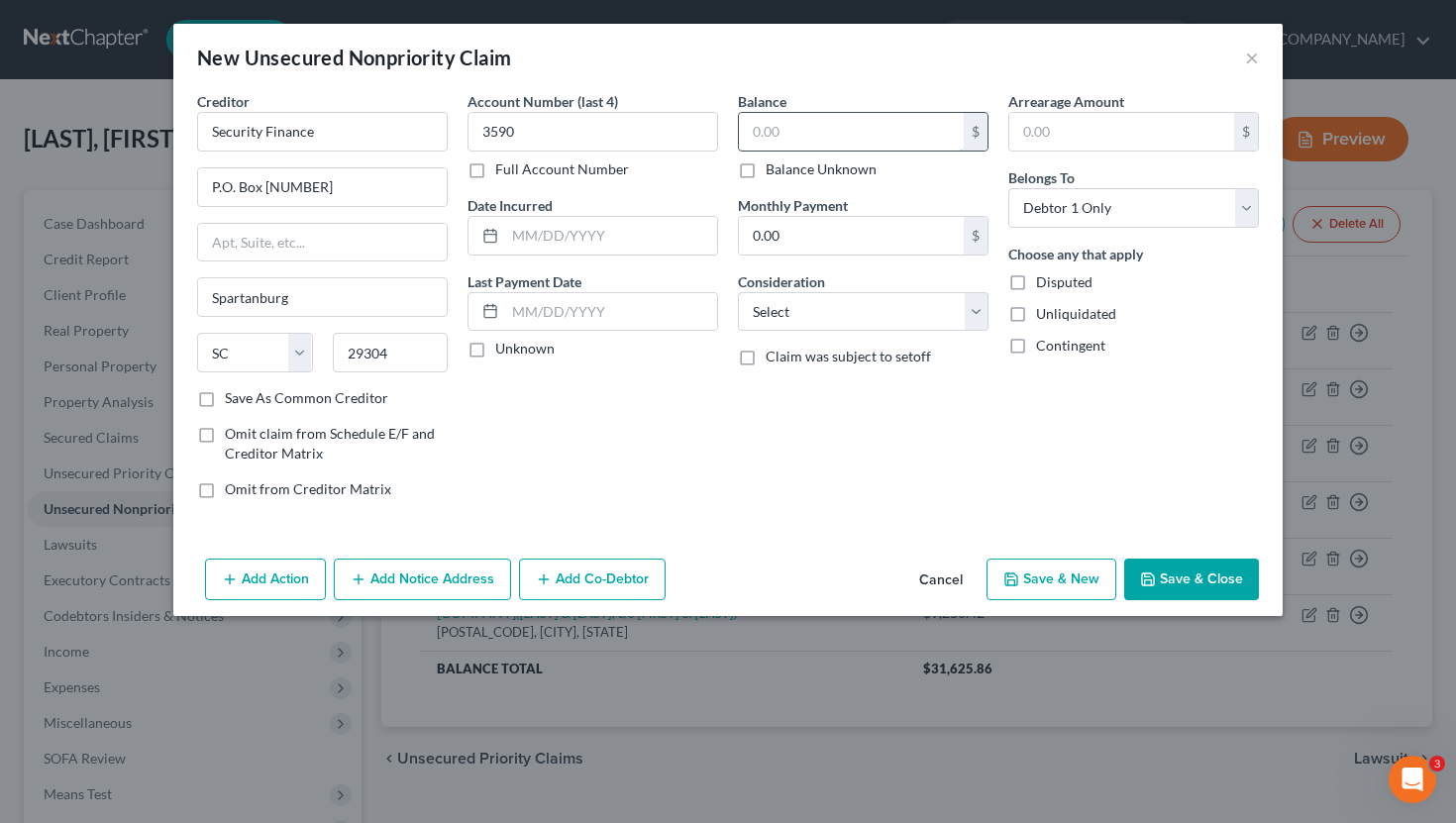 click at bounding box center [851, 132] 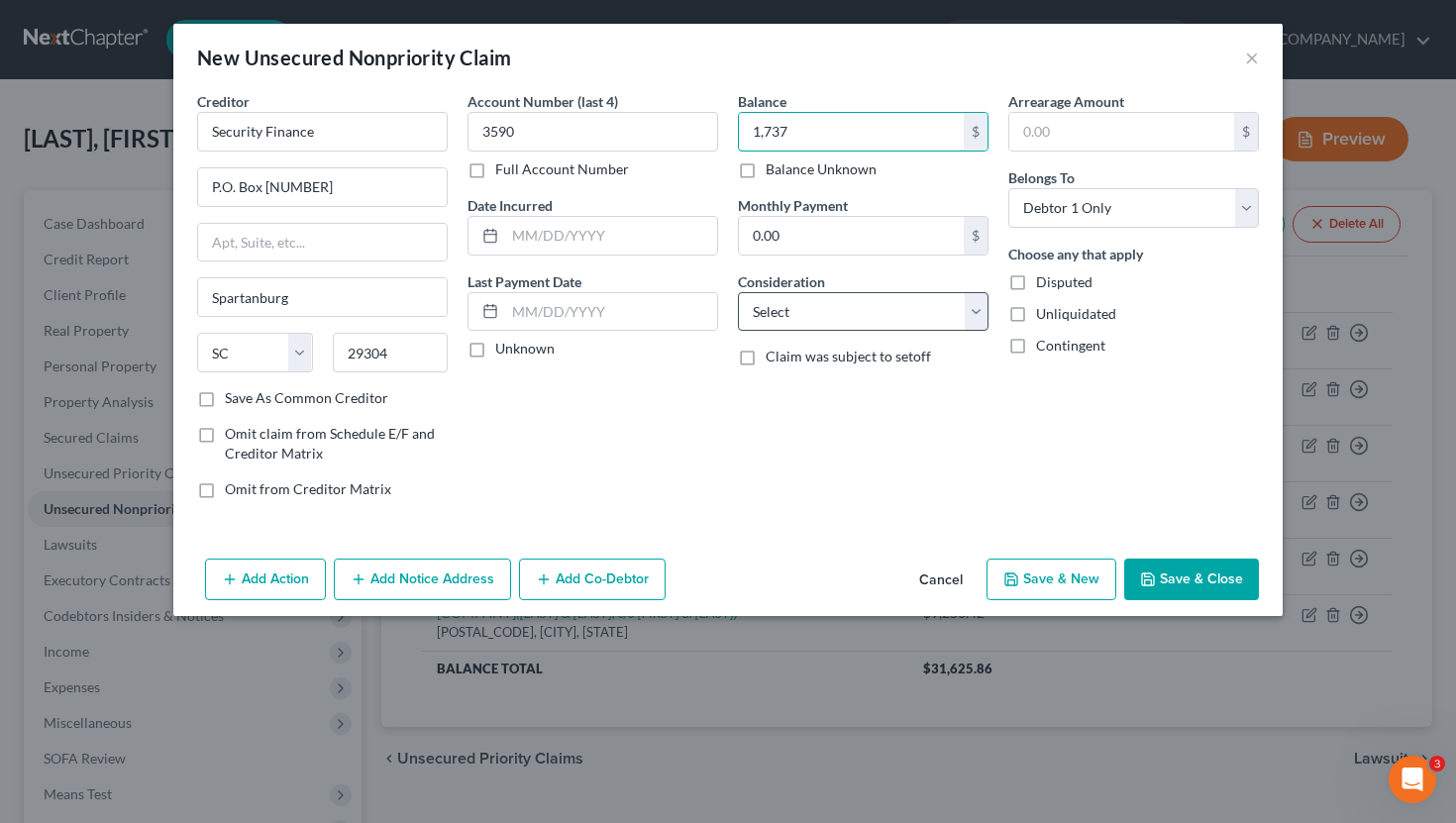 type on "1,737" 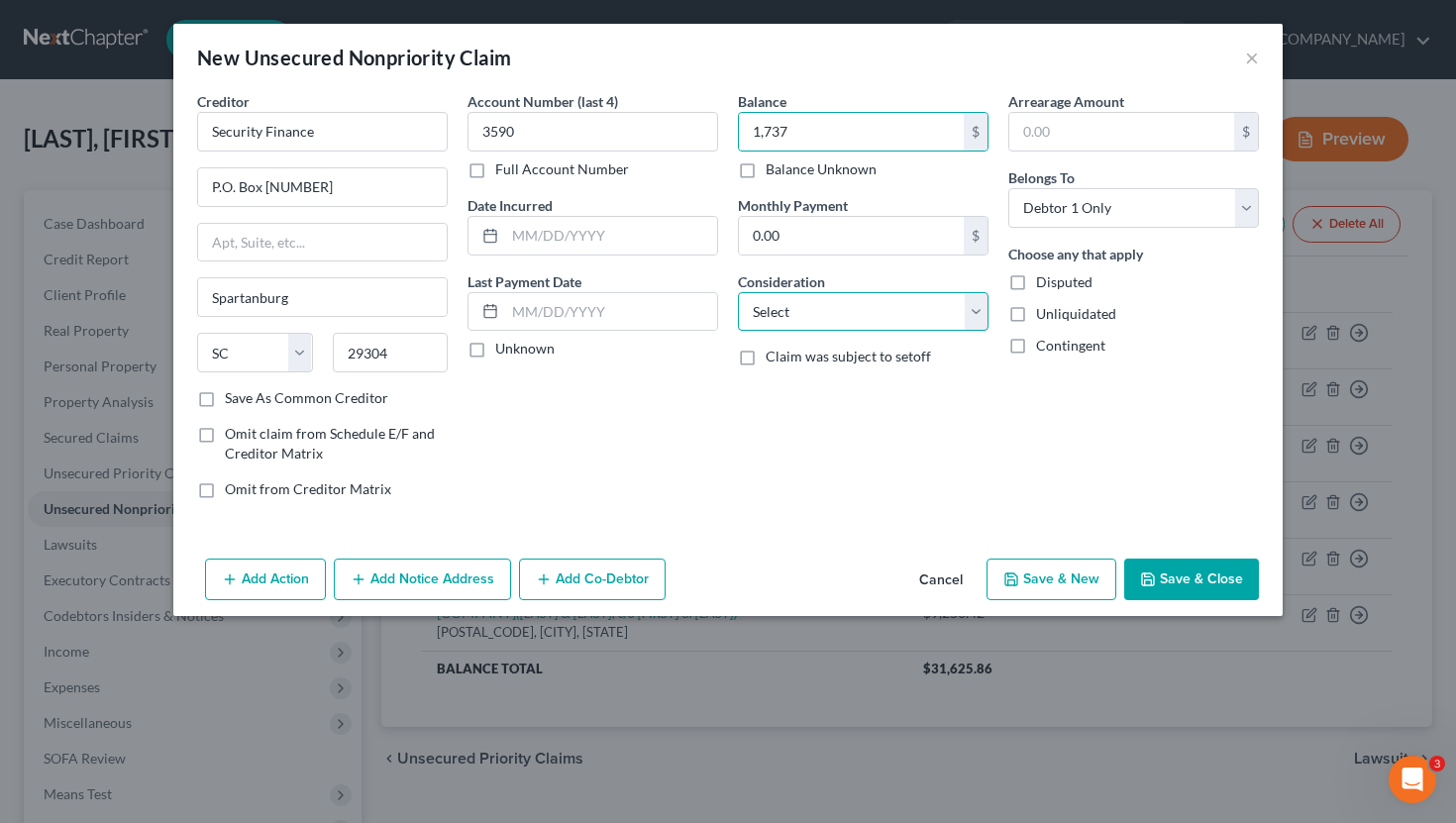 click on "Select Cable / Satellite Services Collection Agency Credit Card Debt Debt Counseling / Attorneys Deficiency Balance Domestic Support Obligations Home / Car Repairs Income Taxes Judgment Liens Medical Services Monies Loaned / Advanced Mortgage Obligation From Divorce Or Separation Obligation To Pensions Other Overdrawn Bank Account Promised To Help Pay Creditors Student Loans Suppliers And Vendors Telephone / Internet Services Utility Services" at bounding box center (863, 312) 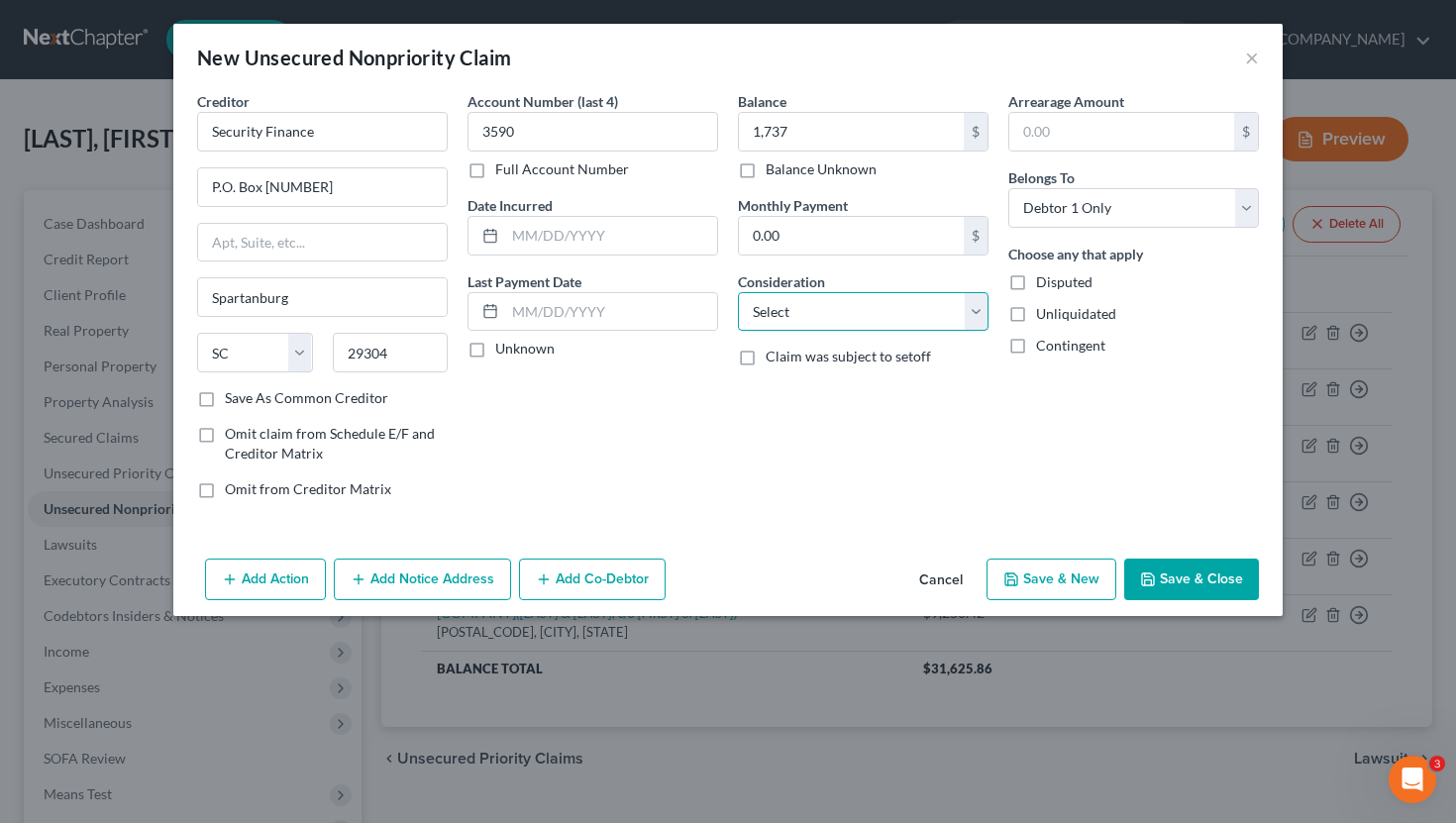 select on "10" 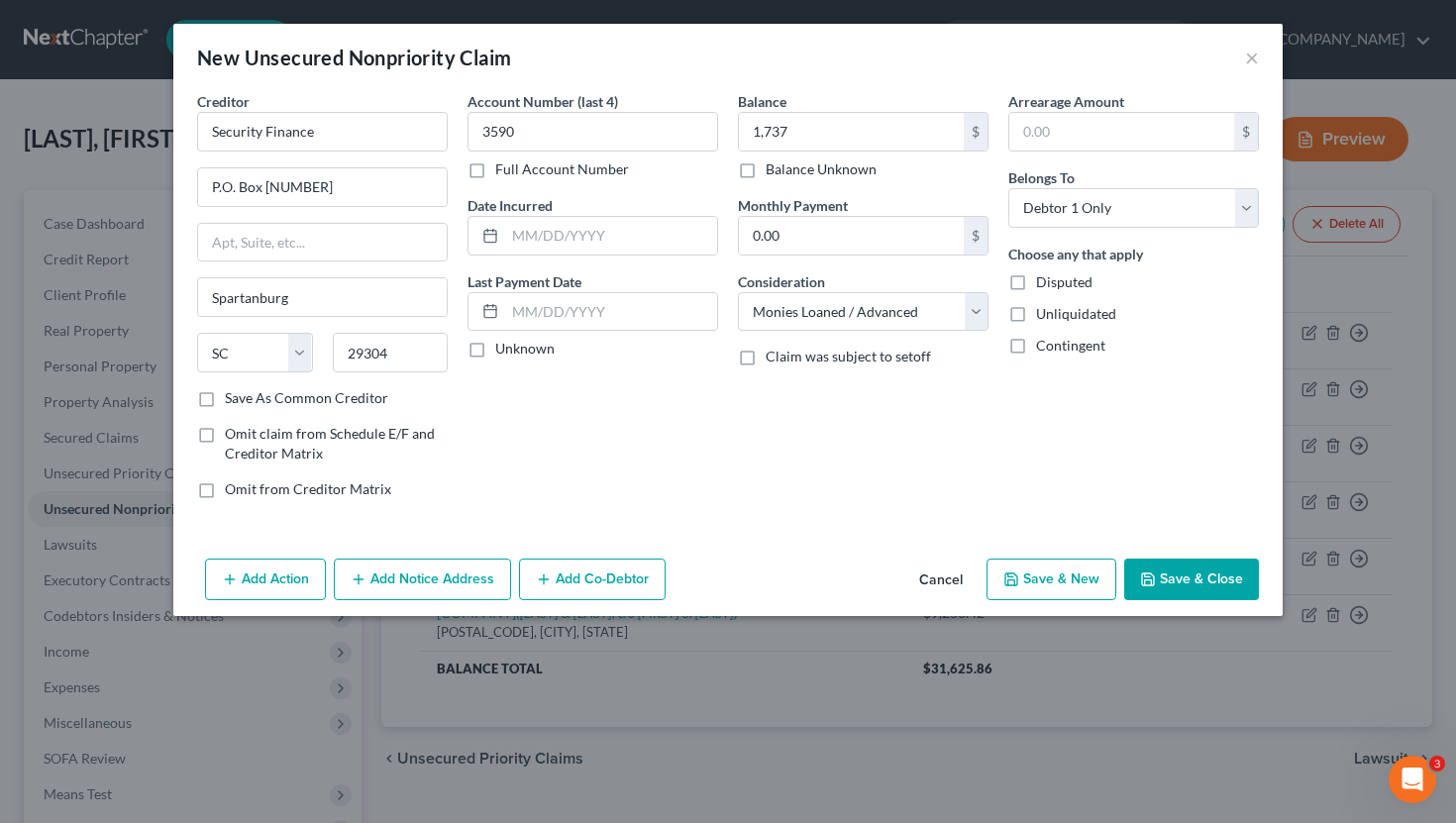 click on "Unknown" at bounding box center (525, 349) 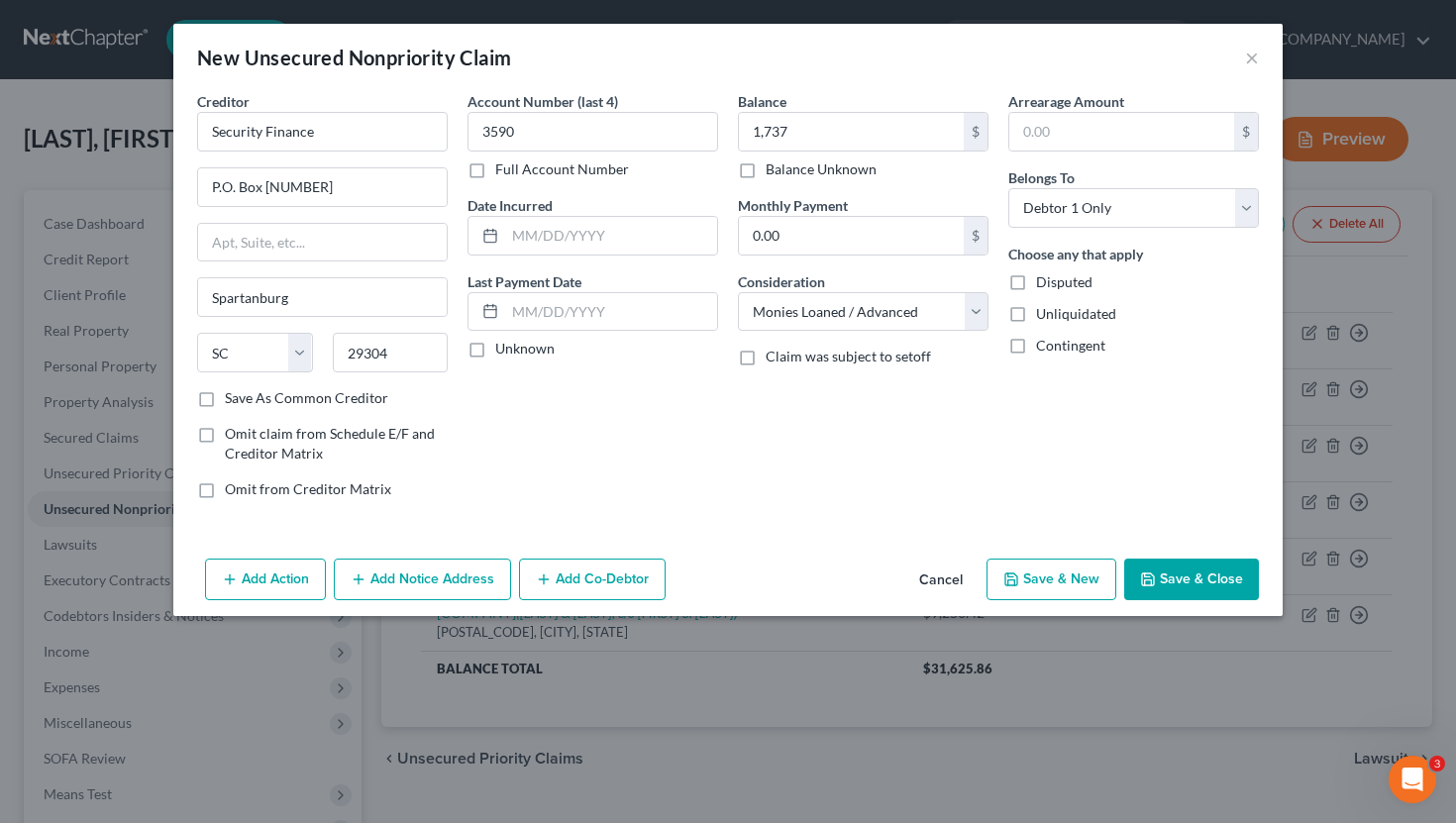 click on "Unknown" at bounding box center (509, 345) 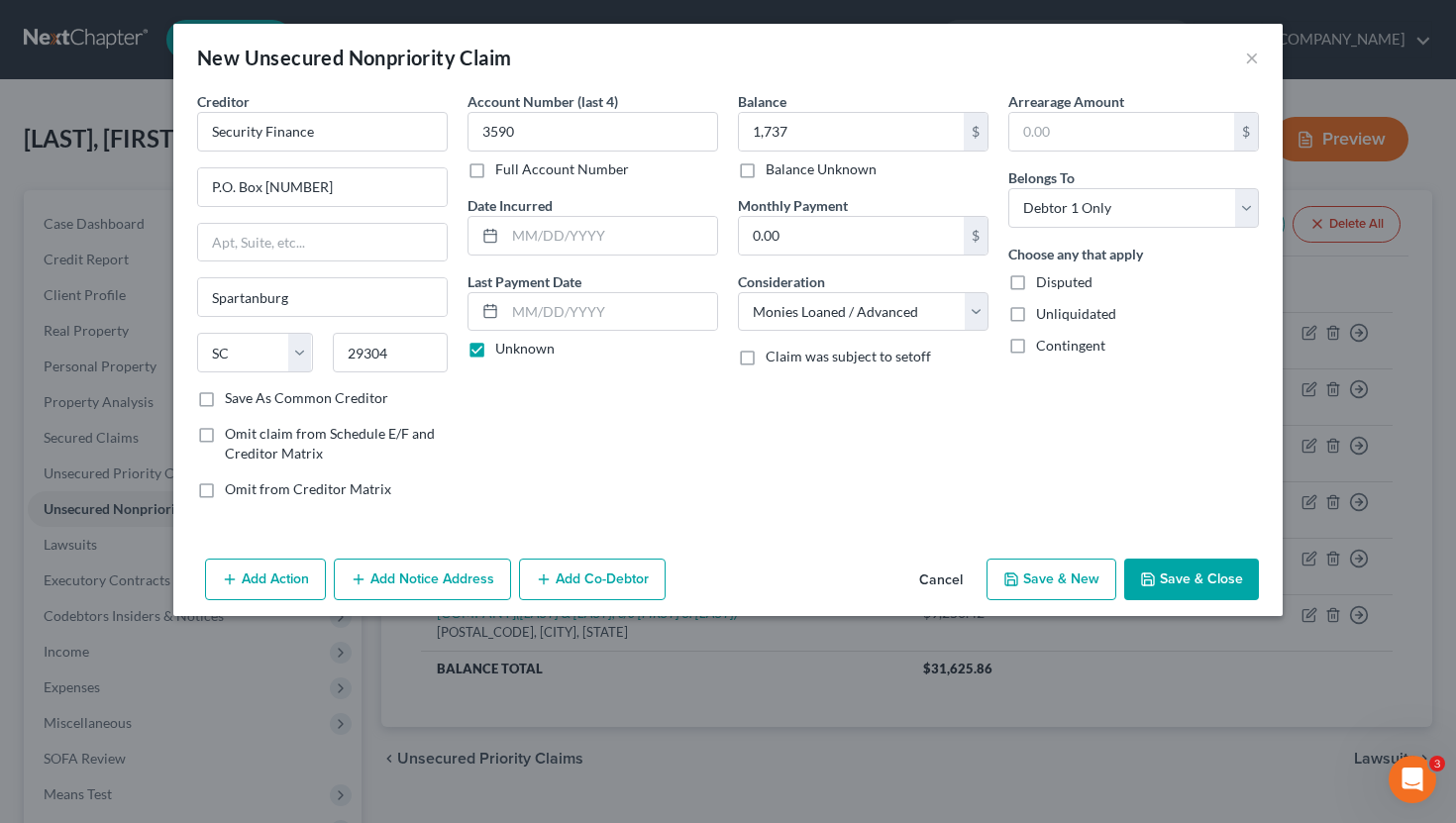 click on "Save & New" at bounding box center (1051, 579) 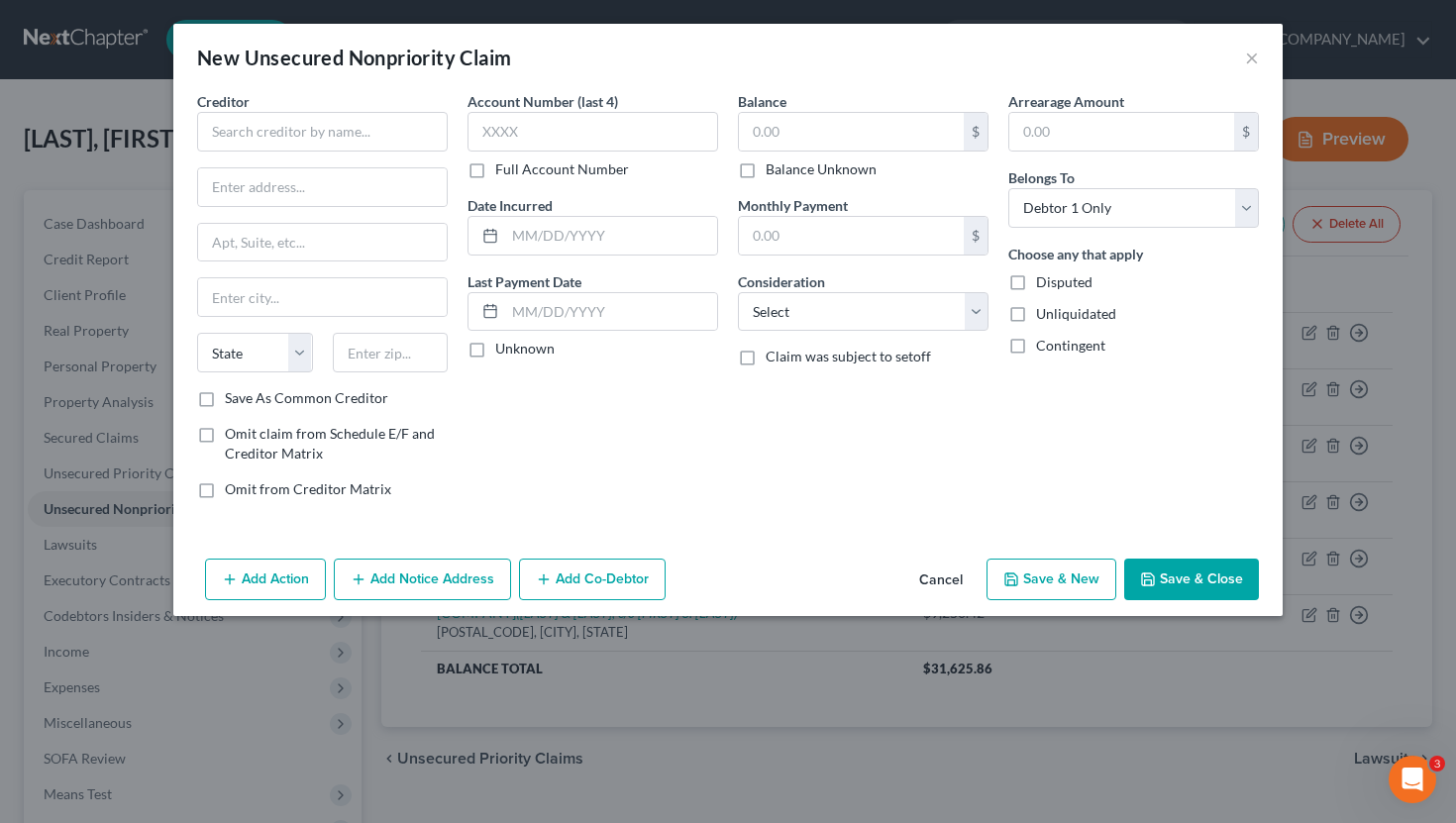 type on "1,737.00" 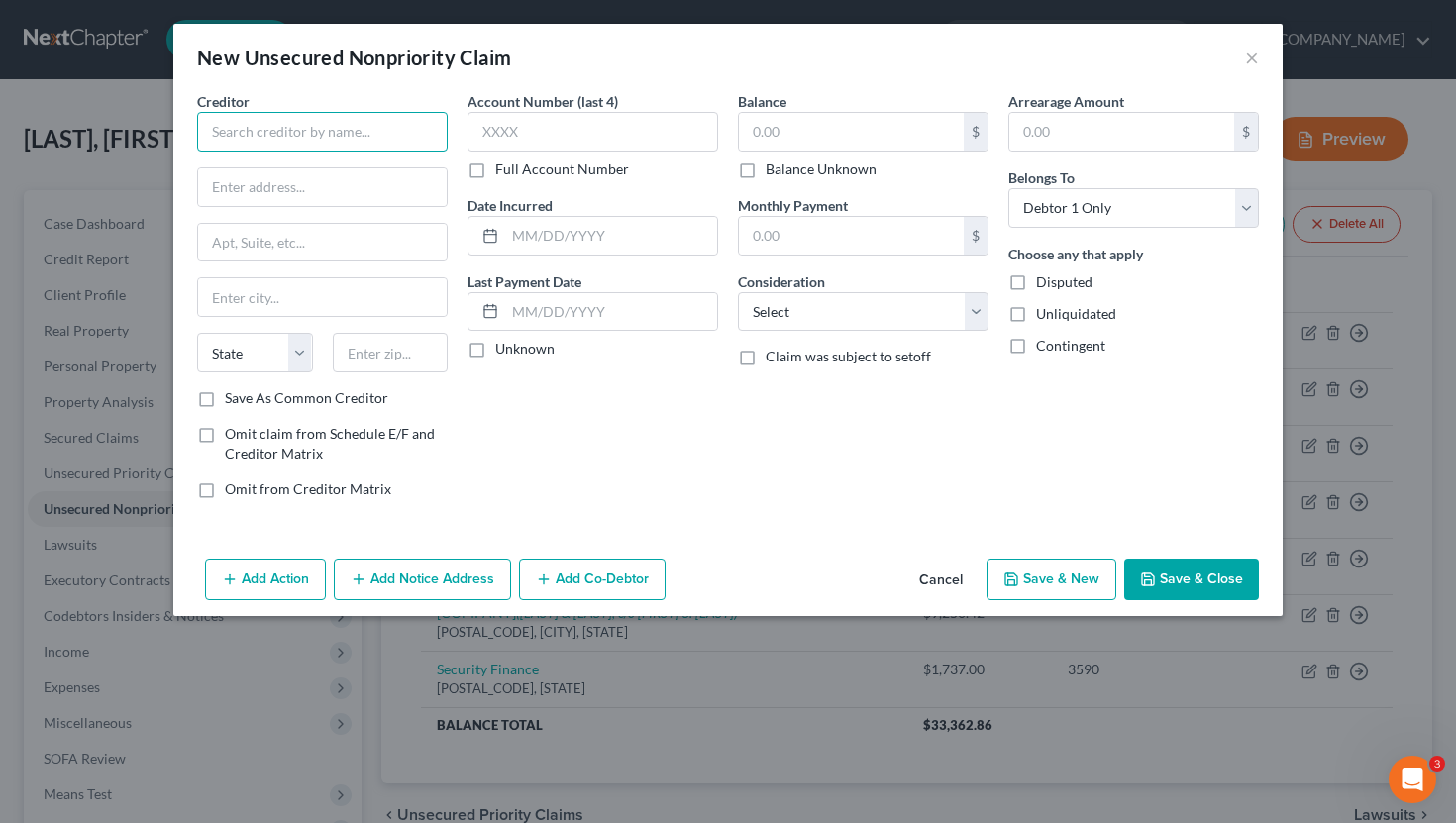 click at bounding box center (322, 132) 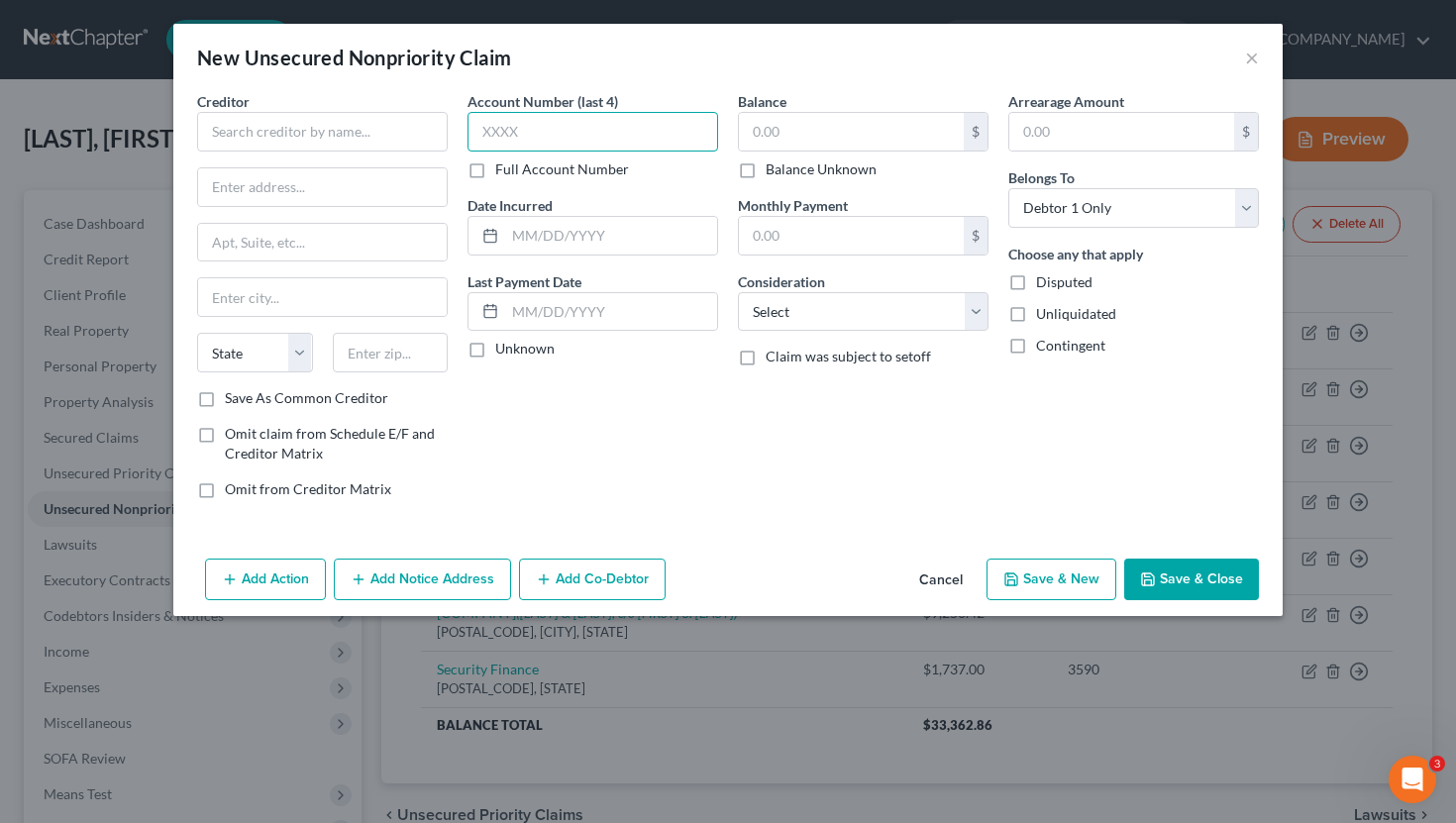 click at bounding box center (592, 132) 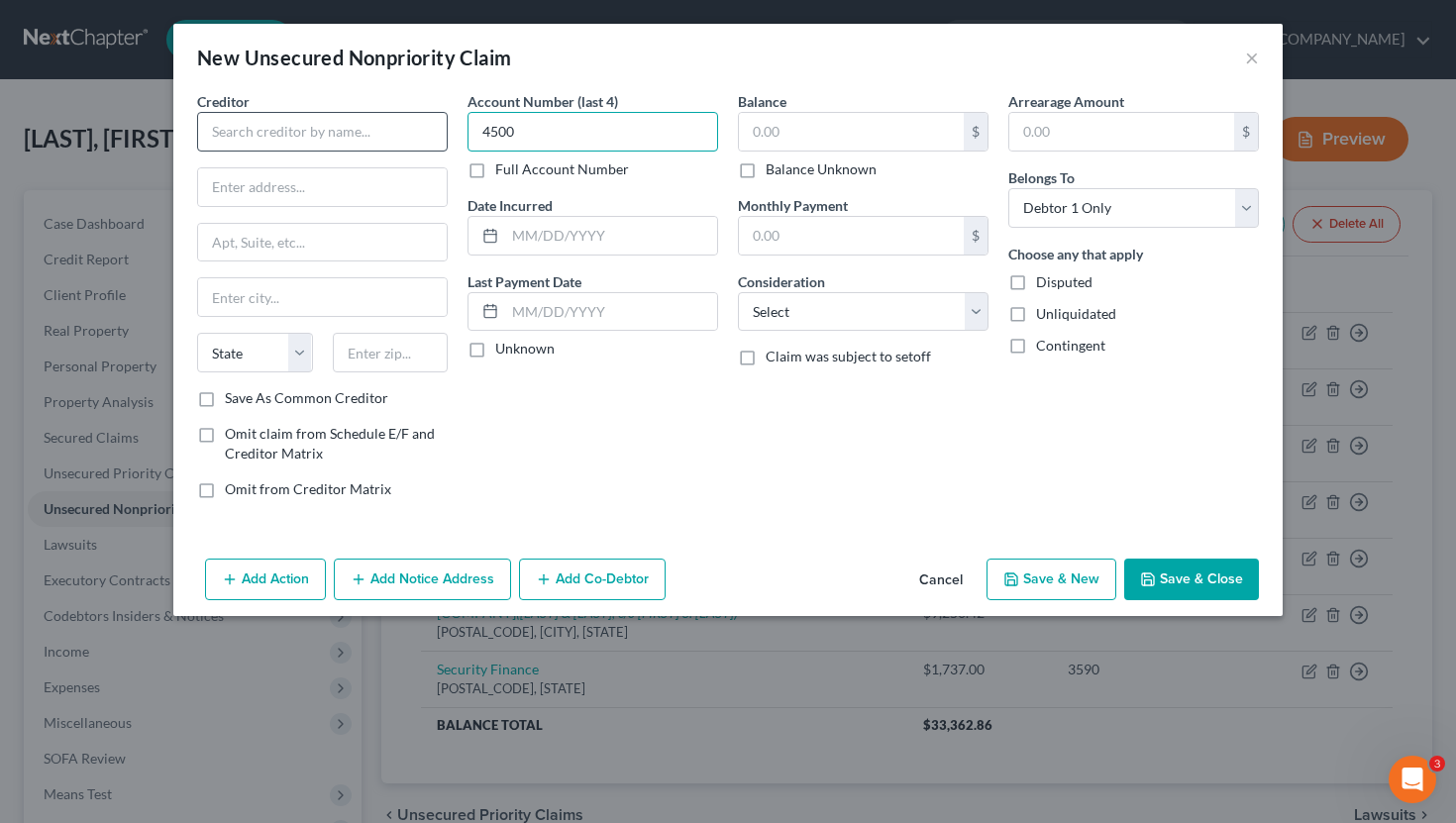 type on "4500" 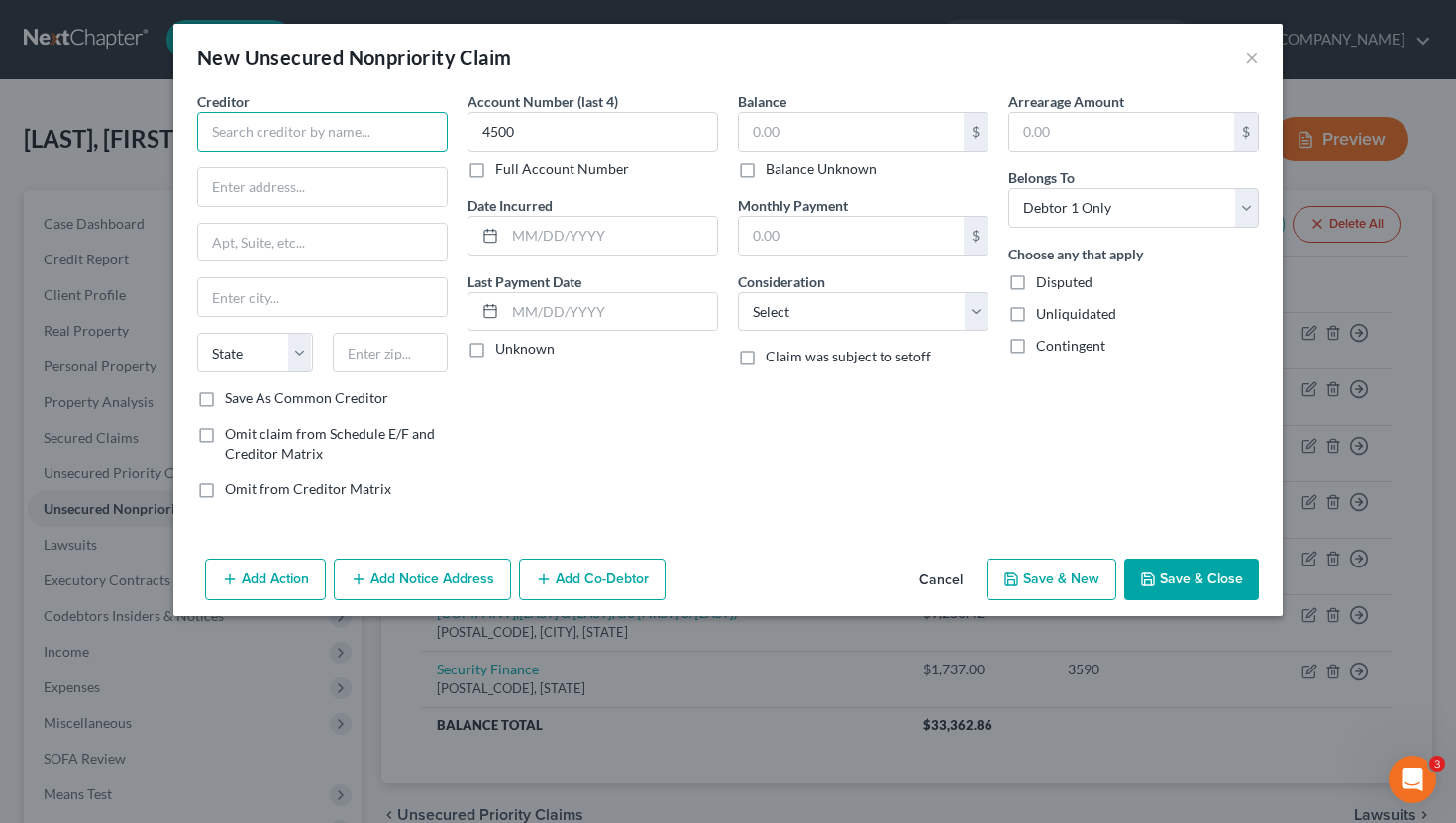 click at bounding box center (322, 132) 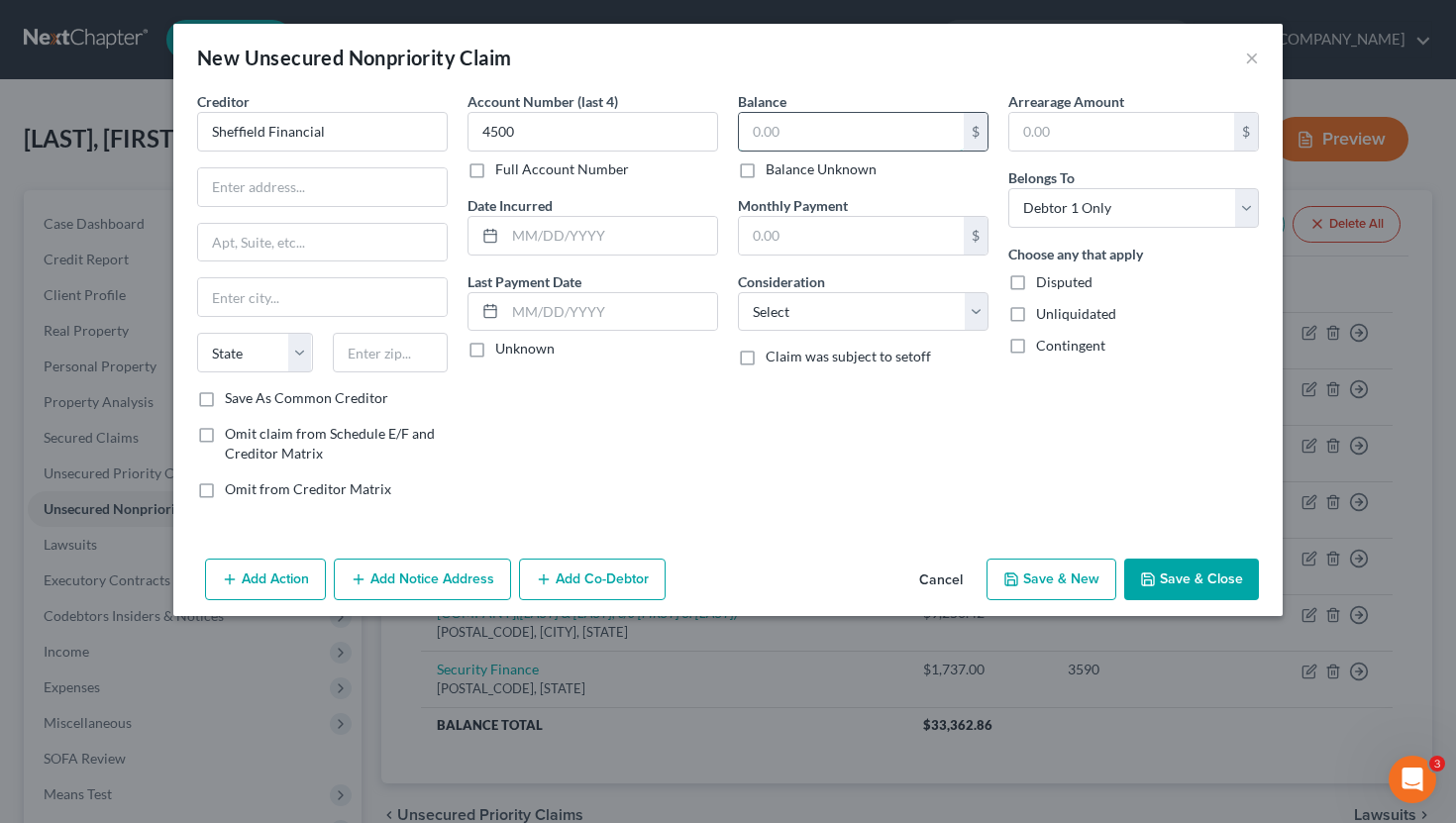 click at bounding box center [851, 132] 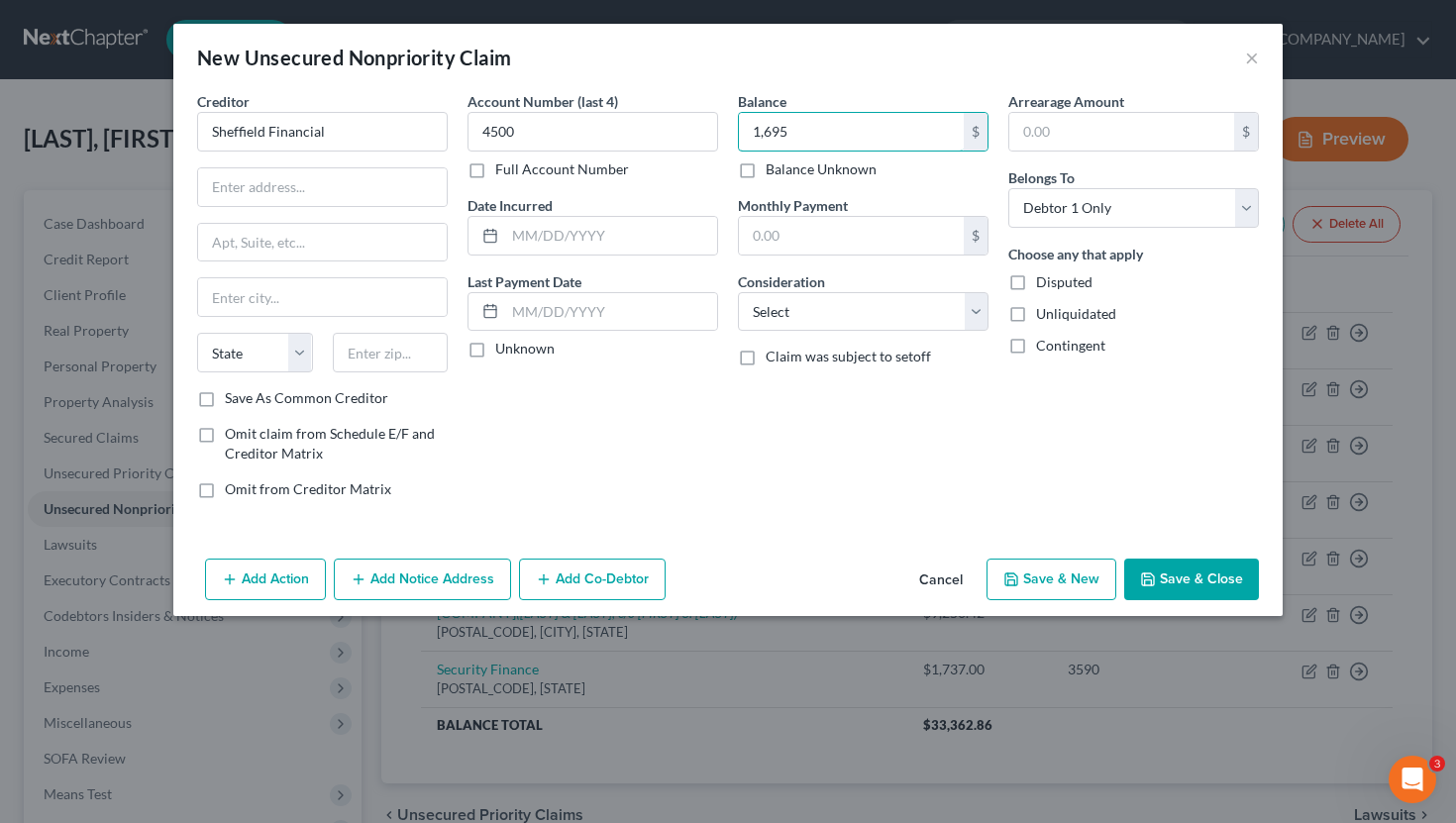 type on "1,695" 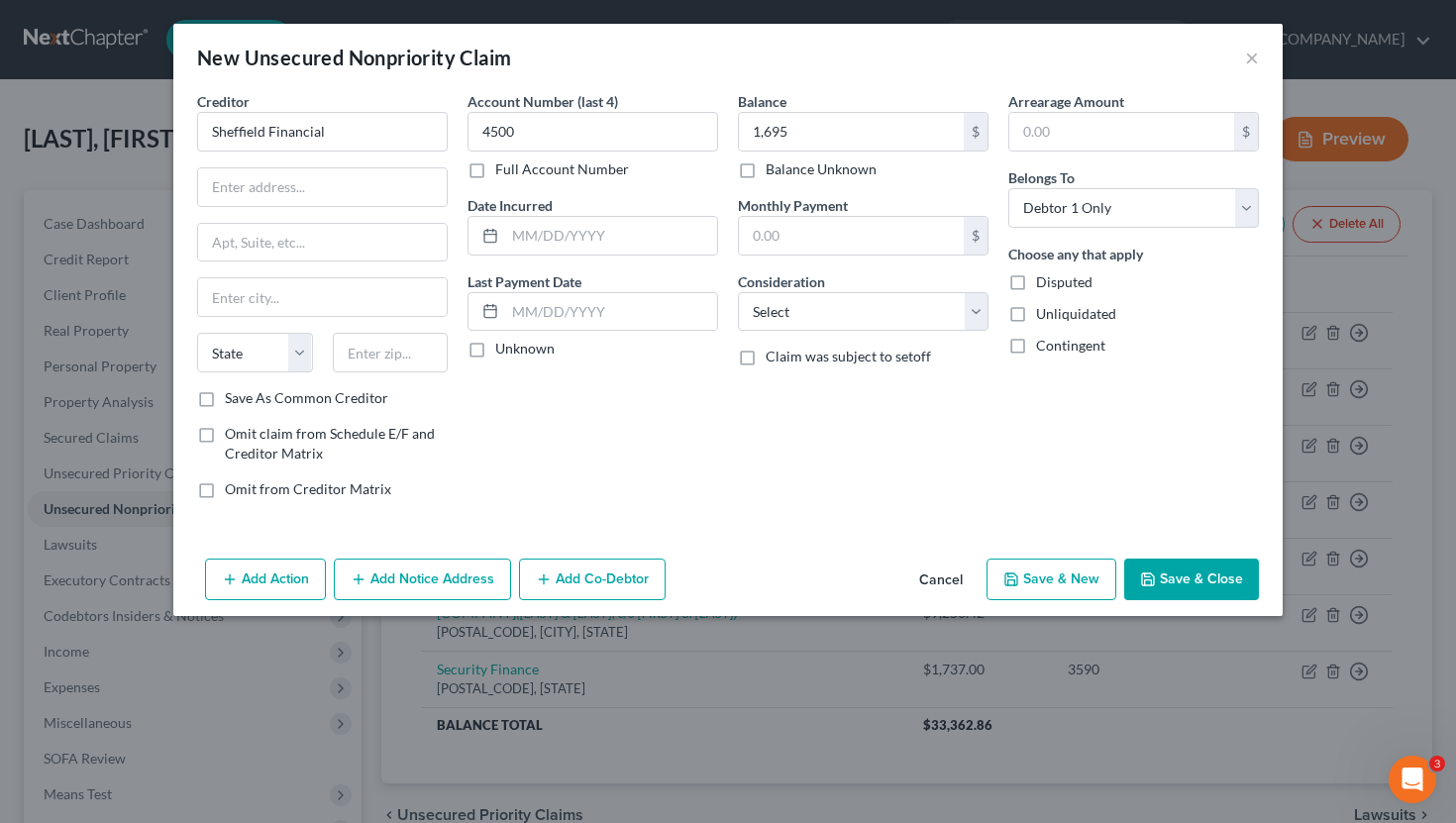 click on "Unknown" at bounding box center [525, 349] 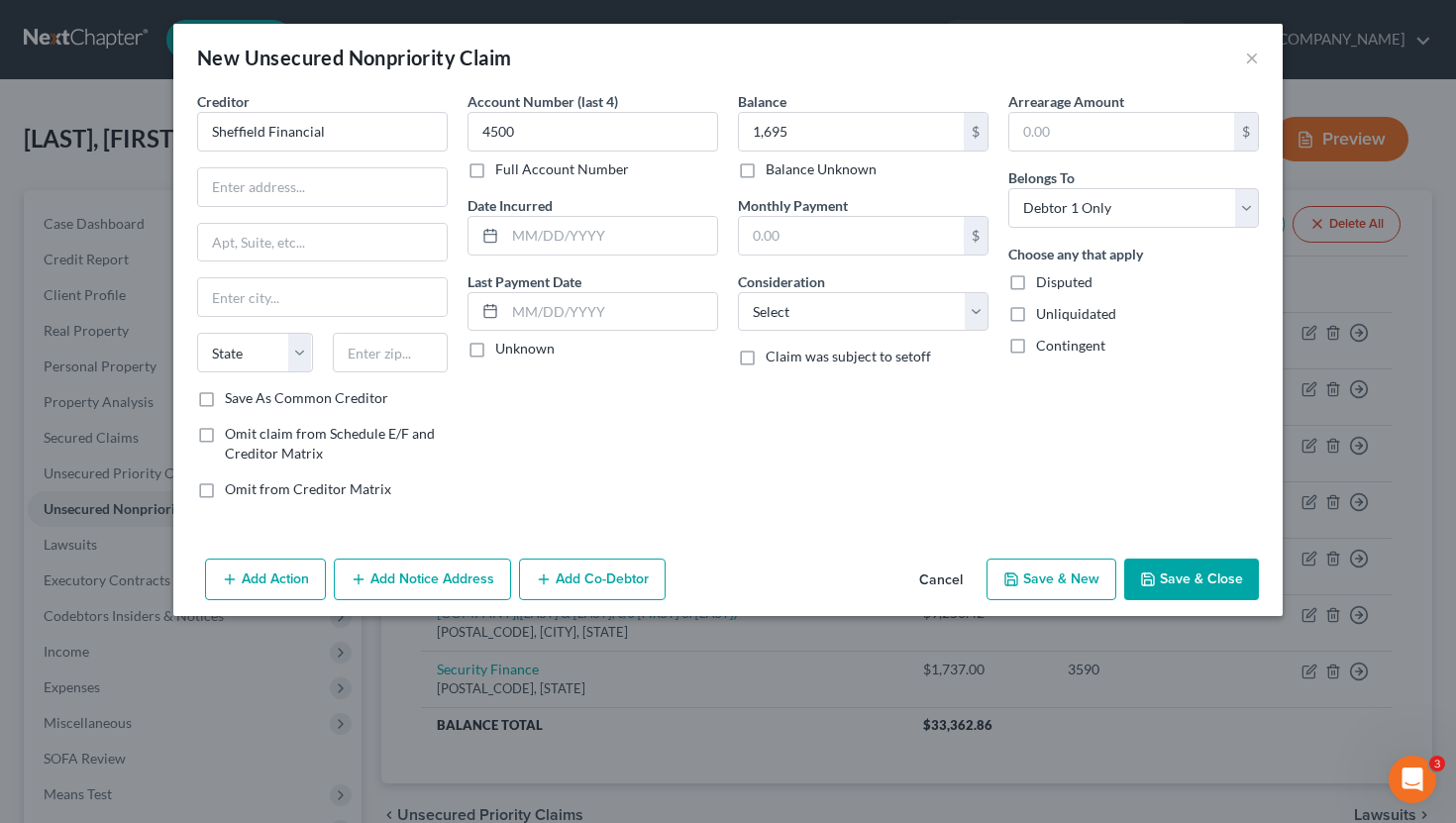 click on "Unknown" at bounding box center (509, 345) 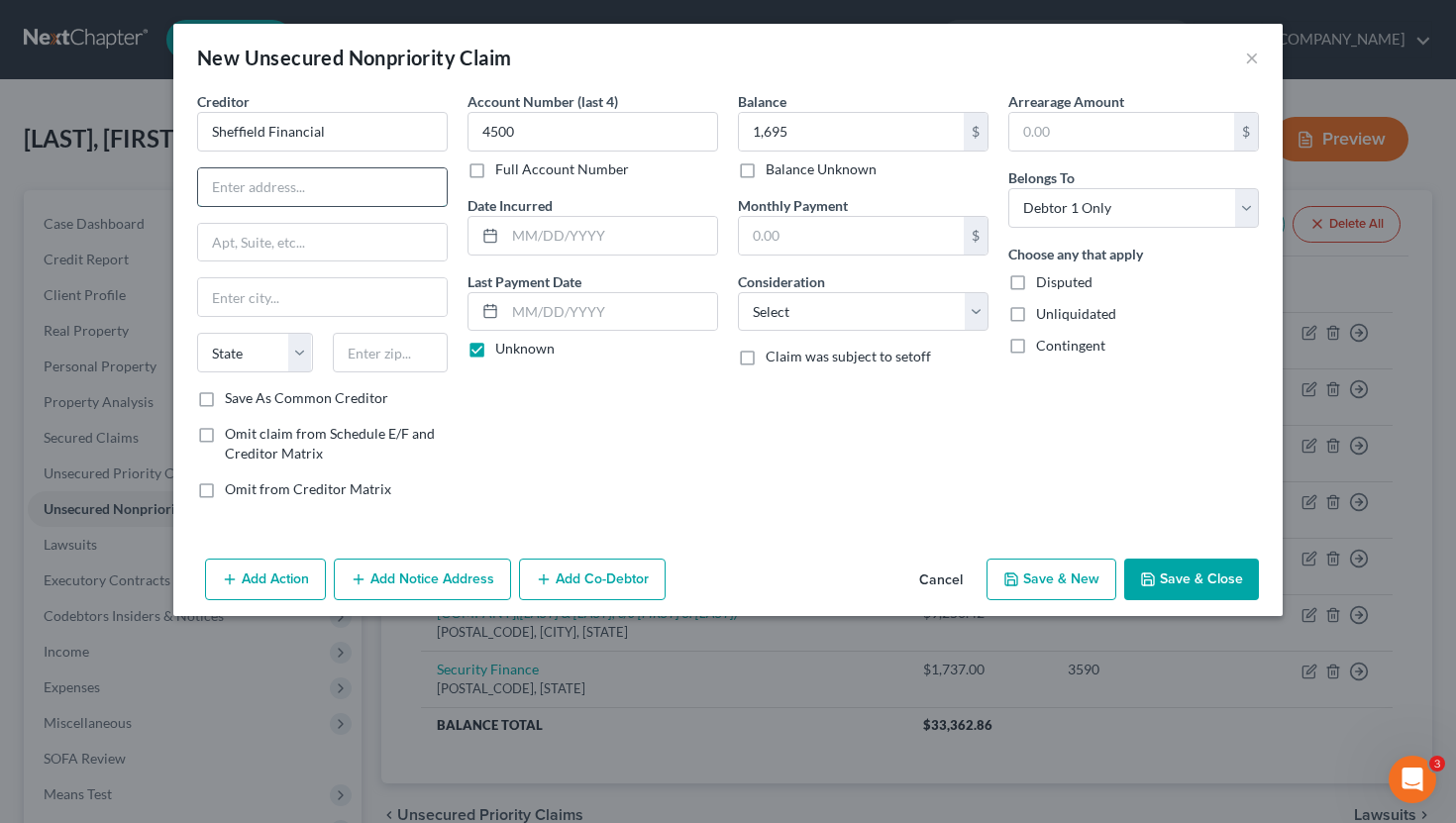 click at bounding box center (322, 187) 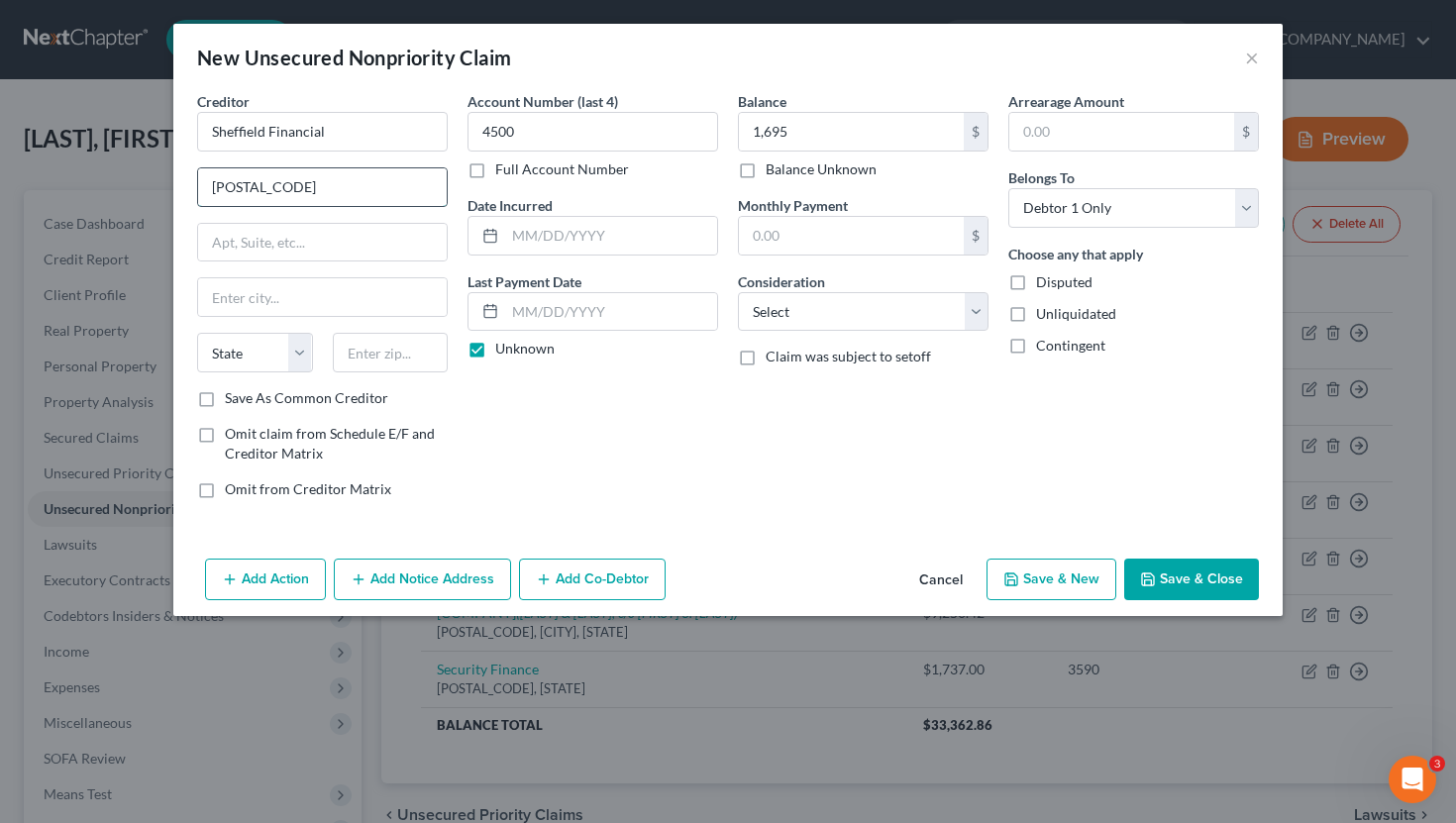 type on "[POSTAL_CODE]" 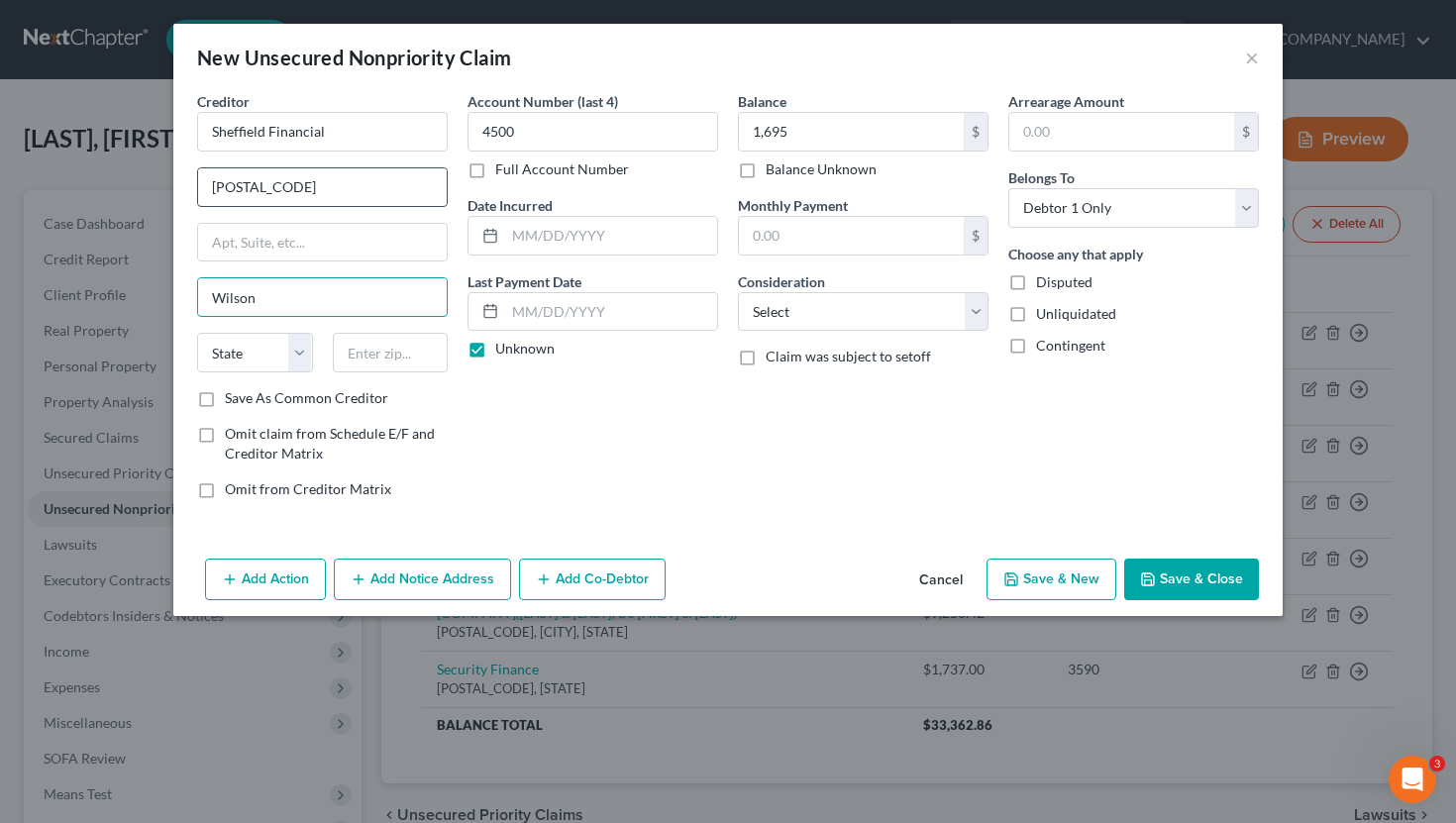 type on "Wilson" 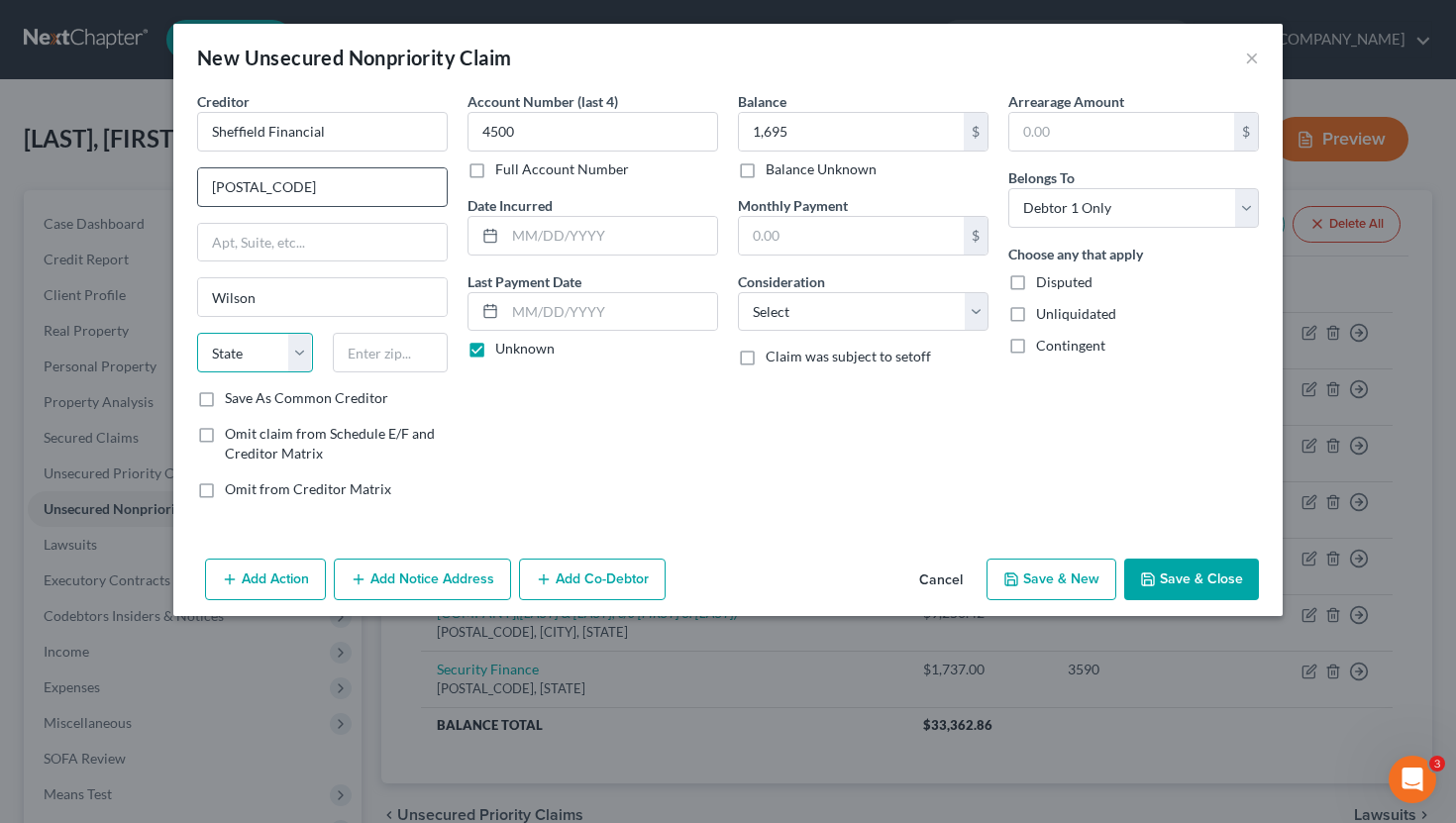select on "28" 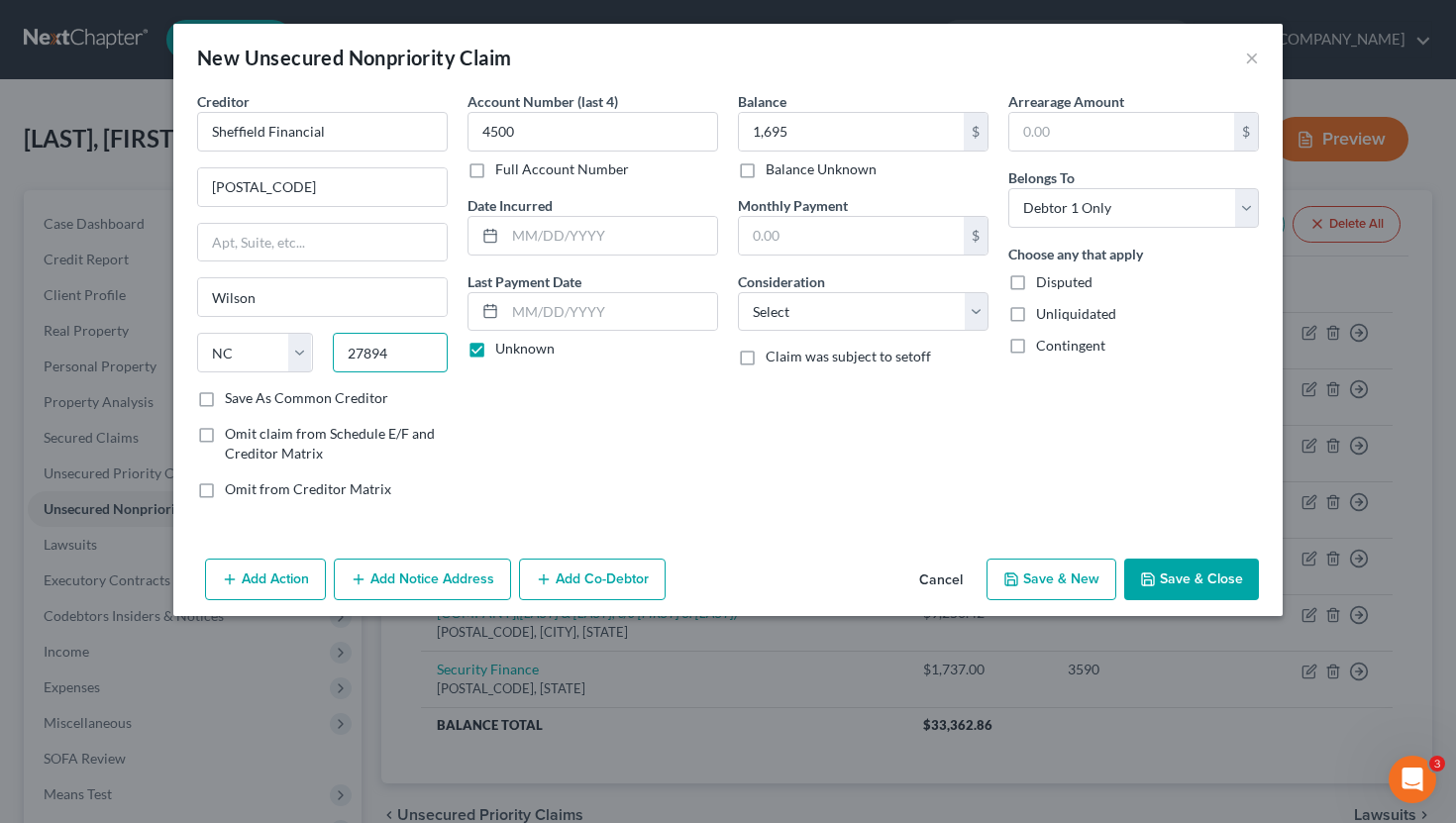 type on "27894" 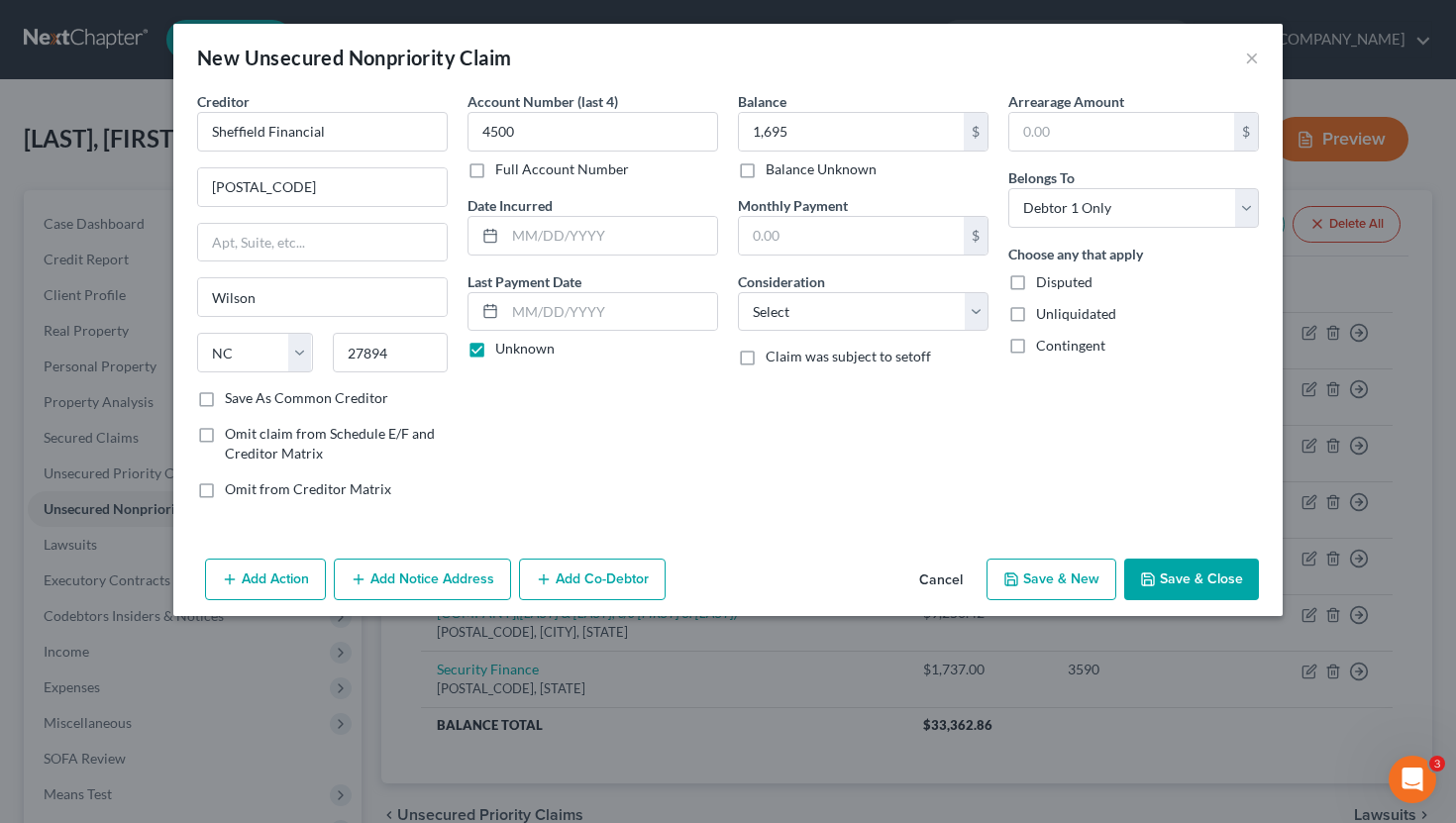click on "Save As Common Creditor" at bounding box center [306, 398] 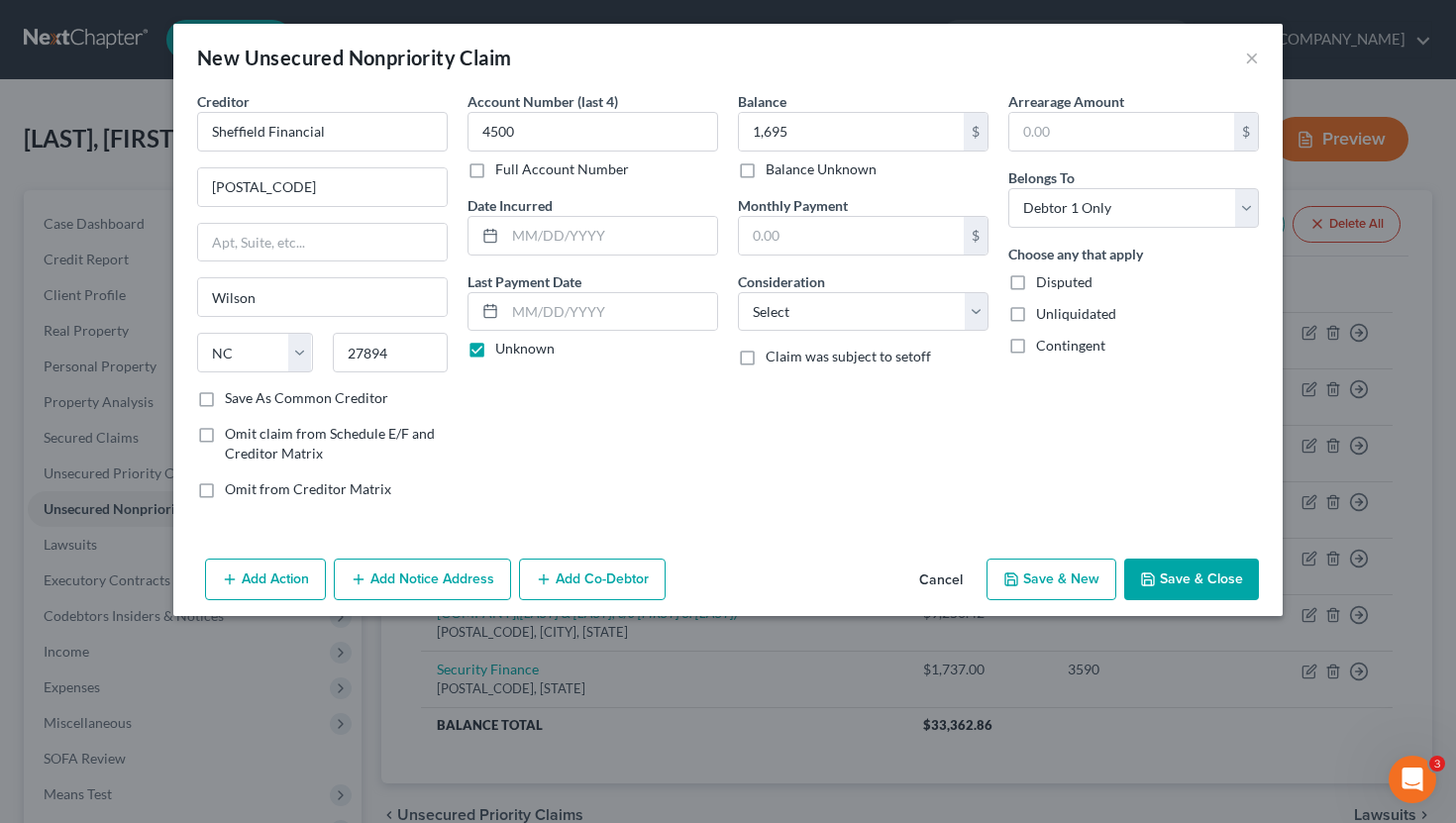 click on "Save As Common Creditor" at bounding box center (239, 394) 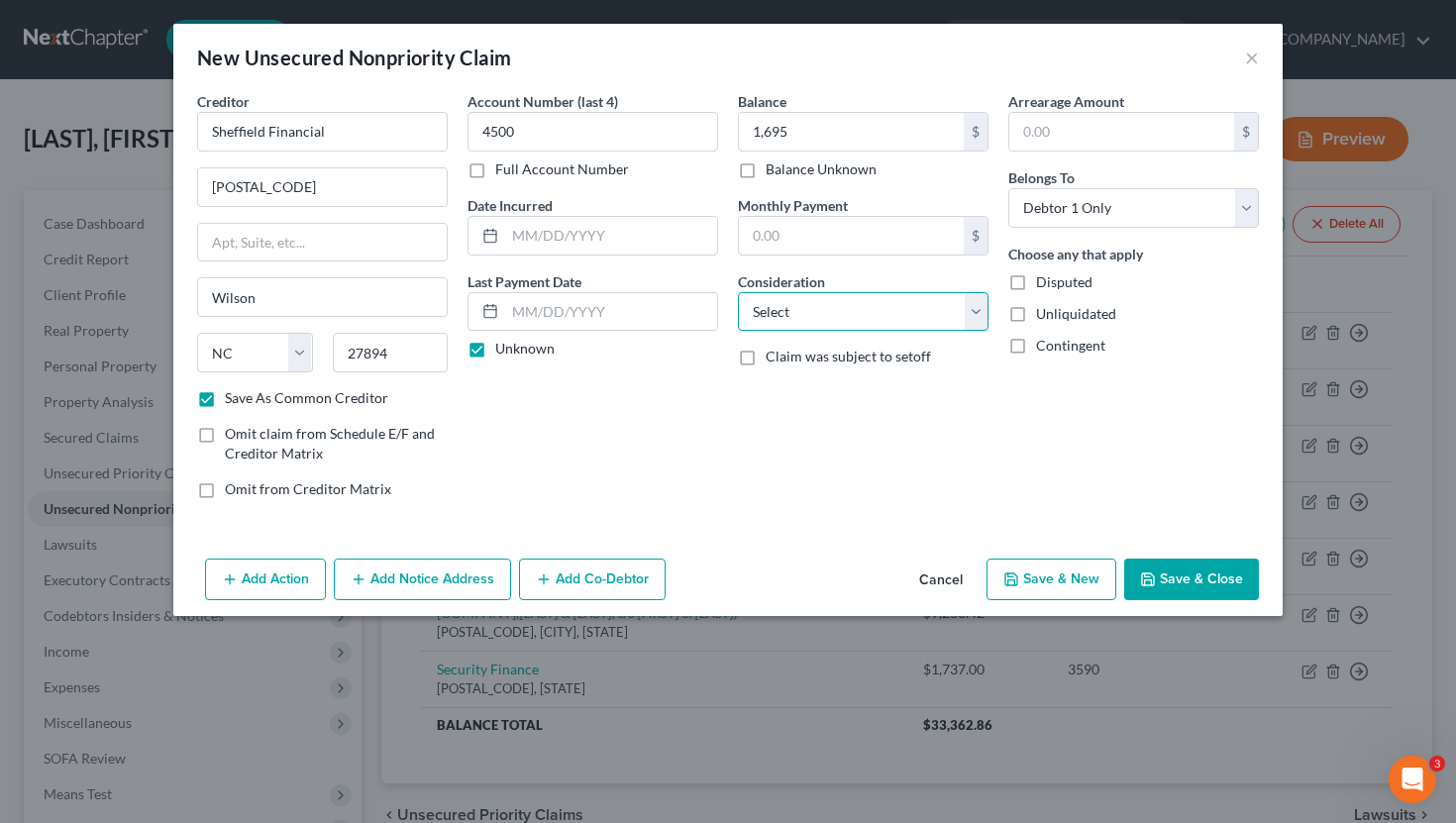 click on "Select Cable / Satellite Services Collection Agency Credit Card Debt Debt Counseling / Attorneys Deficiency Balance Domestic Support Obligations Home / Car Repairs Income Taxes Judgment Liens Medical Services Monies Loaned / Advanced Mortgage Obligation From Divorce Or Separation Obligation To Pensions Other Overdrawn Bank Account Promised To Help Pay Creditors Student Loans Suppliers And Vendors Telephone / Internet Services Utility Services" at bounding box center (863, 312) 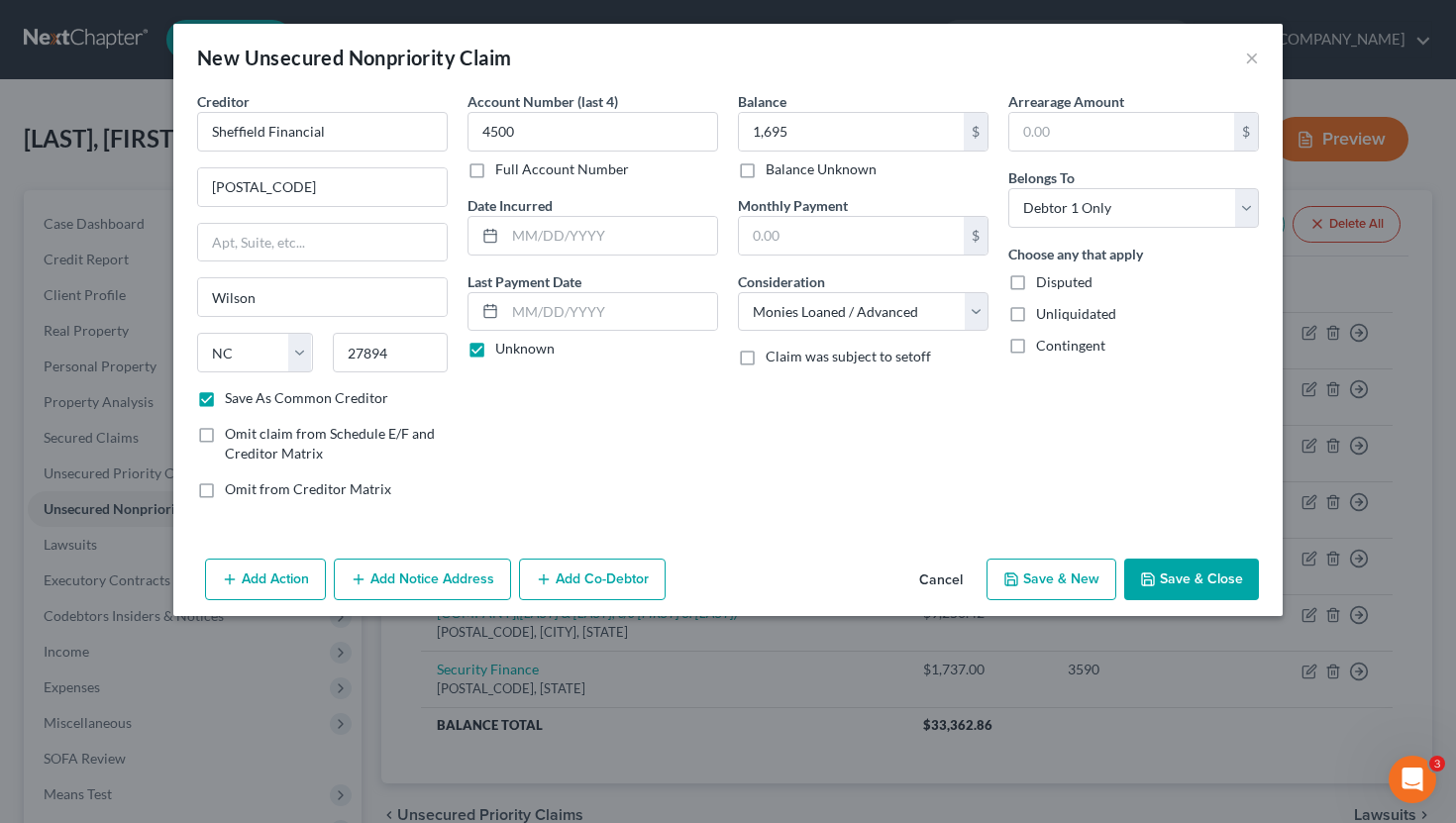 click on "Save & Close" at bounding box center (1192, 579) 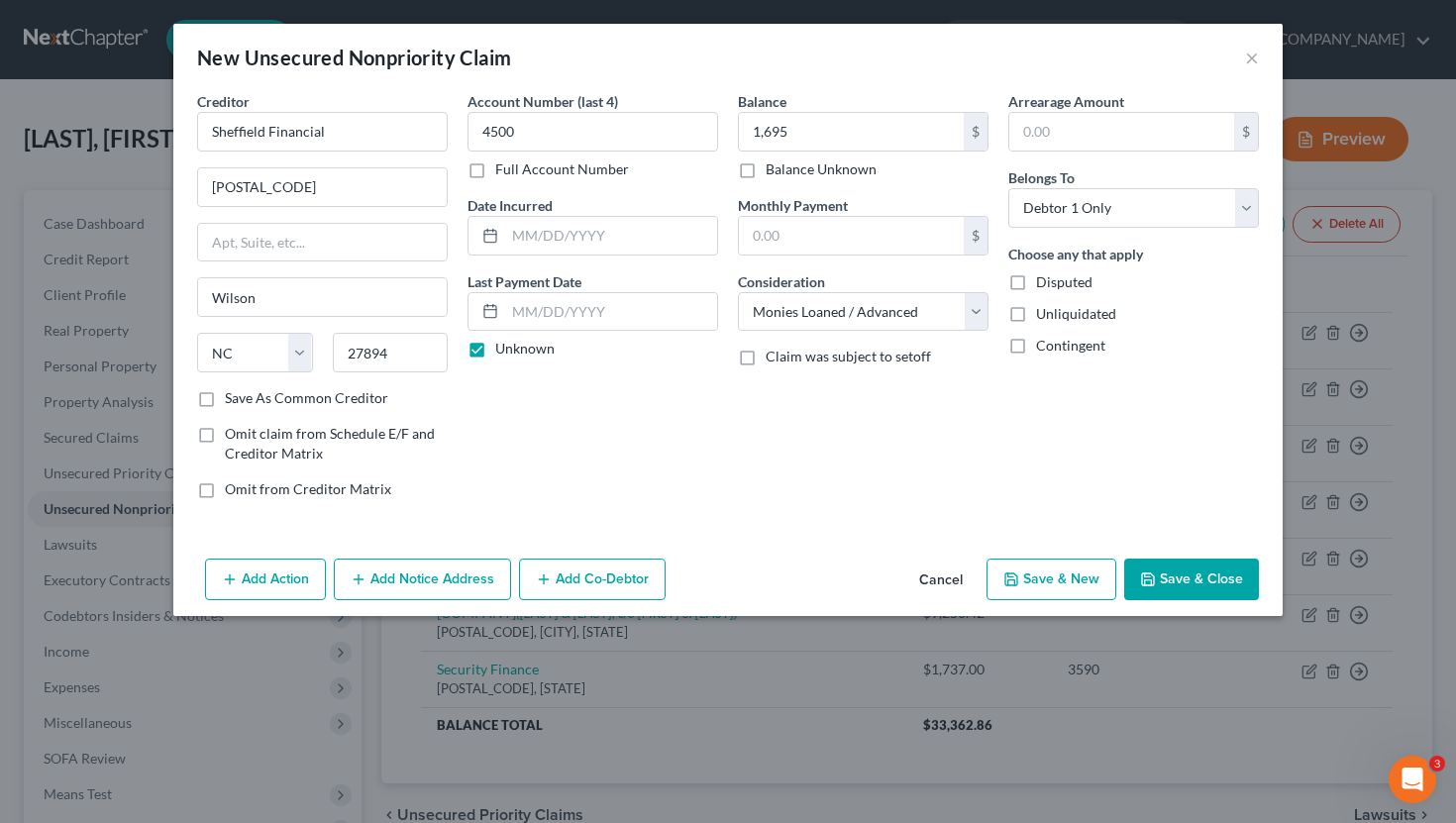 checkbox on "false" 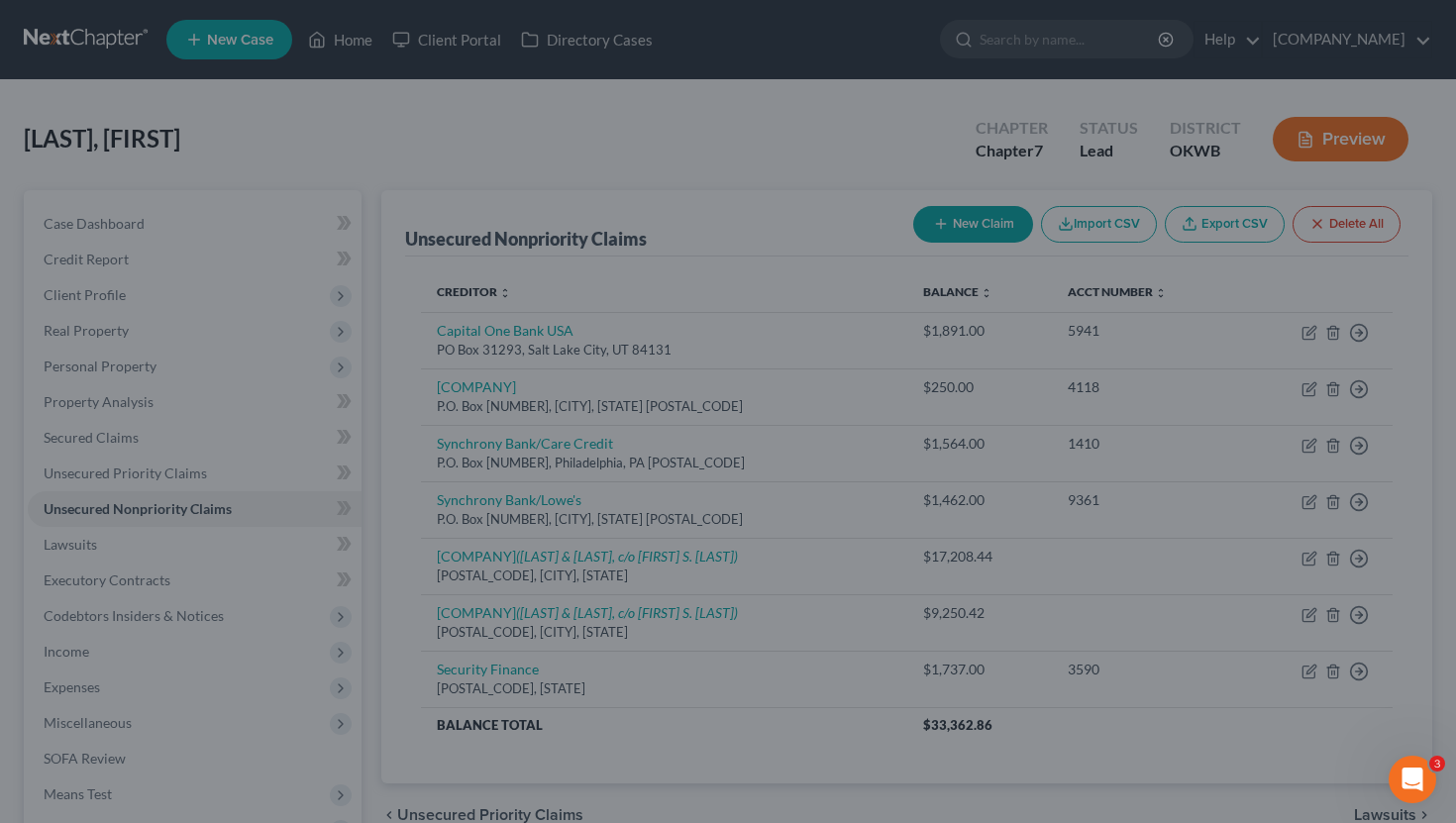 type on "1,695.00" 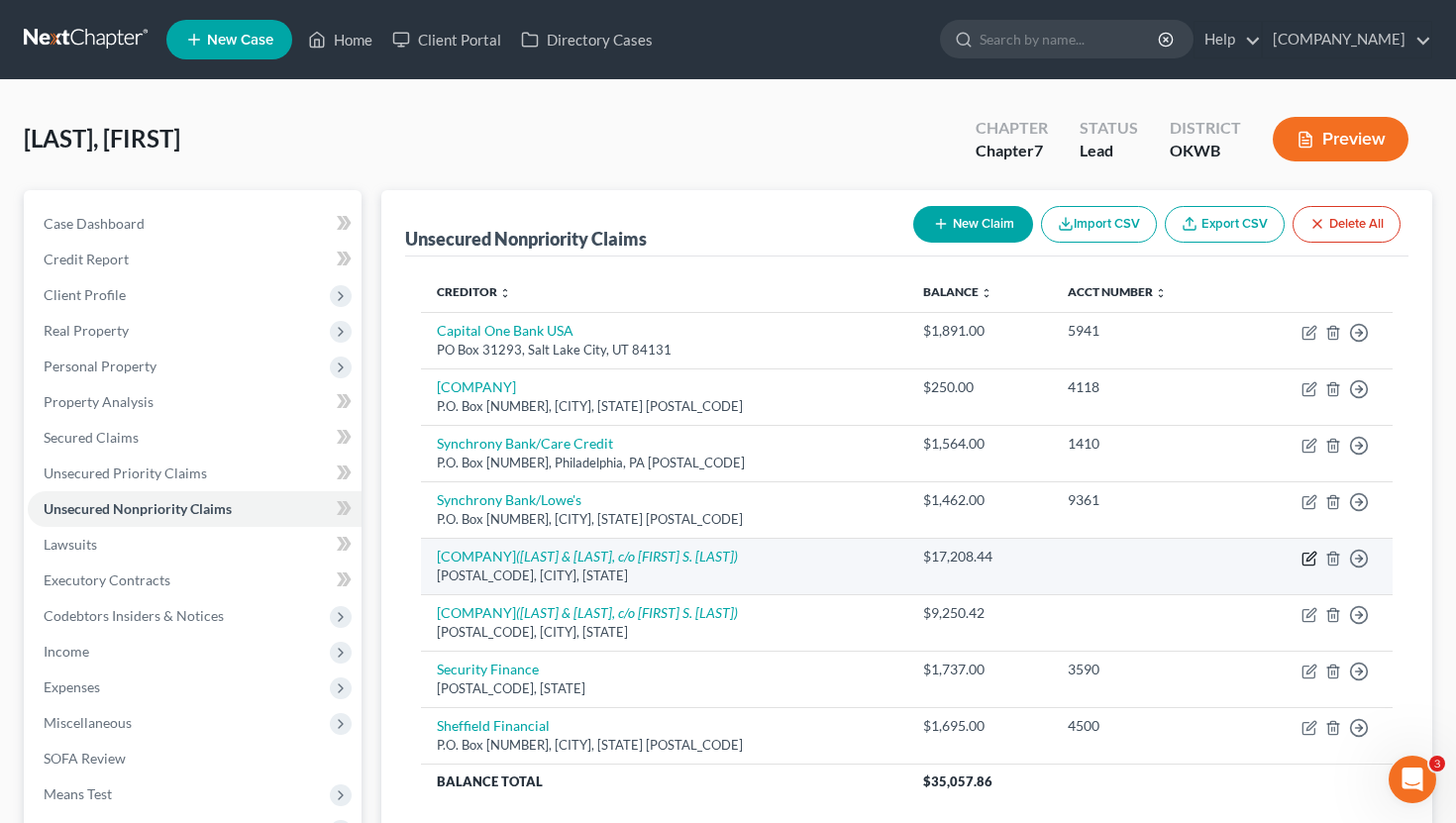 click 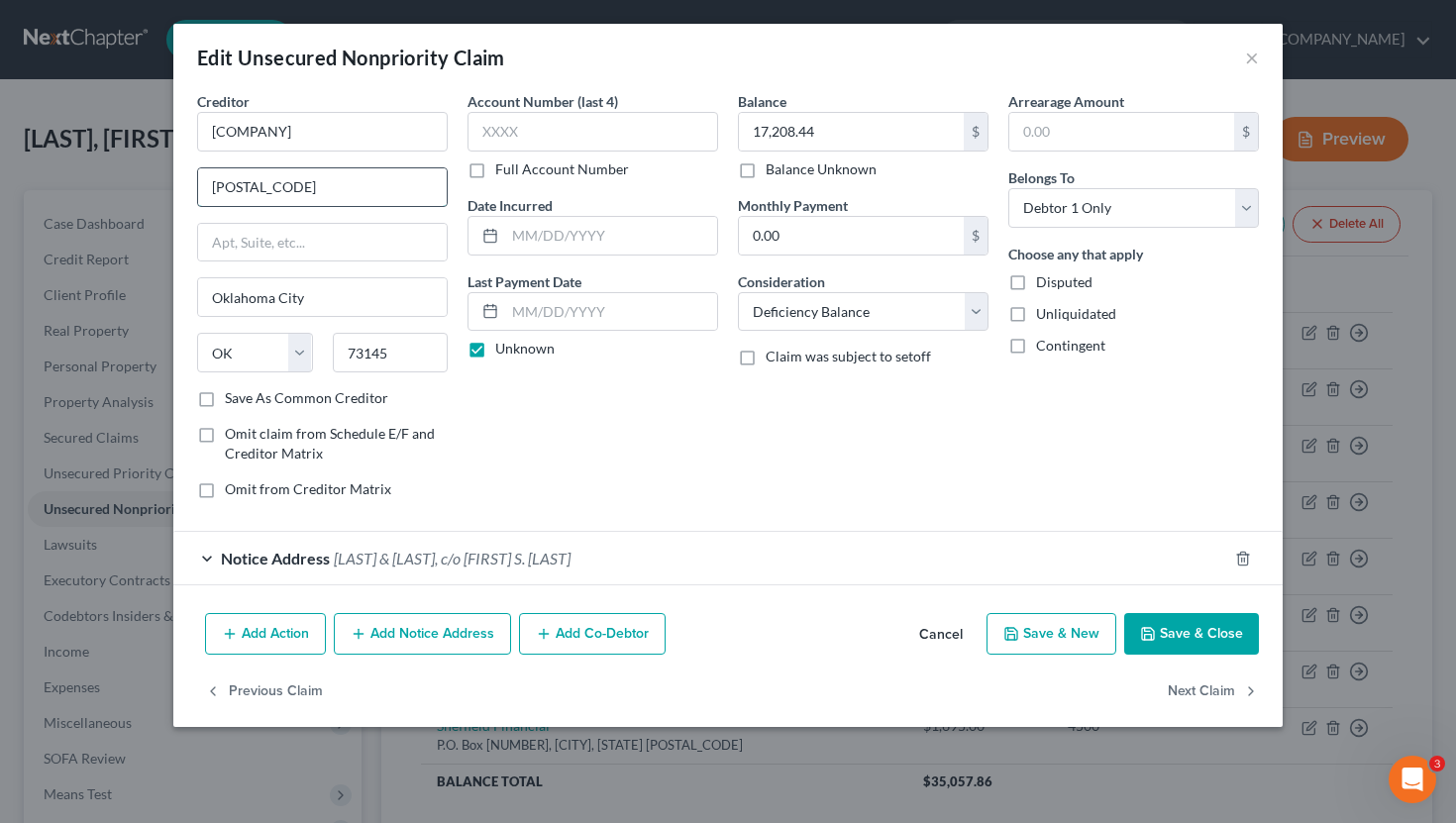click on "[POSTAL_CODE]" at bounding box center [322, 187] 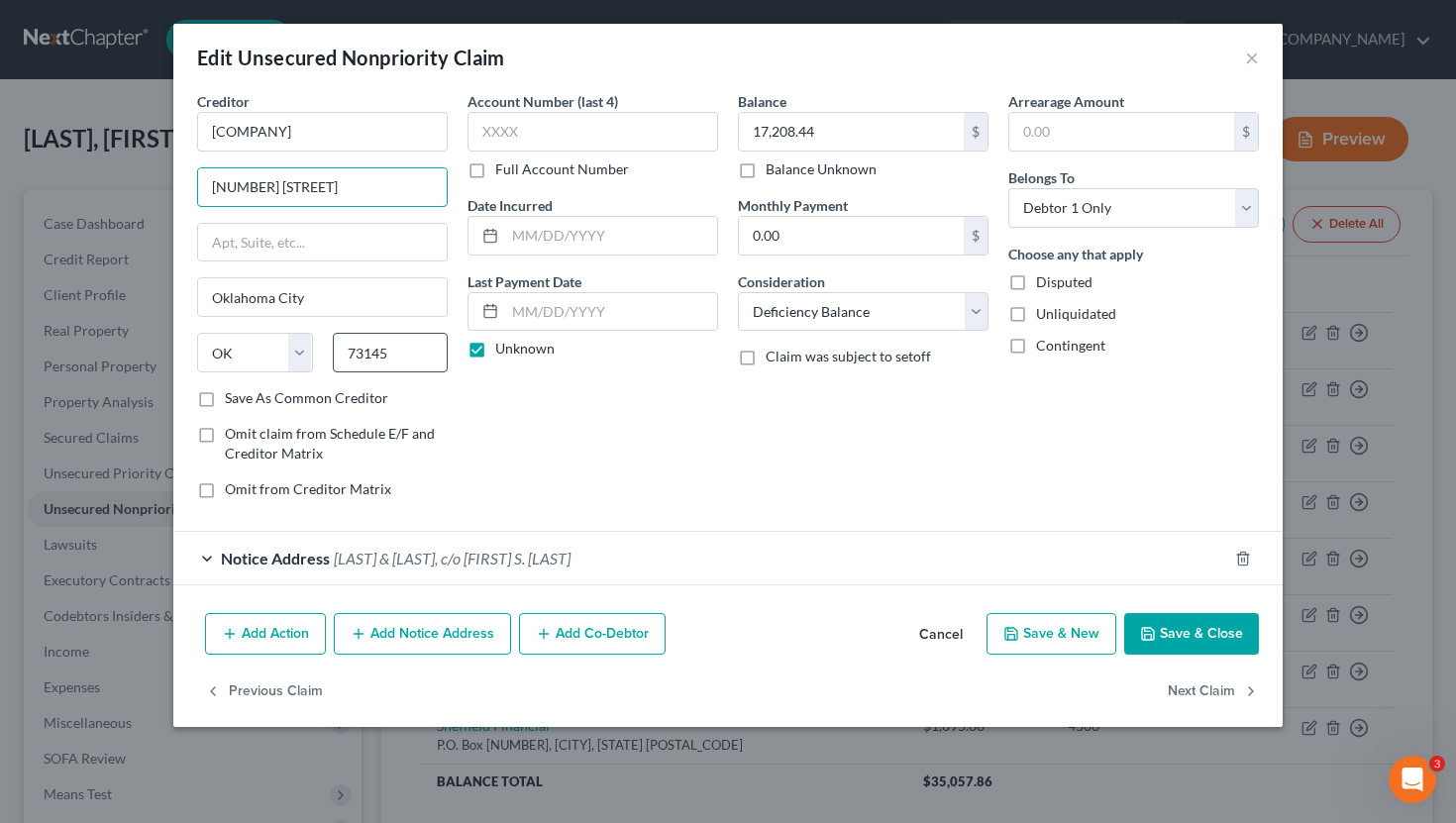 type on "[NUMBER] [STREET]" 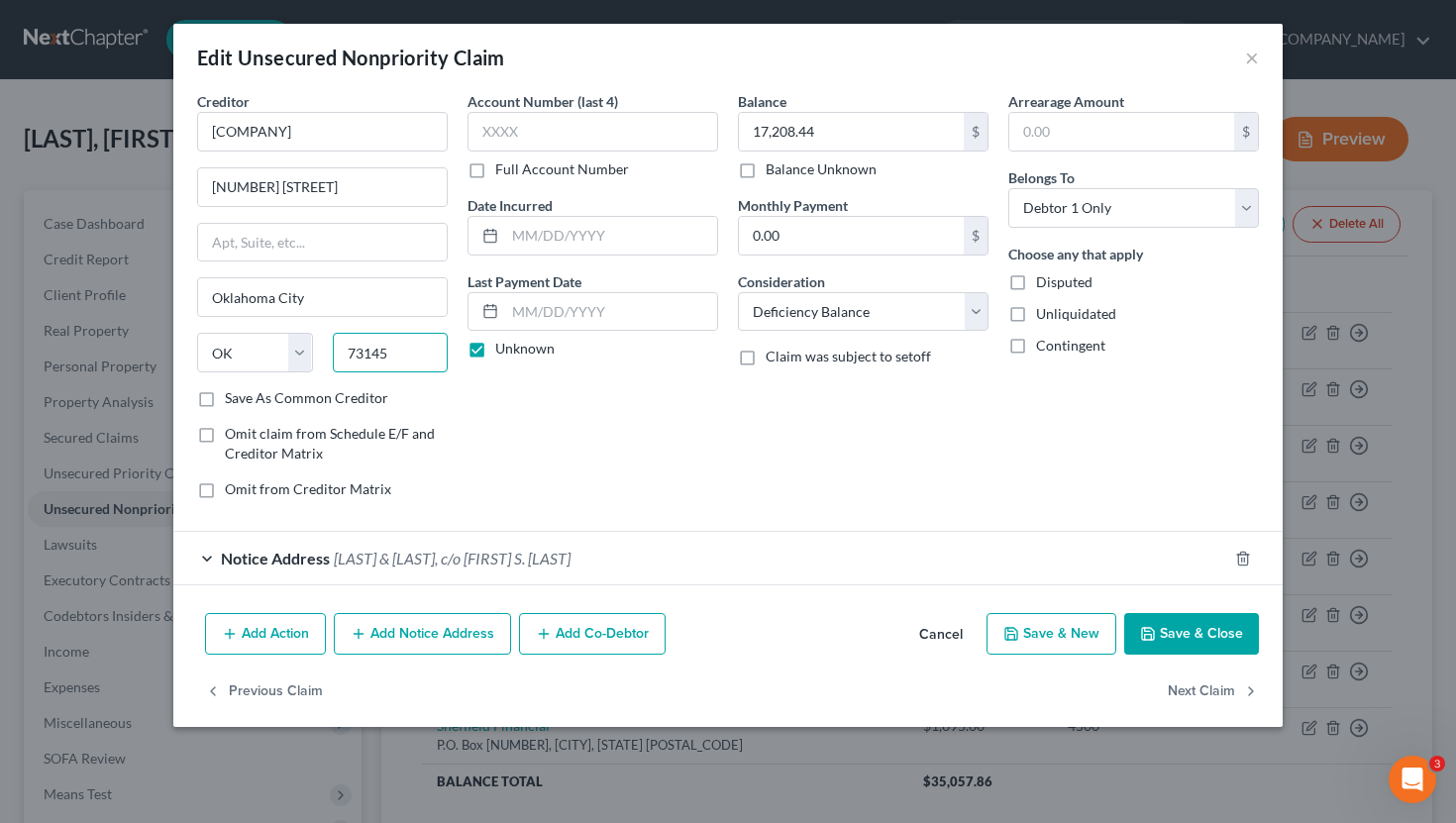click on "73145" at bounding box center [390, 353] 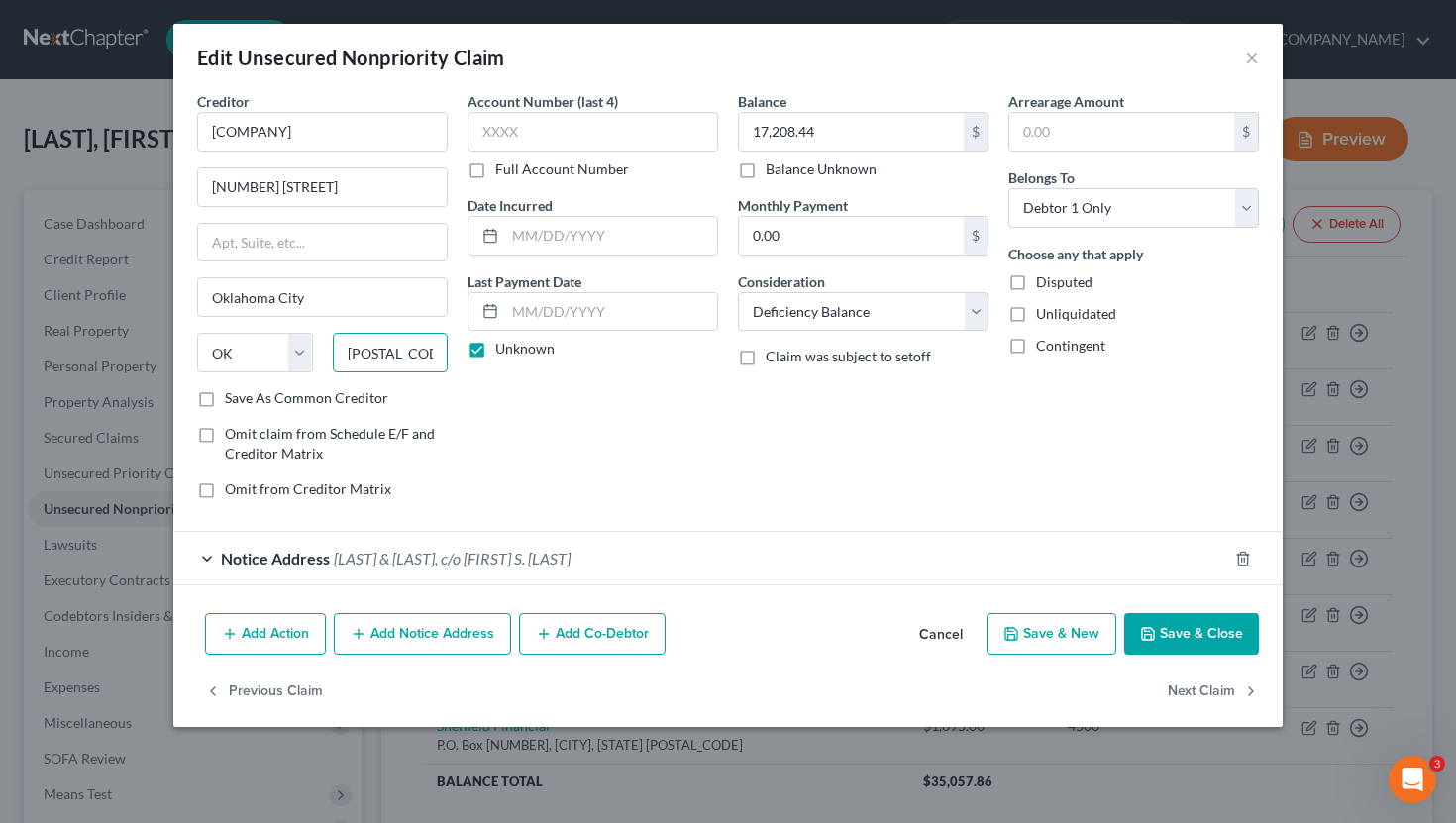 type on "[POSTAL_CODE]" 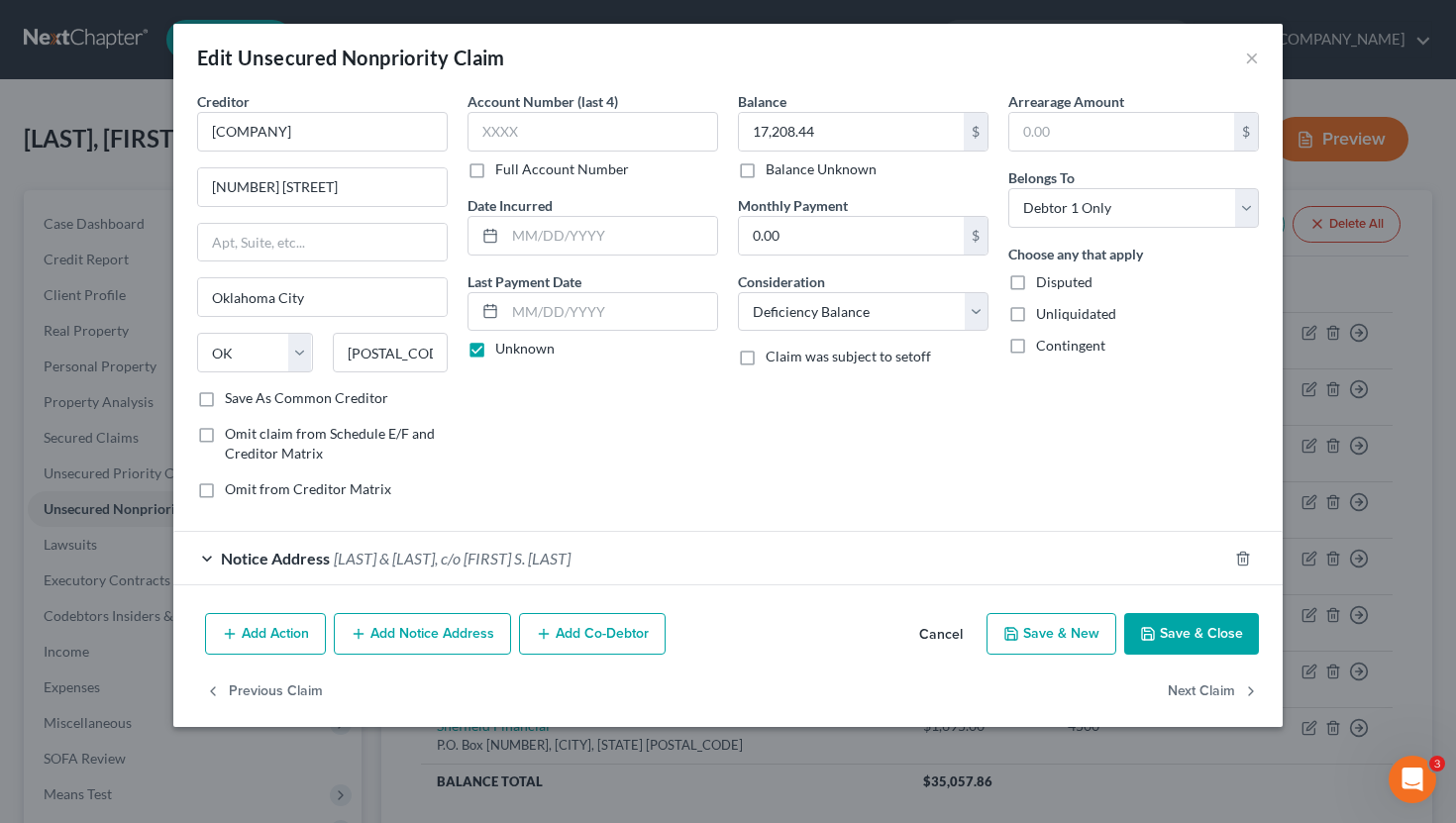 type on "[CITY]" 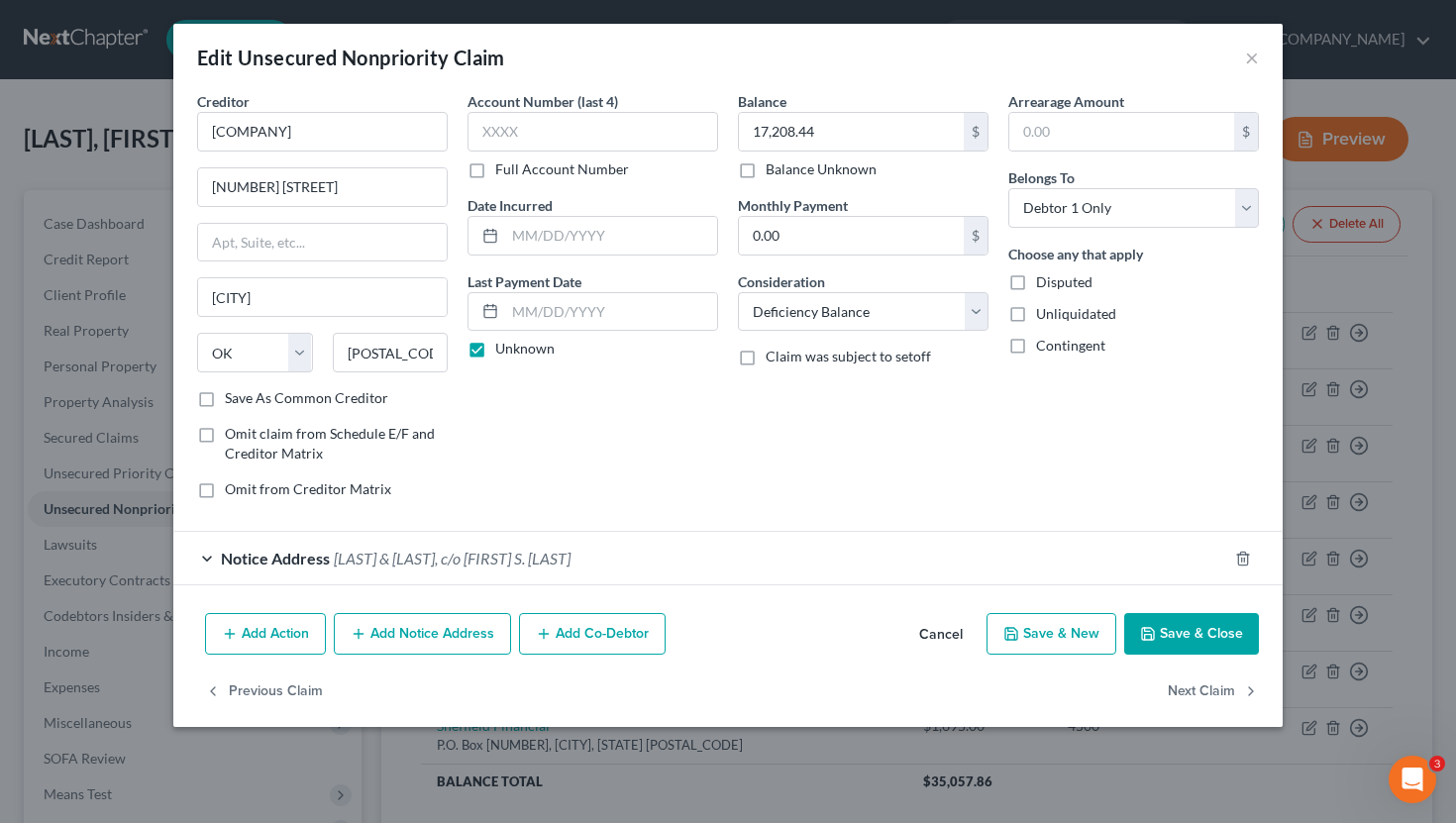 click on "Save & Close" at bounding box center [1192, 634] 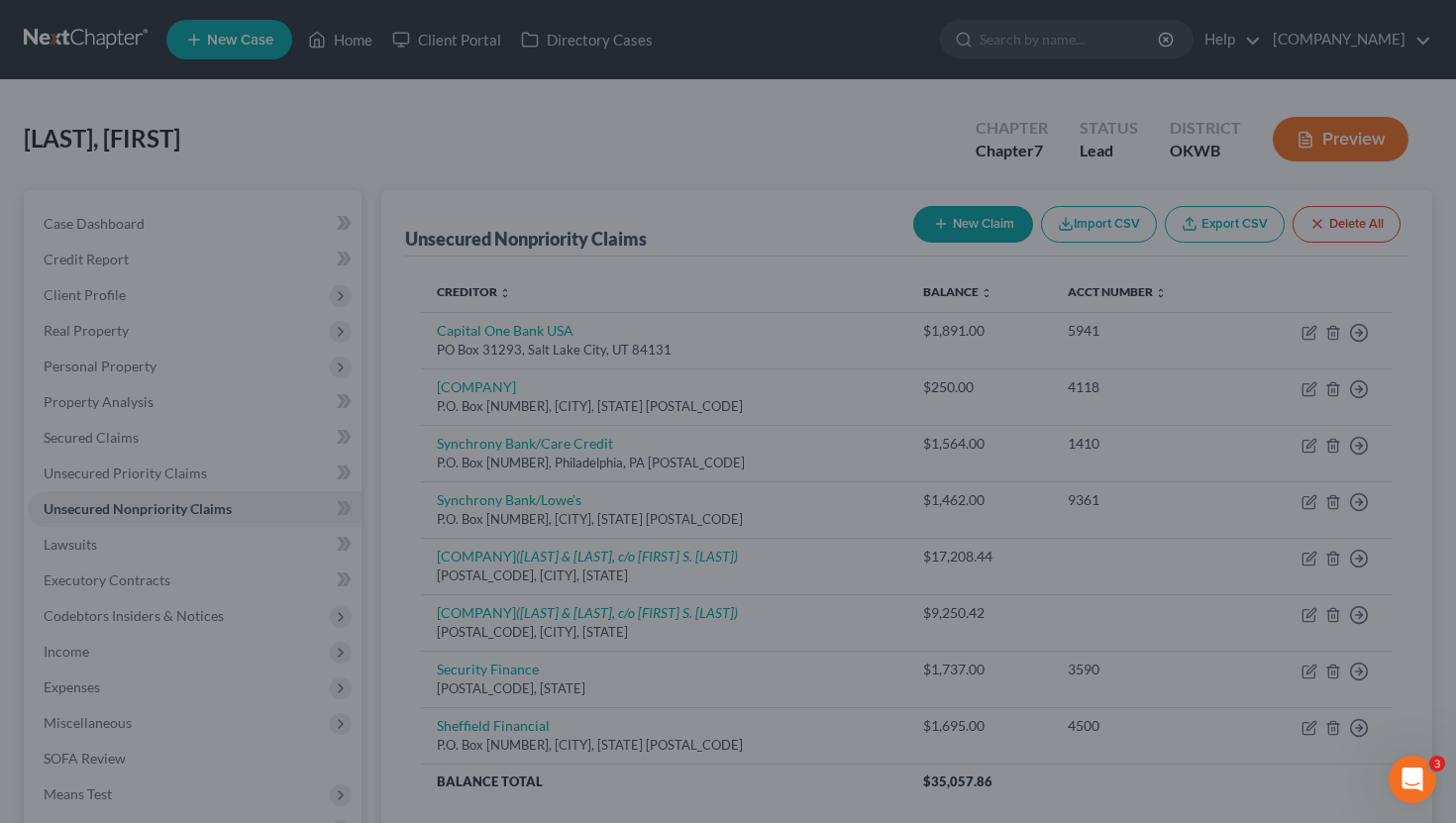 type on "0" 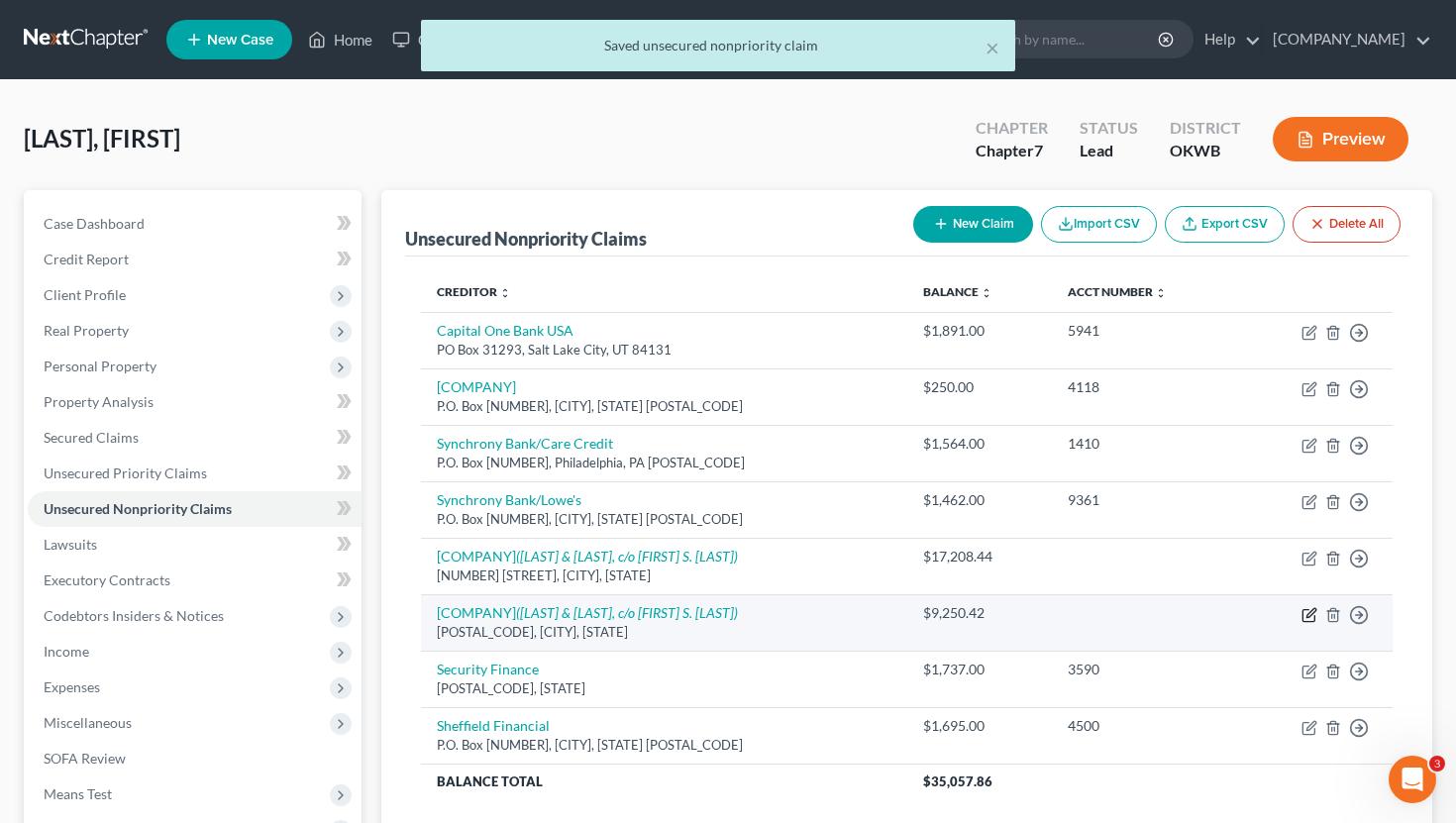 click 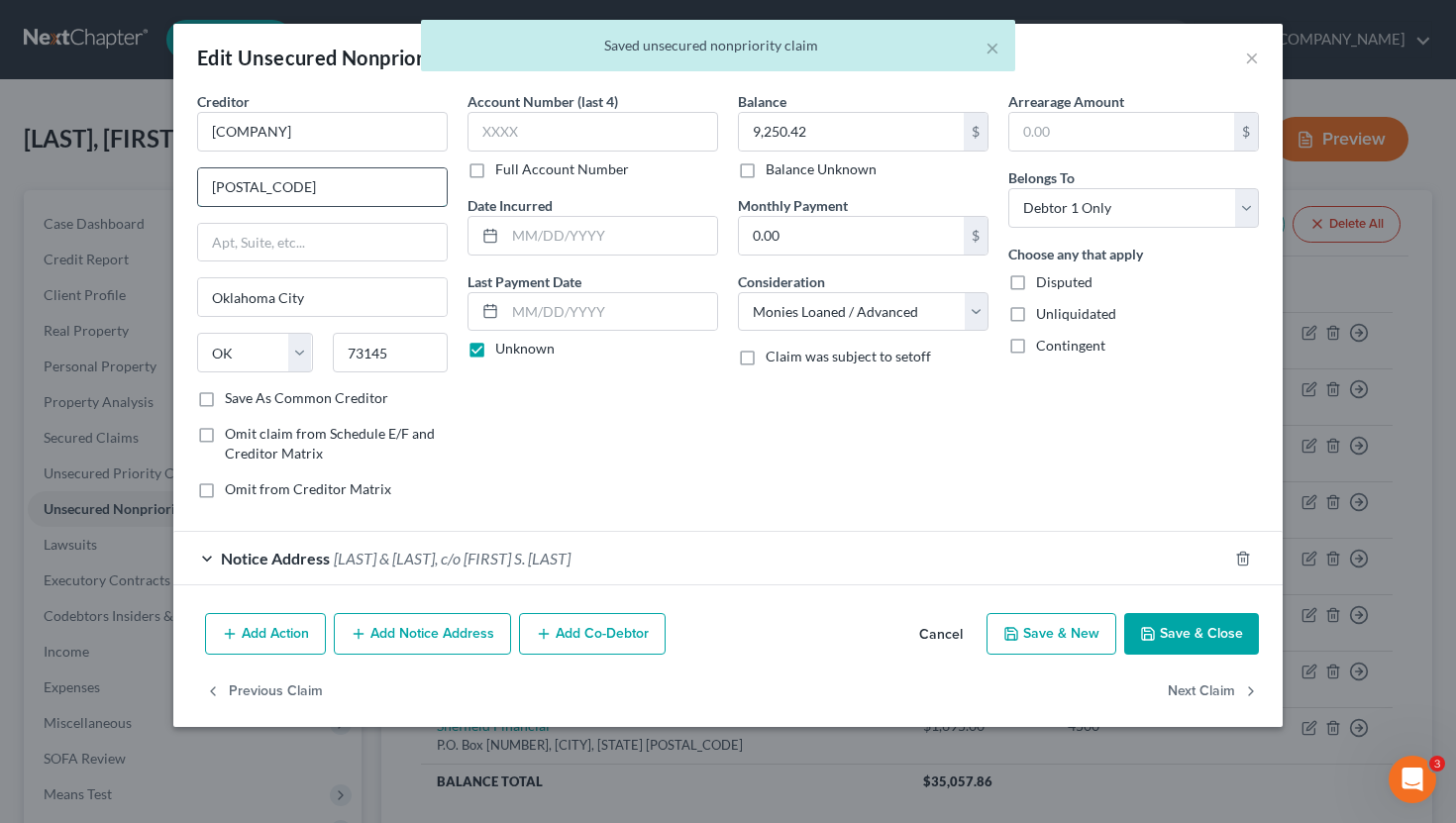 click on "[POSTAL_CODE]" at bounding box center (322, 187) 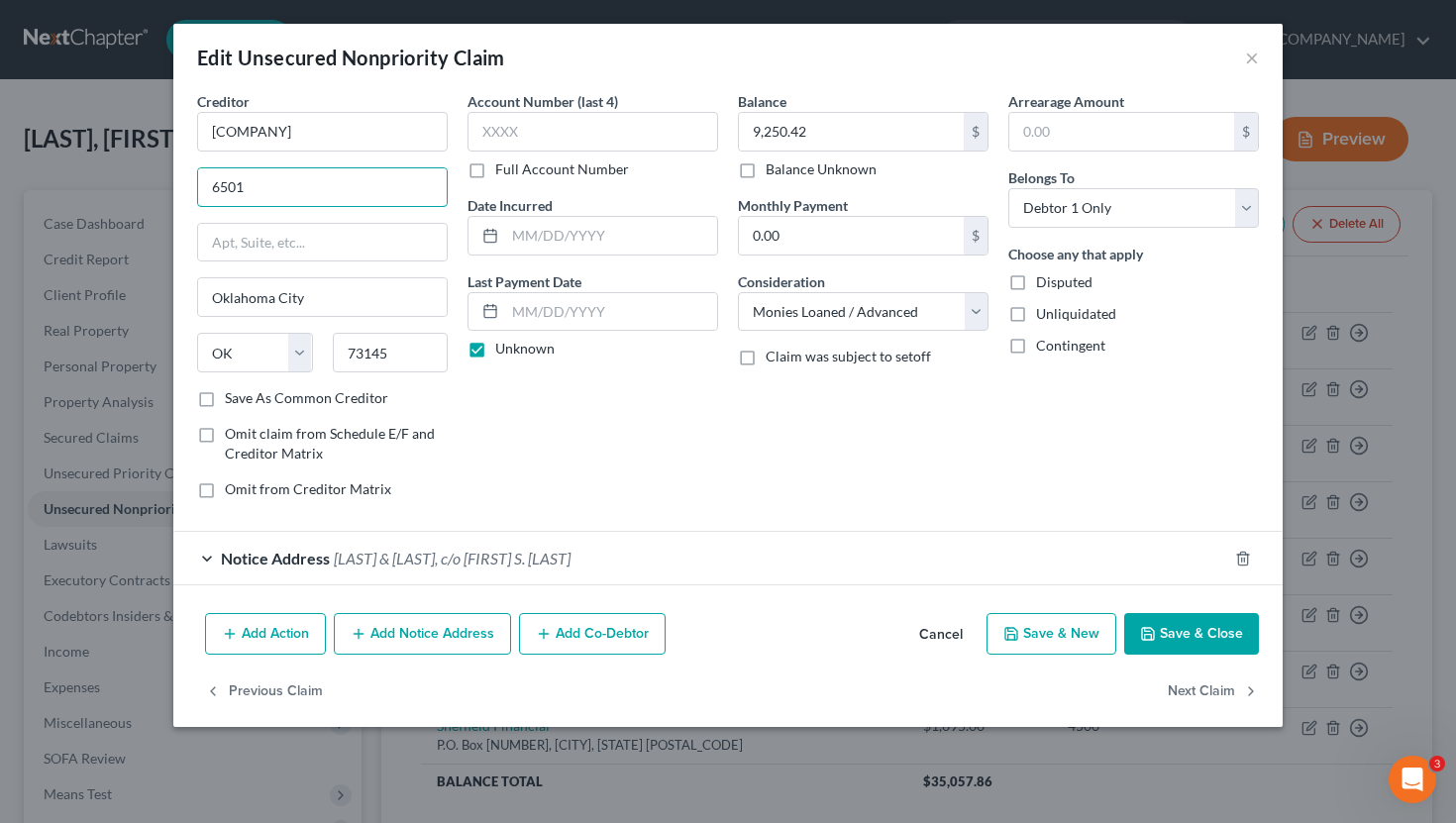 type on "[NUMBER] [STREET]" 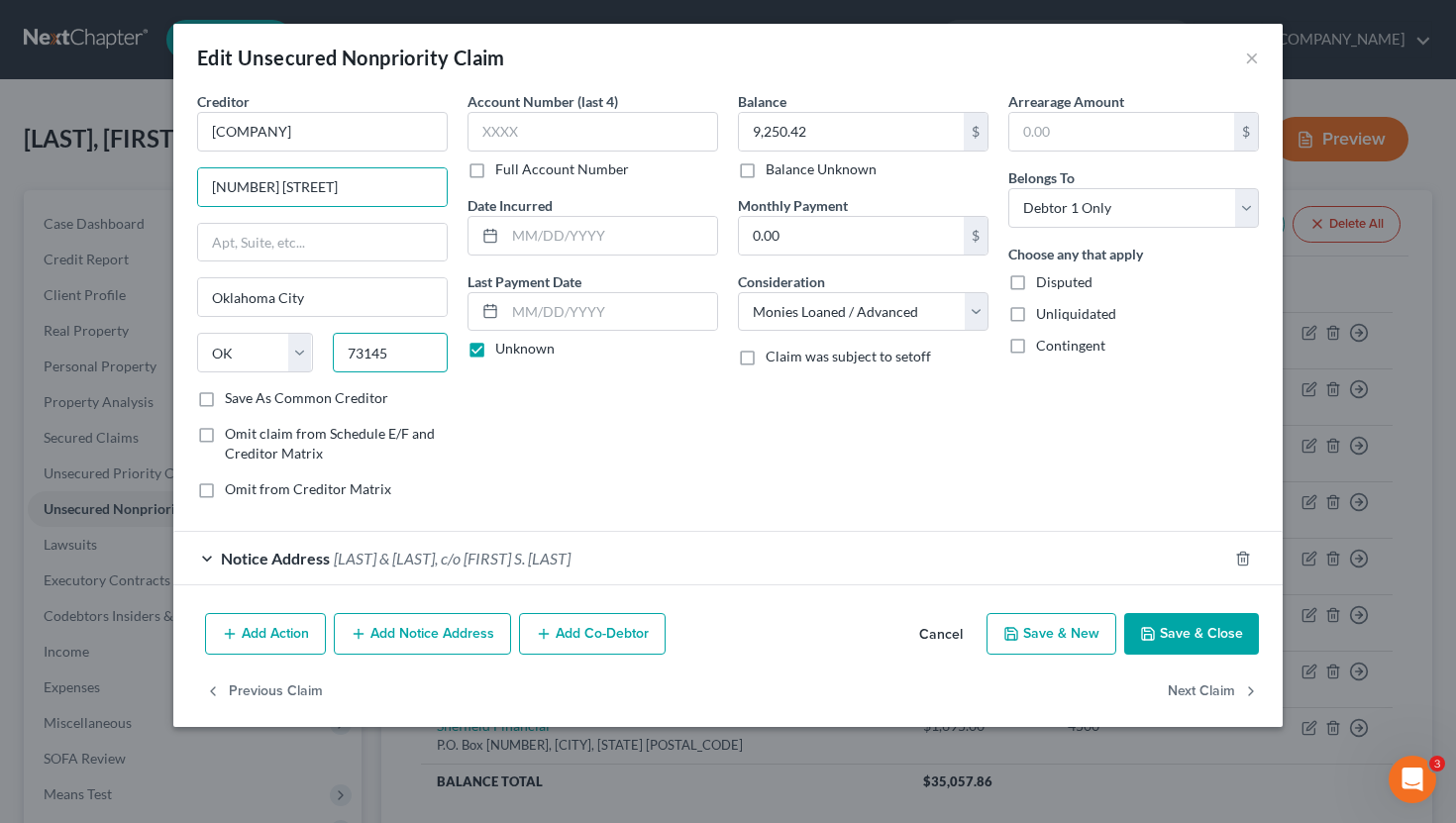click on "73145" at bounding box center (390, 353) 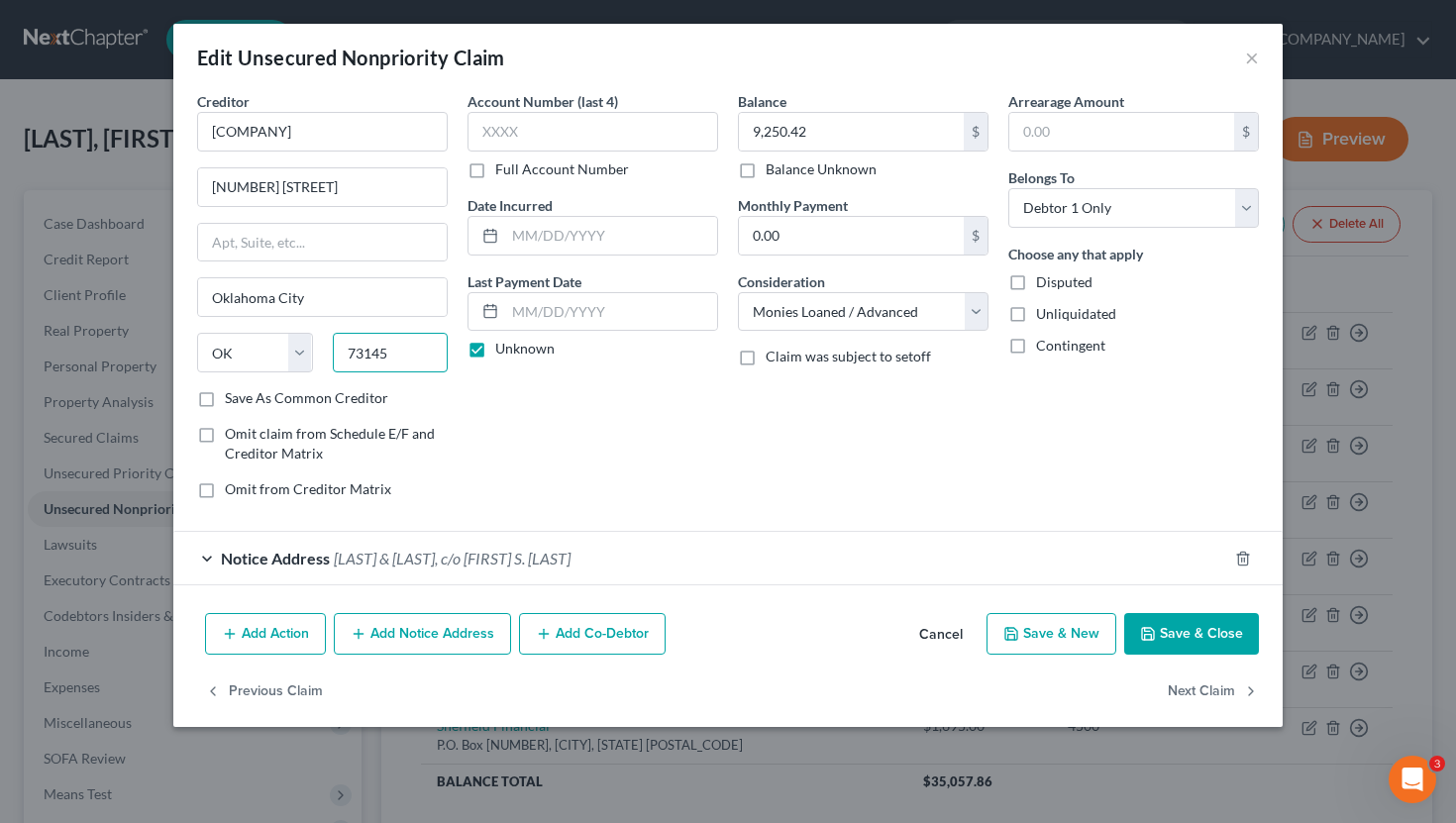 click on "73145" at bounding box center [390, 353] 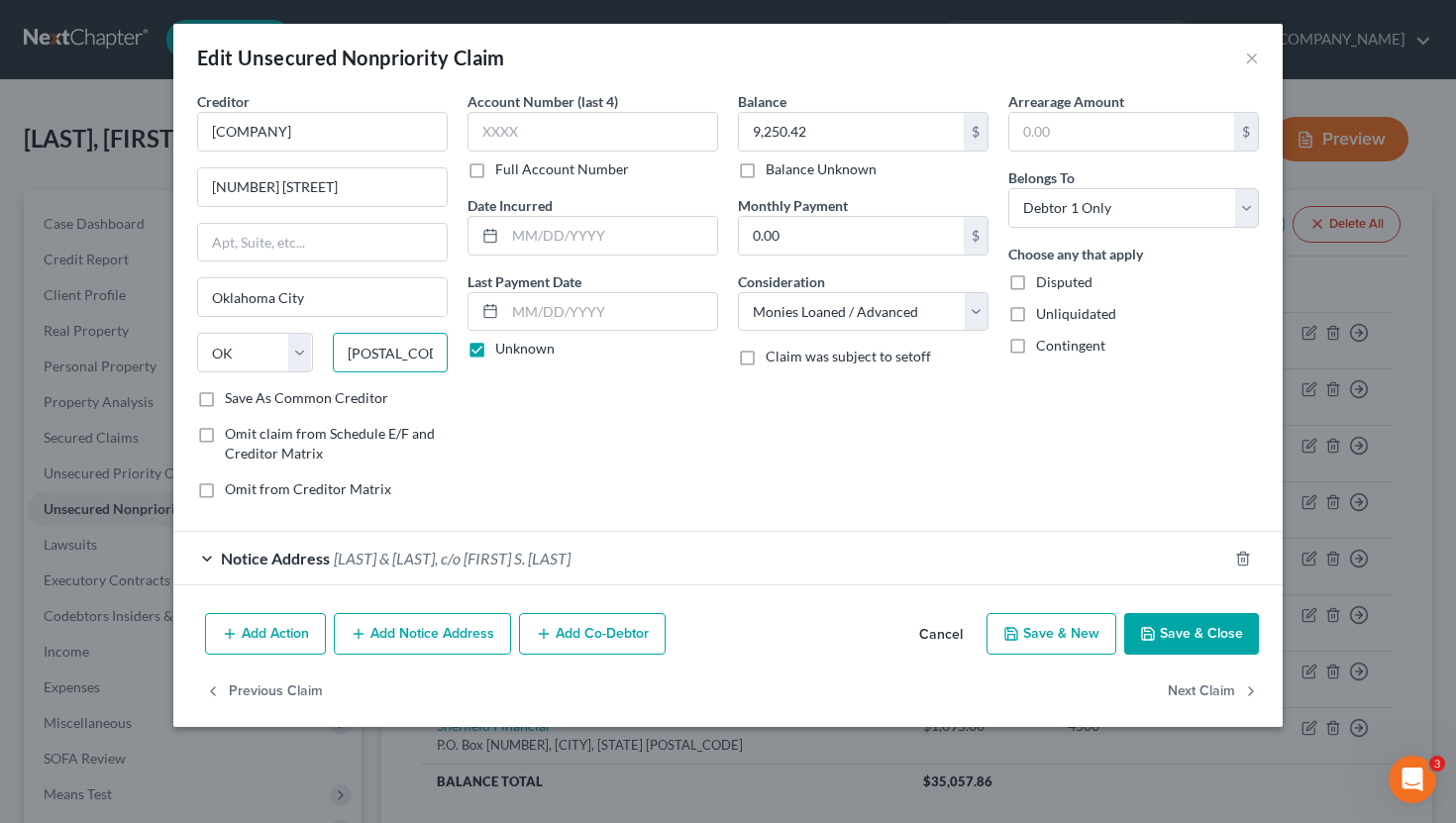 type on "[POSTAL_CODE]" 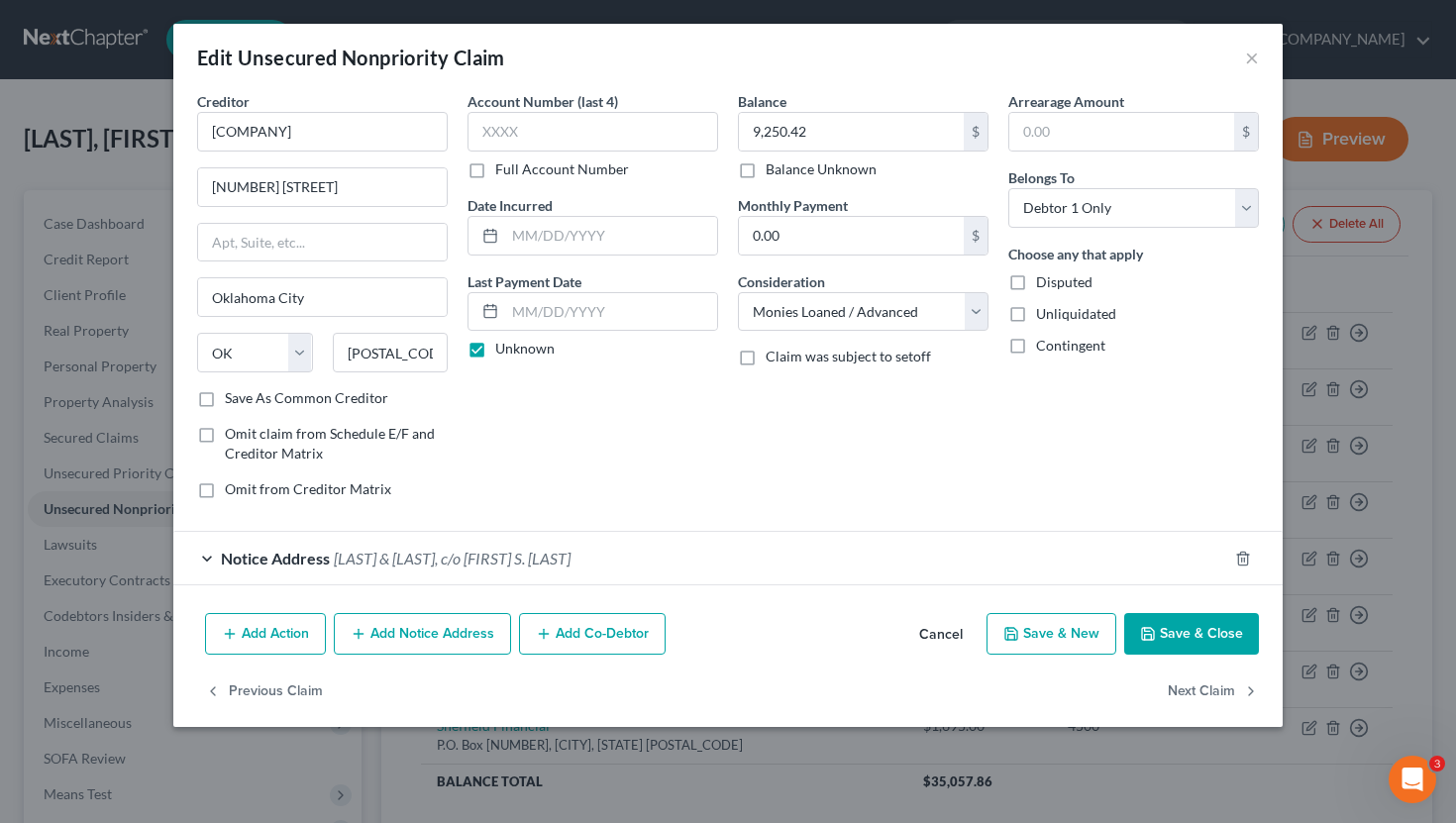 type on "[CITY]" 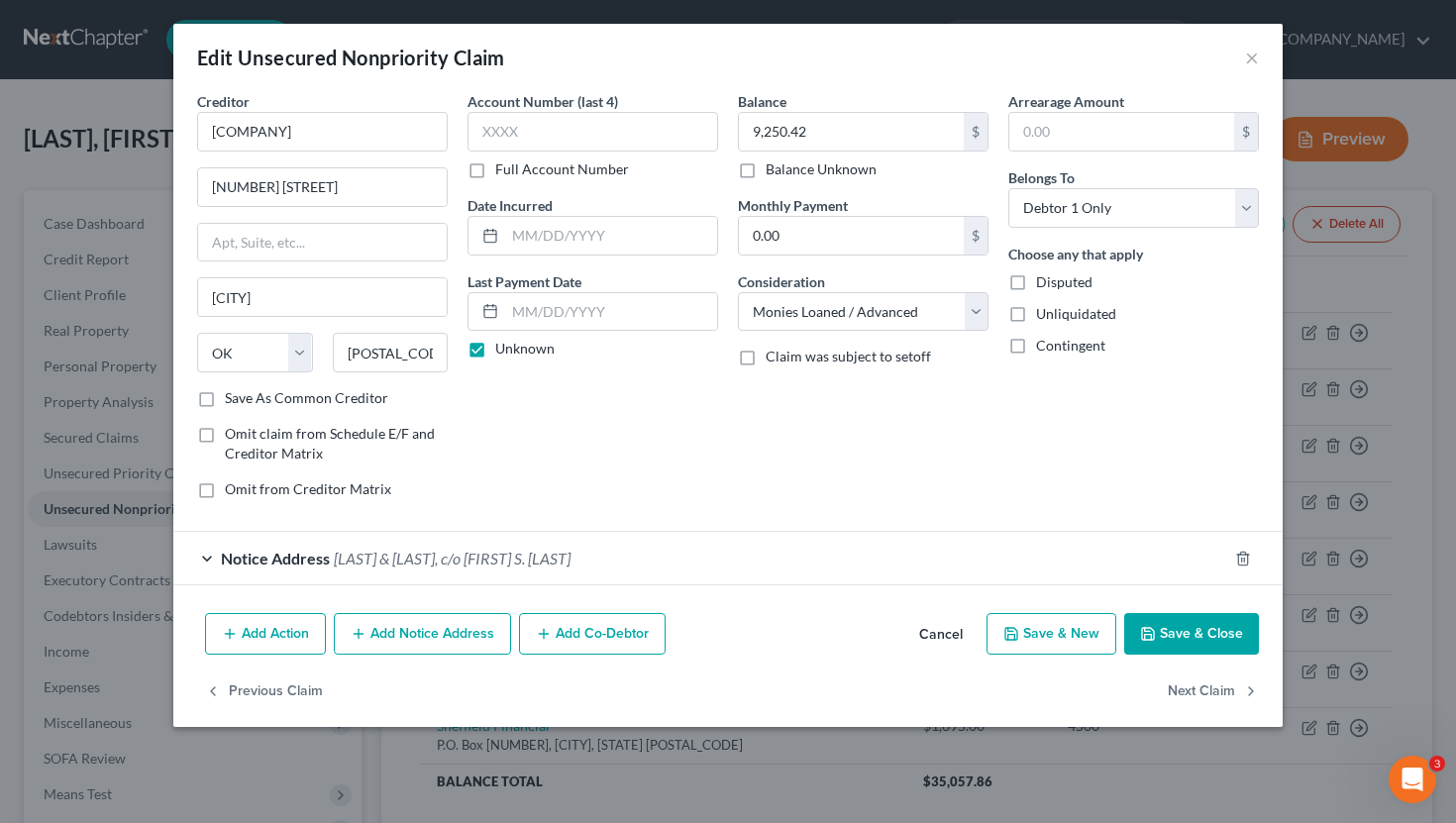 click on "Save & Close" at bounding box center (1192, 634) 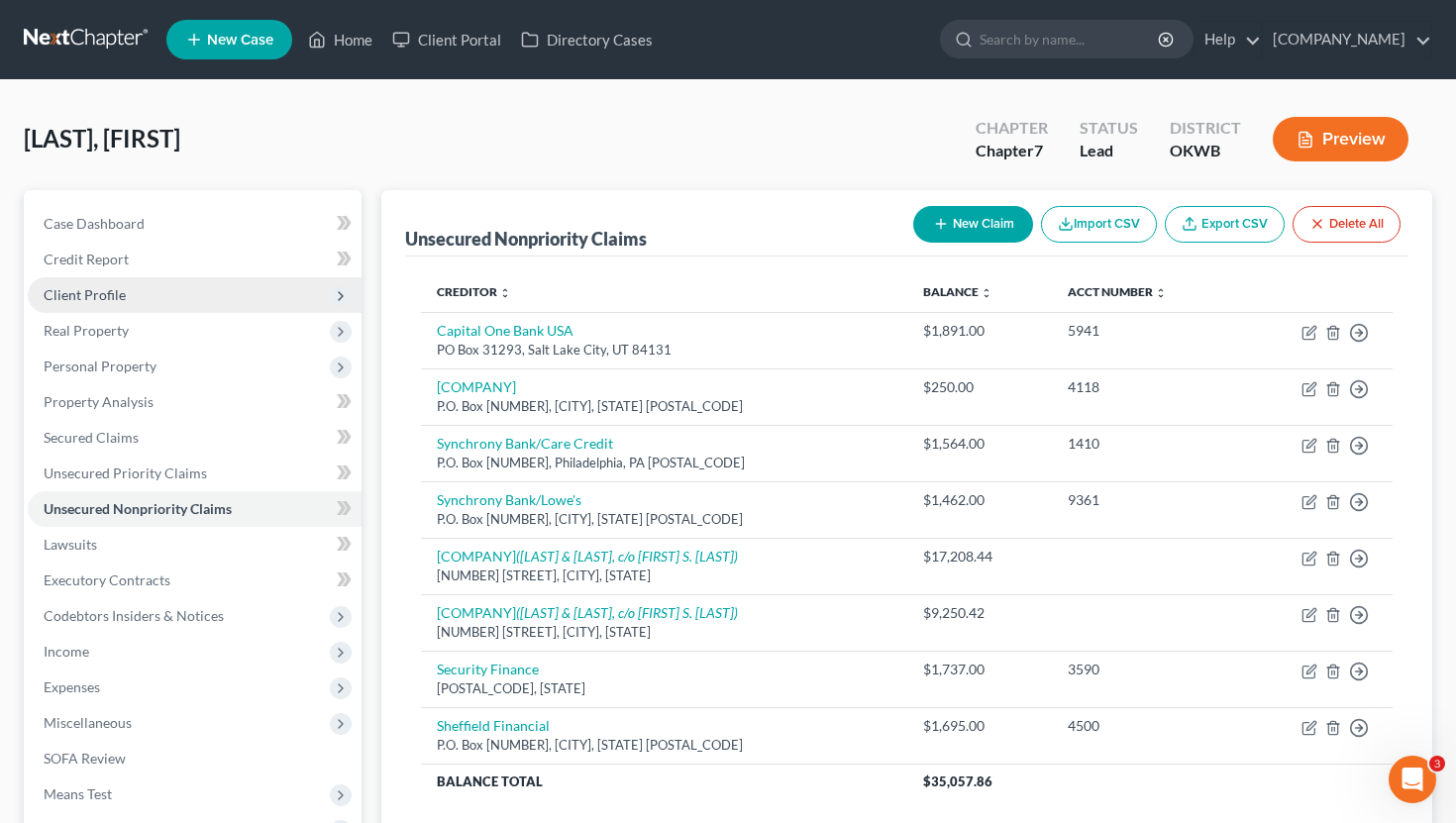 click on "Client Profile" at bounding box center (194, 295) 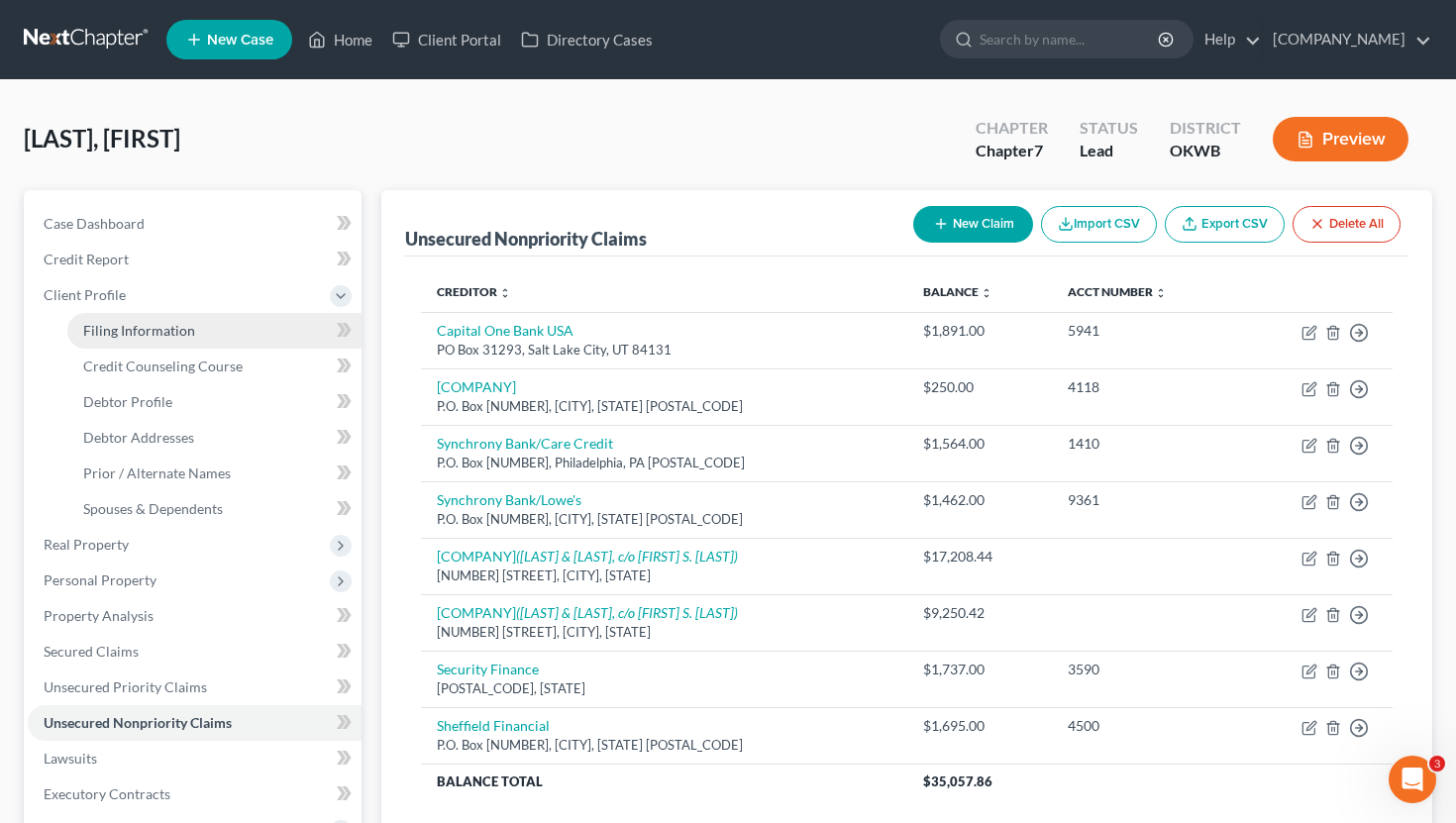 click on "Filing Information" at bounding box center [214, 331] 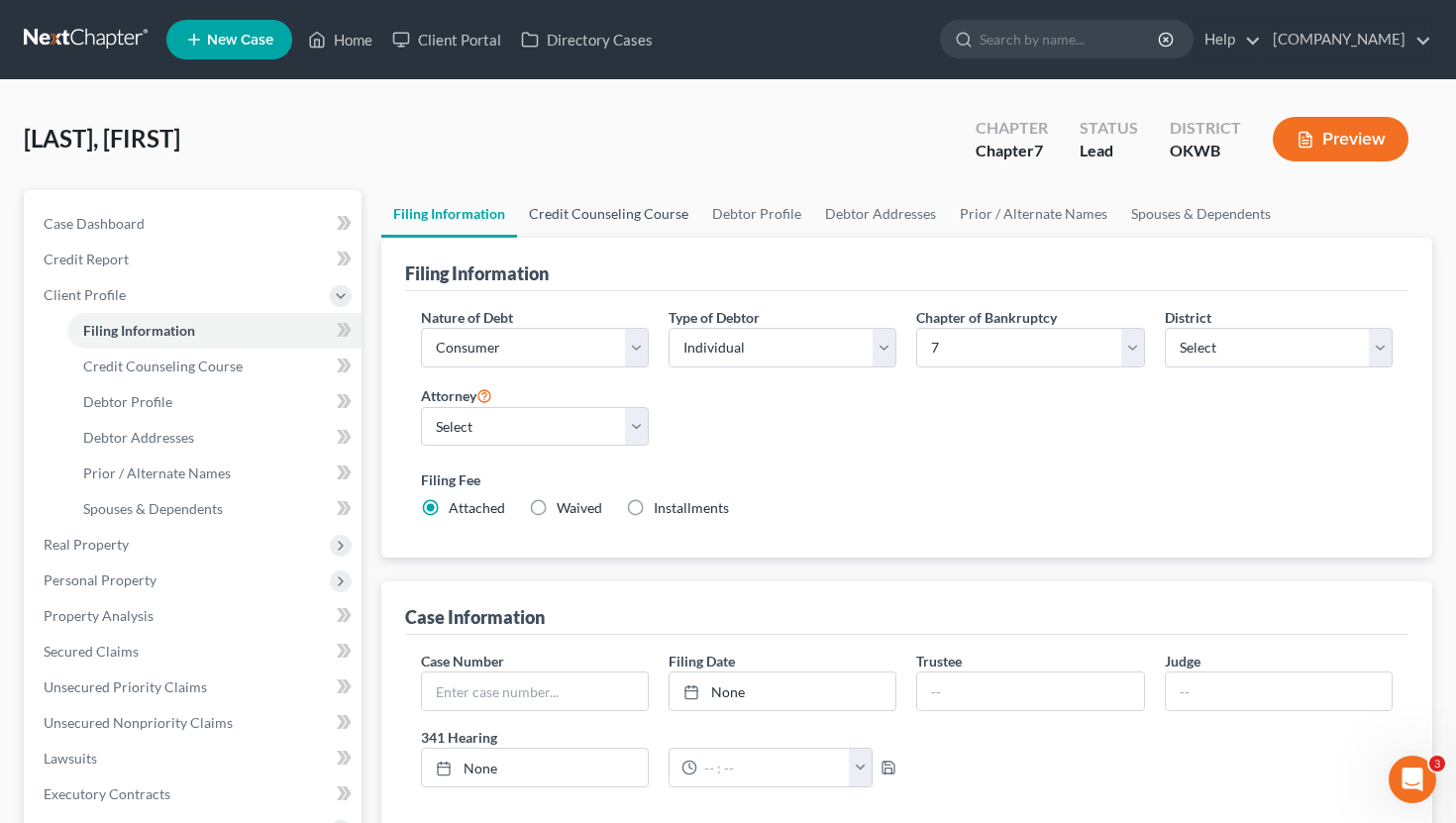 click on "Credit Counseling Course" at bounding box center [608, 214] 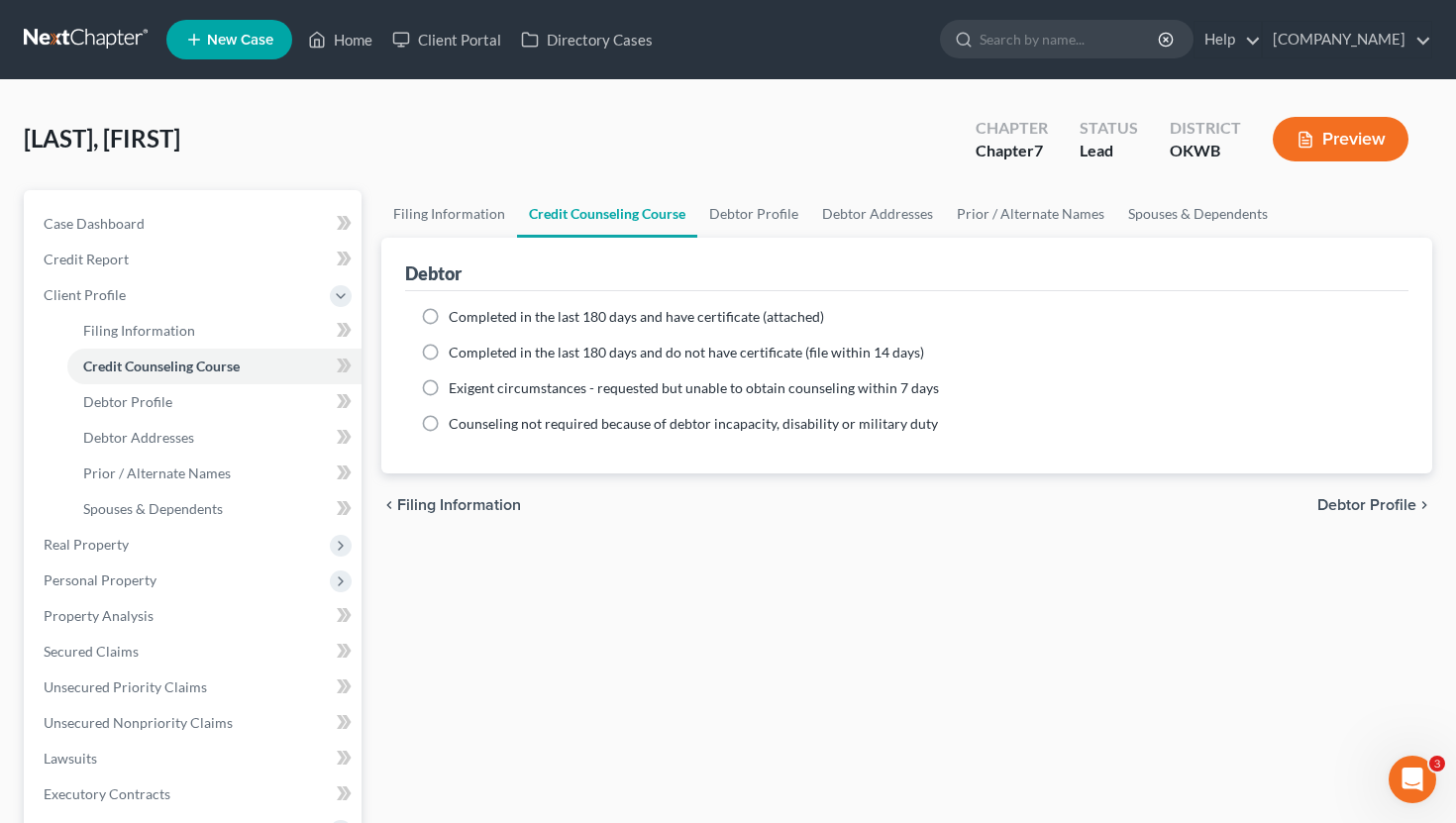 click on "Completed in the last 180 days and have certificate (attached)" at bounding box center [636, 316] 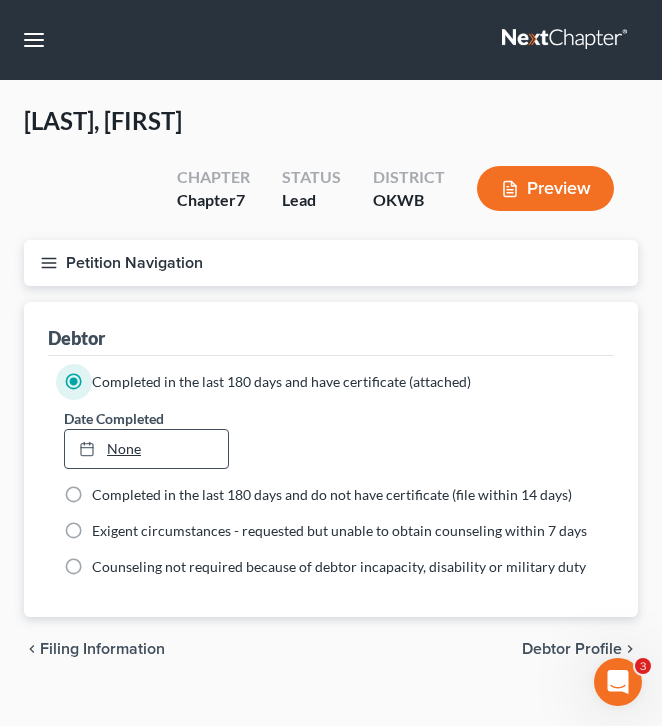 type on "8/6/2025" 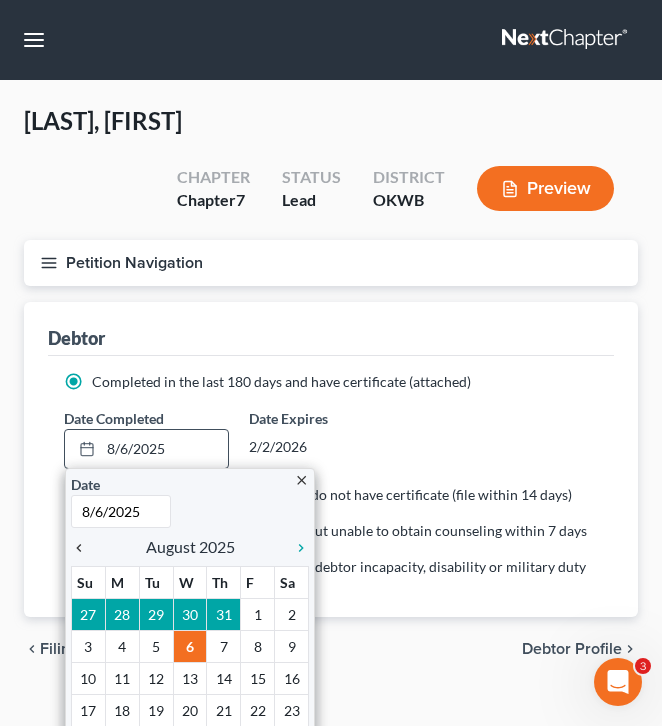 click on "chevron_left" at bounding box center [84, 548] 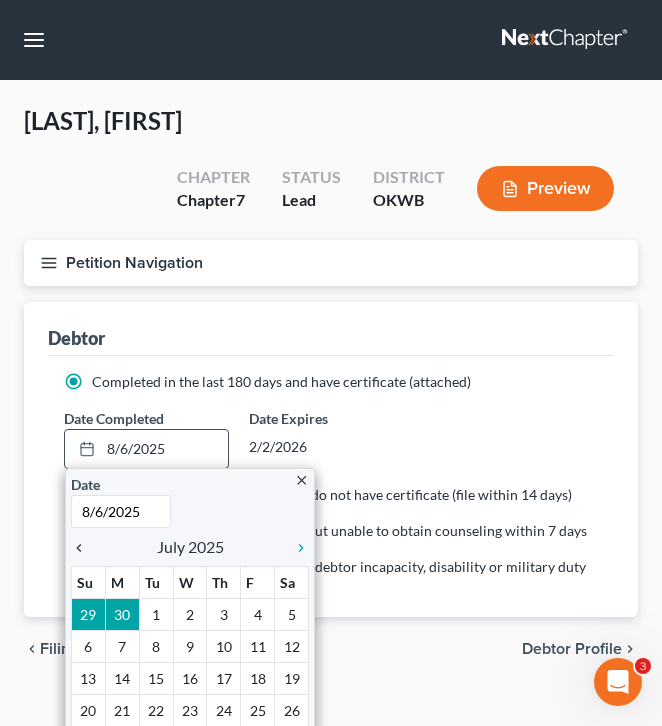 click on "chevron_left" at bounding box center [84, 548] 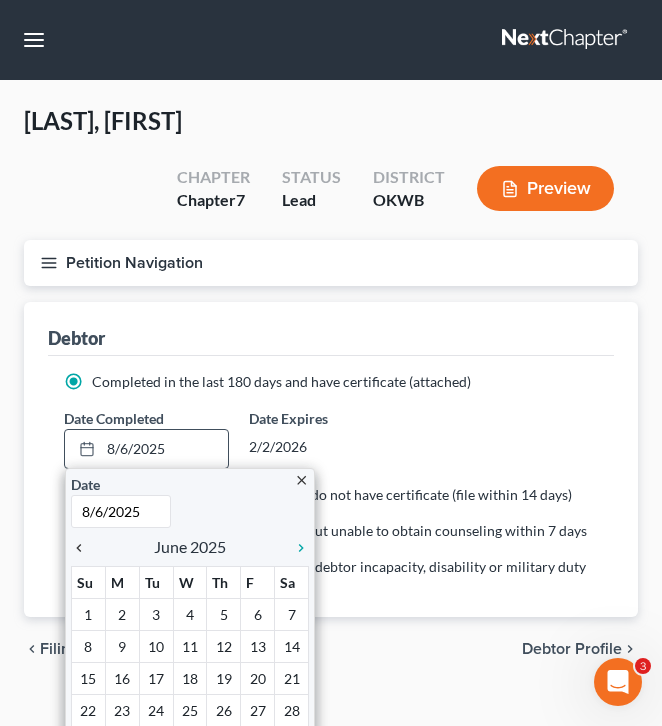 click on "chevron_left" at bounding box center [84, 548] 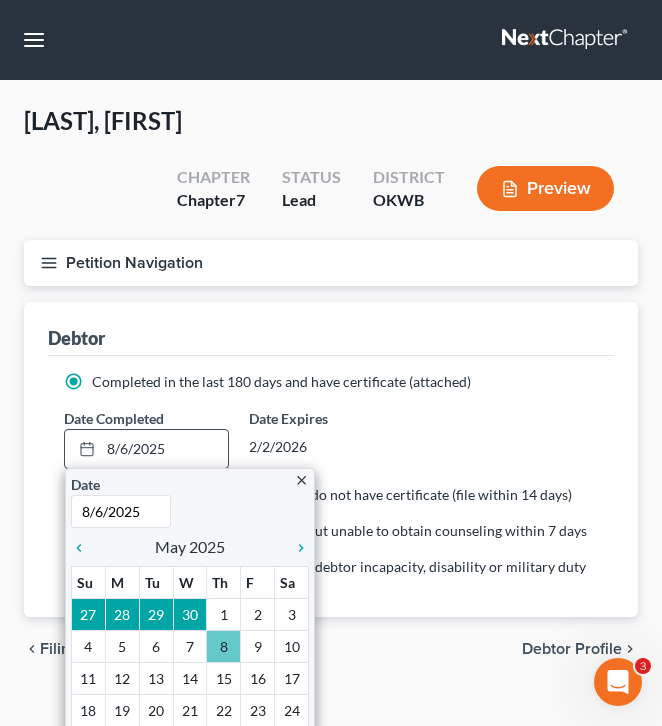 scroll, scrollTop: 67, scrollLeft: 0, axis: vertical 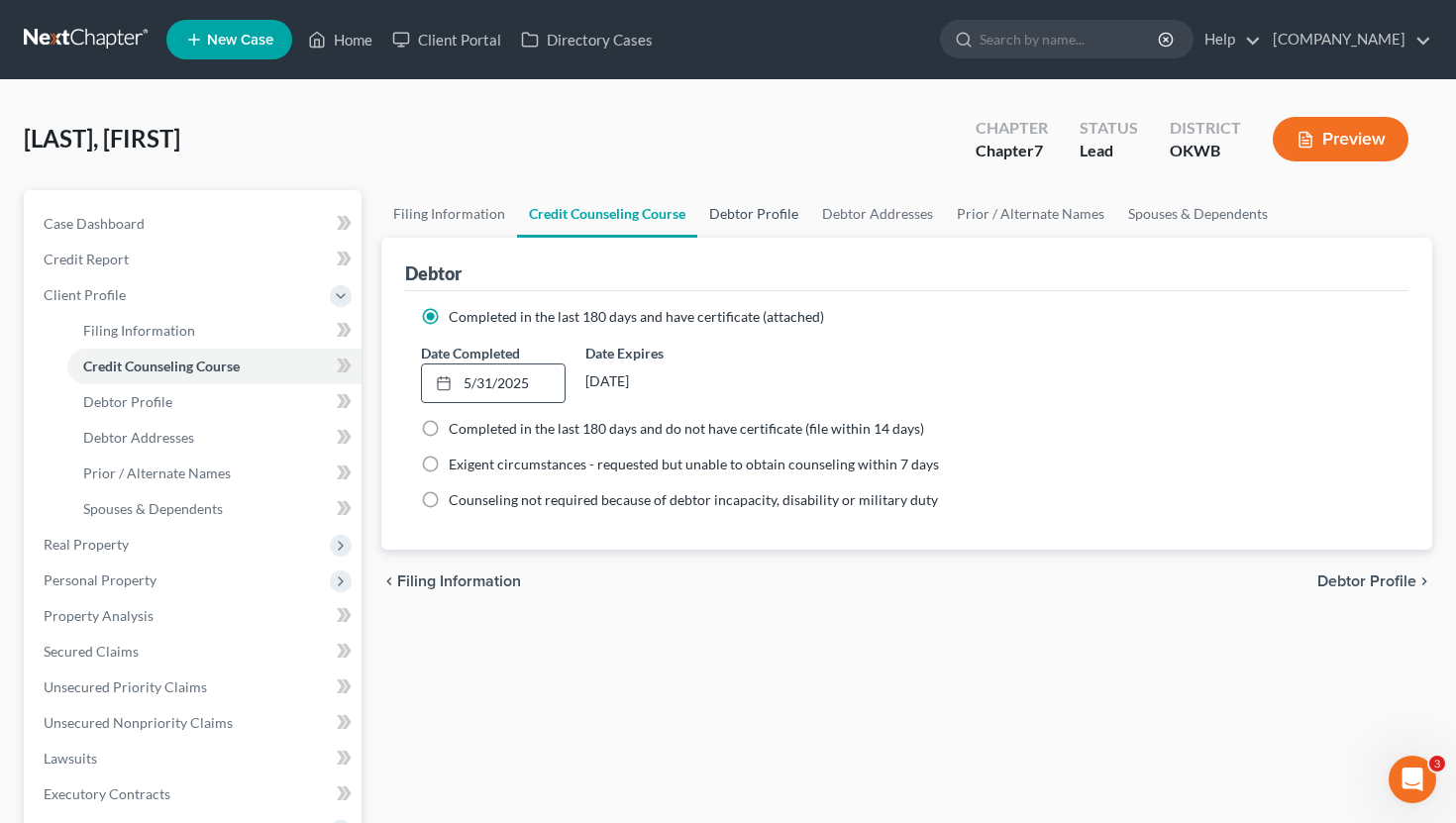 click on "Debtor Profile" at bounding box center (754, 214) 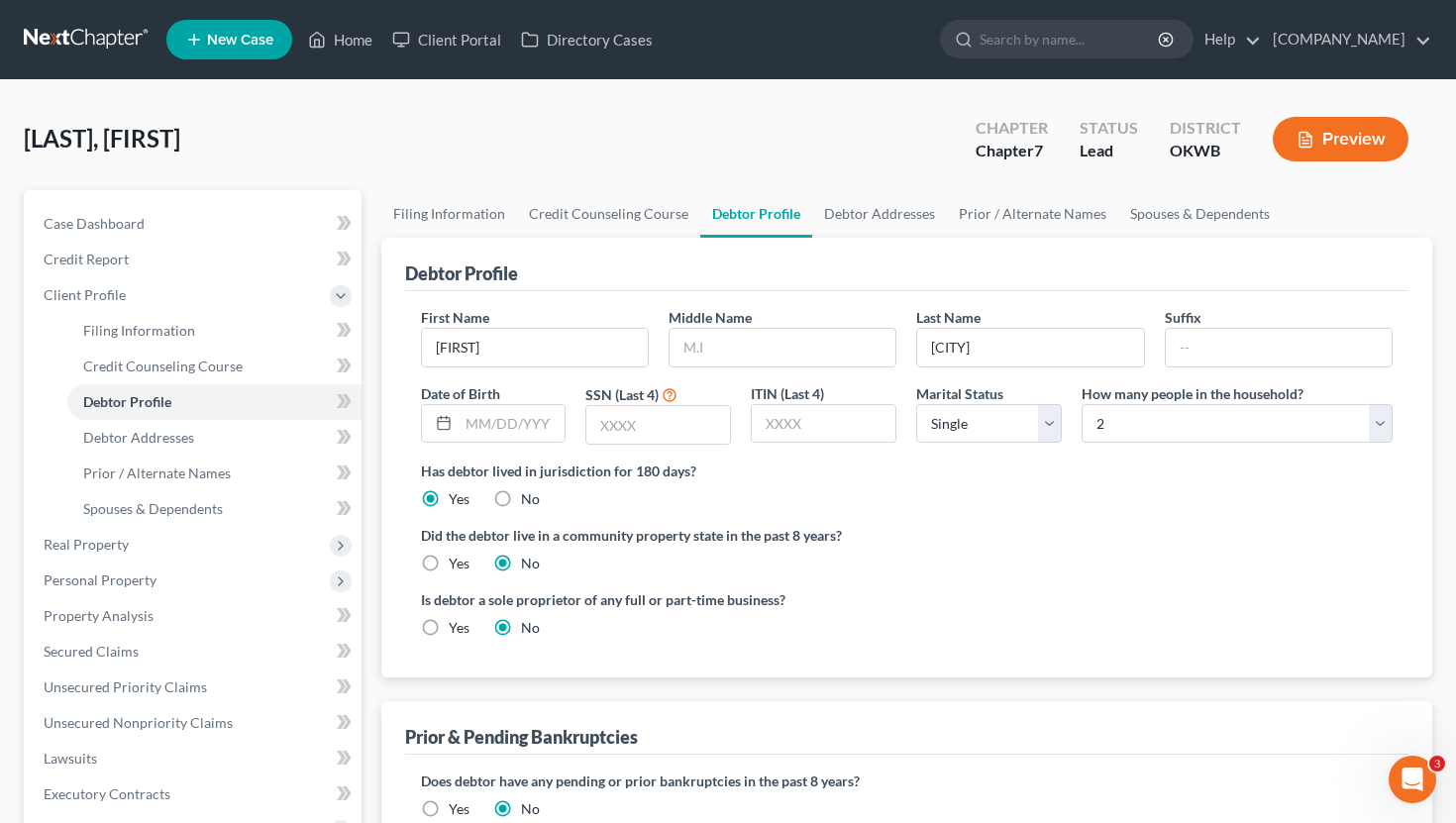 click on "First Name [FIRST] Middle Name Last Name [LAST] Suffix Date of Birth         SSN (Last 4)   ITIN (Last 4) Marital Status Select Single Married Separated Divorced Widowed How many people in the household? Select 1 2 3 4 5 6 7 8 9 10 11 12 13 14 15 16 17 18 19 20" at bounding box center [907, 383] 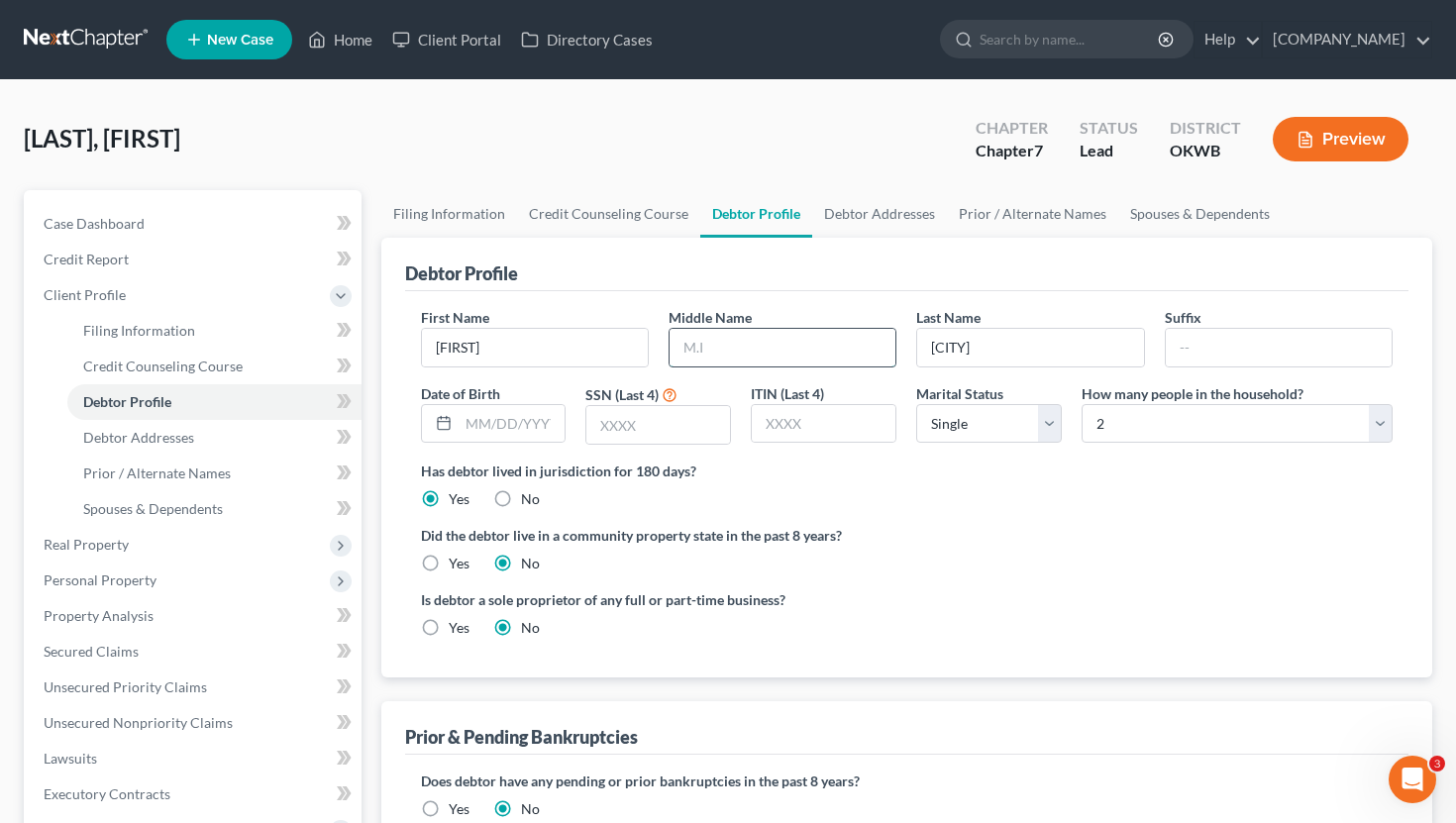 click at bounding box center (782, 348) 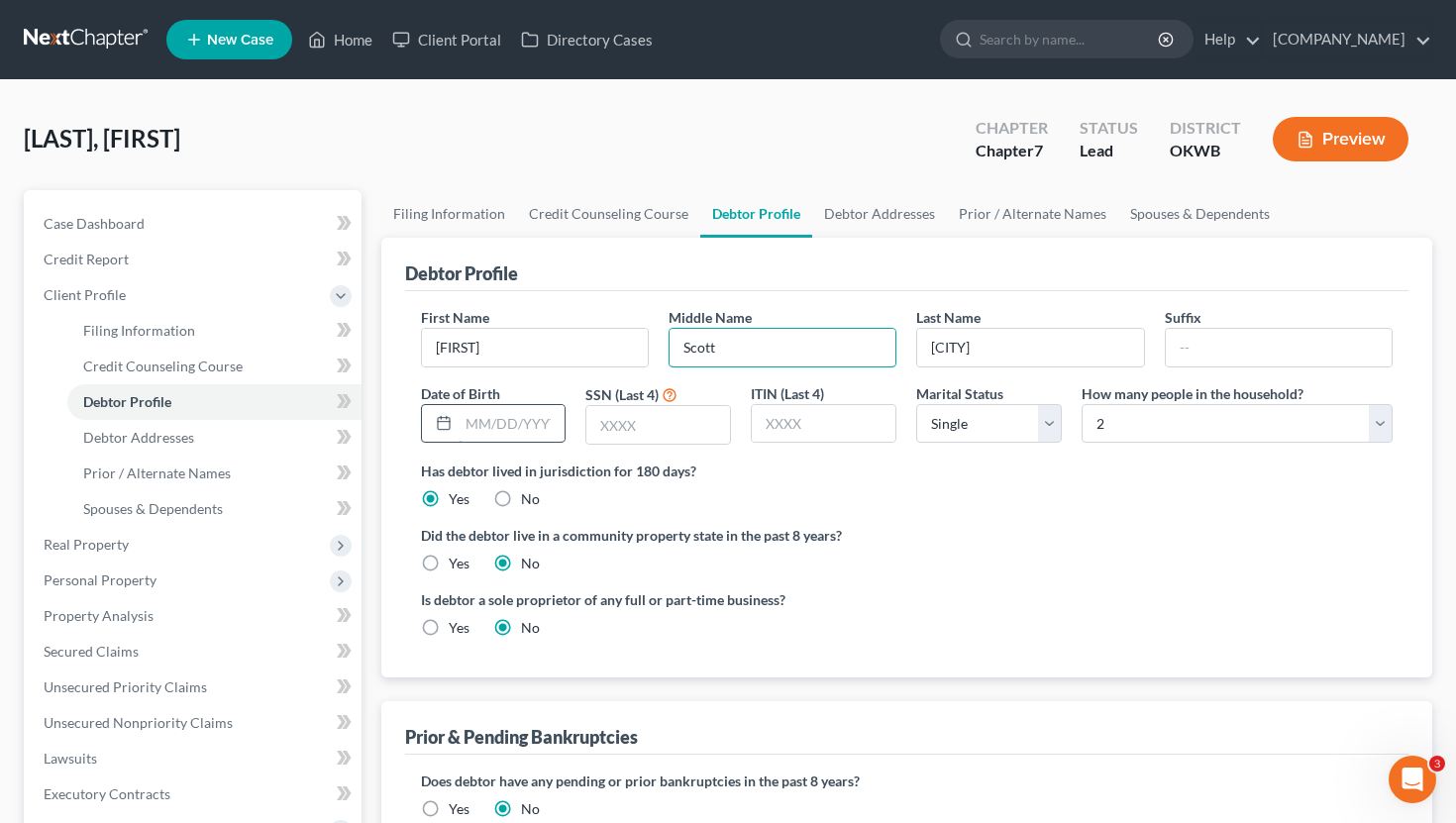 type on "Scott" 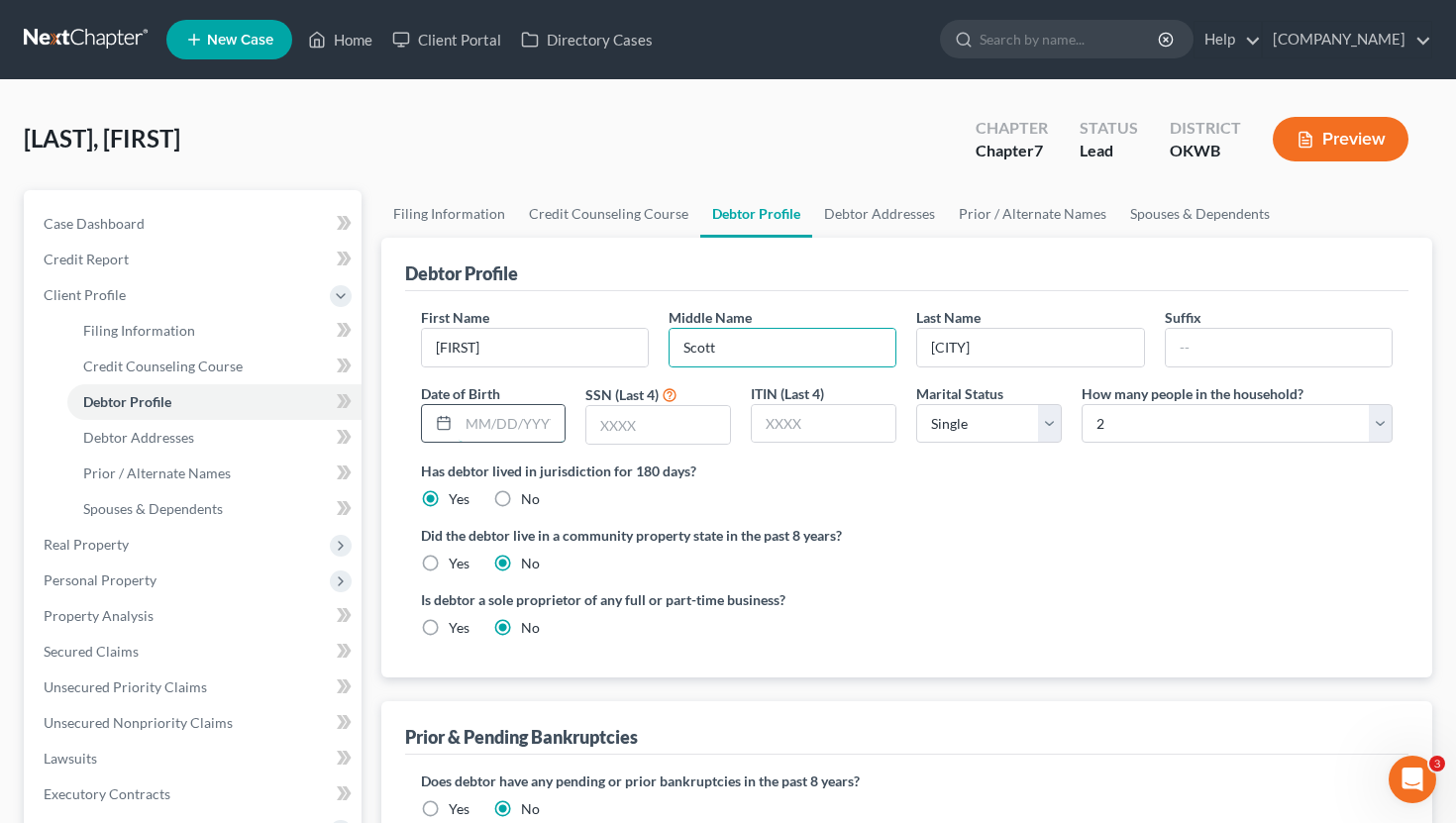 click at bounding box center [512, 424] 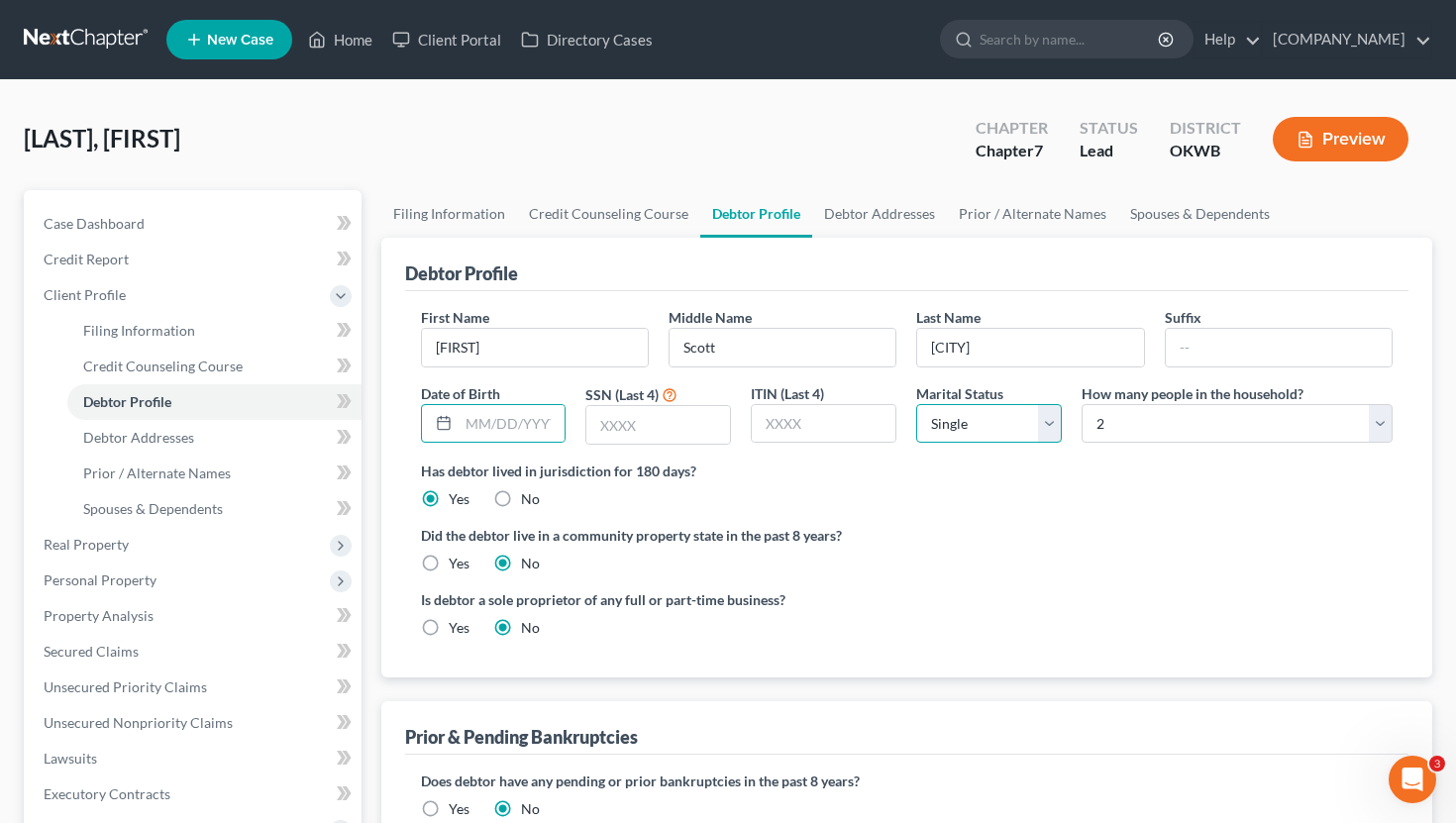 click on "Select Single Married Separated Divorced Widowed" at bounding box center (988, 424) 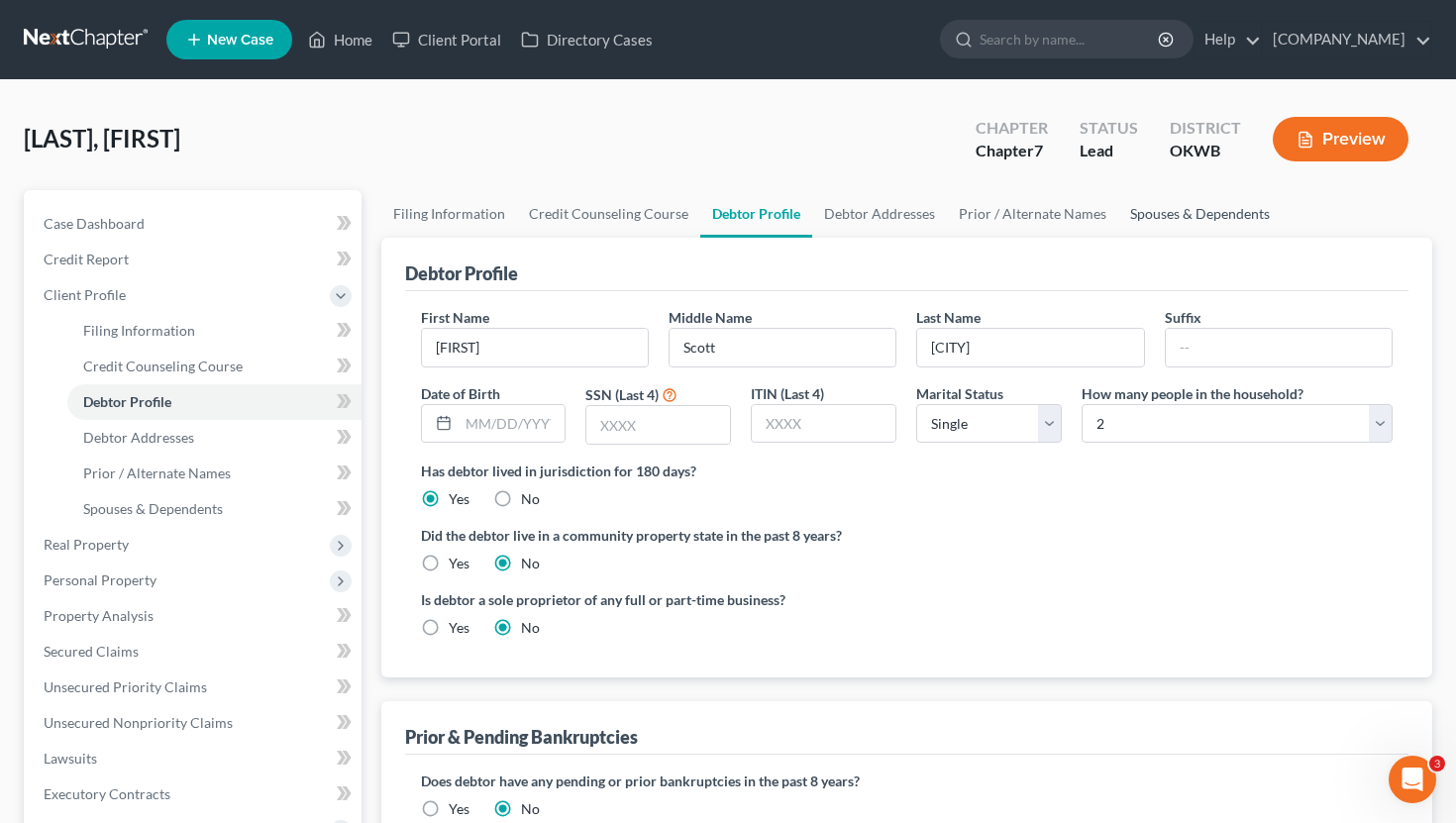 click on "Spouses & Dependents" at bounding box center (1199, 214) 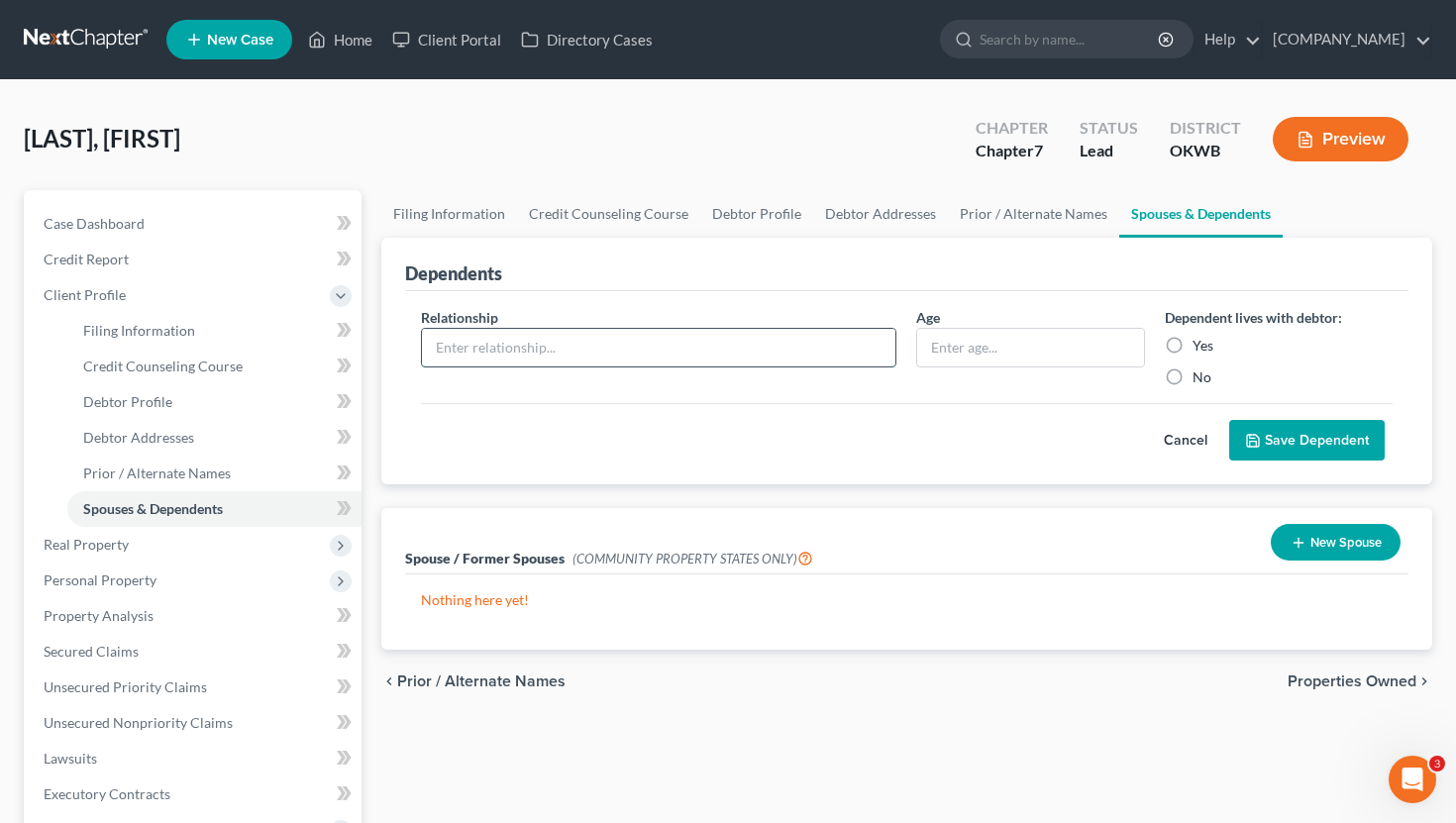 click at bounding box center (659, 348) 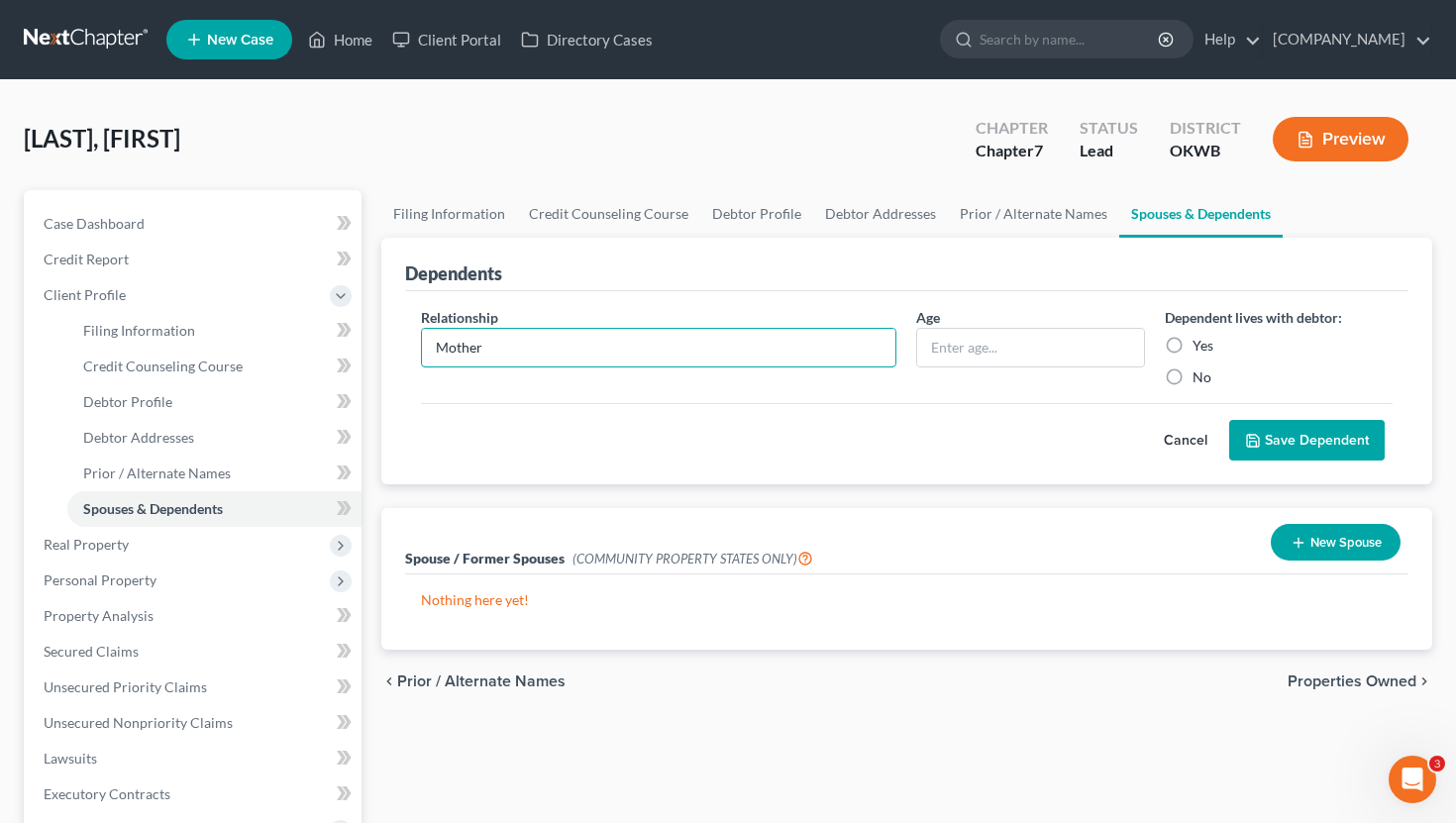 type on "Mother" 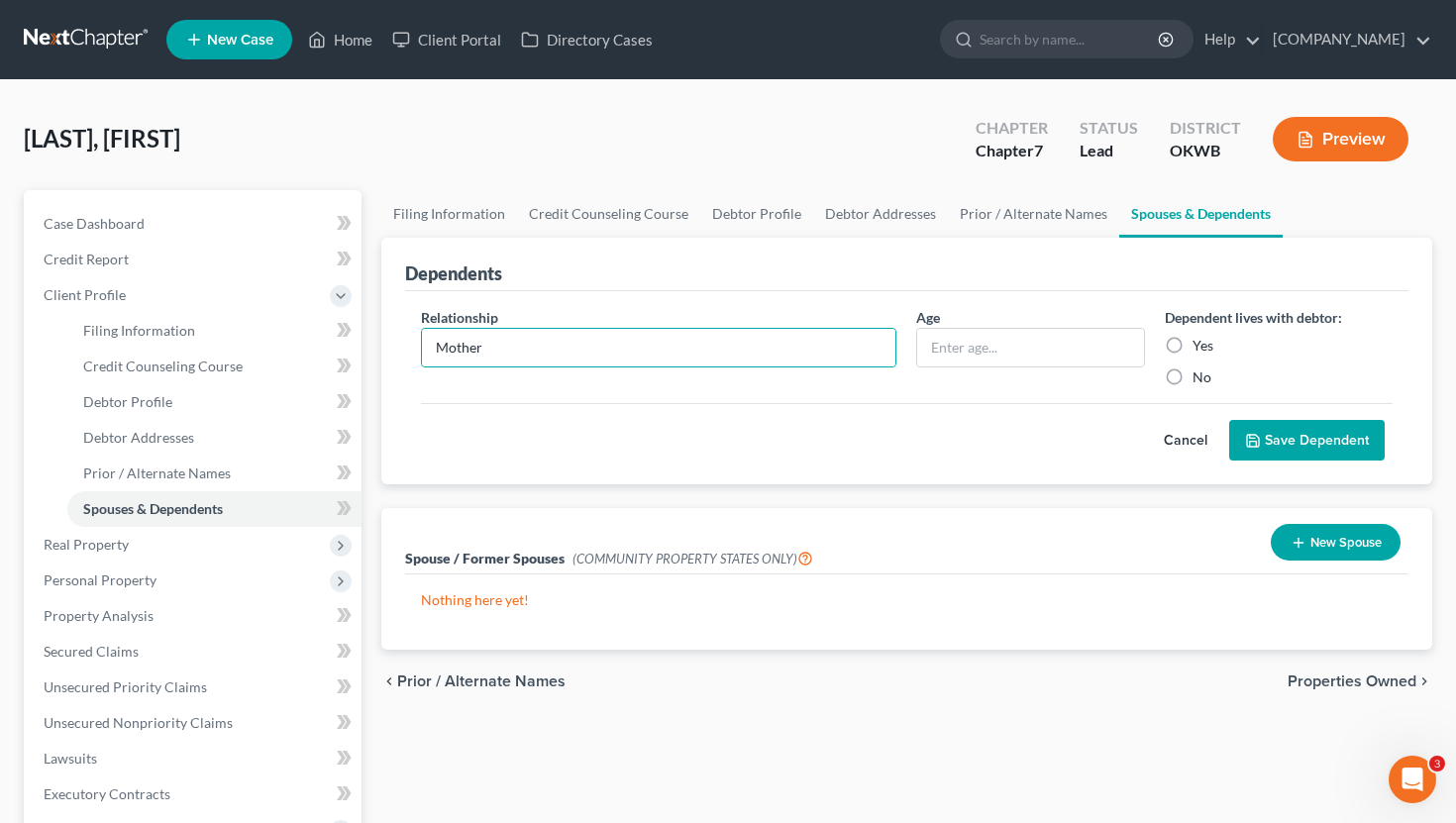 click on "Yes" at bounding box center (1202, 346) 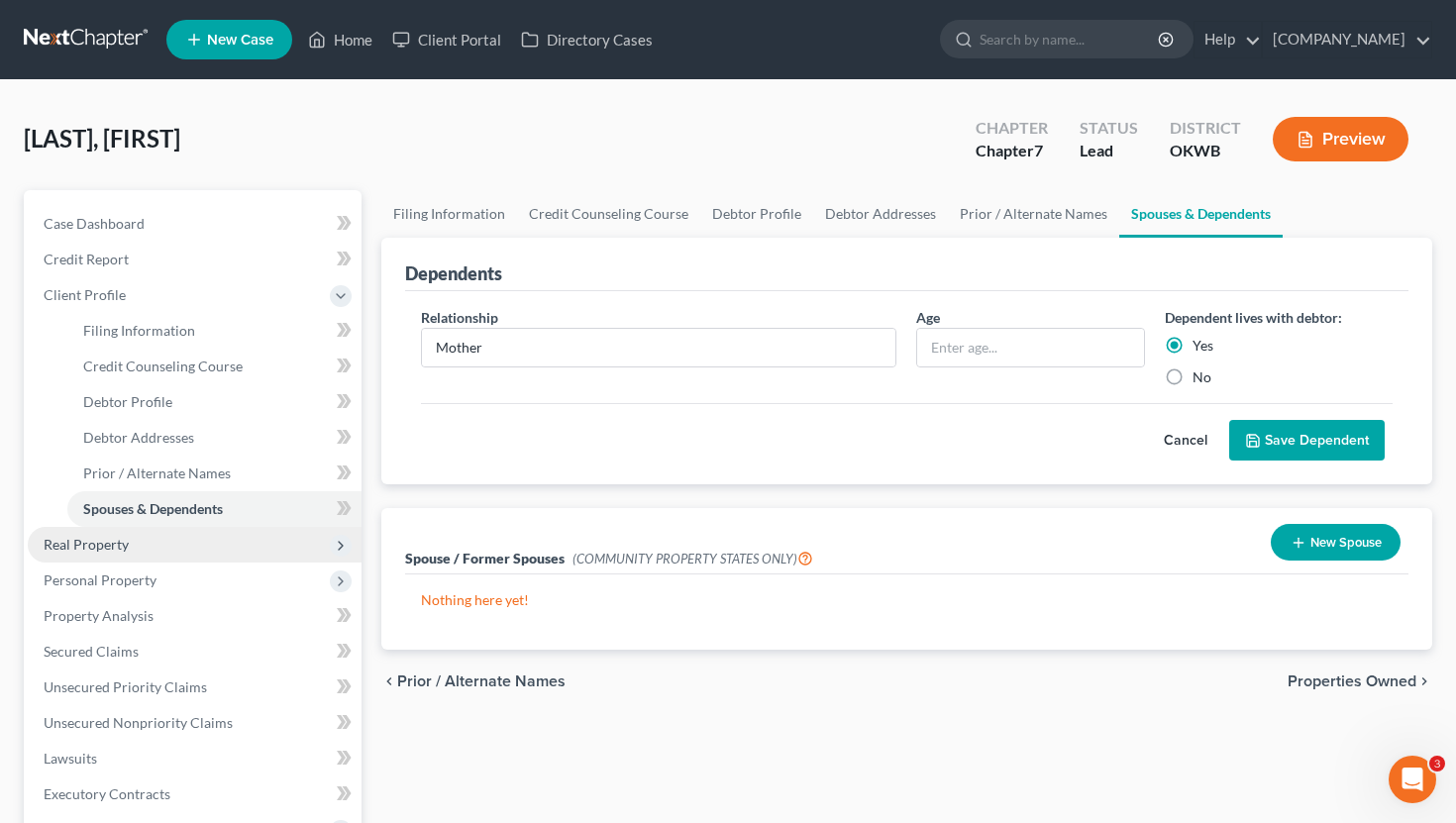 click on "Real Property" at bounding box center (194, 545) 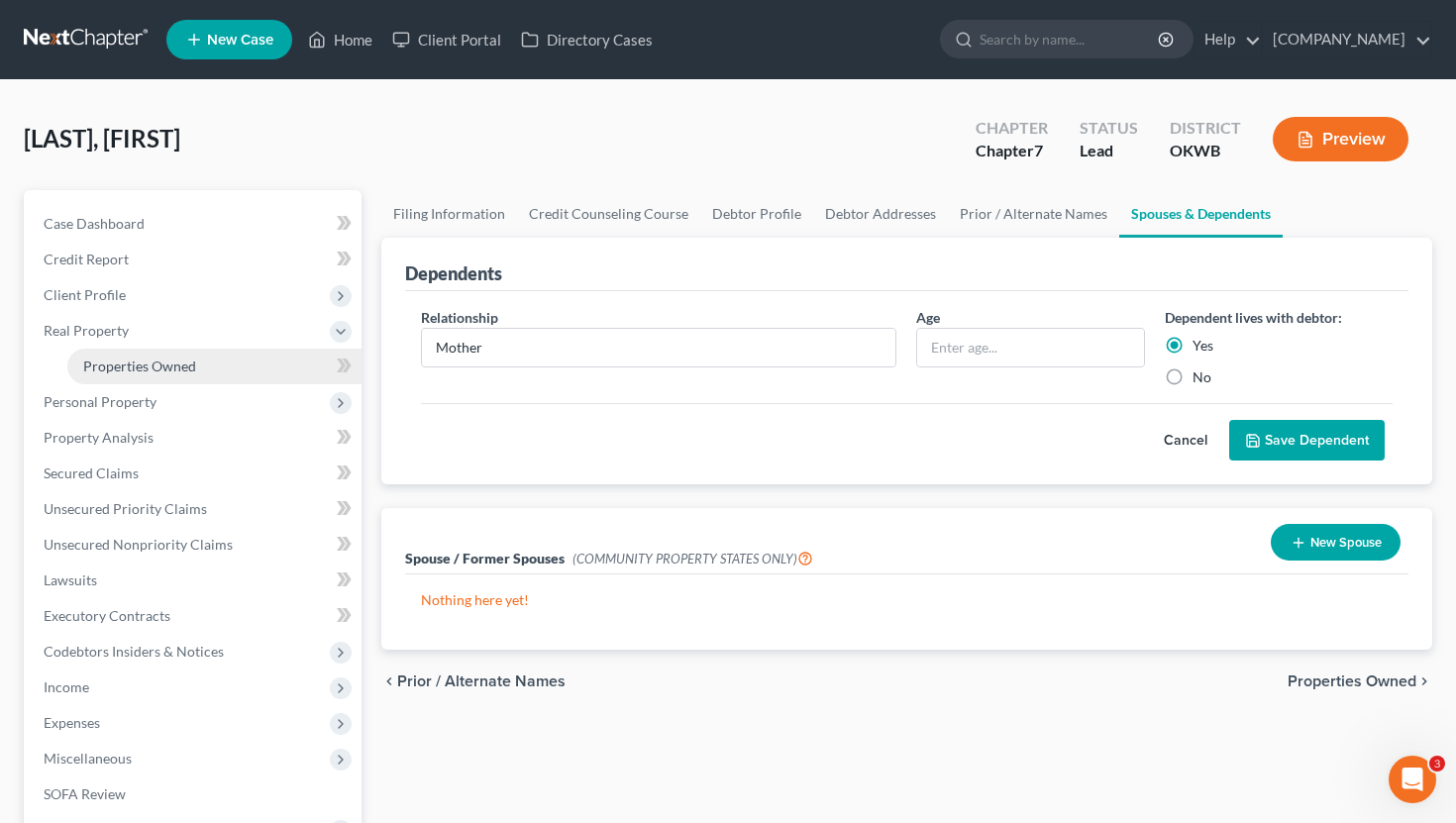 click on "Properties Owned" at bounding box center [140, 365] 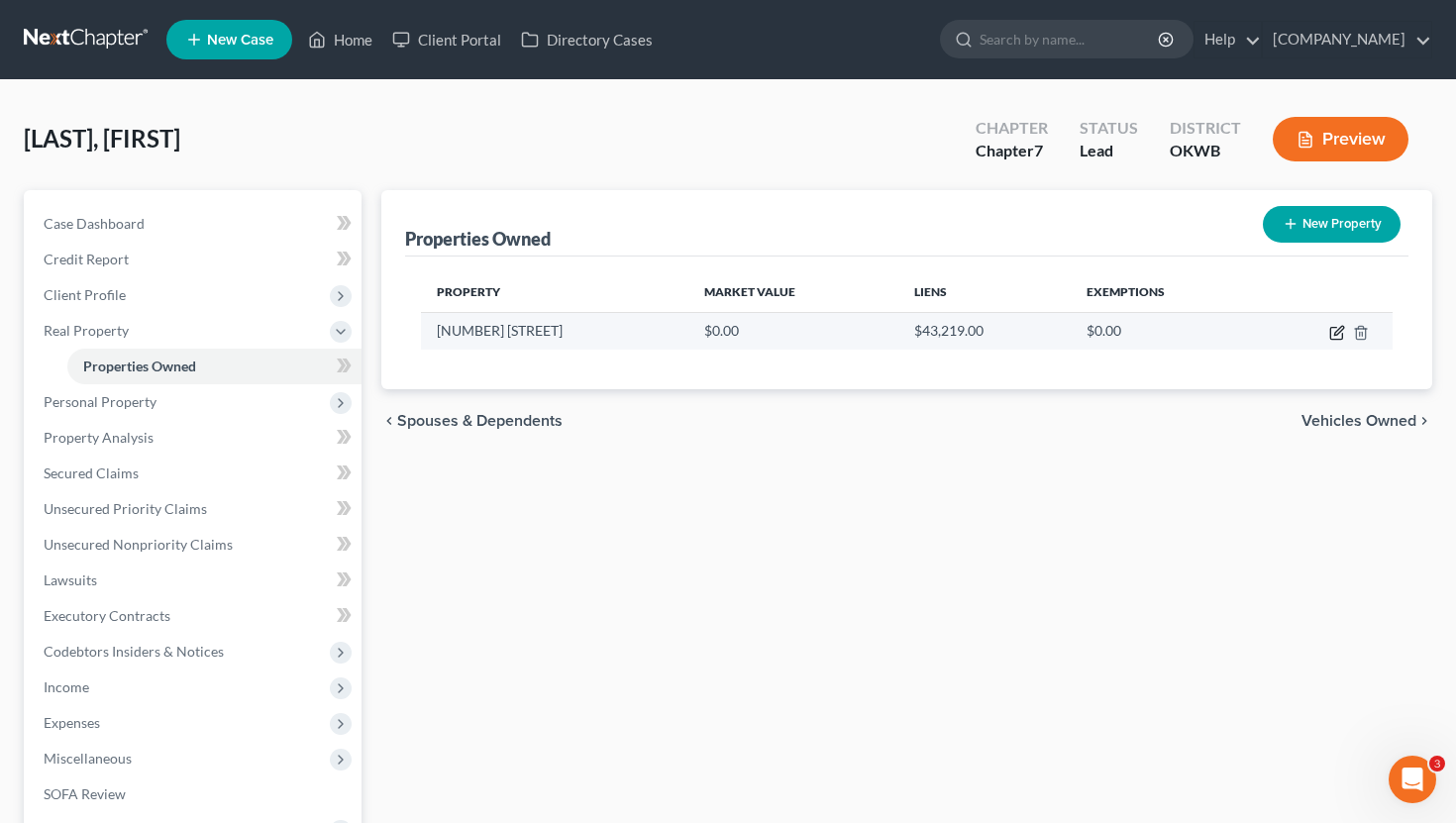 click 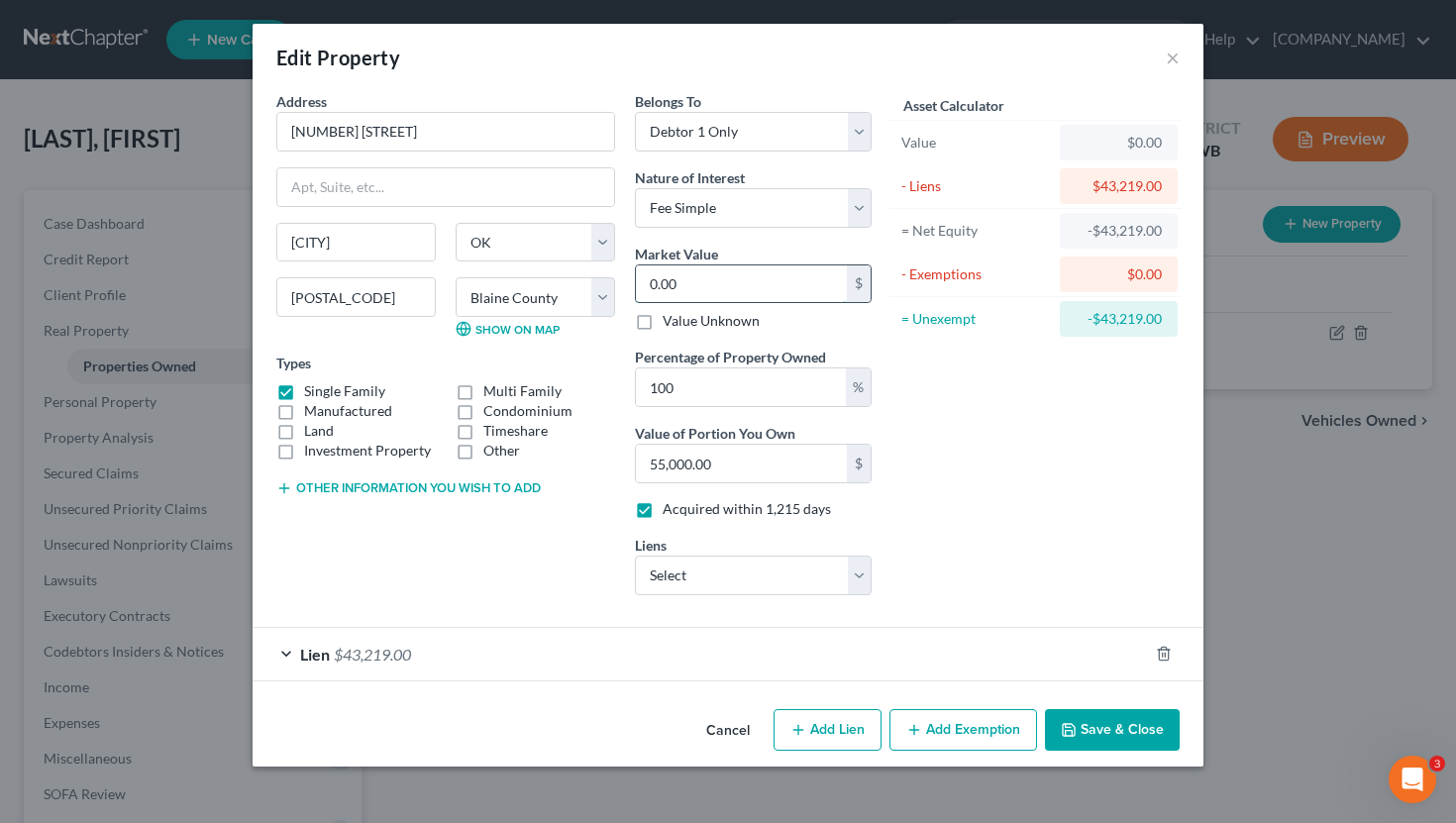 click on "0.00" at bounding box center (741, 284) 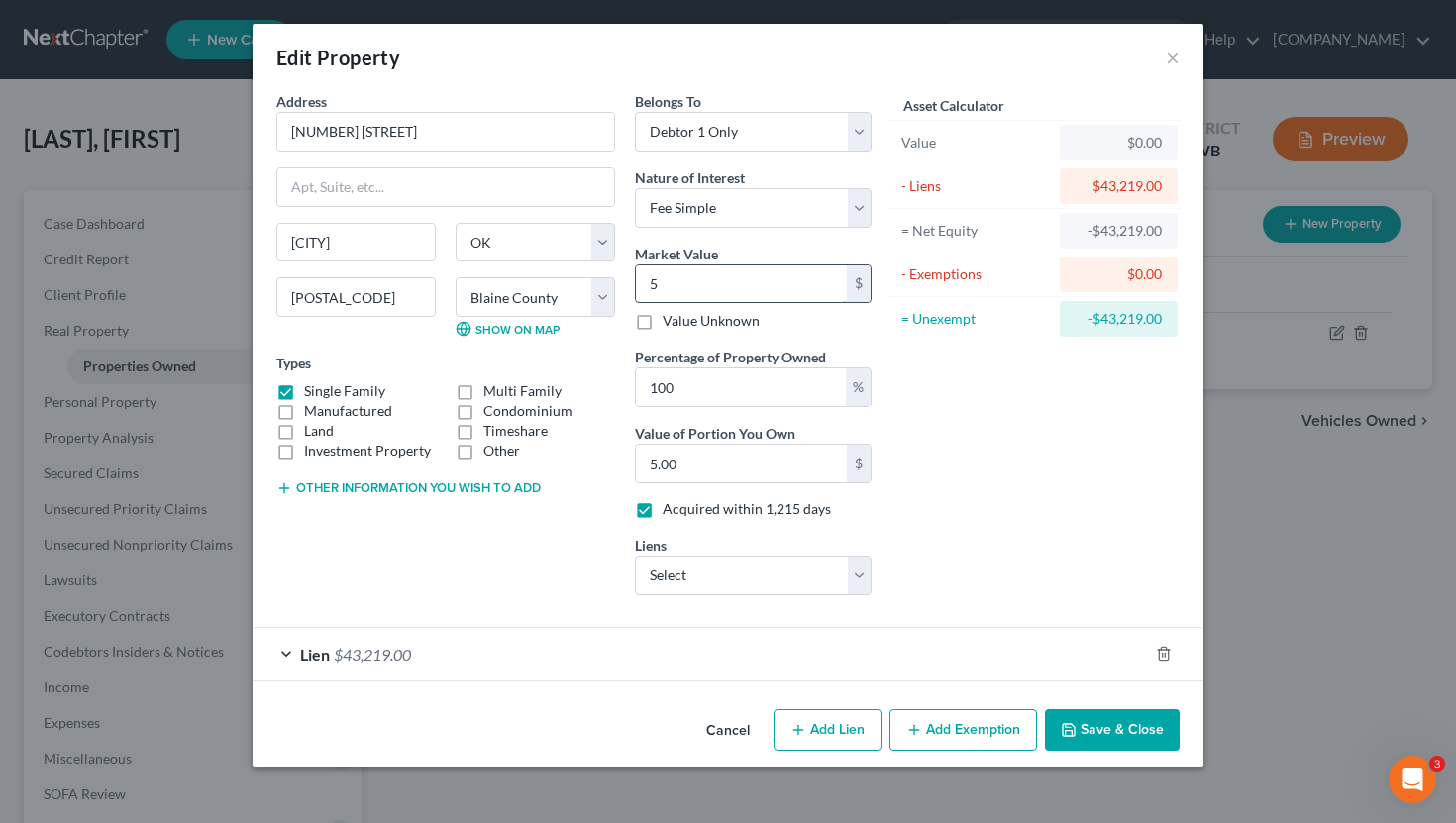 type on "55" 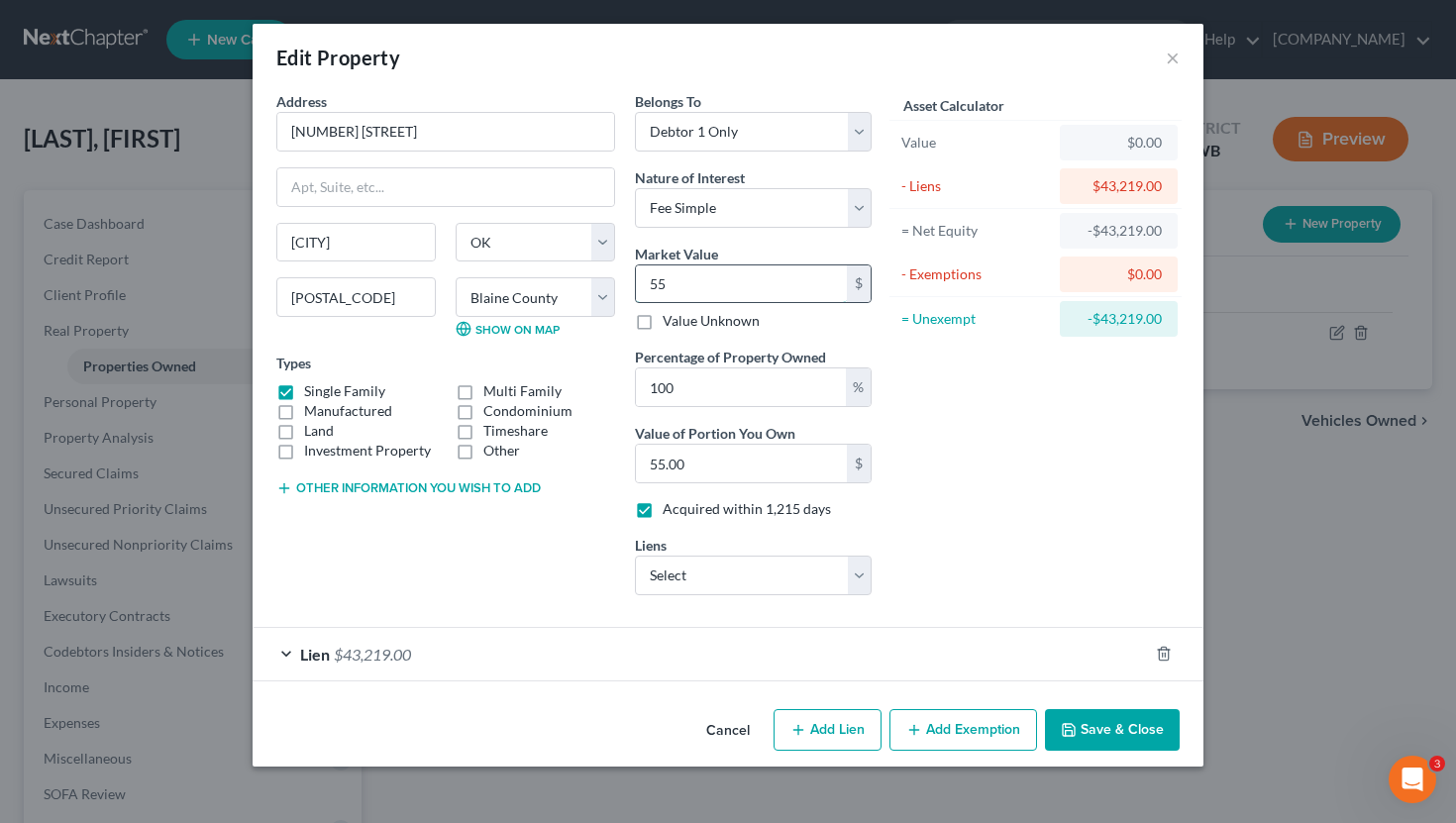 type on "550" 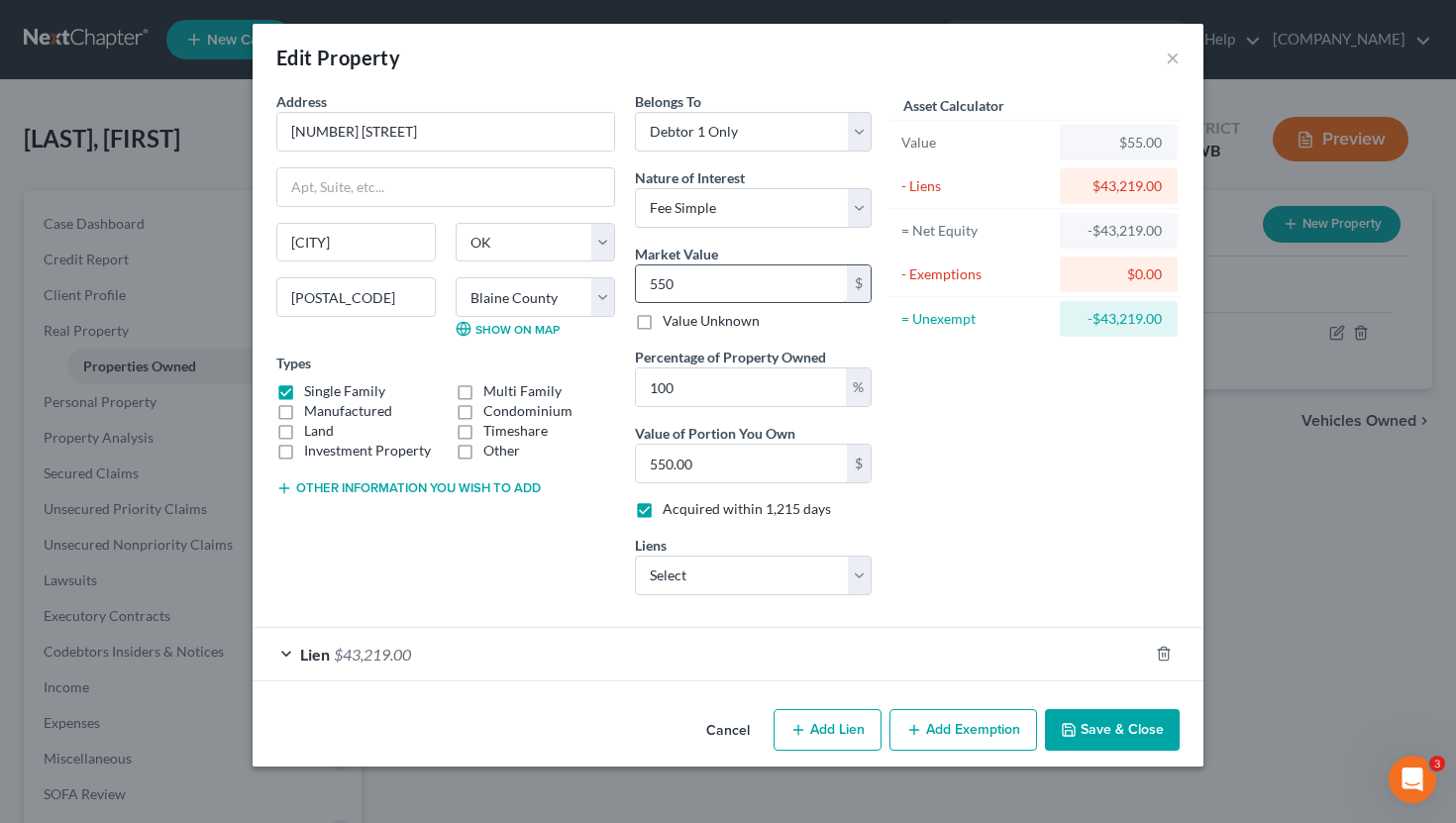 type on "5500" 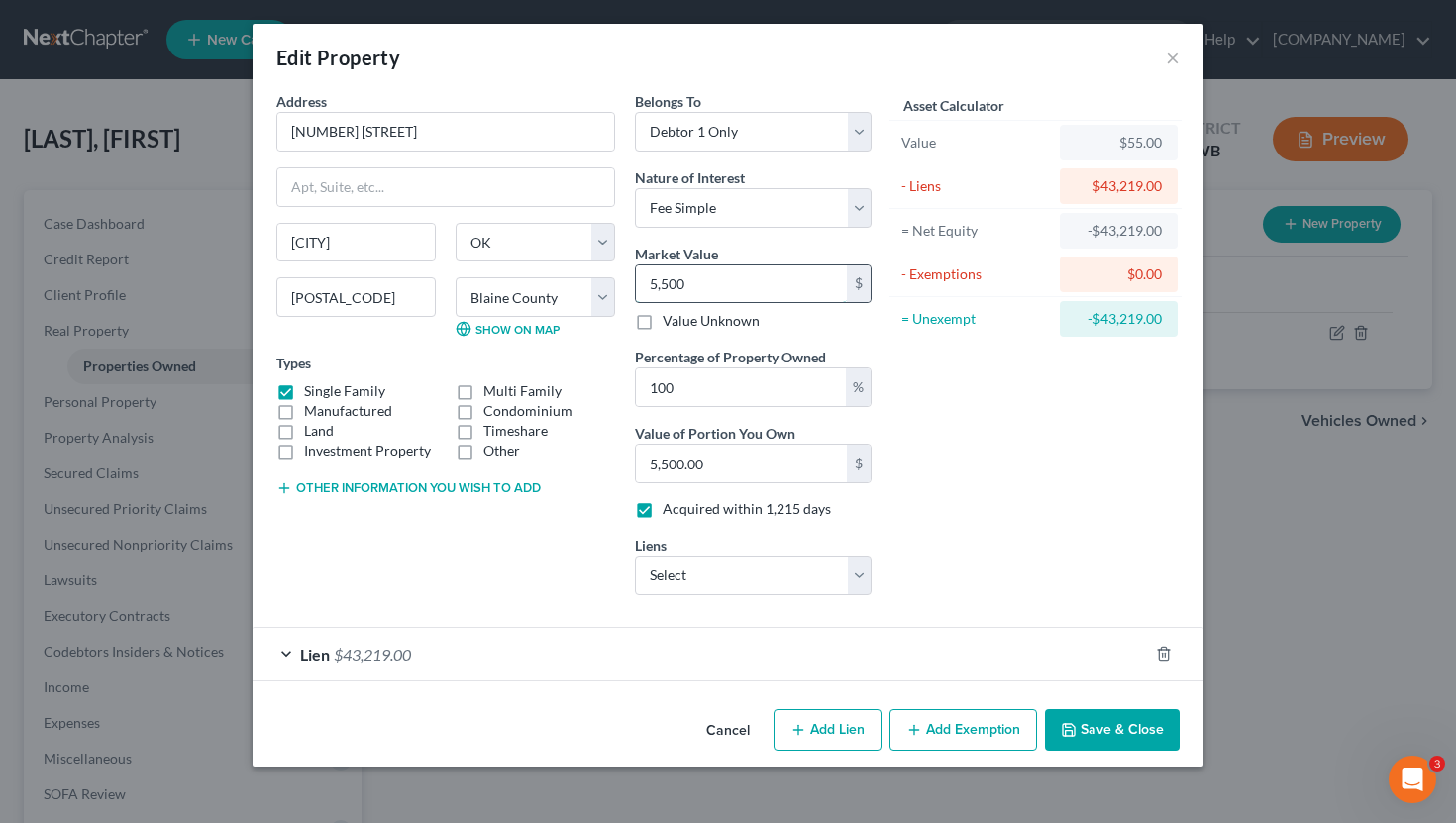 type on "5,5000" 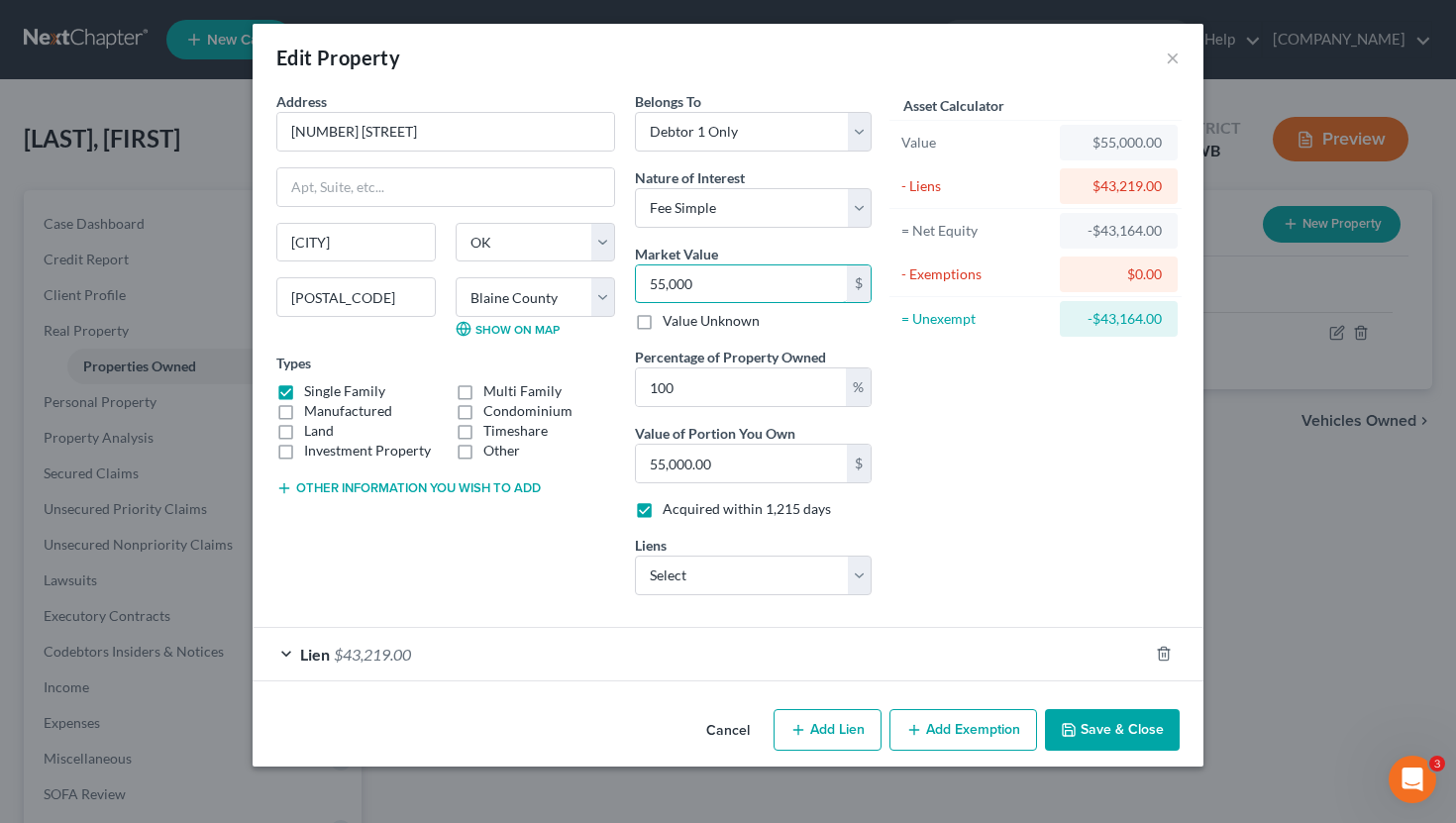 type on "55,000" 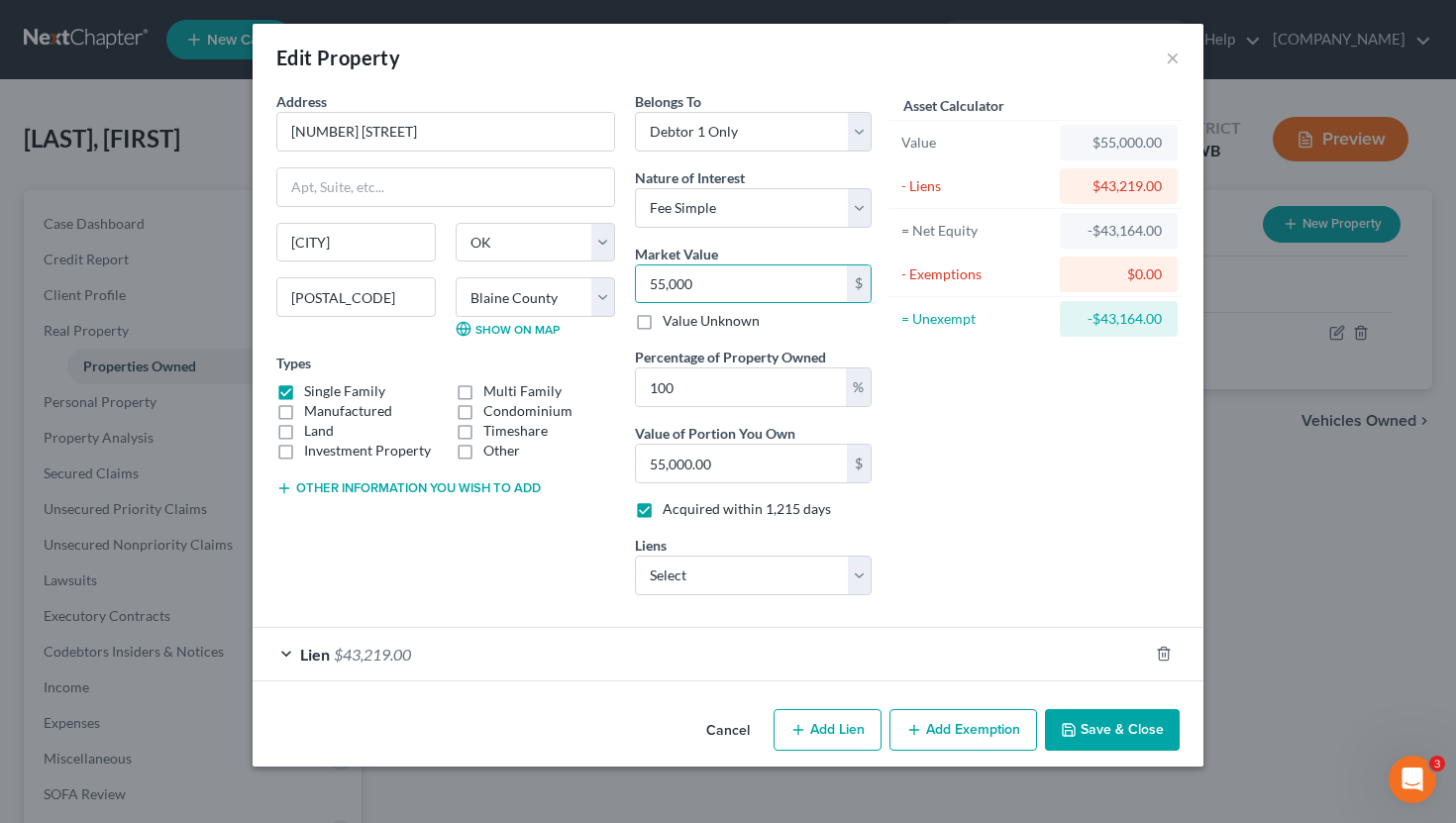 click on "Add Exemption" at bounding box center [963, 730] 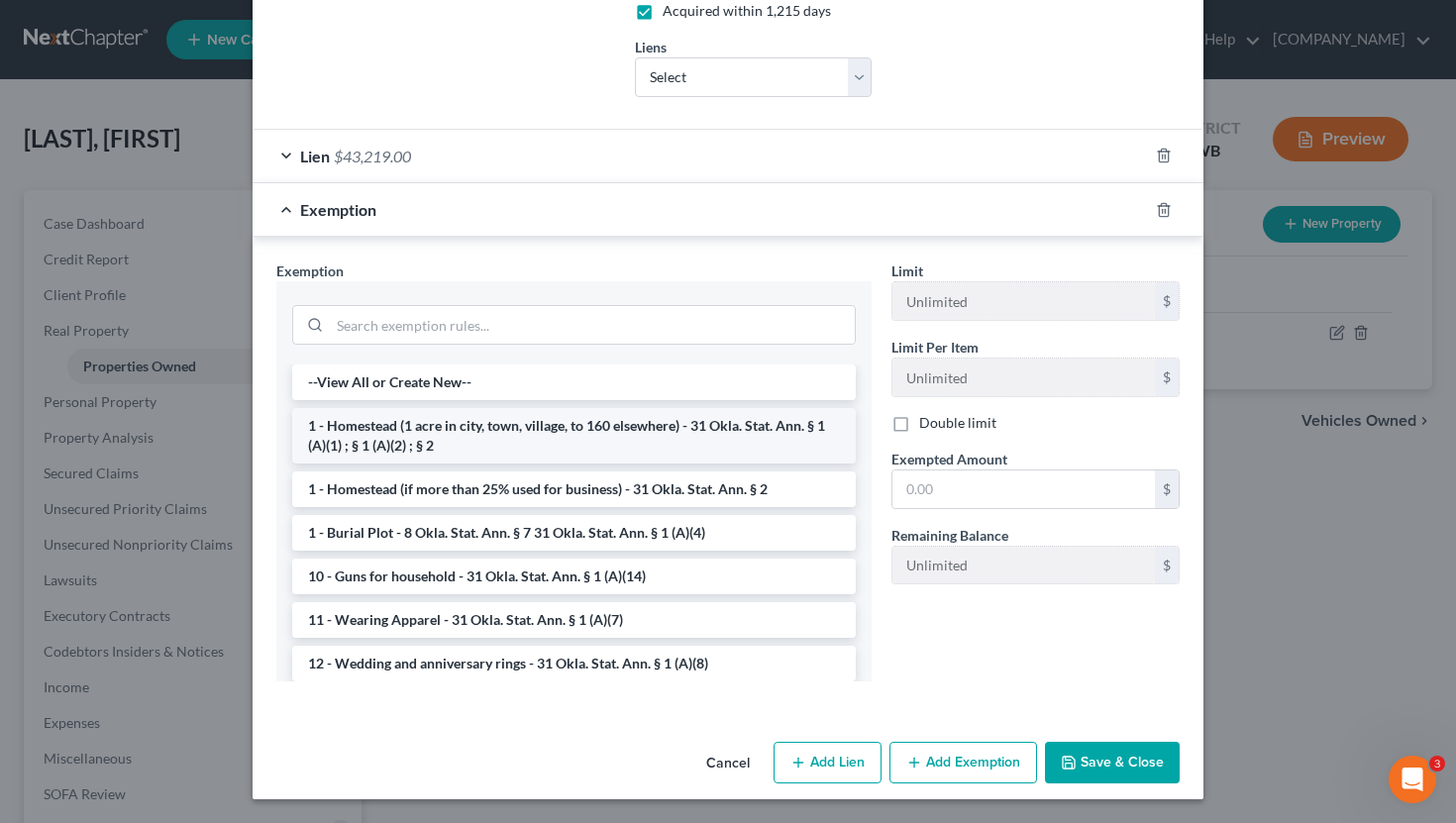 click on "1 - Homestead (1 acre in city, town, village, to 160 elsewhere) - 31 Okla. Stat. Ann. § 1 (A)(1) ; § 1 (A)(2) ;  § 2" at bounding box center (573, 436) 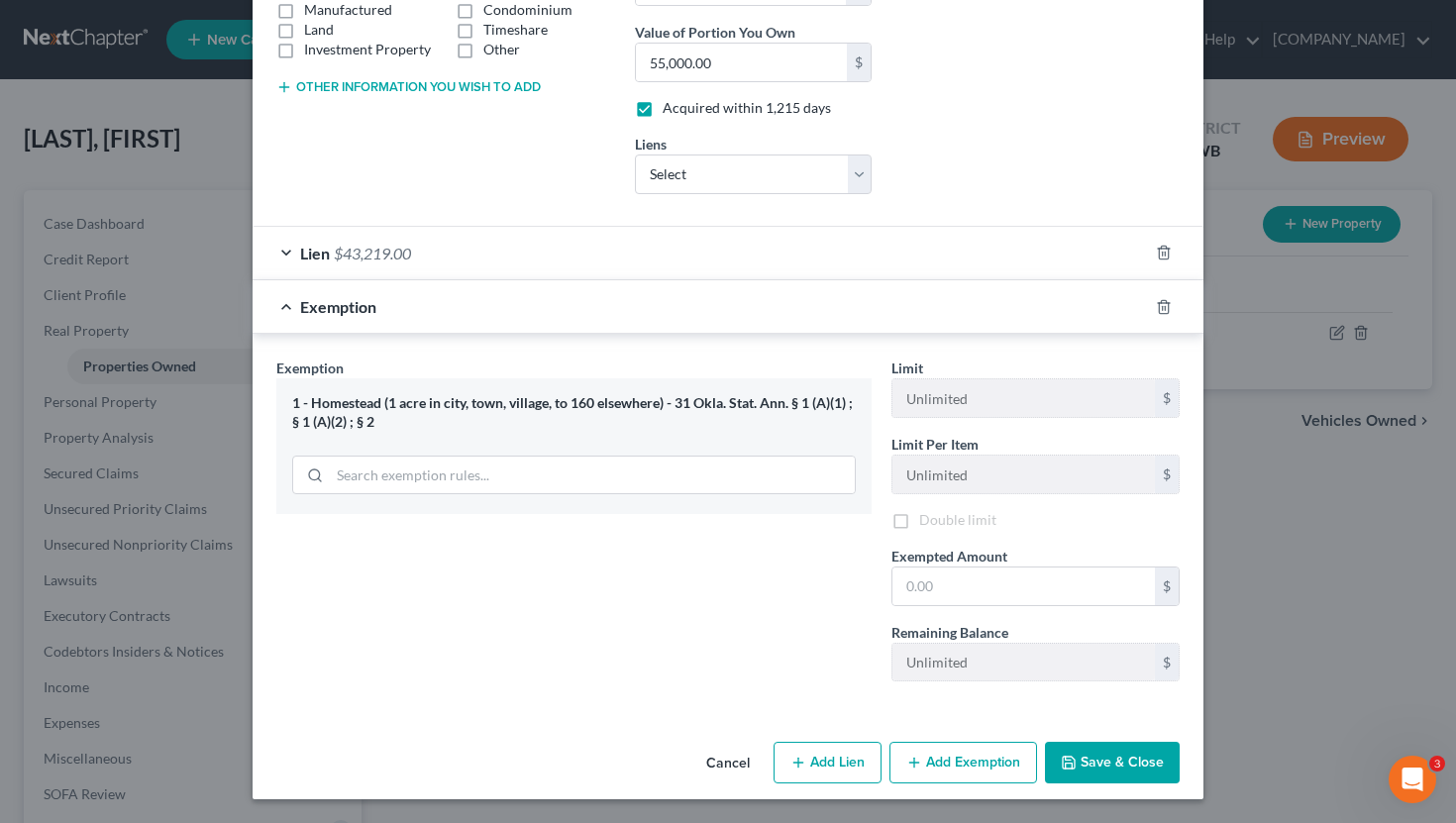 scroll, scrollTop: 404, scrollLeft: 0, axis: vertical 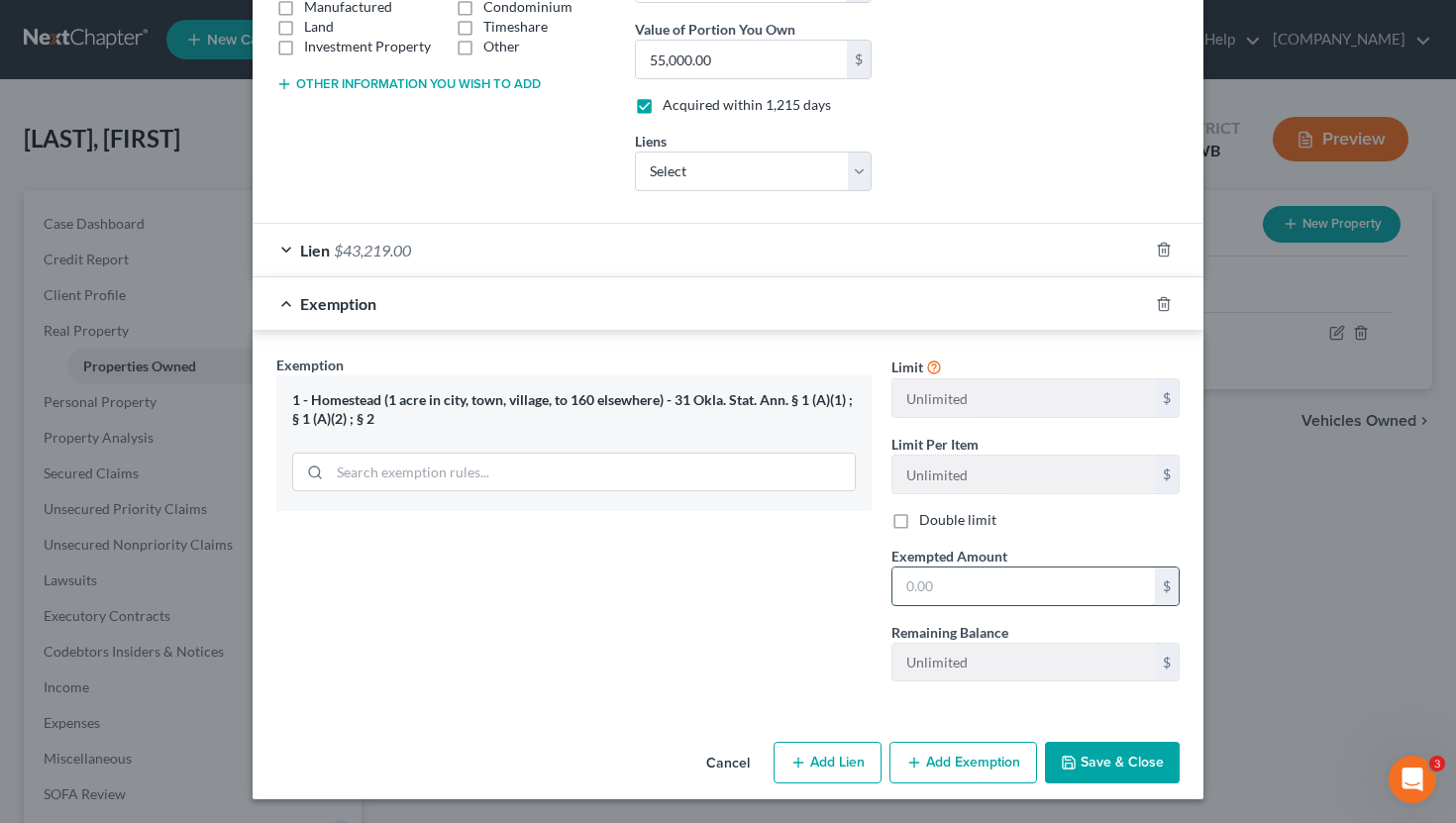 click at bounding box center (1023, 586) 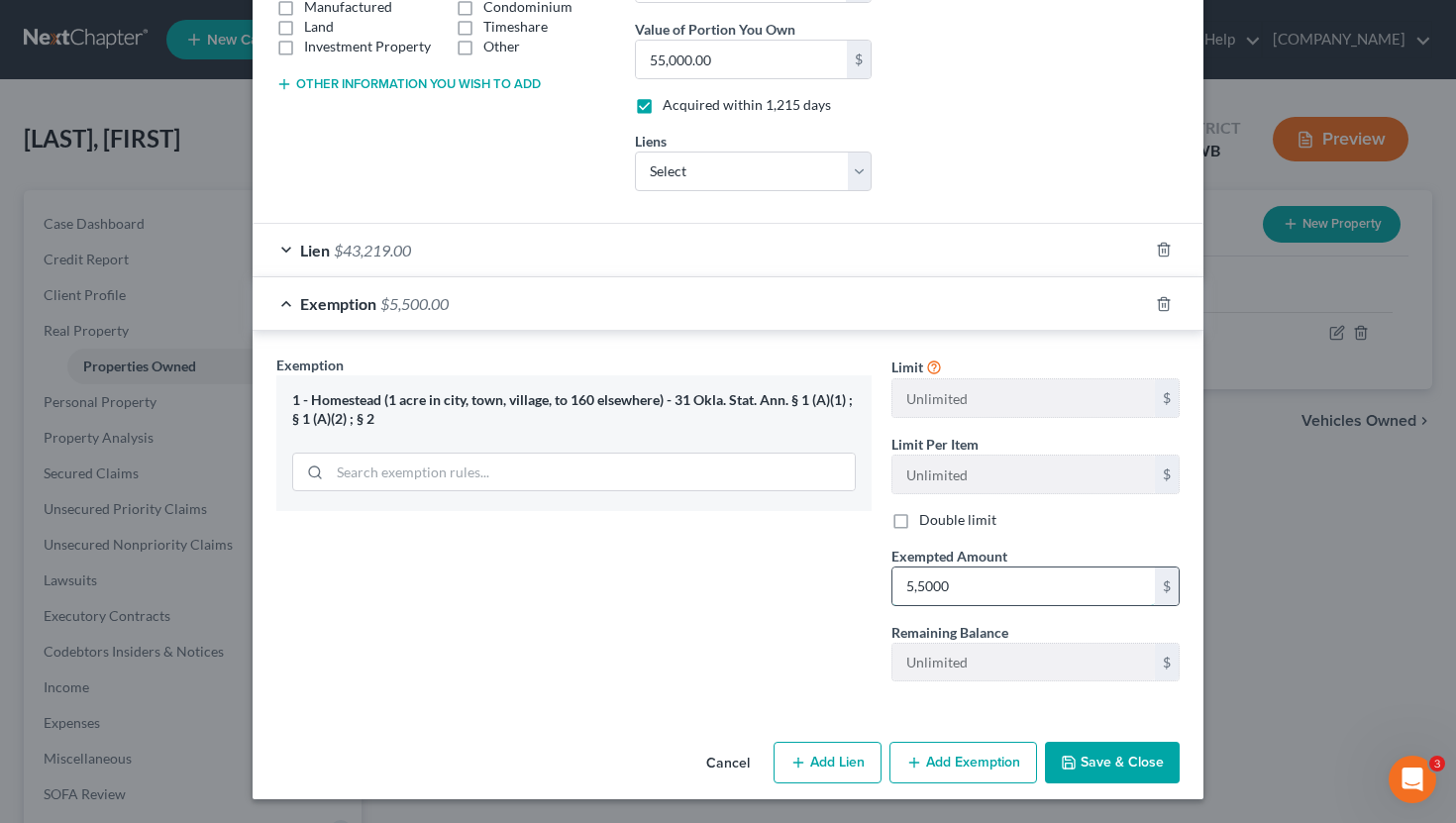 type on "55,000" 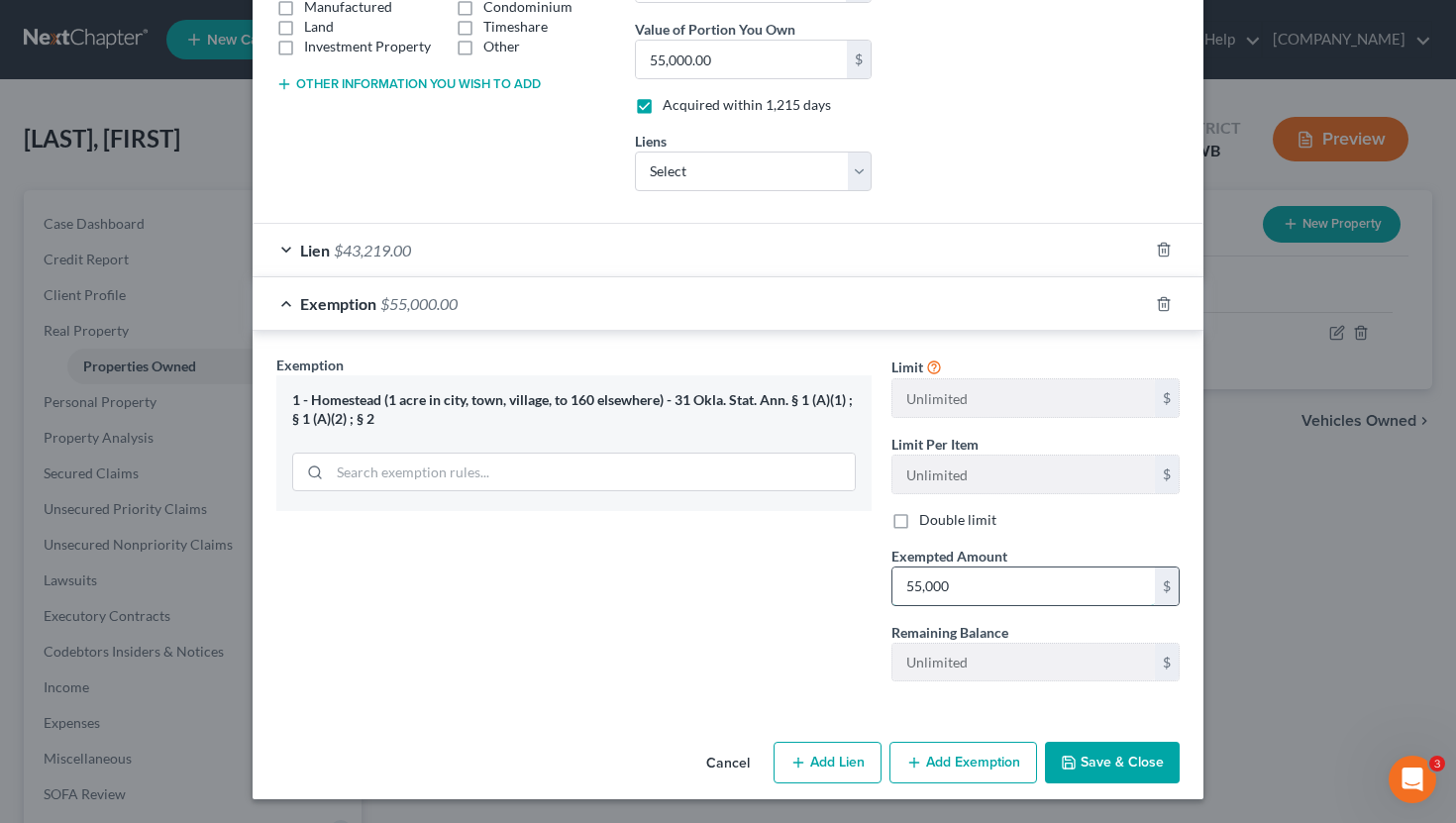 click on "55,000" at bounding box center [1023, 586] 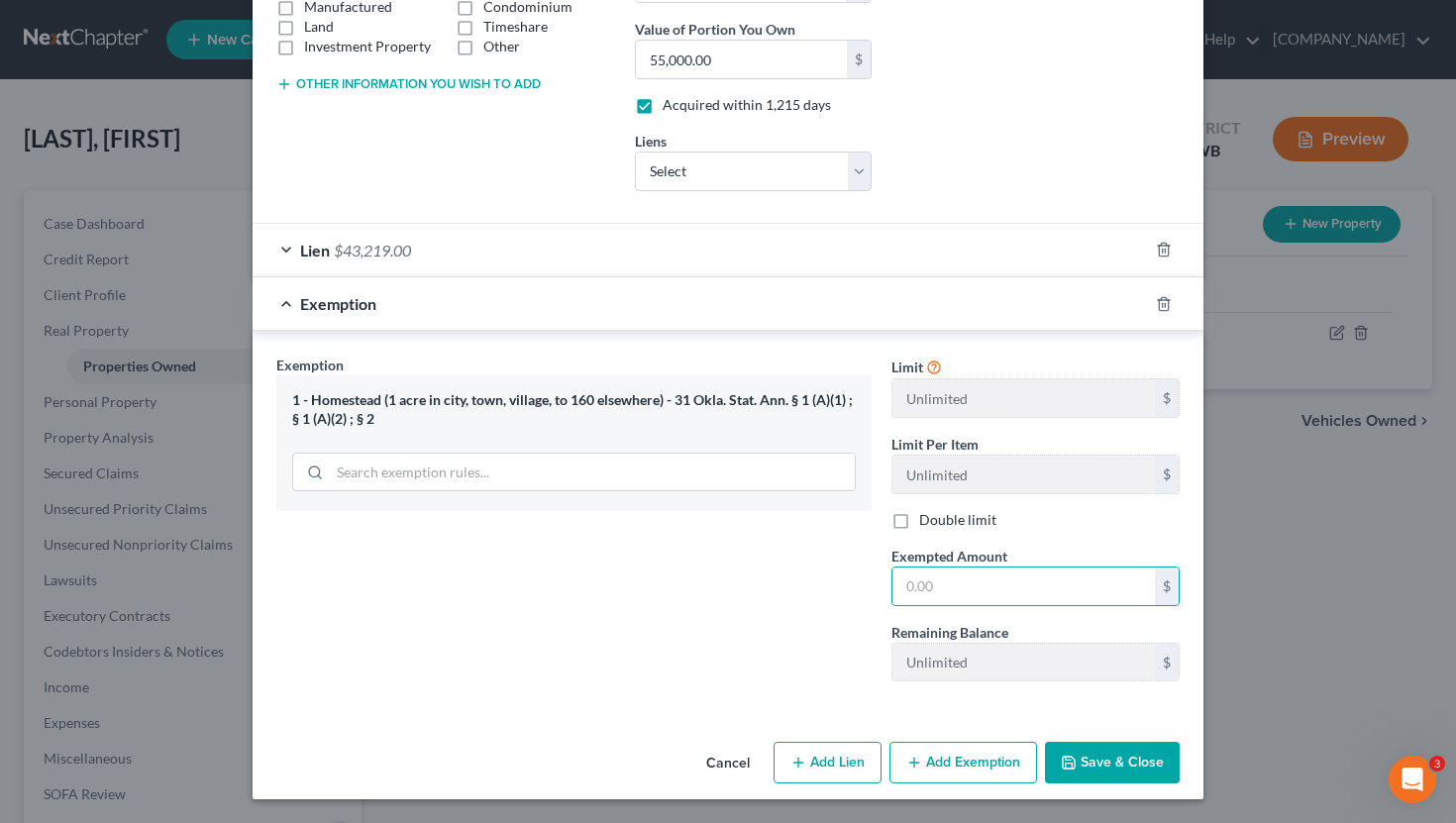 click on "Double limit" at bounding box center [958, 520] 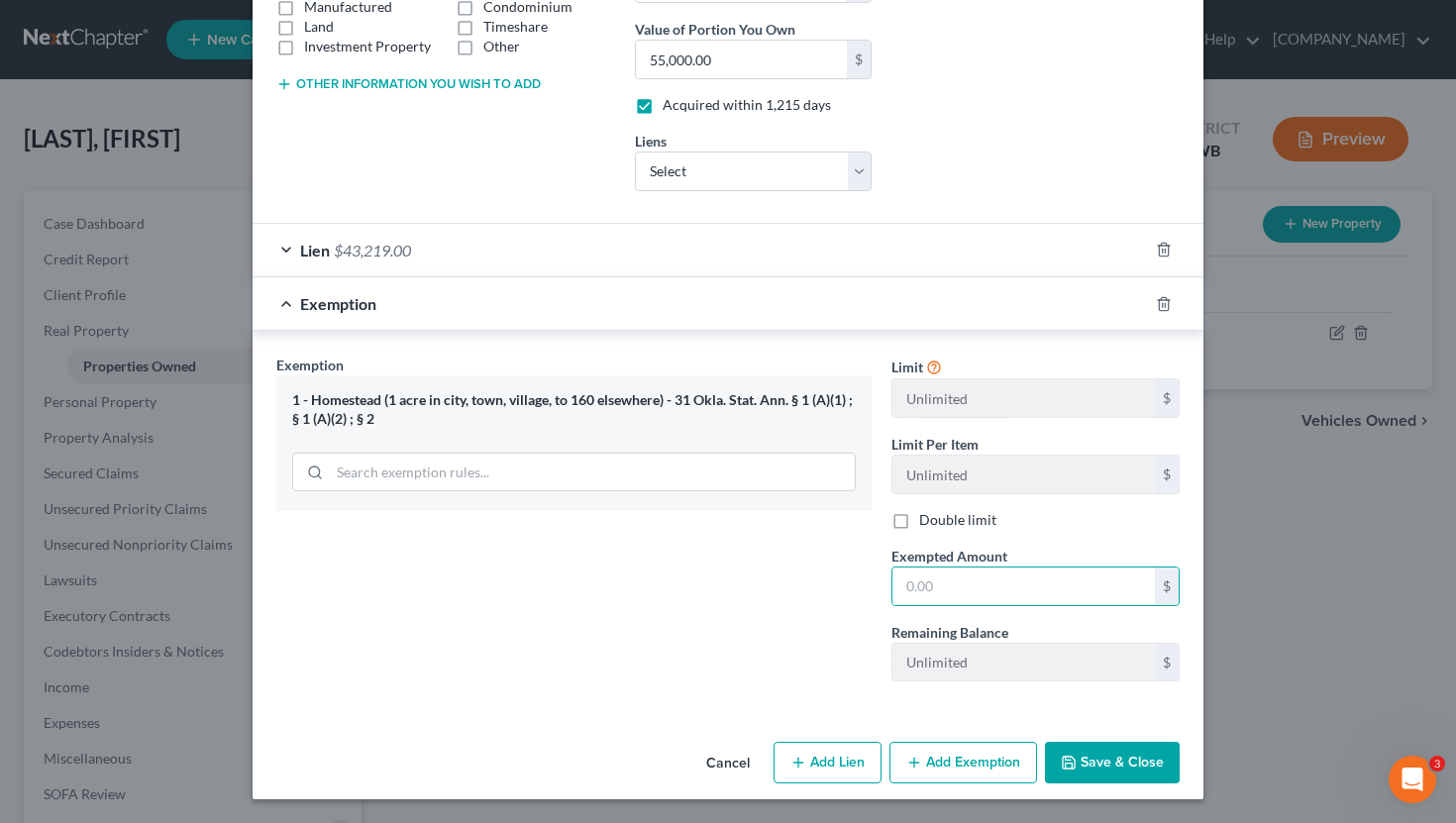click on "Double limit" at bounding box center [933, 516] 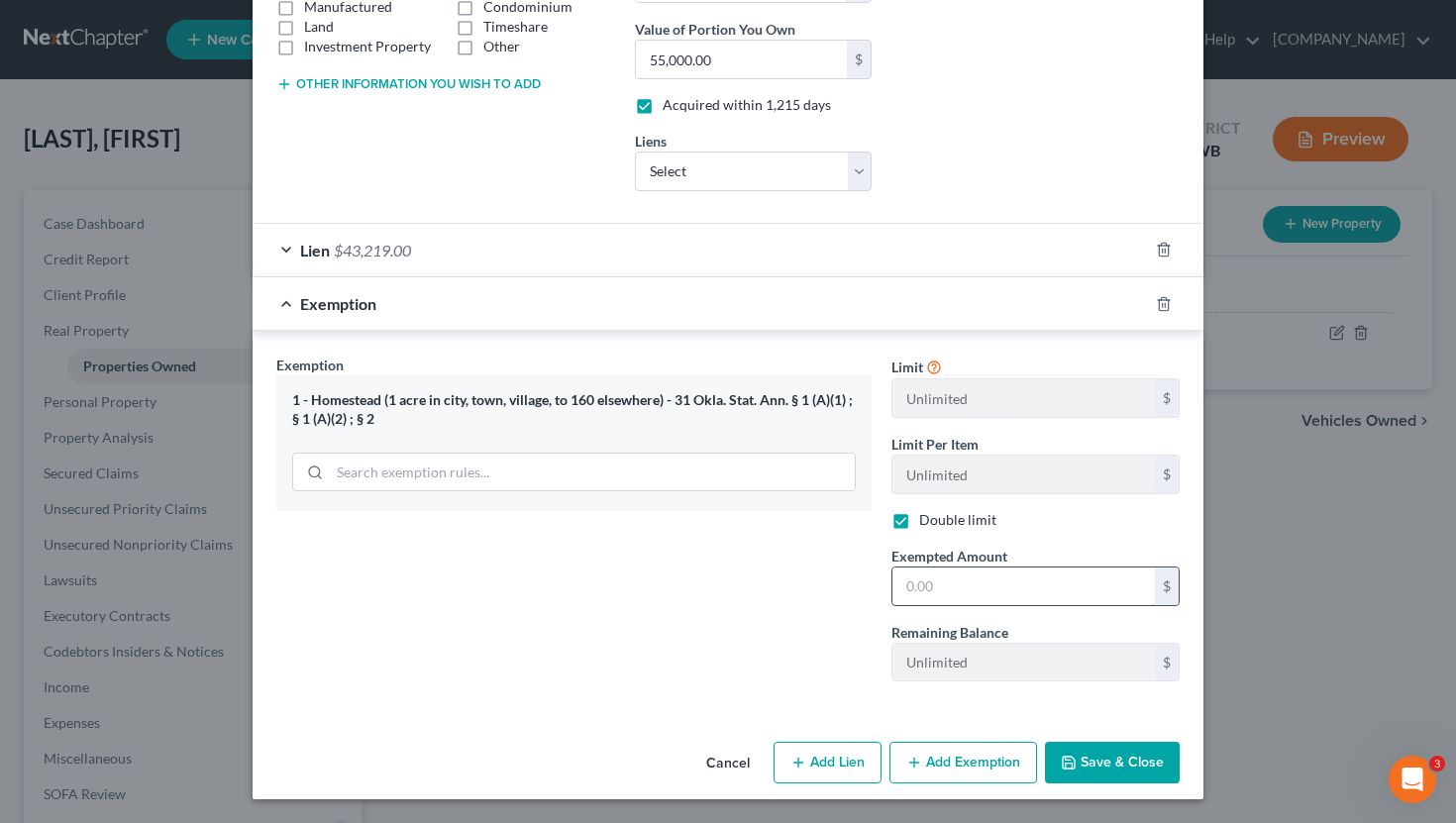 click at bounding box center (1023, 586) 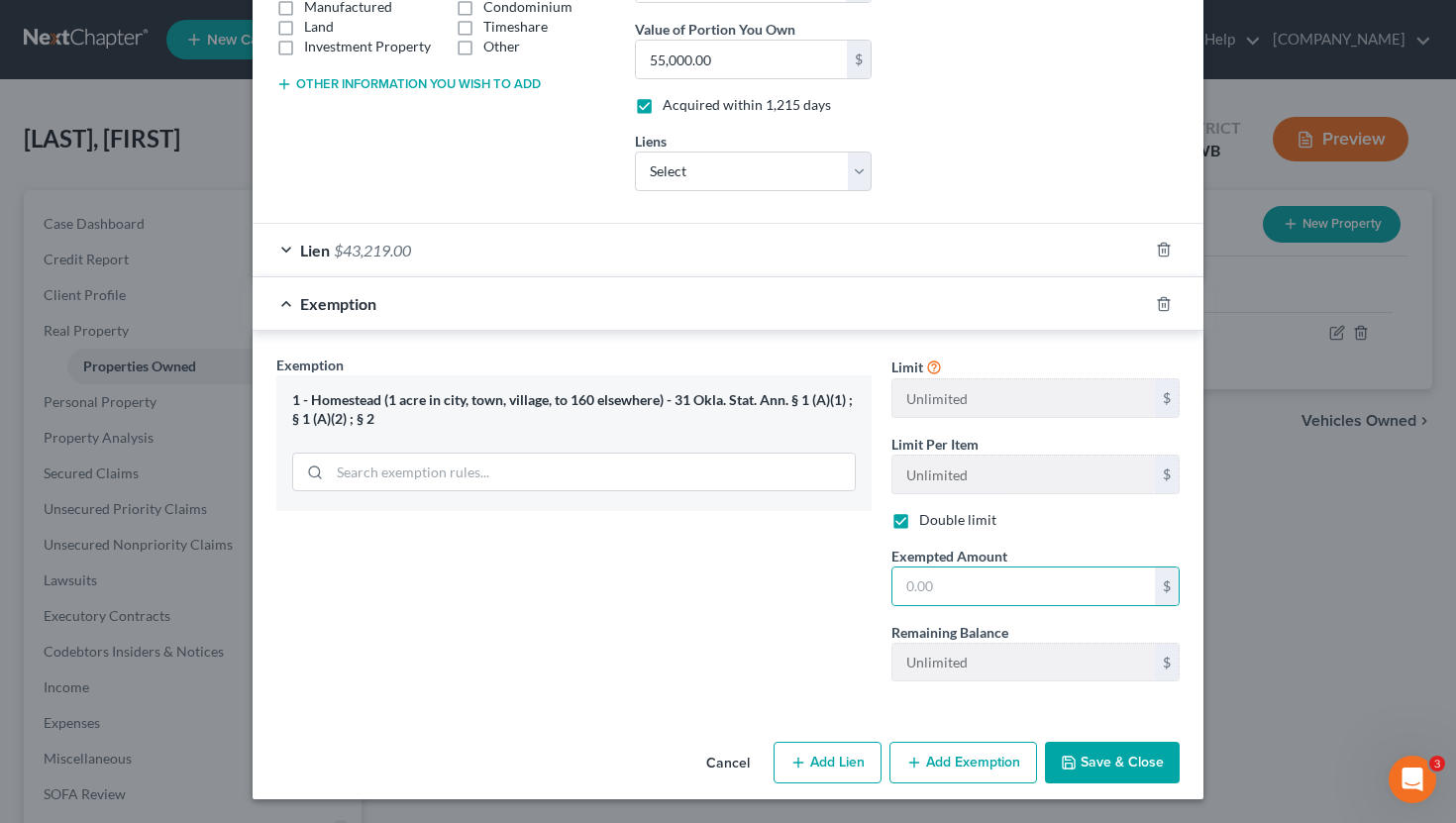 click on "Double limit" at bounding box center (958, 520) 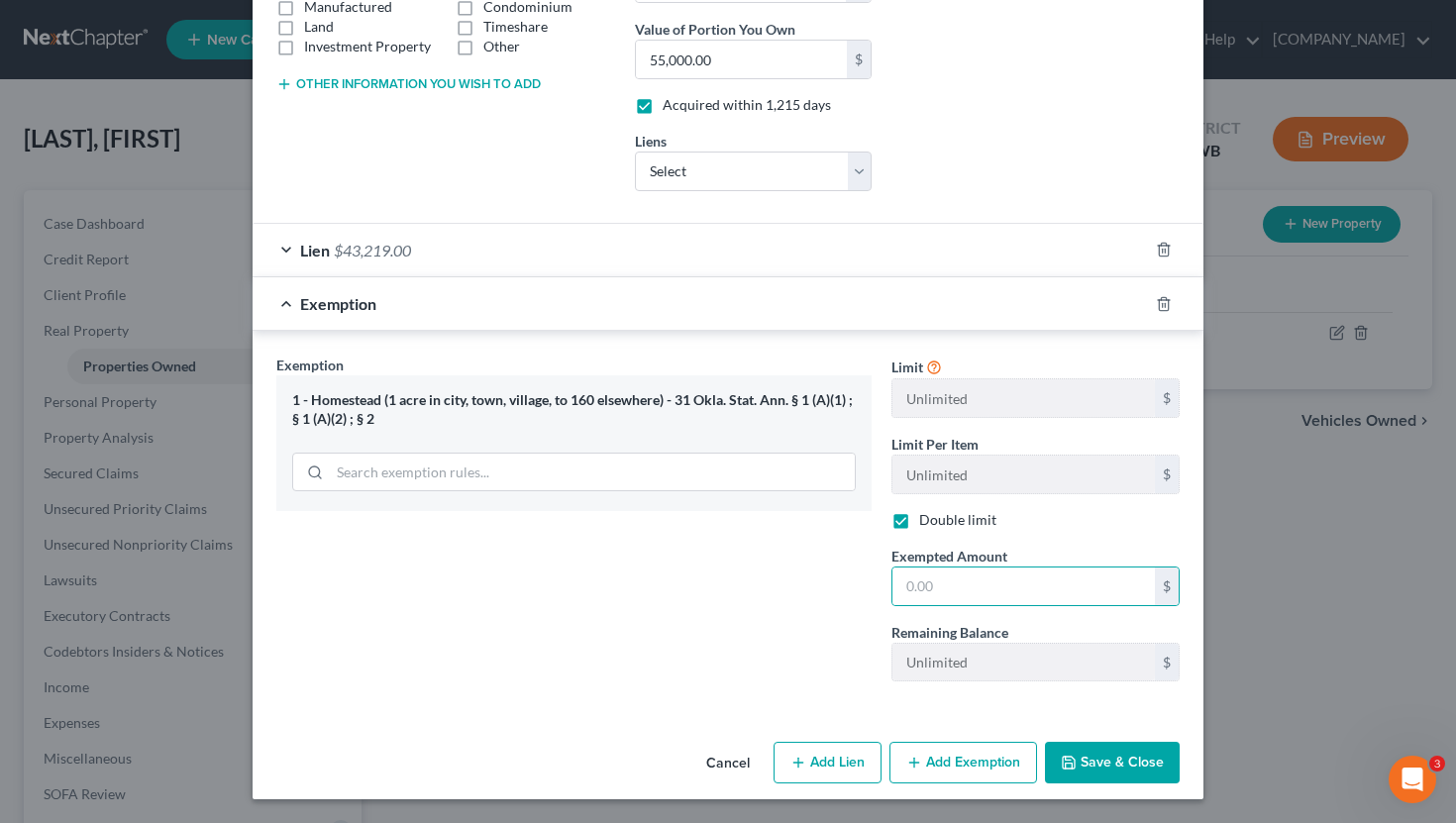 click on "Double limit" at bounding box center (933, 516) 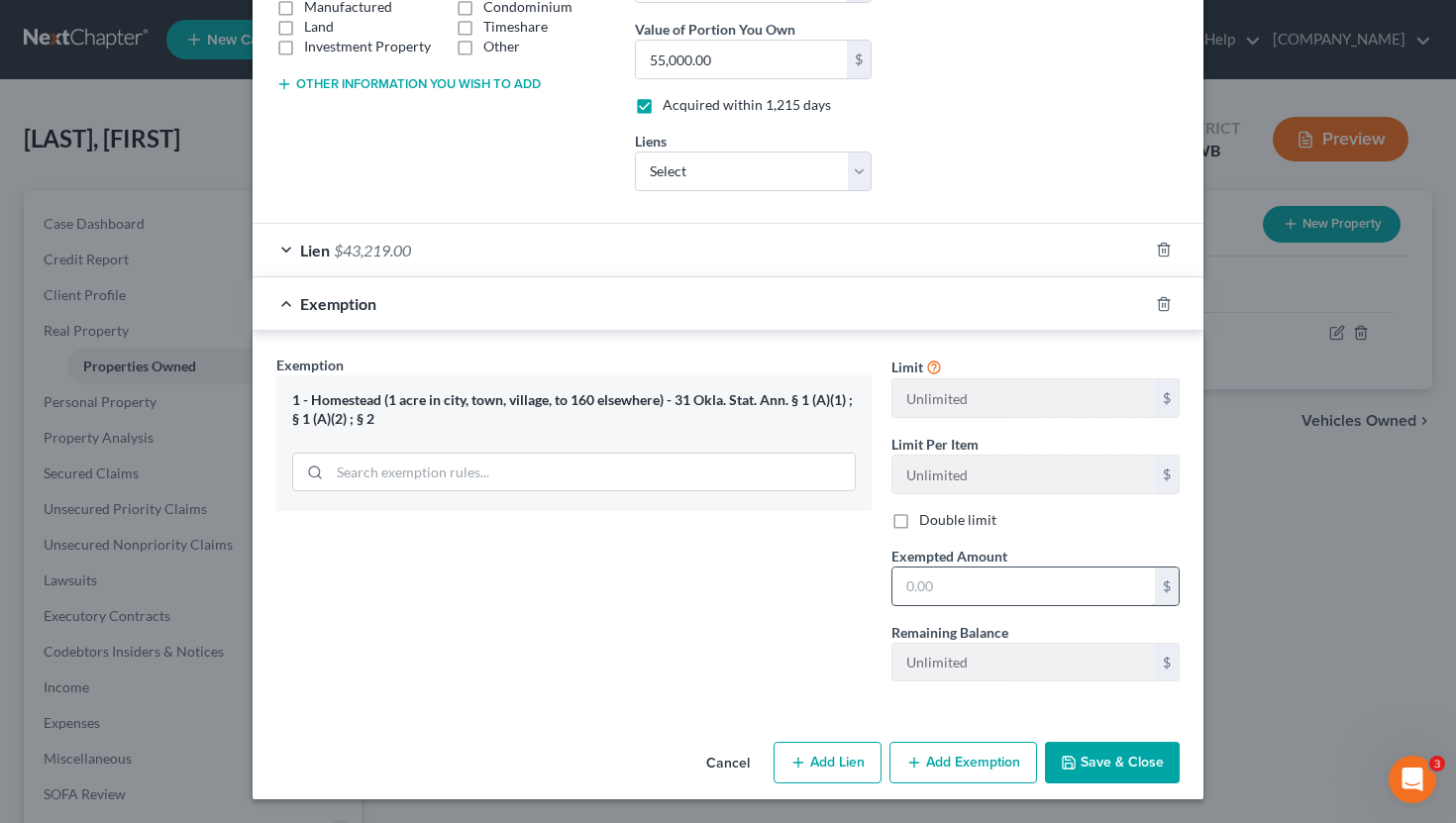 click at bounding box center (1023, 586) 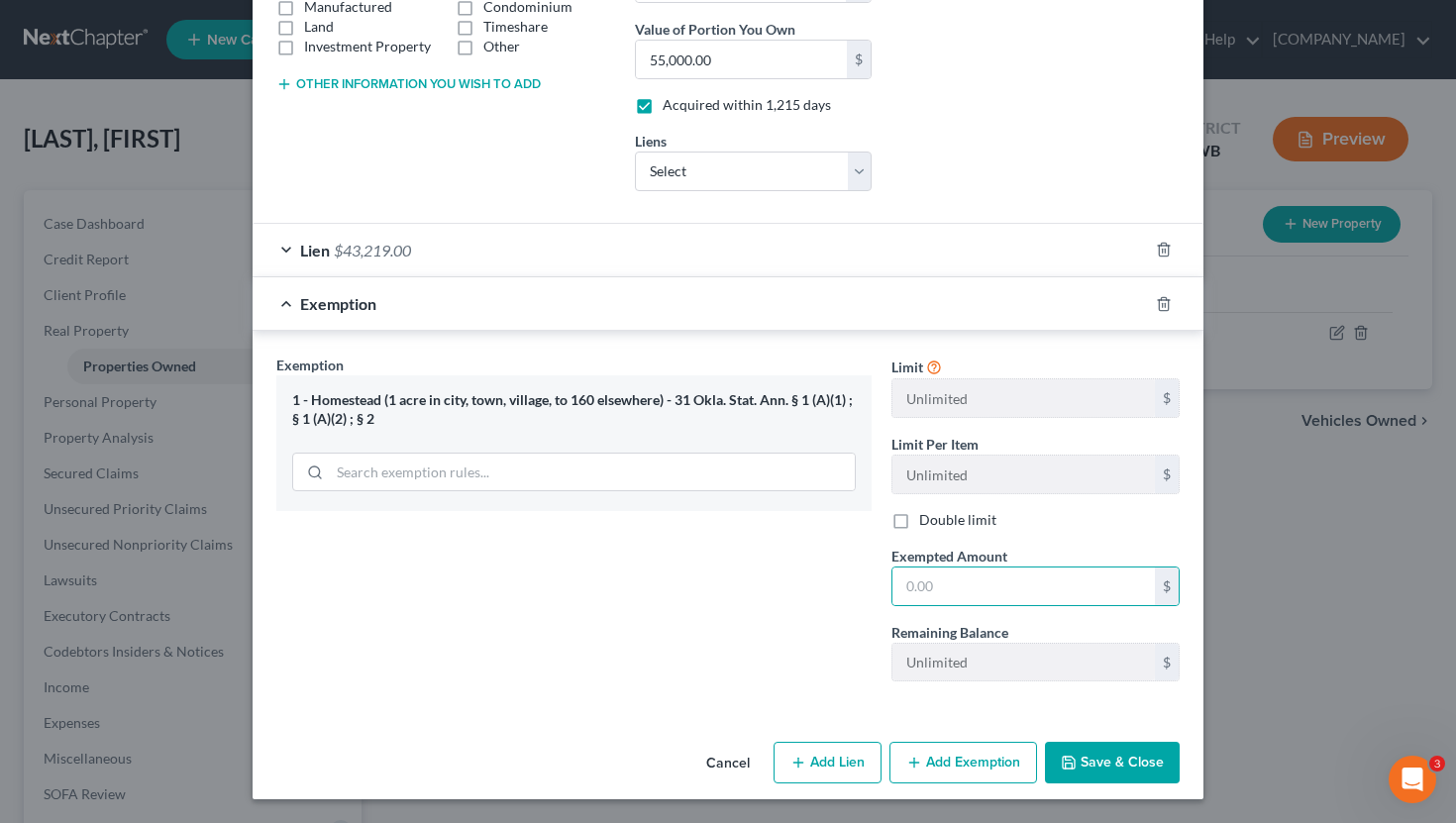 click on "Double limit" at bounding box center [958, 520] 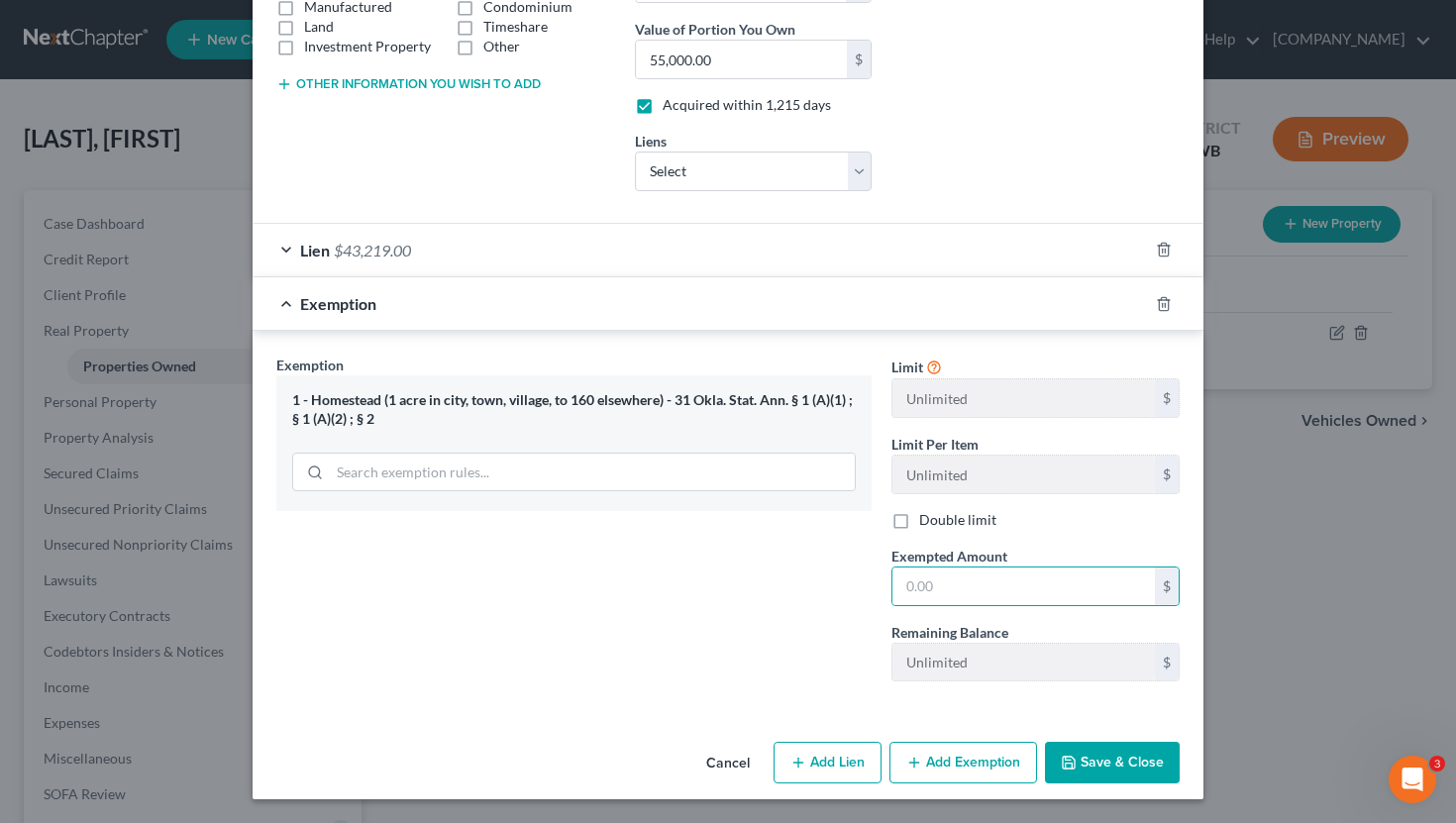click on "Double limit" at bounding box center (933, 516) 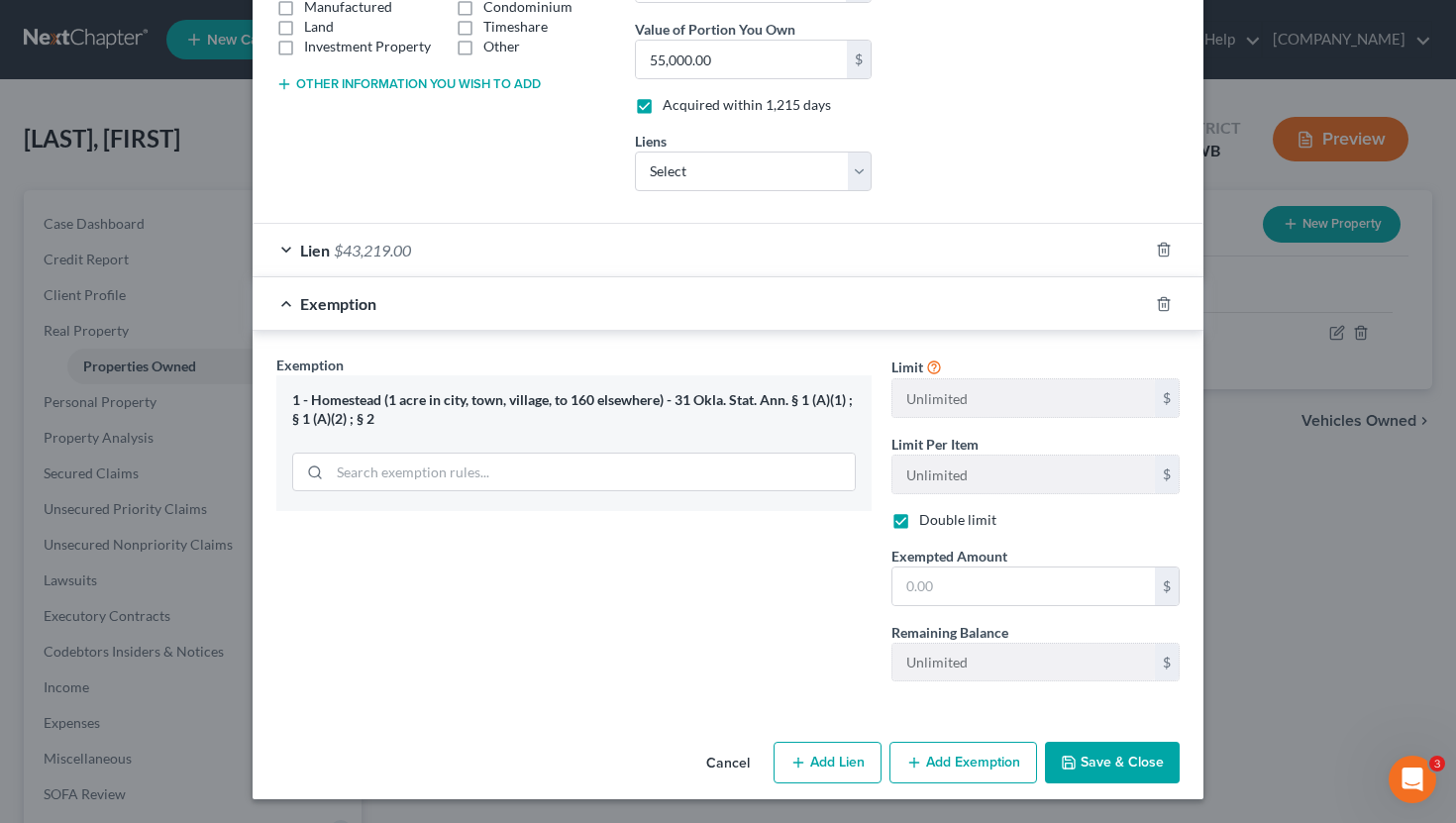 click on "Save & Close" at bounding box center (1112, 763) 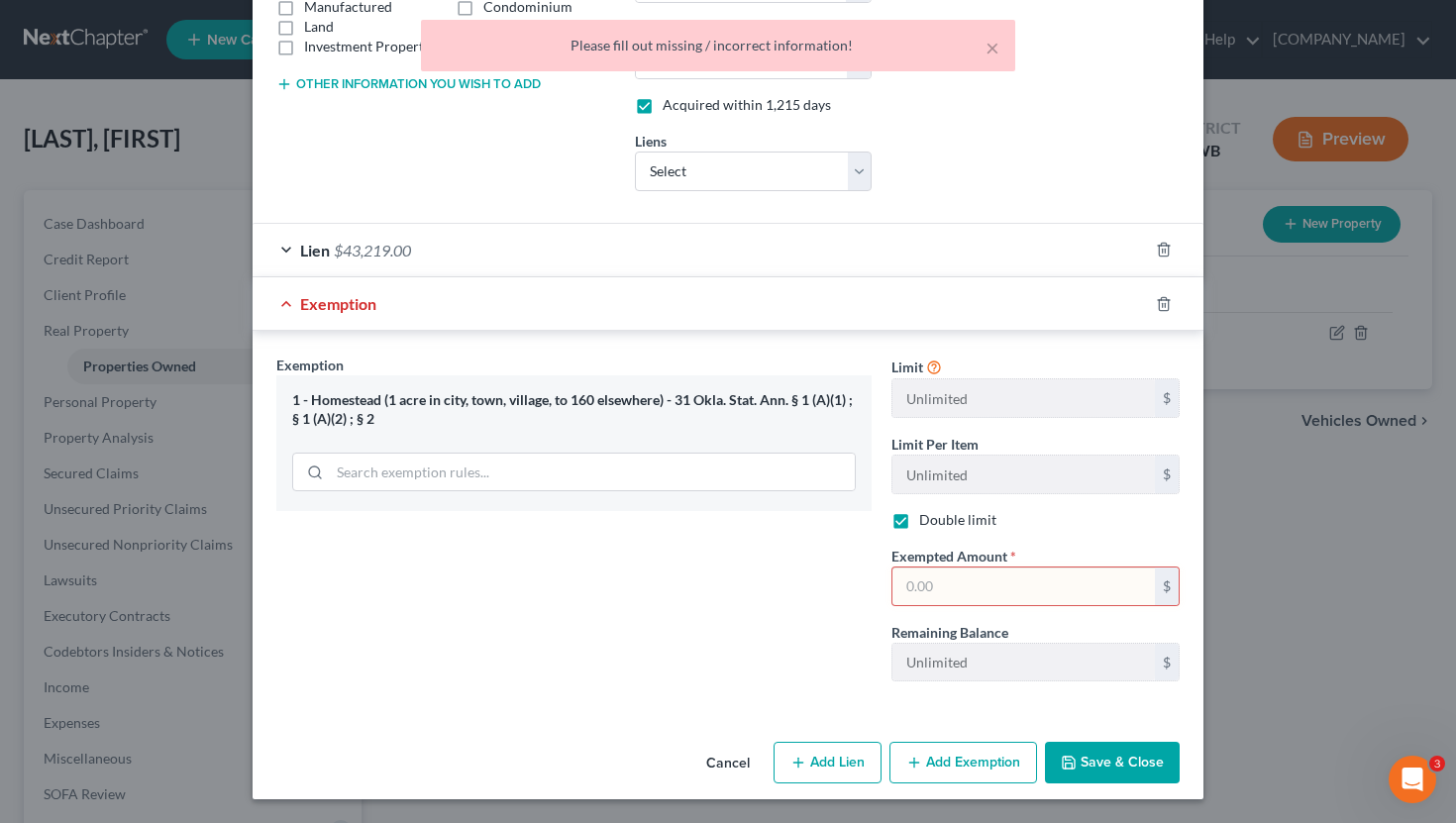 click at bounding box center (1023, 586) 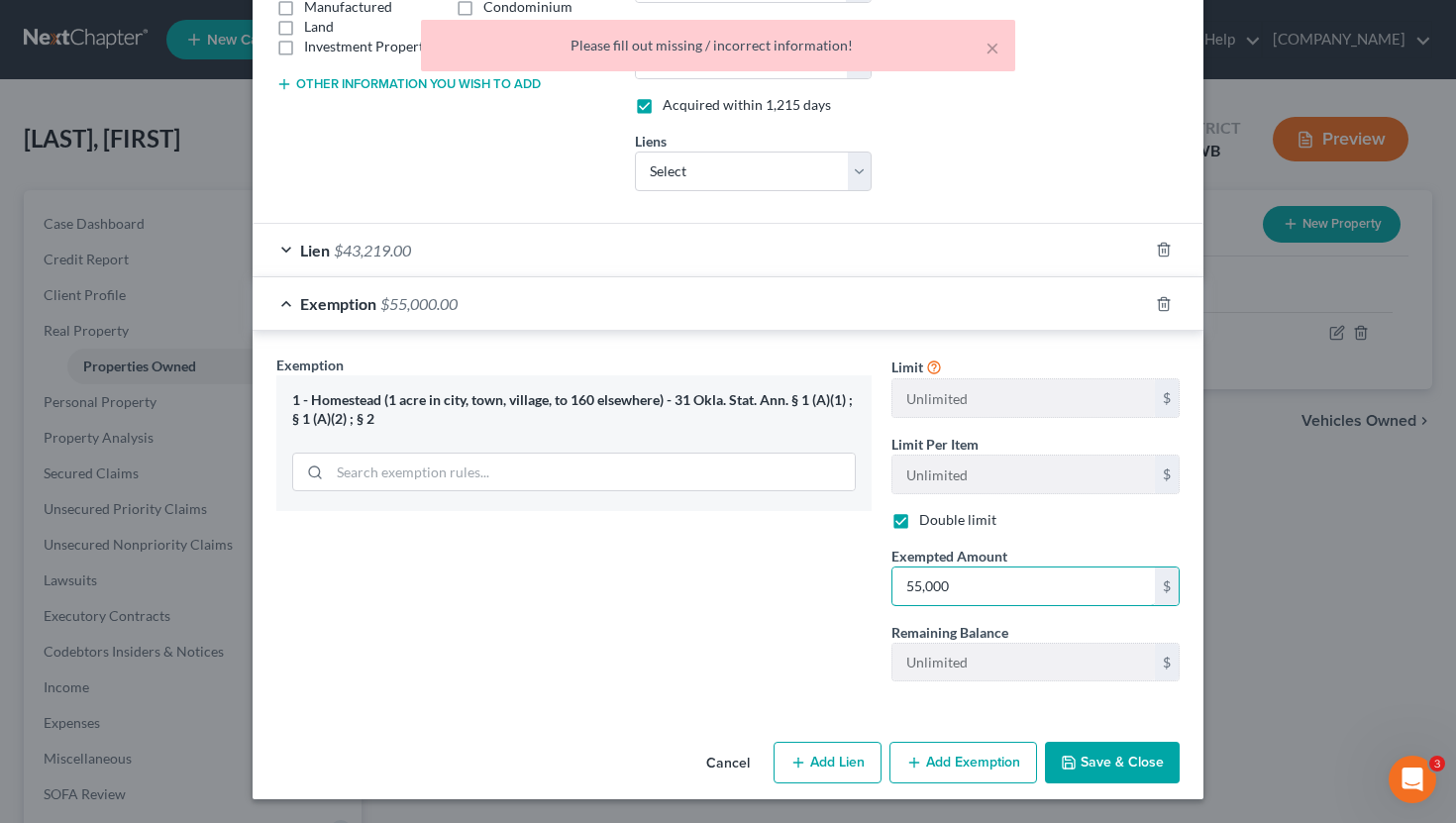 type on "55,000" 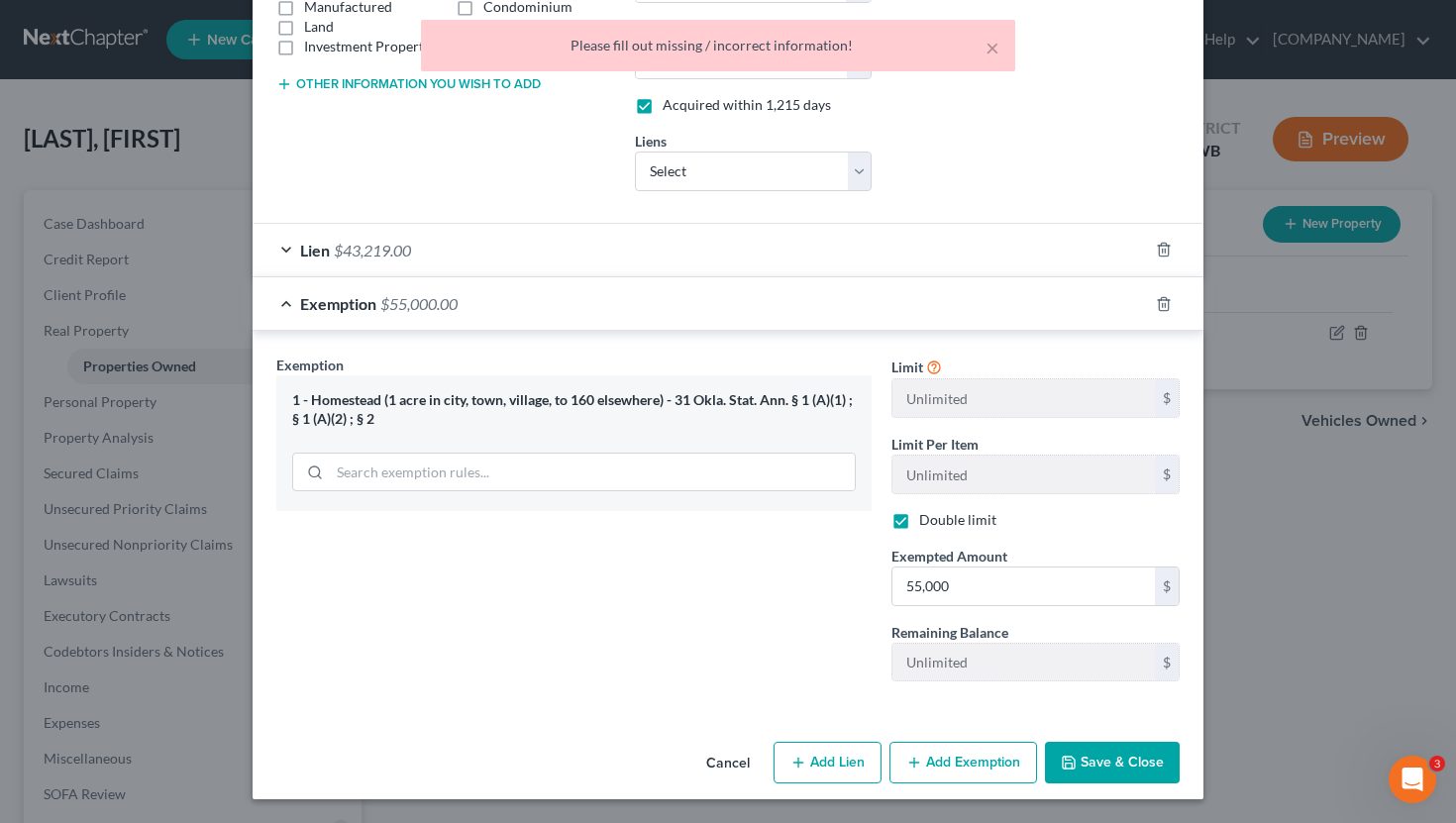 click on "Double limit" at bounding box center (958, 520) 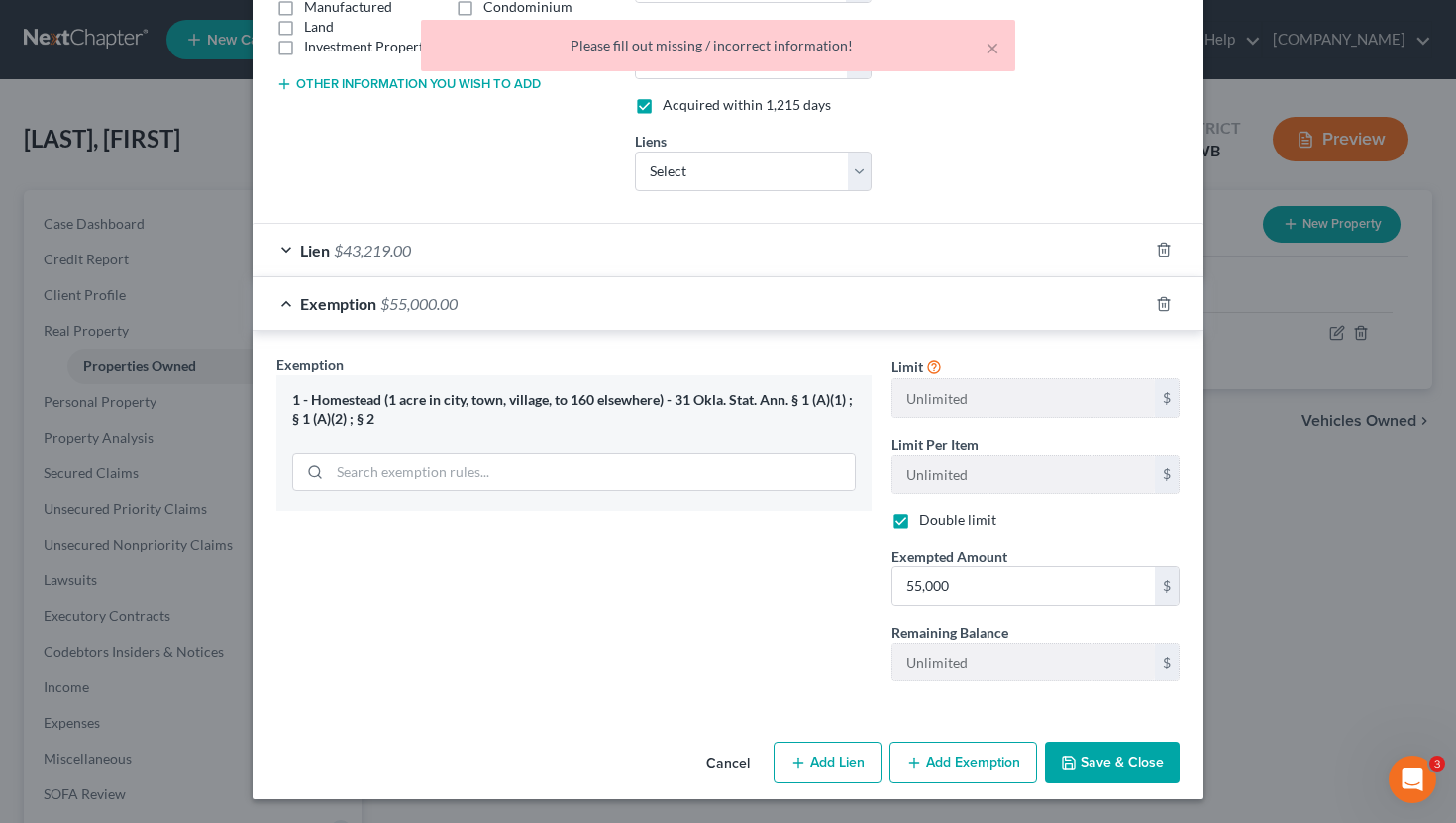 click on "Double limit" at bounding box center [933, 516] 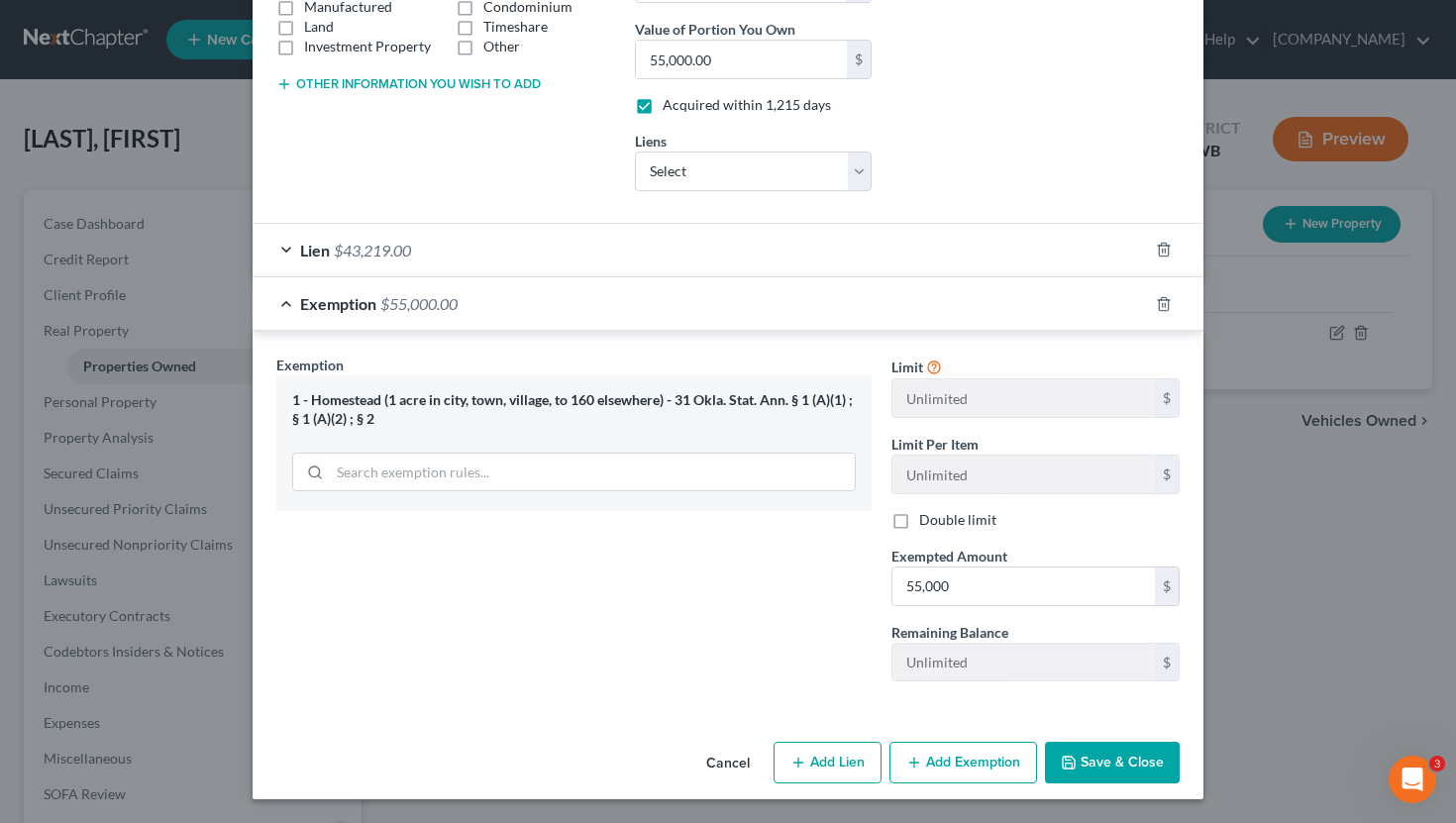 click on "Save & Close" at bounding box center [1112, 763] 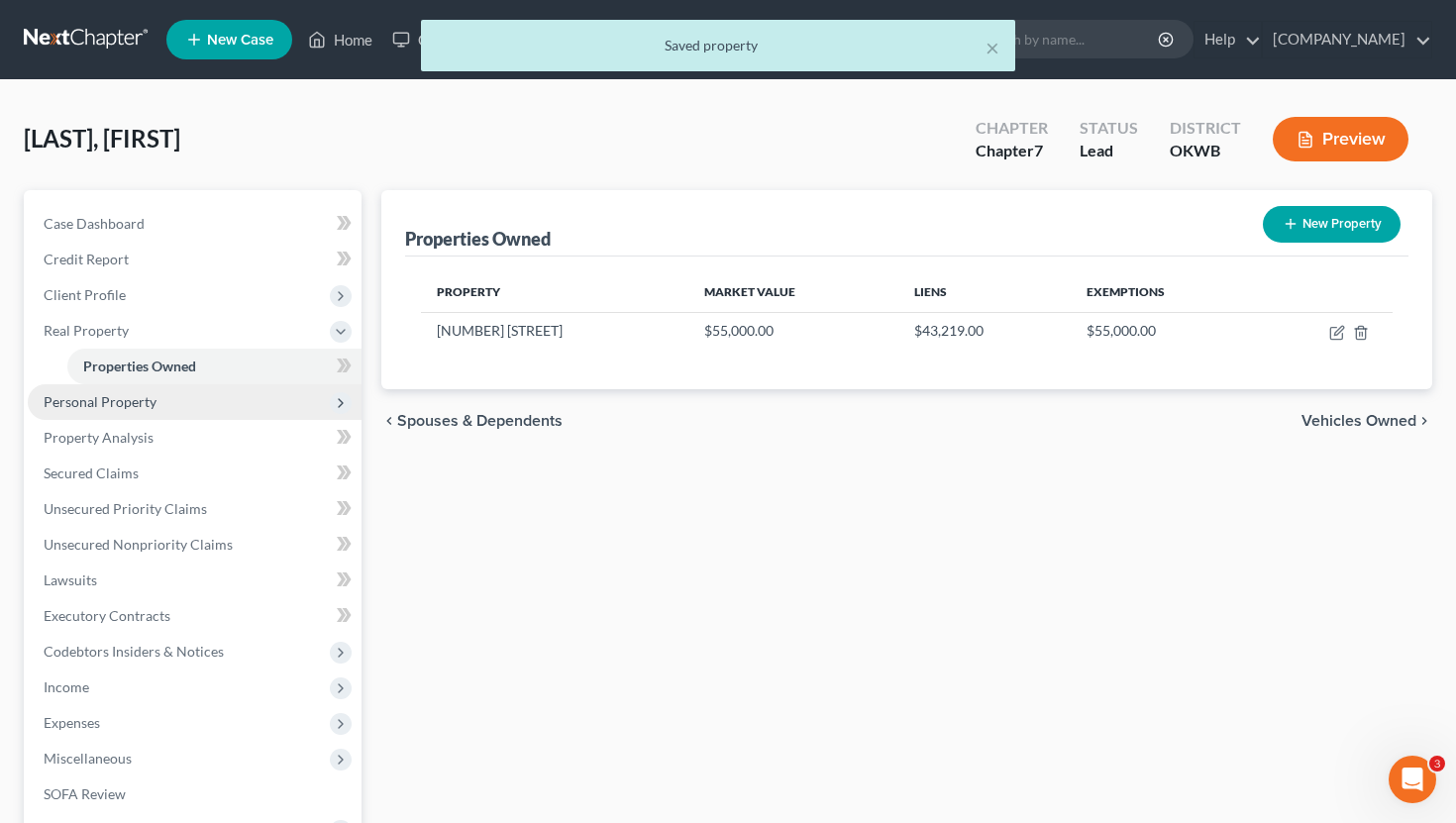 click on "Personal Property" at bounding box center (100, 401) 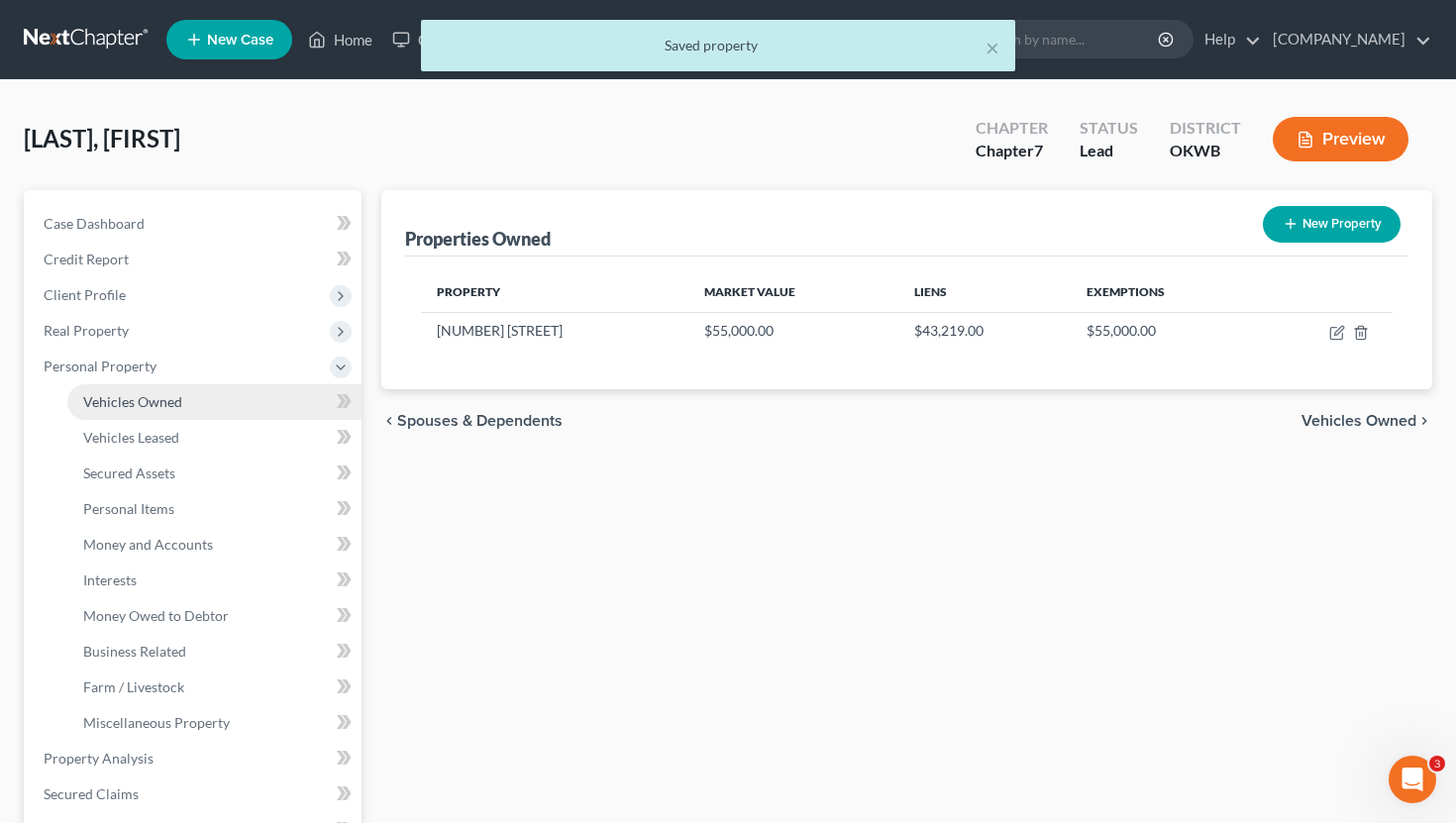 click on "Vehicles Owned" at bounding box center [214, 402] 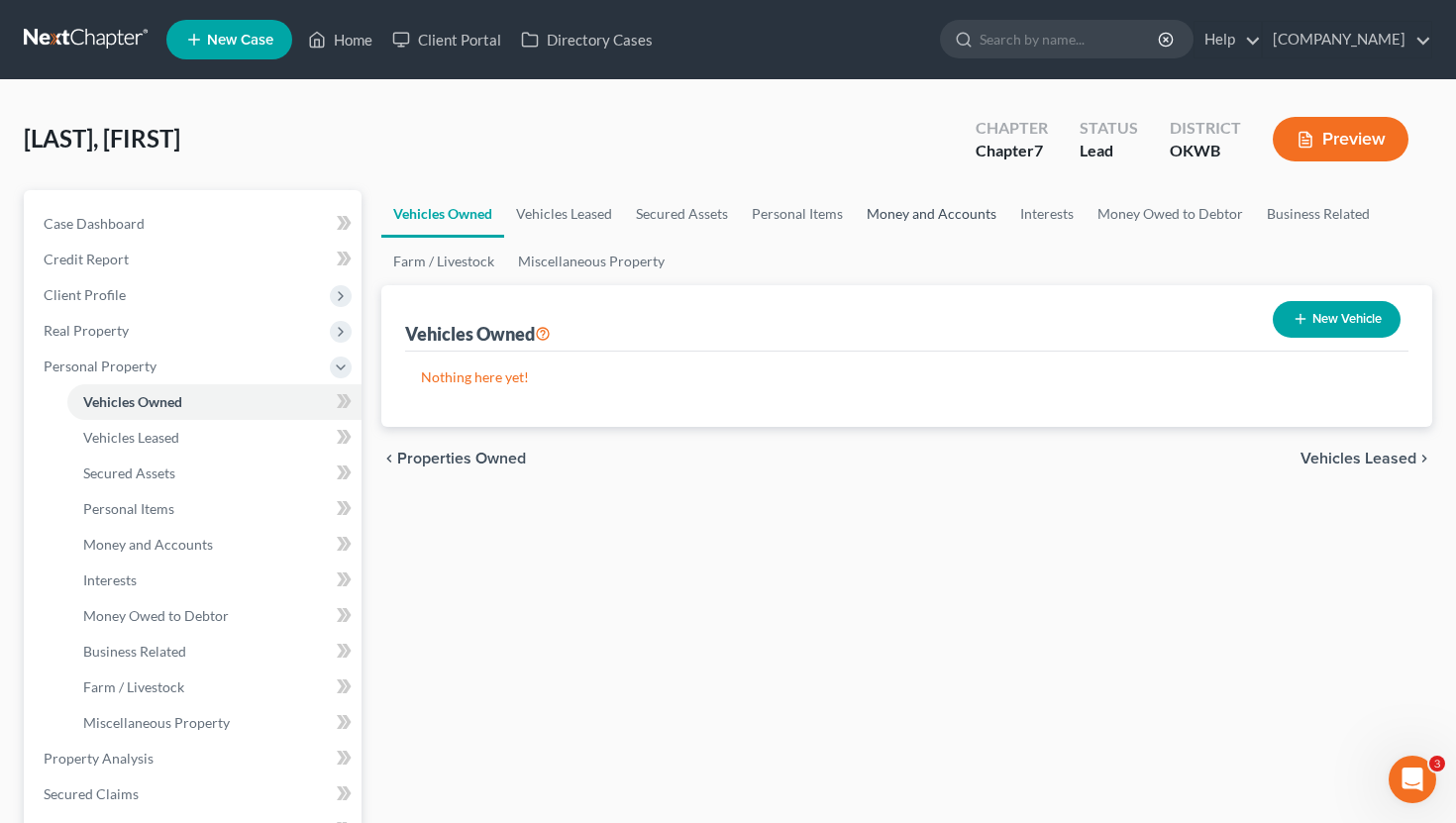 click on "Money and Accounts" at bounding box center [931, 214] 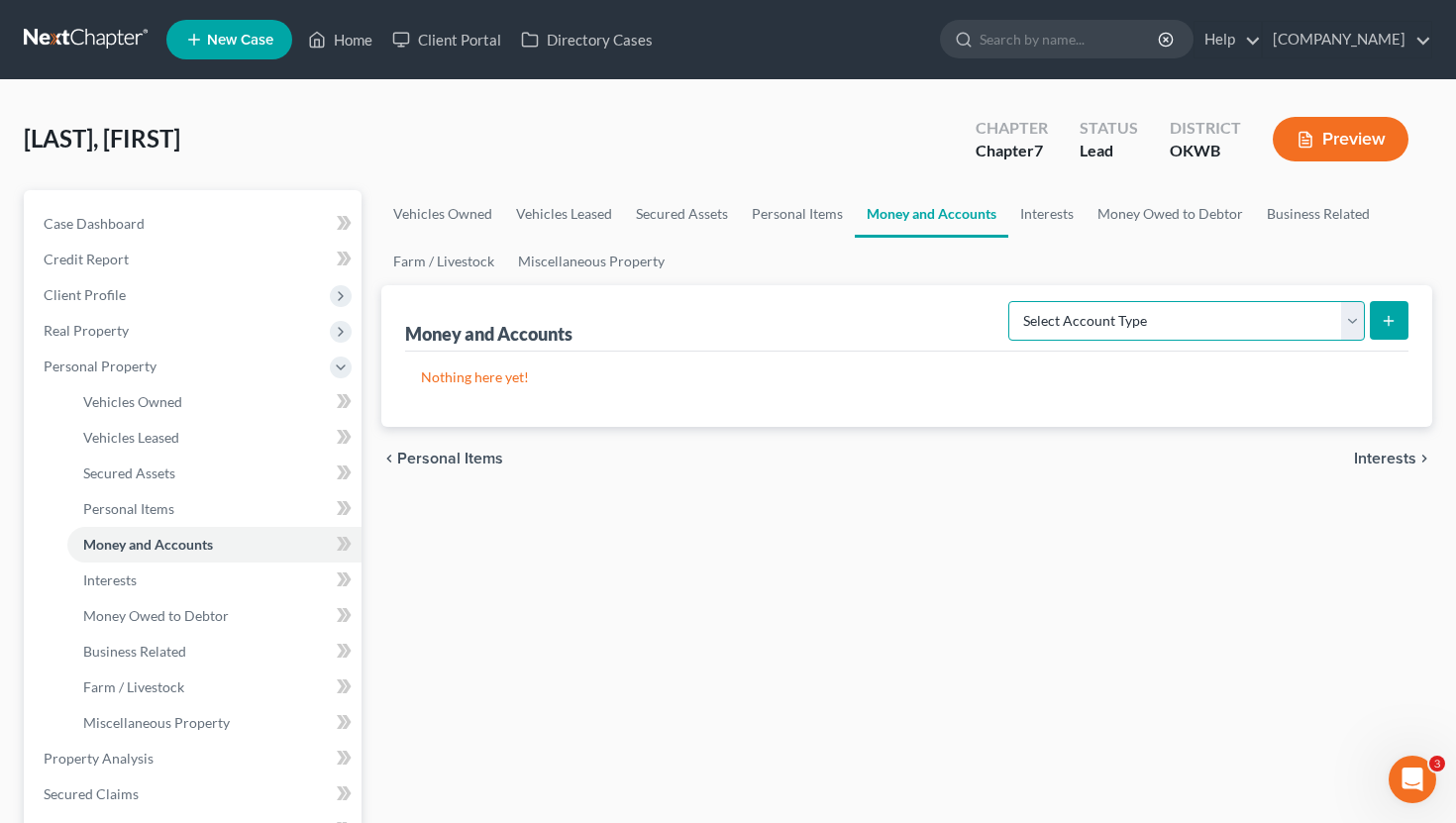 click on "Select Account Type Brokerage Cash on Hand Certificates of Deposit Checking Account Money Market Other (Credit Union, Health Savings Account, etc) Safe Deposit Box Savings Account Security Deposits or Prepayments" at bounding box center (1187, 321) 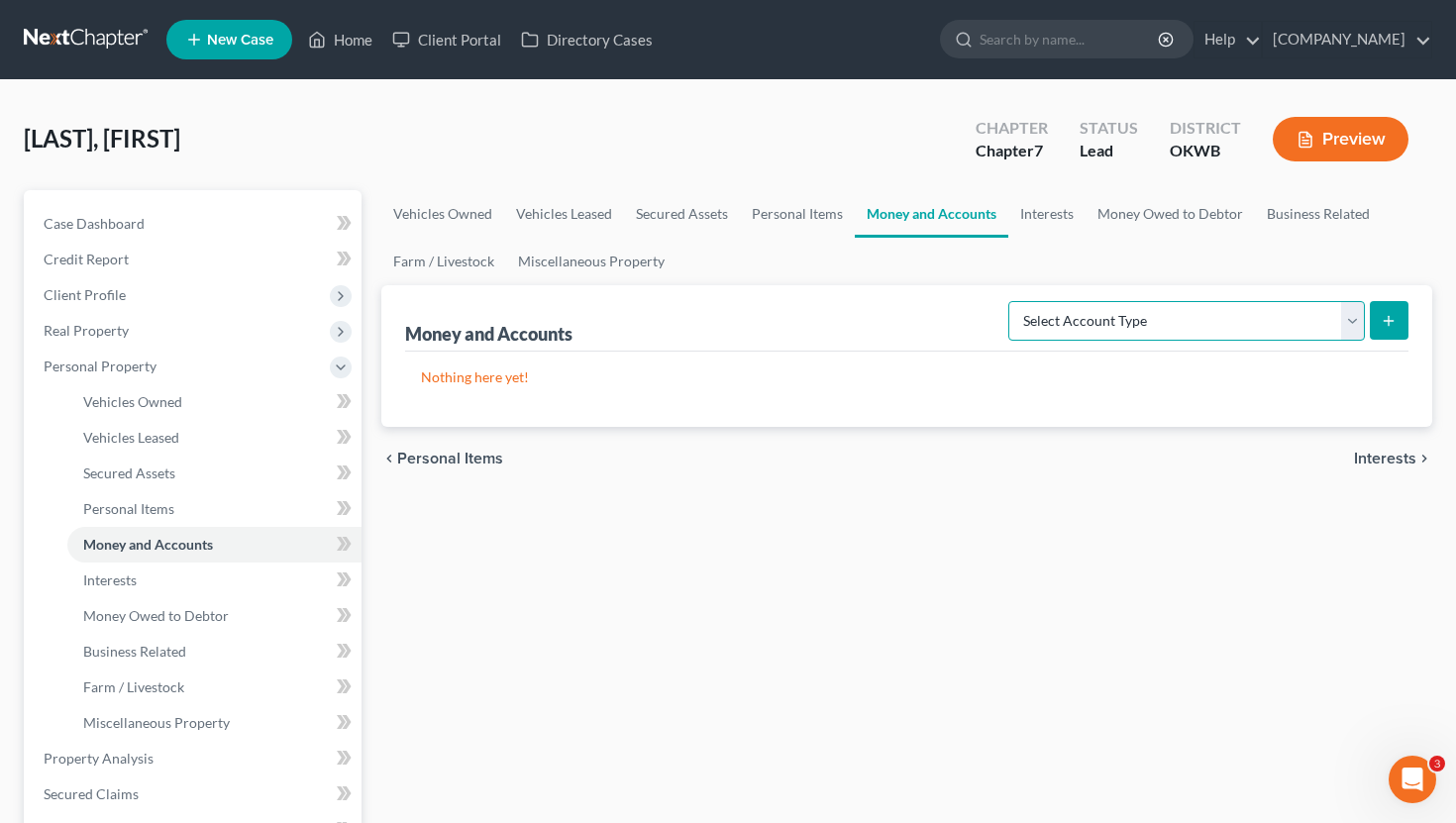 select on "checking" 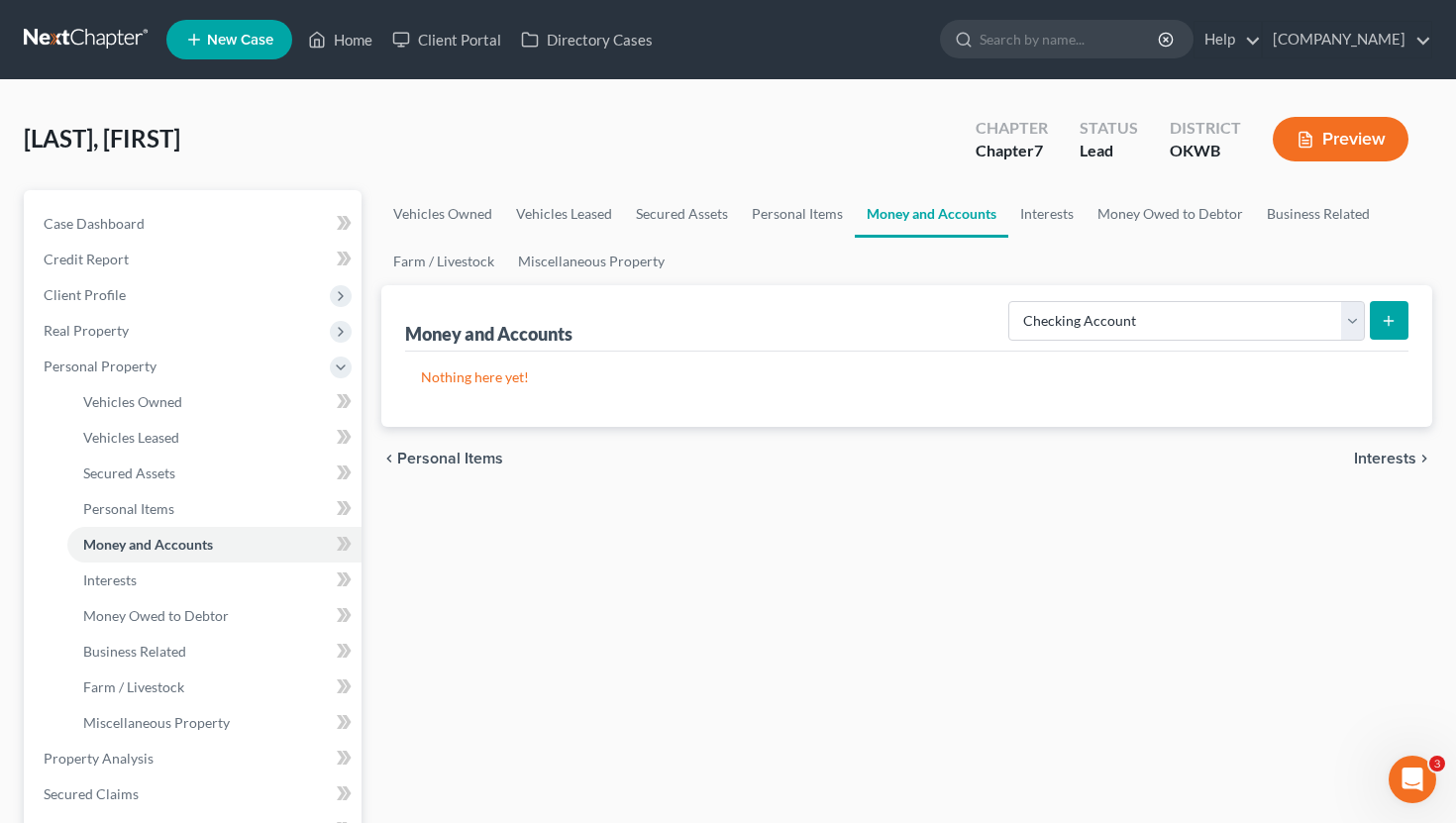 click 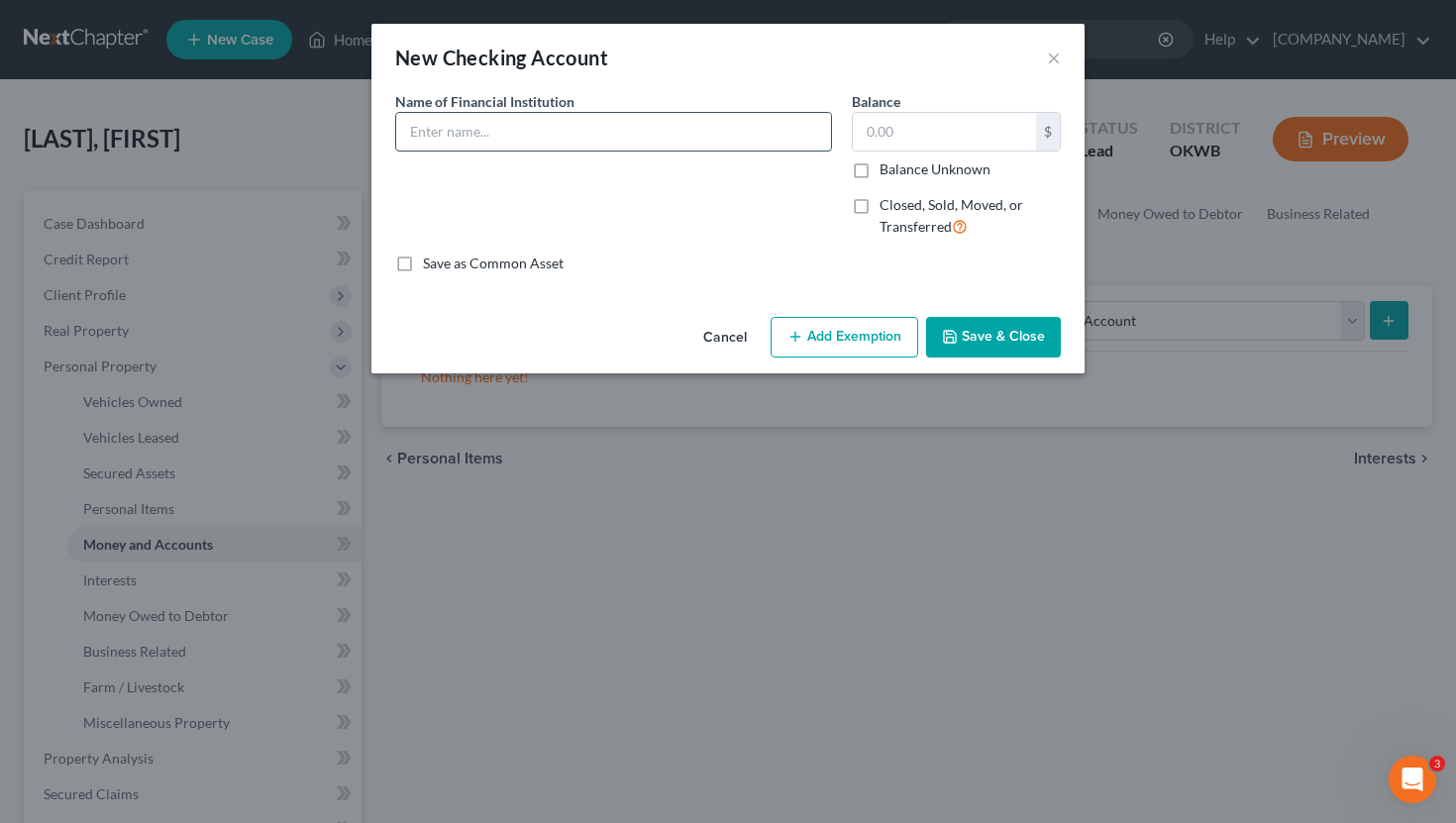 click at bounding box center (613, 132) 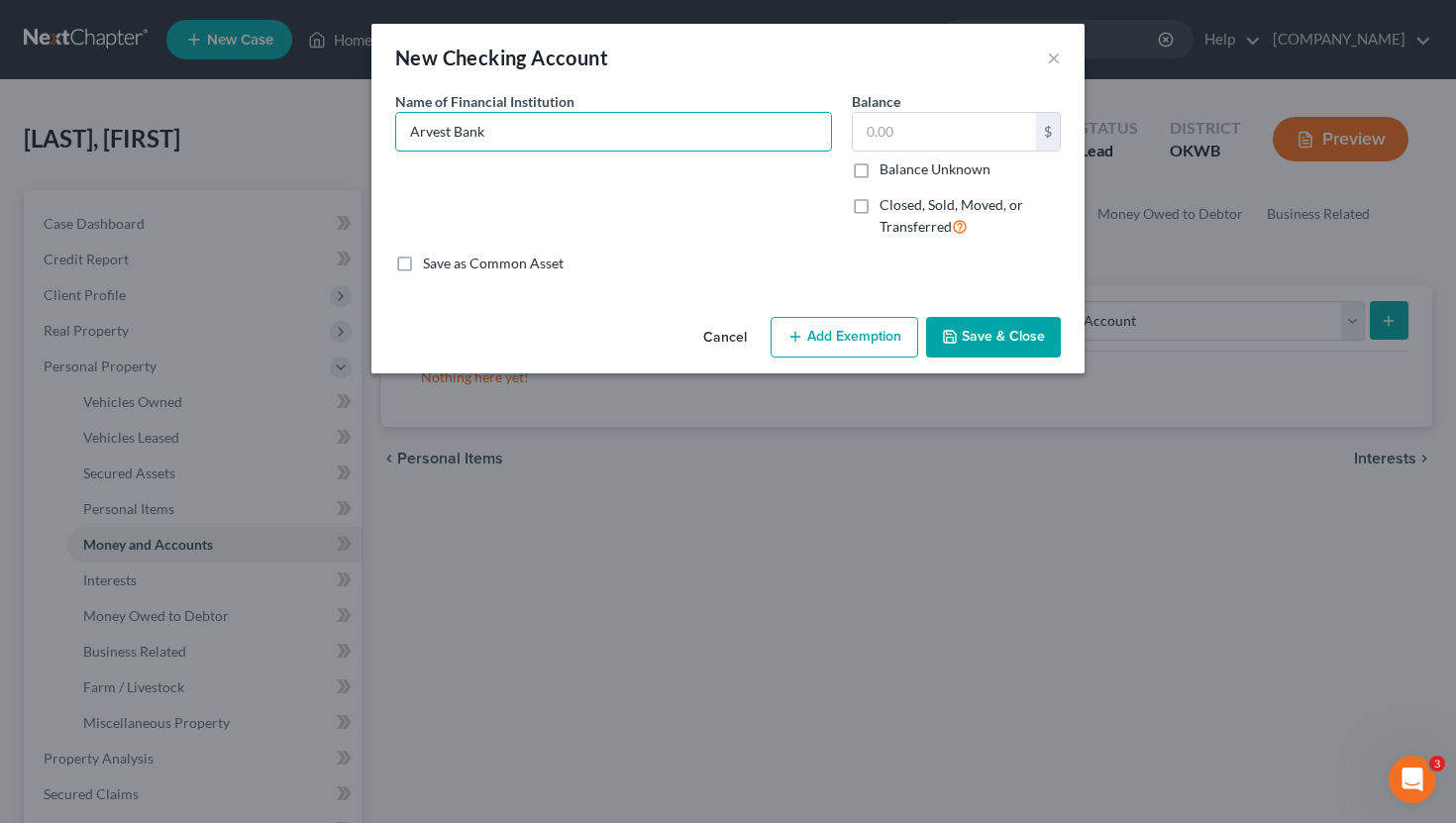 type on "Arvest Bank" 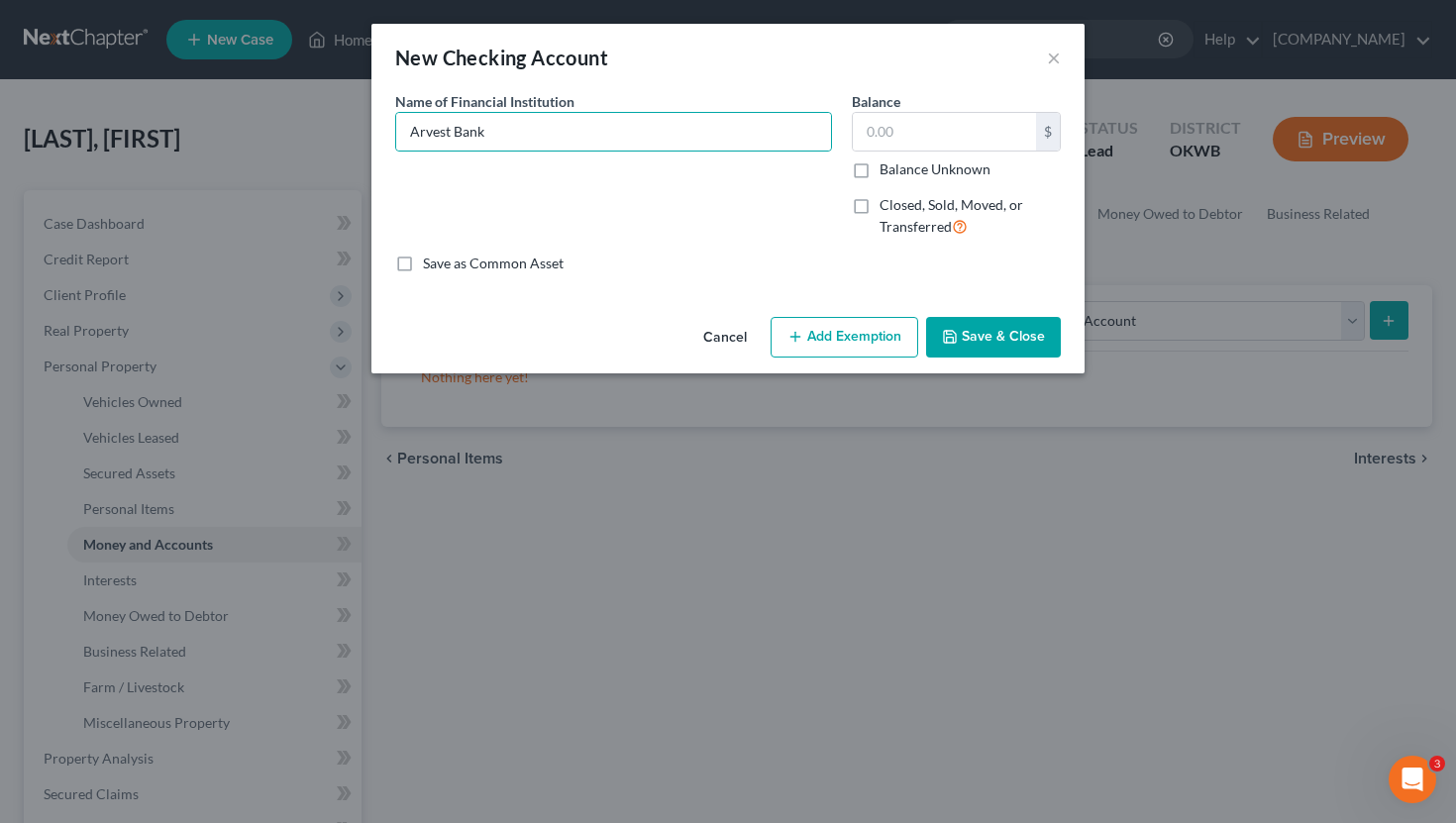 click on "Add Exemption" at bounding box center (844, 338) 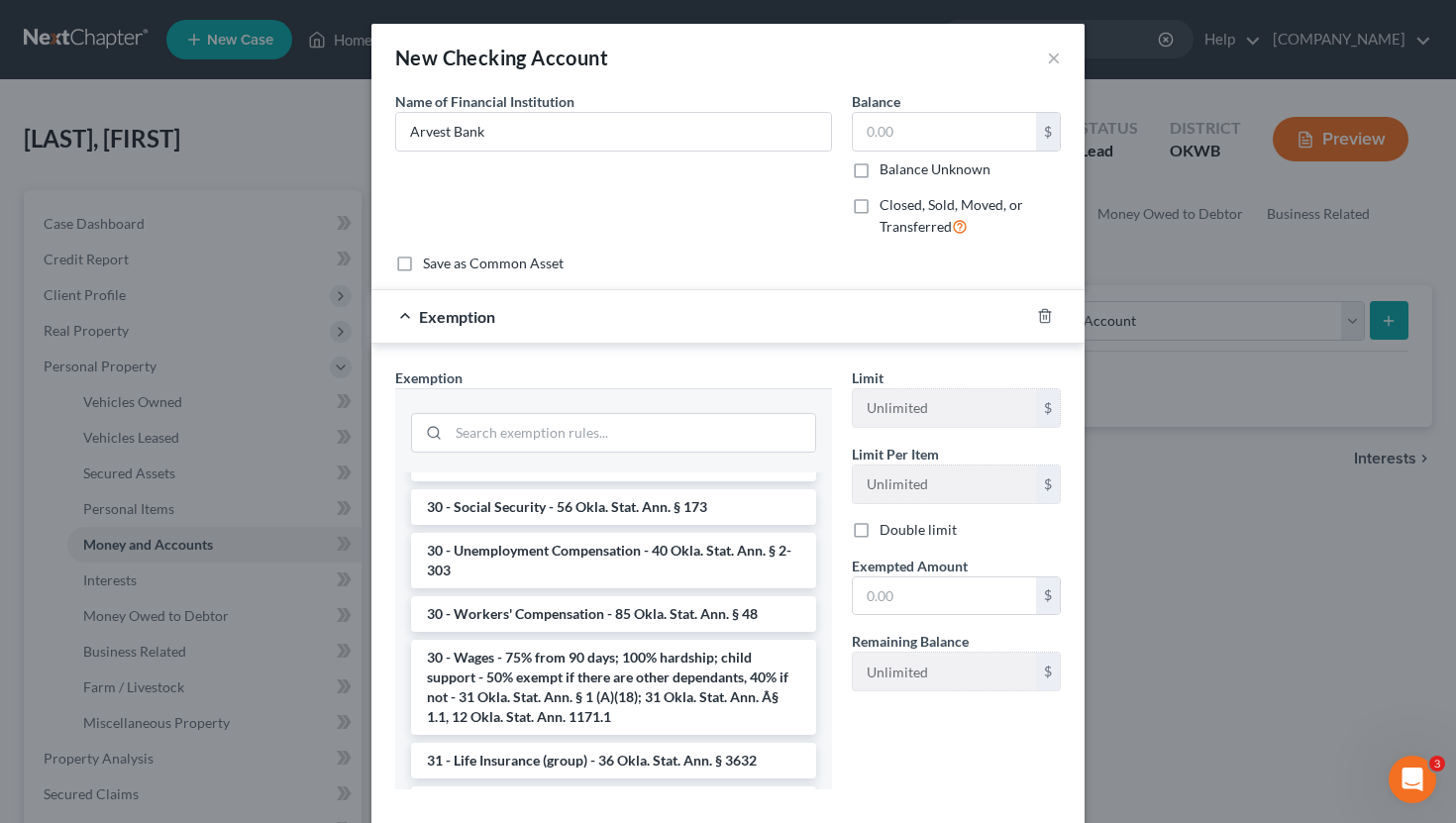 scroll, scrollTop: 1729, scrollLeft: 0, axis: vertical 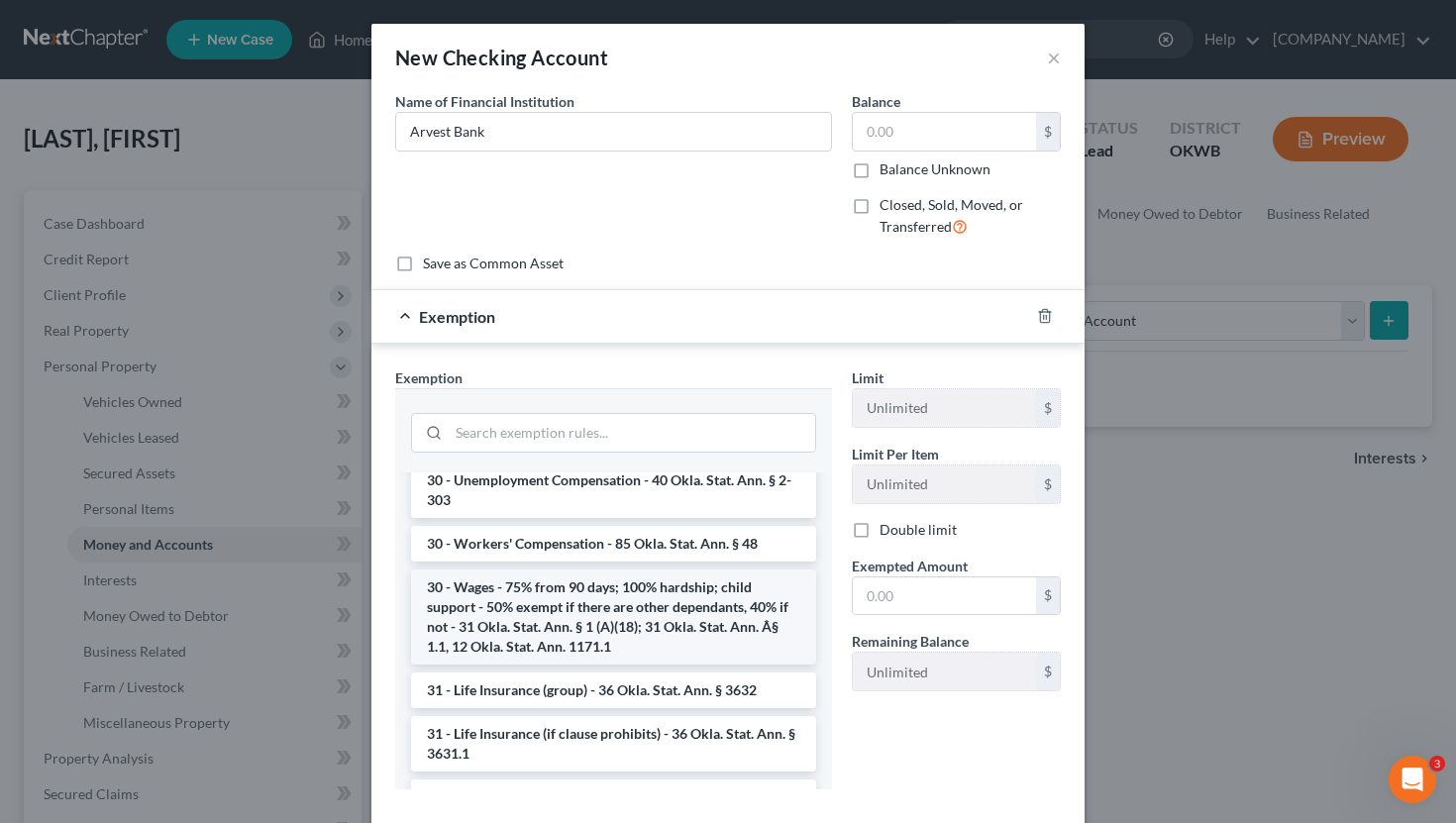 click on "30 - Wages - 75% from 90 days; 100% hardship; child support - 50% exempt if there are other dependants, 40% if not - 31 Okla. Stat. Ann. § 1 (A)(18); 31 Okla. Stat. Ann. Â§ 1.1, 12 Okla. Stat. Ann. 1171.1" at bounding box center [613, 617] 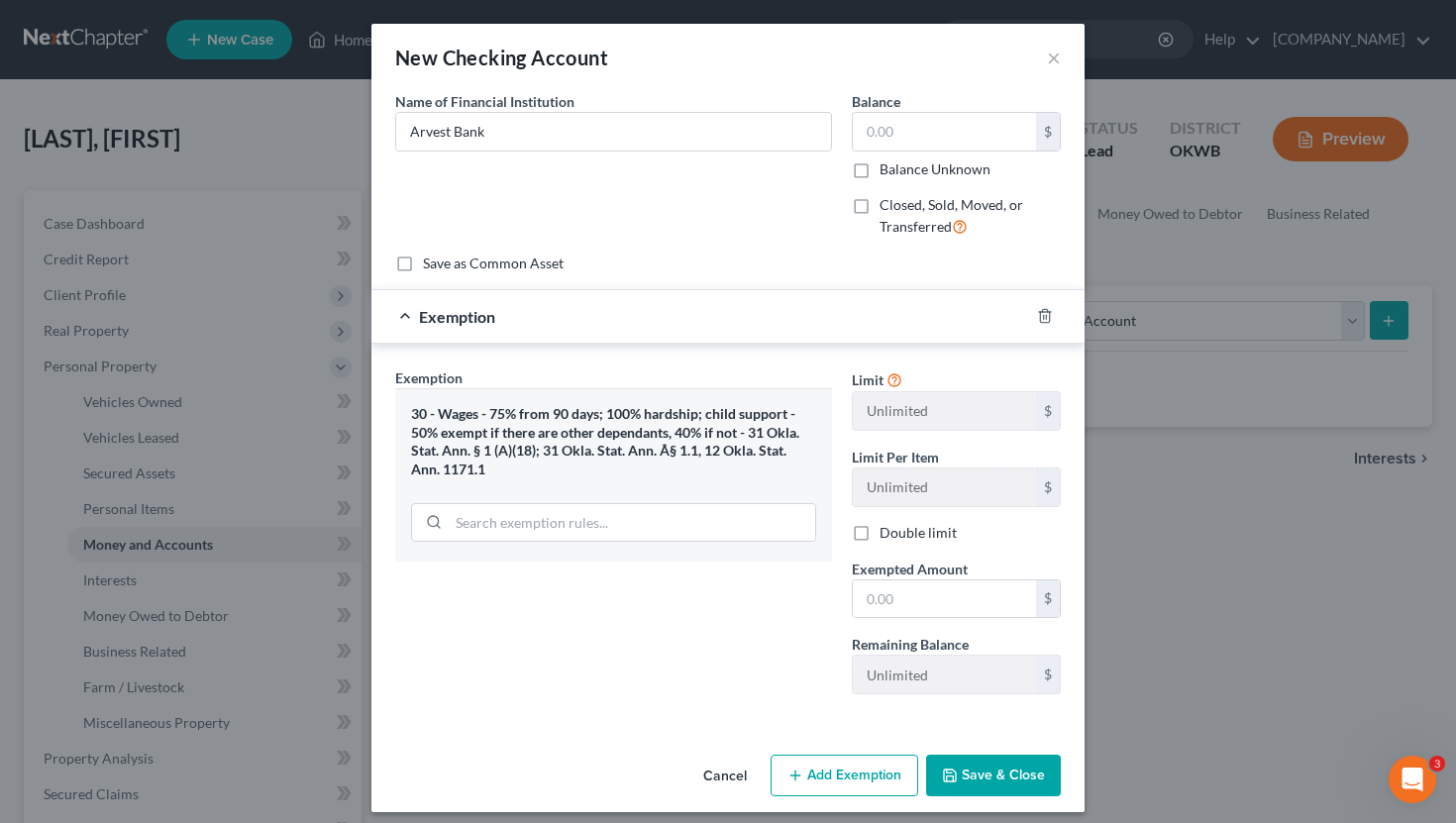 click on "Save & Close" at bounding box center [993, 775] 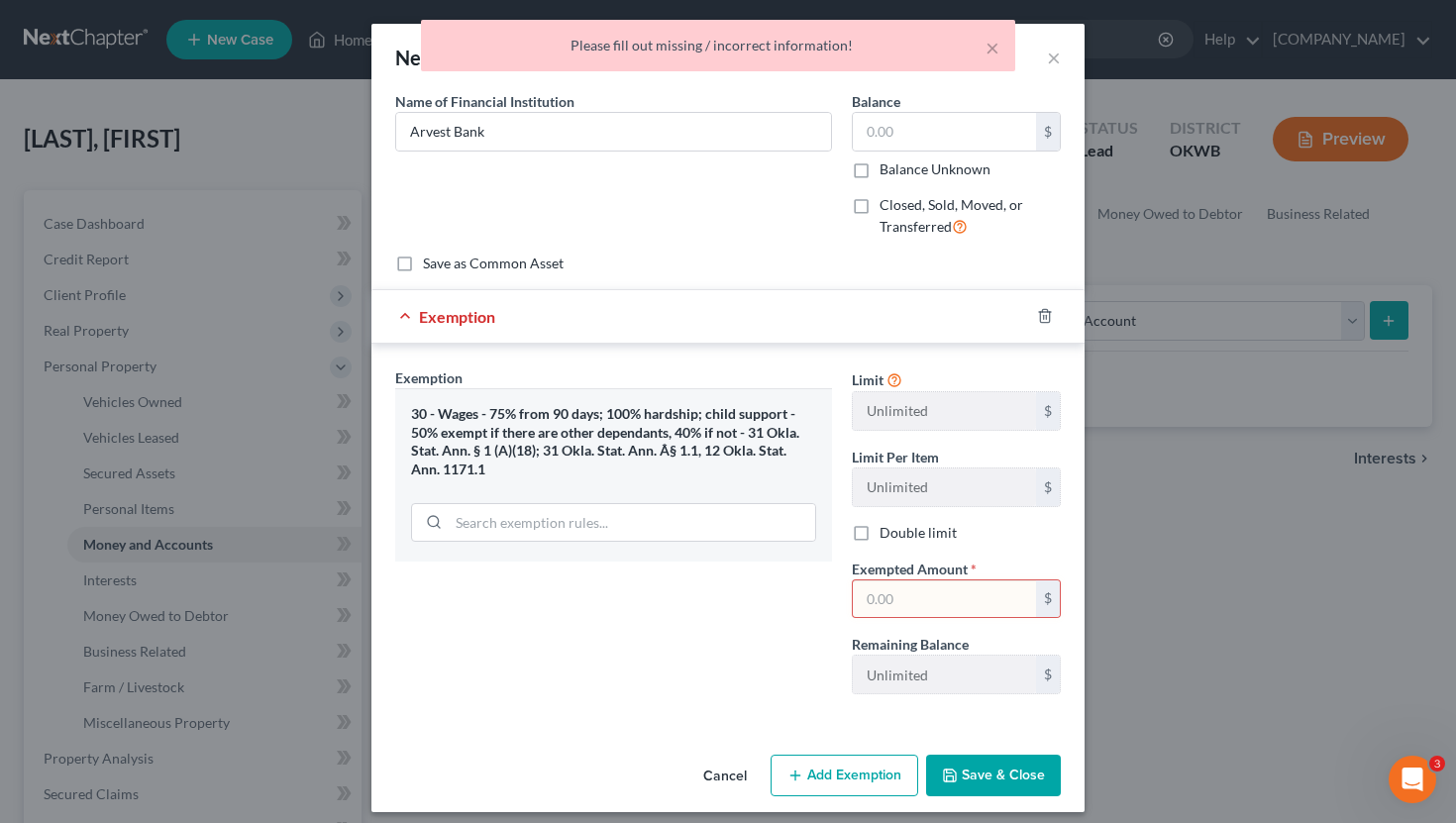 click at bounding box center (944, 599) 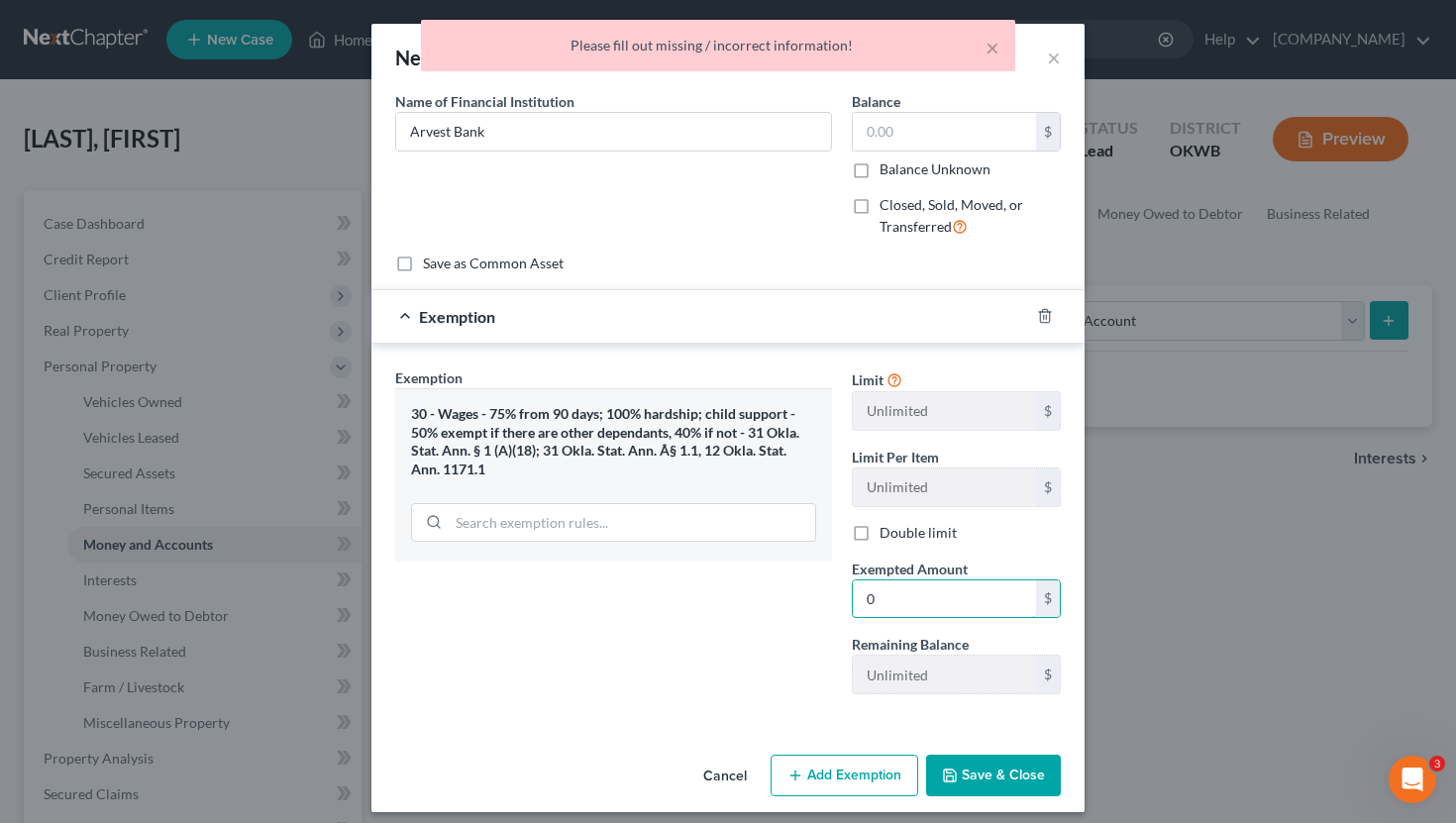 type on "0" 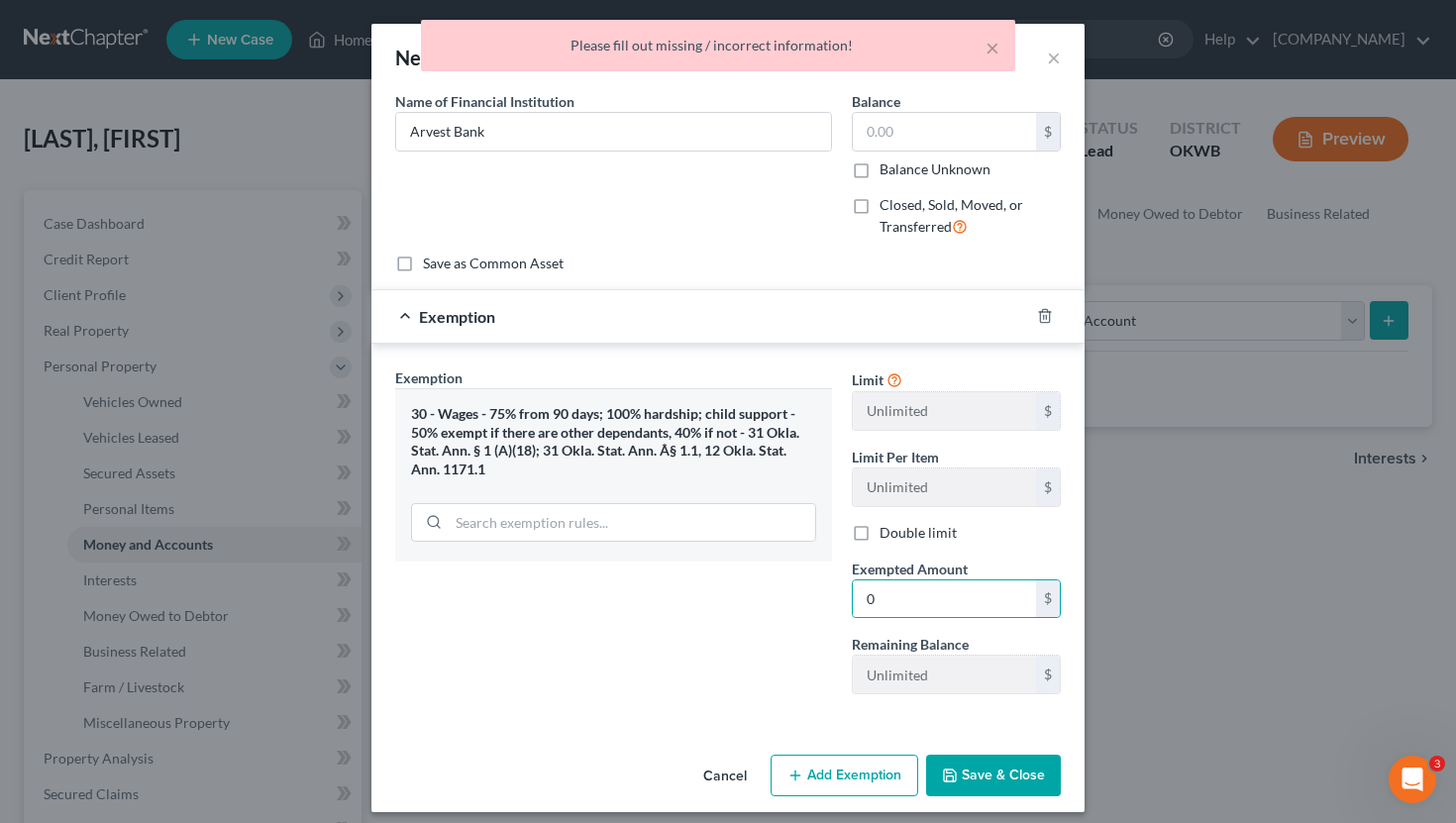 click on "Save & Close" at bounding box center [993, 775] 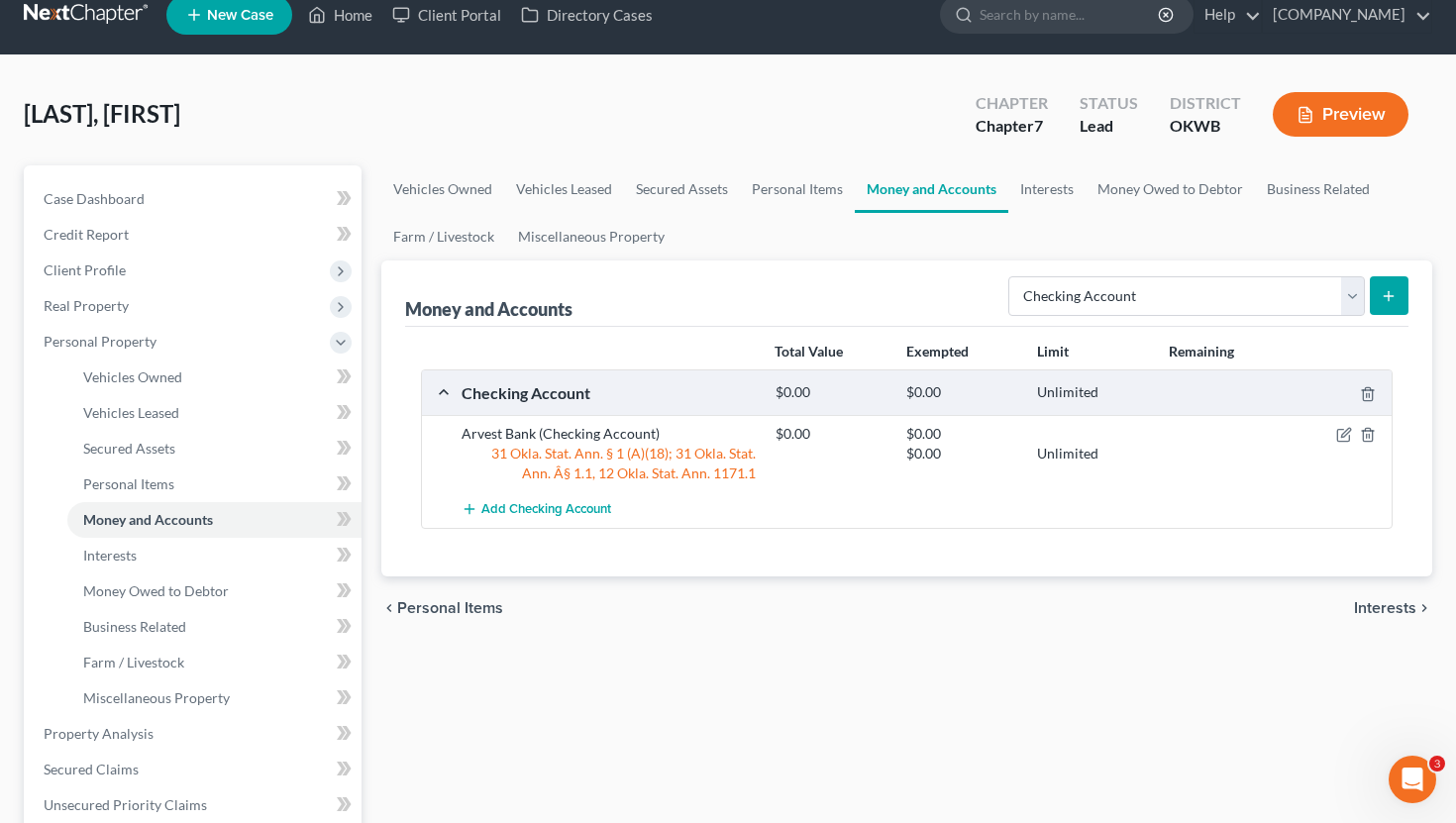 scroll, scrollTop: 35, scrollLeft: 0, axis: vertical 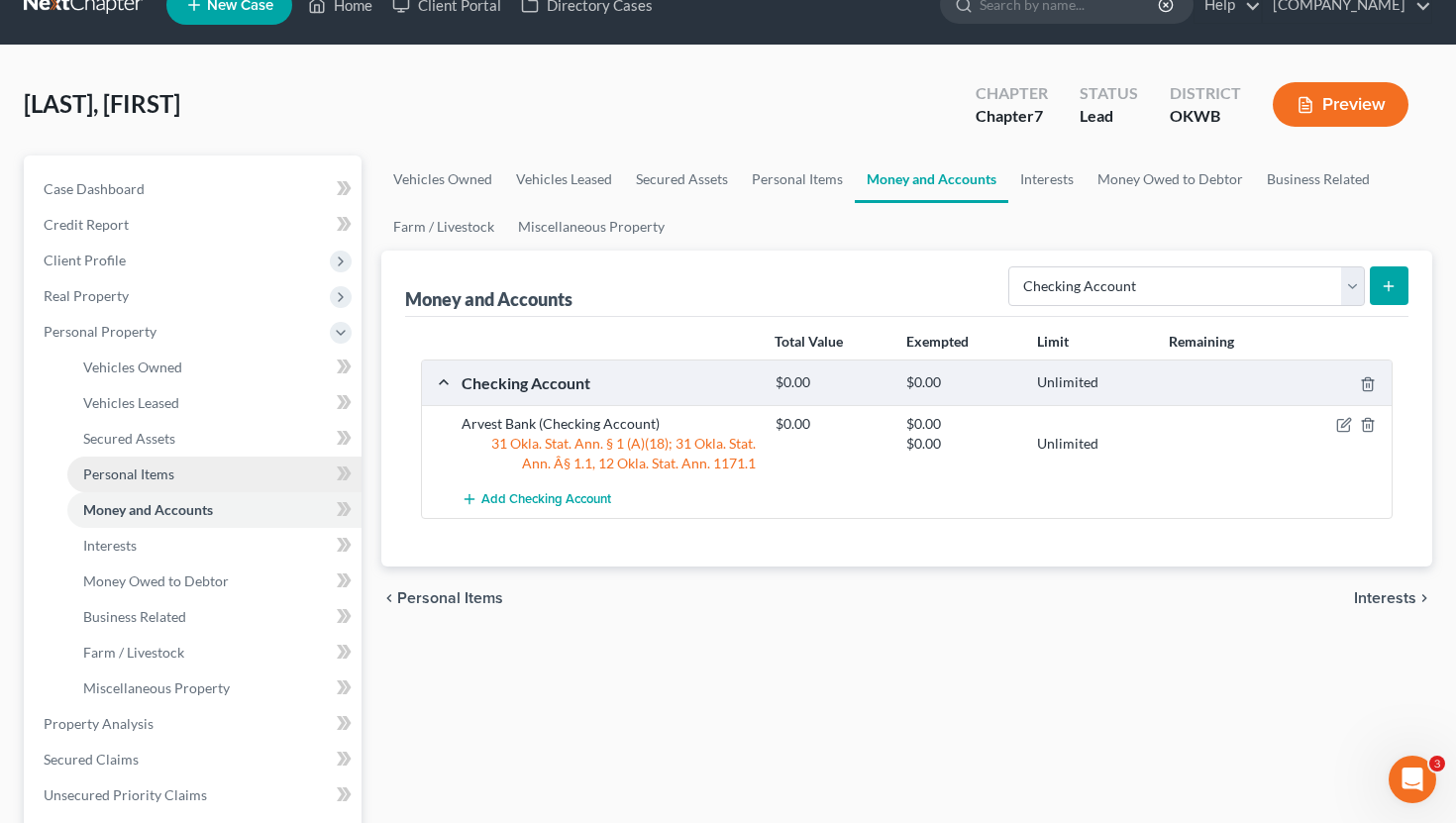 click on "Personal Items" at bounding box center [129, 473] 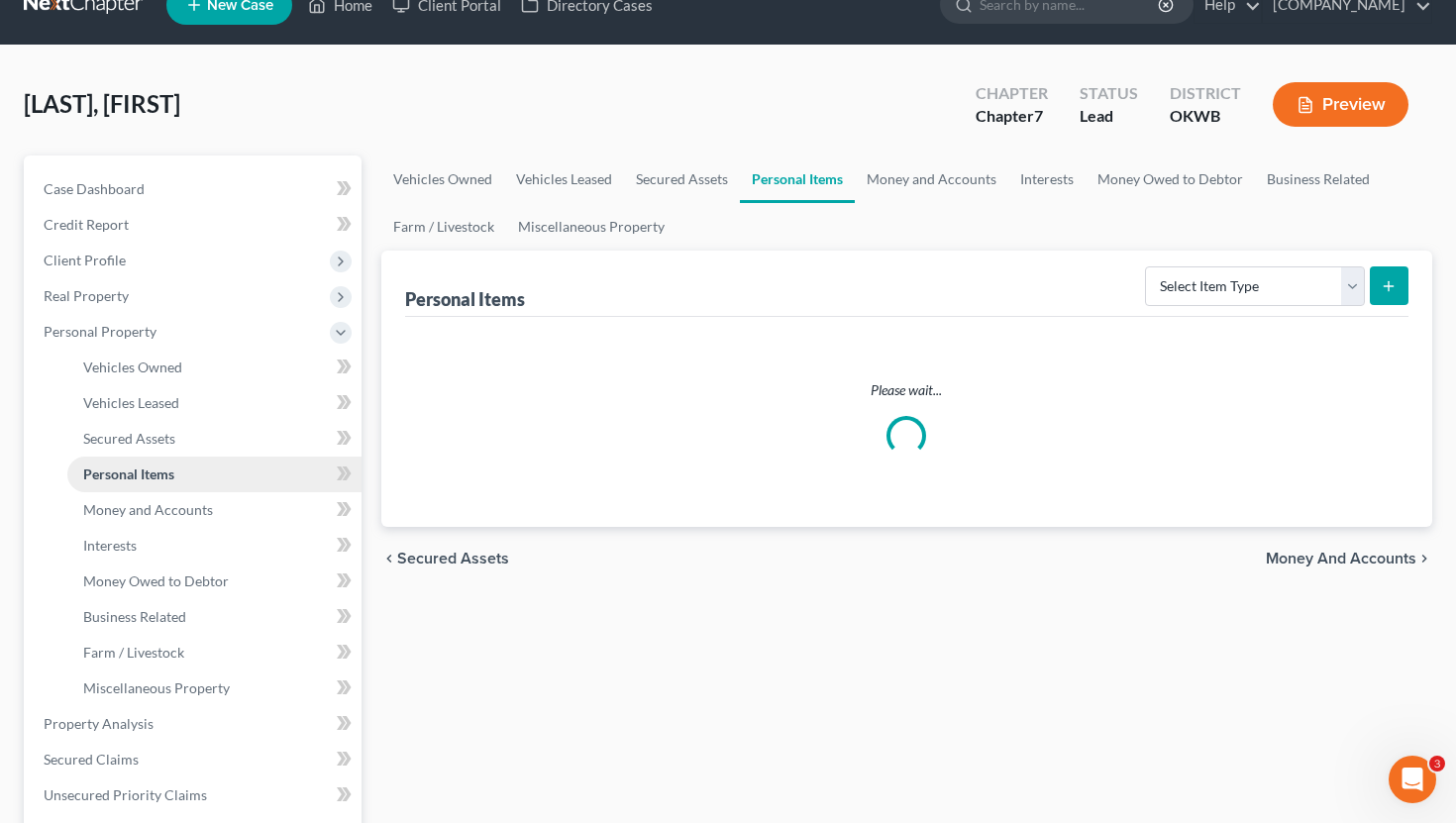 scroll, scrollTop: 0, scrollLeft: 0, axis: both 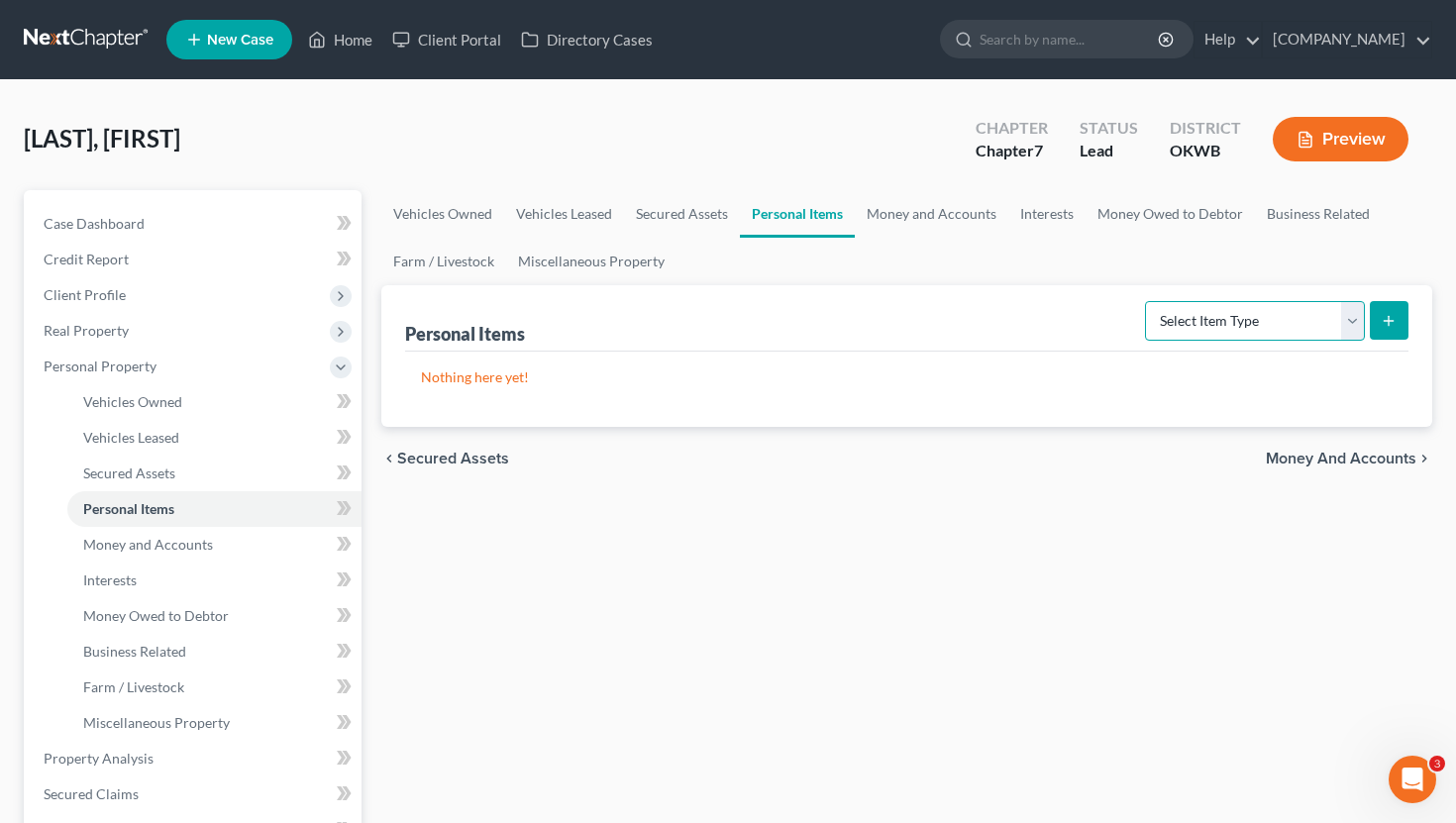 click on "Select Item Type Clothing Collectibles Of Value Electronics Firearms Household Goods Jewelry Other Pet(s) Sports & Hobby Equipment" at bounding box center (1255, 321) 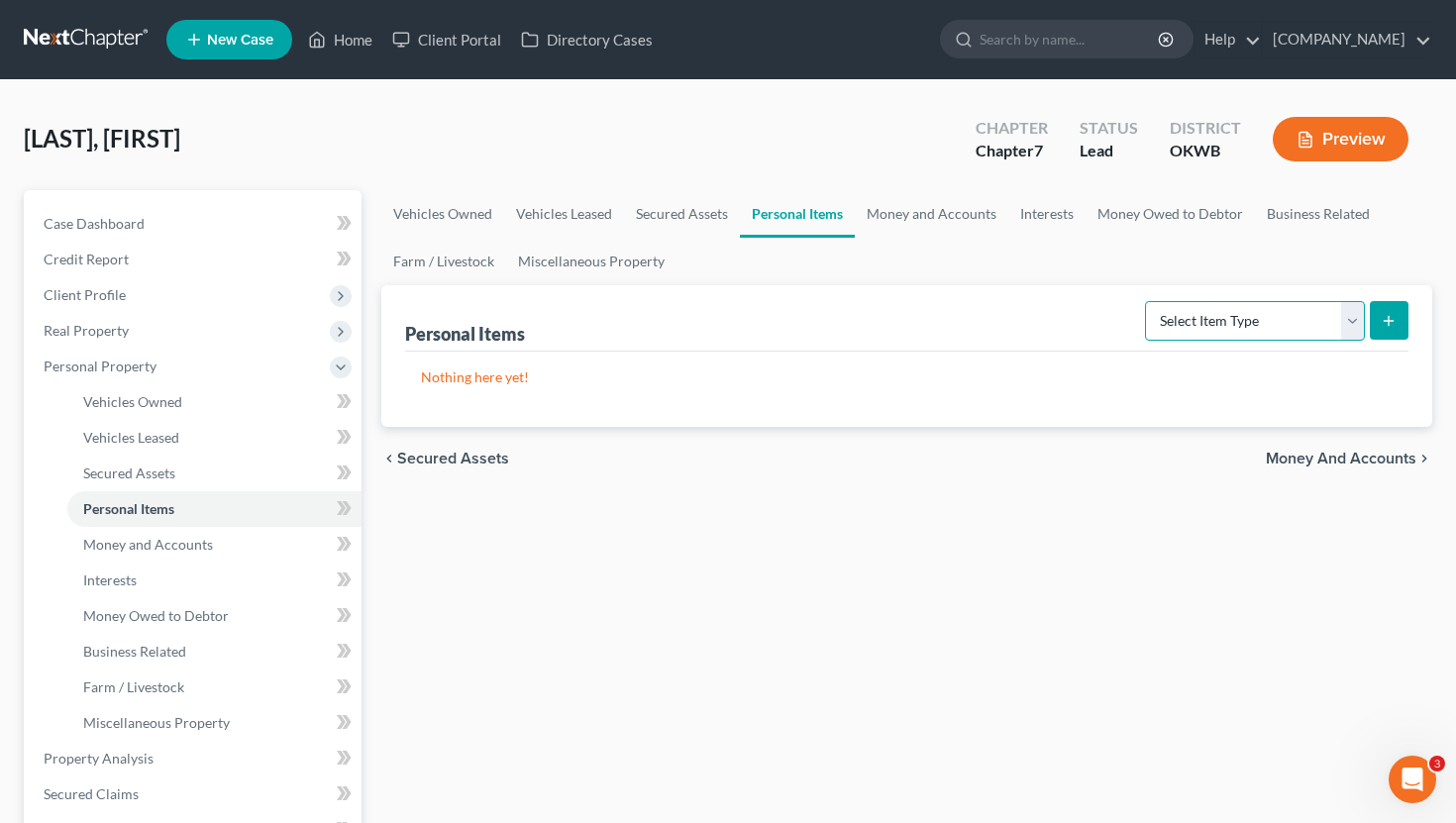 select on "household_goods" 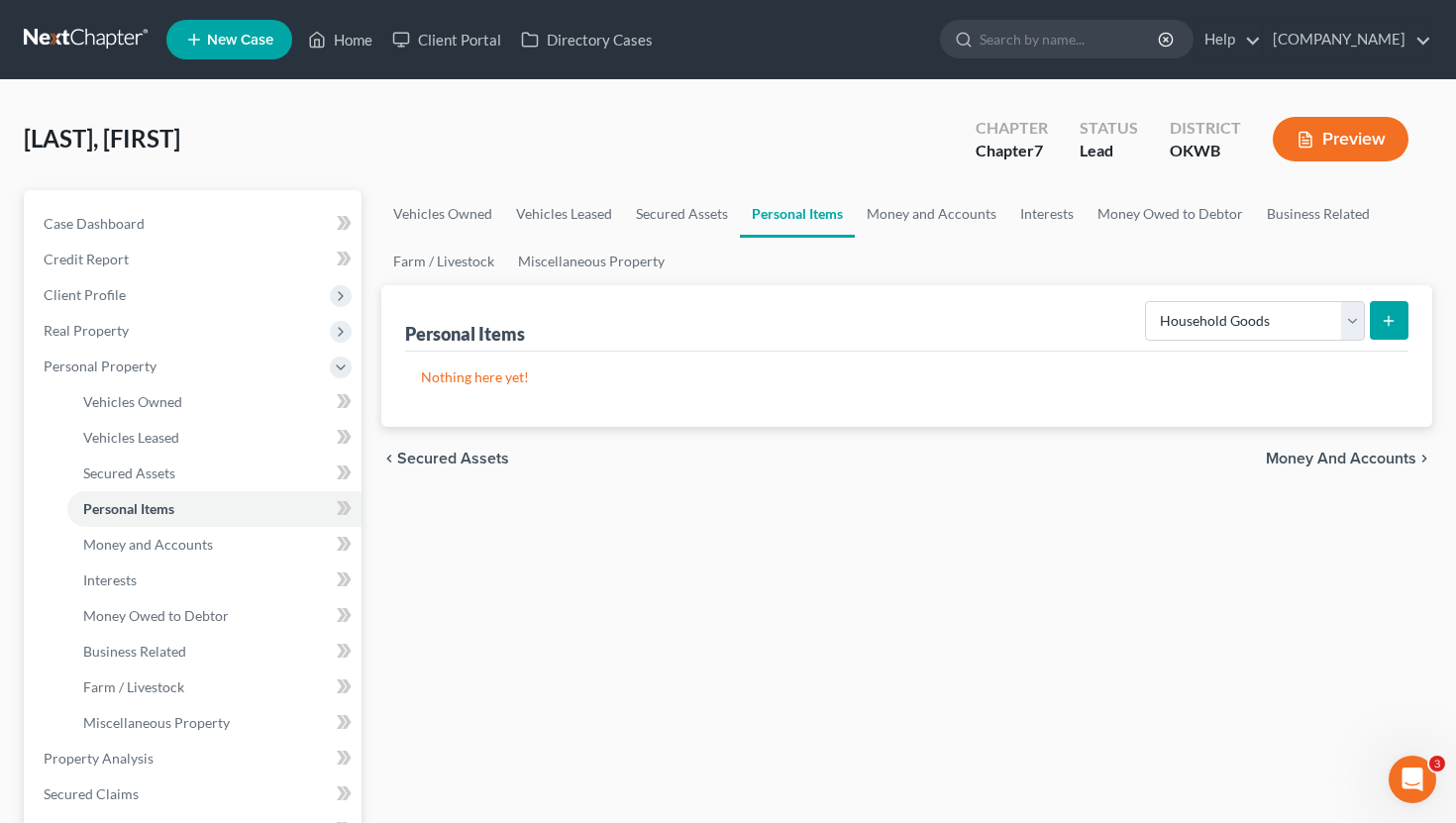 click 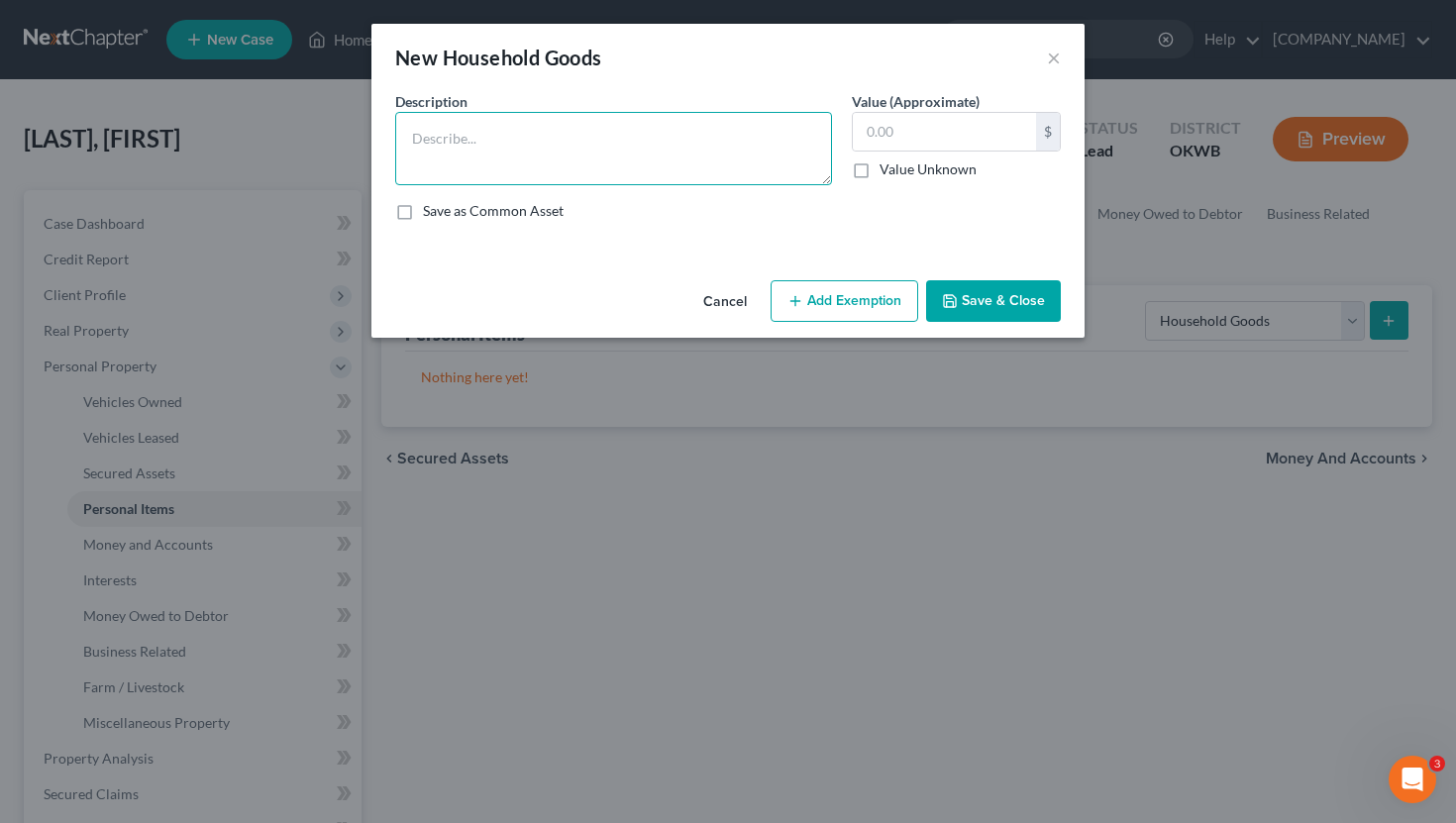 click at bounding box center (613, 149) 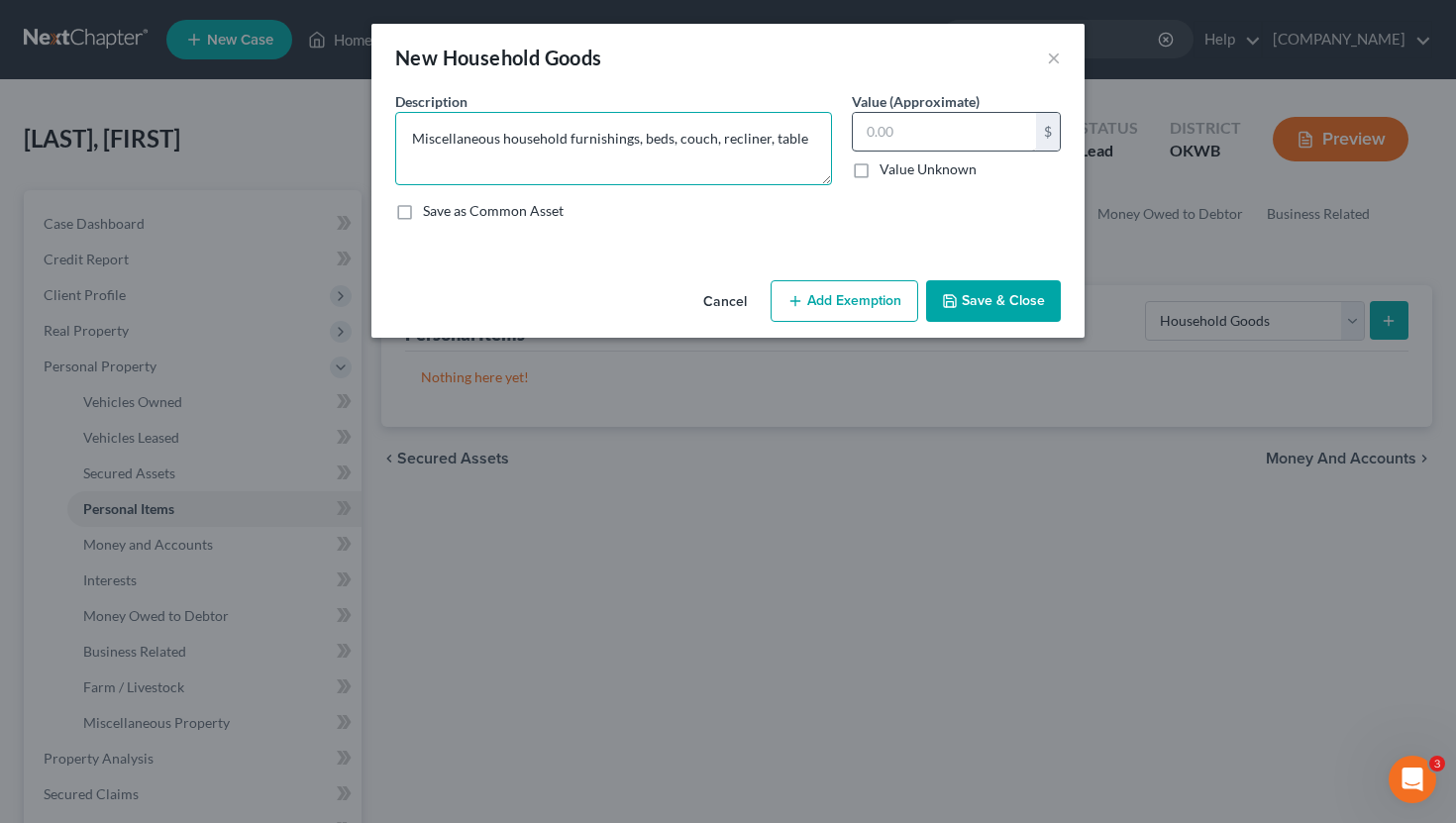 type on "Miscellaneous household furnishings, beds, couch, recliner, table" 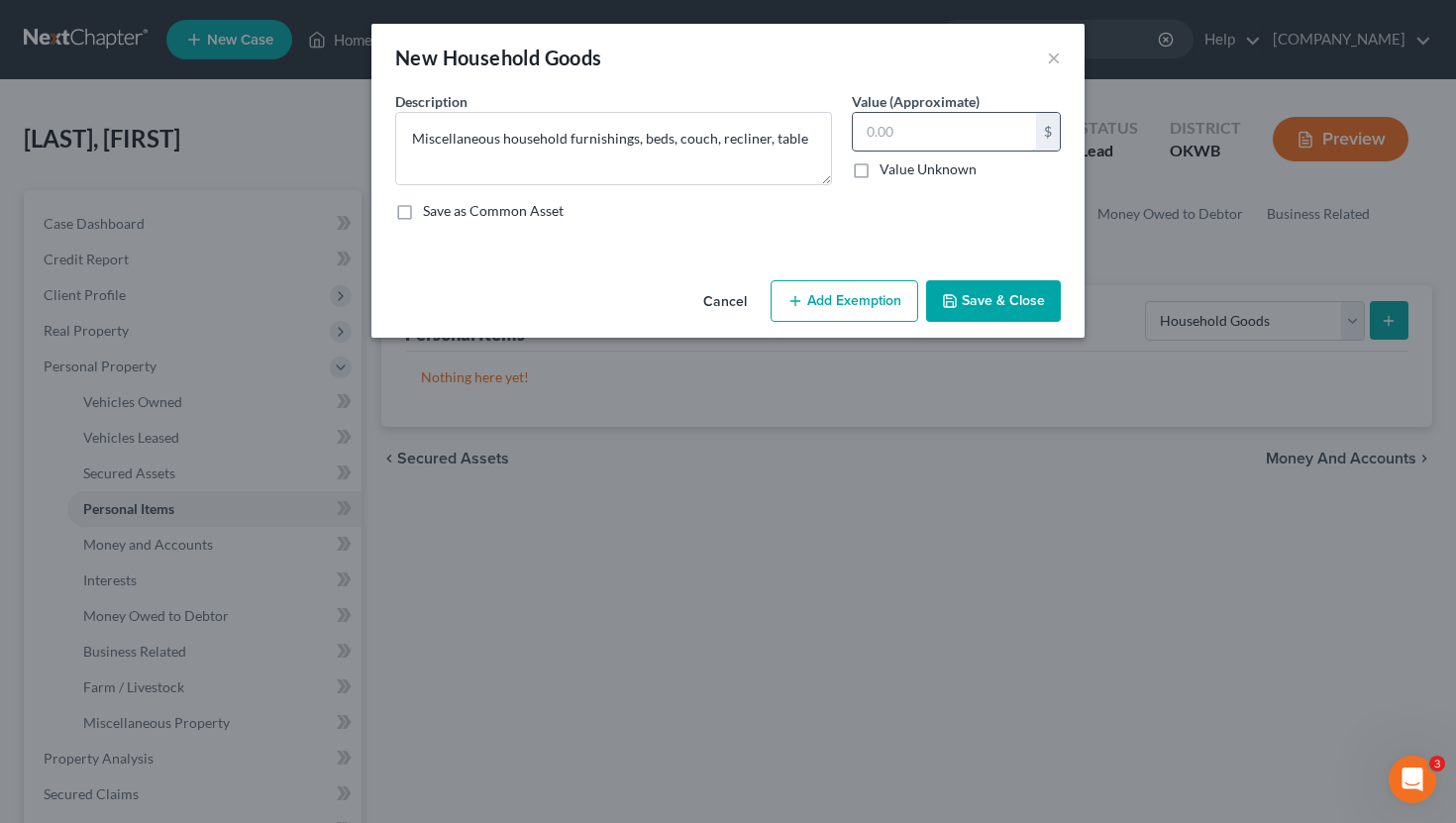 click at bounding box center [944, 132] 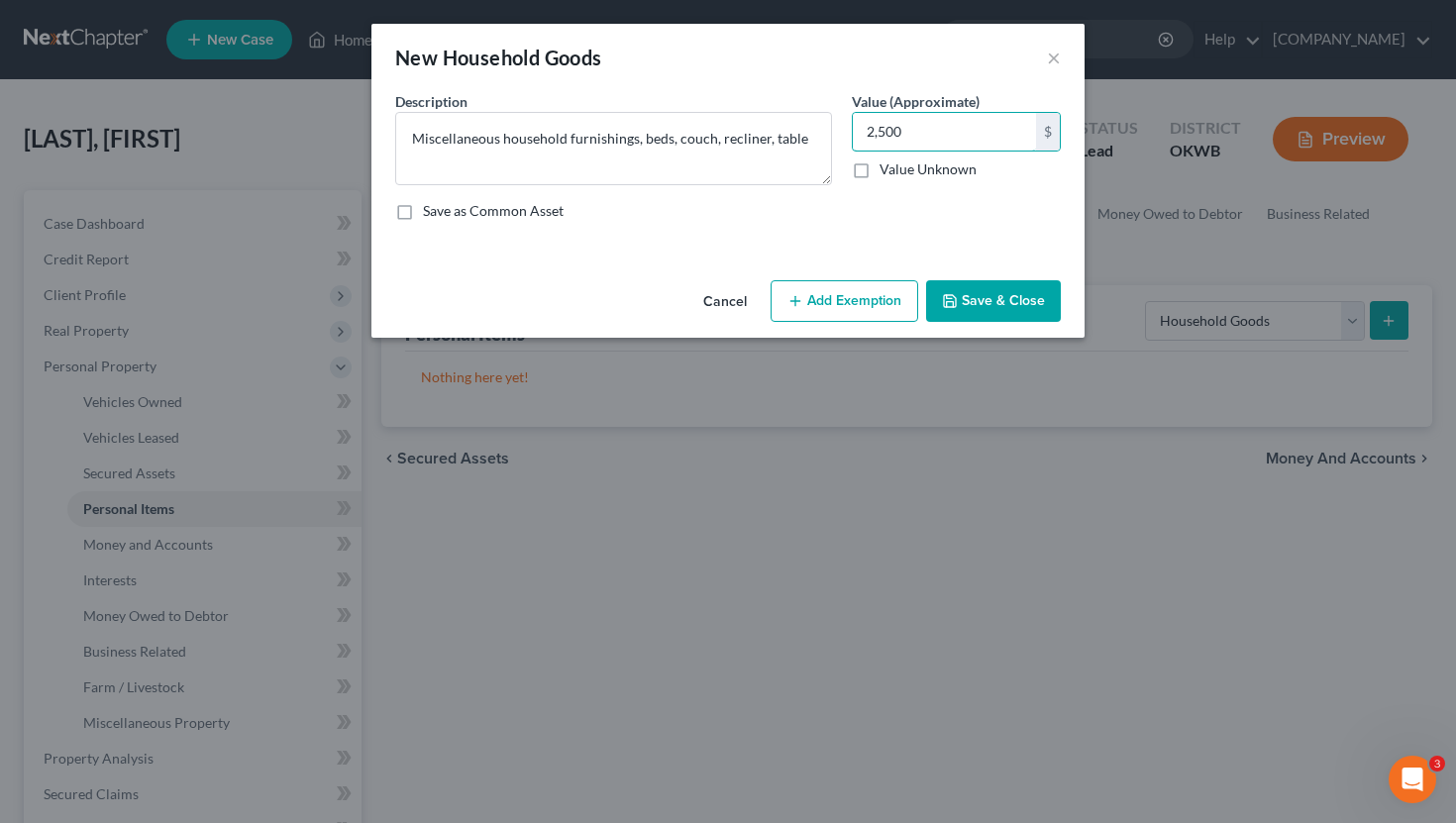 type on "2,500" 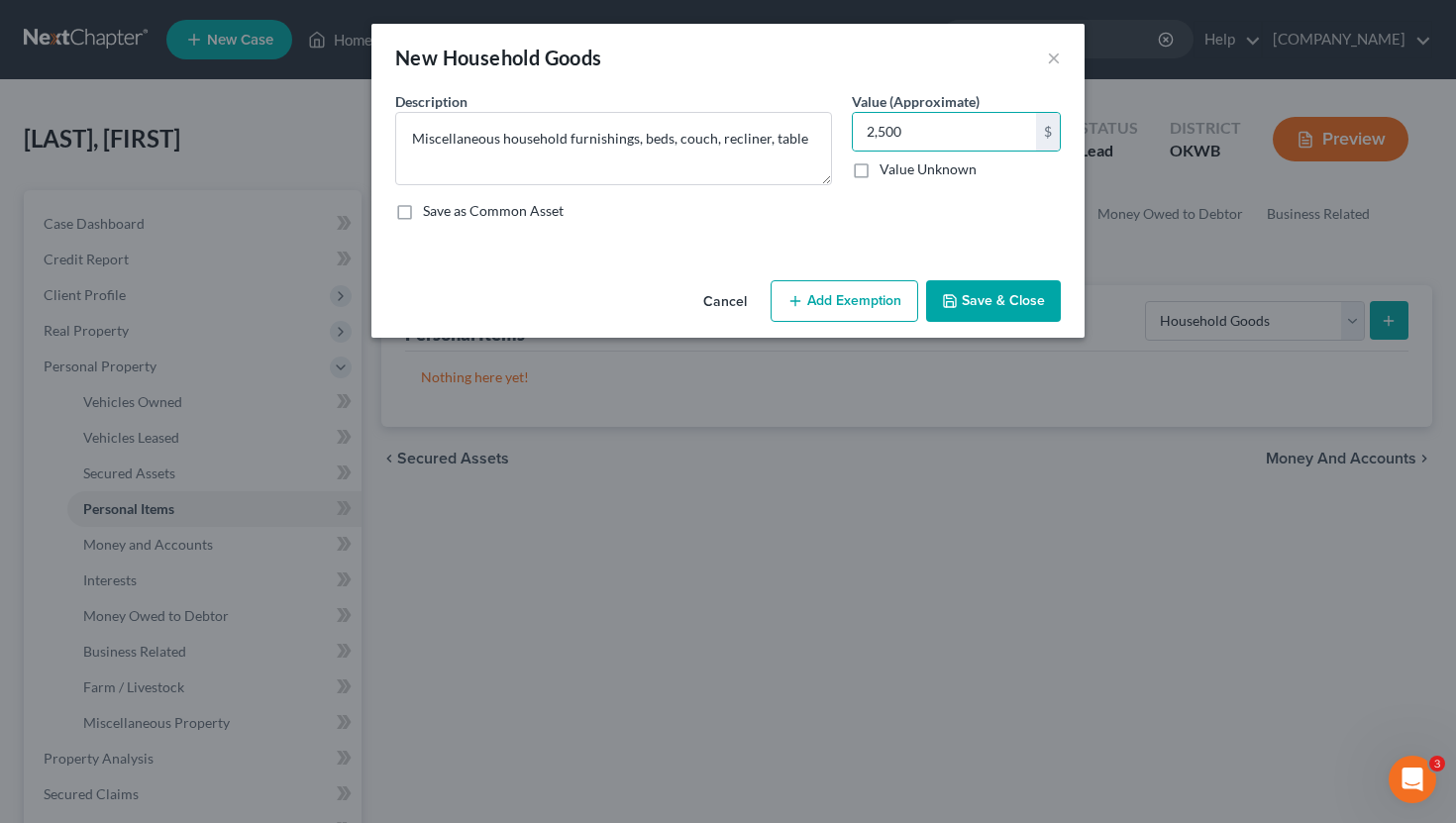 click on "Add Exemption" at bounding box center (844, 301) 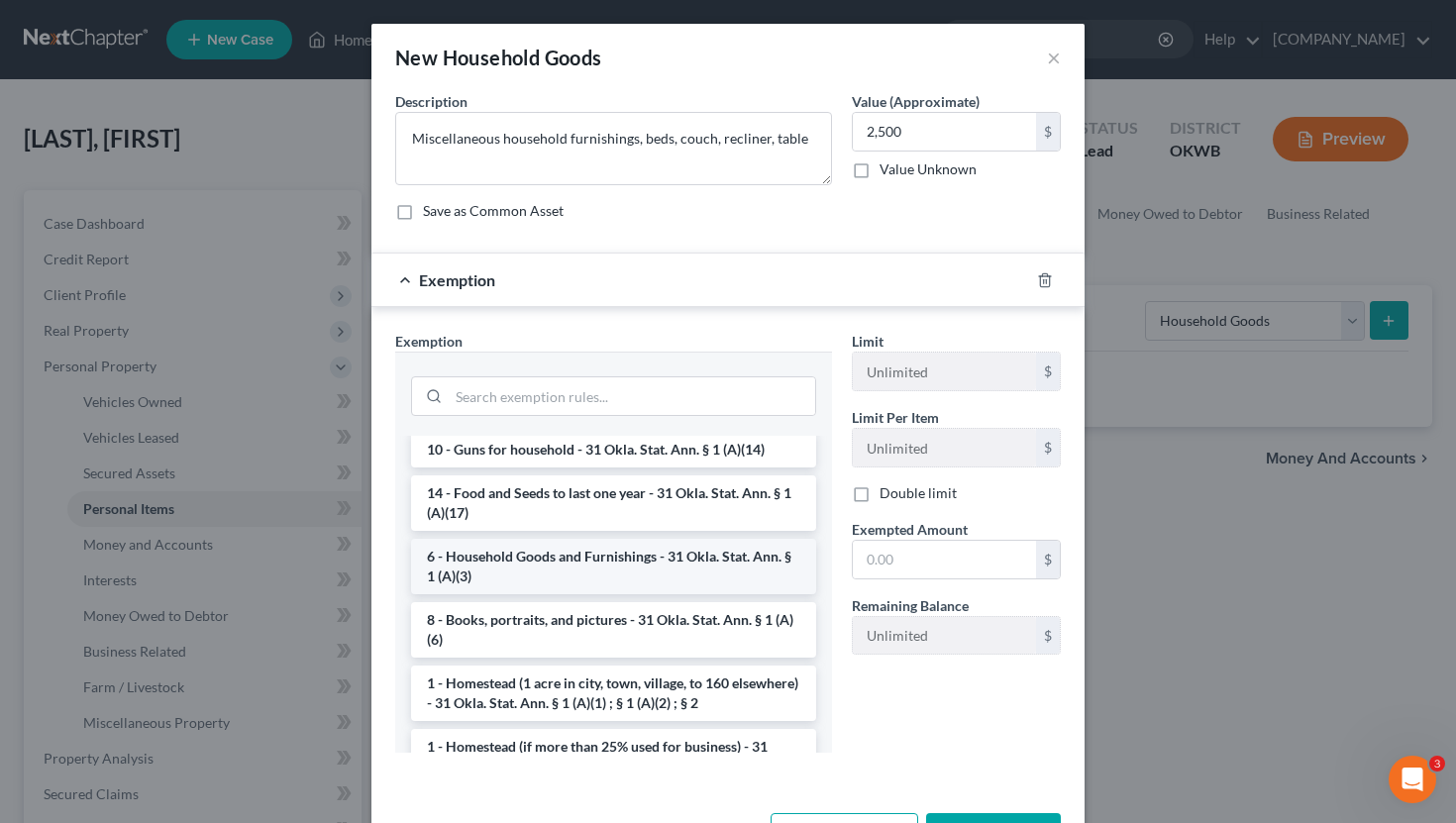scroll, scrollTop: 50, scrollLeft: 0, axis: vertical 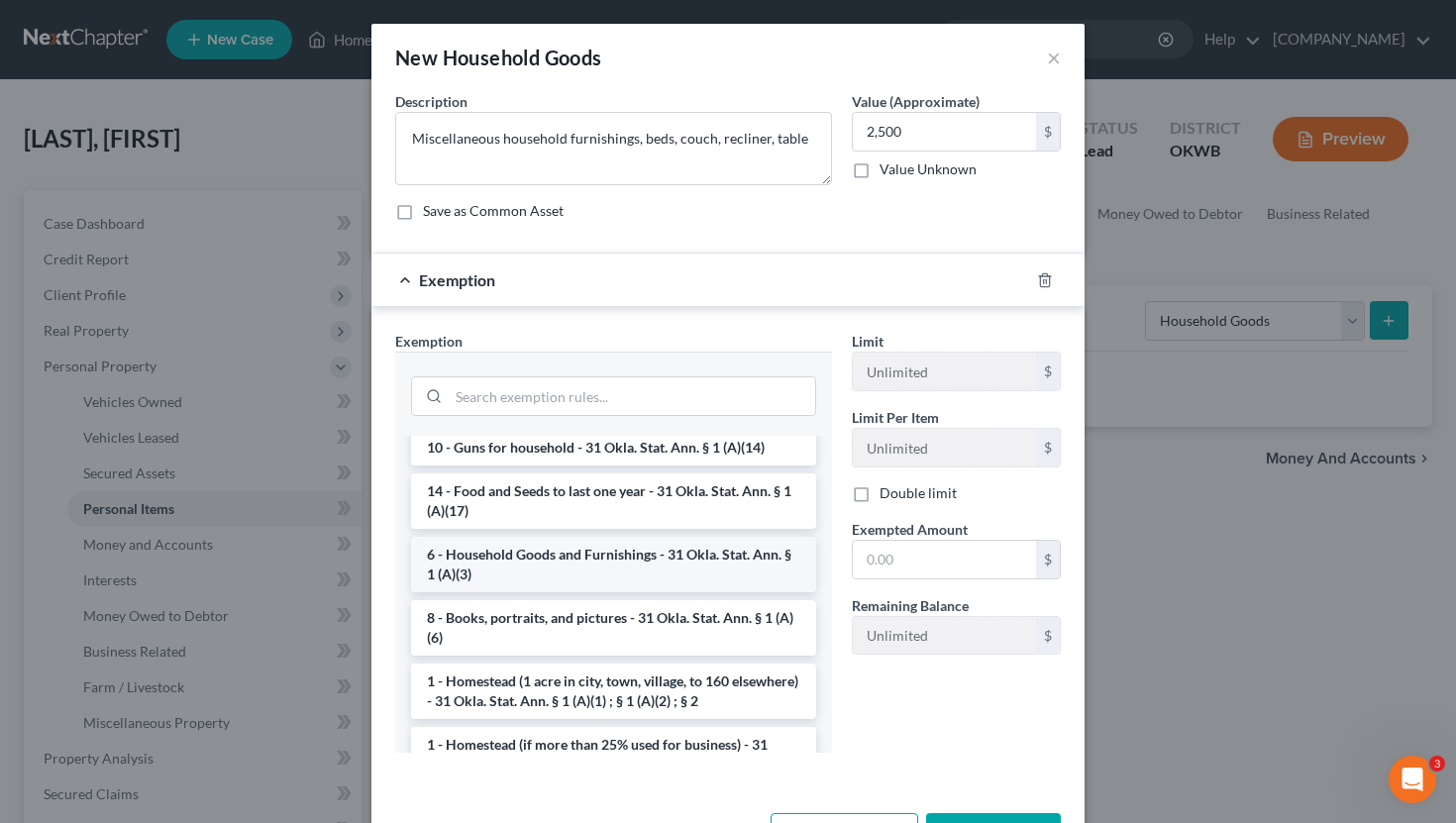 click on "6 - Household Goods and Furnishings - 31 Okla. Stat. Ann. § 1 (A)(3)" at bounding box center [613, 565] 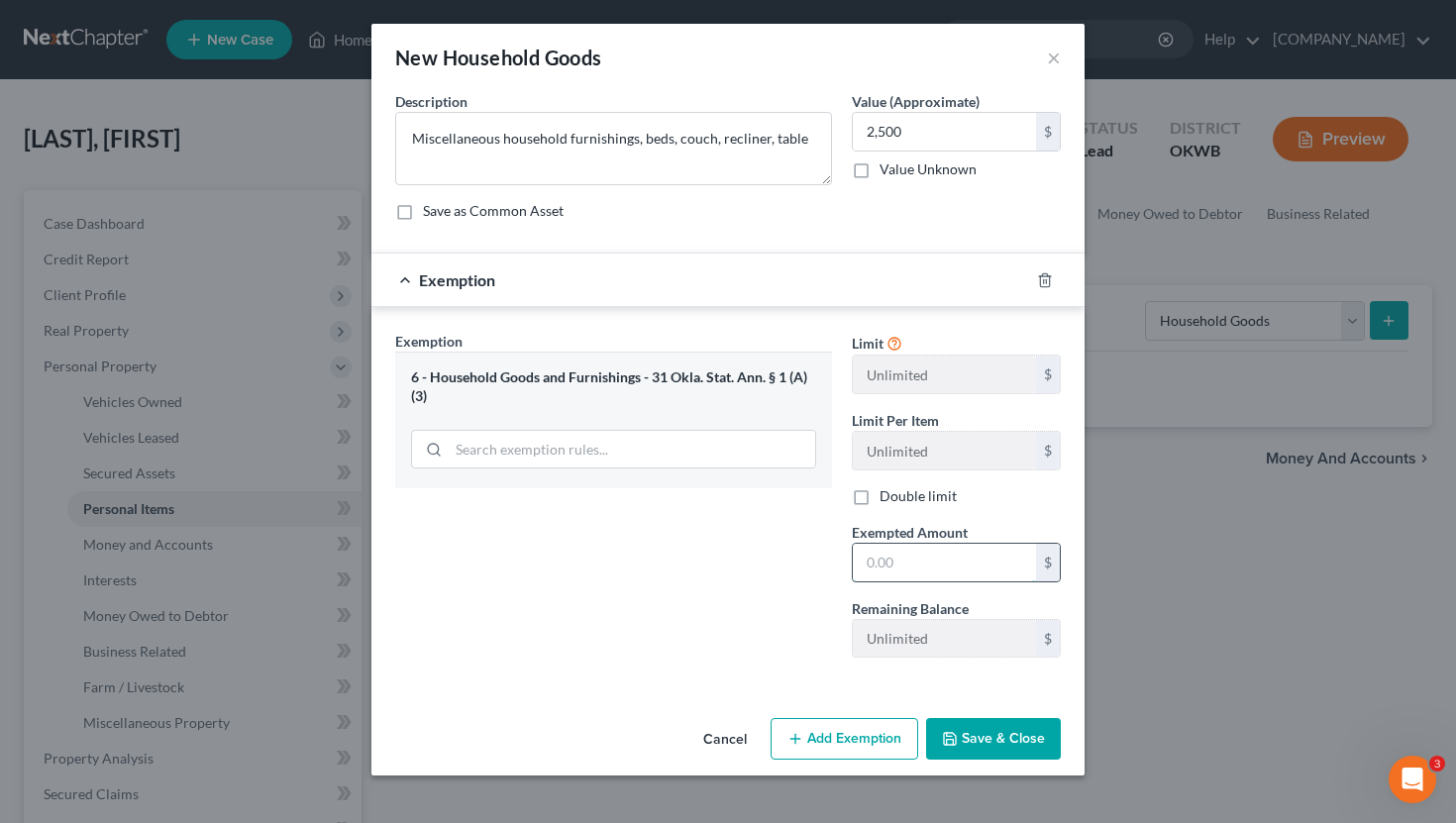 click at bounding box center (944, 563) 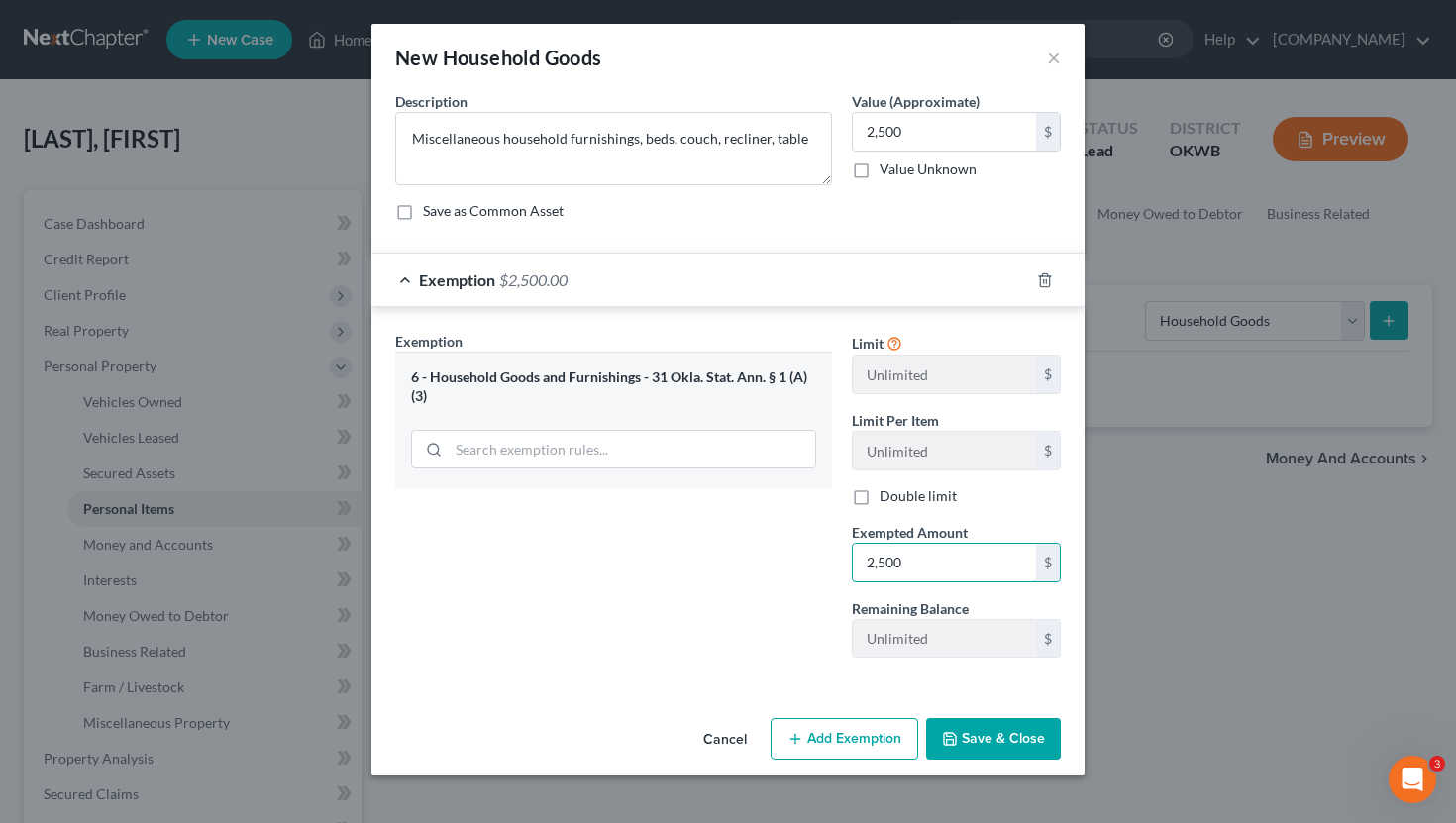 type on "2,500" 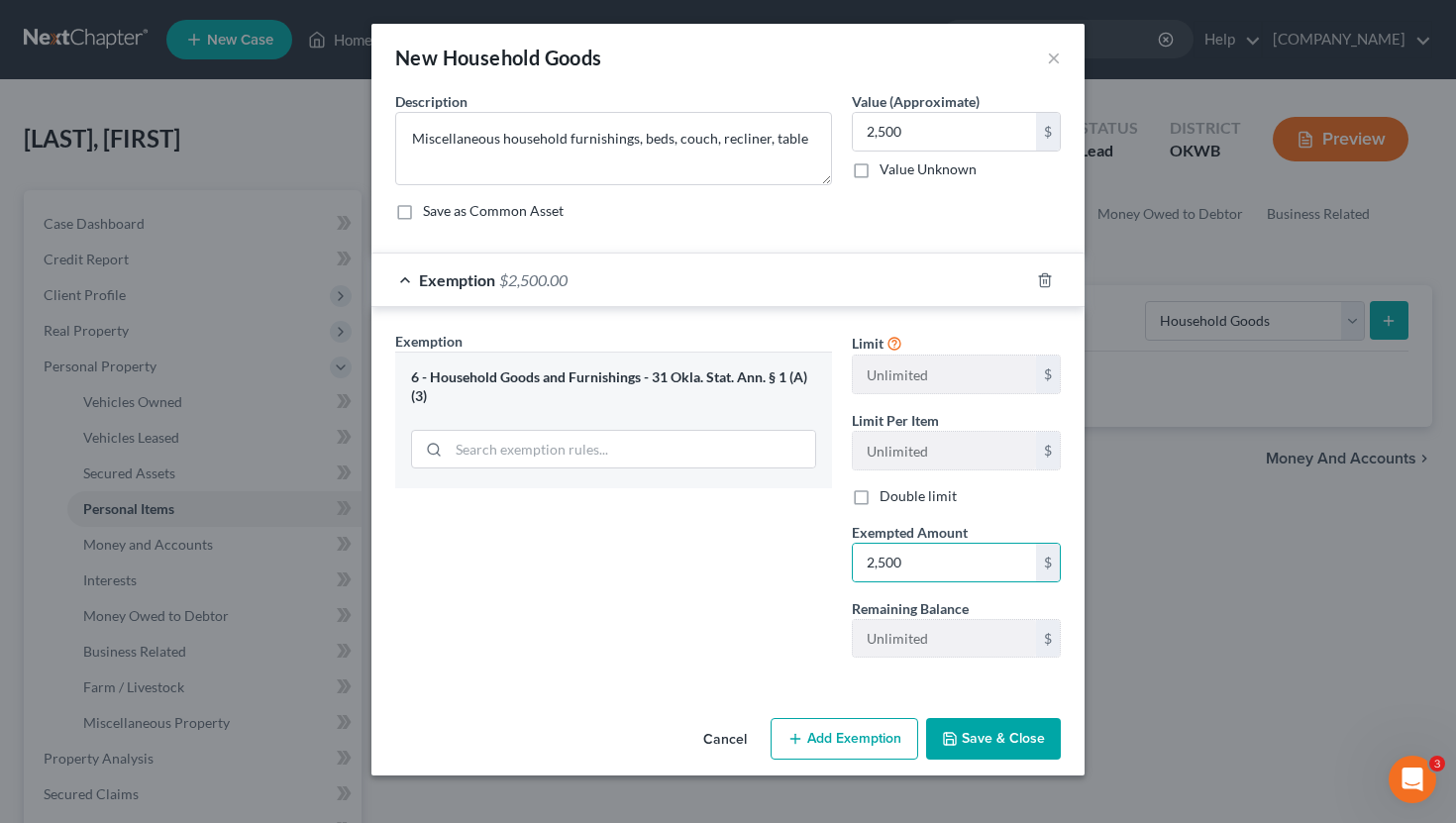 click on "Save & Close" at bounding box center (993, 739) 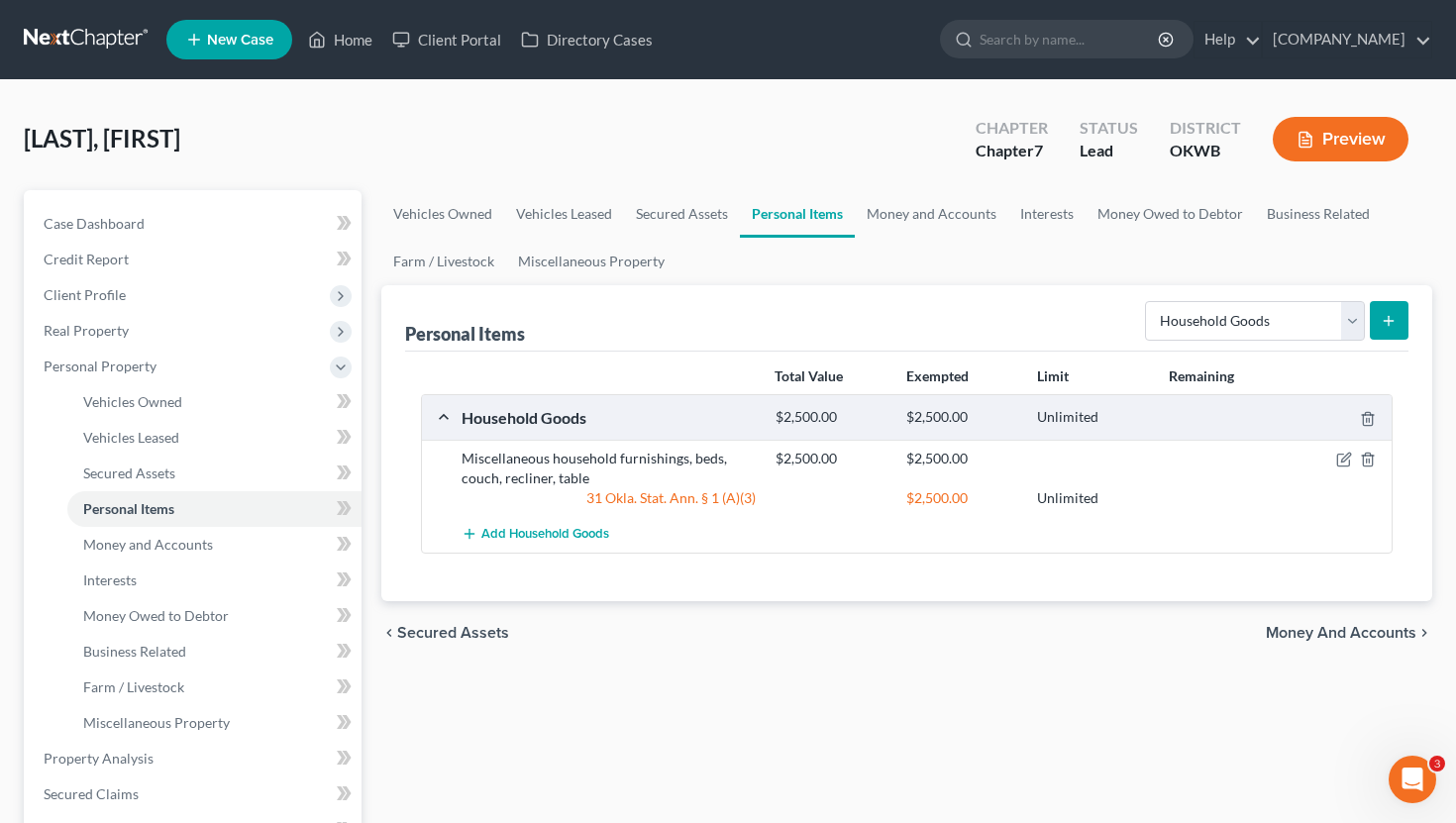 scroll, scrollTop: 215, scrollLeft: 0, axis: vertical 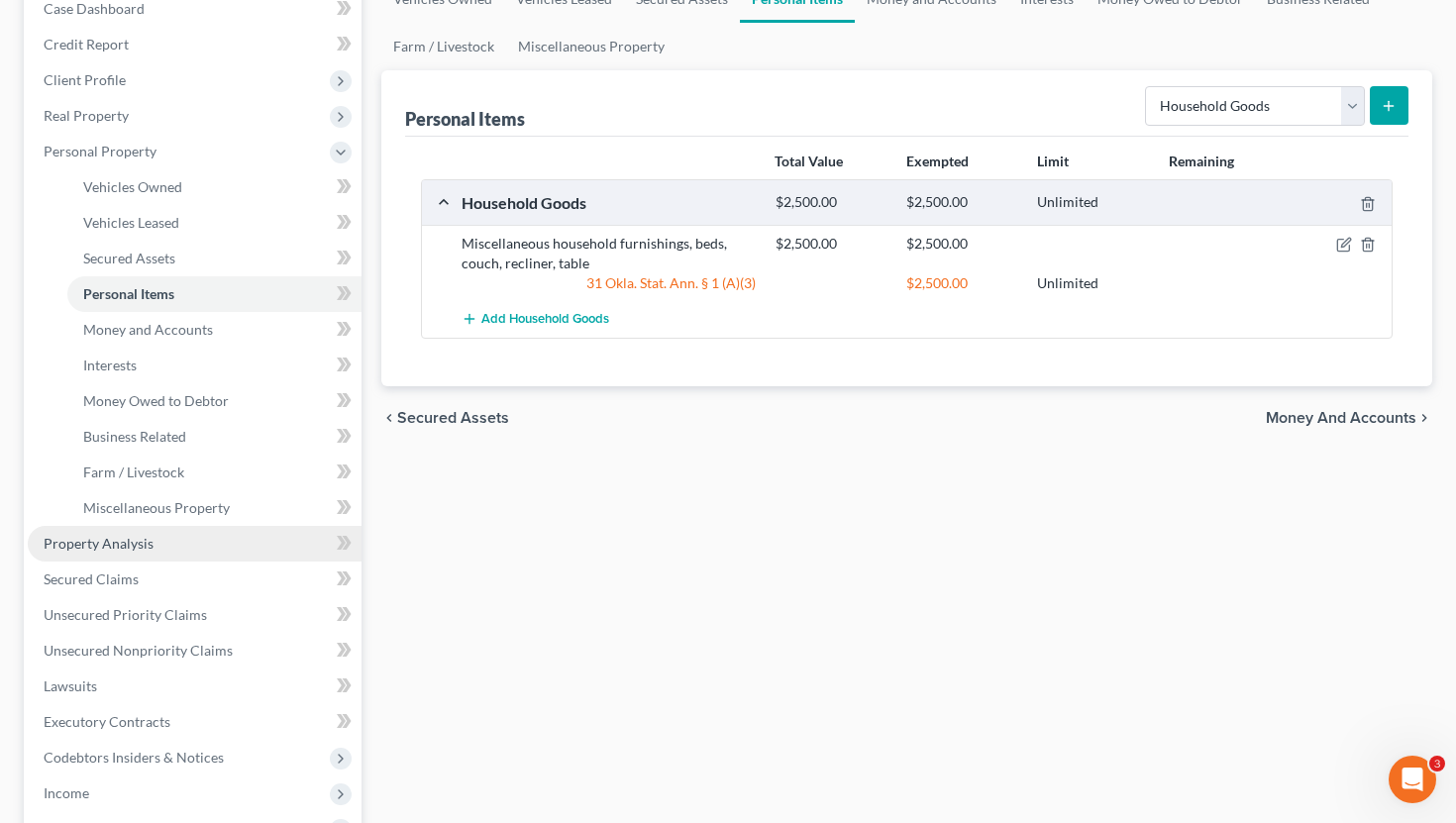 click on "Property Analysis" at bounding box center (98, 543) 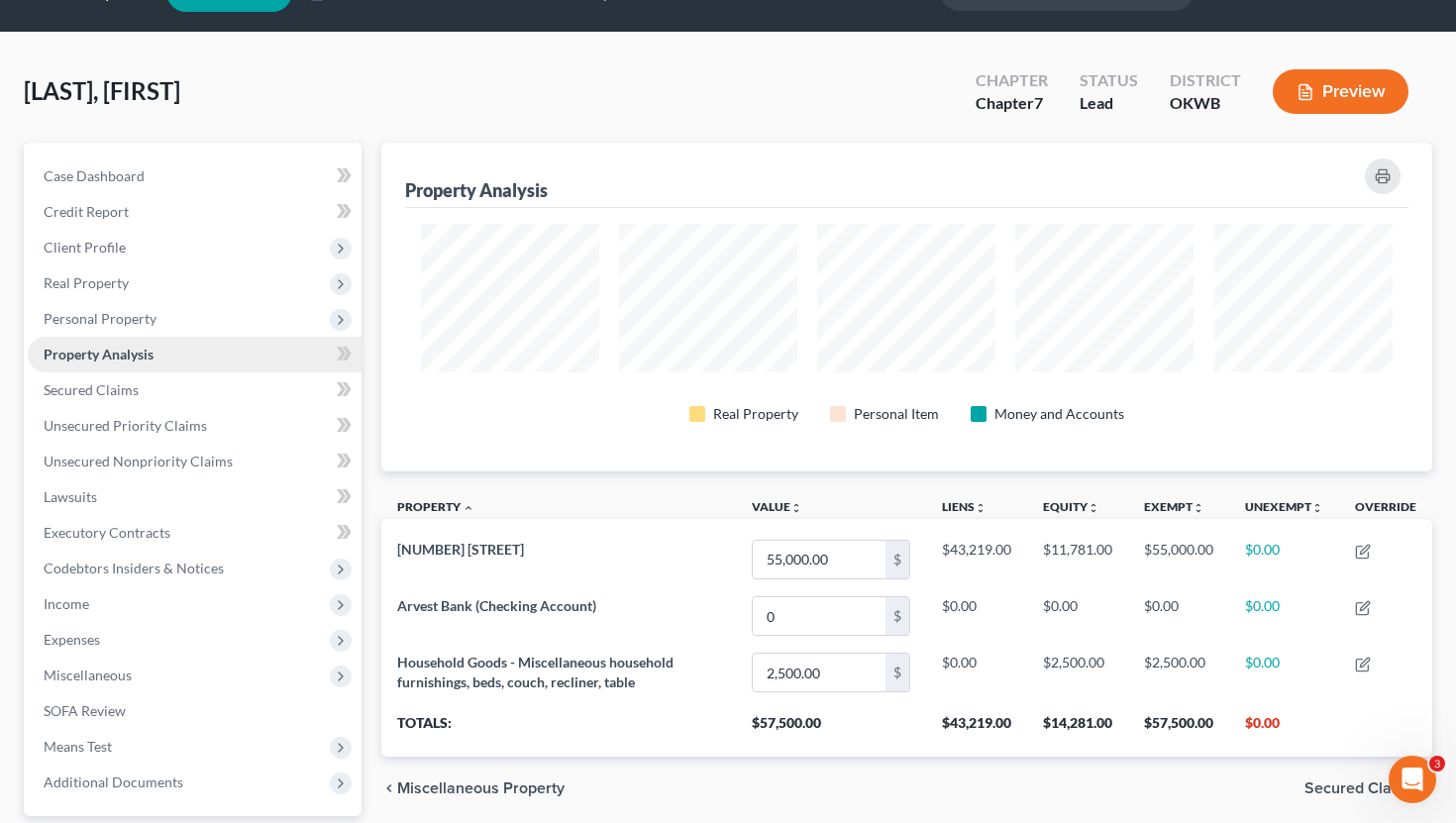 scroll, scrollTop: 0, scrollLeft: 0, axis: both 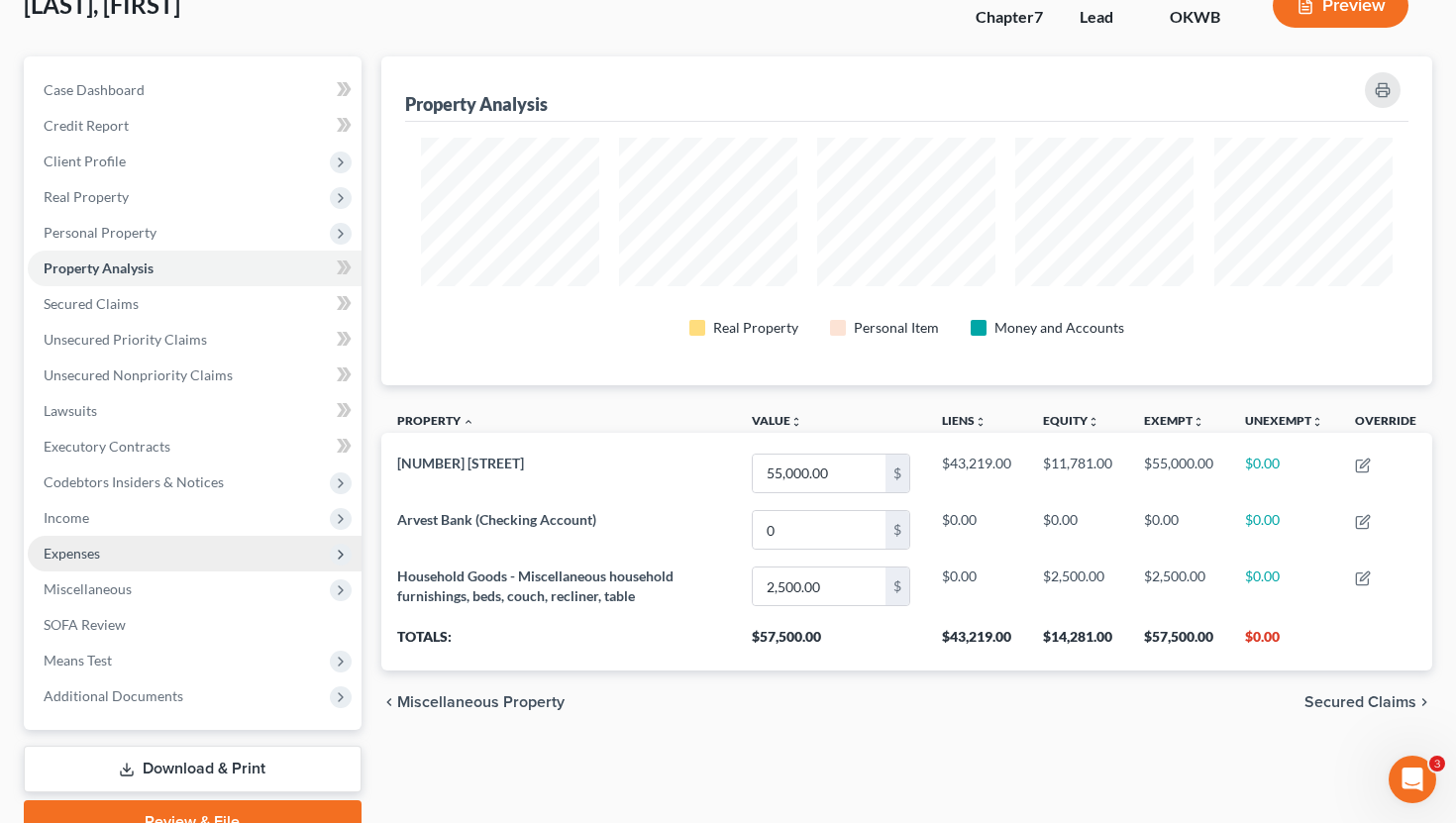 click on "Expenses" at bounding box center [194, 554] 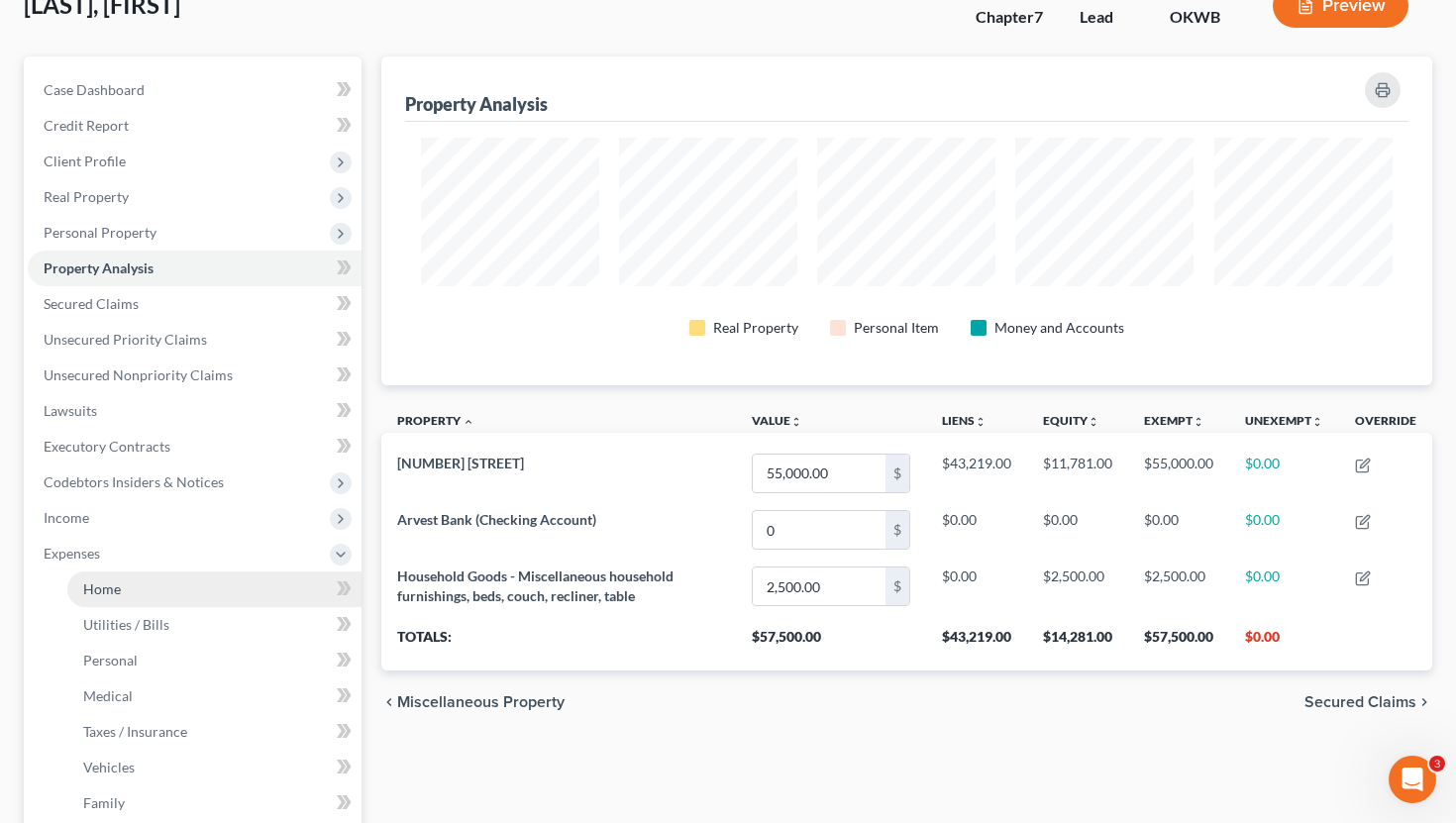 click on "Home" at bounding box center (214, 589) 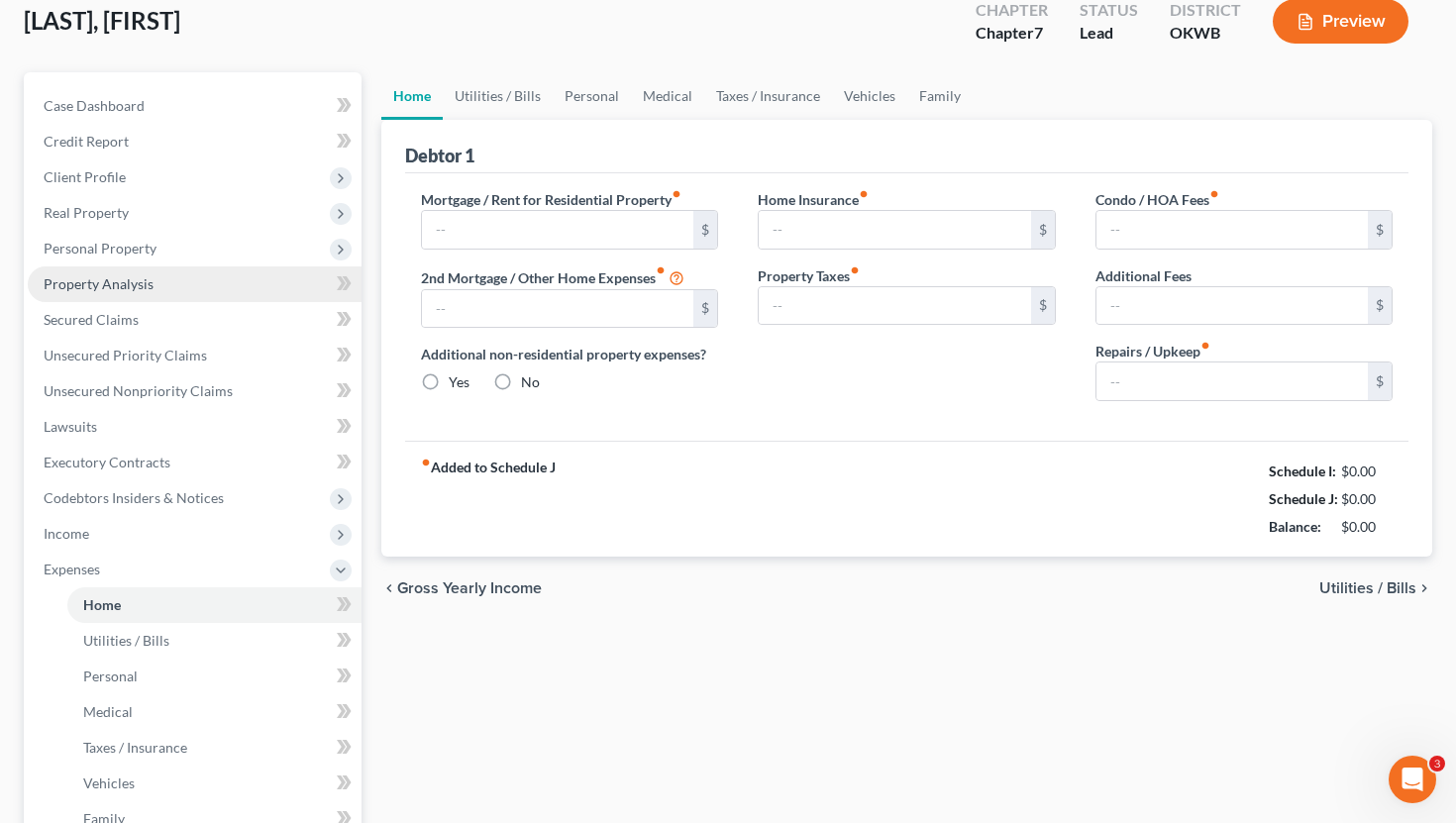 type on "611.36" 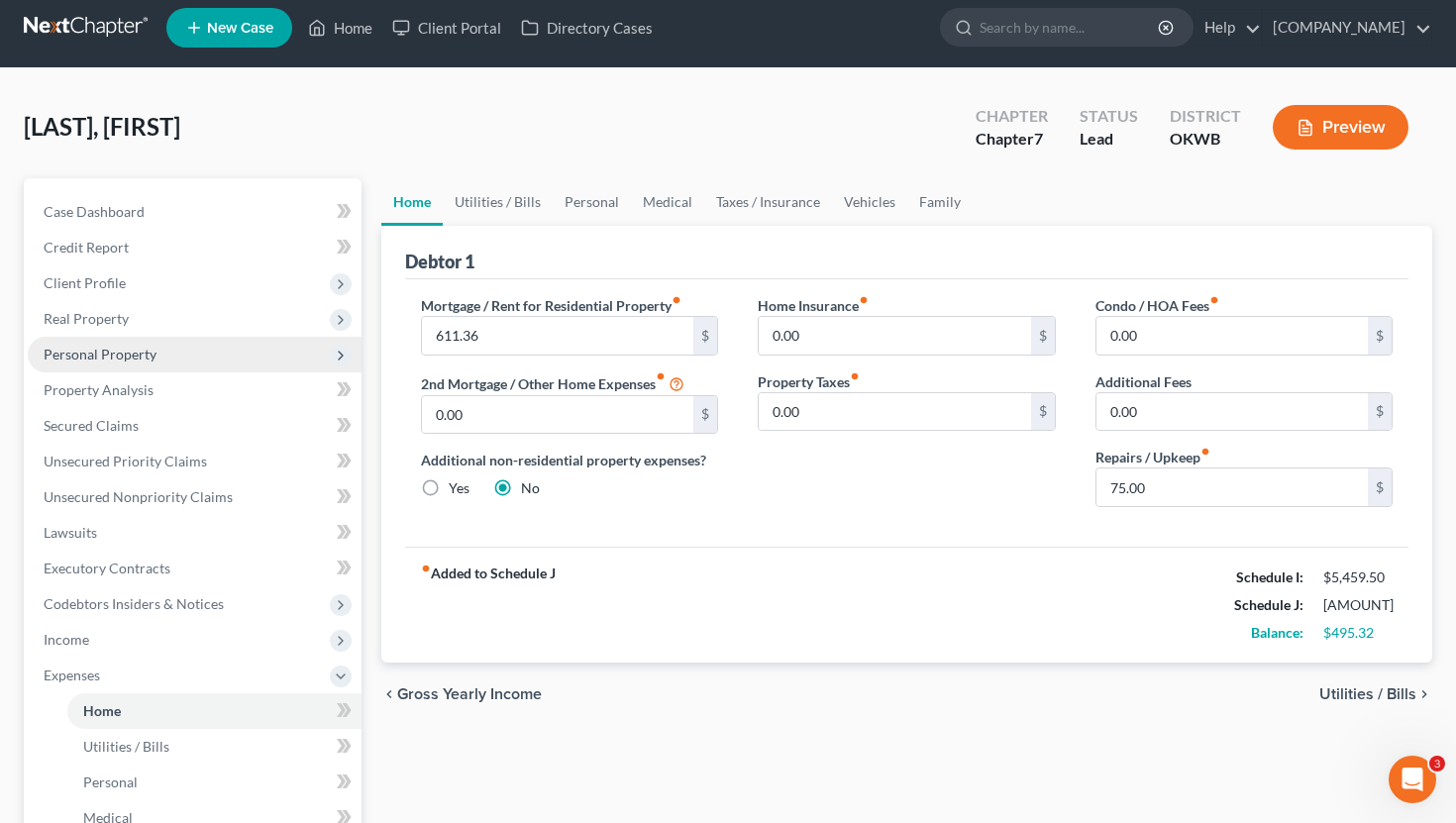 scroll, scrollTop: 0, scrollLeft: 0, axis: both 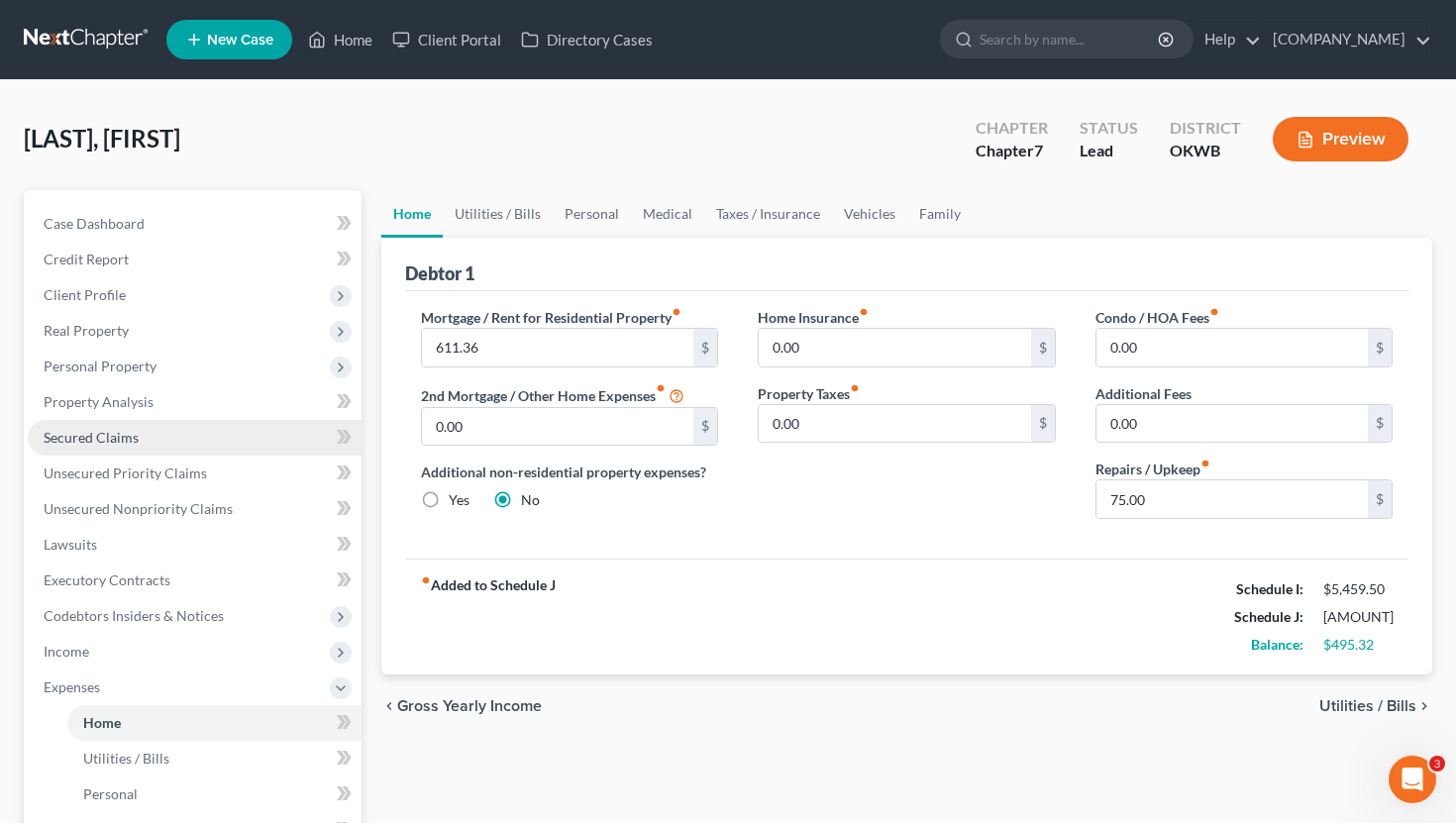 click on "Secured Claims" at bounding box center [194, 438] 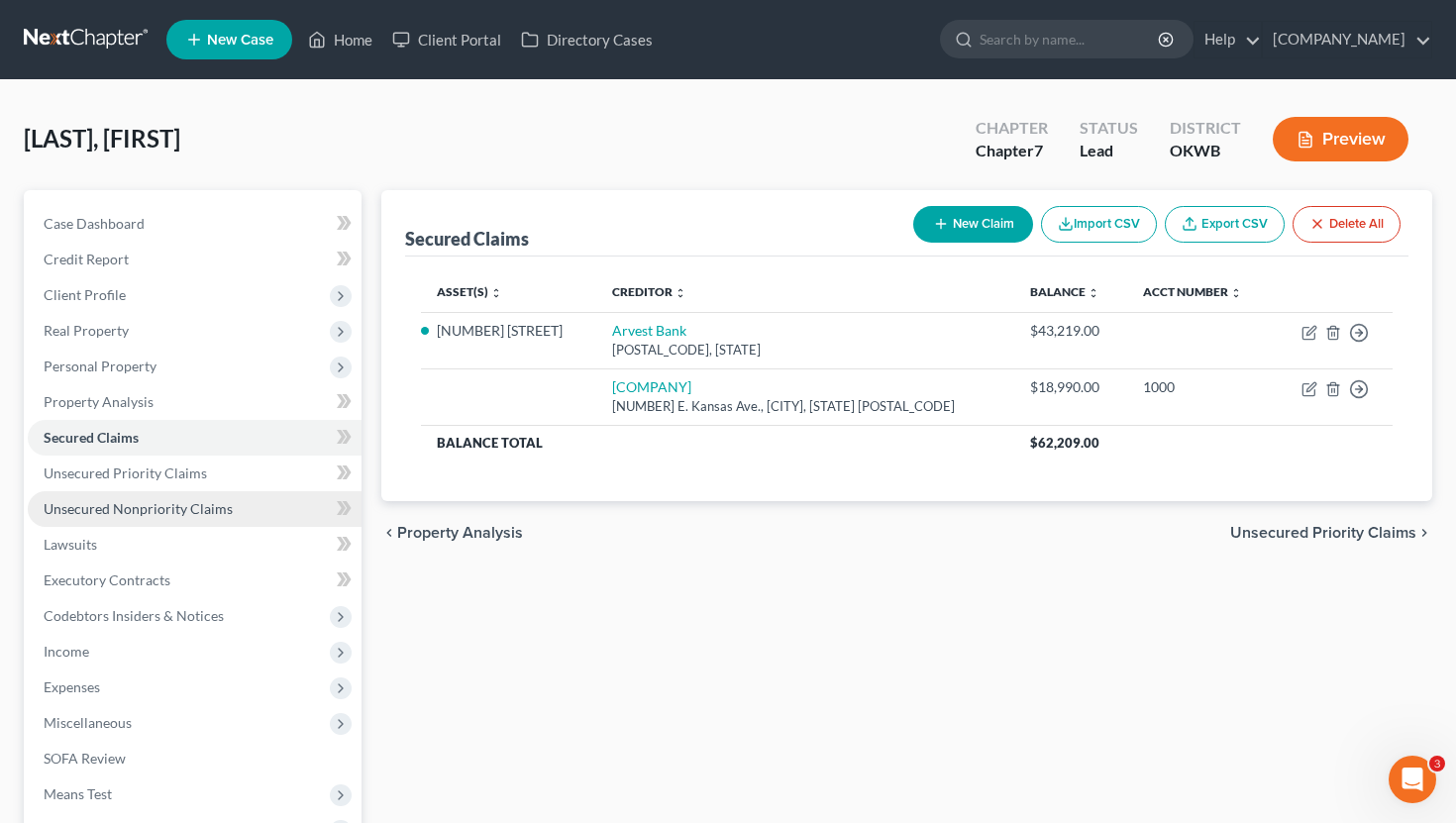 click on "Unsecured Nonpriority Claims" at bounding box center [138, 508] 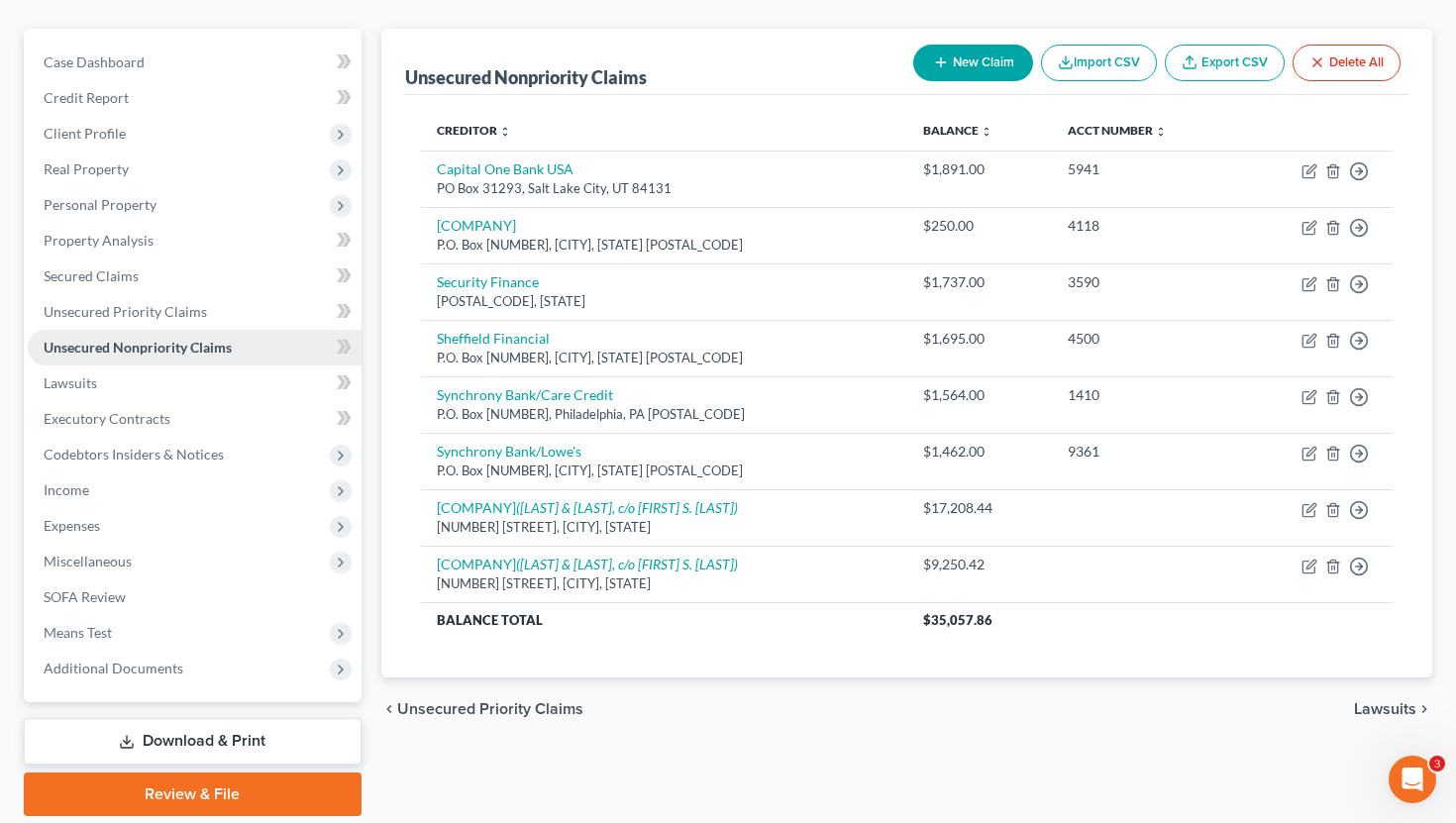 scroll, scrollTop: 183, scrollLeft: 0, axis: vertical 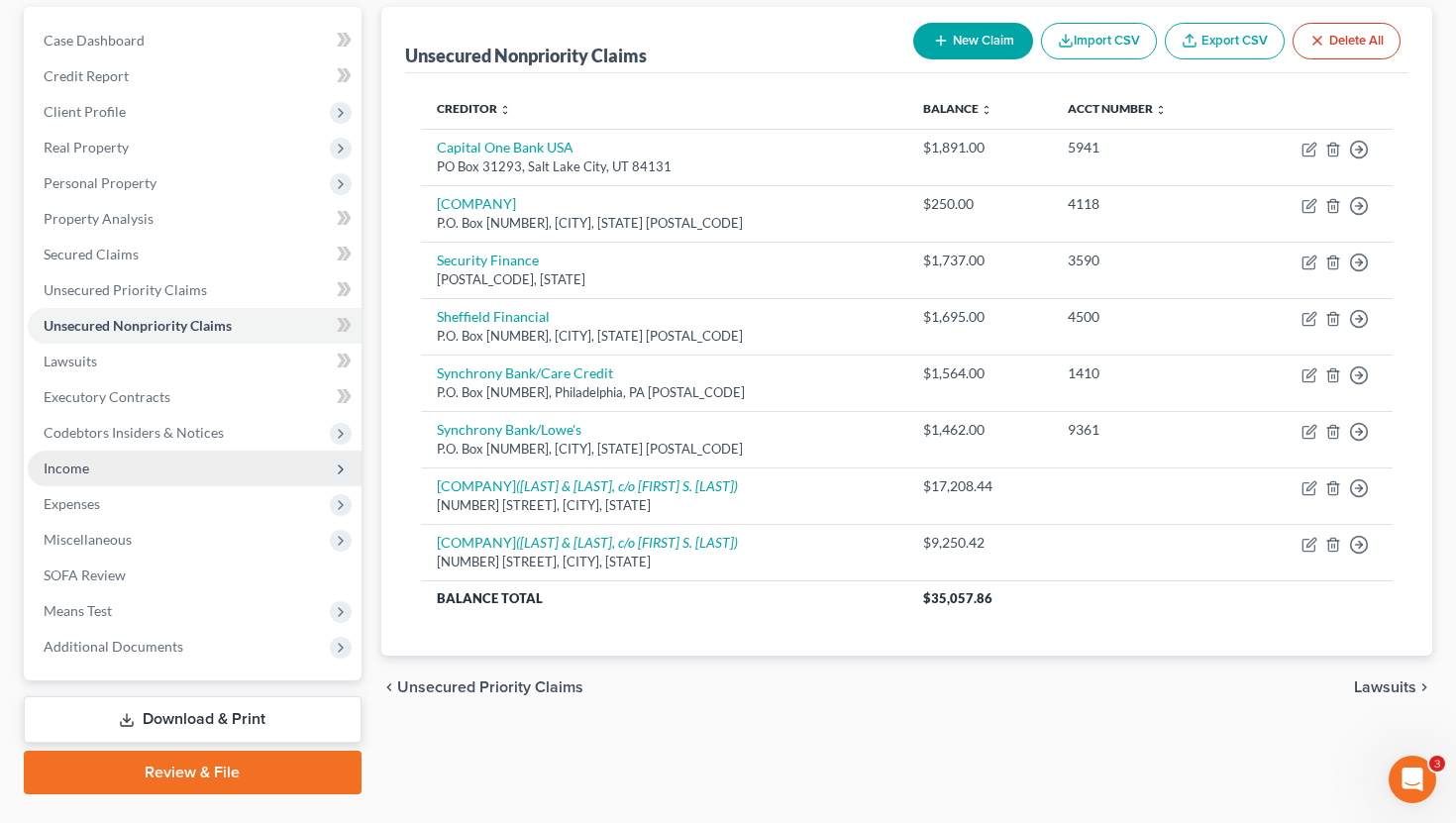 click on "Income" at bounding box center (194, 468) 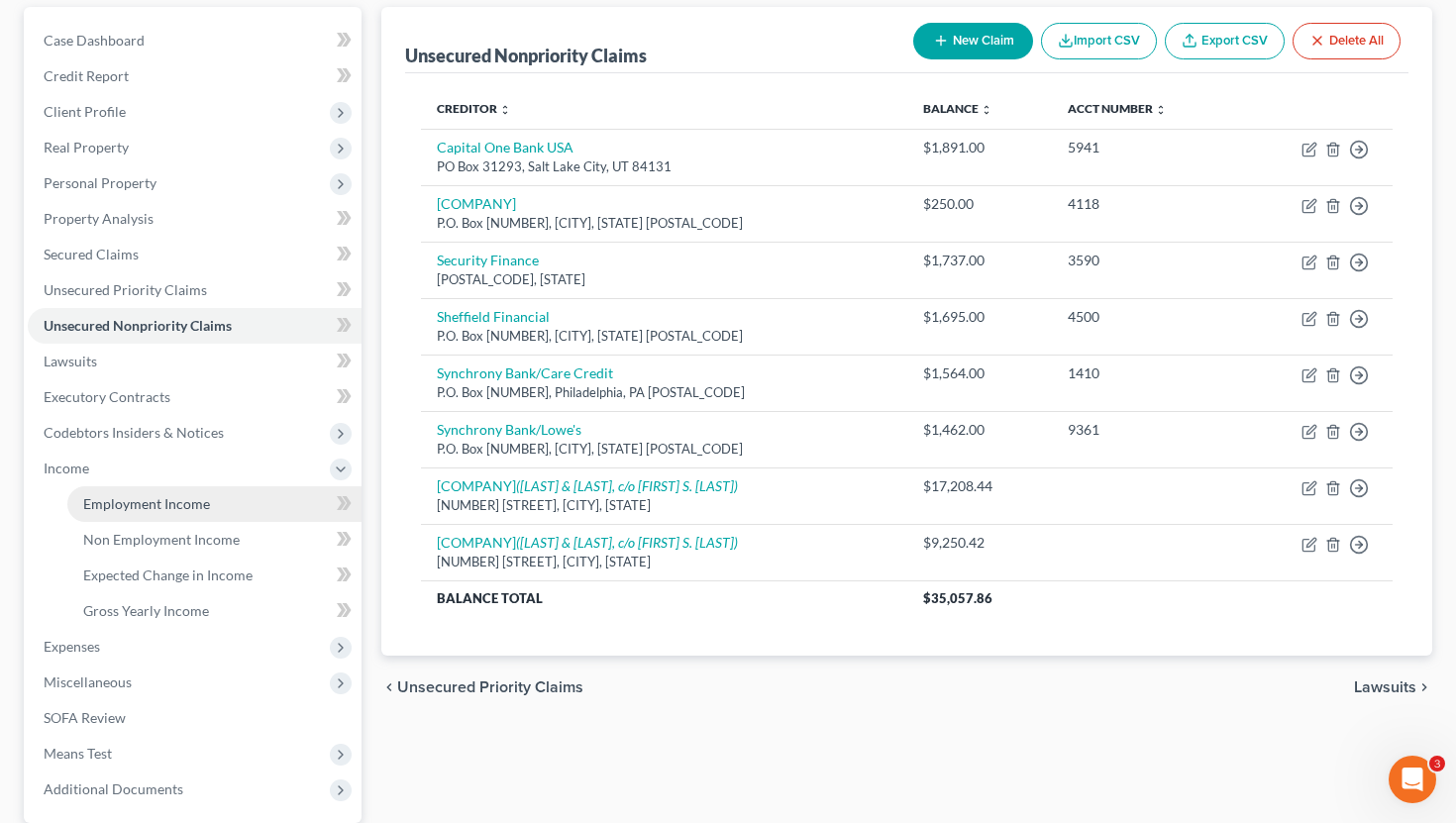 click on "Employment Income" at bounding box center (147, 503) 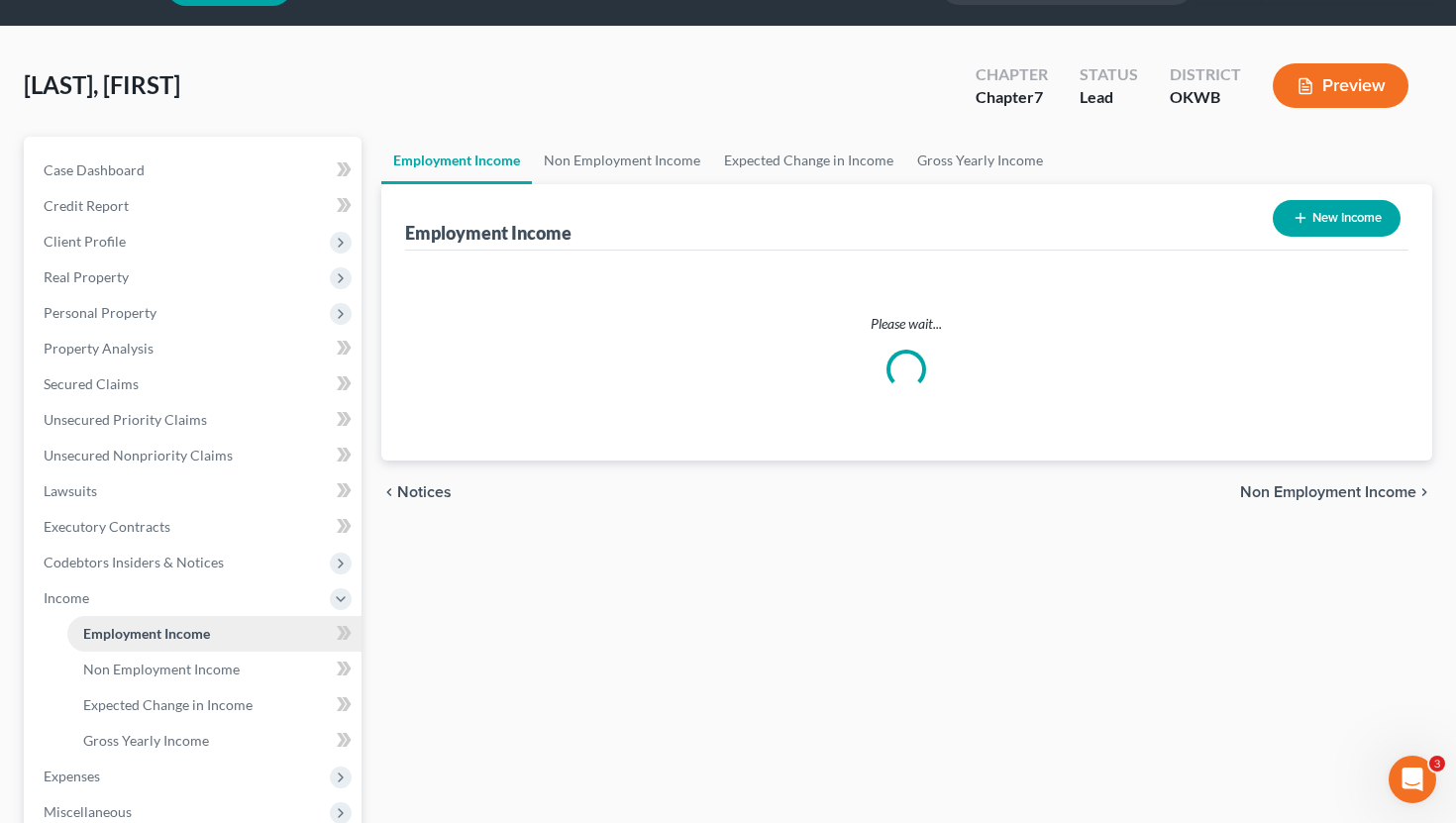 scroll, scrollTop: 0, scrollLeft: 0, axis: both 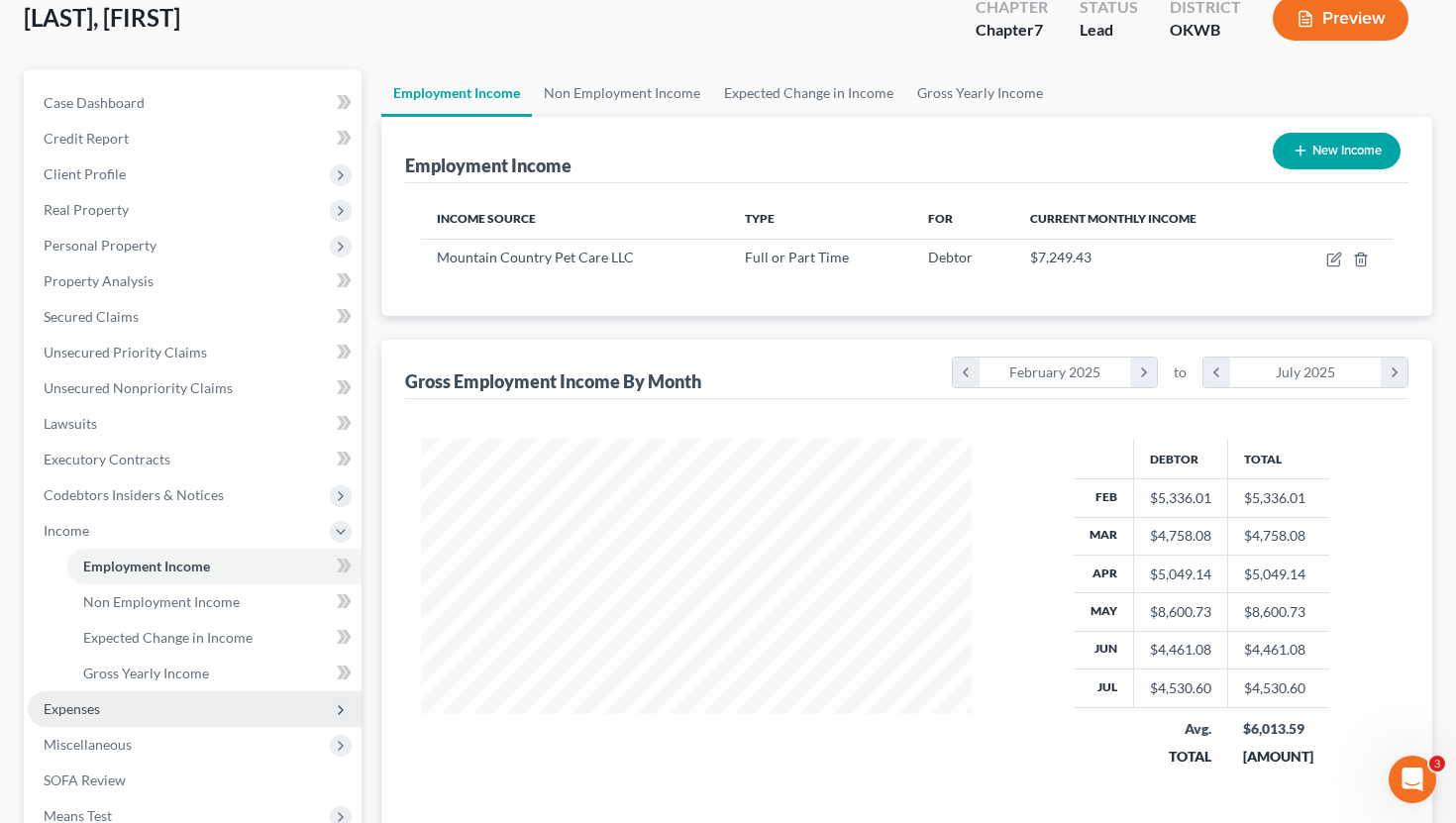 click on "Expenses" at bounding box center (71, 708) 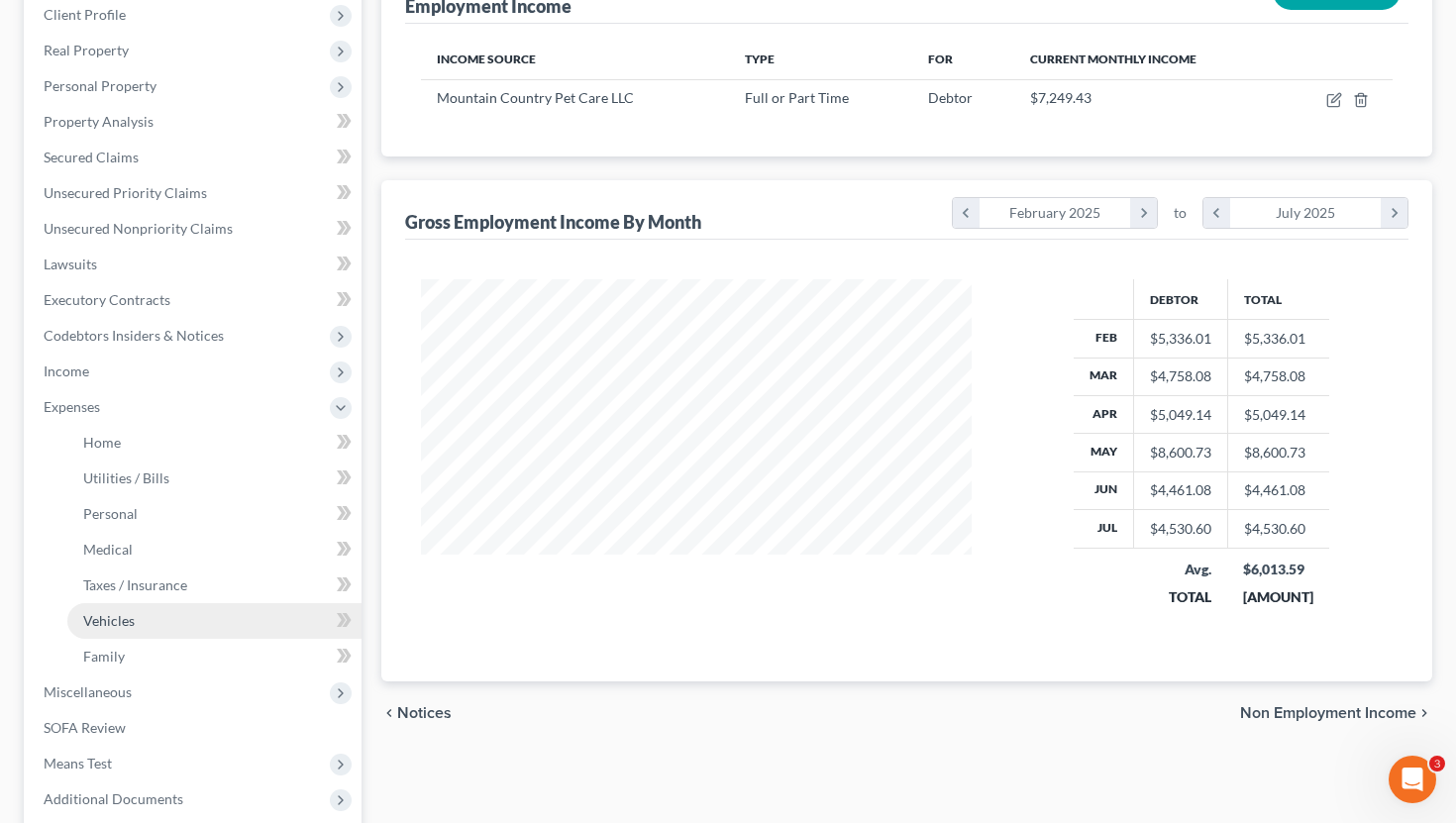 scroll, scrollTop: 297, scrollLeft: 0, axis: vertical 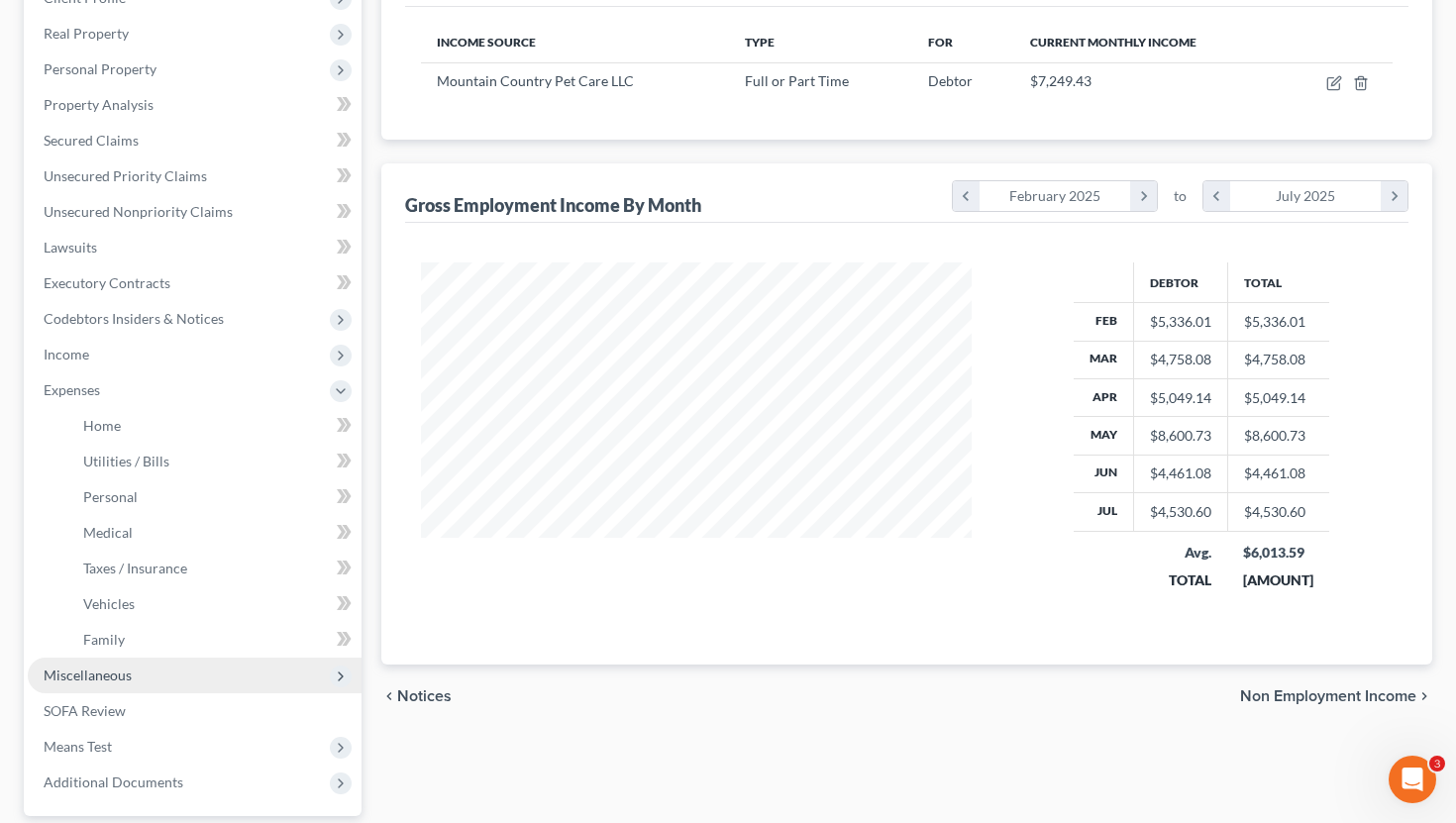click on "Miscellaneous" at bounding box center (87, 674) 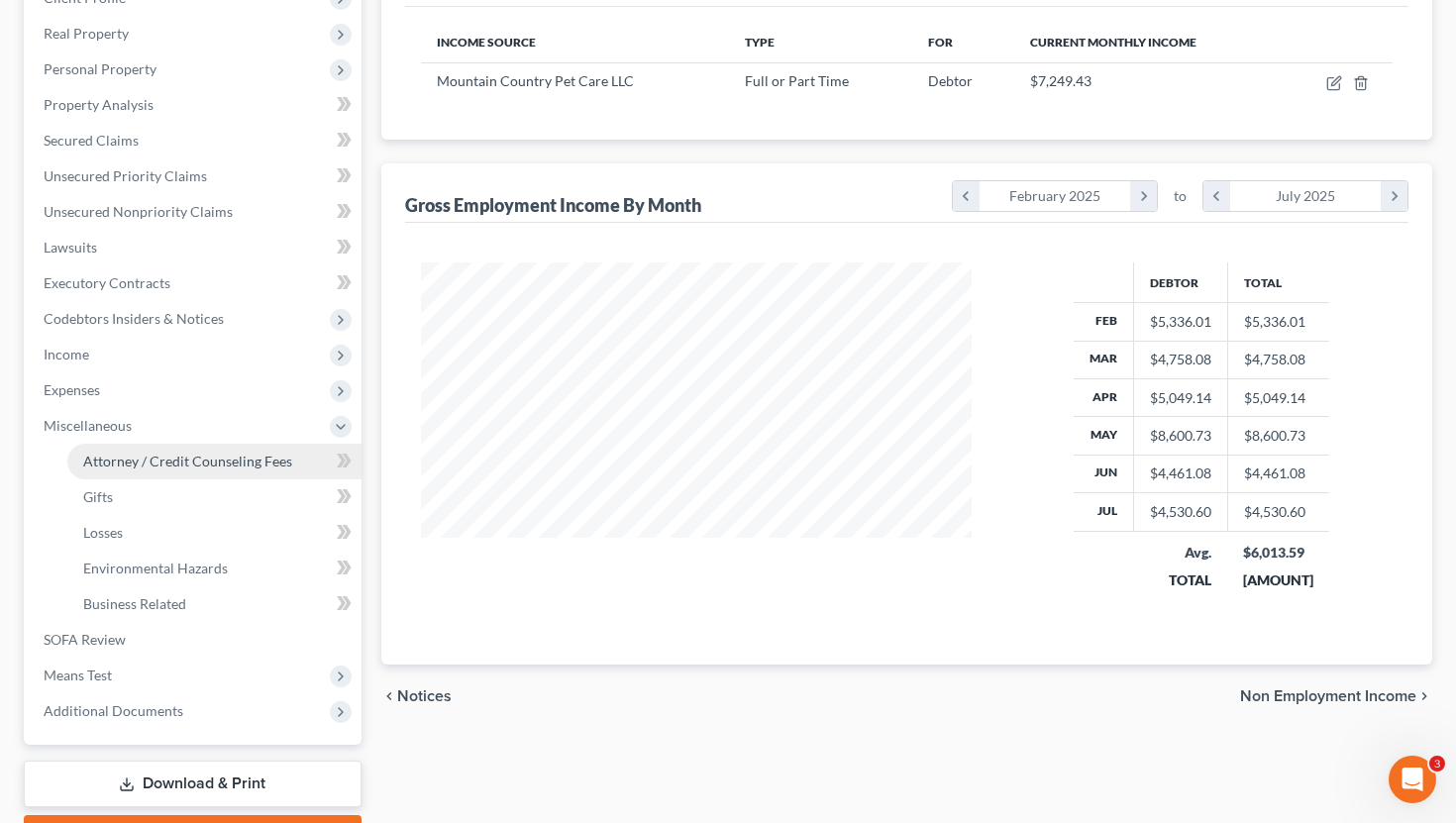 click on "Attorney / Credit Counseling Fees" at bounding box center [187, 461] 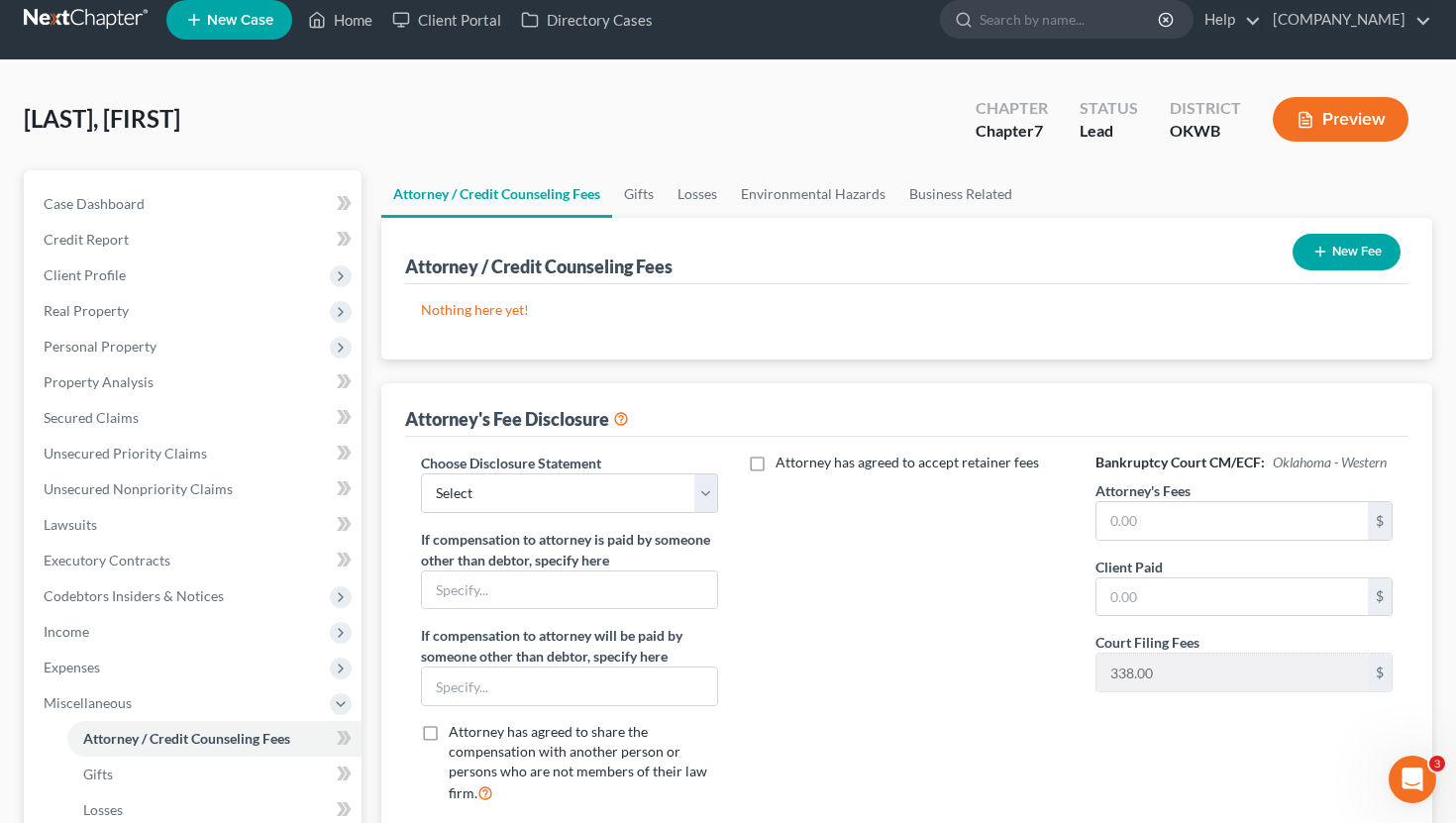 scroll, scrollTop: 0, scrollLeft: 0, axis: both 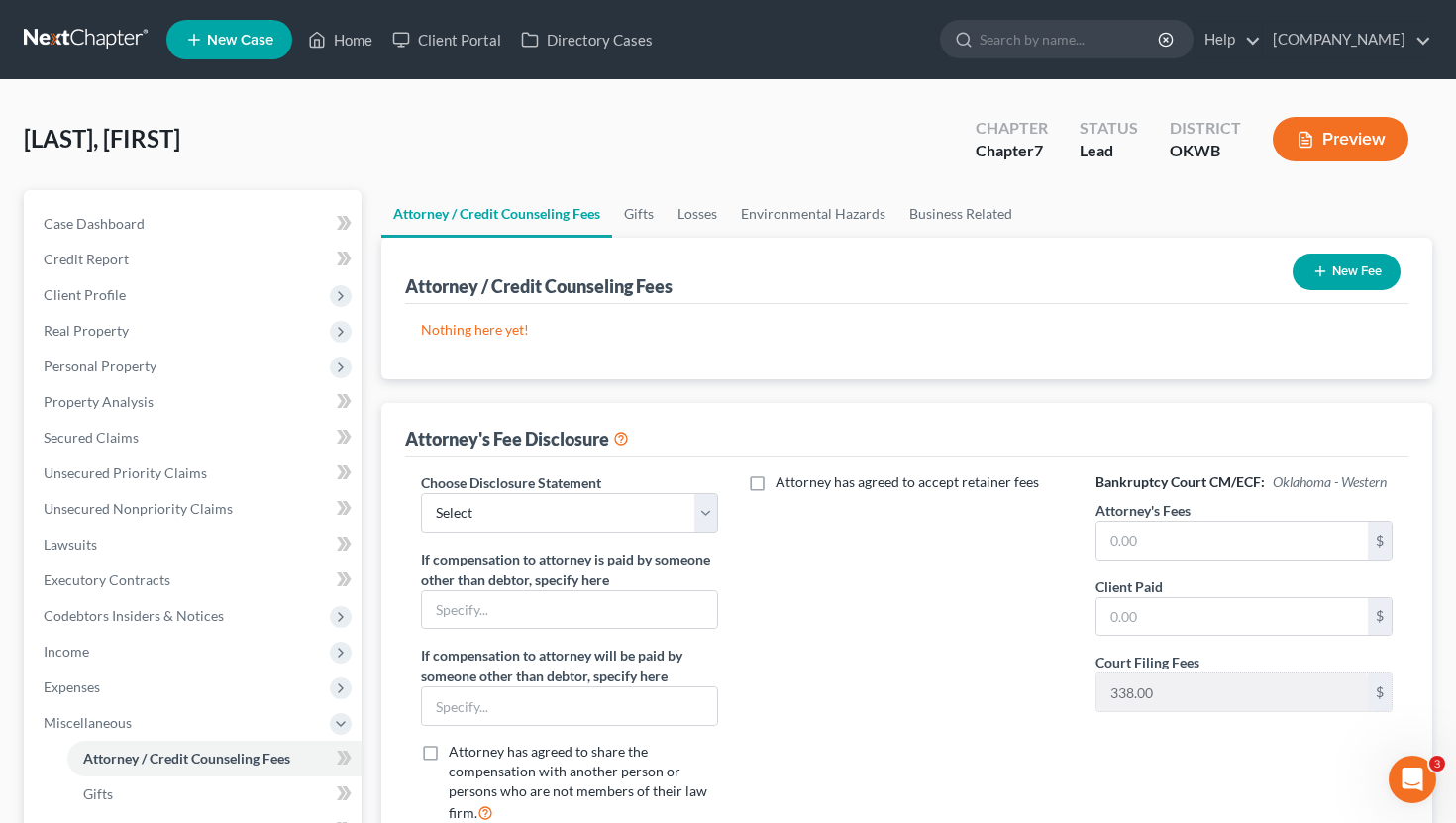 click on "New Fee" at bounding box center [1346, 271] 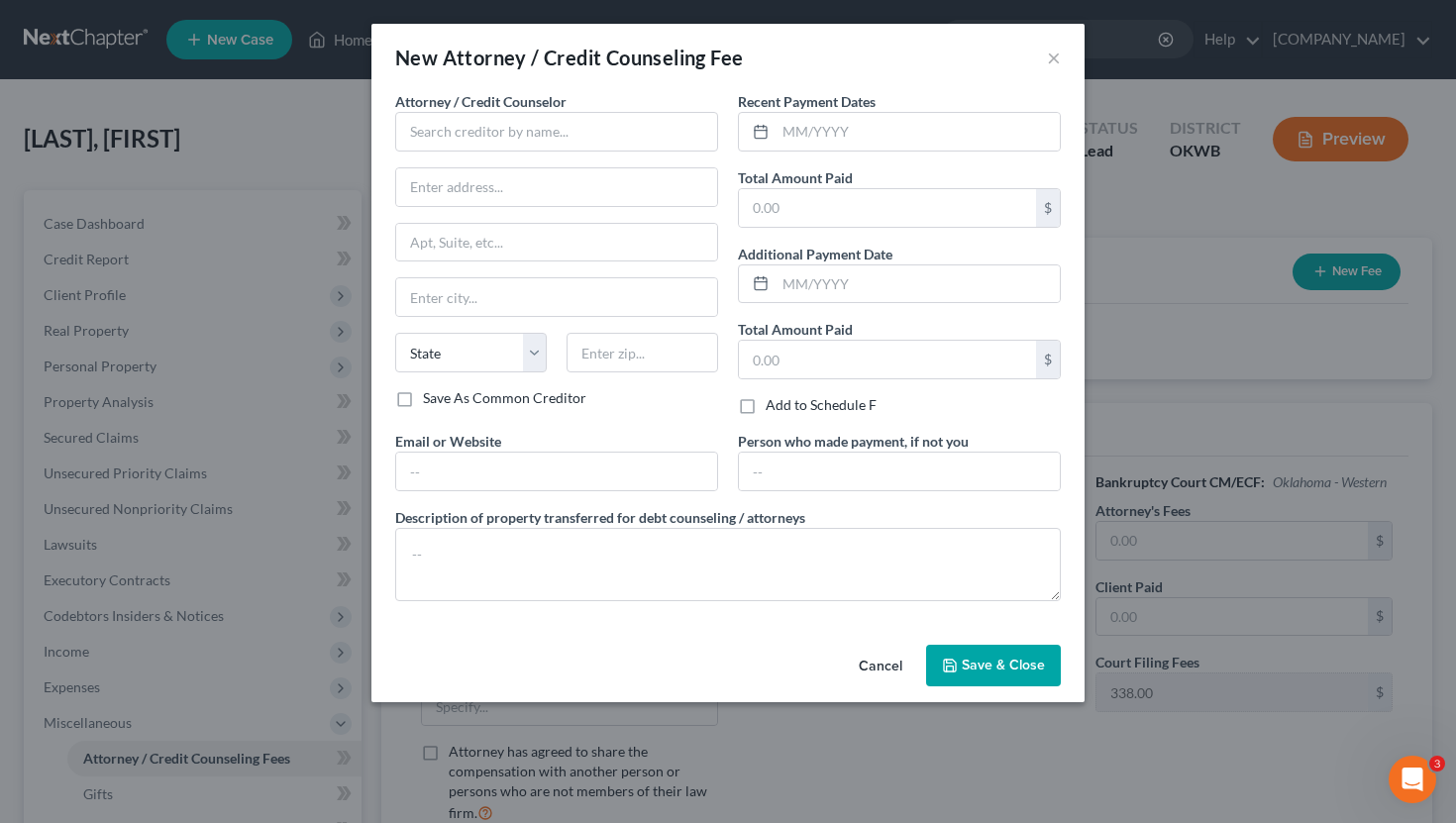 click on "Attorney / Credit Counselor *                         State AL AK AR AZ CA CO CT DE DC FL GA GU HI ID IL IN IA KS KY LA ME MD MA MI MN MS MO MT NC ND NE NV NH NJ NM NY OH OK OR PA PR RI SC SD TN TX UT VI VA VT WA WV WI WY" at bounding box center (557, 240) 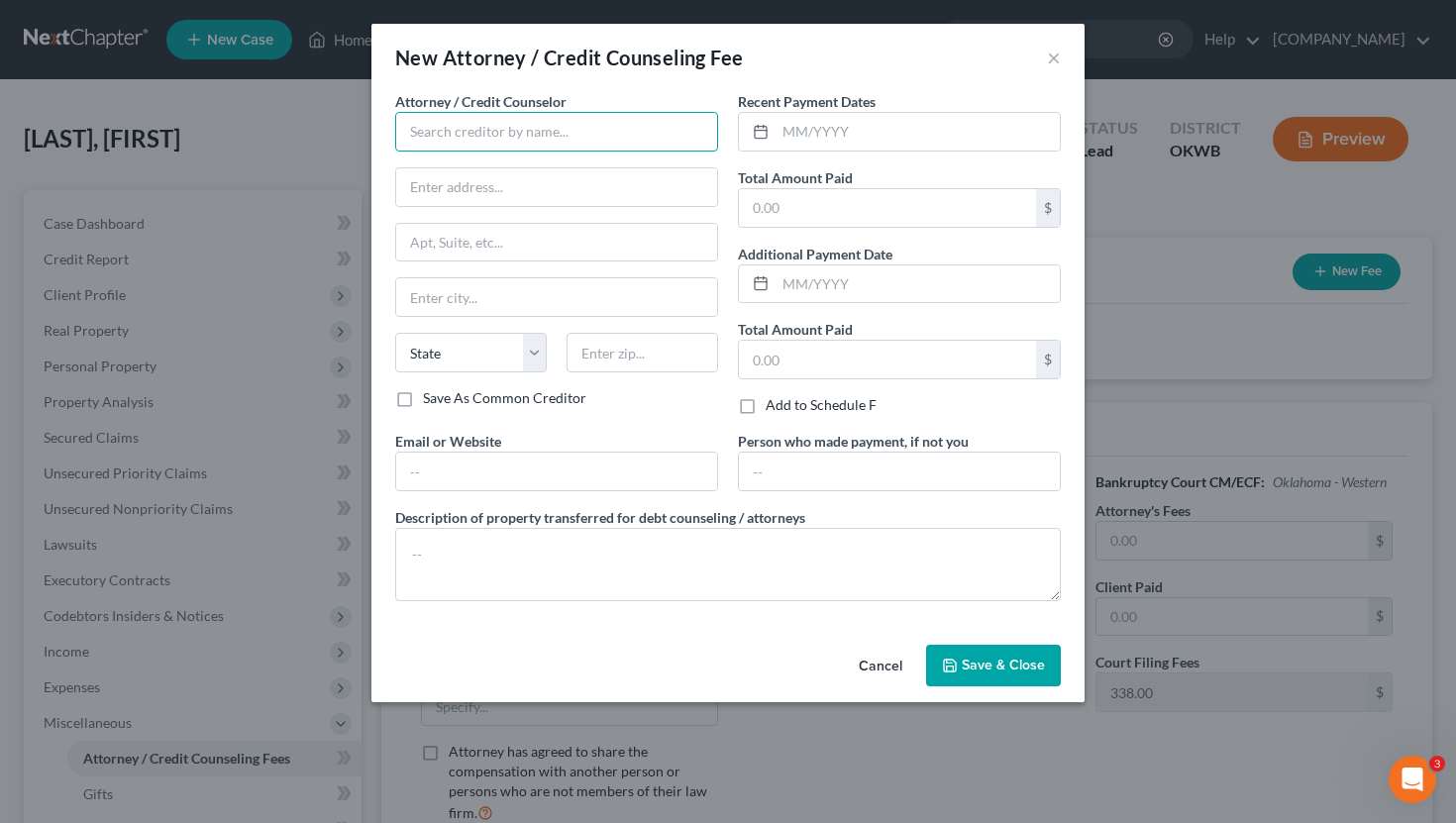 click at bounding box center [557, 132] 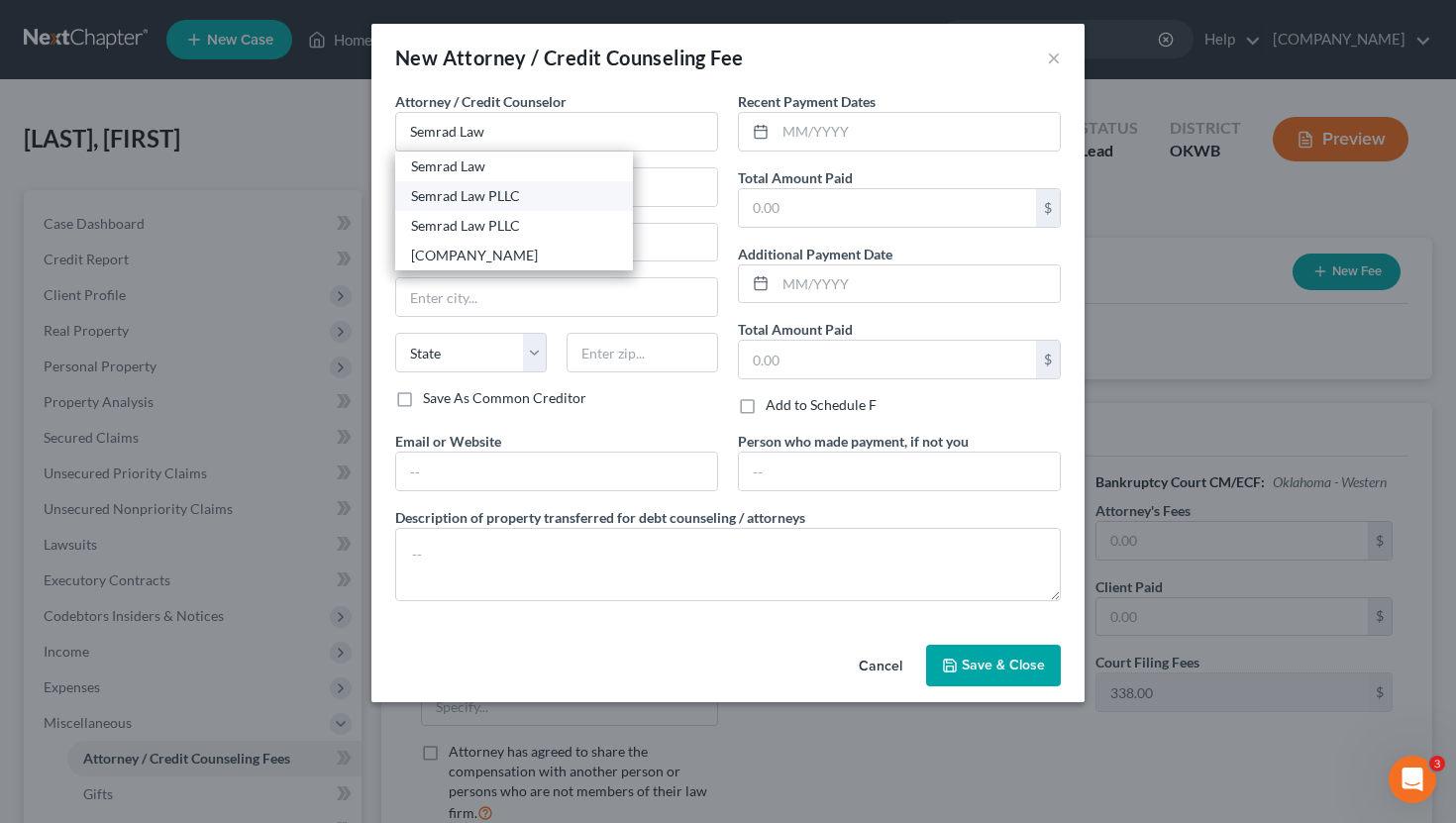 click on "Semrad Law PLLC" at bounding box center [514, 196] 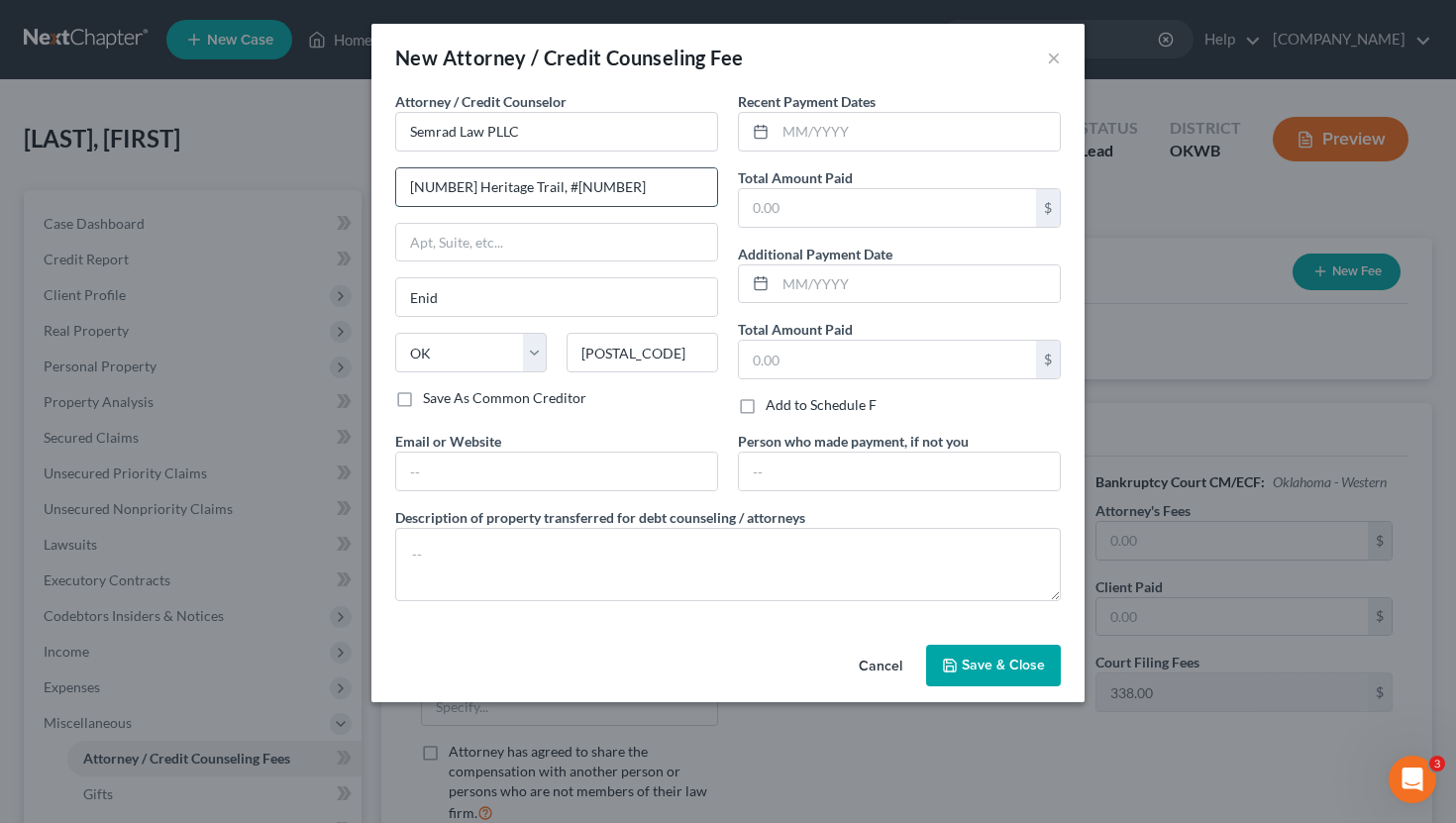 click on "[NUMBER] Heritage Trail, #[NUMBER]" at bounding box center [557, 187] 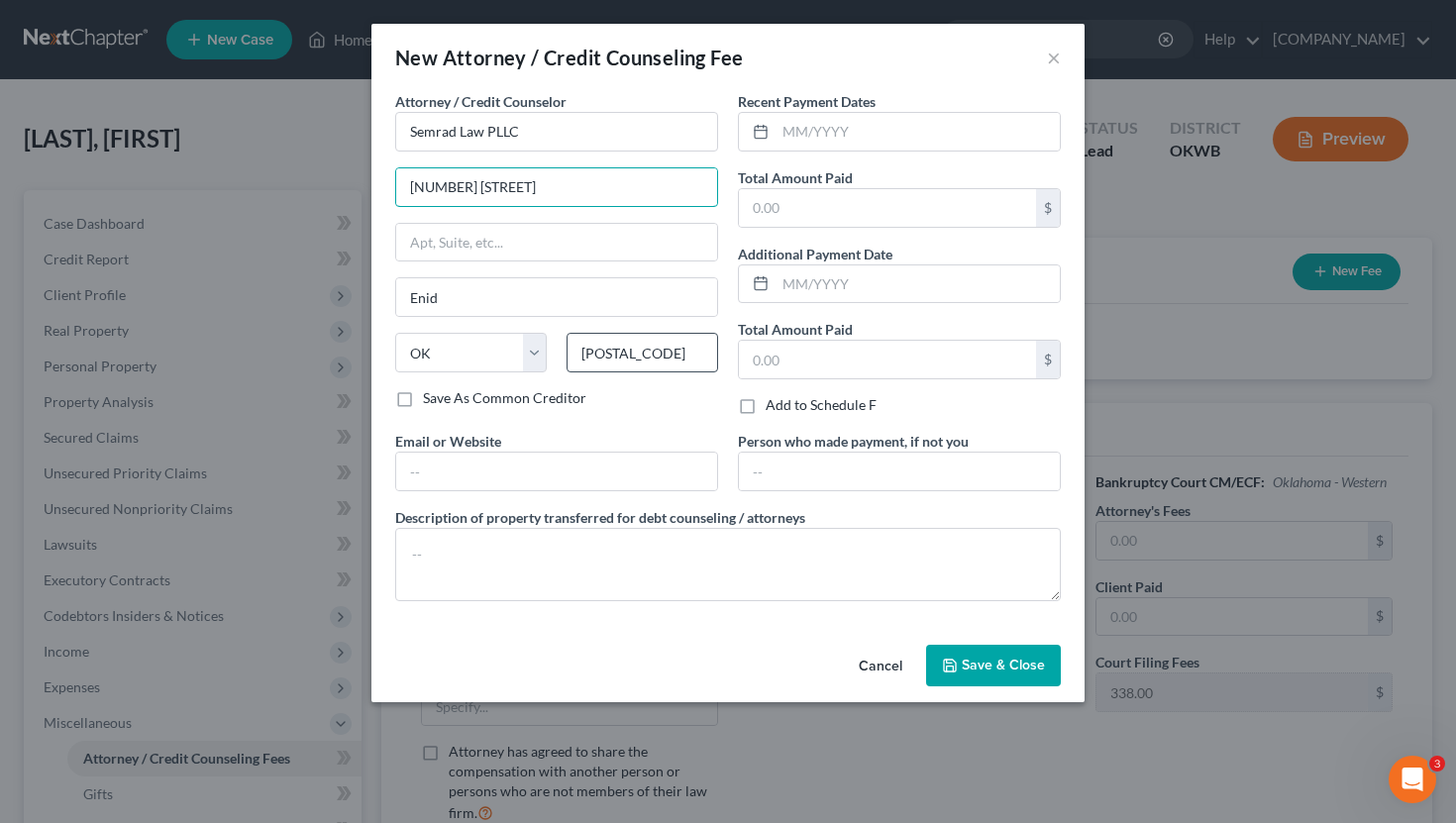 type on "[NUMBER] [STREET]" 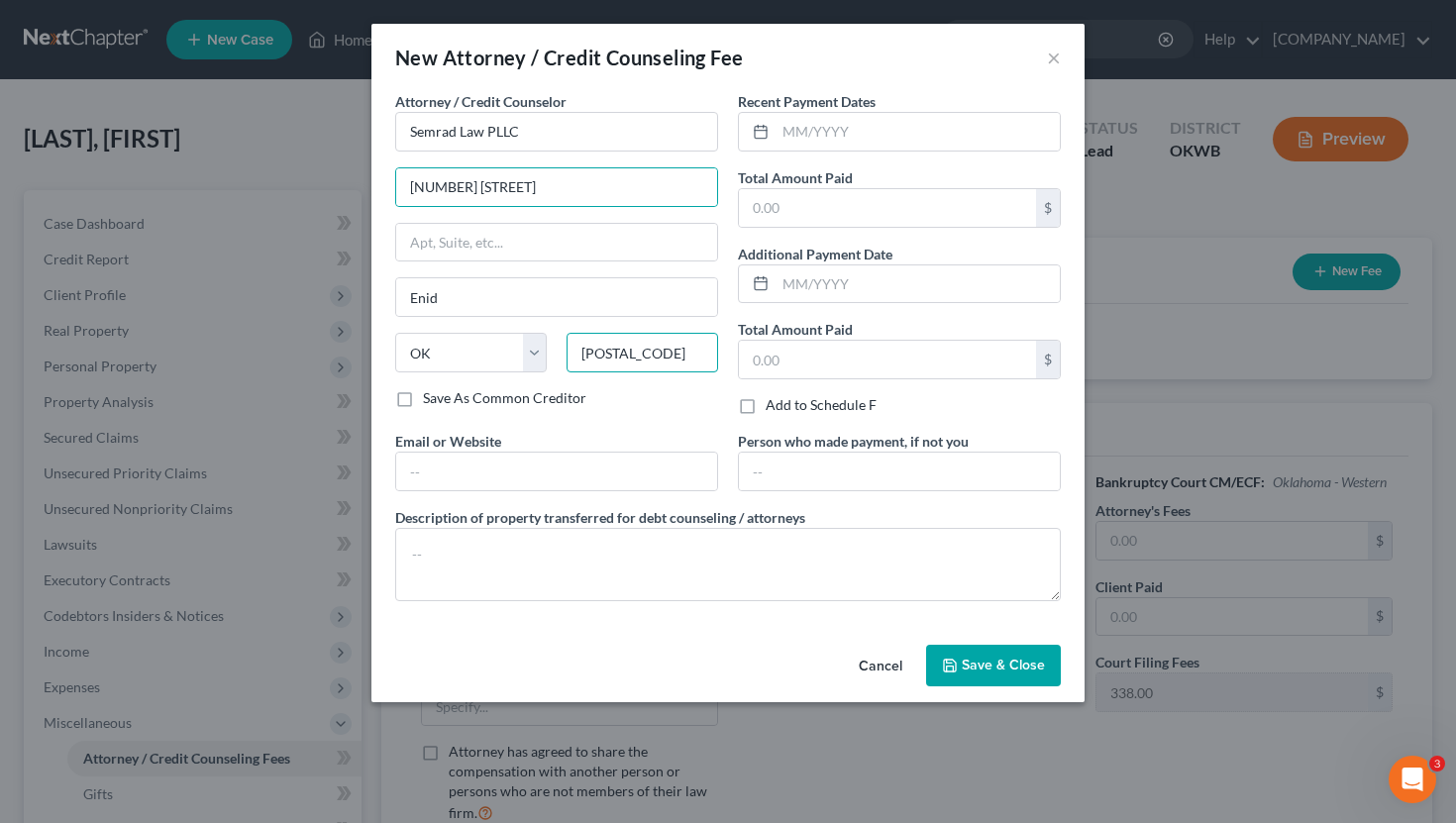 click on "[POSTAL_CODE]" at bounding box center [642, 353] 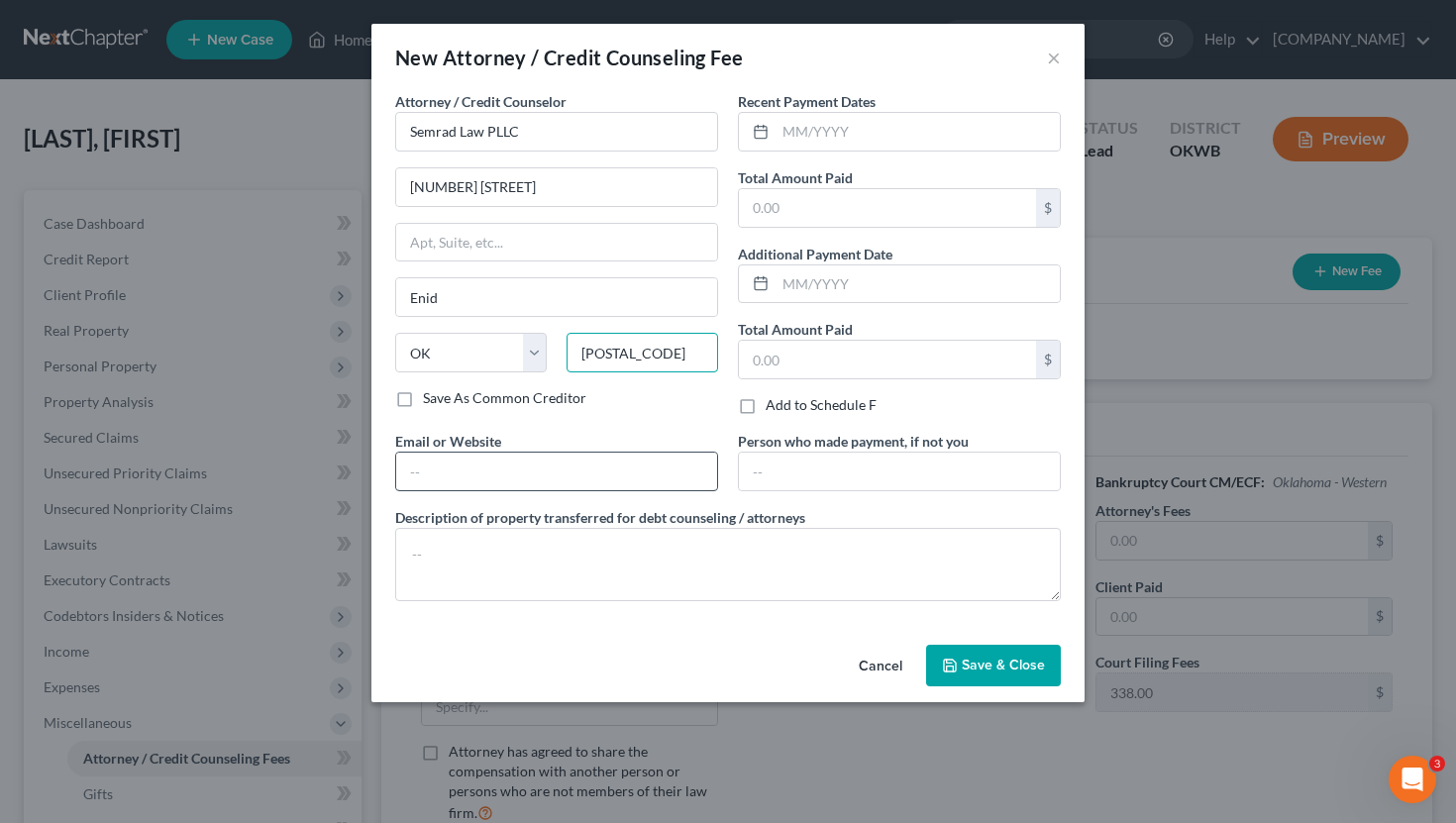 type on "[POSTAL_CODE]" 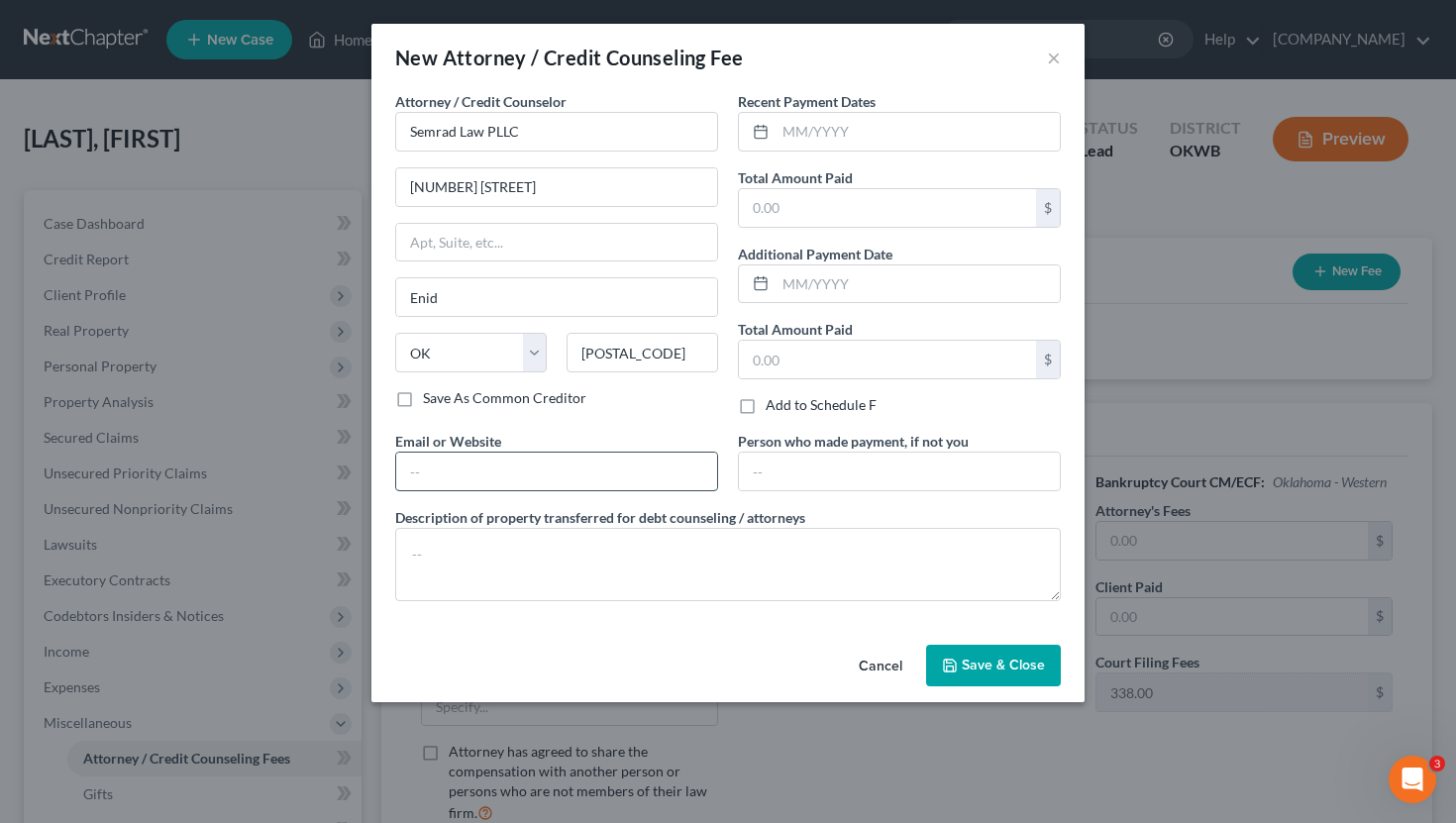 click at bounding box center (557, 471) 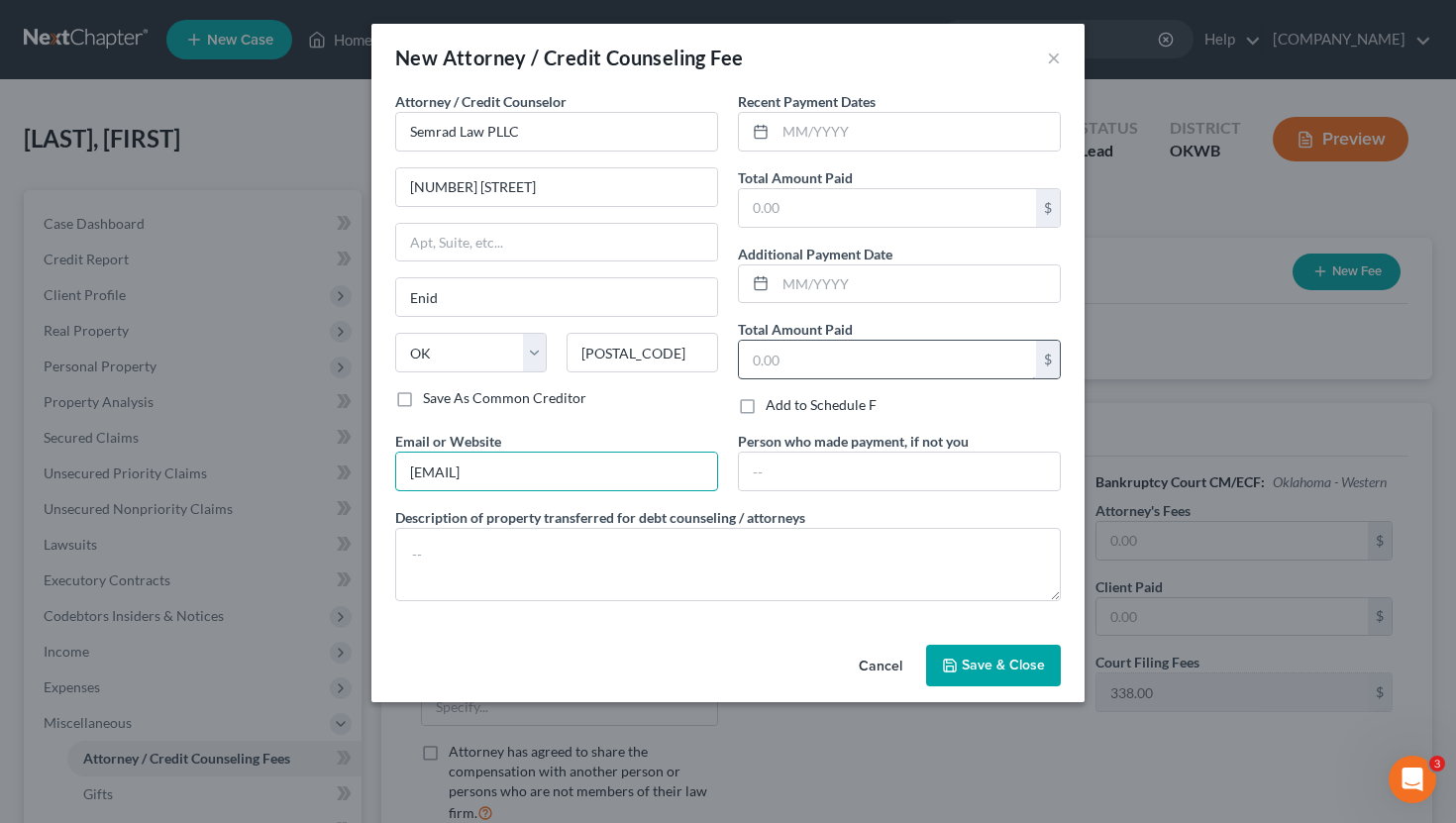 type on "[EMAIL]" 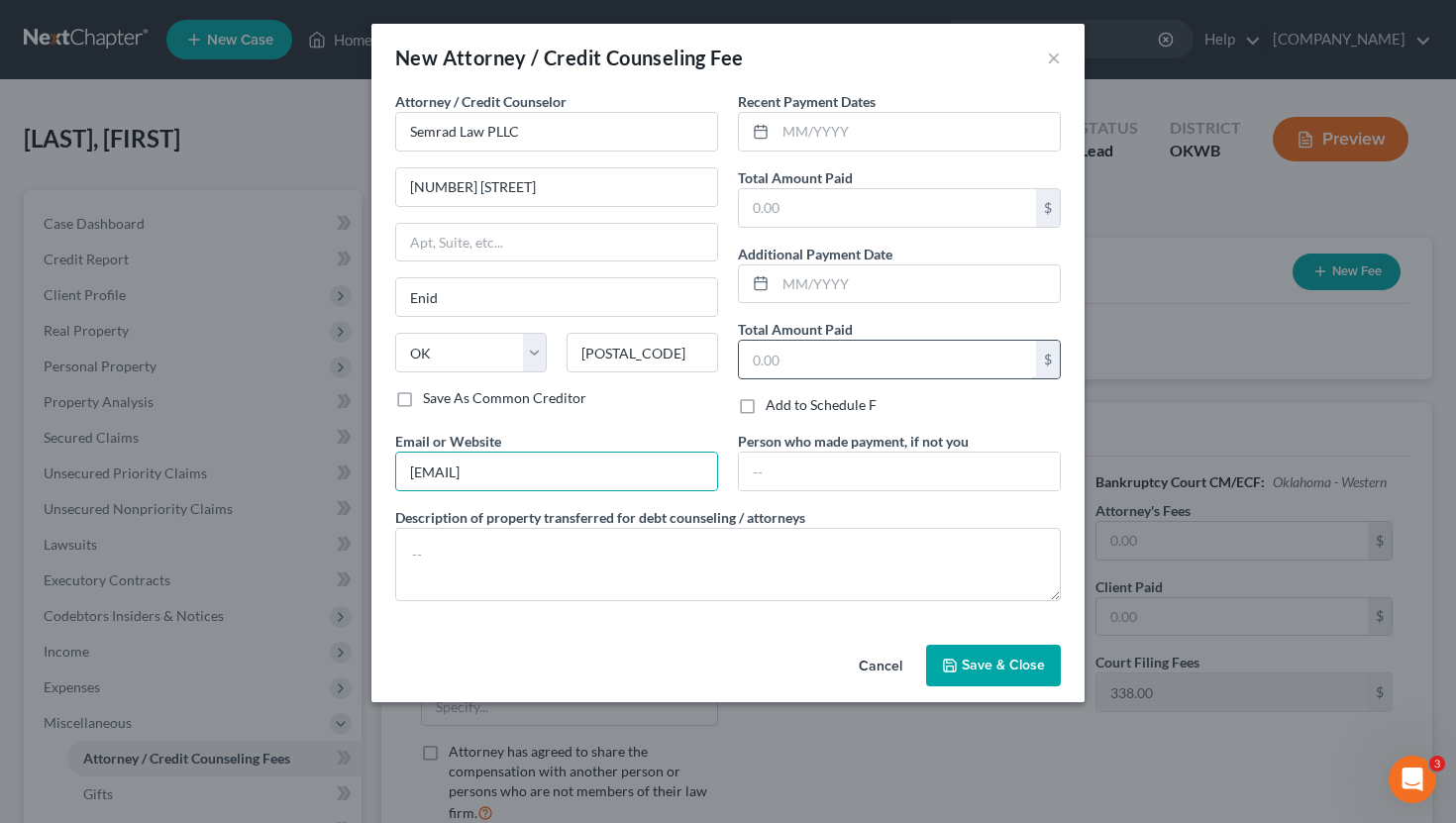 click at bounding box center [887, 360] 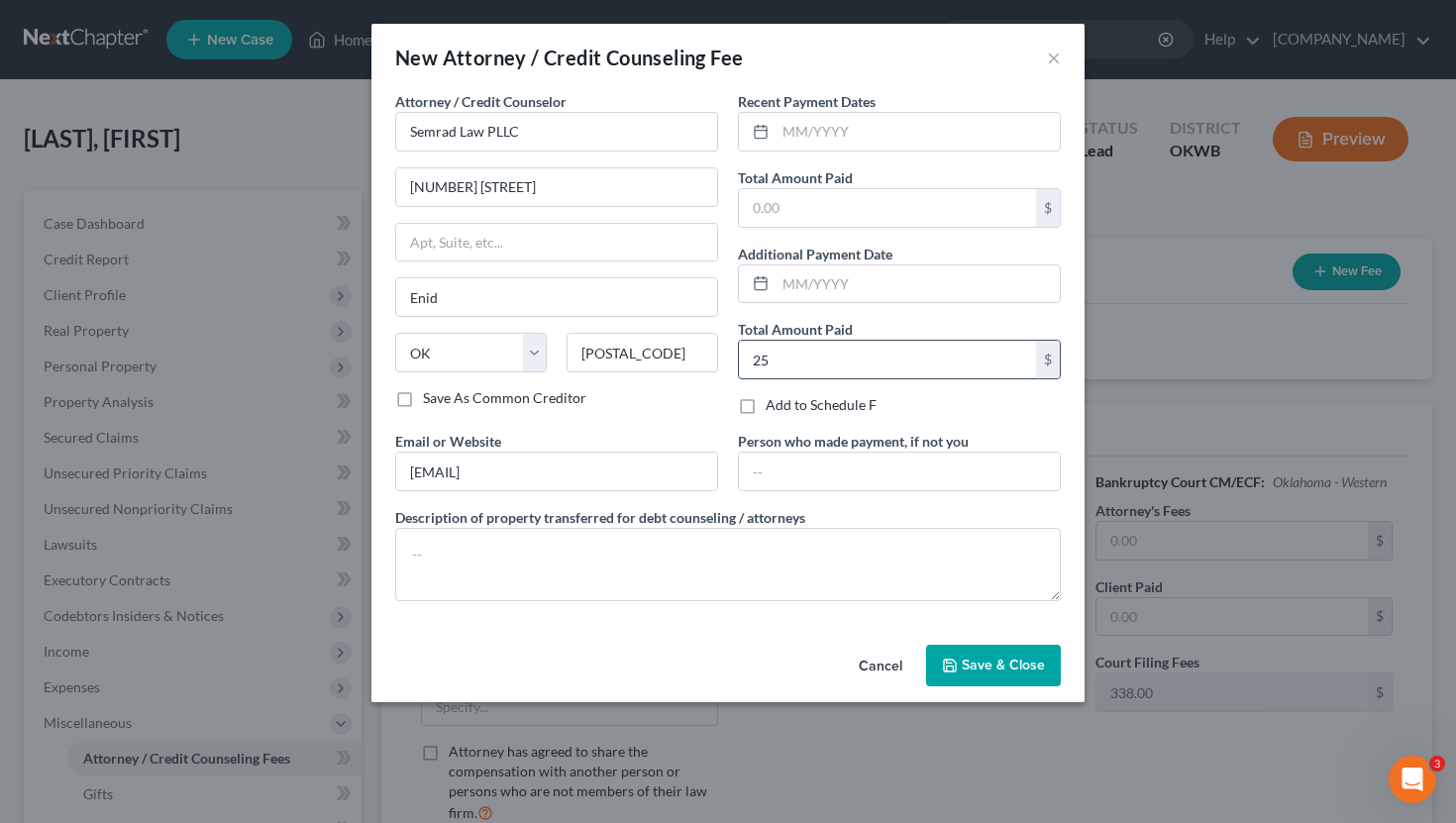 type on "2" 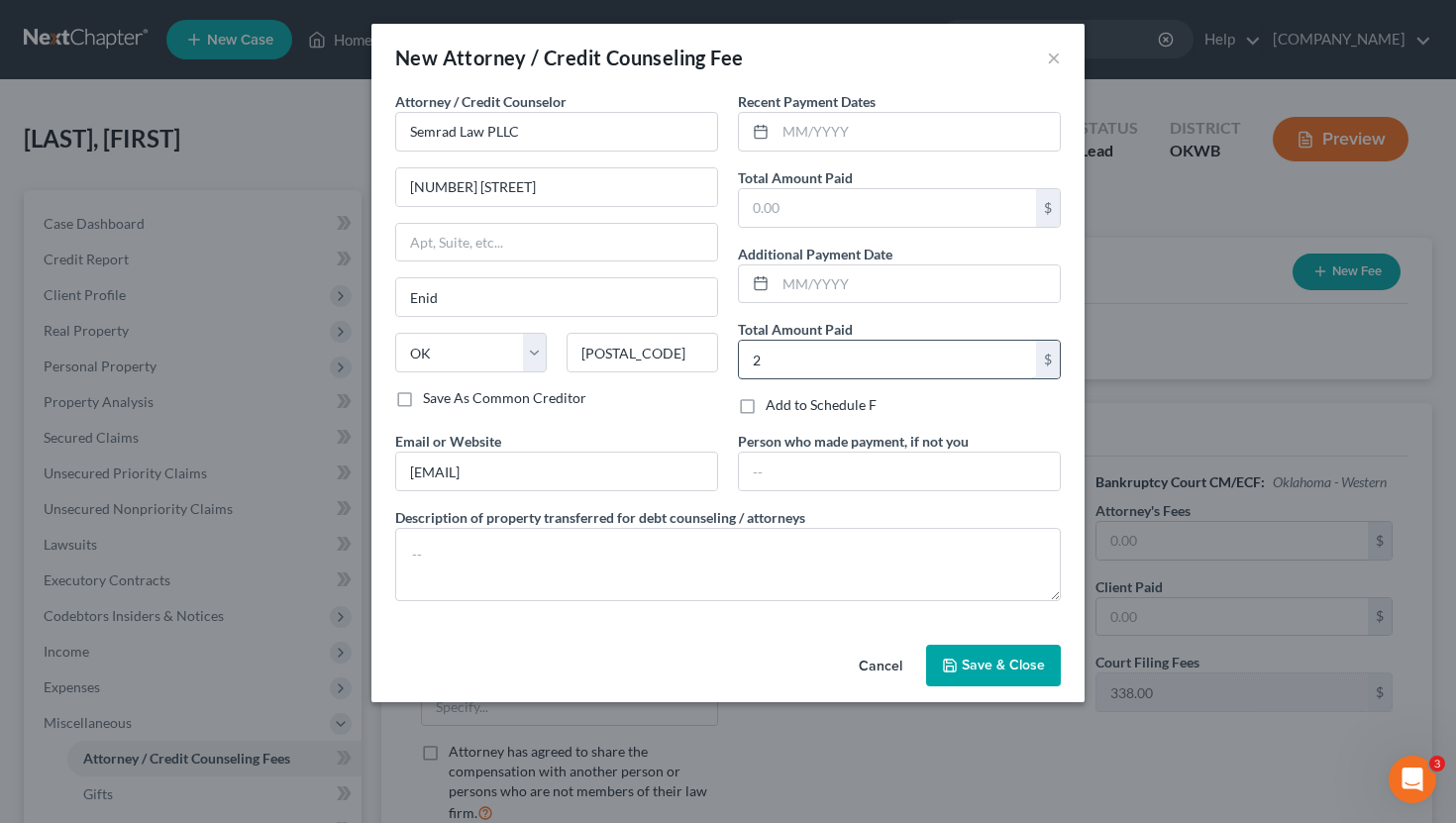 type 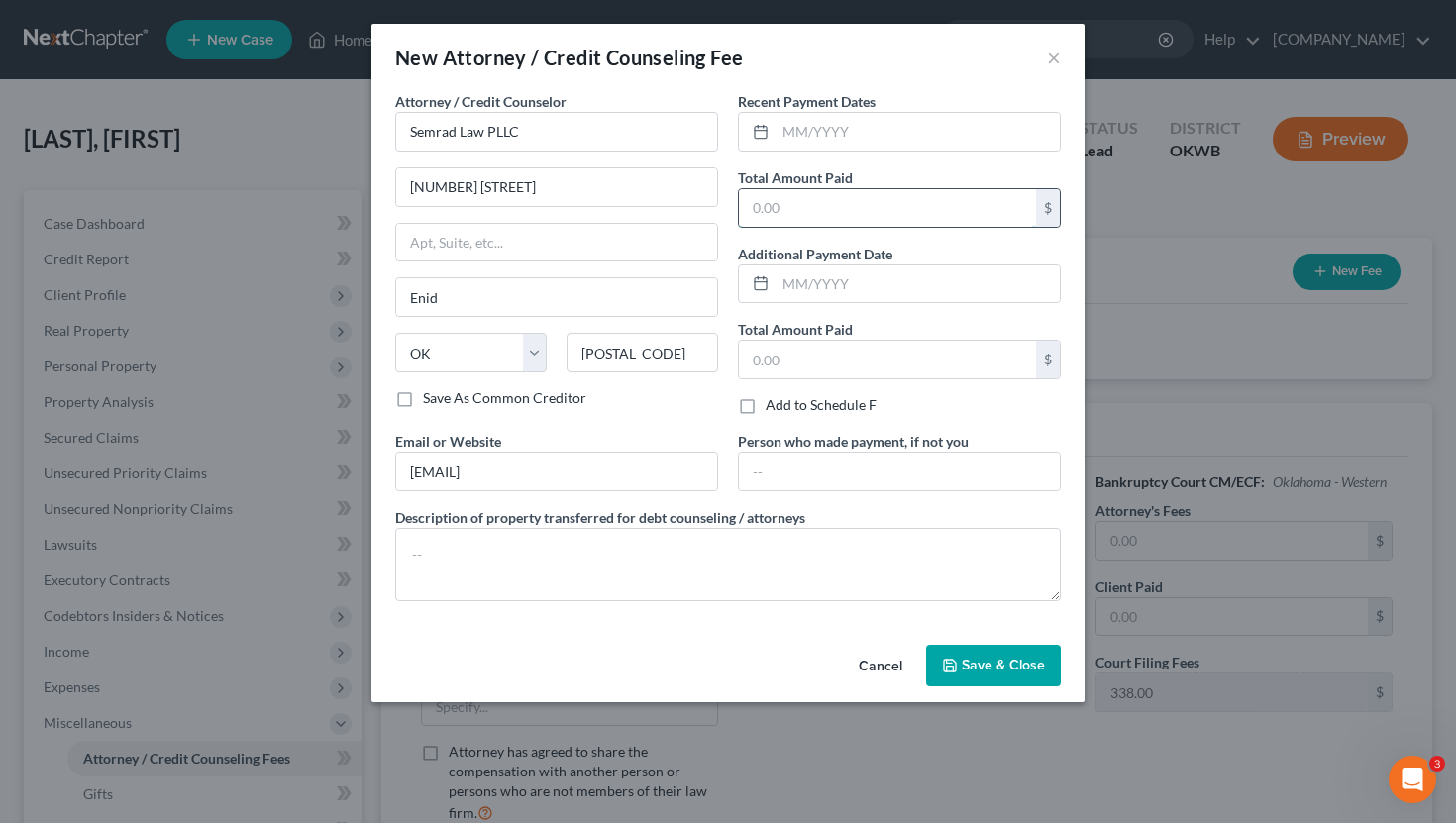 click at bounding box center [887, 208] 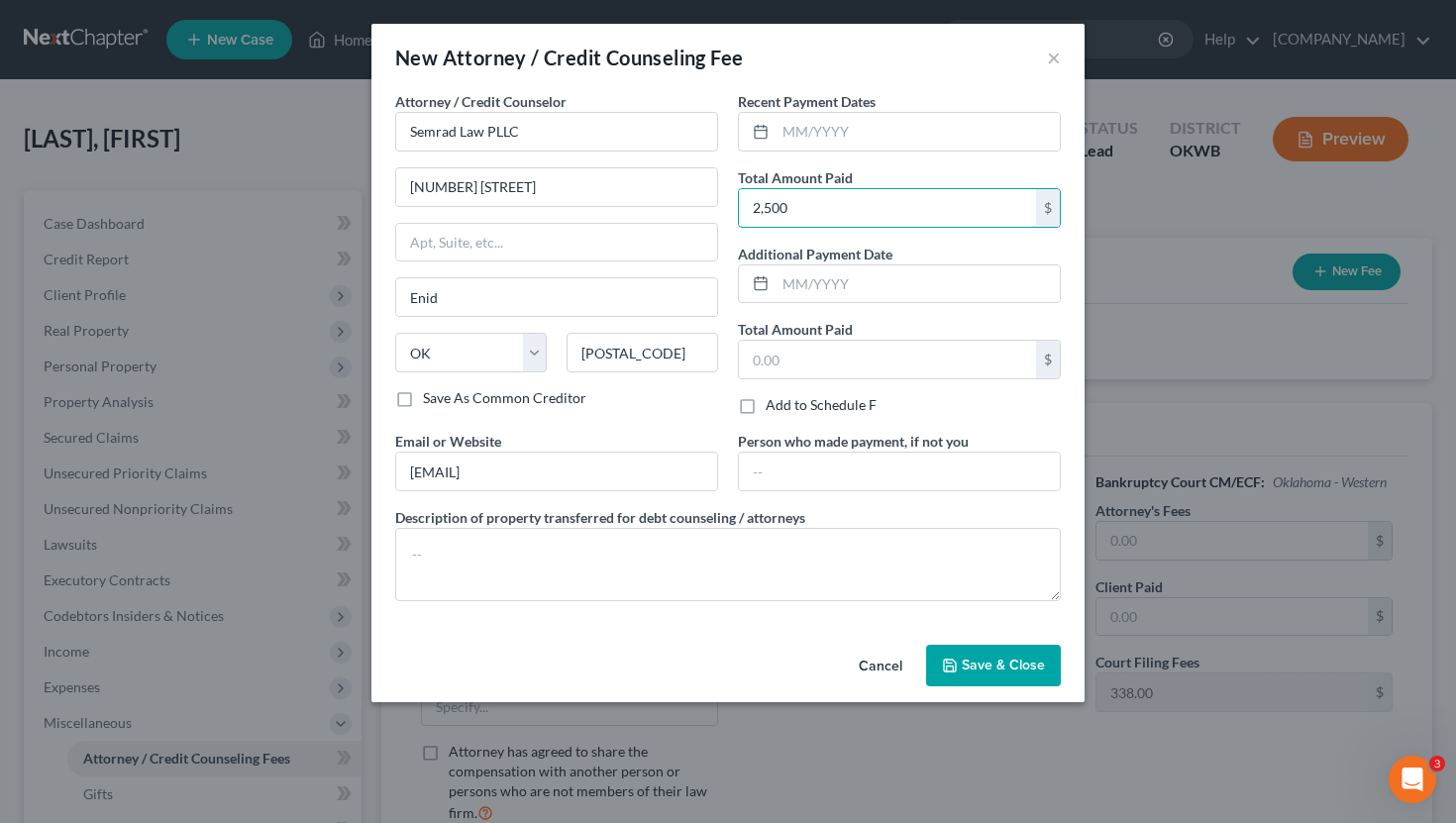 type on "2,500" 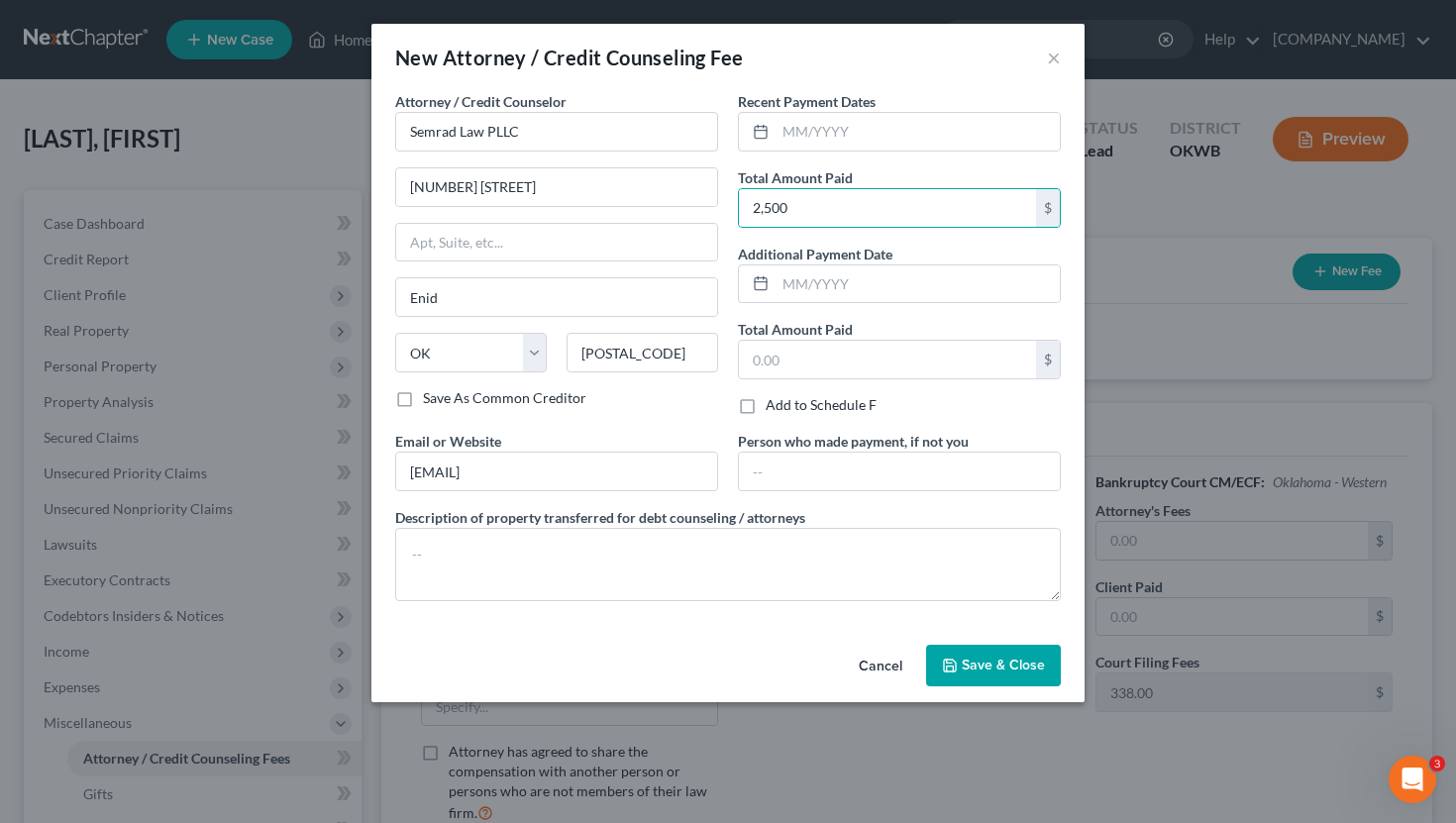 click on "Save & Close" at bounding box center [1003, 665] 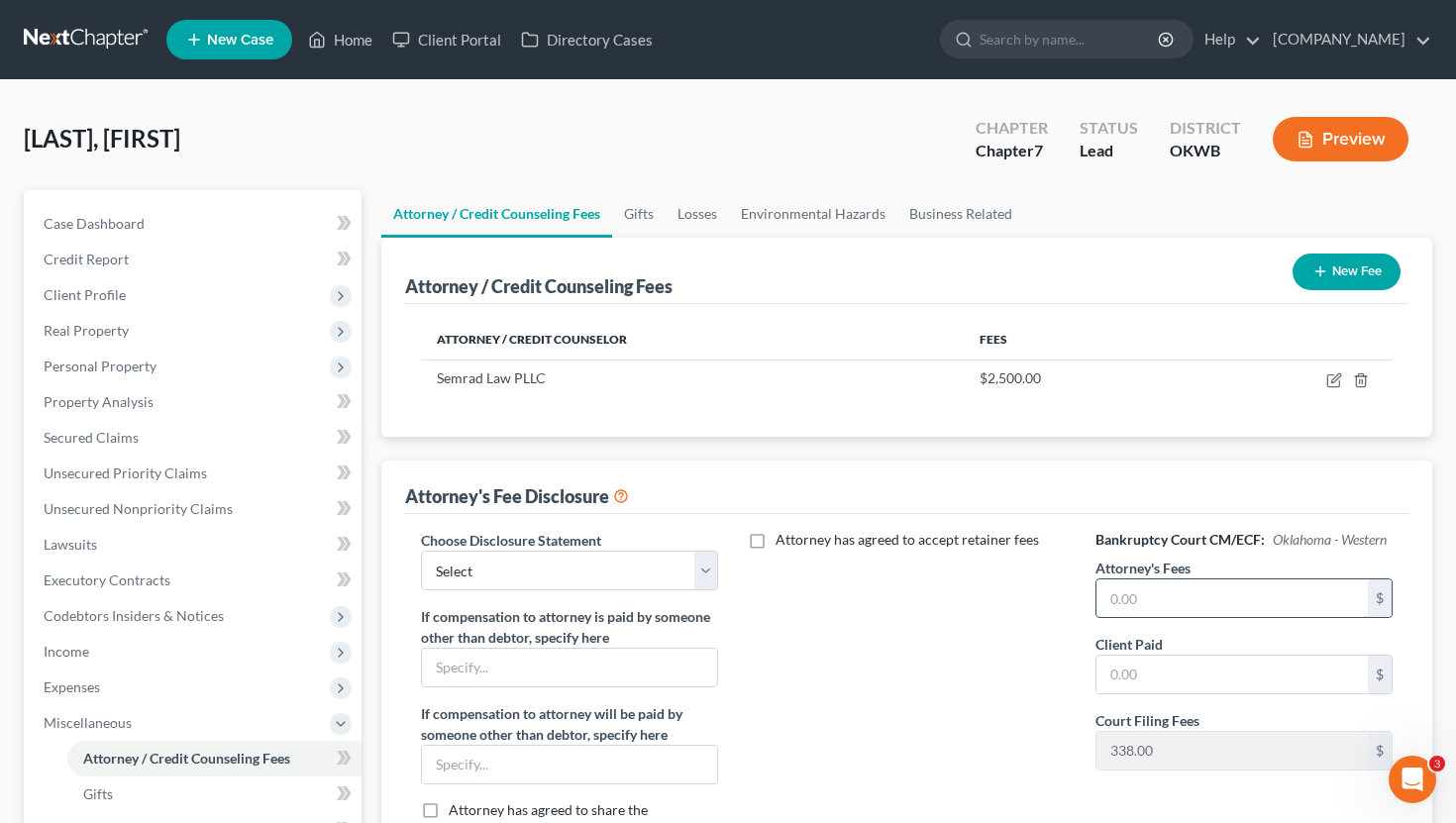 click at bounding box center (1232, 598) 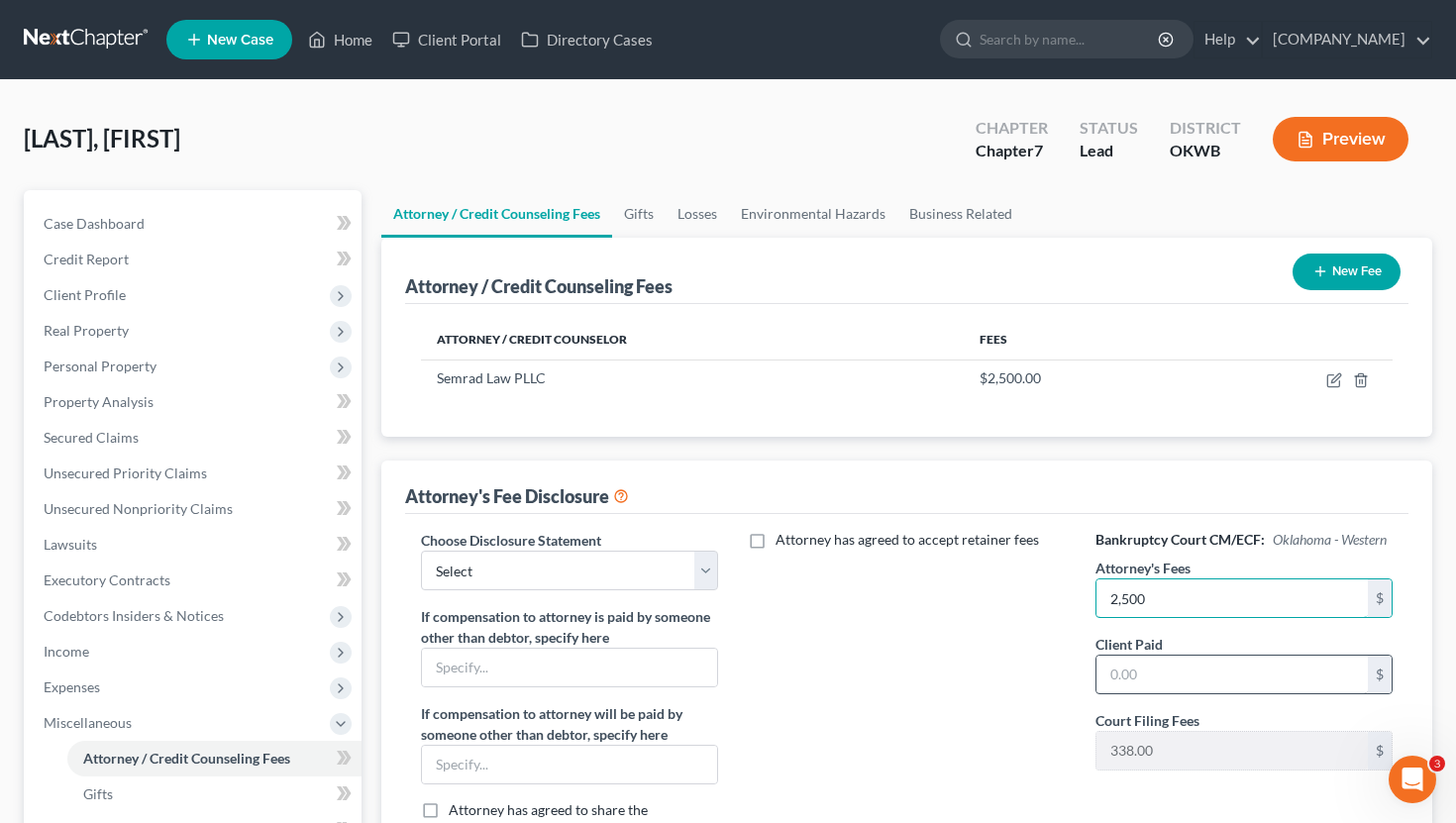 type on "2,500" 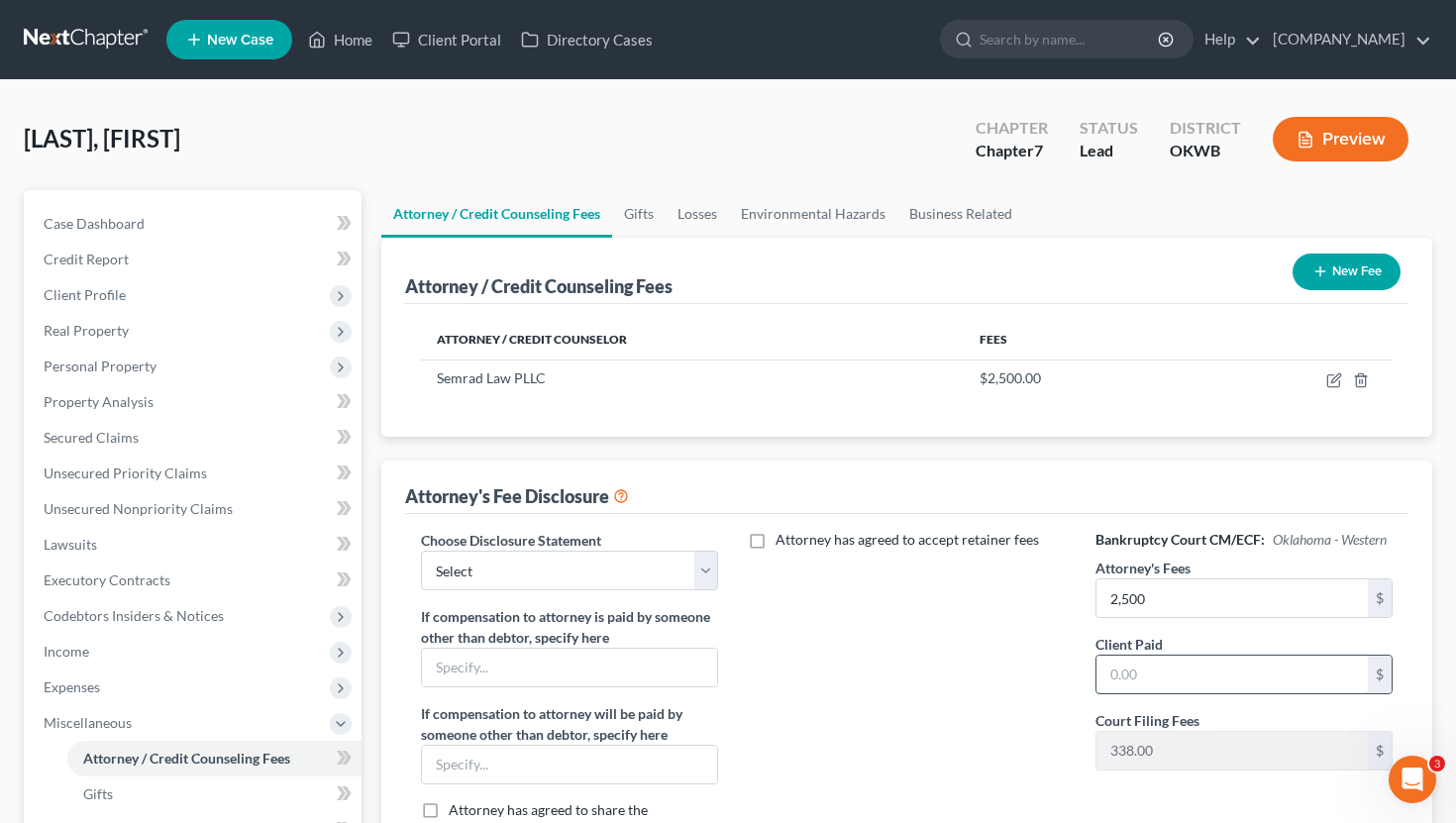 click at bounding box center (1232, 674) 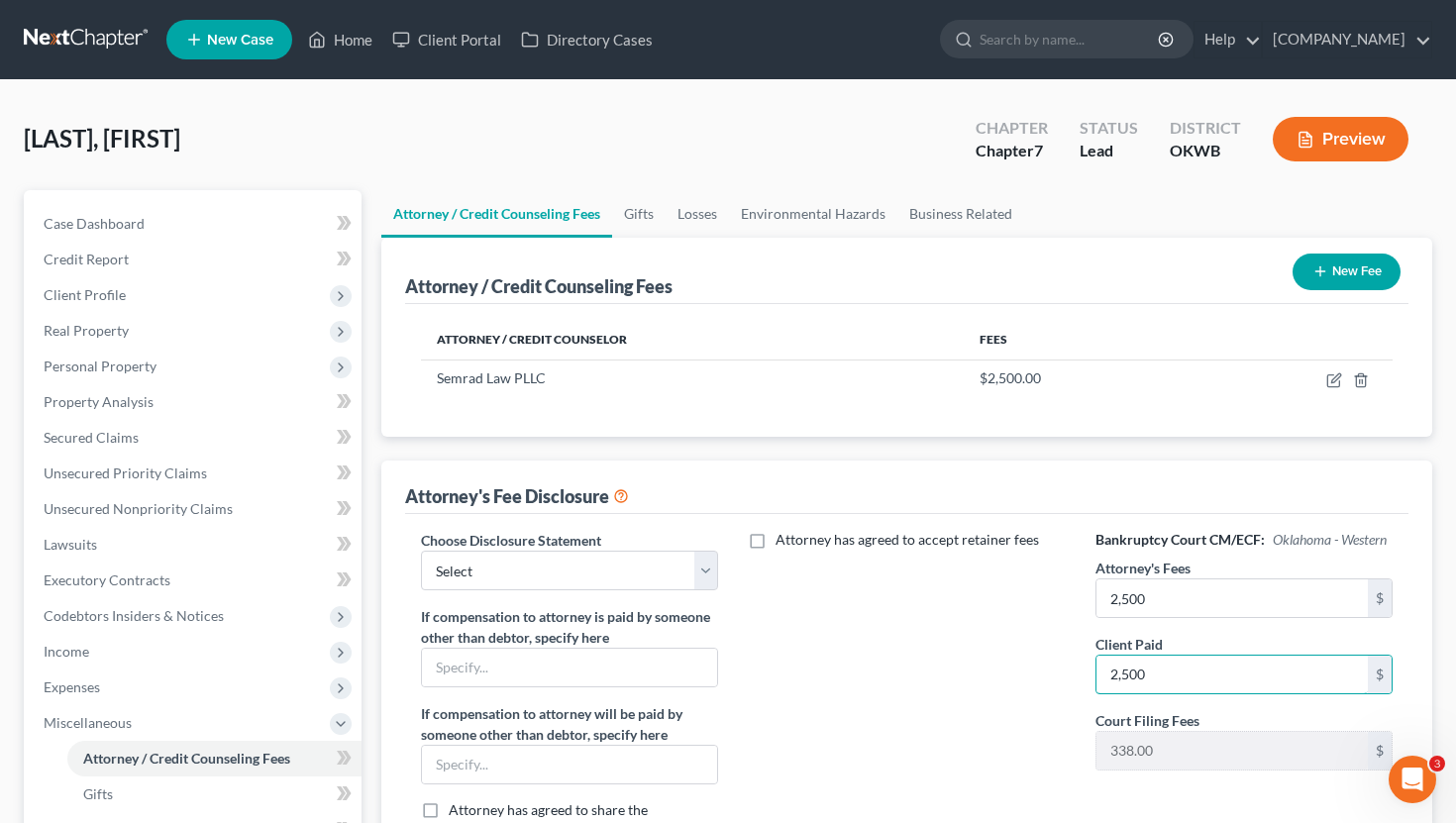 type on "2,500" 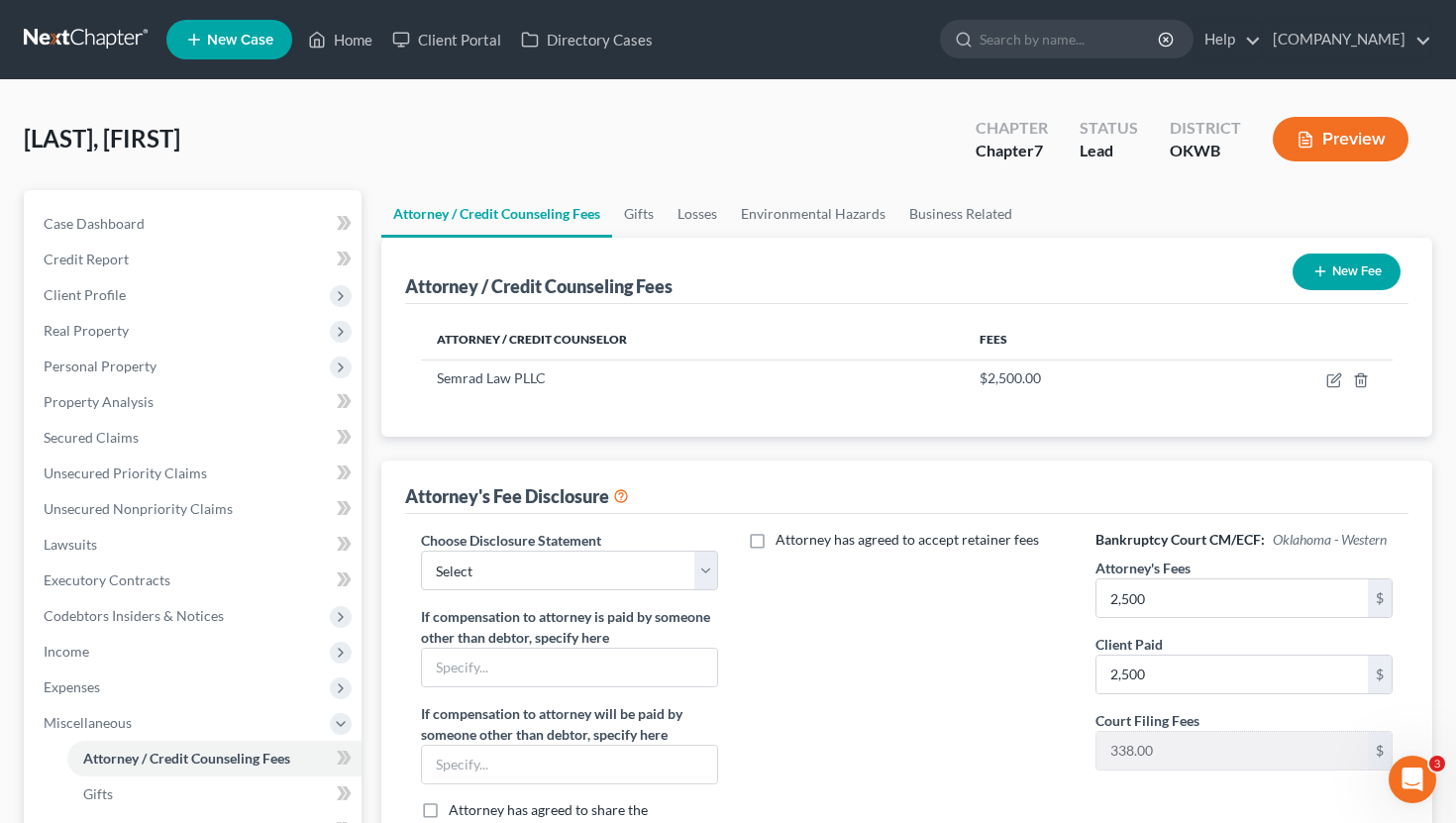 click on "Attorney has agreed to accept retainer fees" at bounding box center (906, 713) 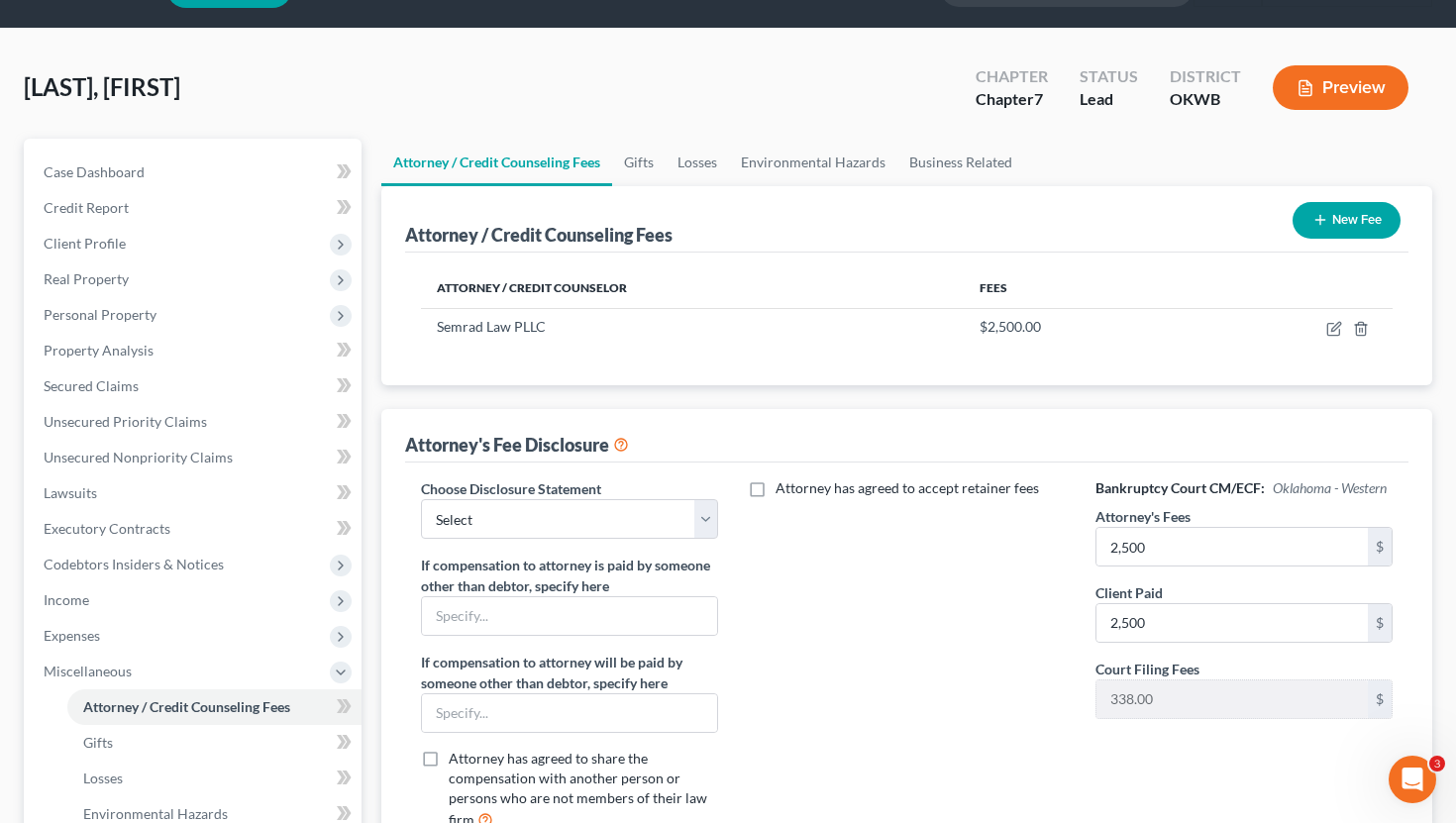 scroll, scrollTop: 94, scrollLeft: 0, axis: vertical 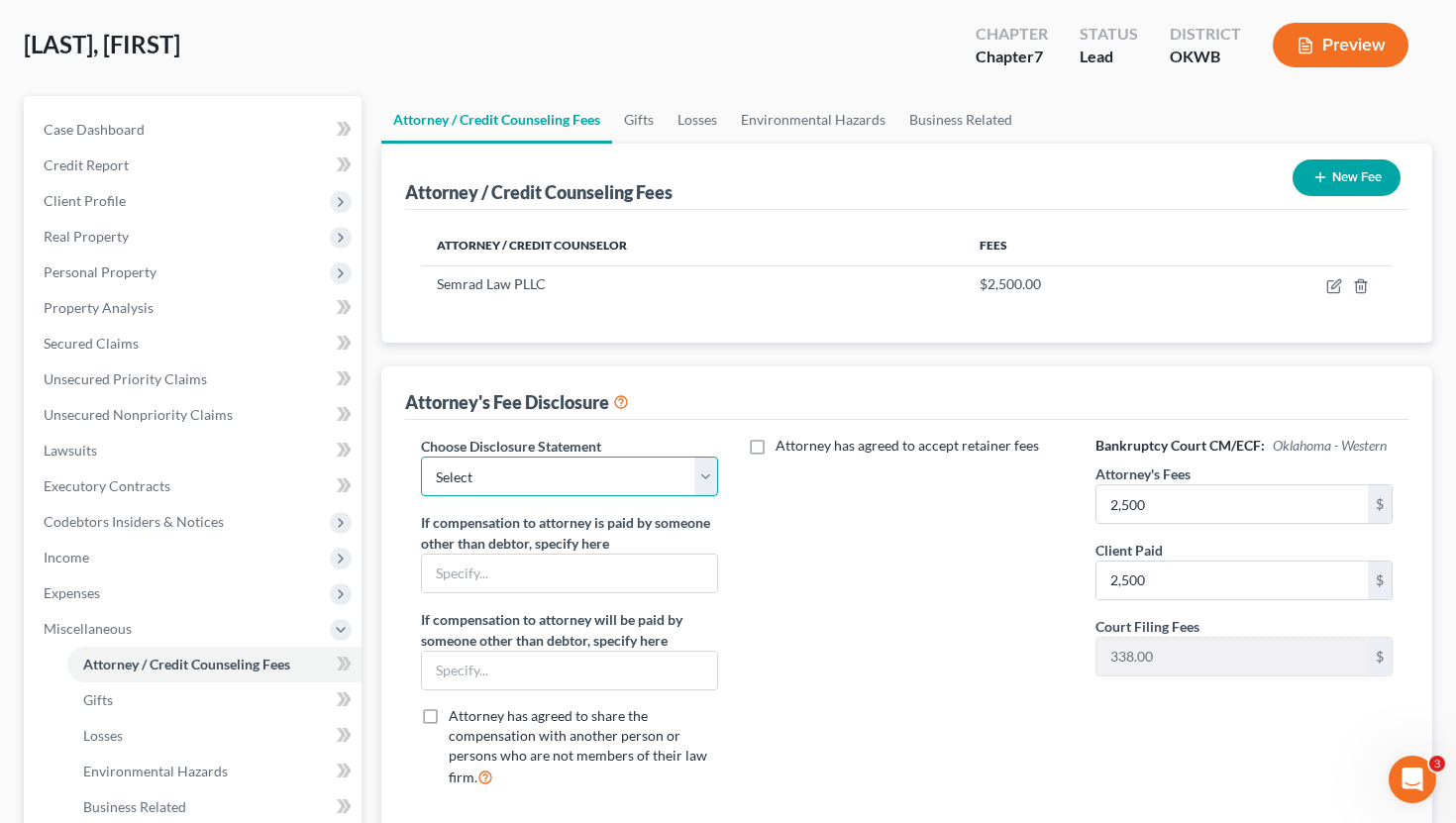 click on "Select Disclosure" at bounding box center (570, 476) 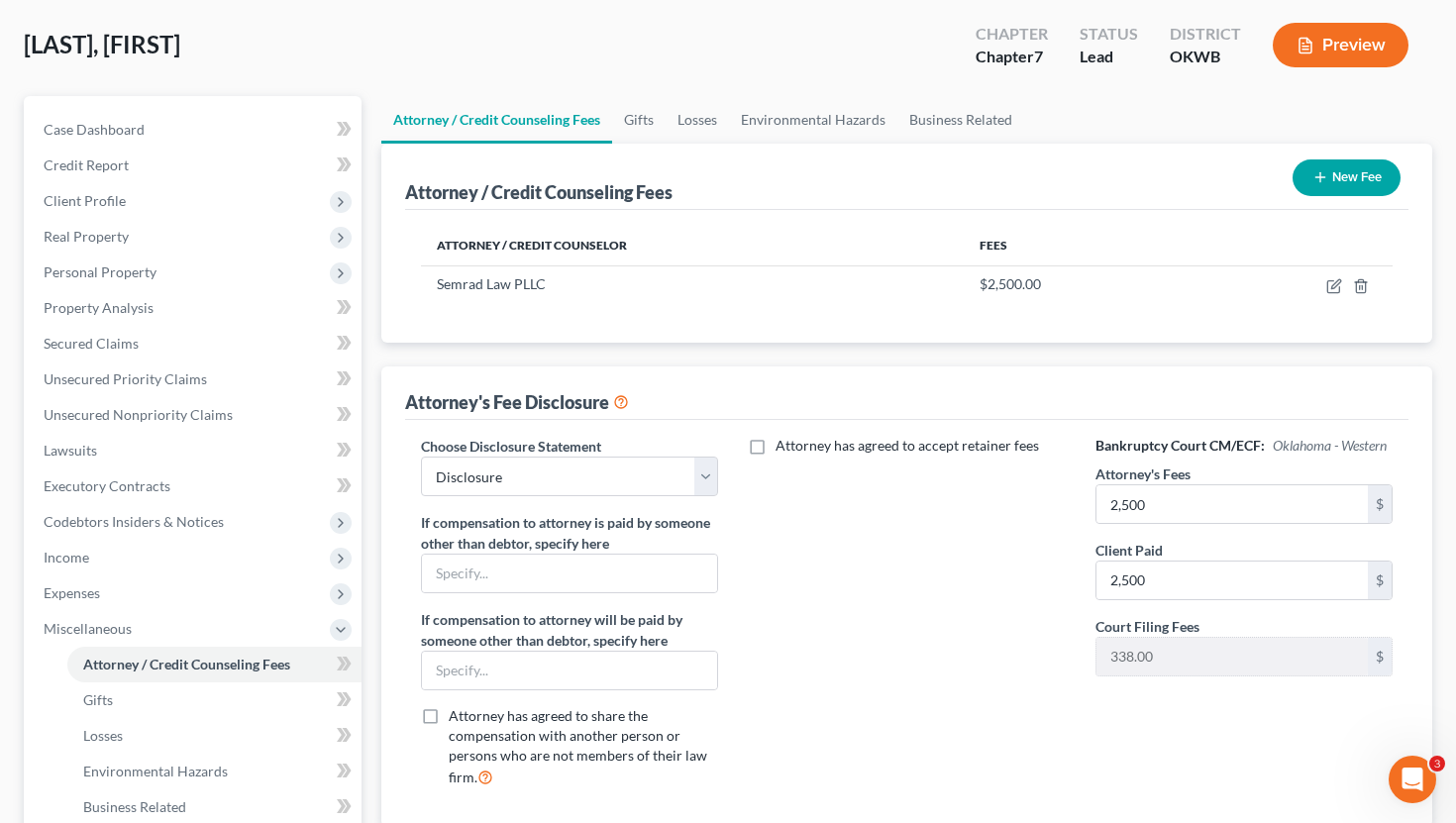 click on "Attorney has agreed to accept retainer fees" at bounding box center (906, 619) 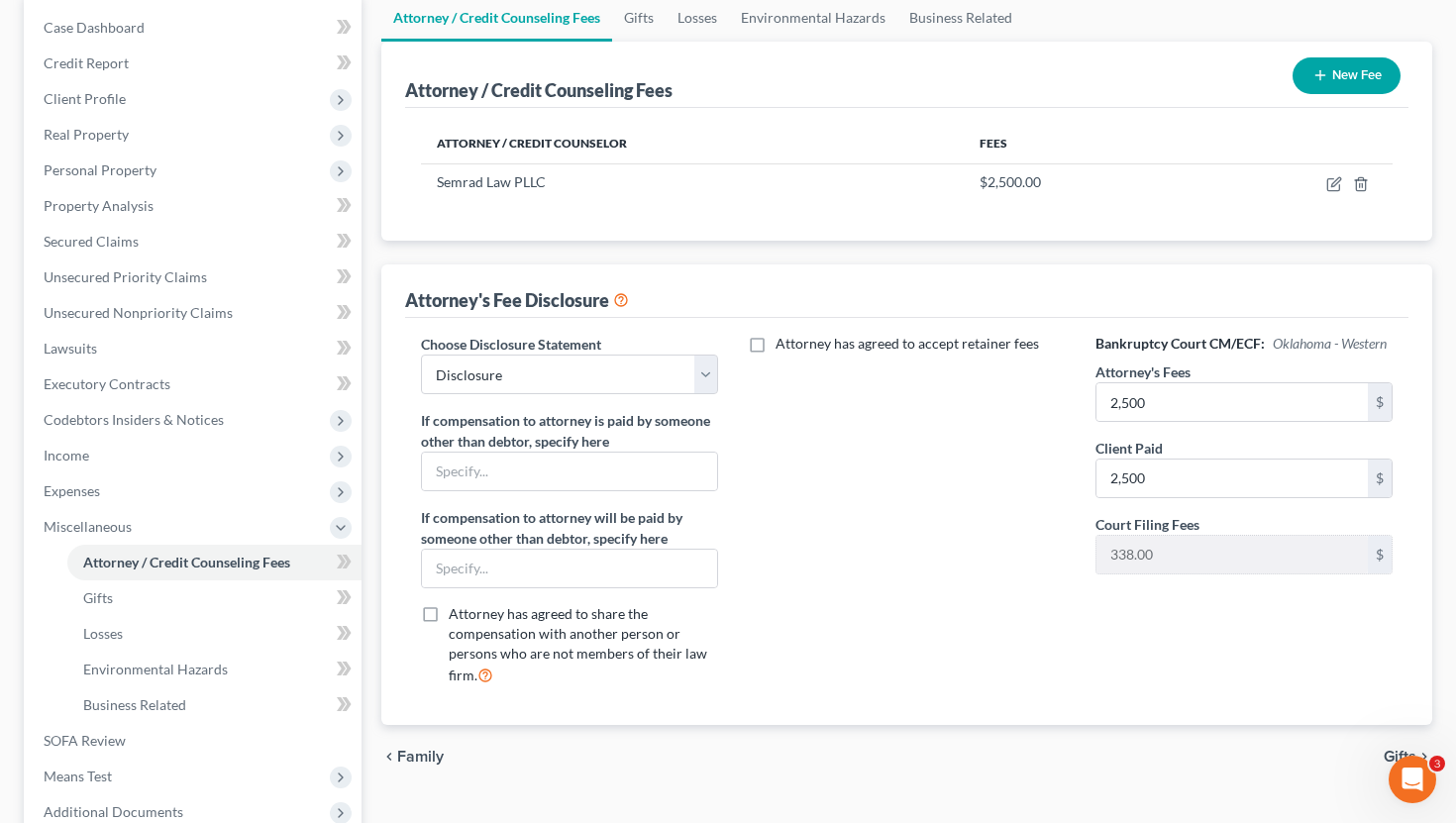 scroll, scrollTop: 319, scrollLeft: 0, axis: vertical 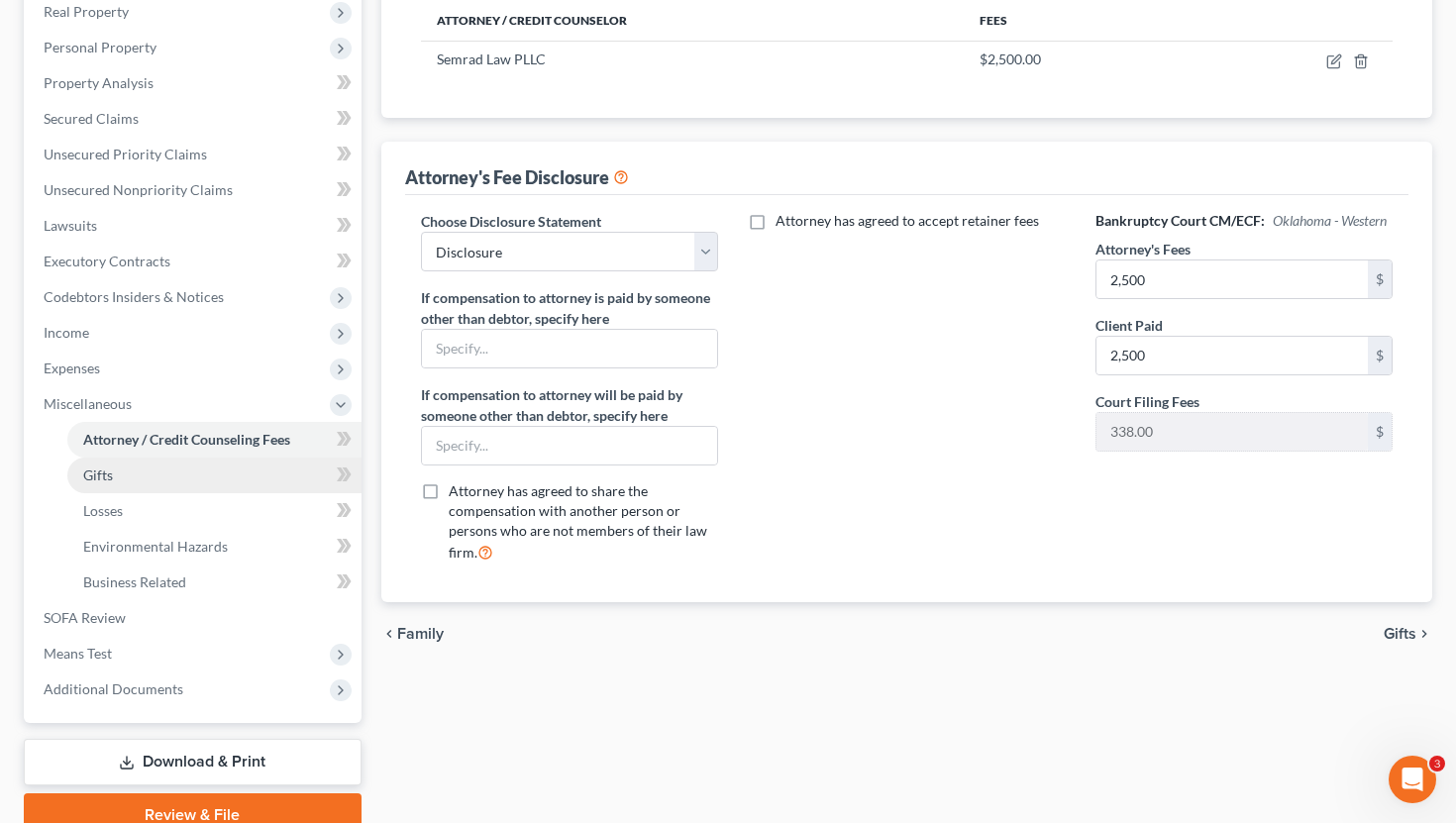 click on "Gifts" at bounding box center [214, 475] 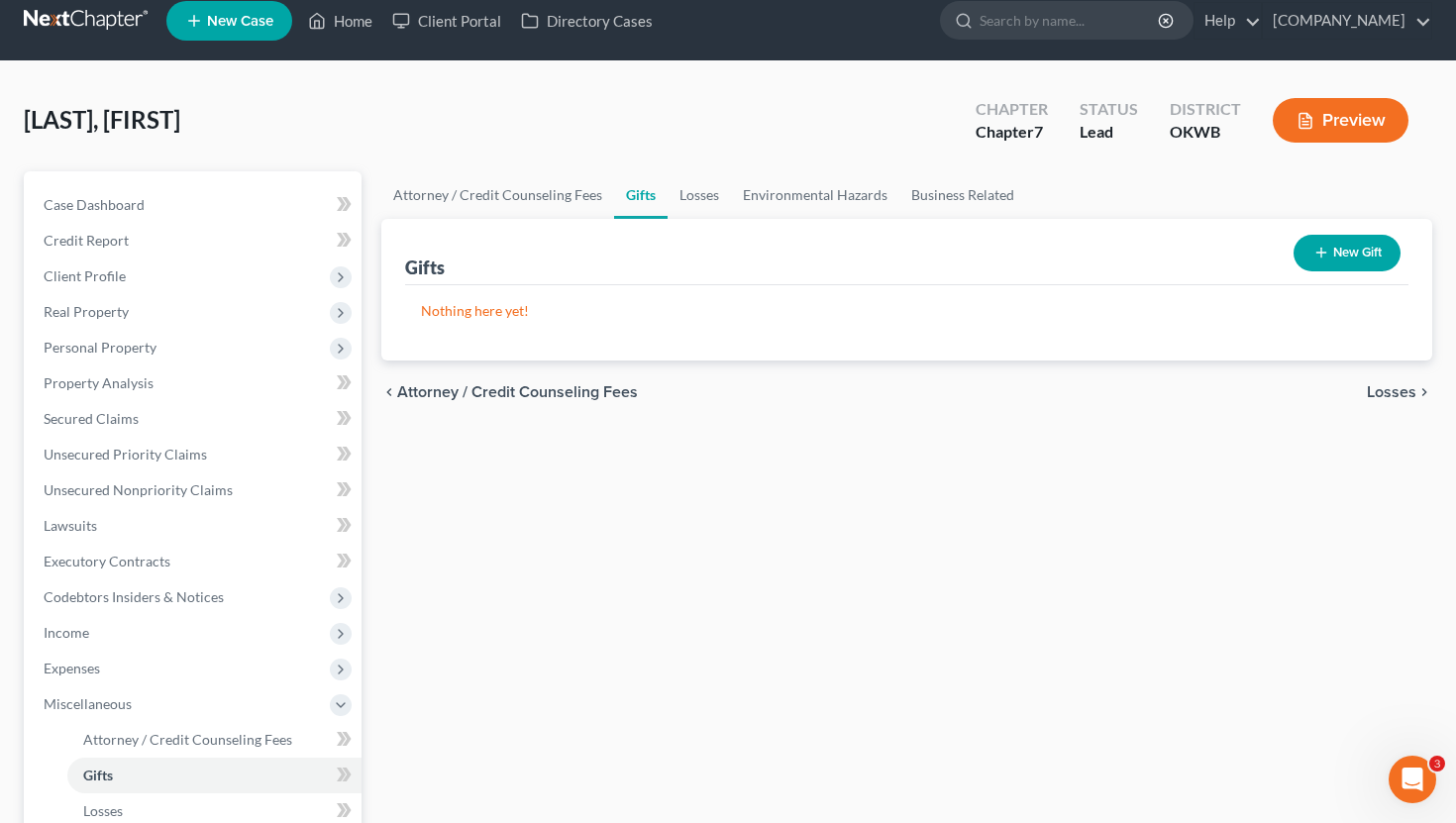 scroll, scrollTop: 0, scrollLeft: 0, axis: both 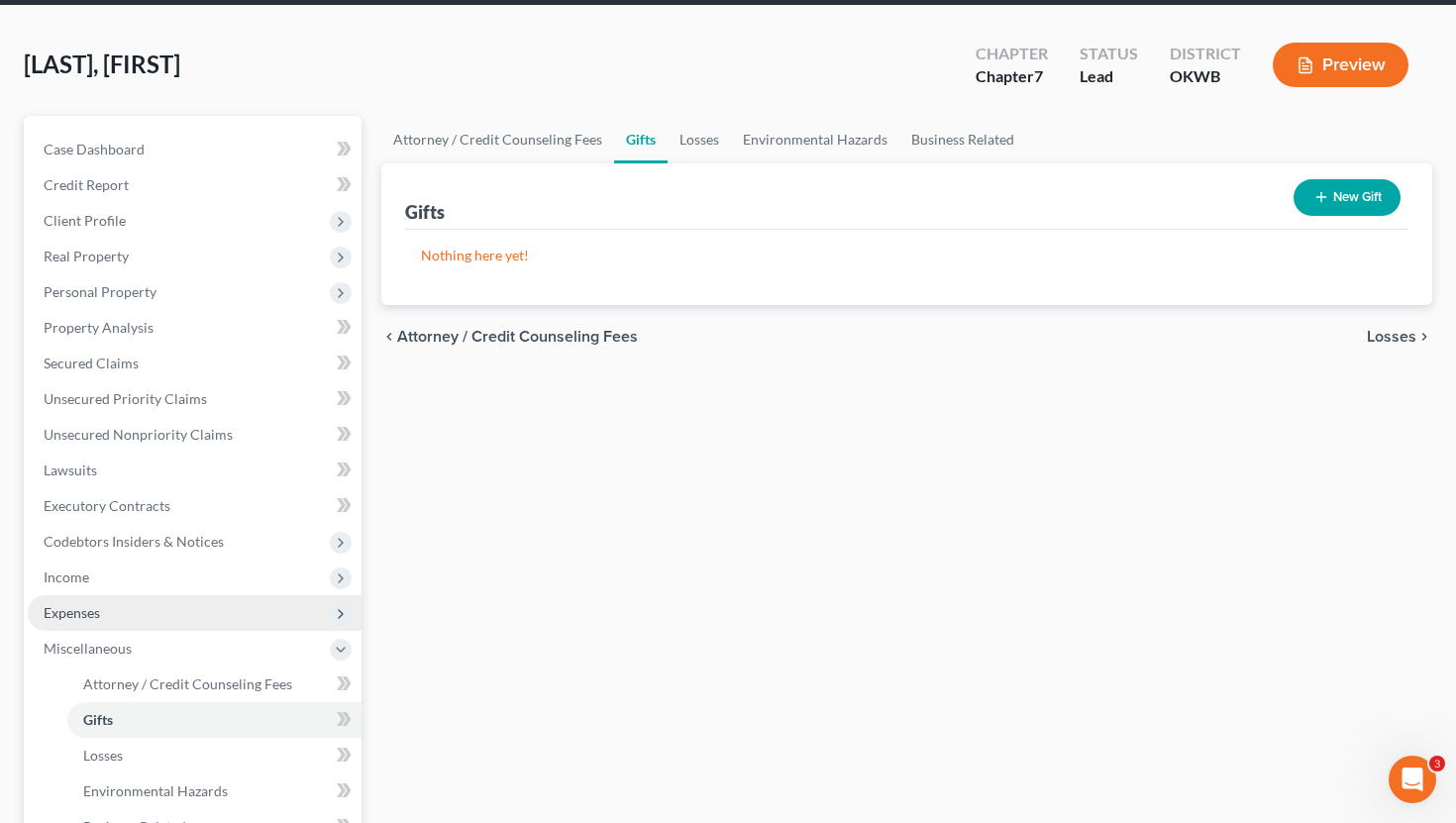 click on "Expenses" at bounding box center [194, 613] 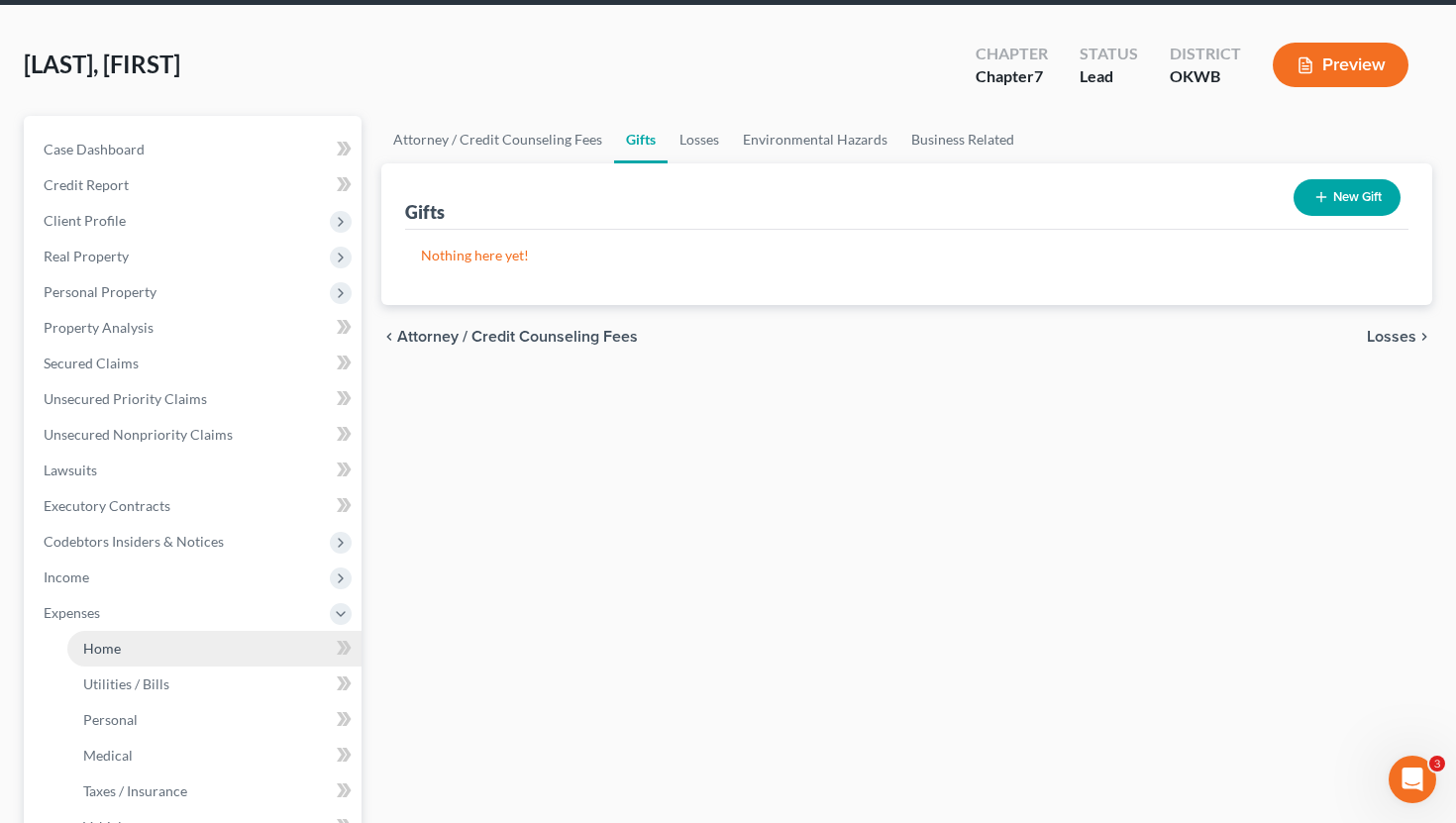 click on "Home" at bounding box center (214, 649) 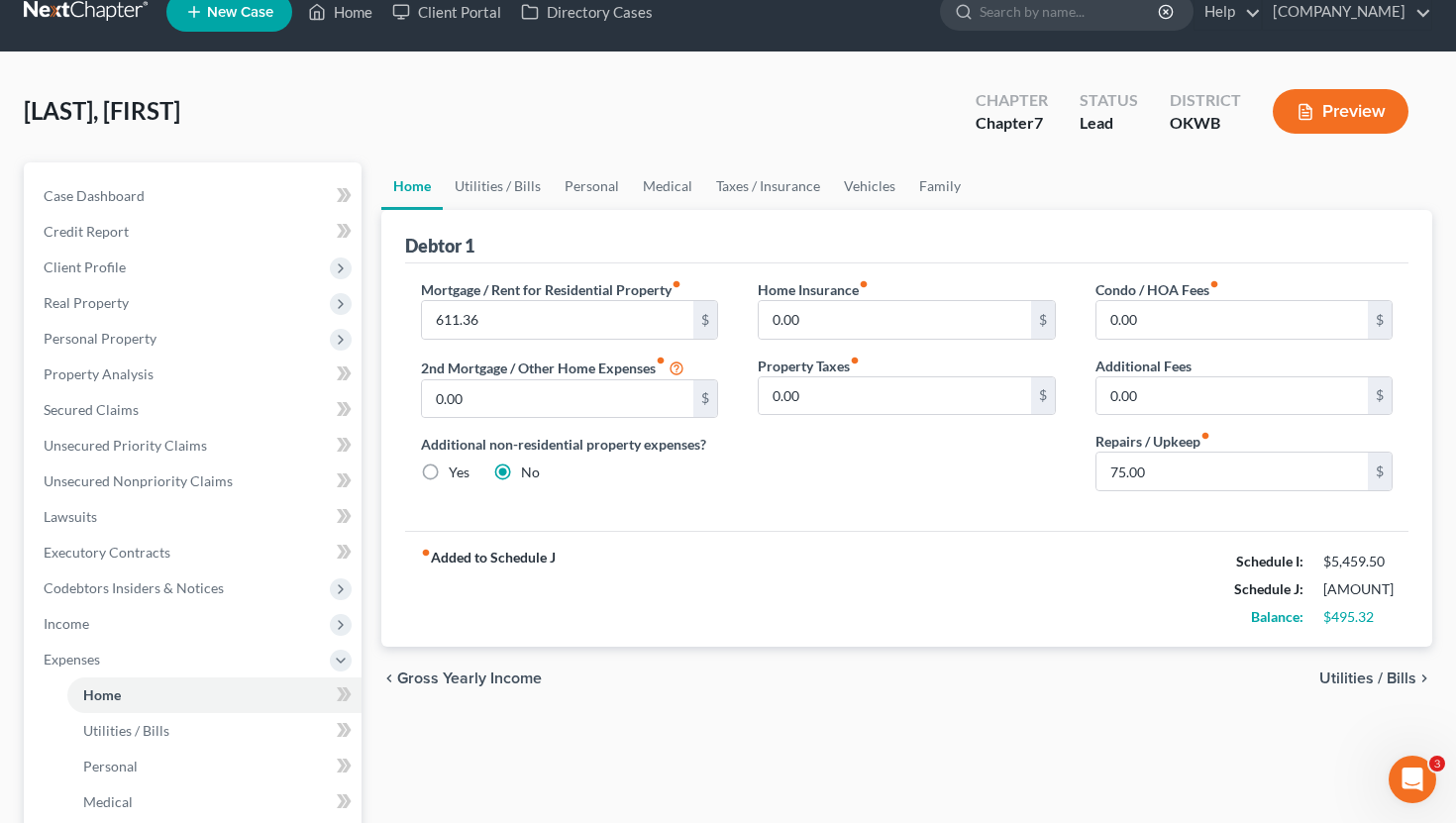 scroll, scrollTop: 0, scrollLeft: 0, axis: both 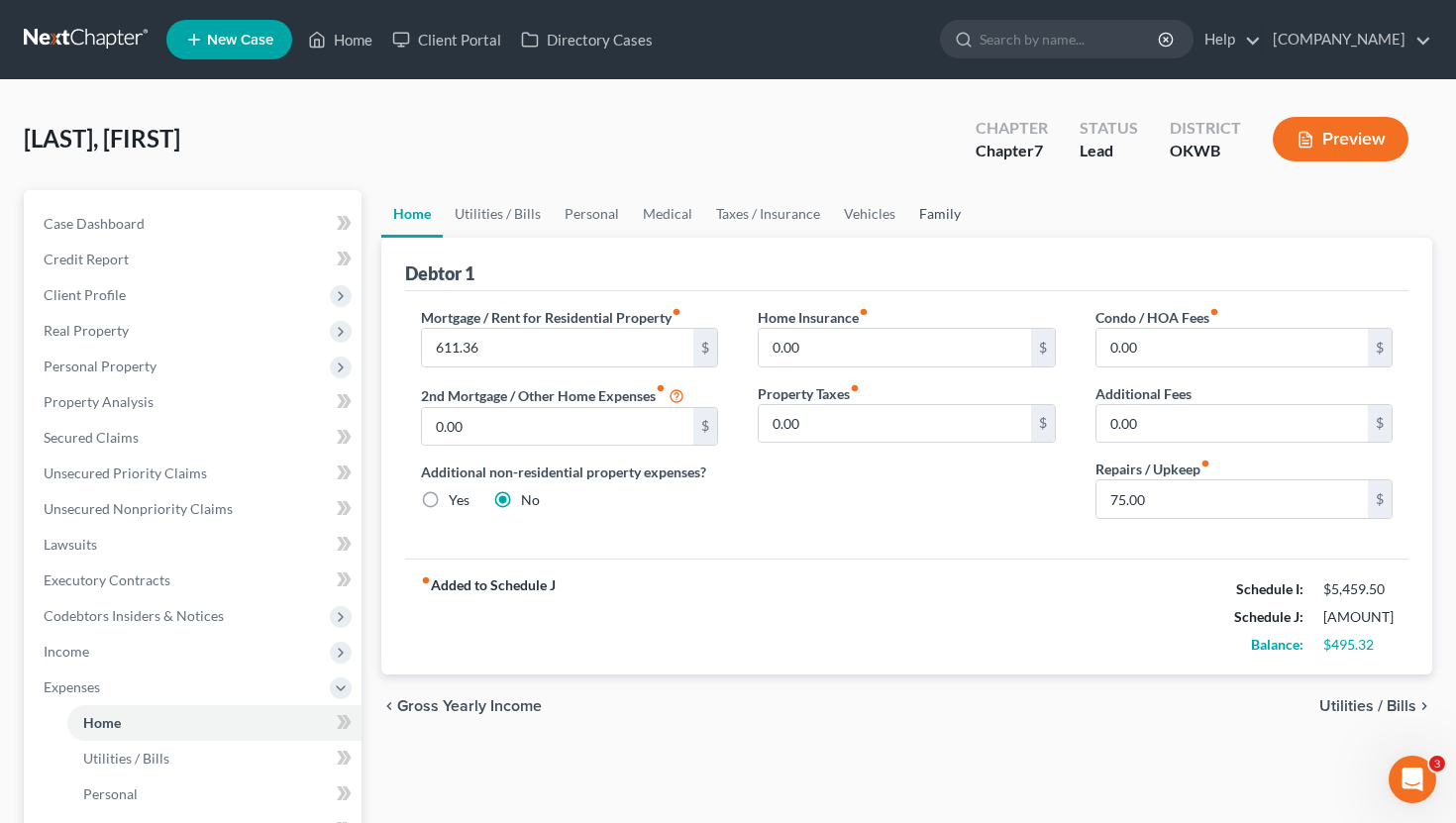 click on "Family" at bounding box center [940, 214] 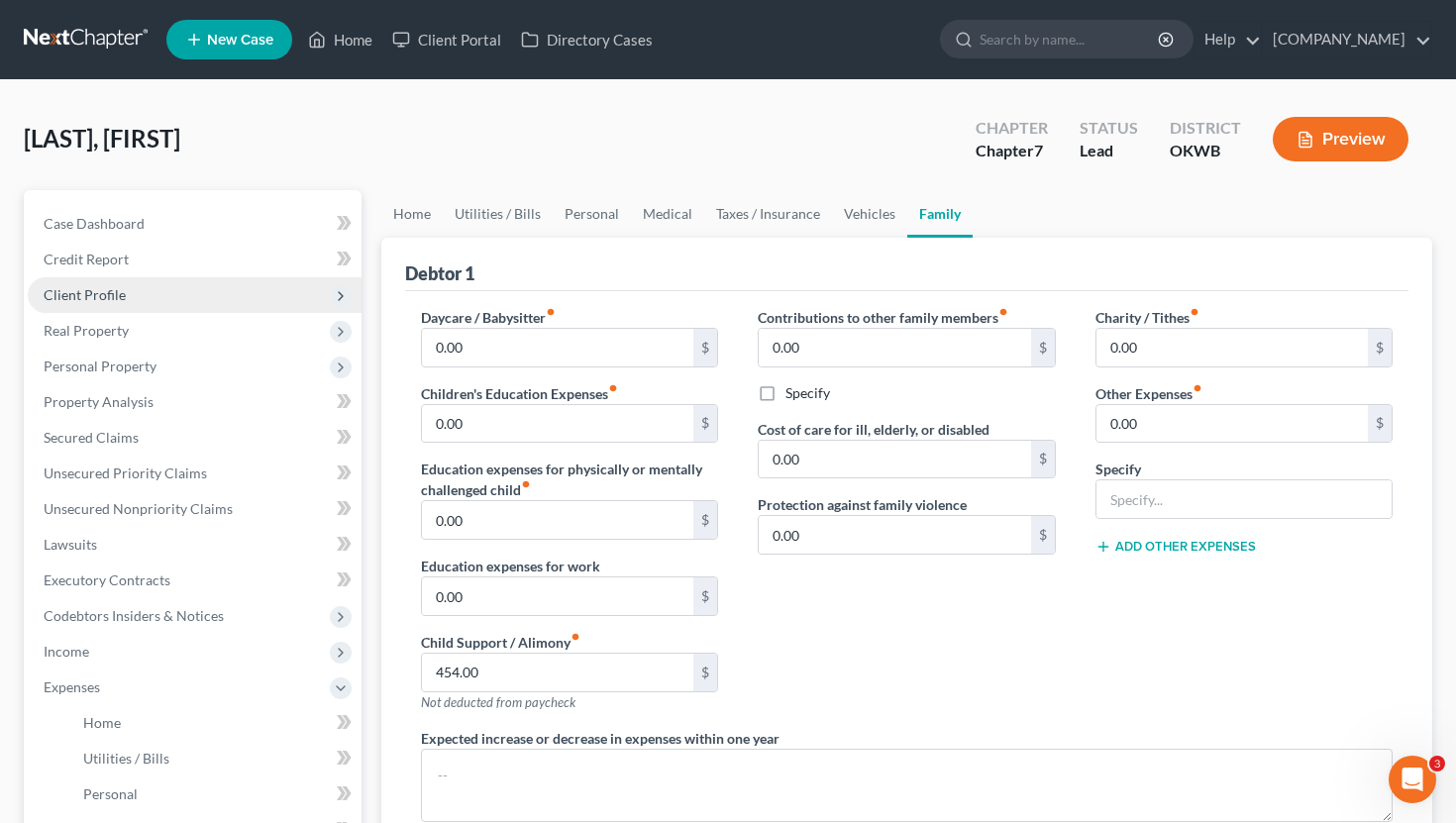 click on "Client Profile" at bounding box center (194, 295) 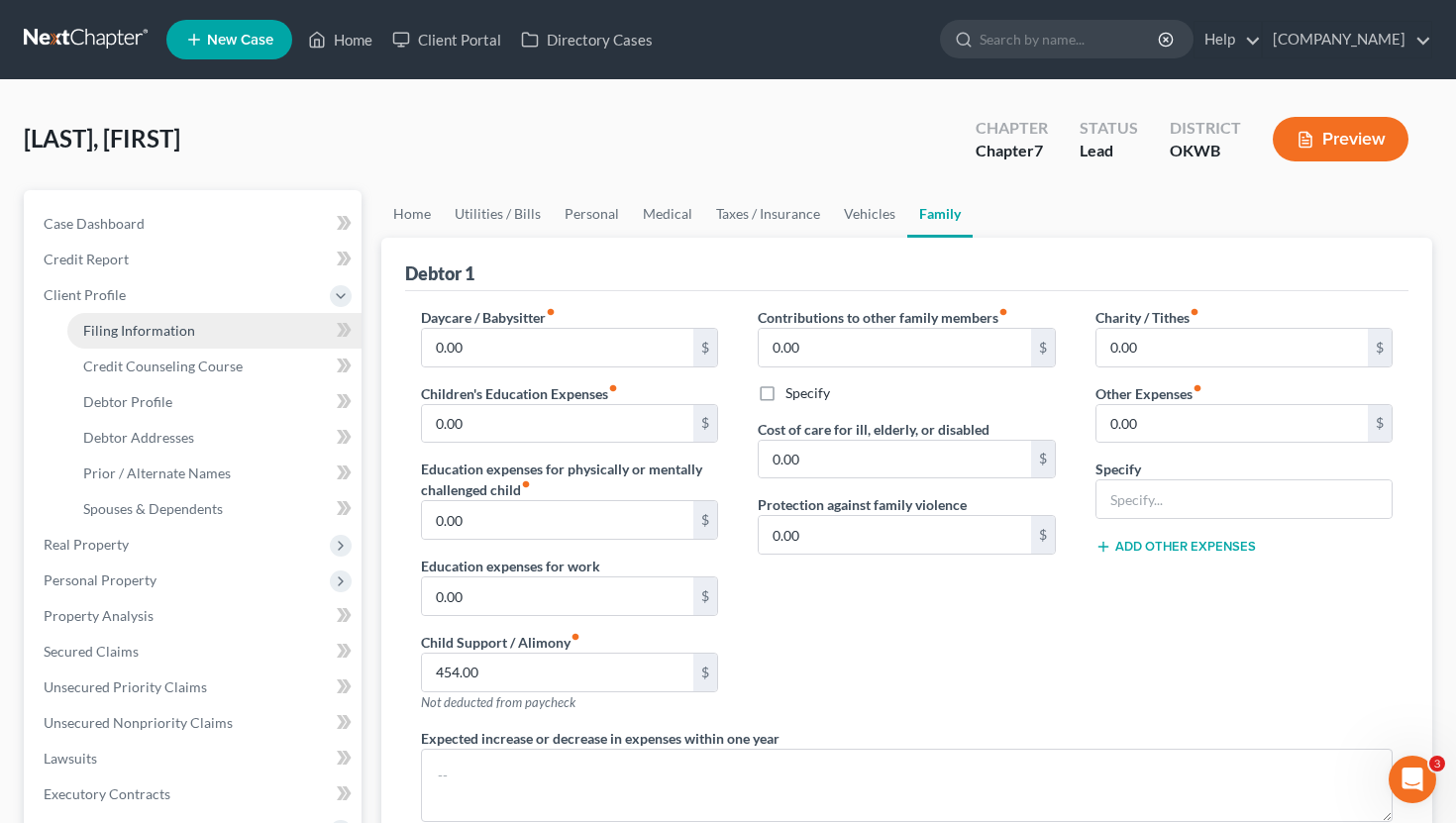 click on "Filing Information" at bounding box center (139, 330) 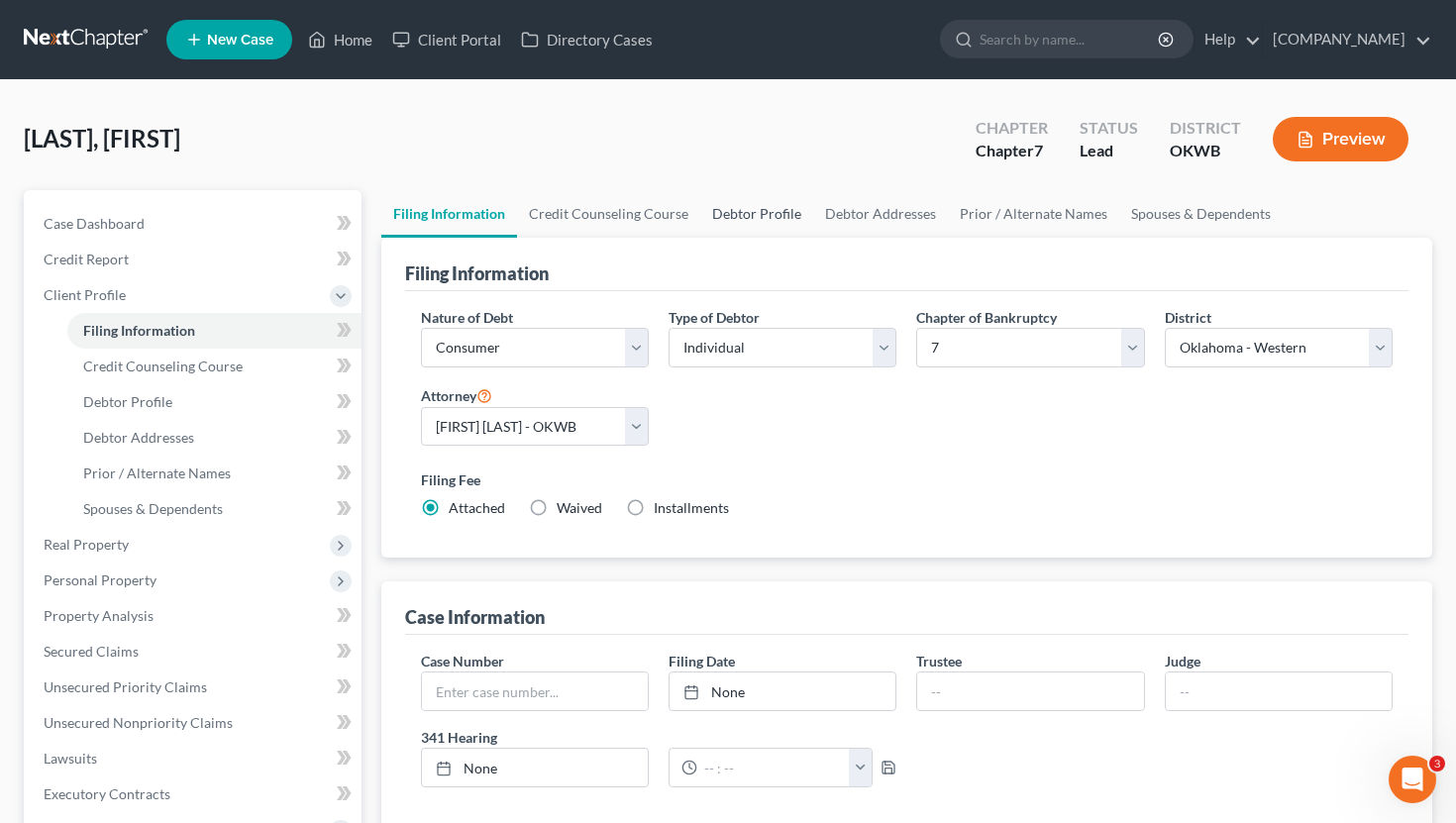 click on "Debtor Profile" at bounding box center [757, 214] 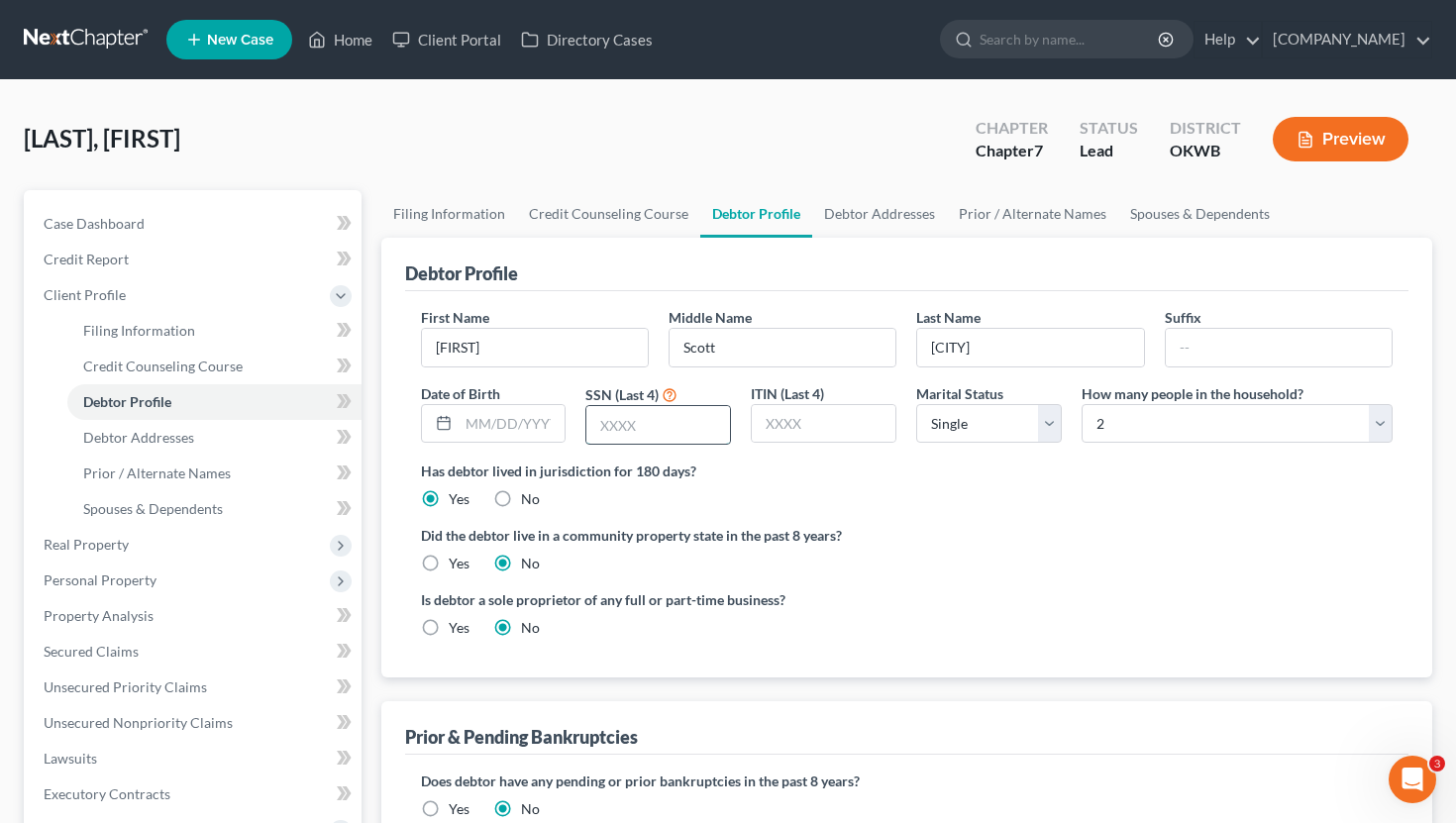 click at bounding box center [658, 425] 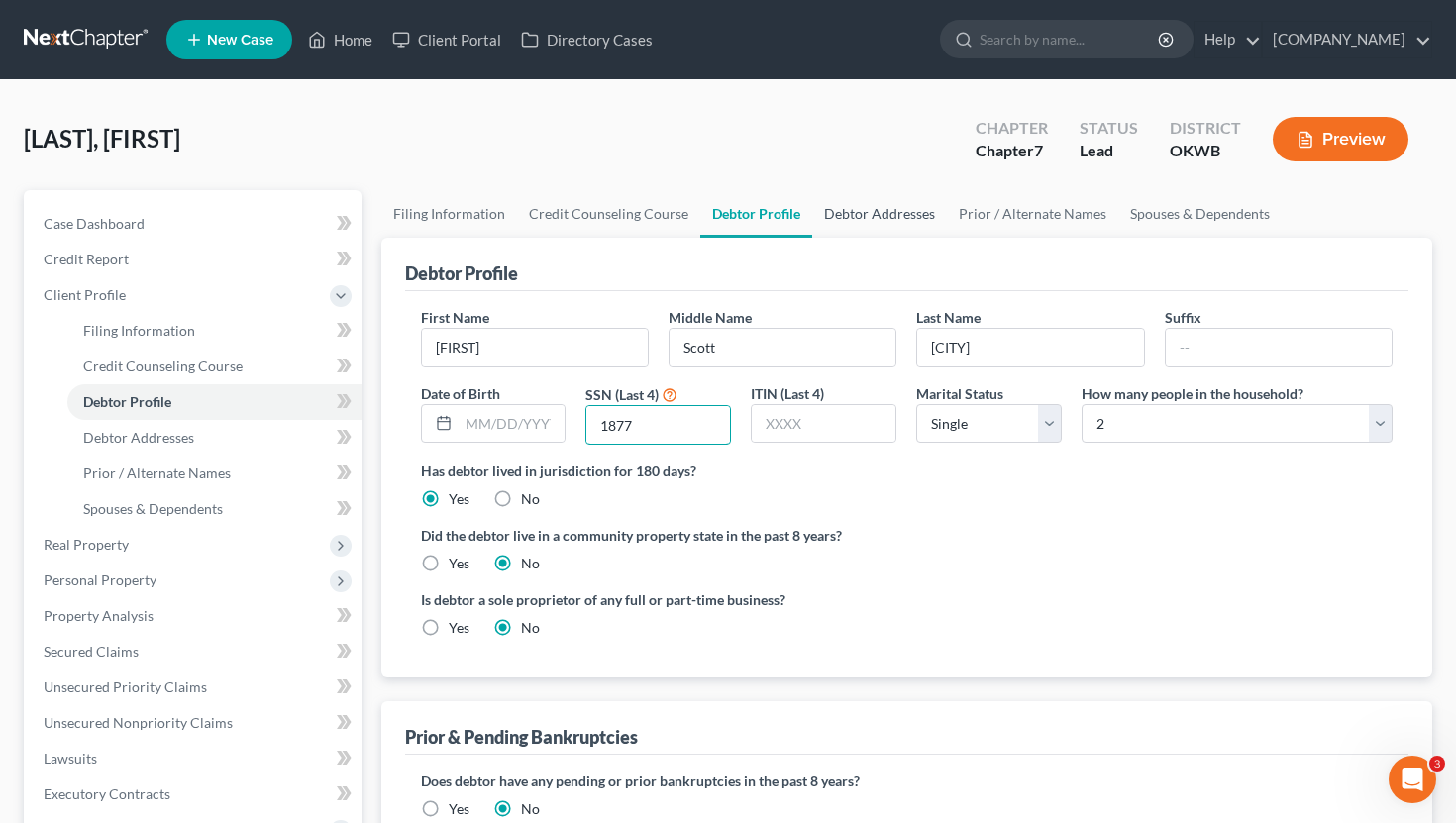 type on "1877" 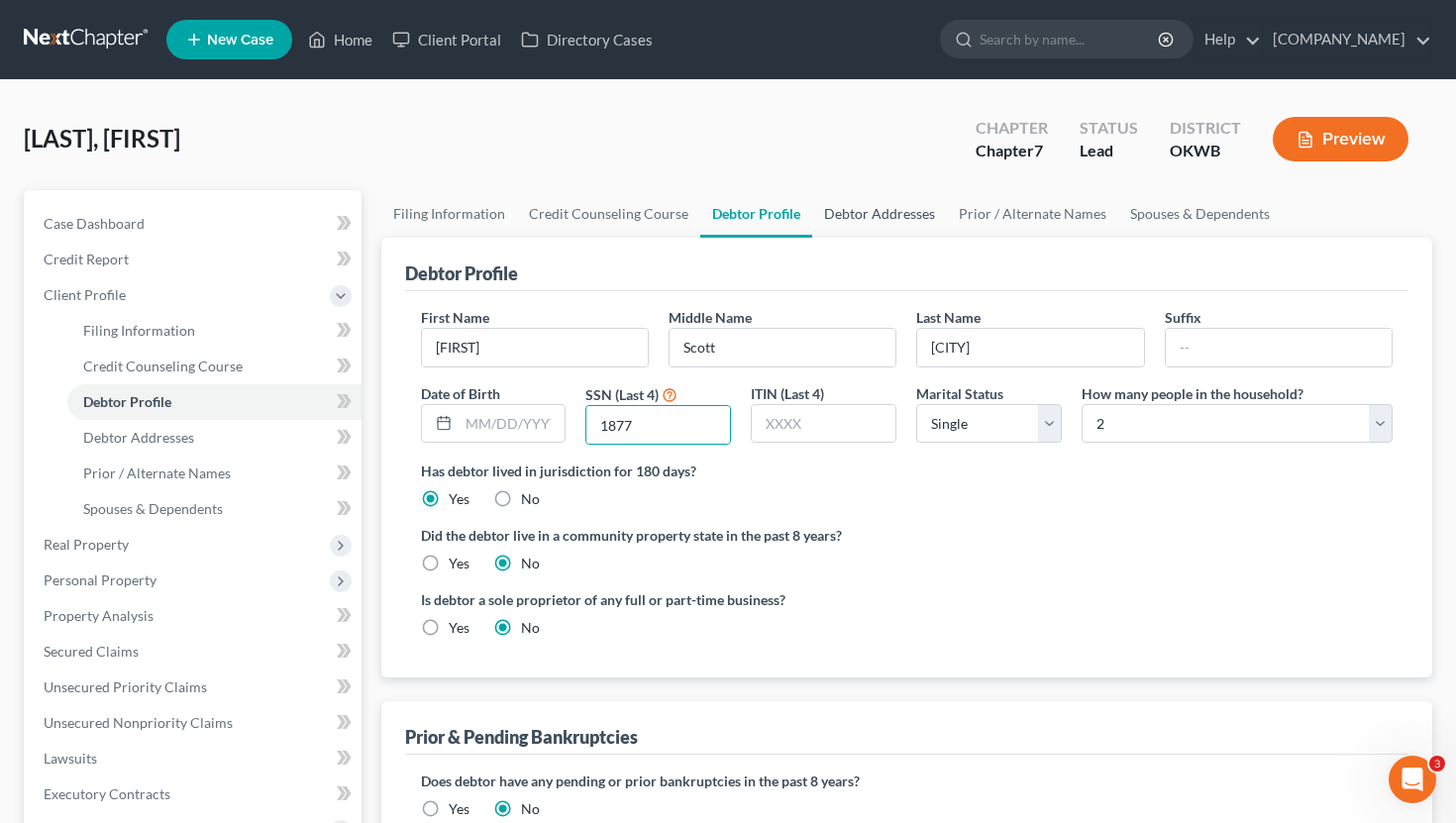 click on "Debtor Addresses" at bounding box center [880, 214] 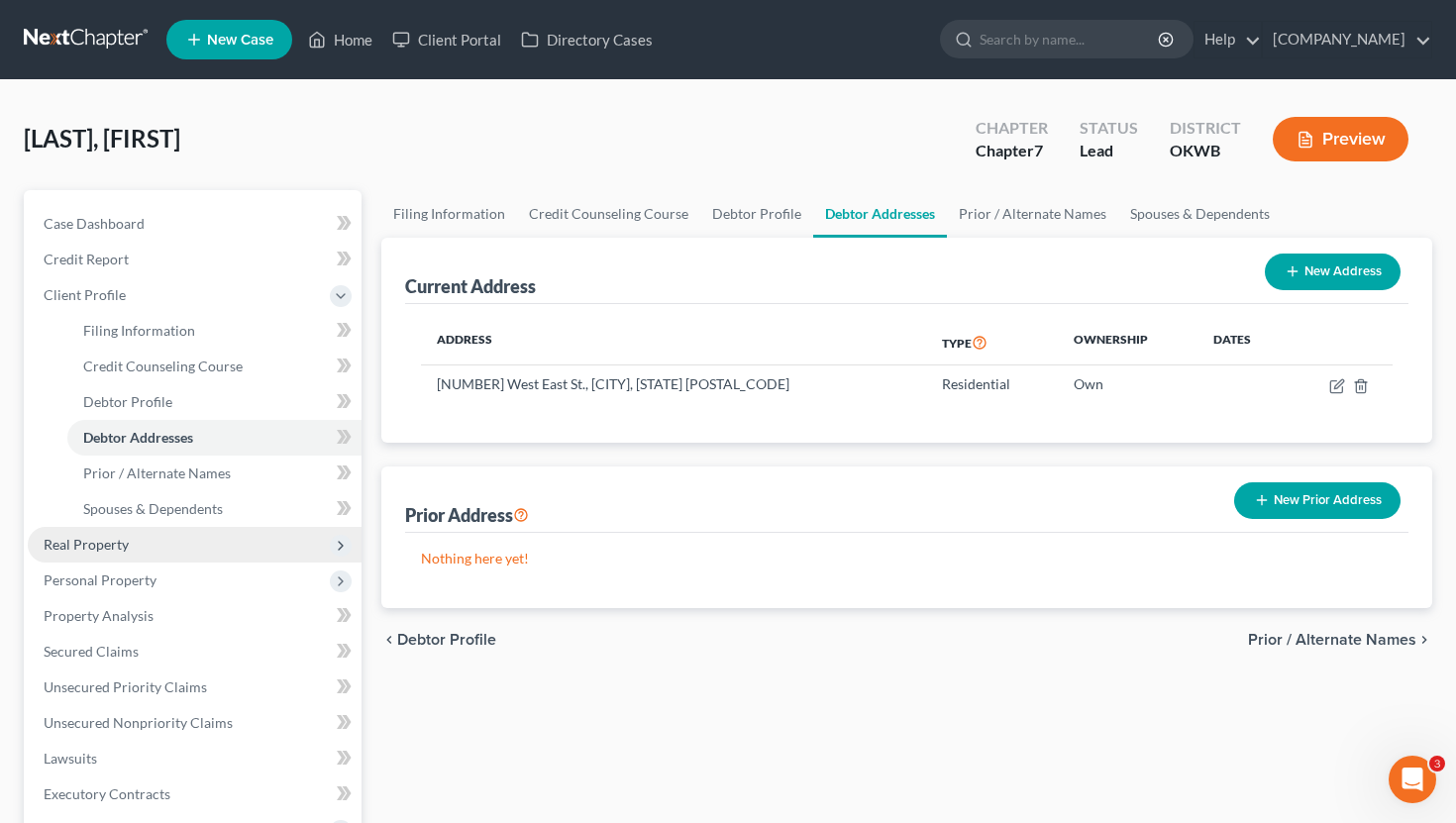 click on "Real Property" at bounding box center [194, 545] 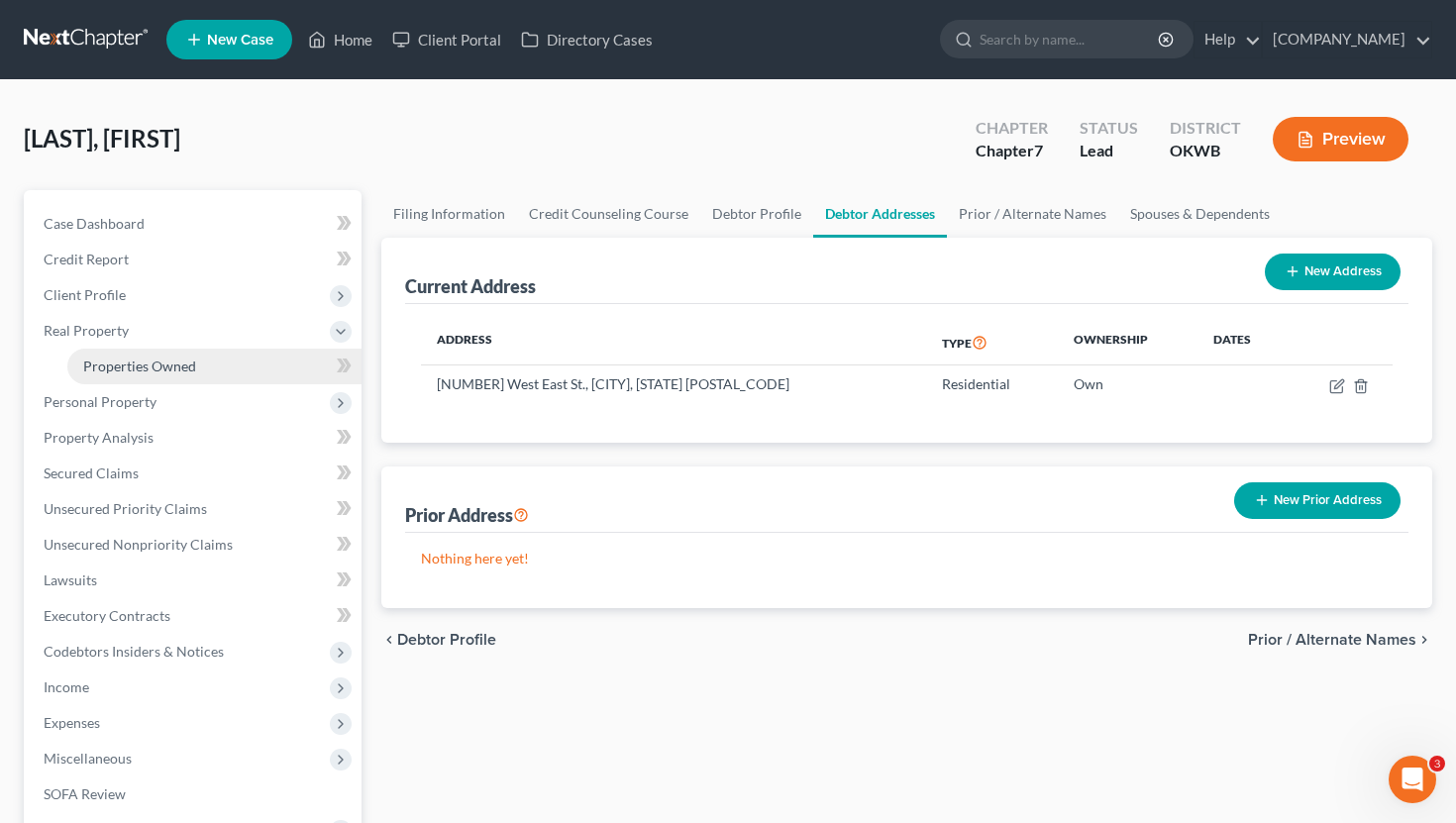 click on "Properties Owned" at bounding box center (214, 366) 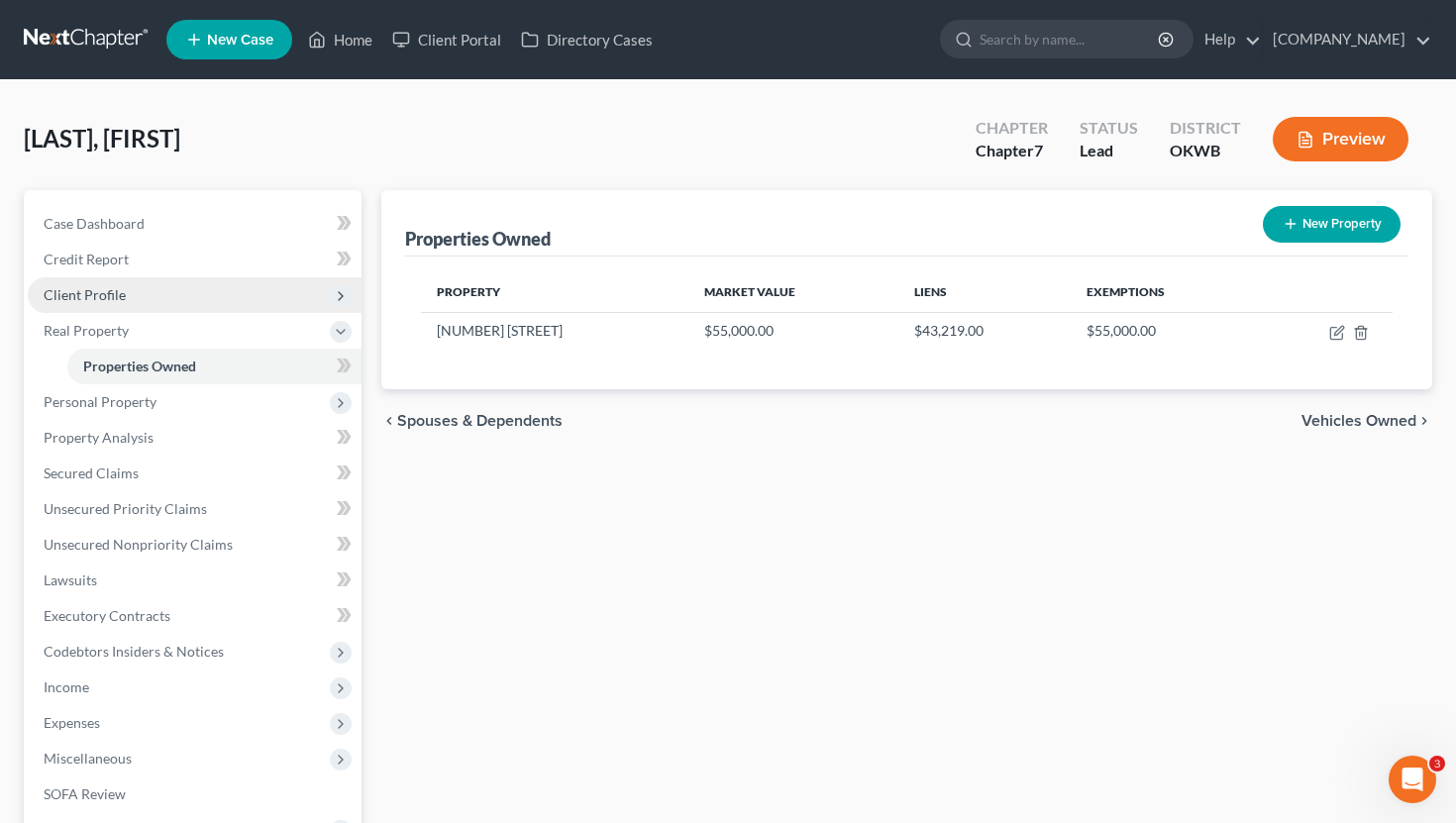 click on "Client Profile" at bounding box center [194, 295] 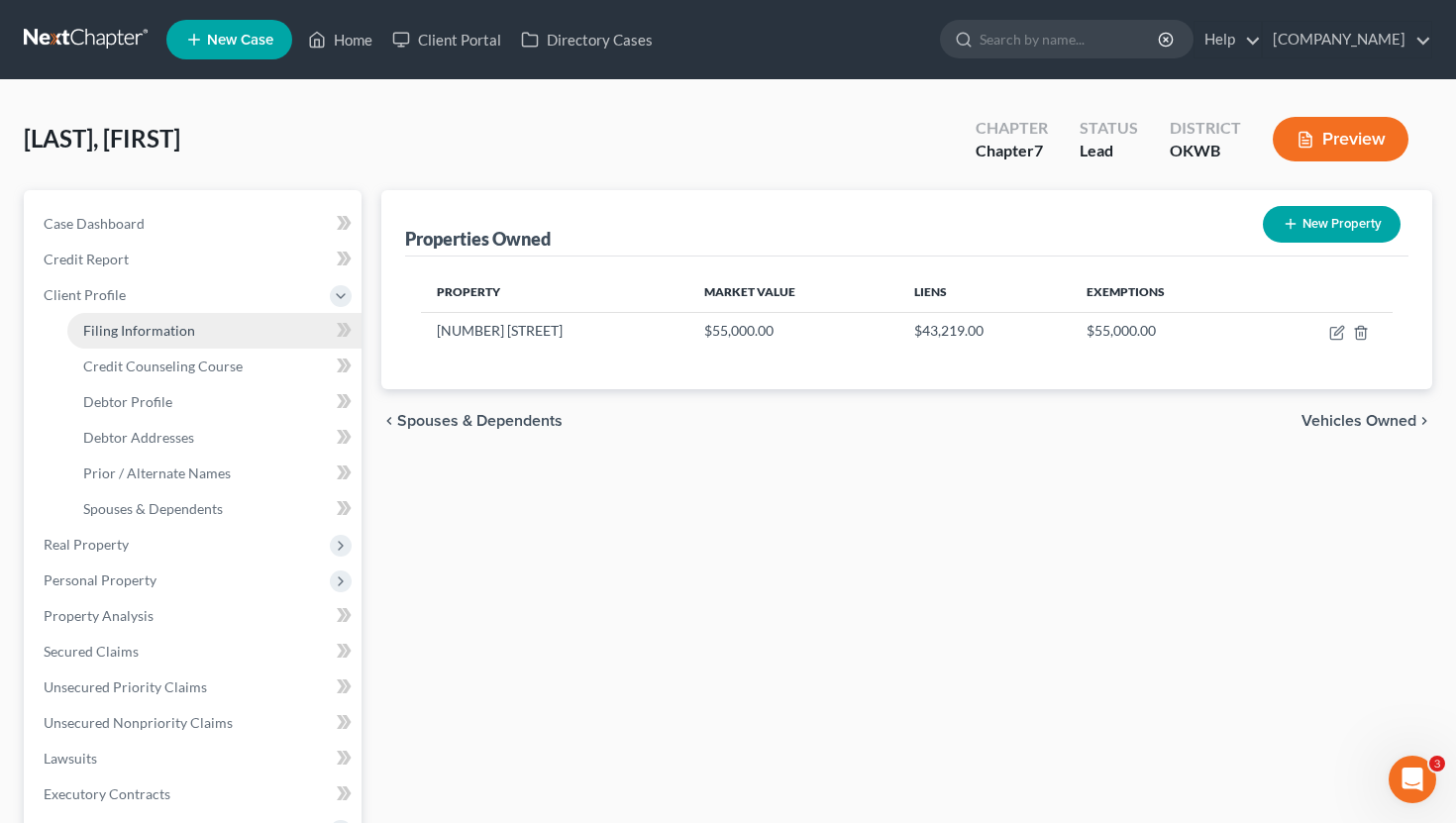 click on "Filing Information" at bounding box center (139, 330) 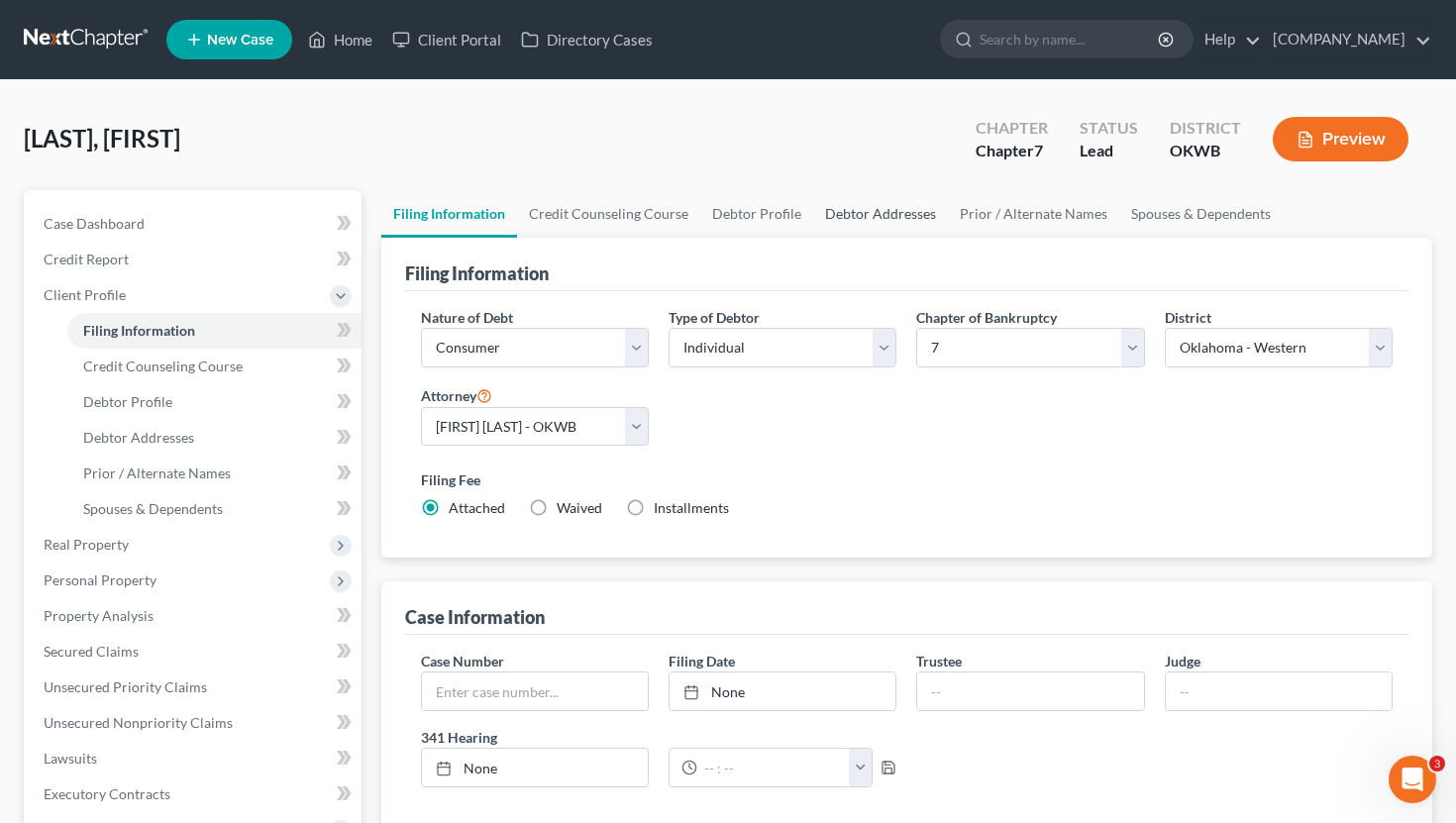 click on "Debtor Addresses" at bounding box center [881, 214] 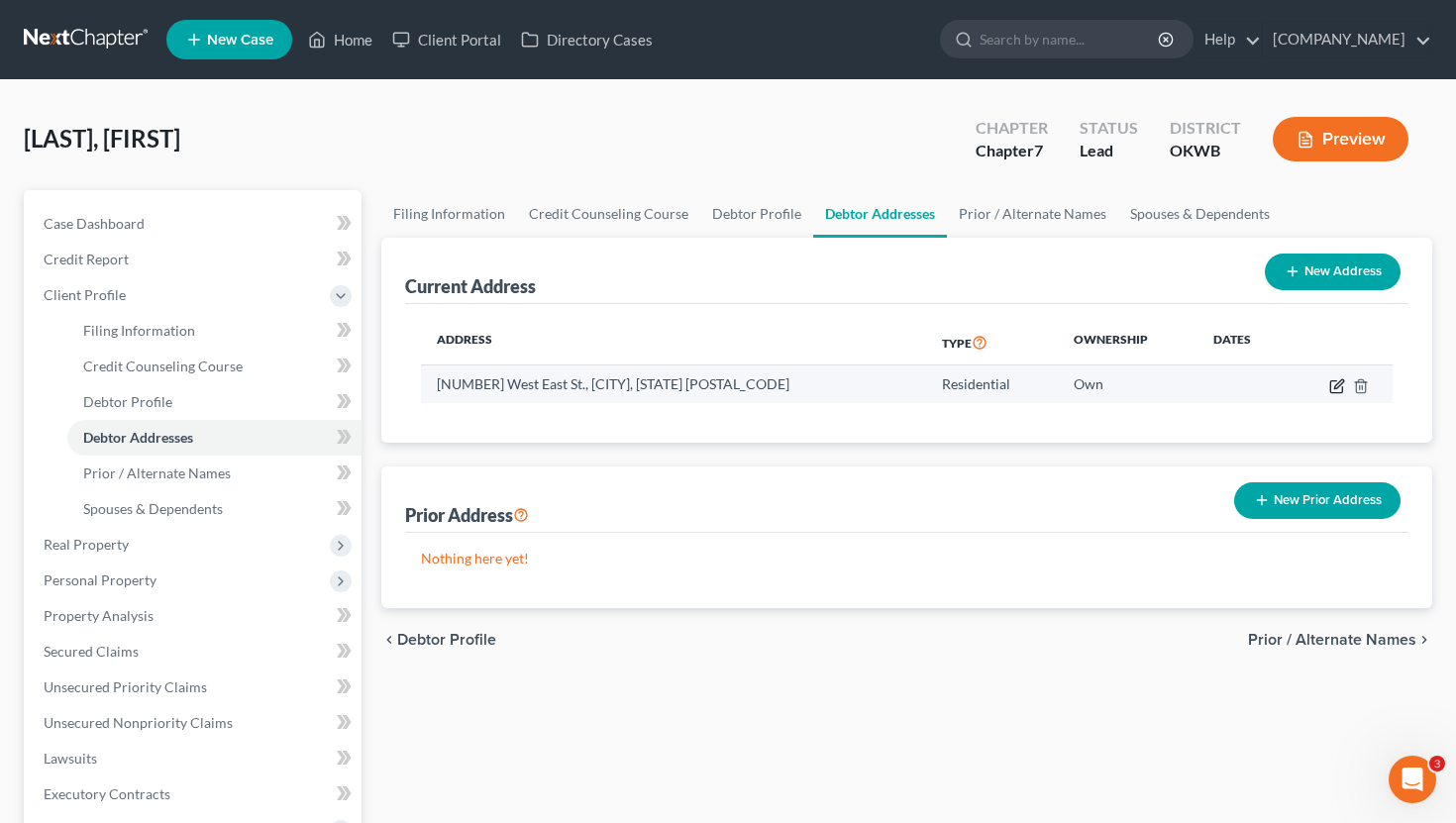 click 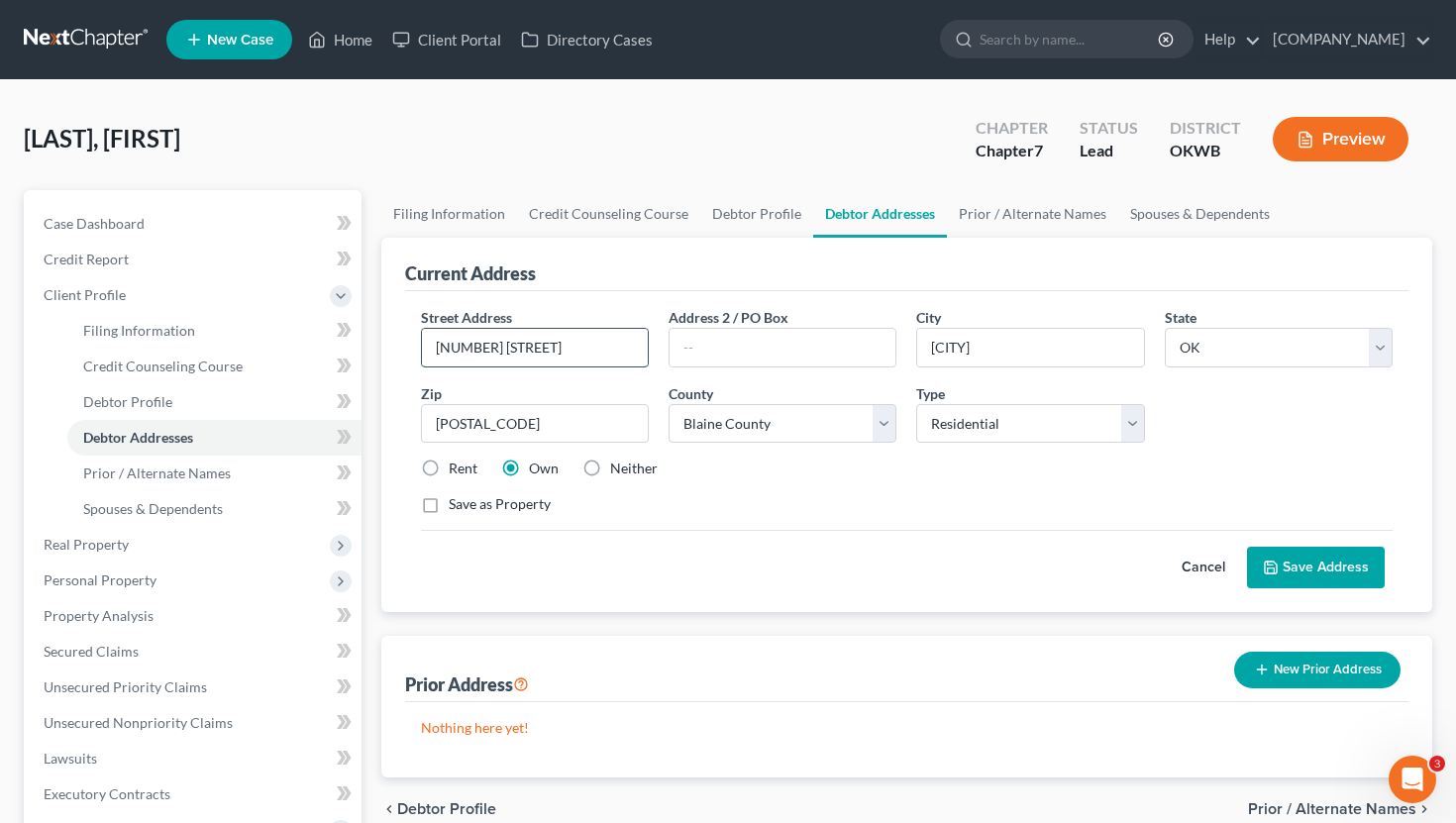 click on "[NUMBER] [STREET]" at bounding box center [535, 348] 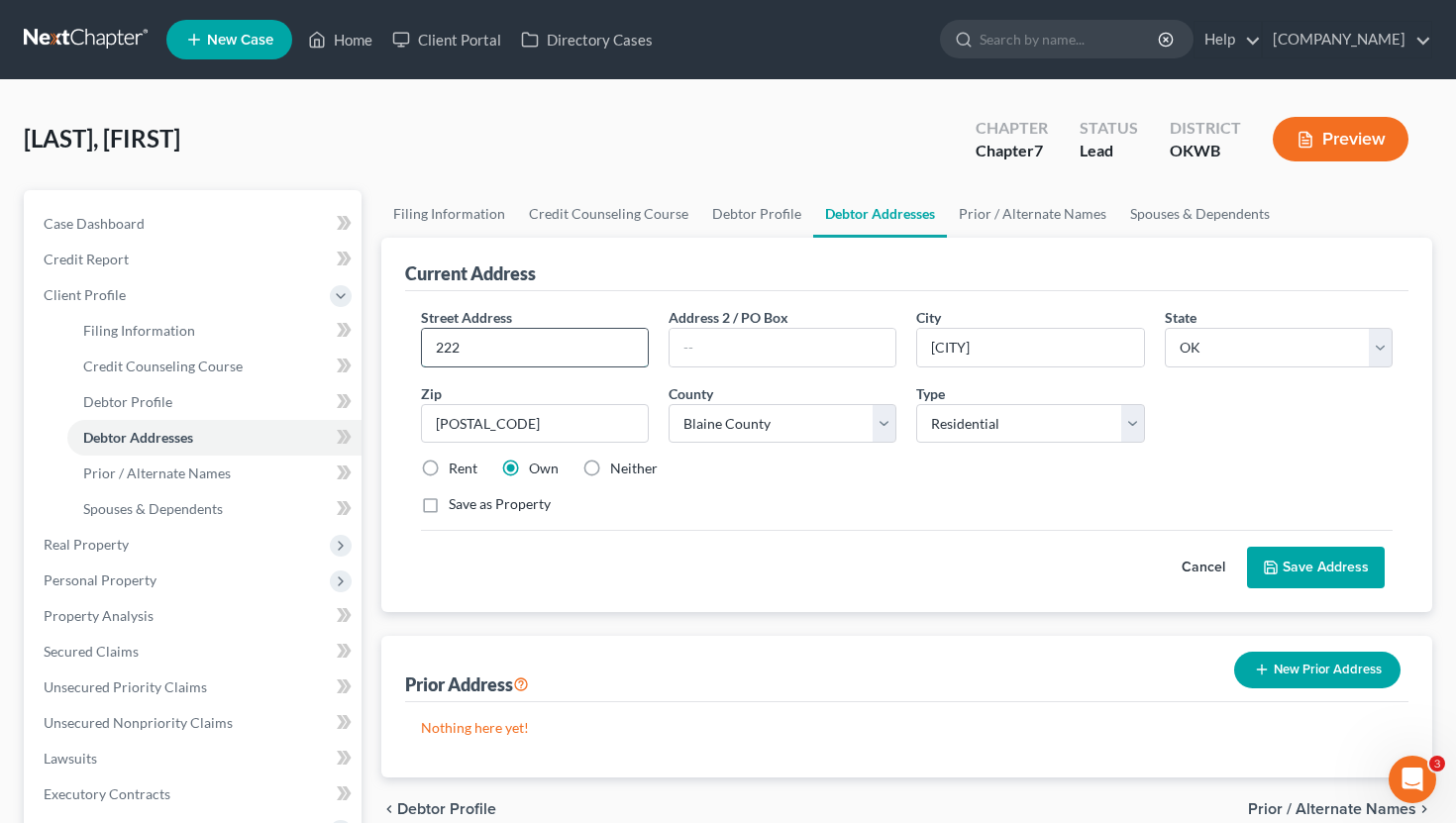 type on "[NUMBER] [STREET]" 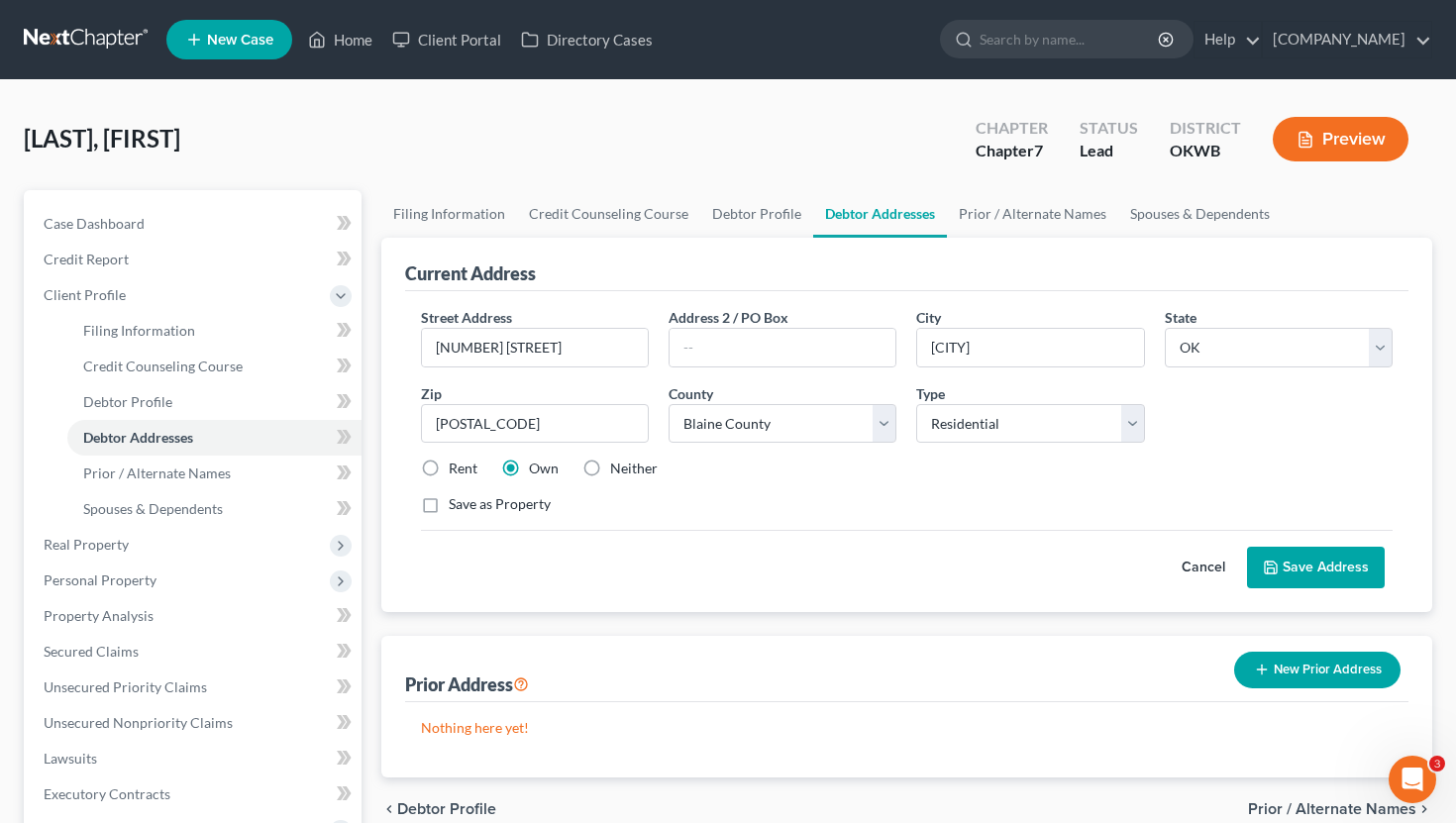 click on "Save Address" at bounding box center (1315, 567) 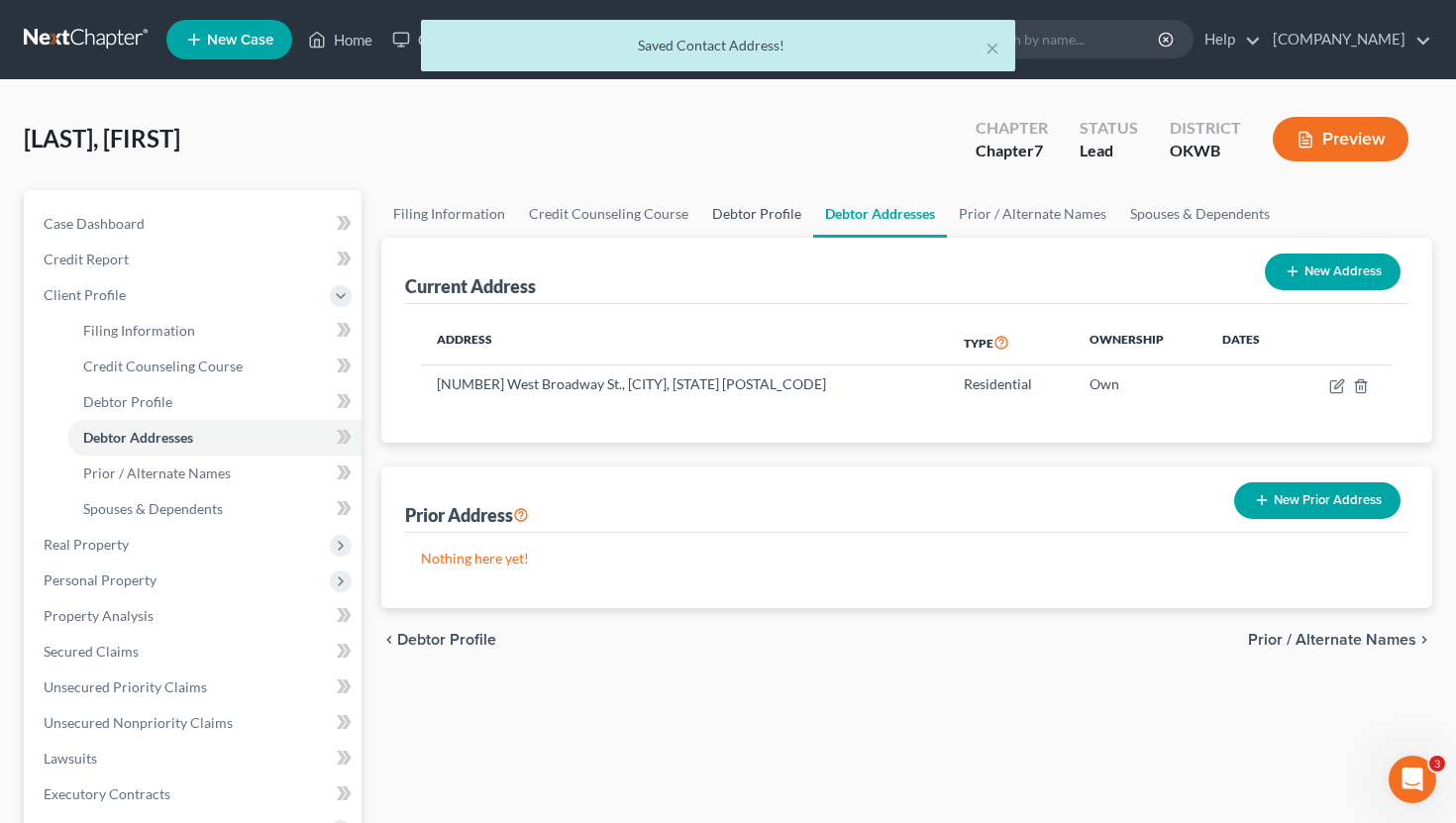 click on "Debtor Profile" at bounding box center [757, 214] 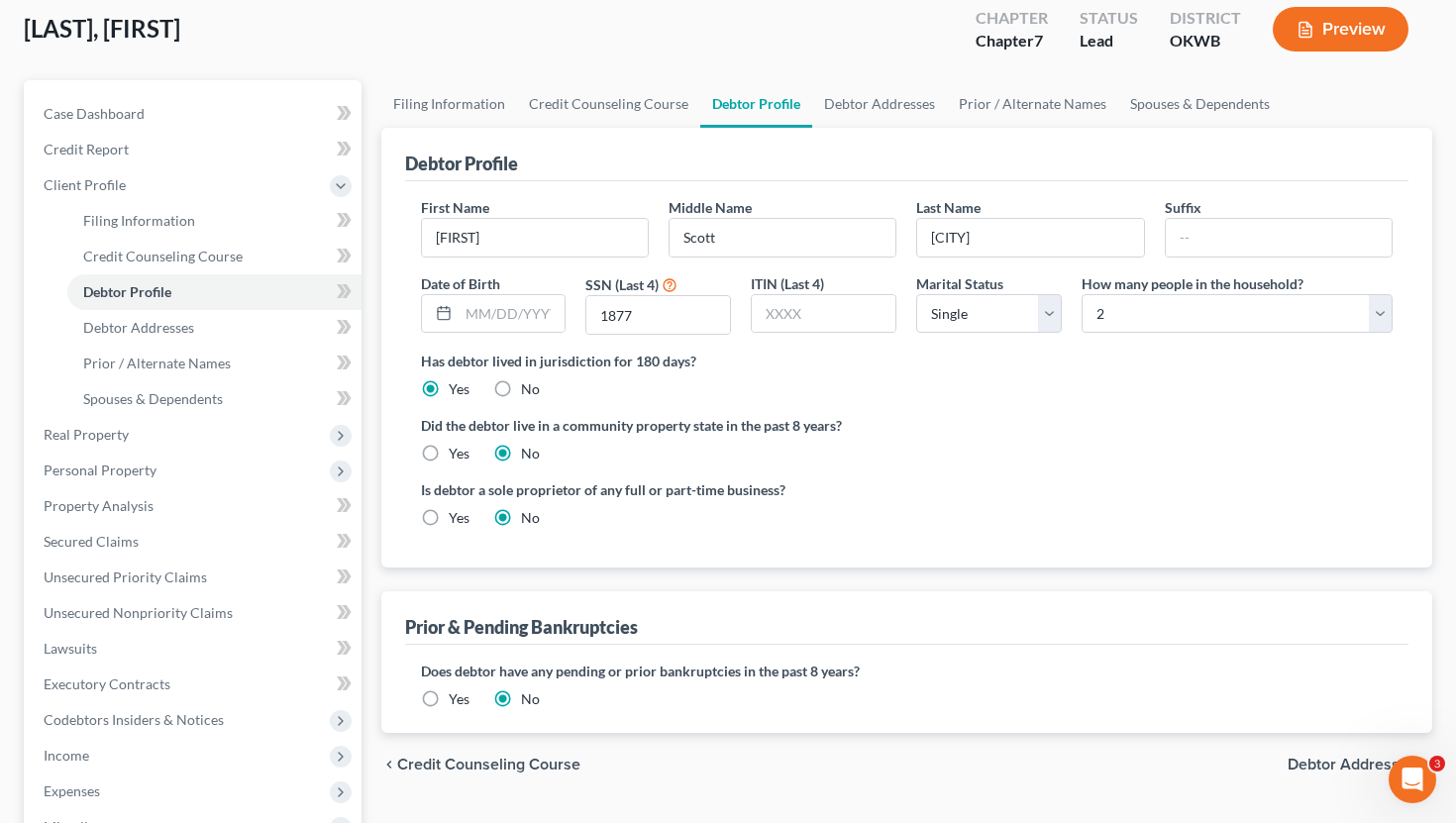 scroll, scrollTop: 115, scrollLeft: 0, axis: vertical 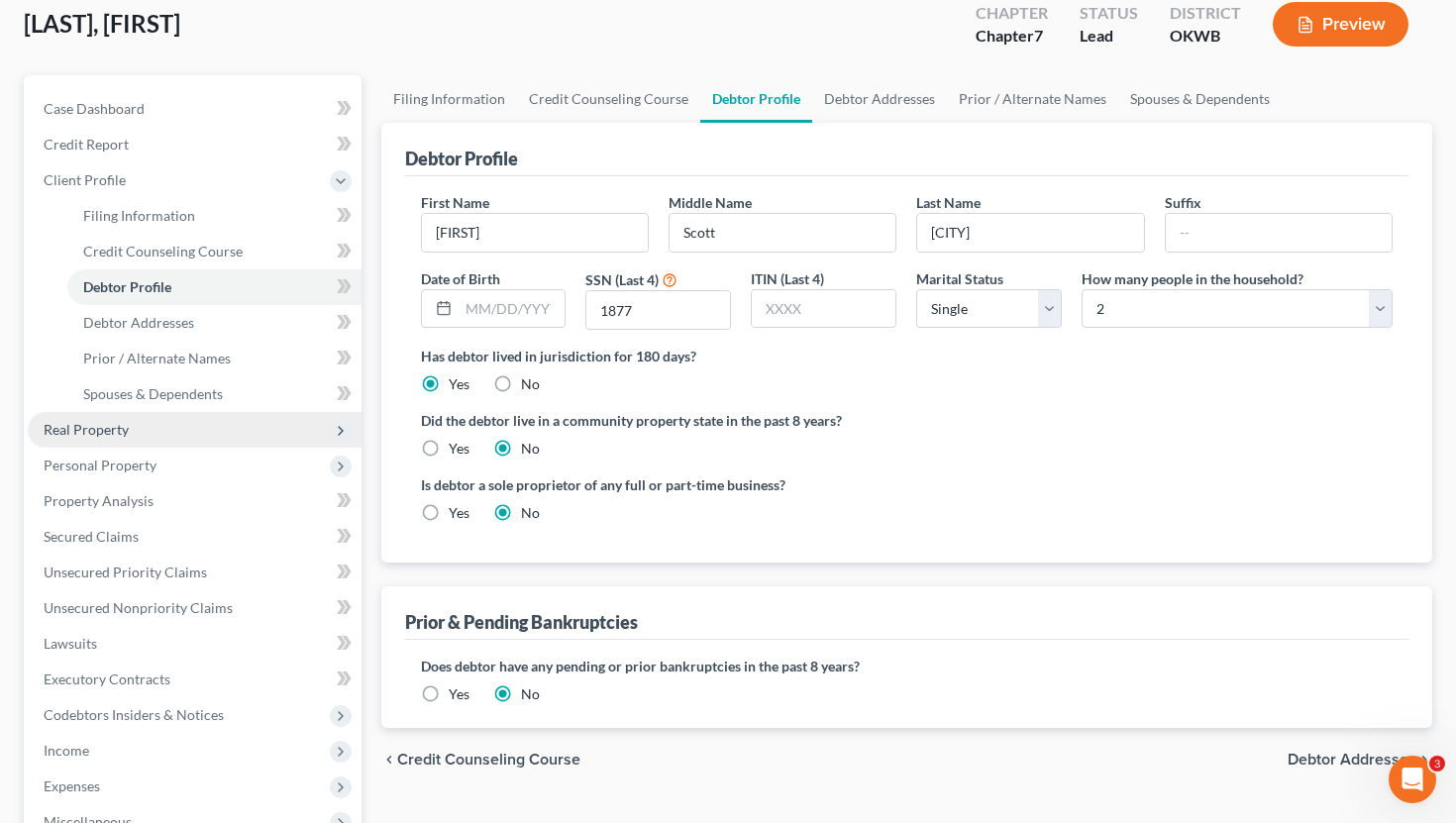 click on "Real Property" at bounding box center [194, 430] 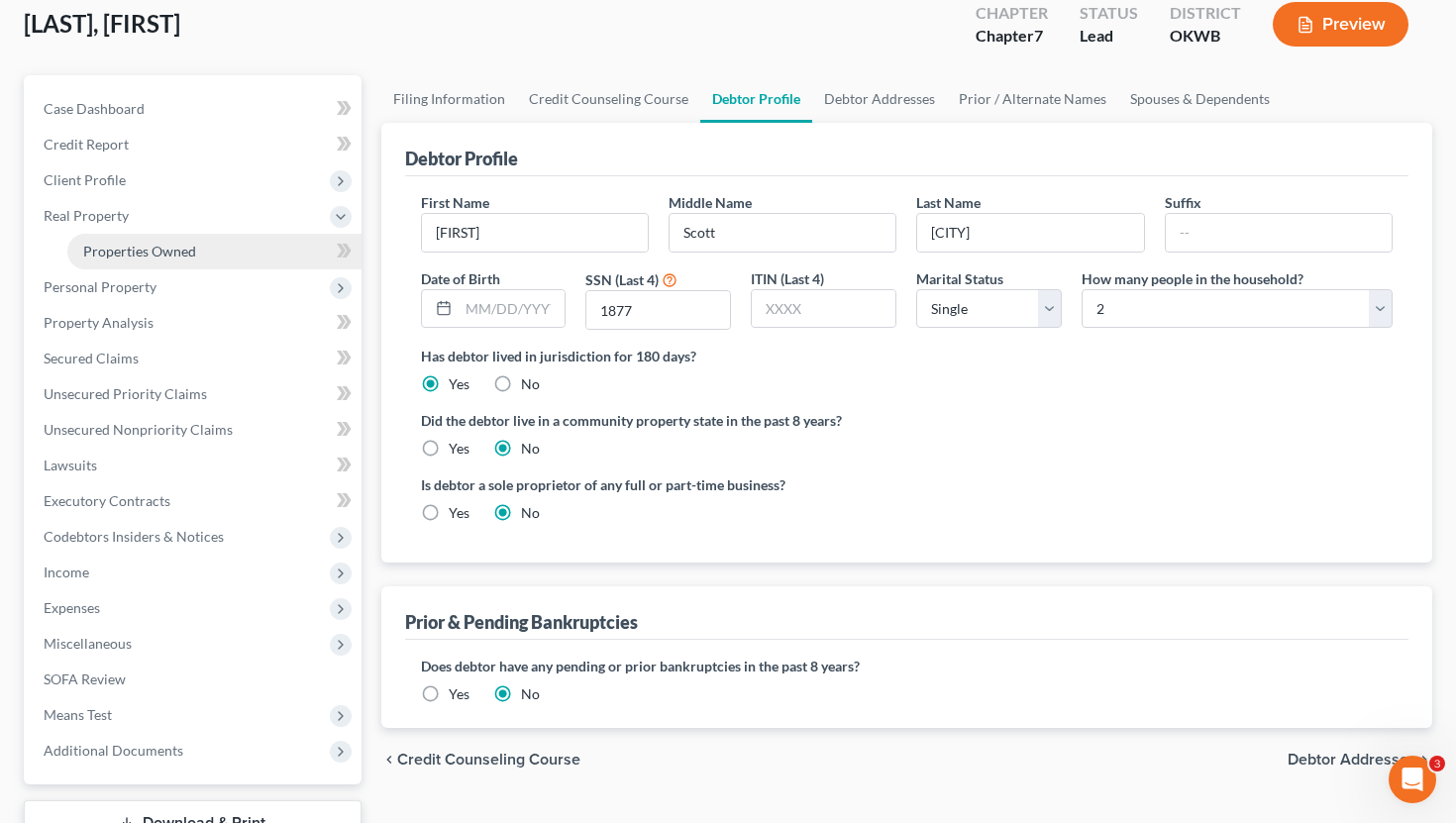 click on "Properties Owned" at bounding box center (214, 252) 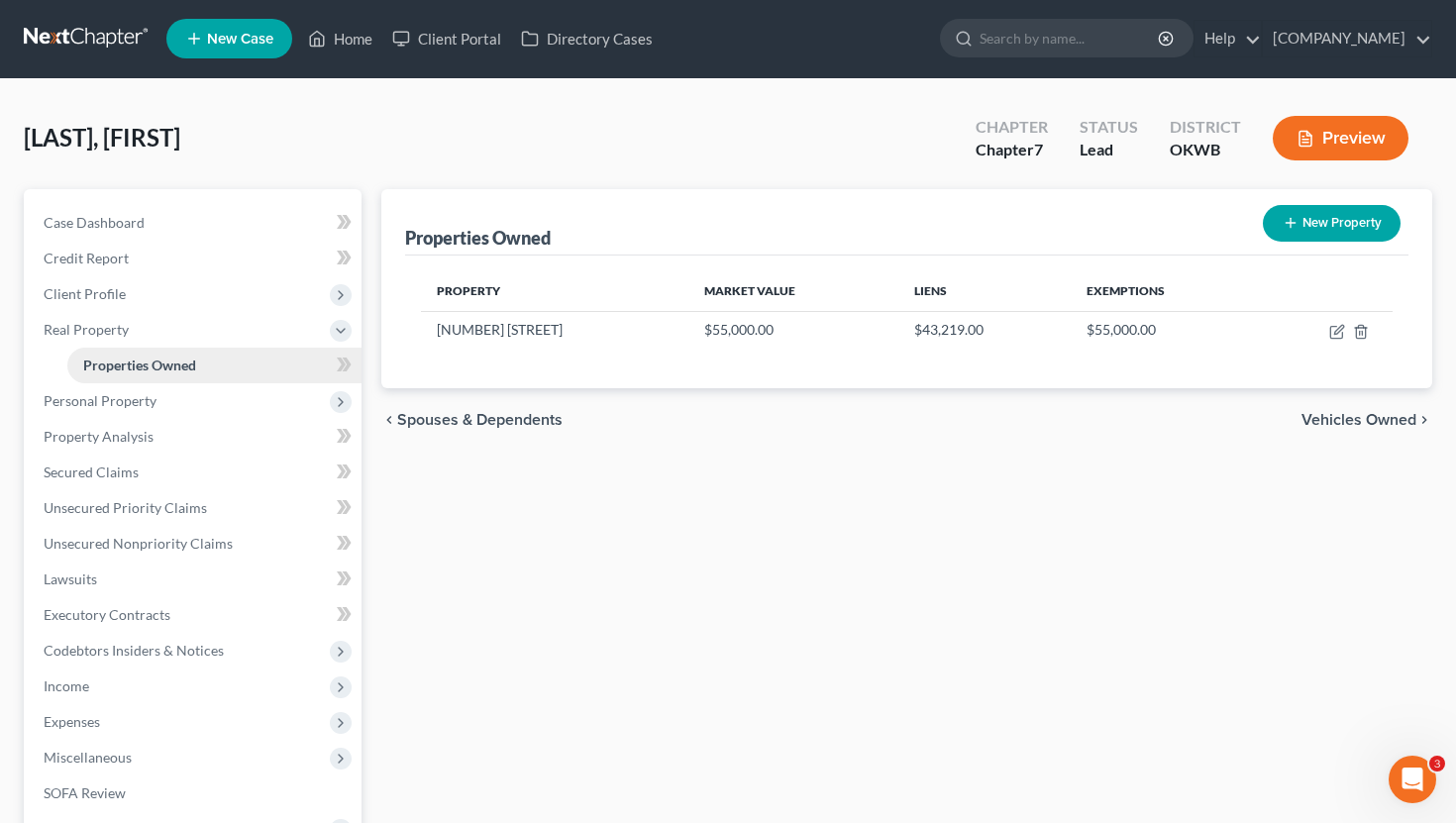 scroll, scrollTop: 0, scrollLeft: 0, axis: both 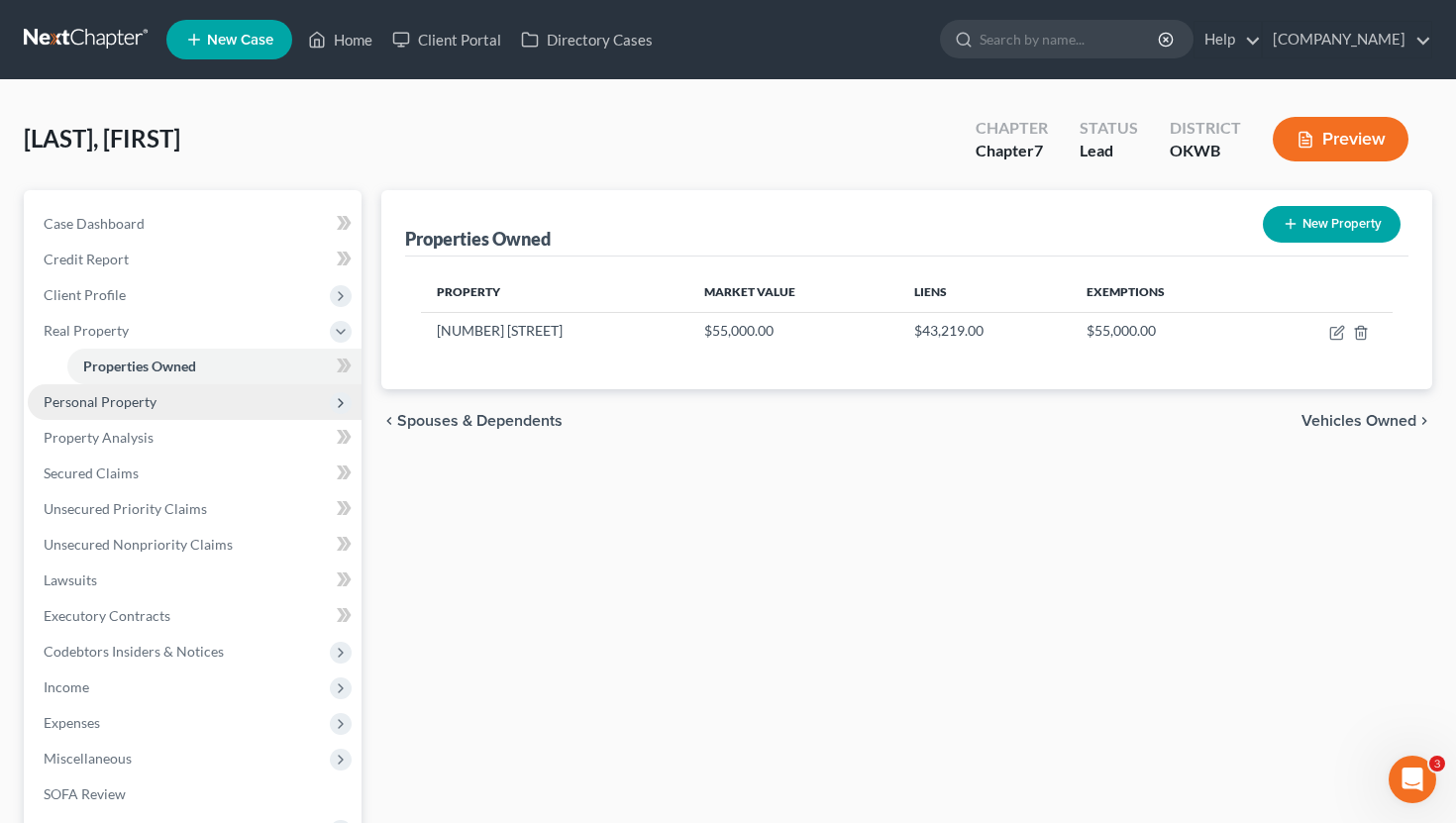 click on "Personal Property" at bounding box center (100, 401) 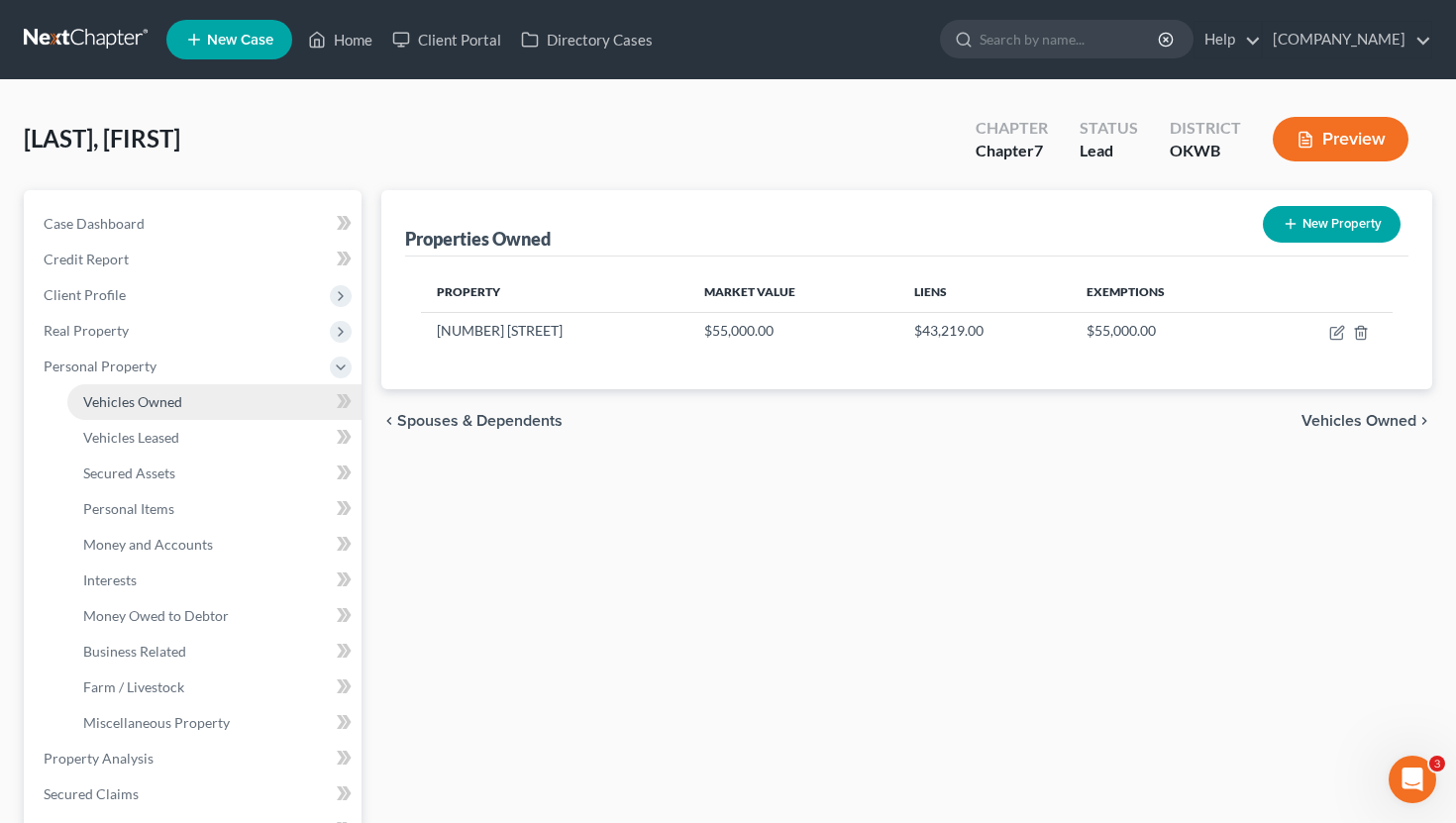 click on "Vehicles Owned" at bounding box center [133, 401] 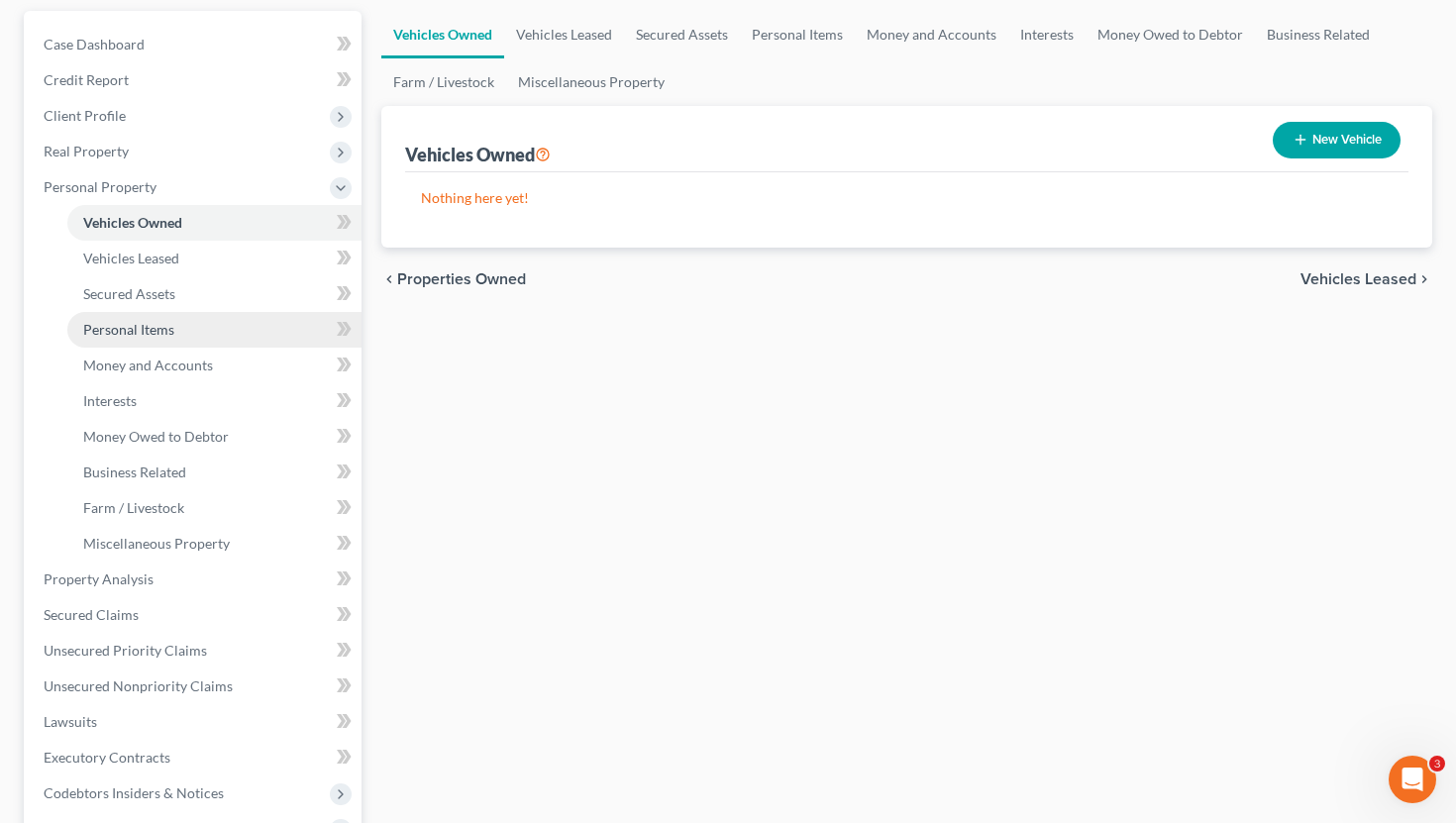 scroll, scrollTop: 302, scrollLeft: 0, axis: vertical 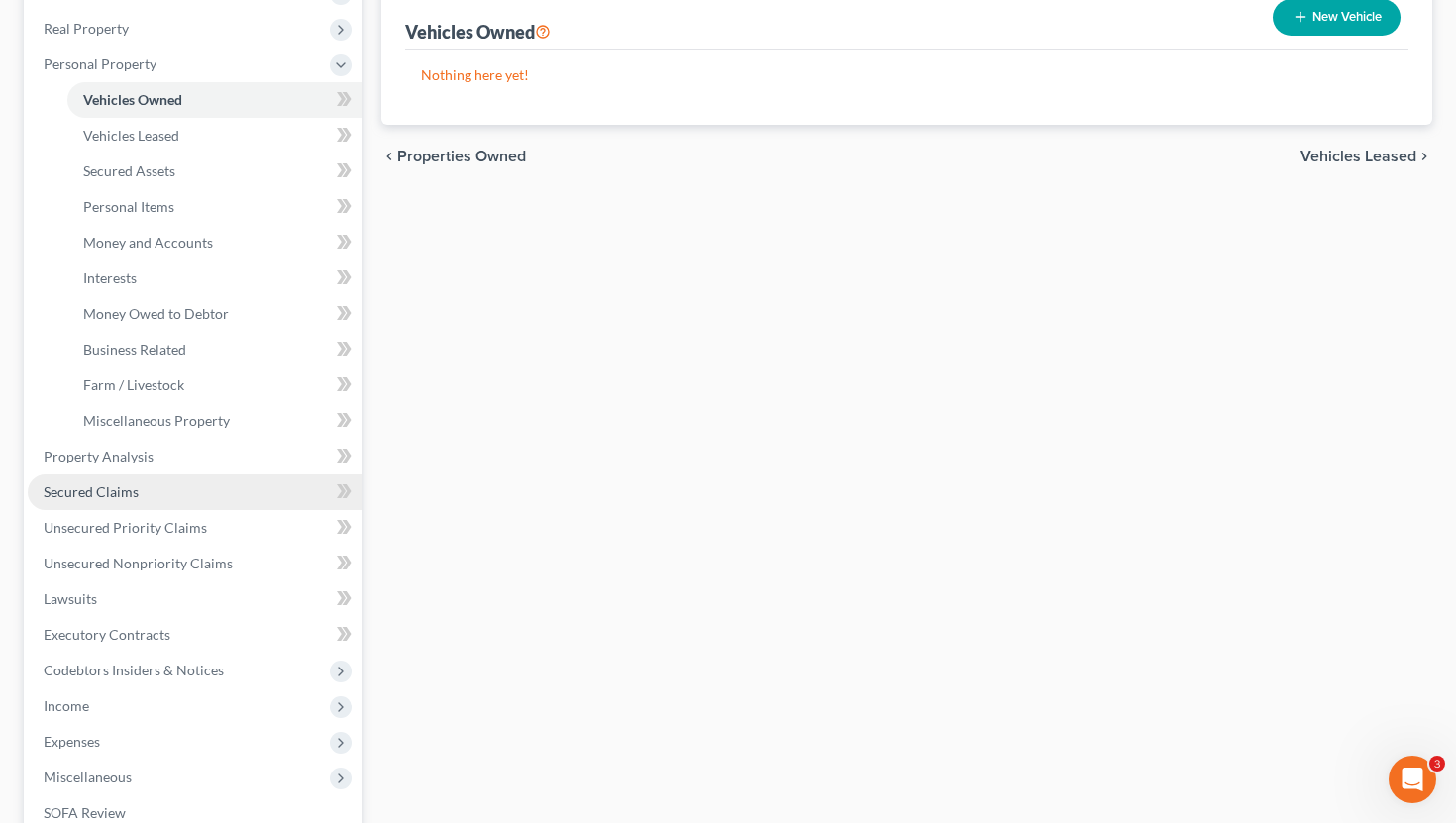 click on "Secured Claims" at bounding box center (194, 492) 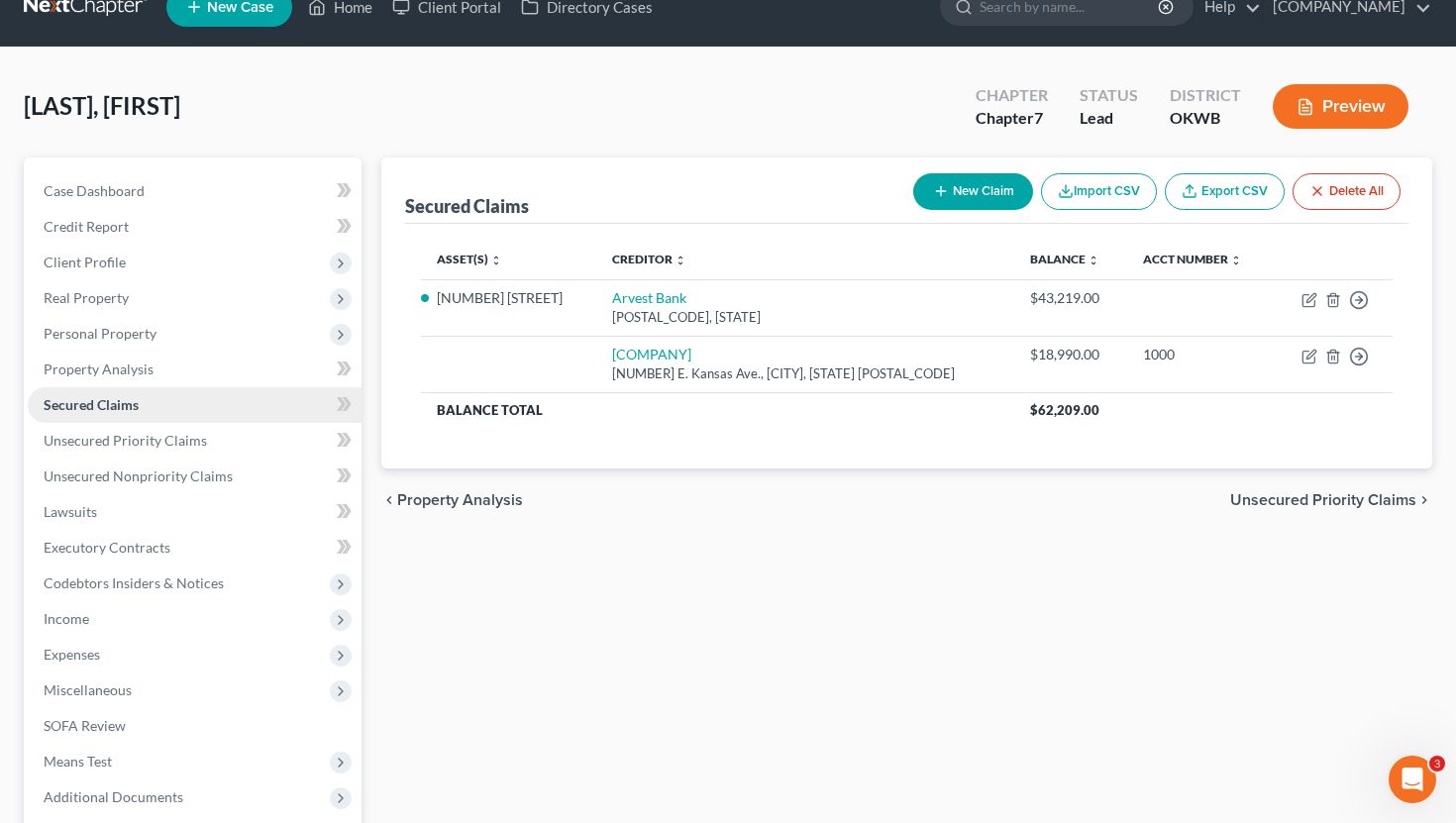 scroll, scrollTop: 0, scrollLeft: 0, axis: both 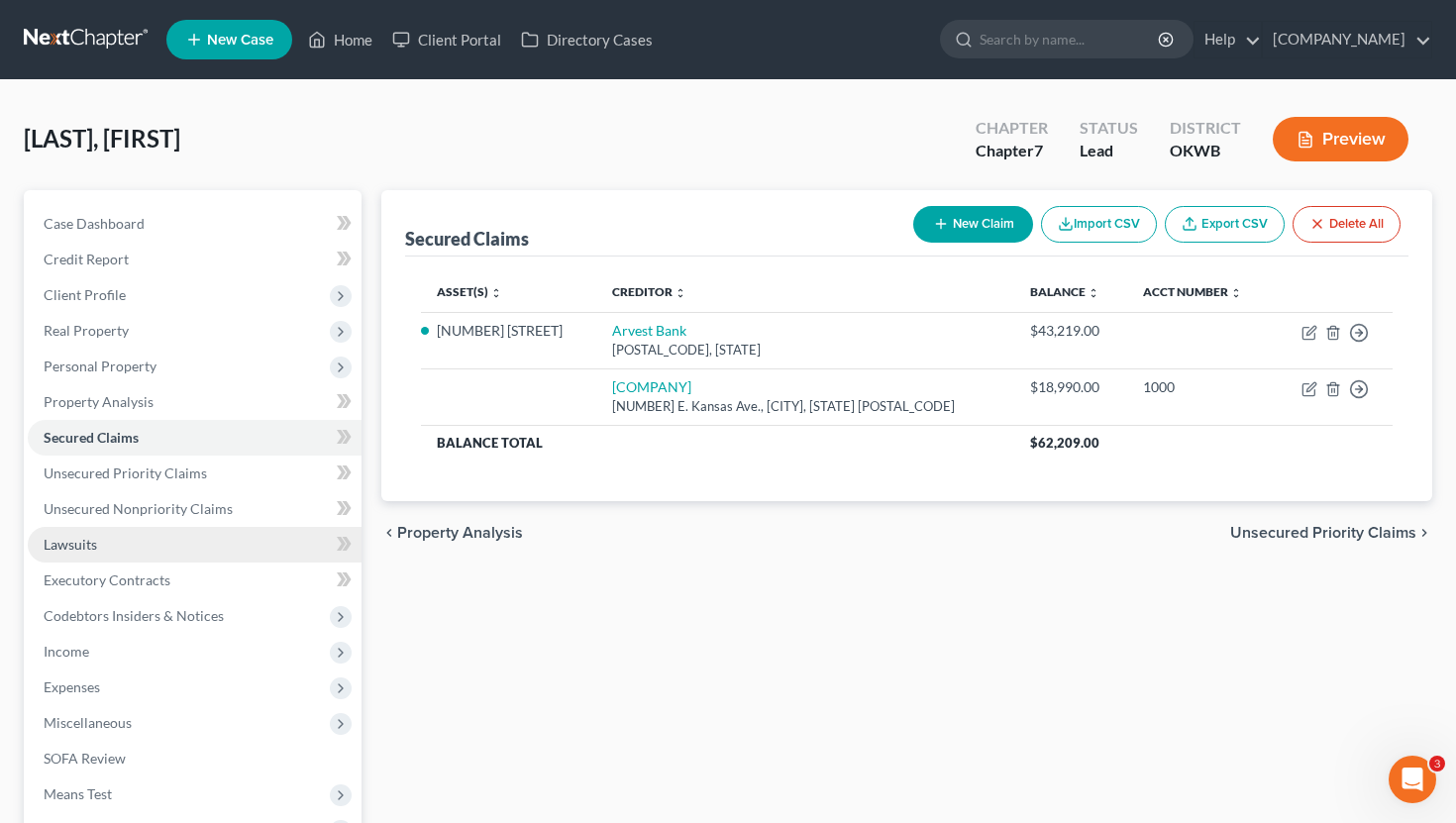 click on "Lawsuits" at bounding box center (194, 545) 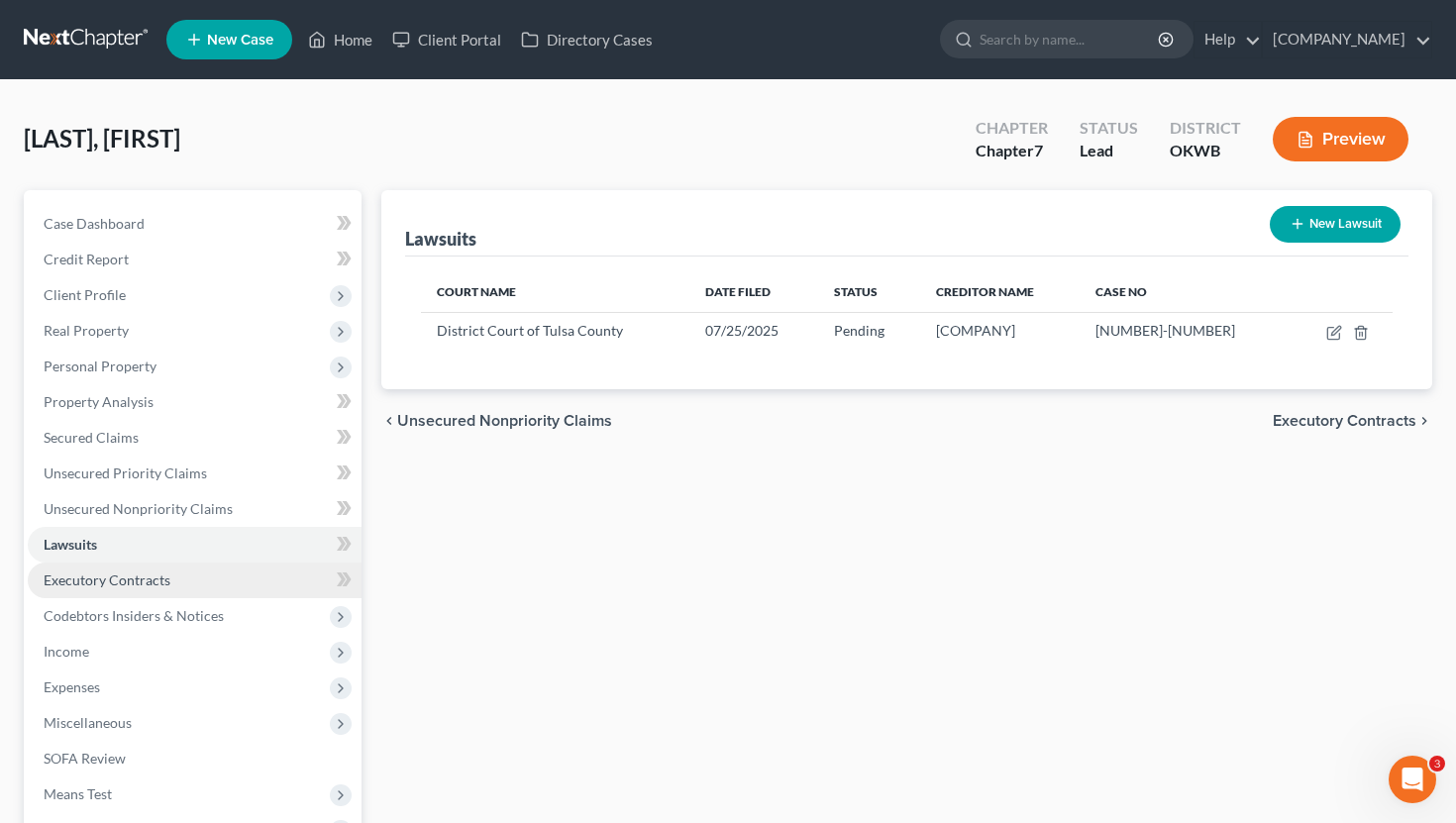 click on "Executory Contracts" at bounding box center [107, 579] 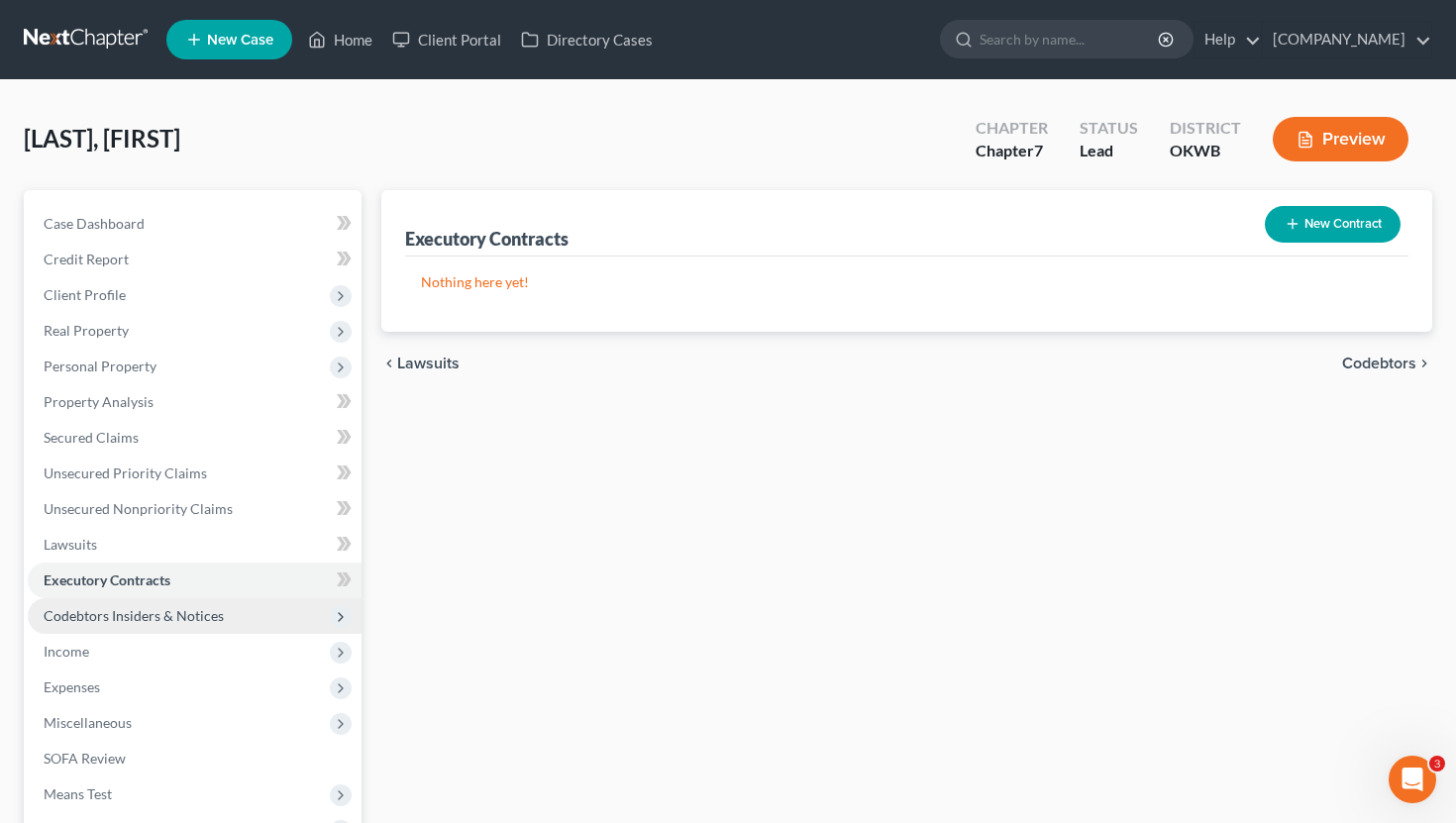 click on "Codebtors Insiders & Notices" at bounding box center [134, 615] 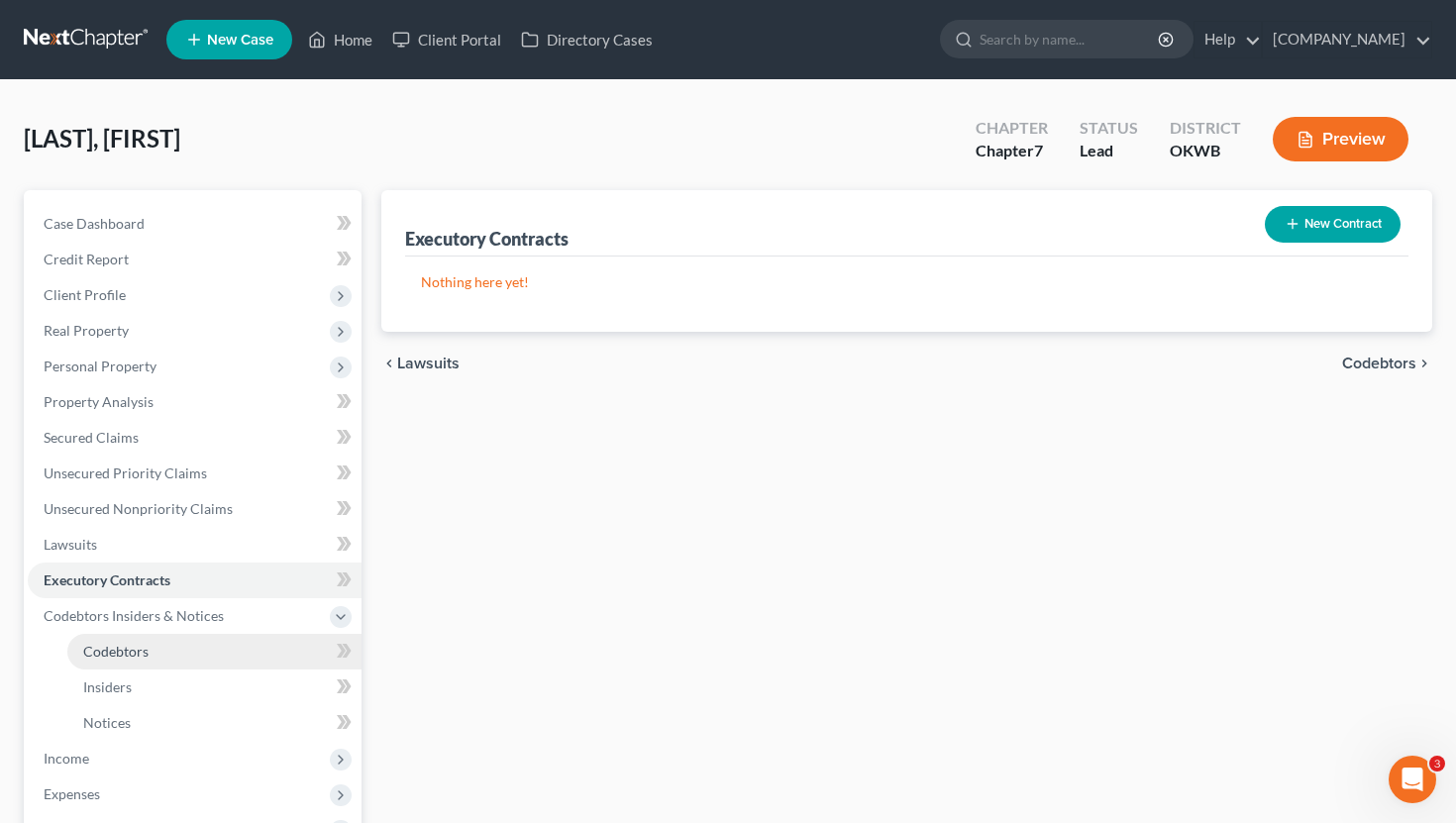click on "Codebtors" at bounding box center (116, 651) 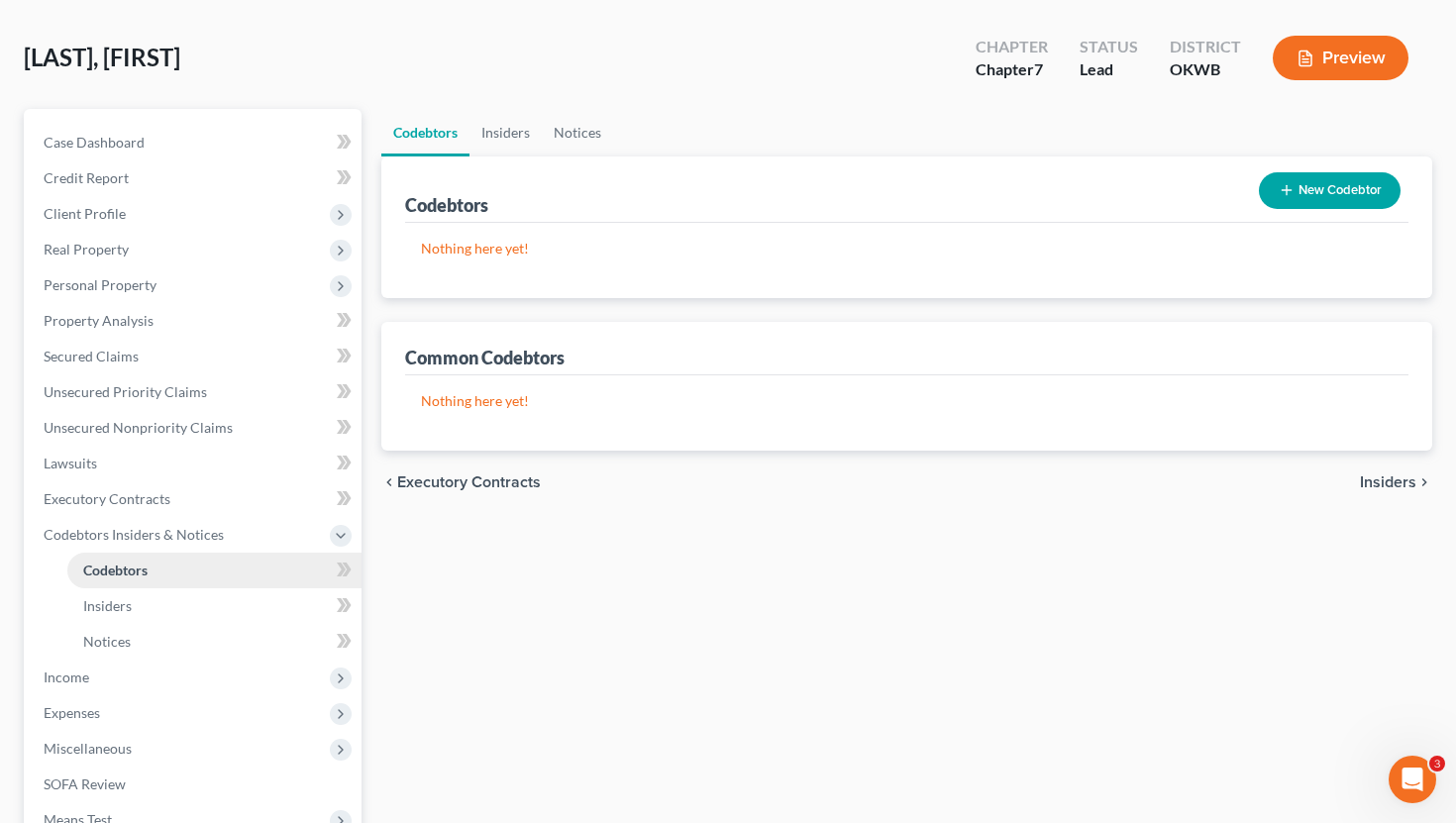 scroll, scrollTop: 96, scrollLeft: 0, axis: vertical 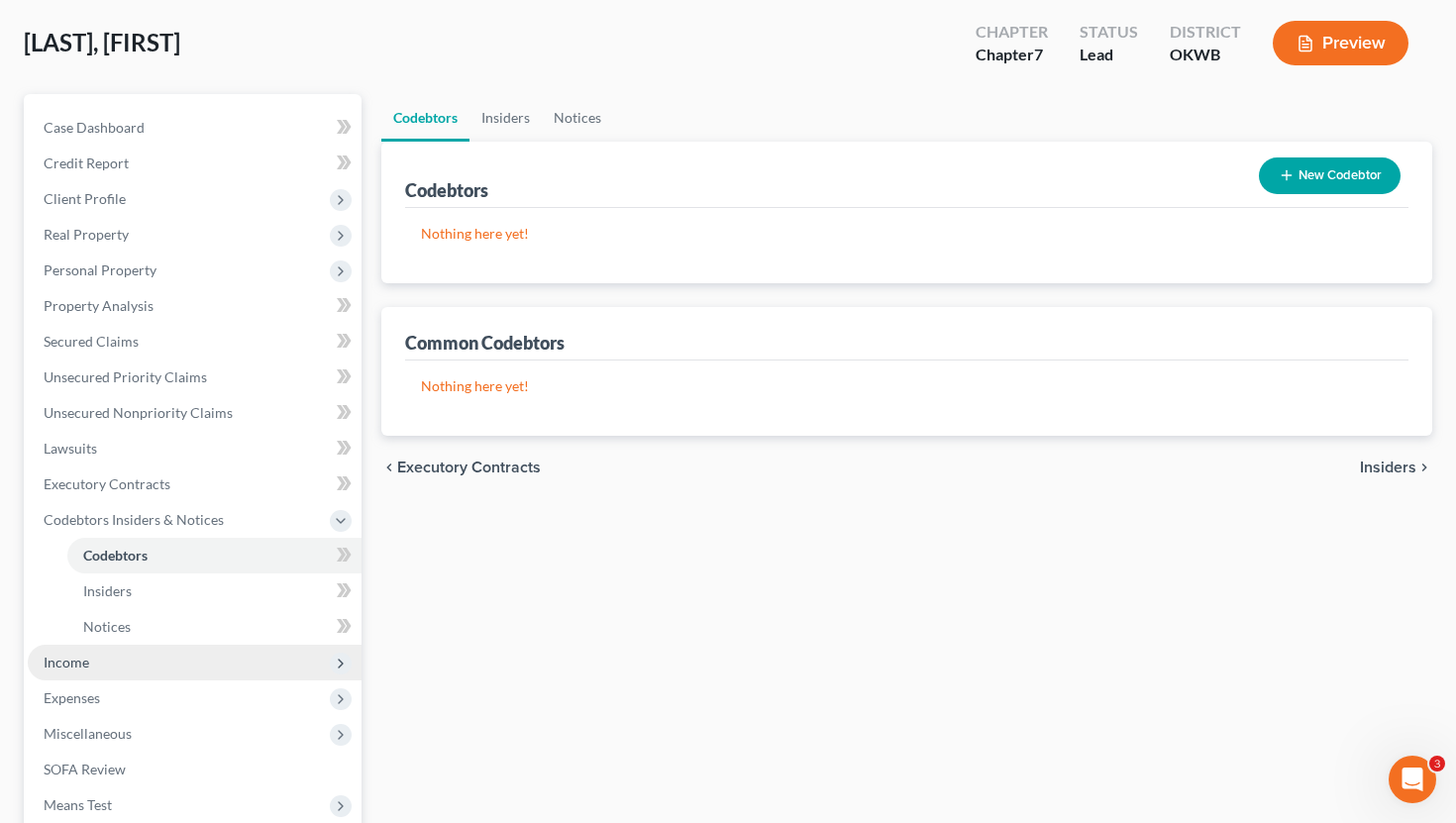 click on "Income" at bounding box center [194, 663] 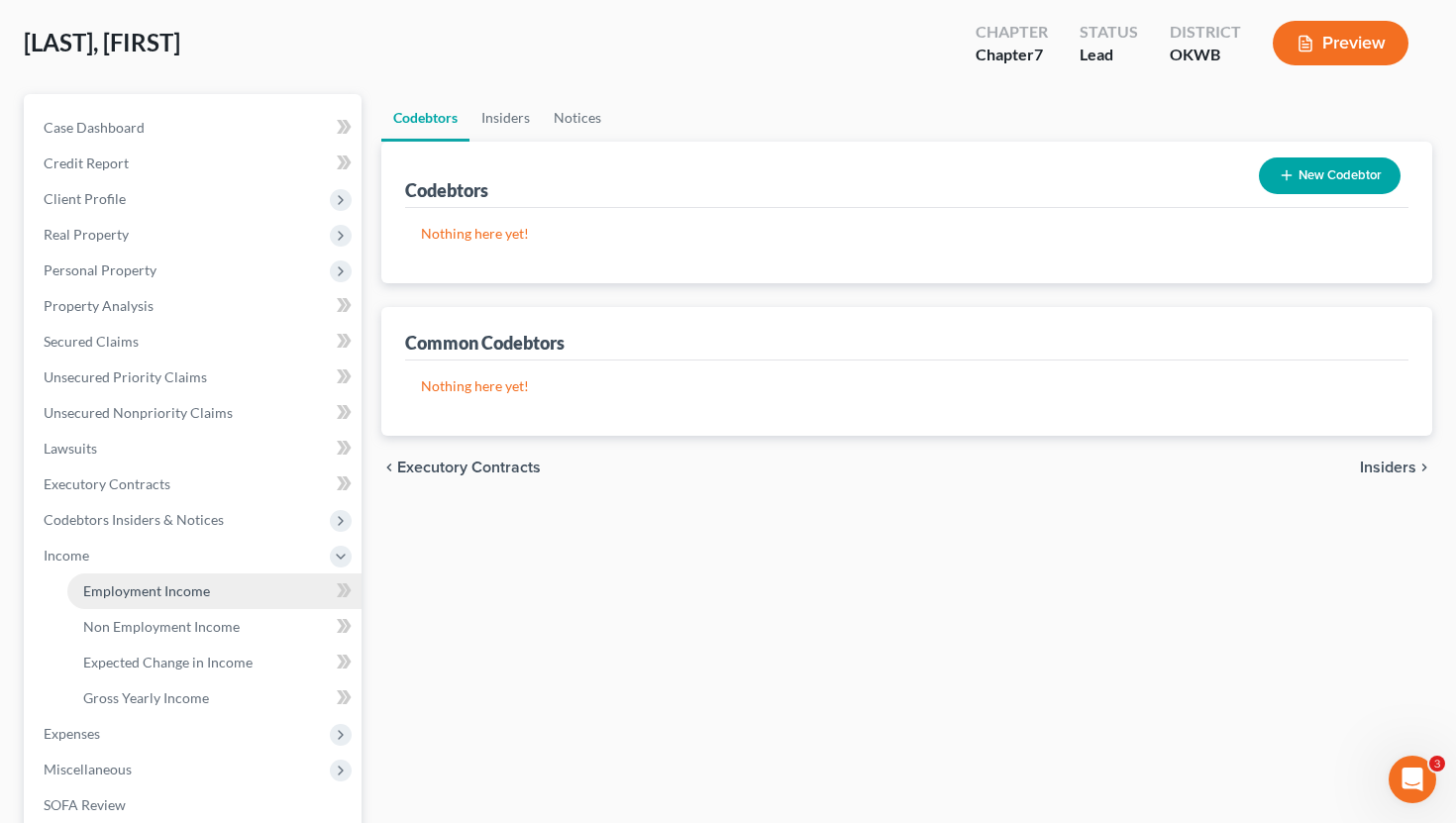 click on "Employment Income" at bounding box center [147, 590] 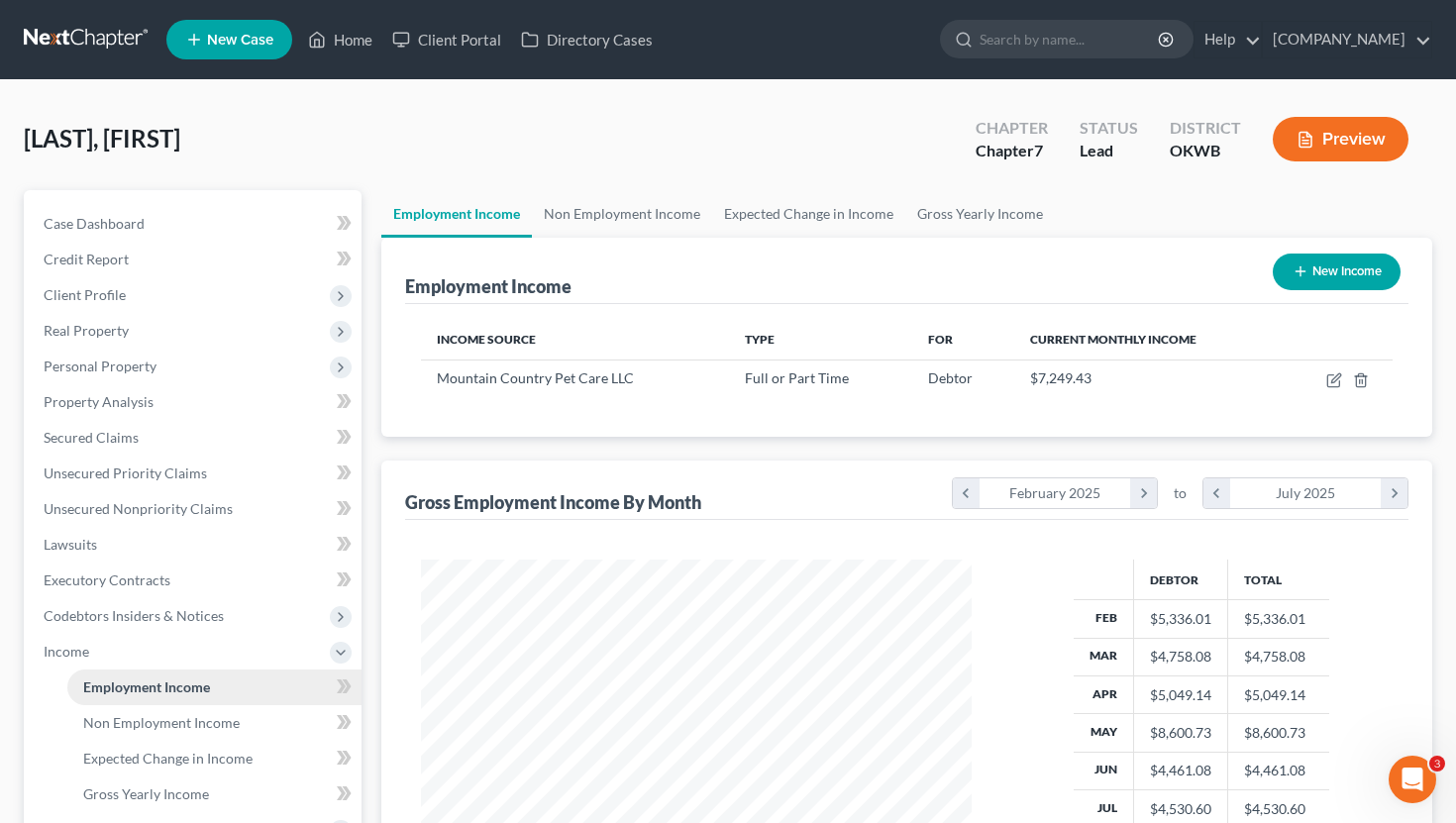 scroll, scrollTop: 160, scrollLeft: 0, axis: vertical 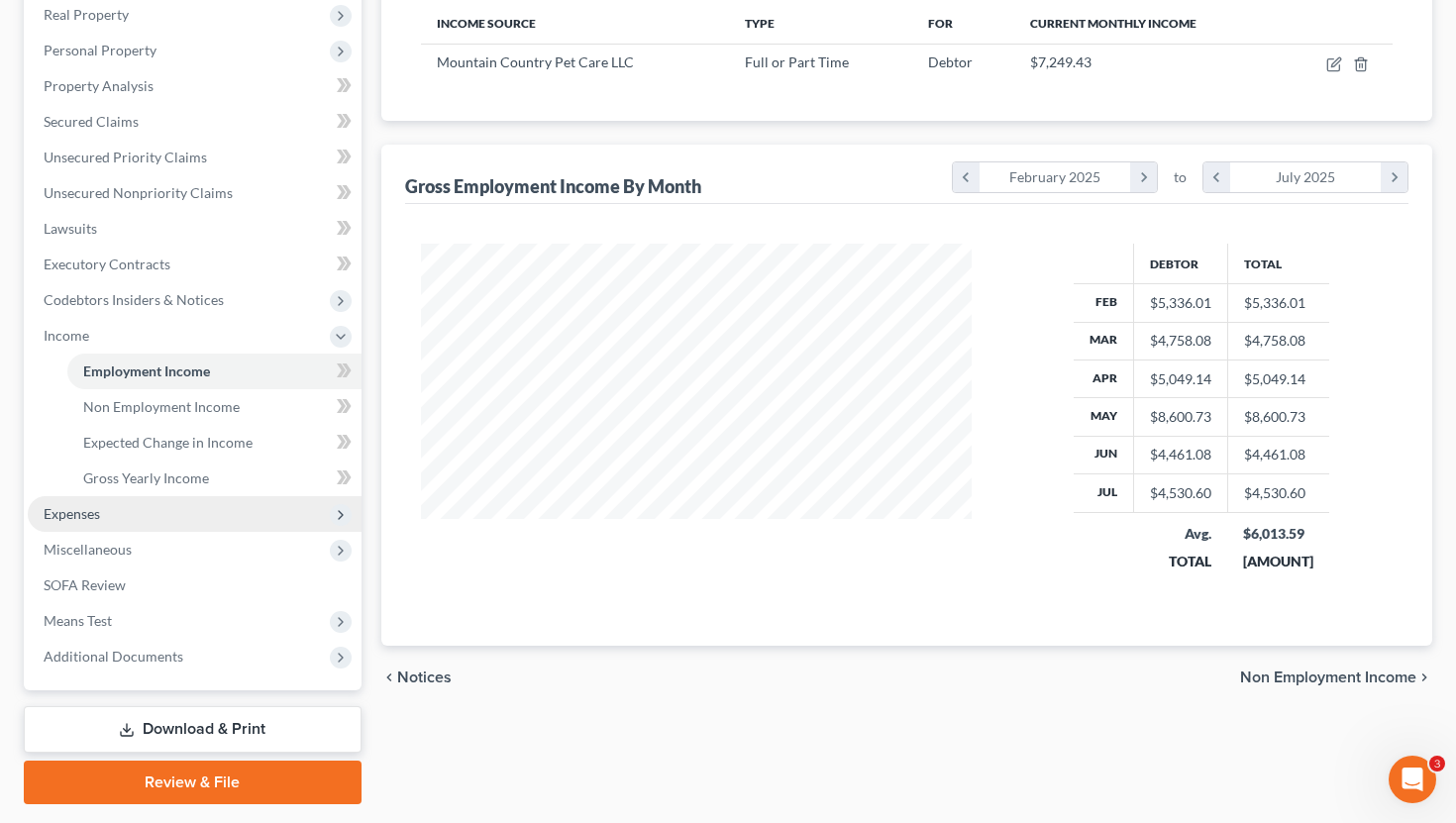 click on "Expenses" at bounding box center (194, 514) 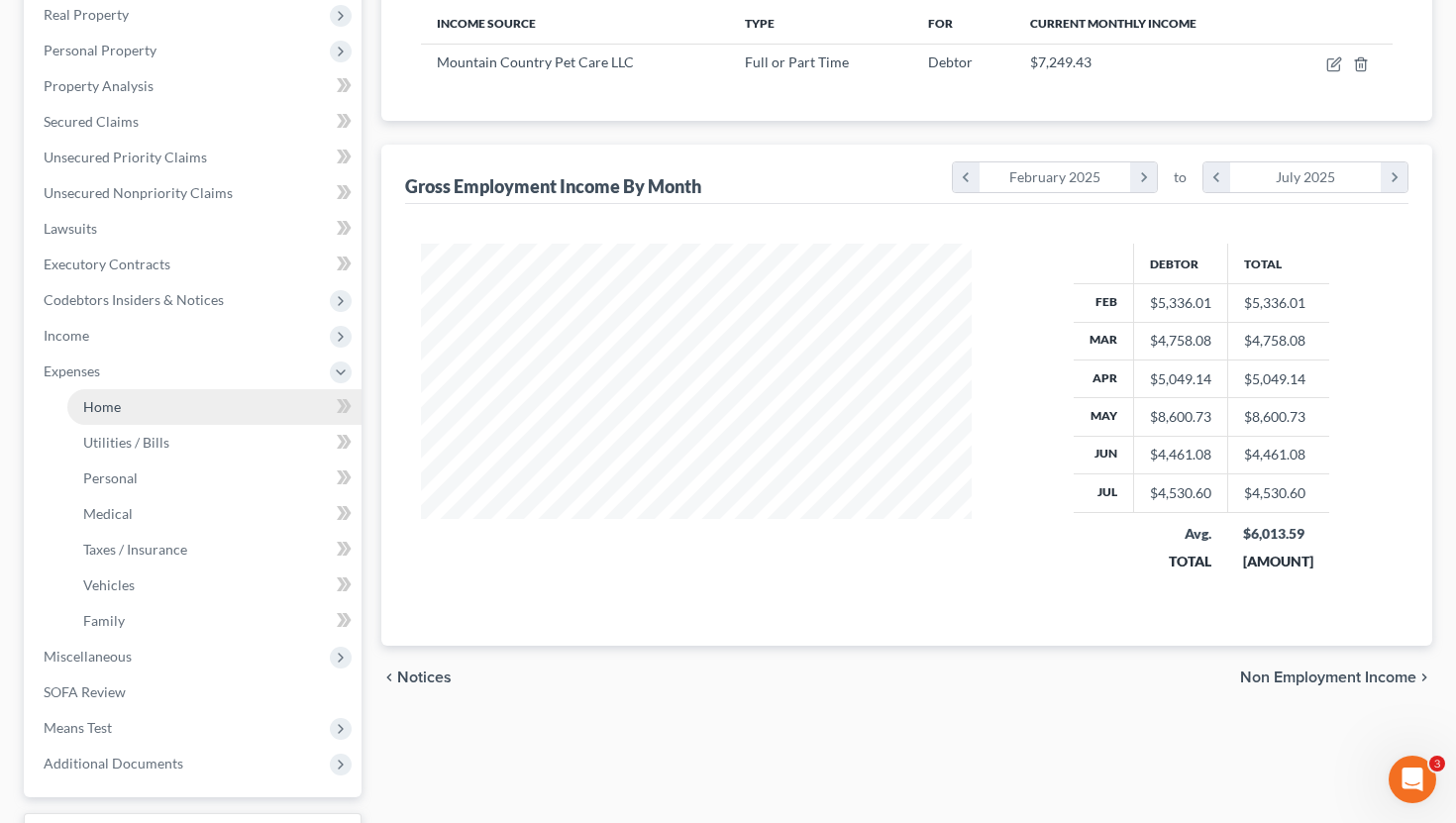 click on "Home" at bounding box center [214, 407] 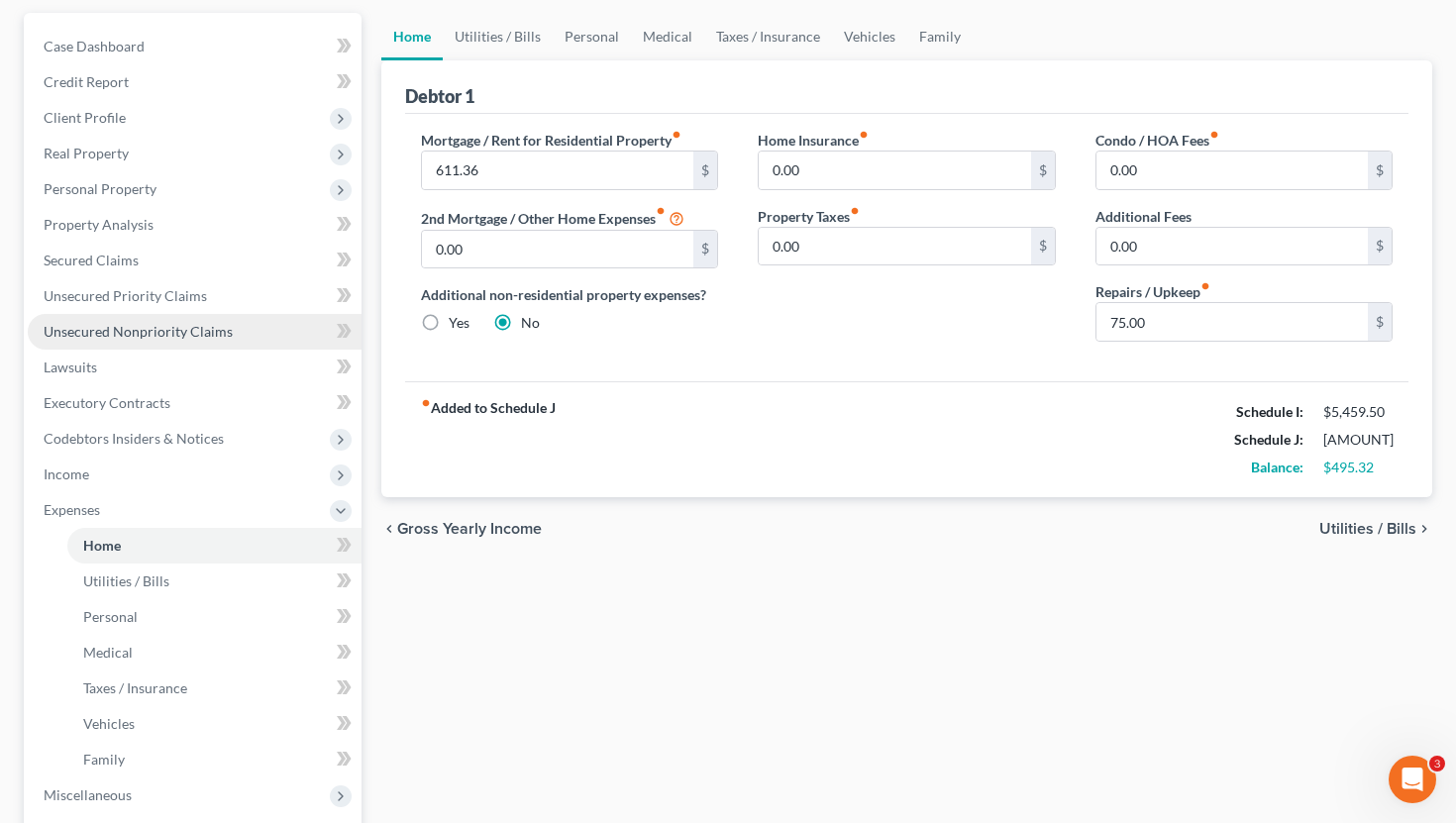 scroll, scrollTop: 360, scrollLeft: 0, axis: vertical 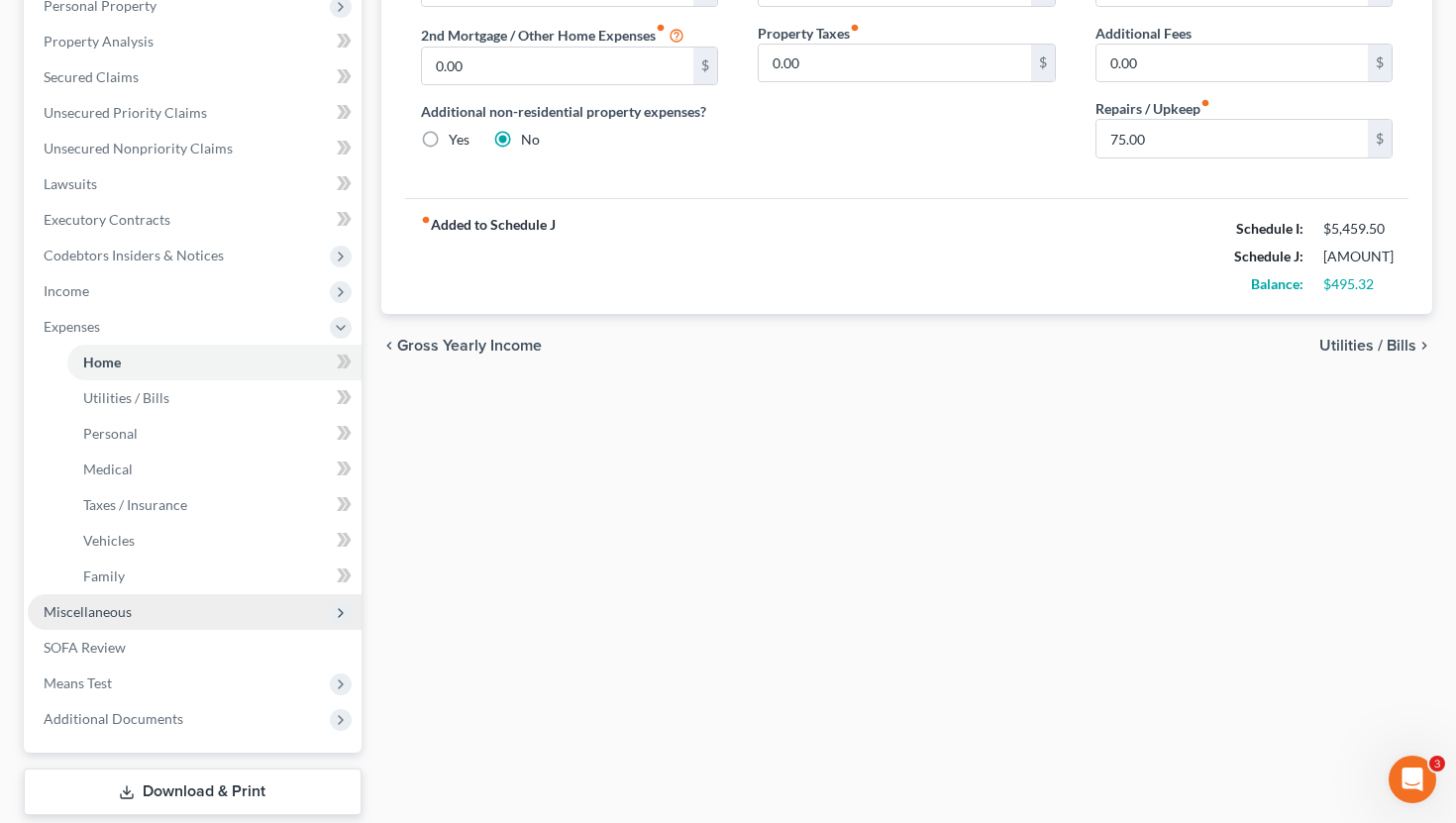 click on "Miscellaneous" at bounding box center [194, 612] 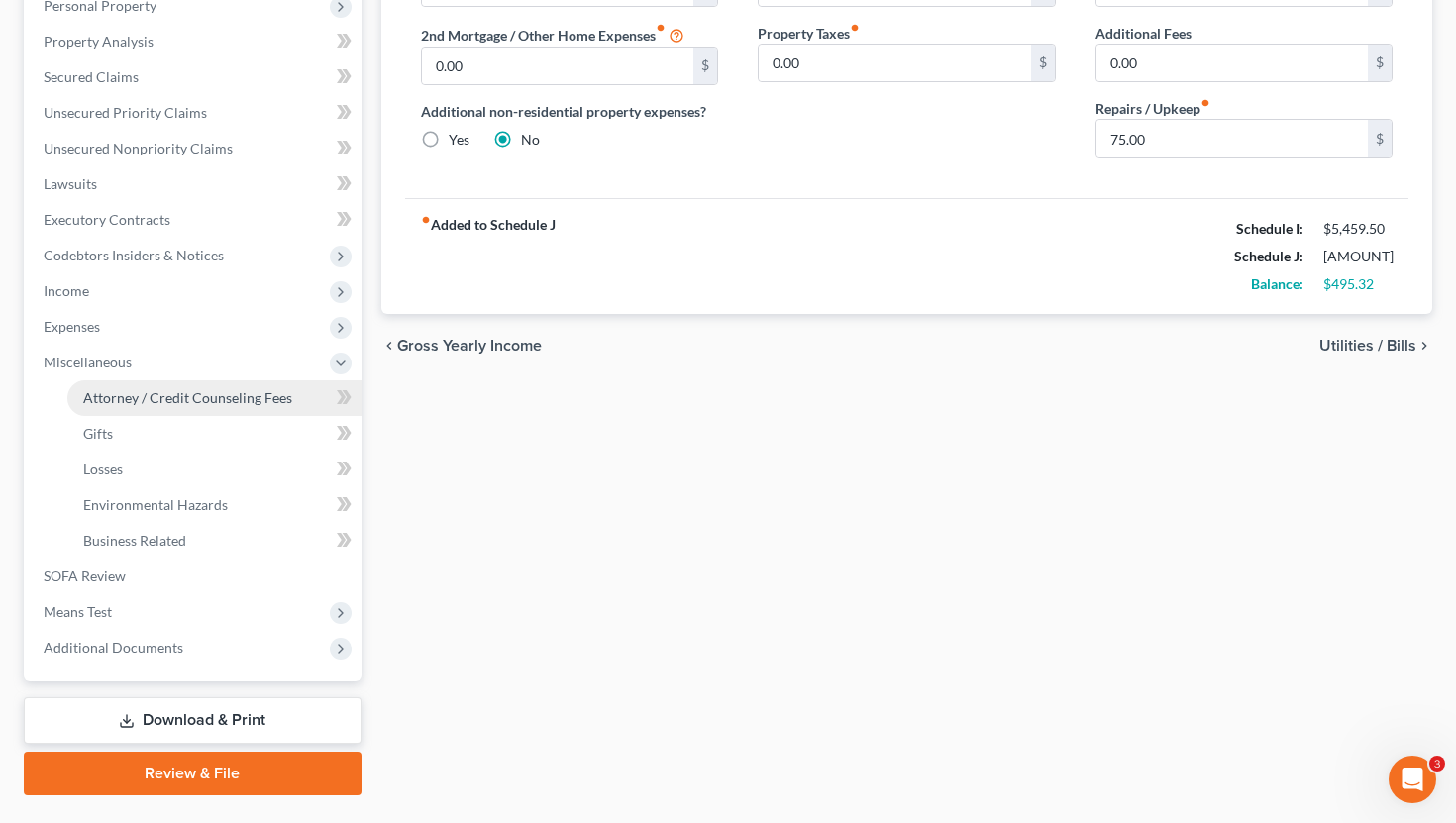 click on "Attorney / Credit Counseling Fees" at bounding box center (214, 398) 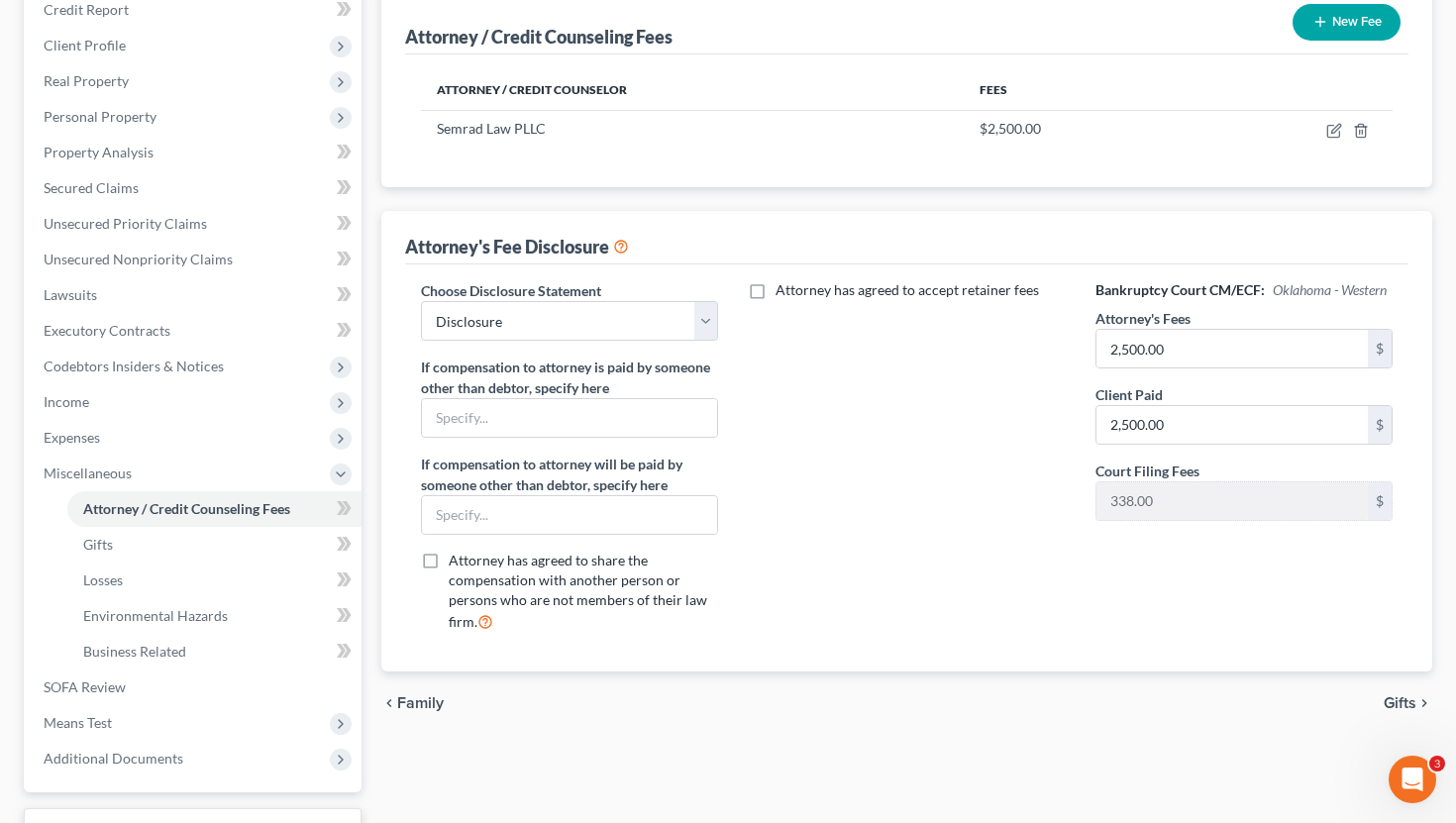 scroll, scrollTop: 265, scrollLeft: 0, axis: vertical 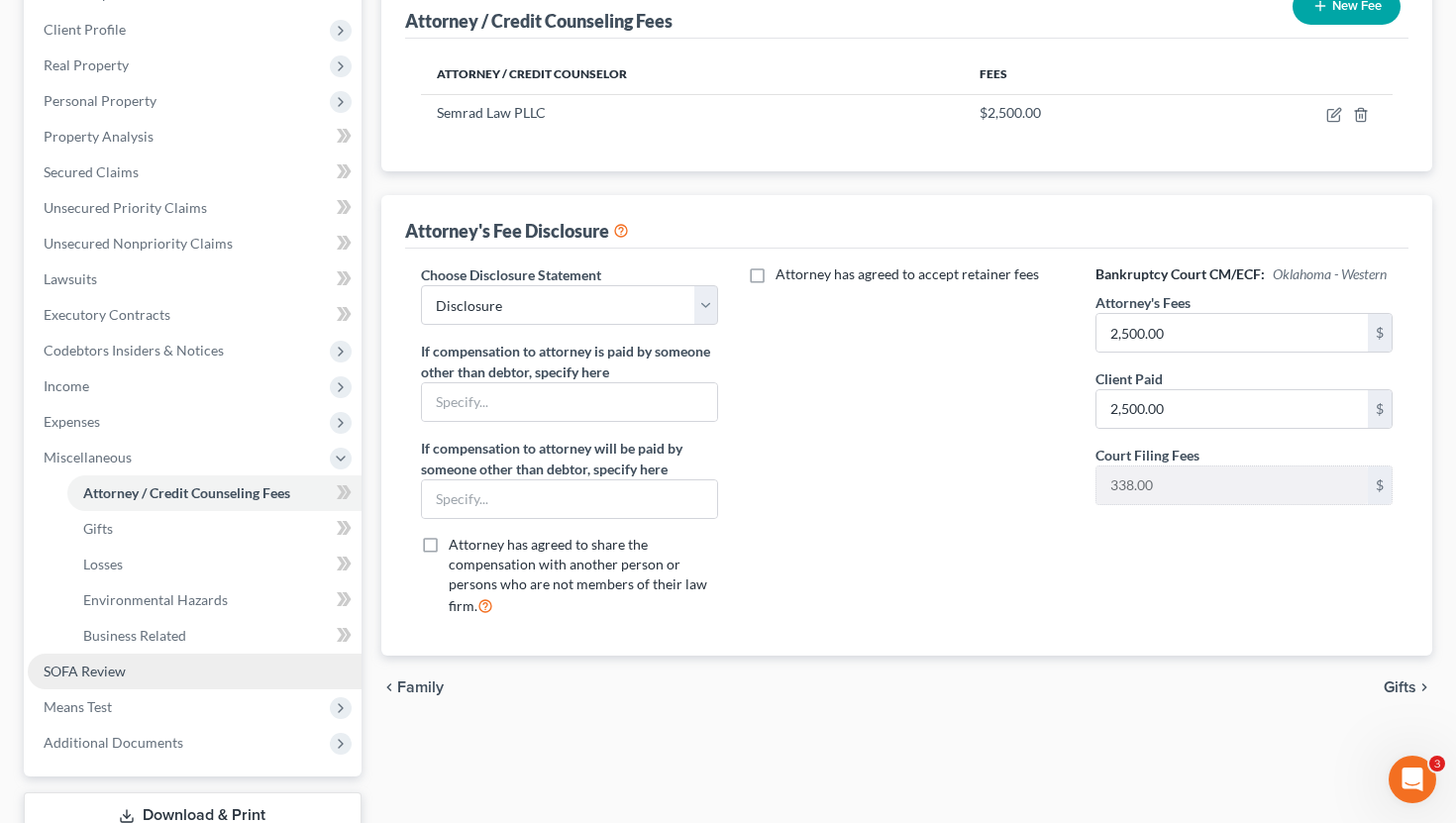 click on "SOFA Review" at bounding box center (194, 671) 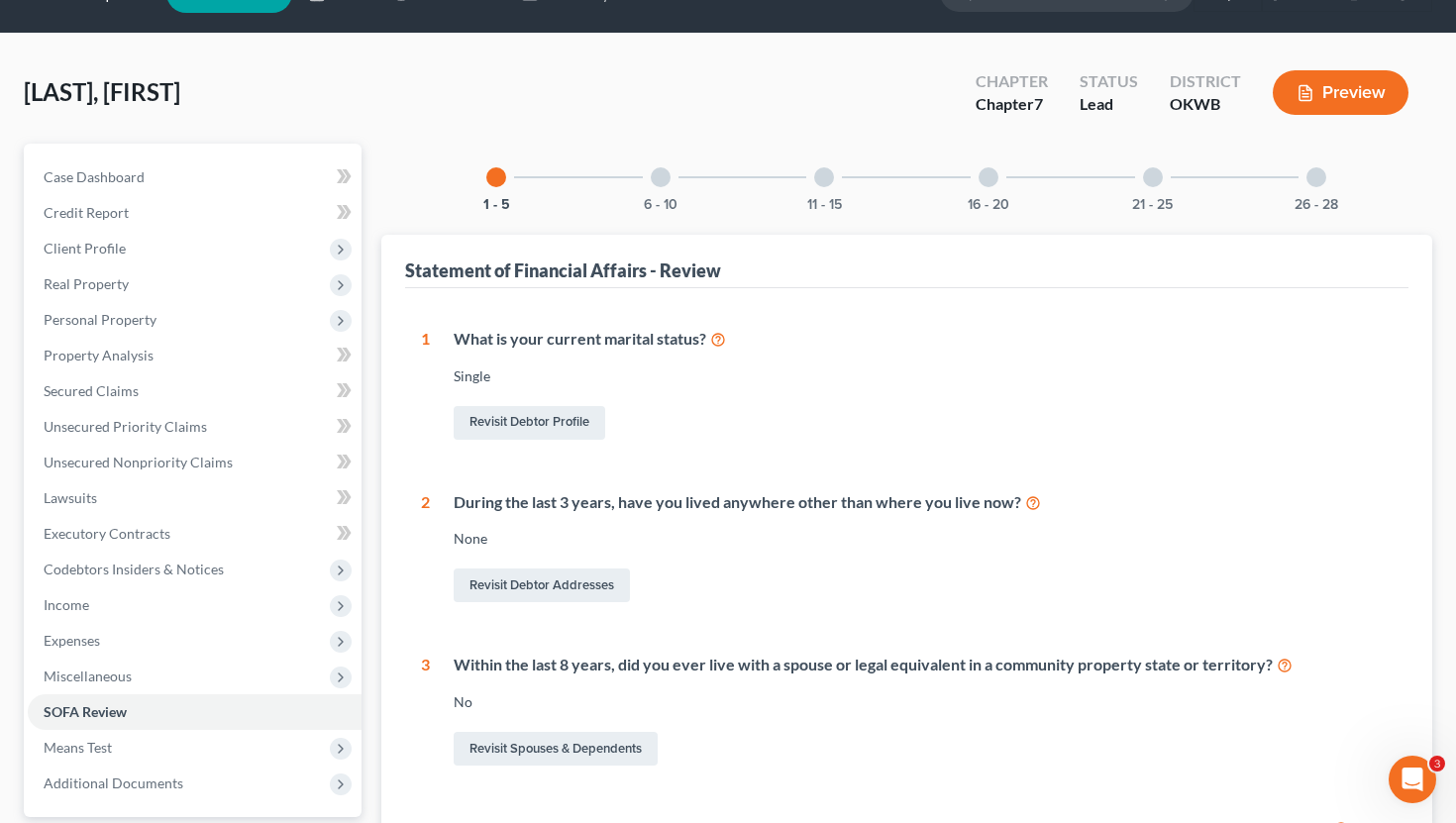 scroll, scrollTop: 54, scrollLeft: 0, axis: vertical 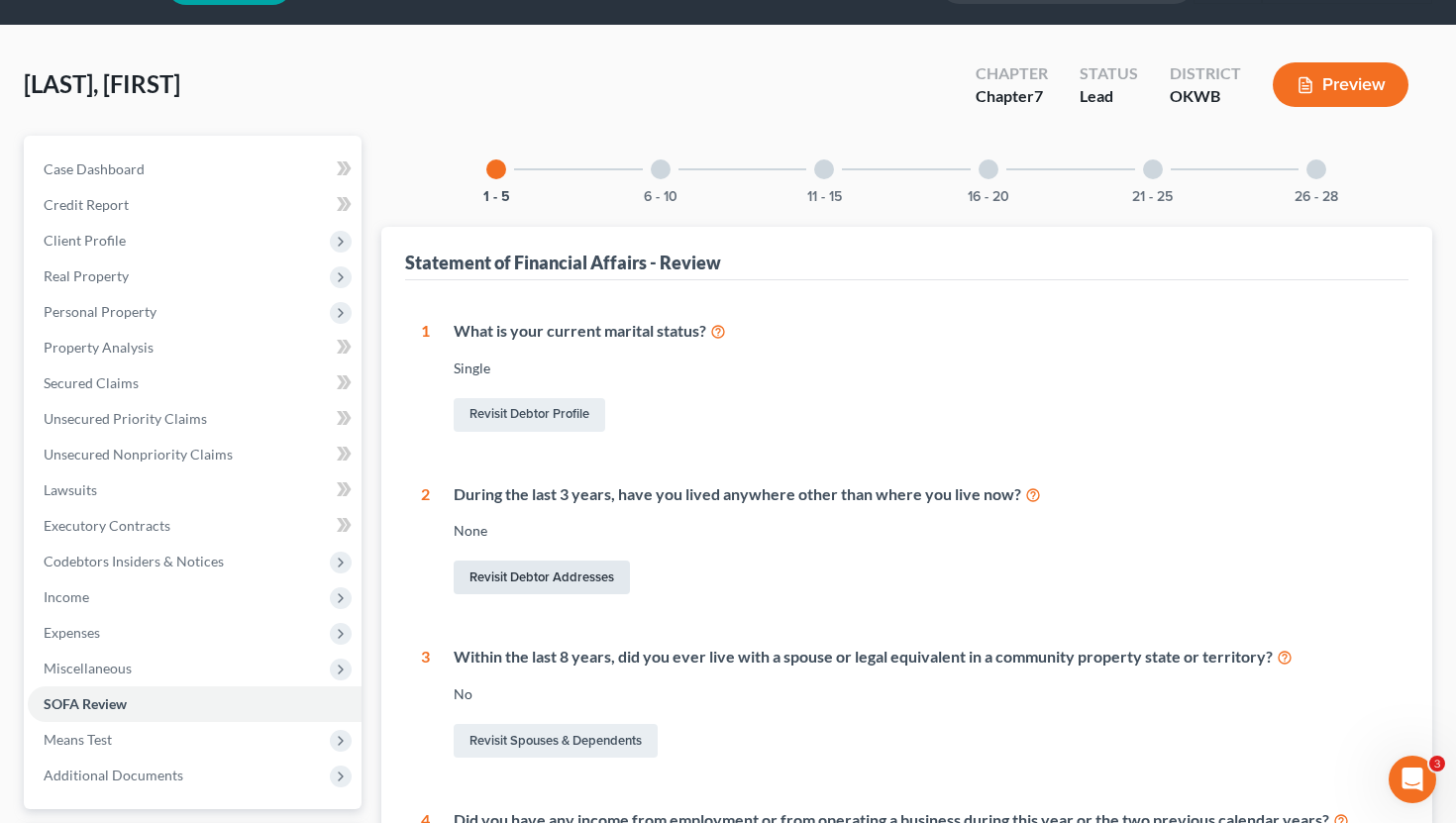 click on "Revisit Debtor Addresses" at bounding box center (542, 577) 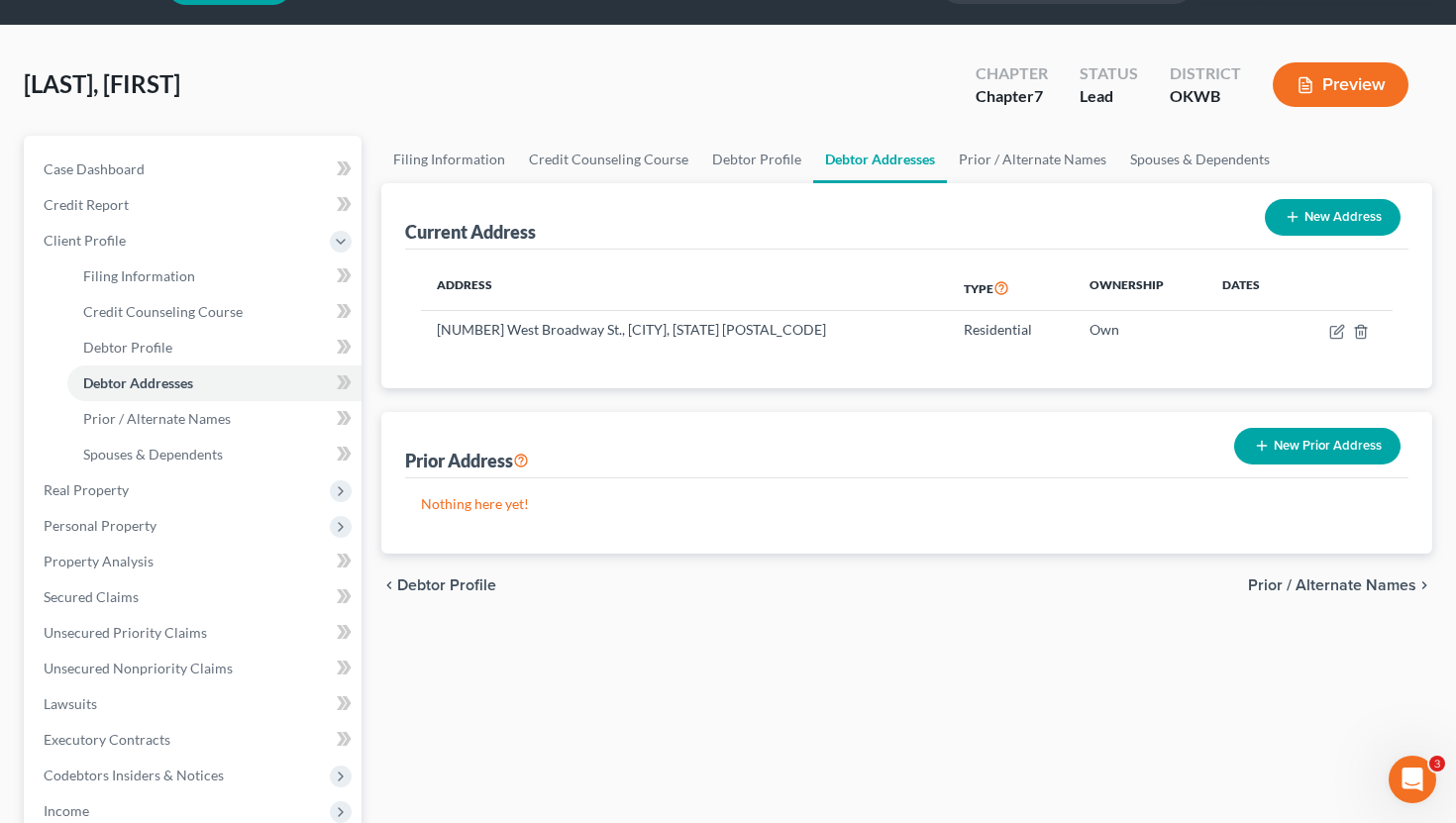scroll, scrollTop: 0, scrollLeft: 0, axis: both 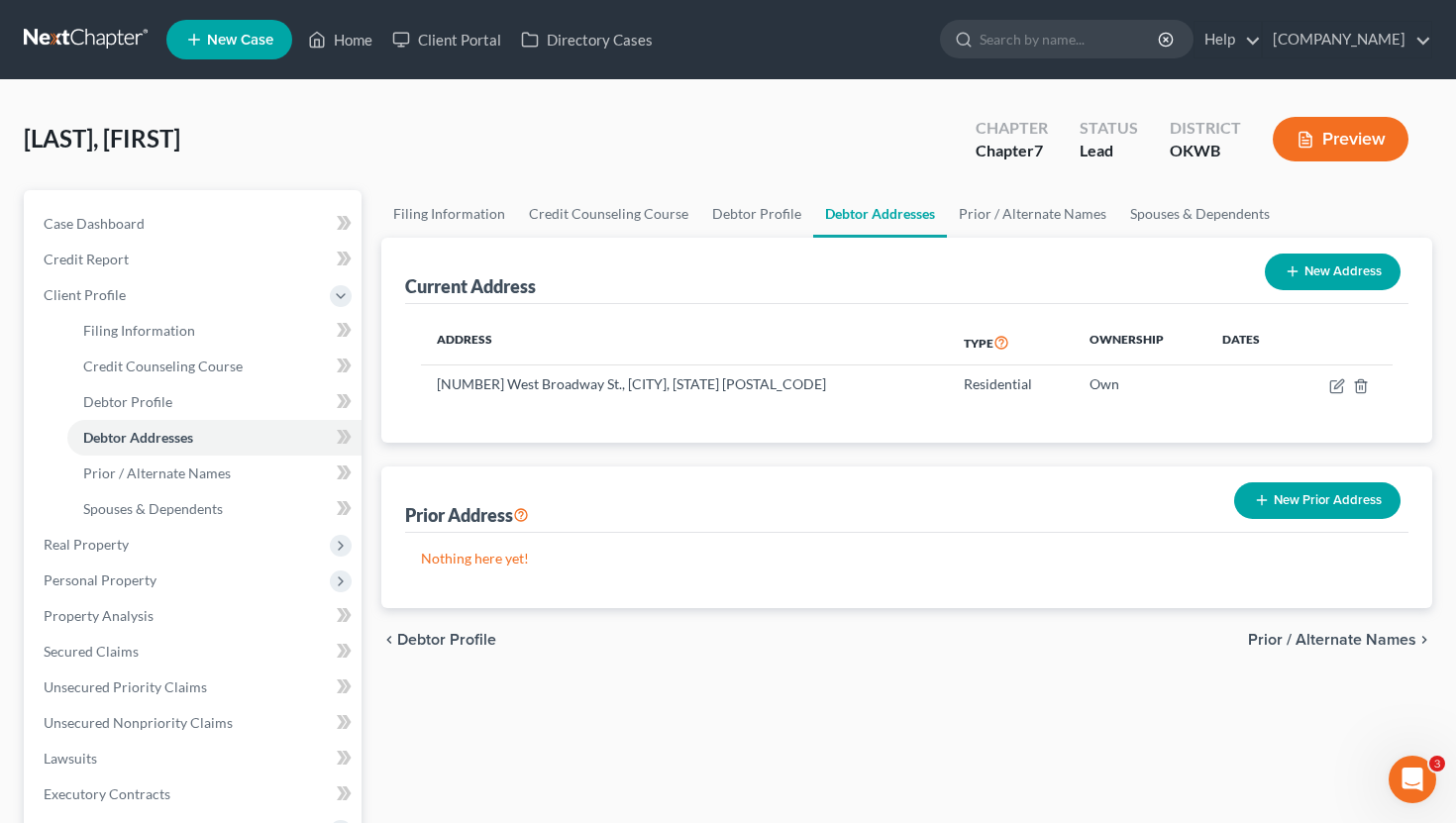 click on "New Prior Address" at bounding box center (1317, 500) 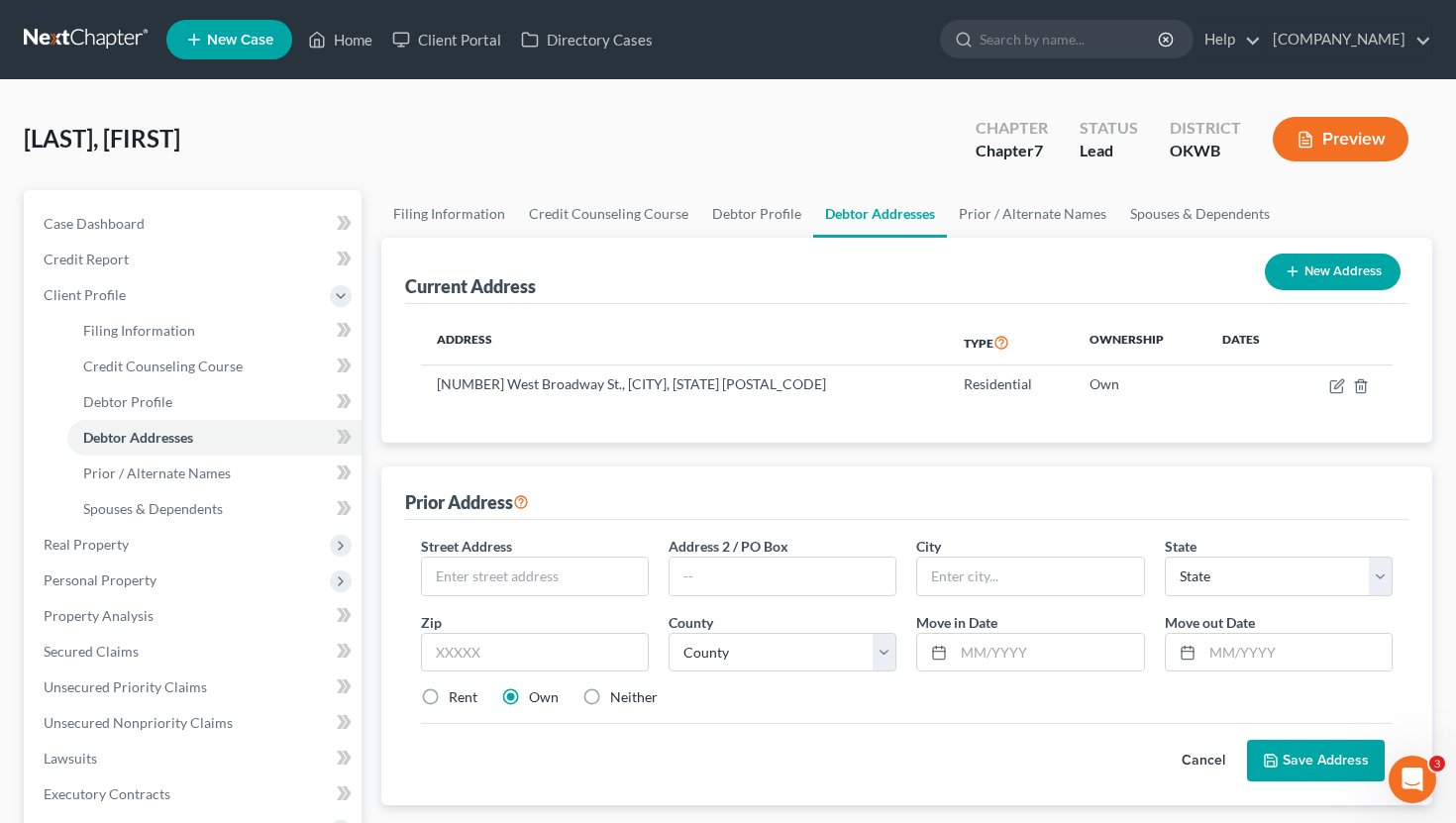 click on "Street Address
*
Address 2 / PO Box
City
*
State
*
State AL AK AR AZ CA CO CT DE DC FL GA GU HI ID IL IN IA KS KY LA ME MD MA MI MN MS MO MT NC ND NE NV NH NJ NM NY OH OK OR PA PR RI SC SD TN TX UT VI VA VT WA WV WI WY
Zip
*
County
*
County
Move in Date
*
Move out Date
*
Rent Own Neither Save as Property" at bounding box center (907, 630) 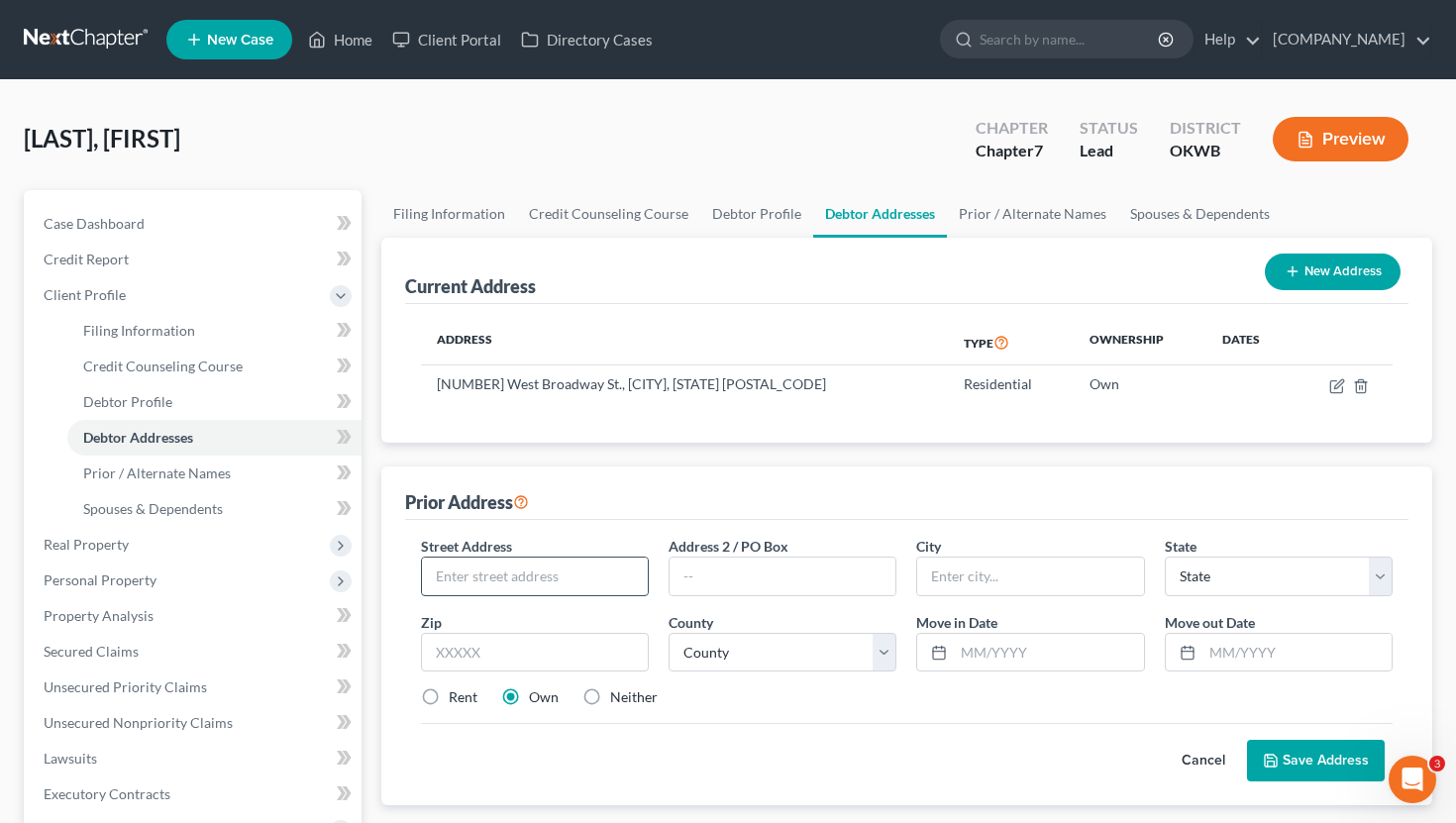 click at bounding box center (535, 576) 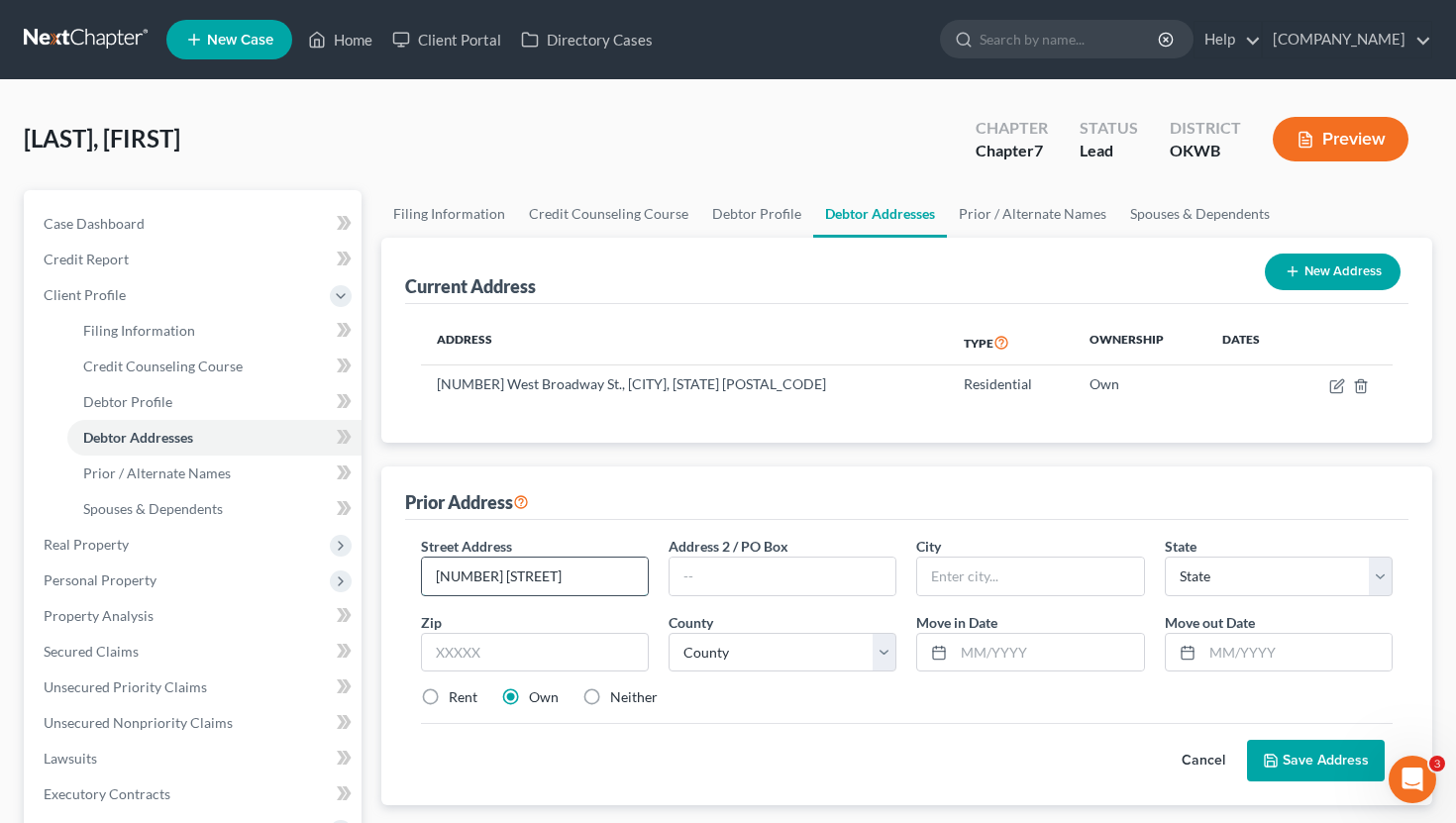 type on "[NUMBER] [STREET]" 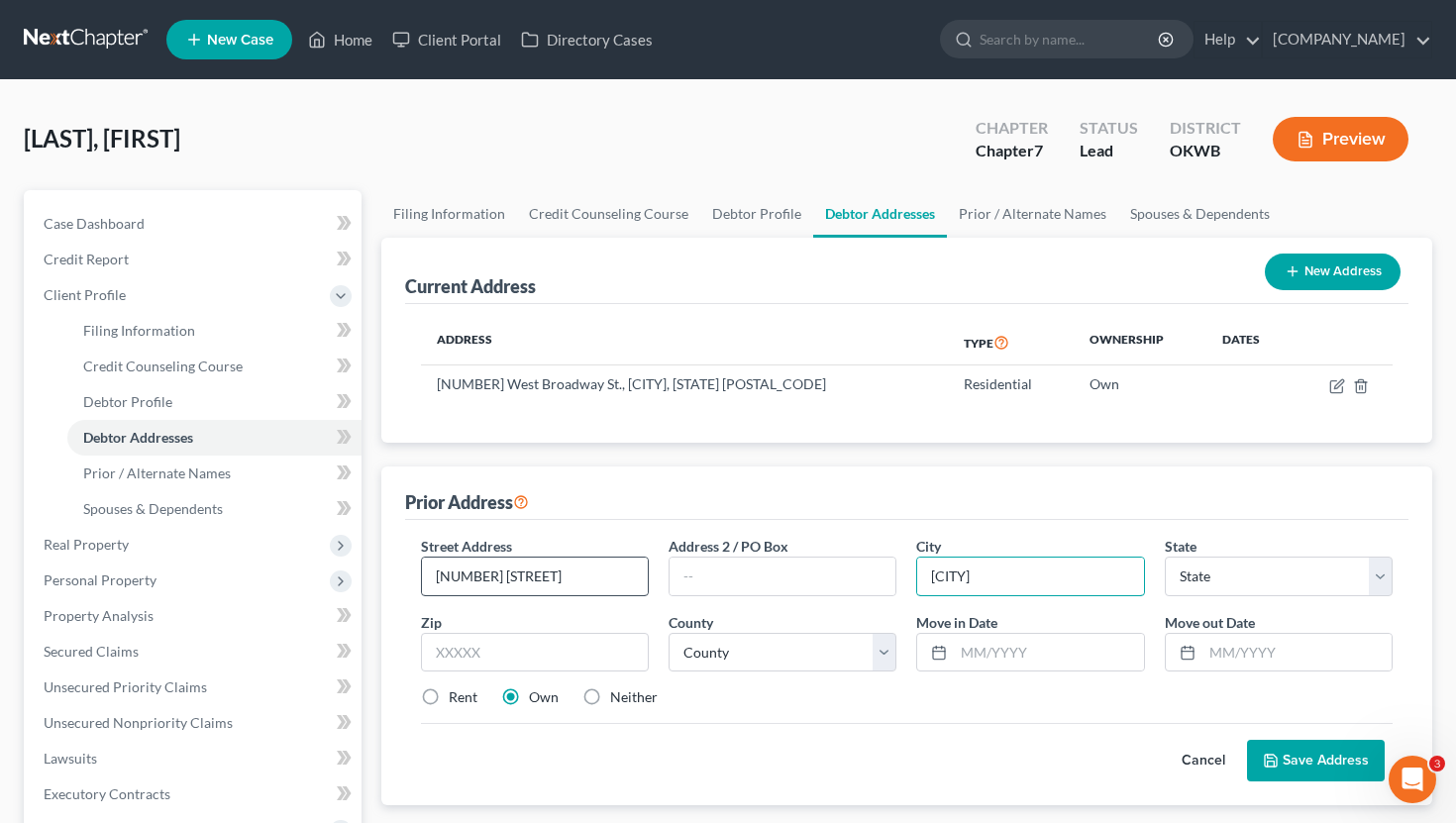 type on "[CITY]" 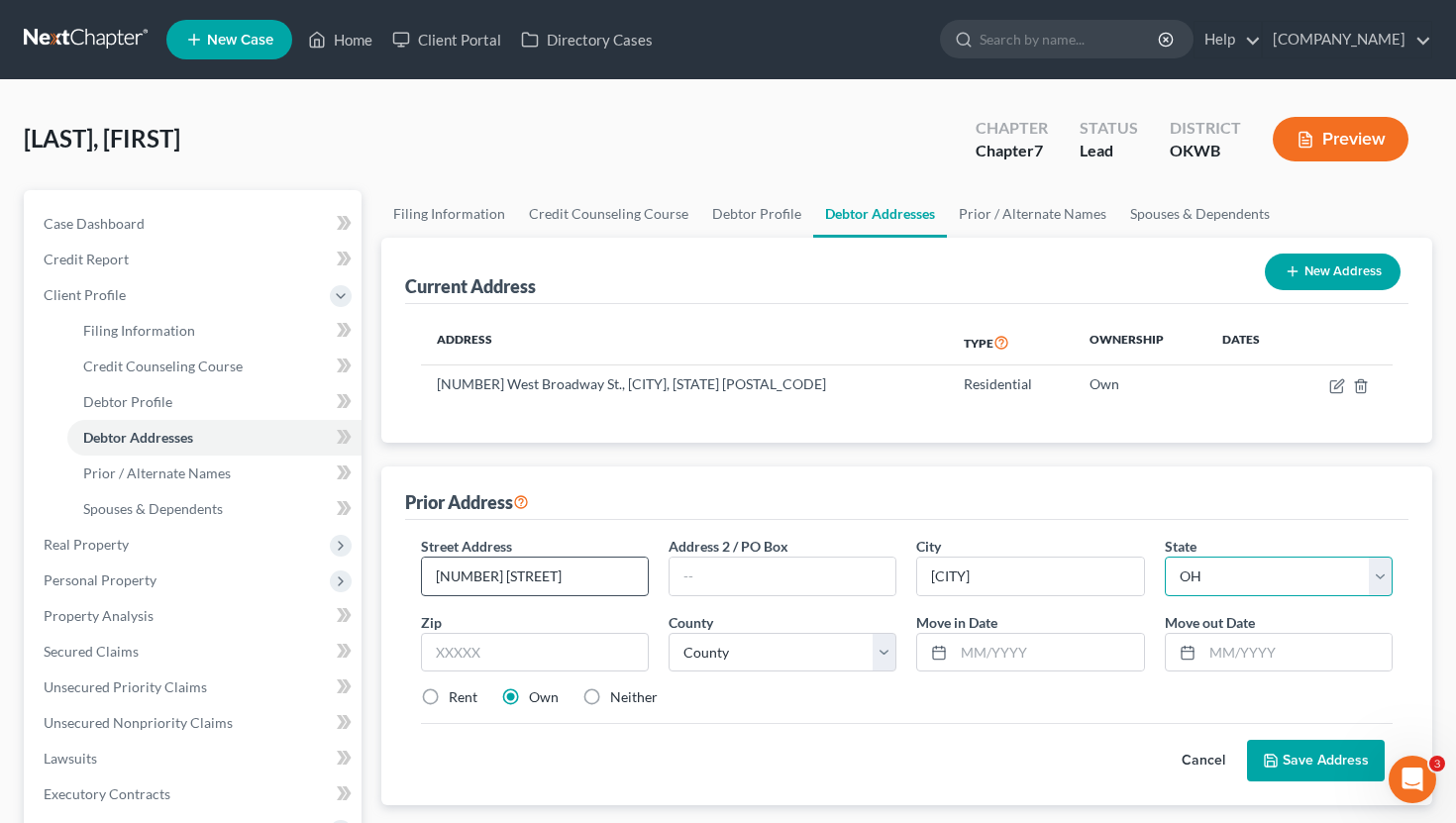select on "37" 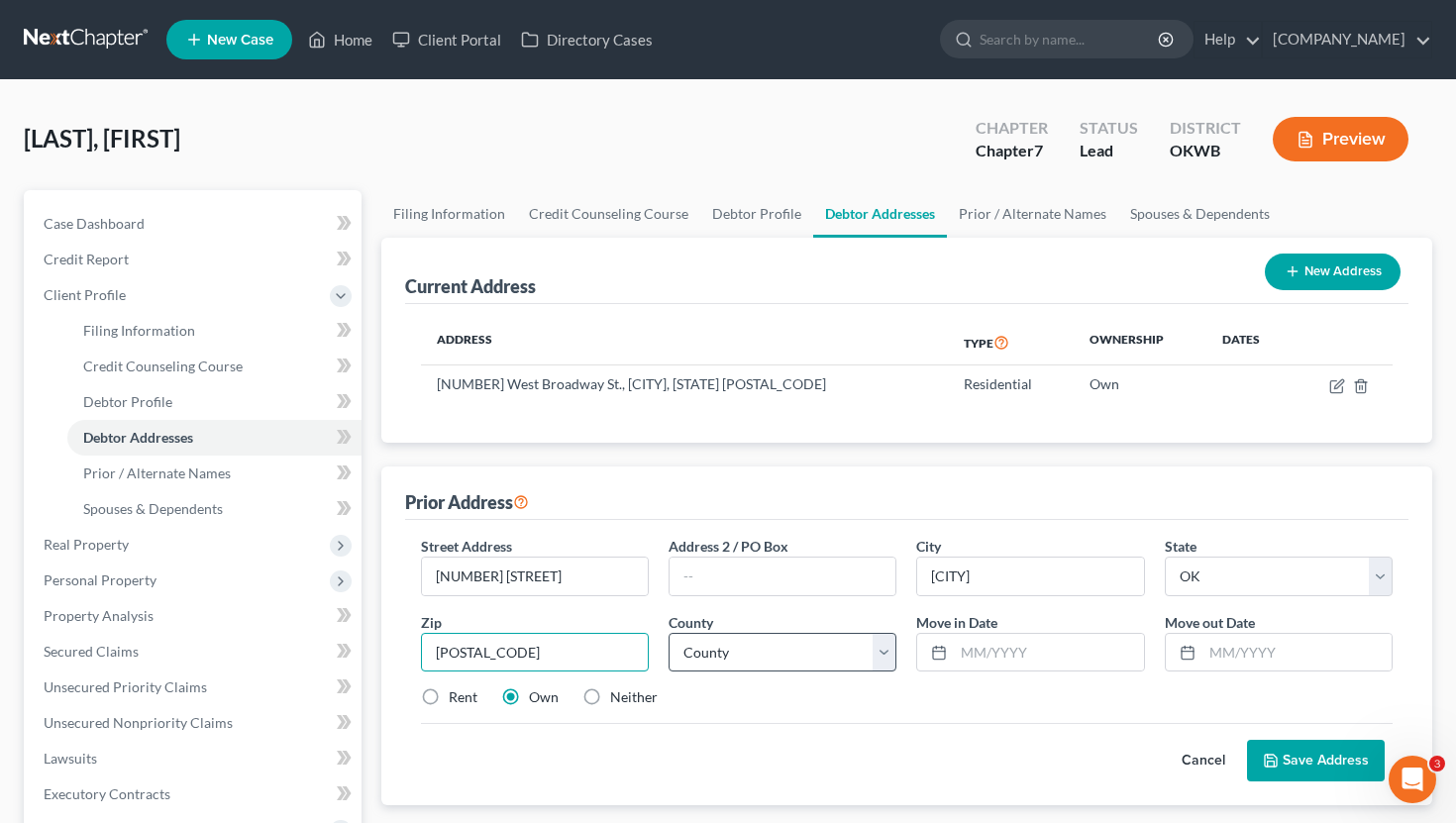 type on "[POSTAL_CODE]" 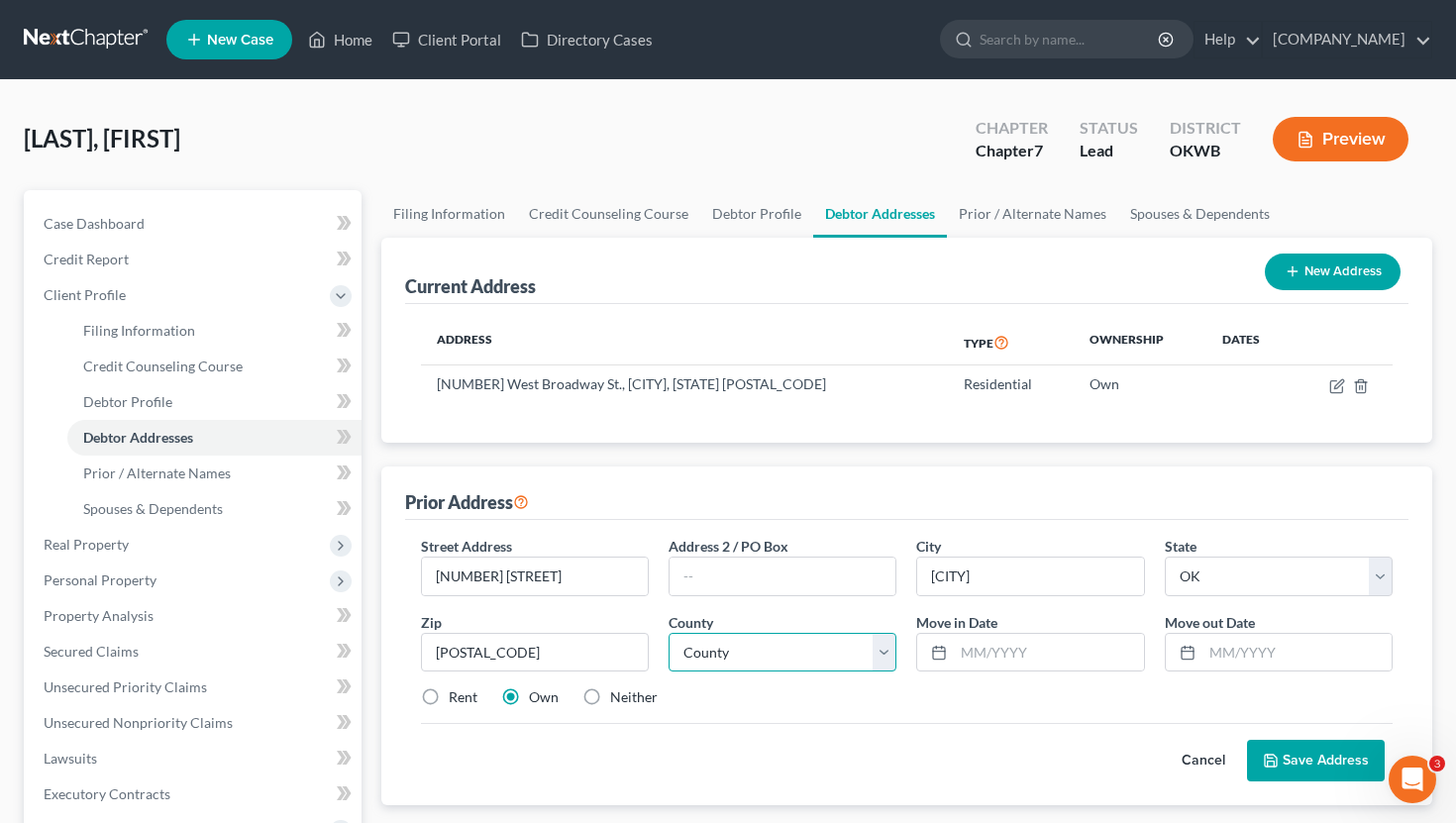 click on "County Adair County Alfalfa County Atoka County Beaver County Beckham County Blaine County Bryan County Caddo County Canadian County Carter County Cherokee County Choctaw County Cimarron County Cleveland County Coal County Comanche County Cotton County Craig County Creek County Custer County Delaware County Dewey County Ellis County Garfield County Garvin County Grady County Grant County Greer County Harmon County Harper County Haskell County Hughes County Jackson County Jefferson County Johnston County Kay County Kingfisher County Kiowa County Latimer County Le Flore County Lincoln County Logan County Love County Major County Marshall County Mayes County McClain County McCurtain County McIntosh County Murray County Muskogee County Noble County Nowata County Okfuskee County Oklahoma County Okmulgee County Osage County Ottawa County Pawnee County Payne County Pittsburg County Pontotoc County Pottawatomie County Pushmataha County Roger Mills County Rogers County Seminole County Sequoyah County Stephens County" at bounding box center (782, 653) 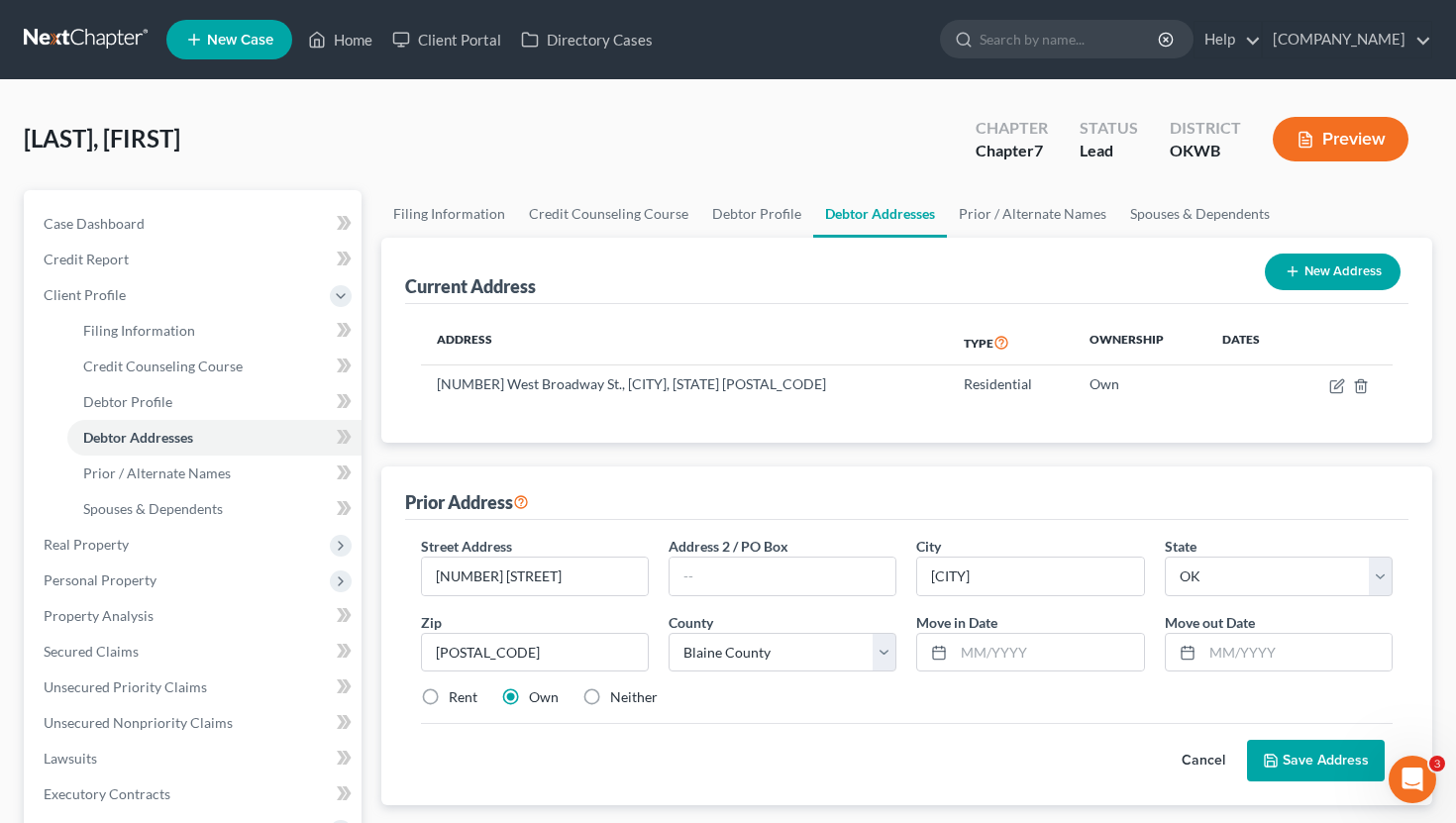 click on "Rent" at bounding box center (463, 697) 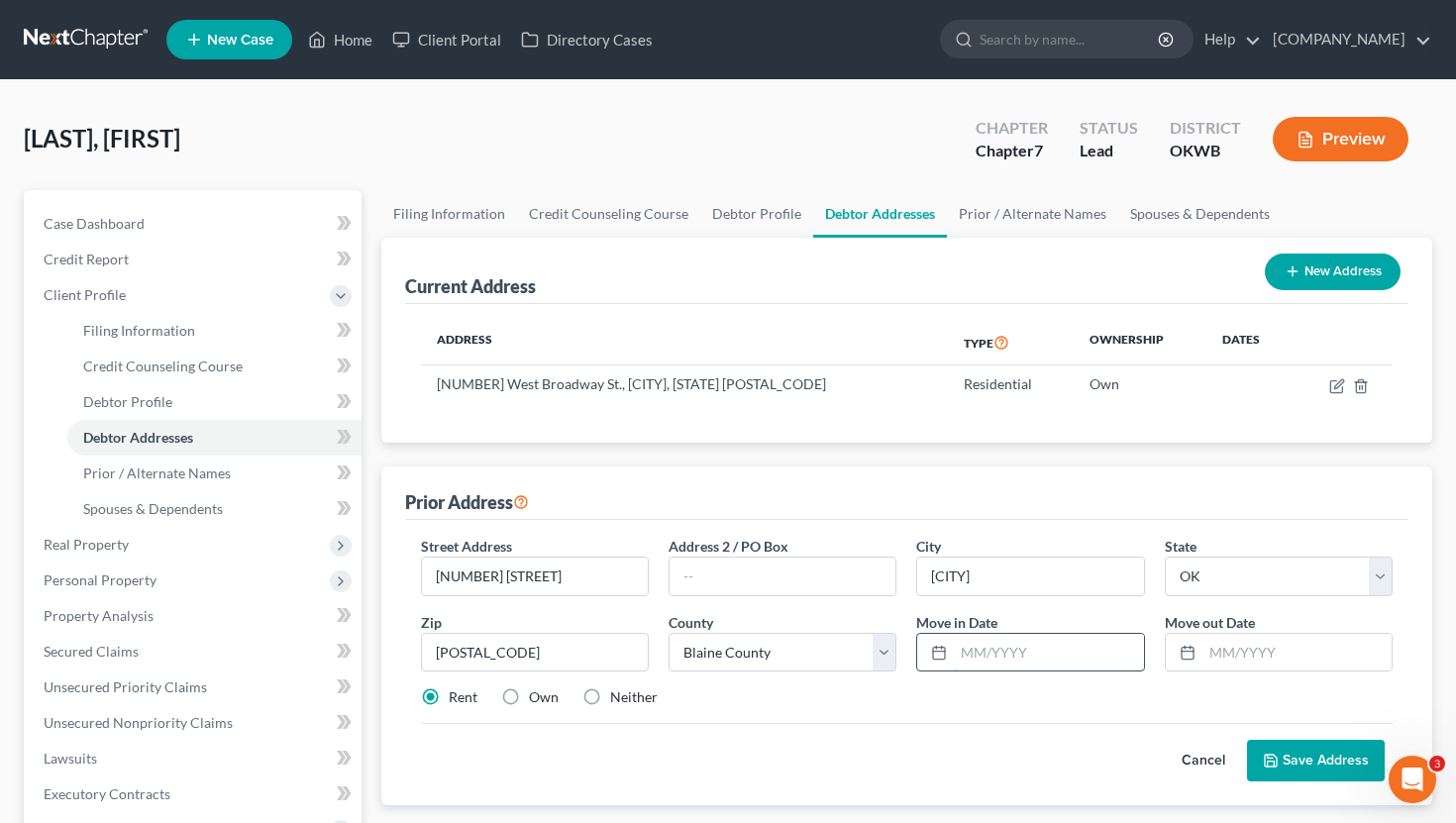 click at bounding box center (1048, 653) 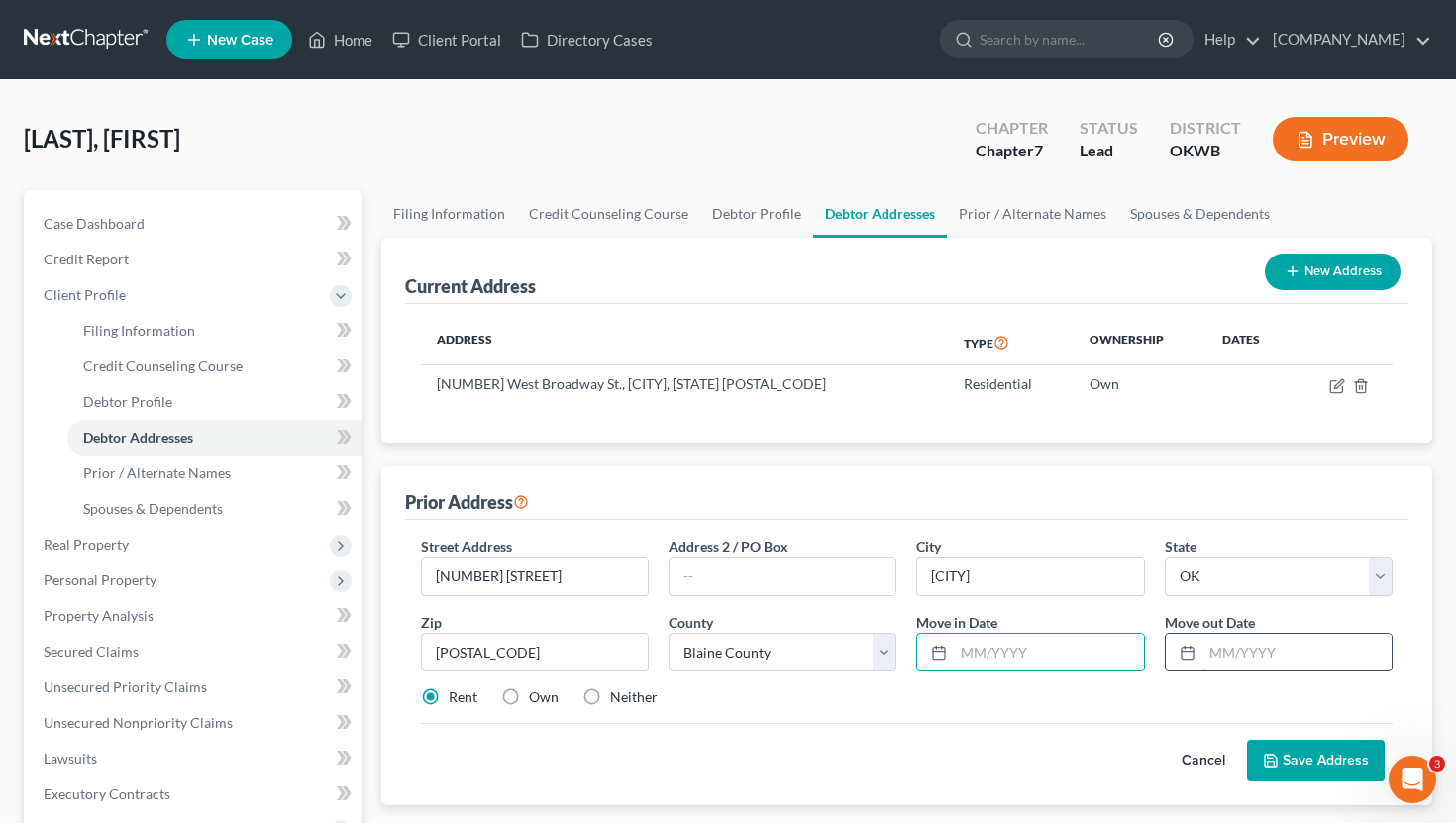 click at bounding box center (1297, 653) 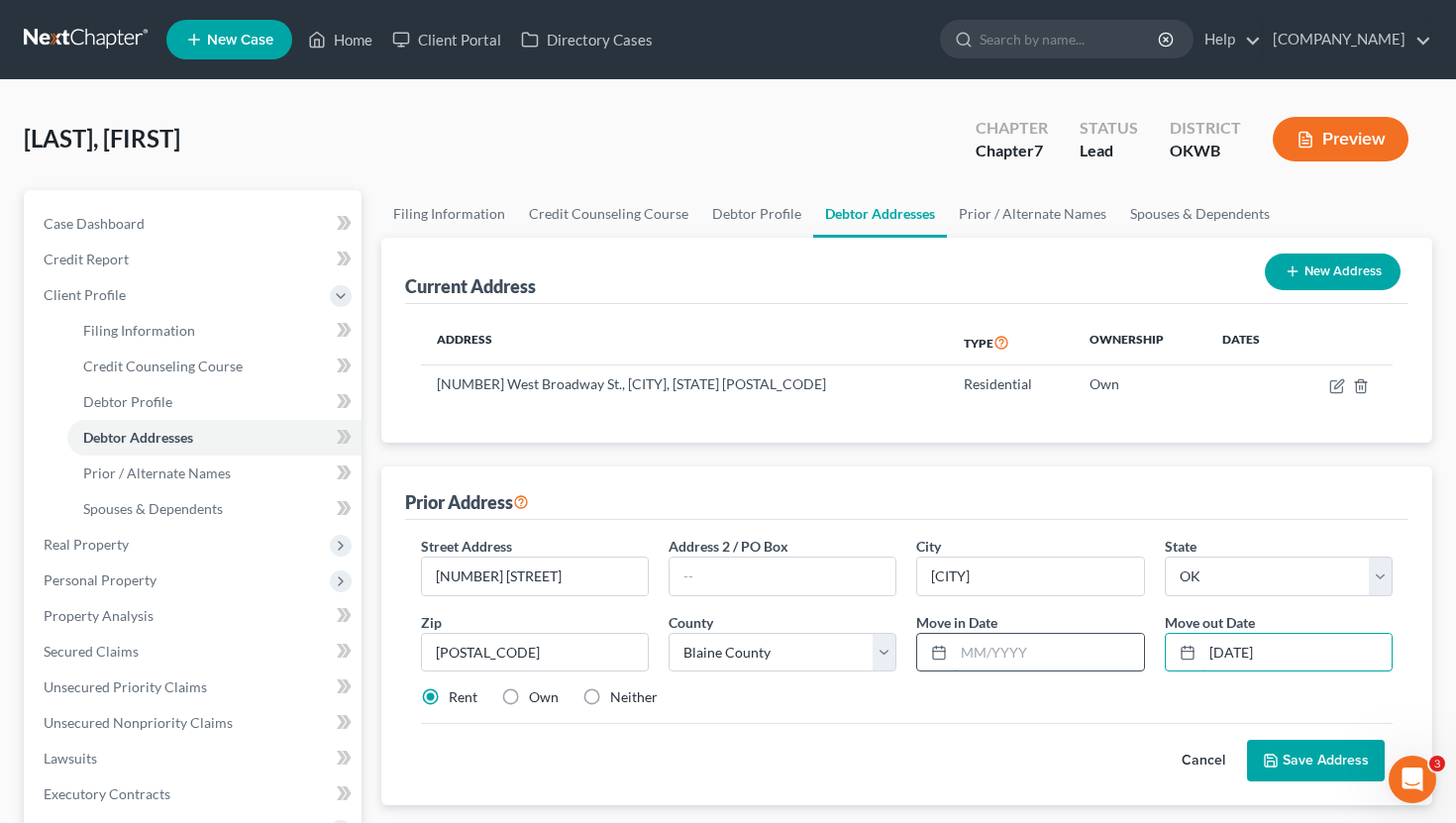 type on "[DATE]" 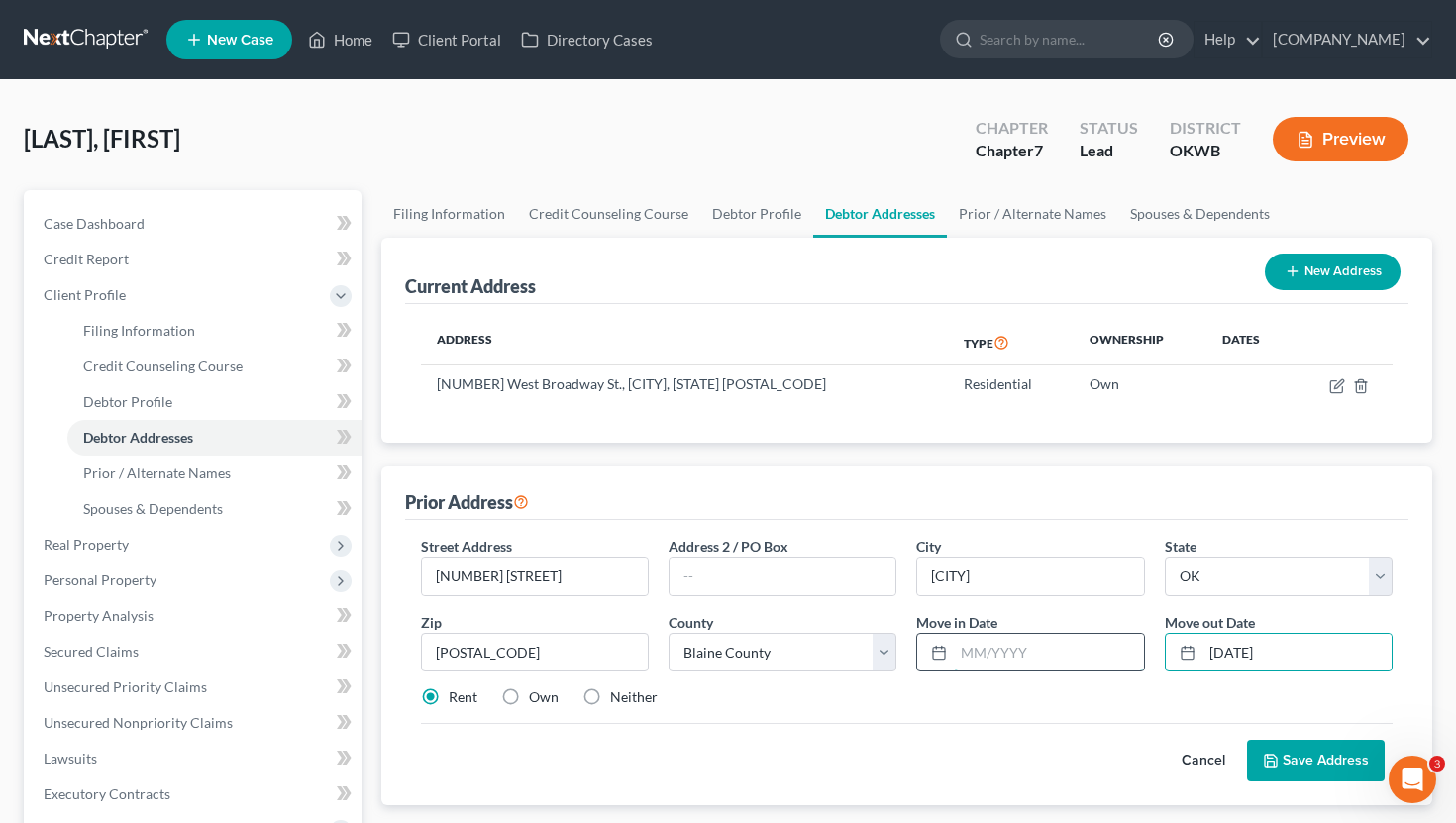 click at bounding box center [1048, 653] 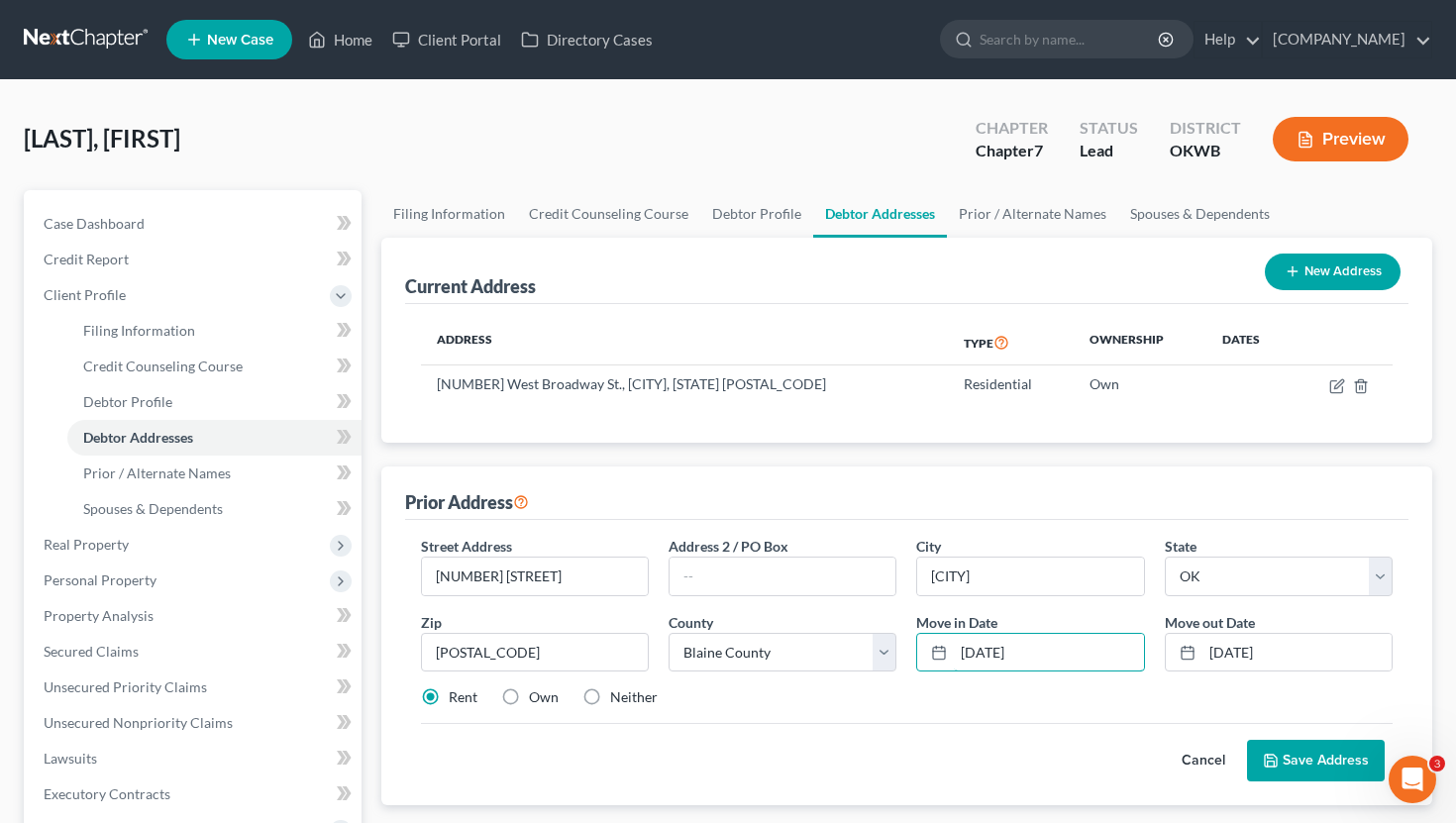 type on "[DATE]" 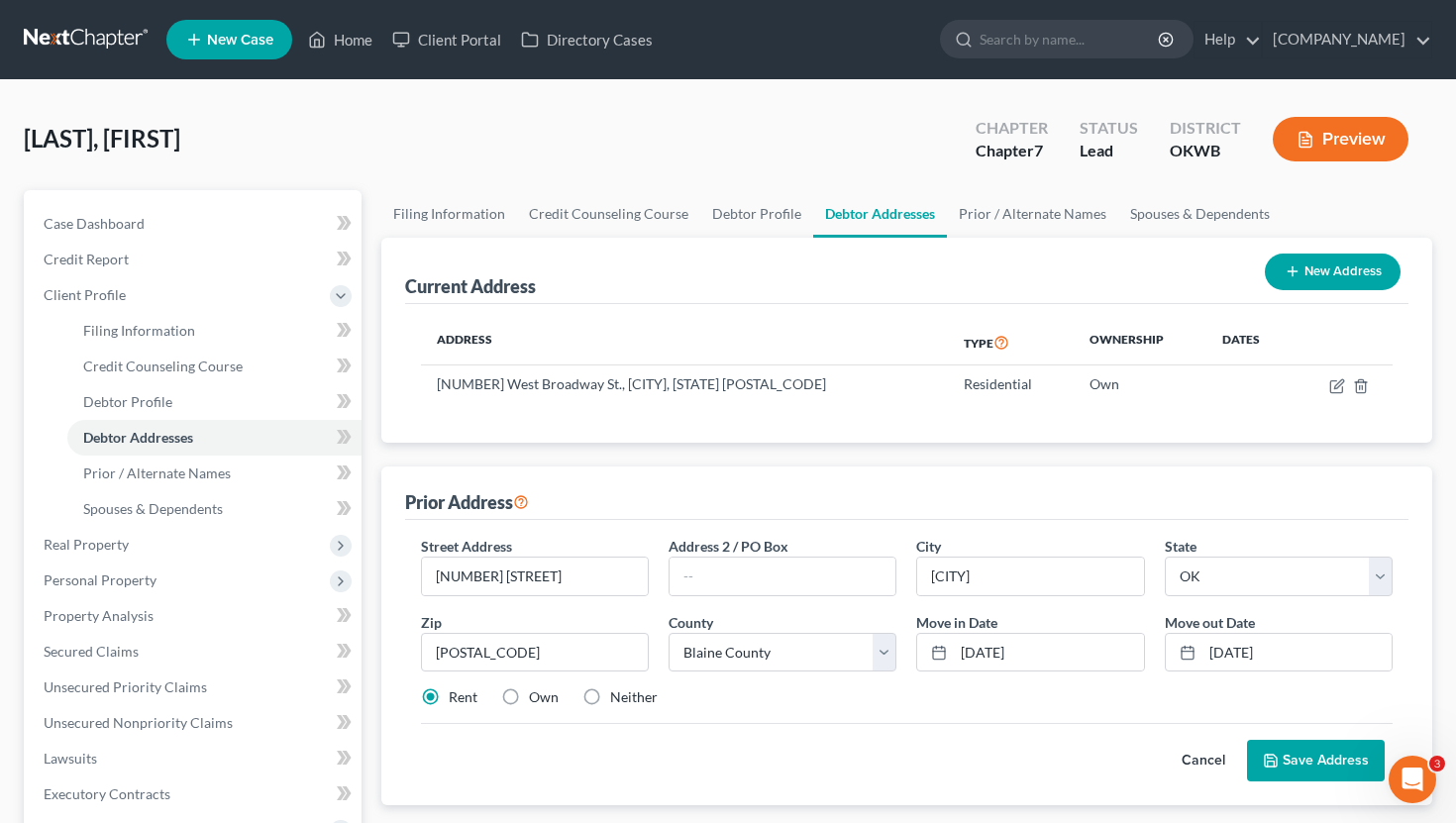click on "Save Address" at bounding box center [1315, 761] 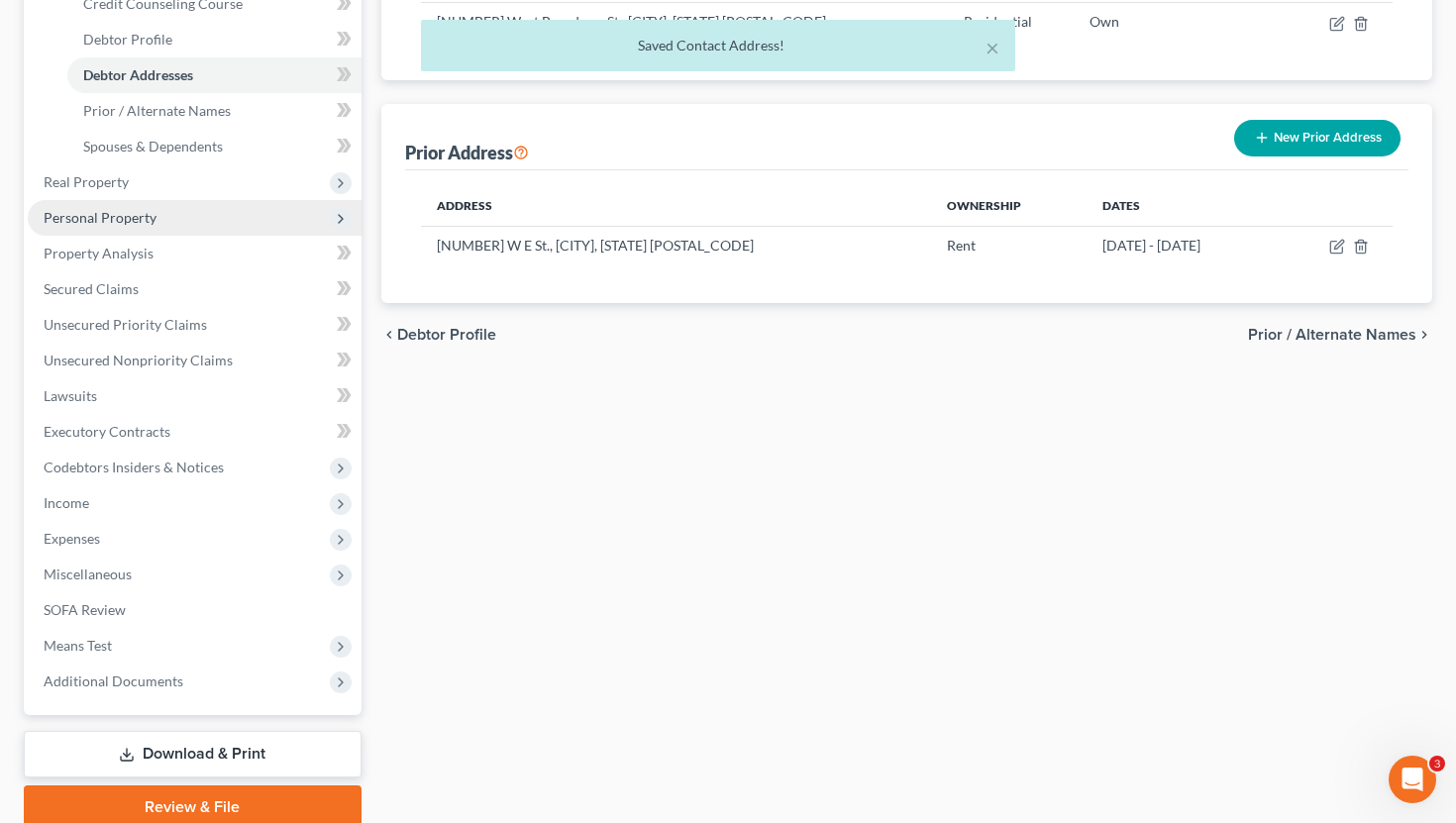 scroll, scrollTop: 442, scrollLeft: 0, axis: vertical 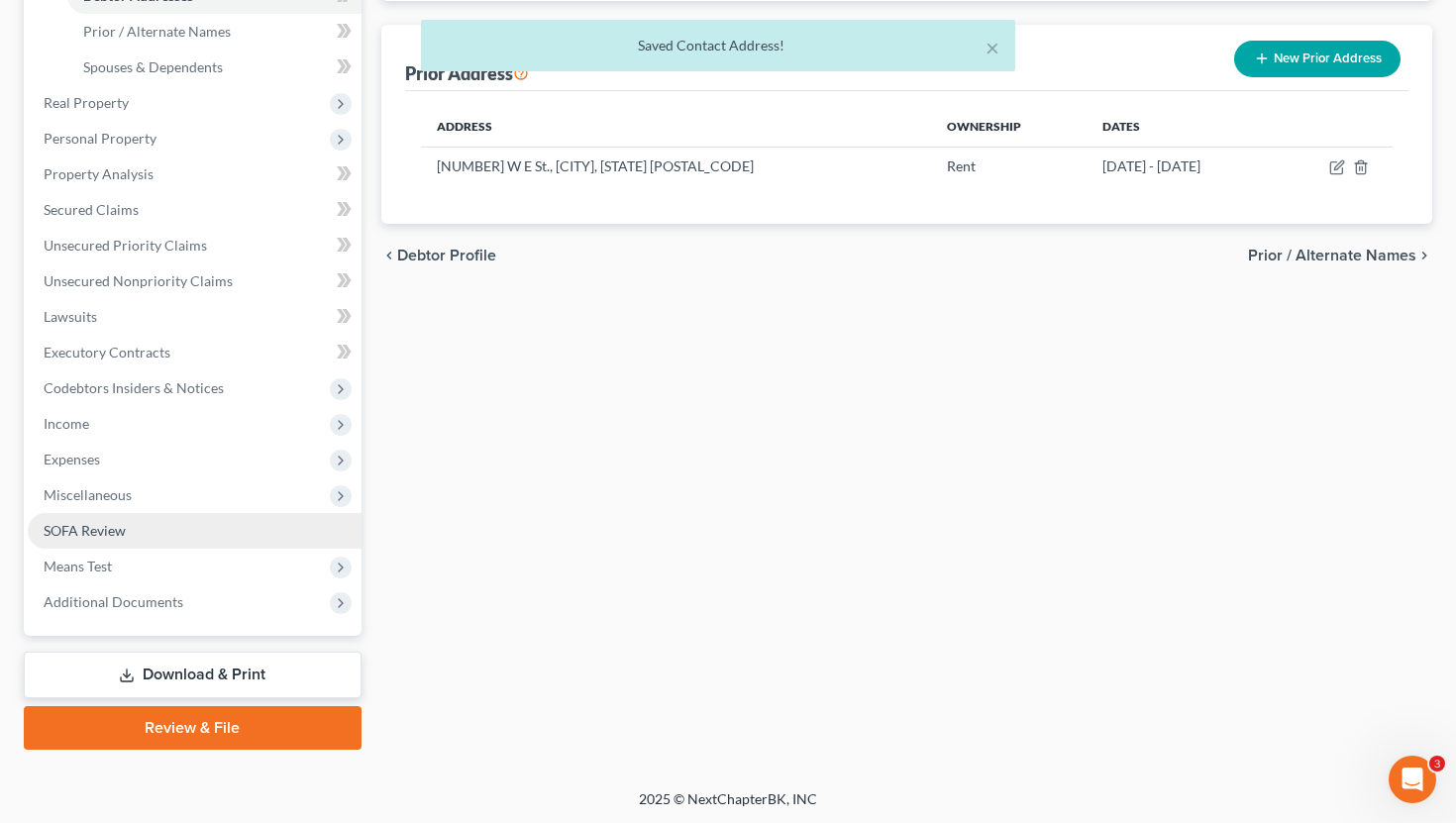 click on "SOFA Review" at bounding box center [194, 531] 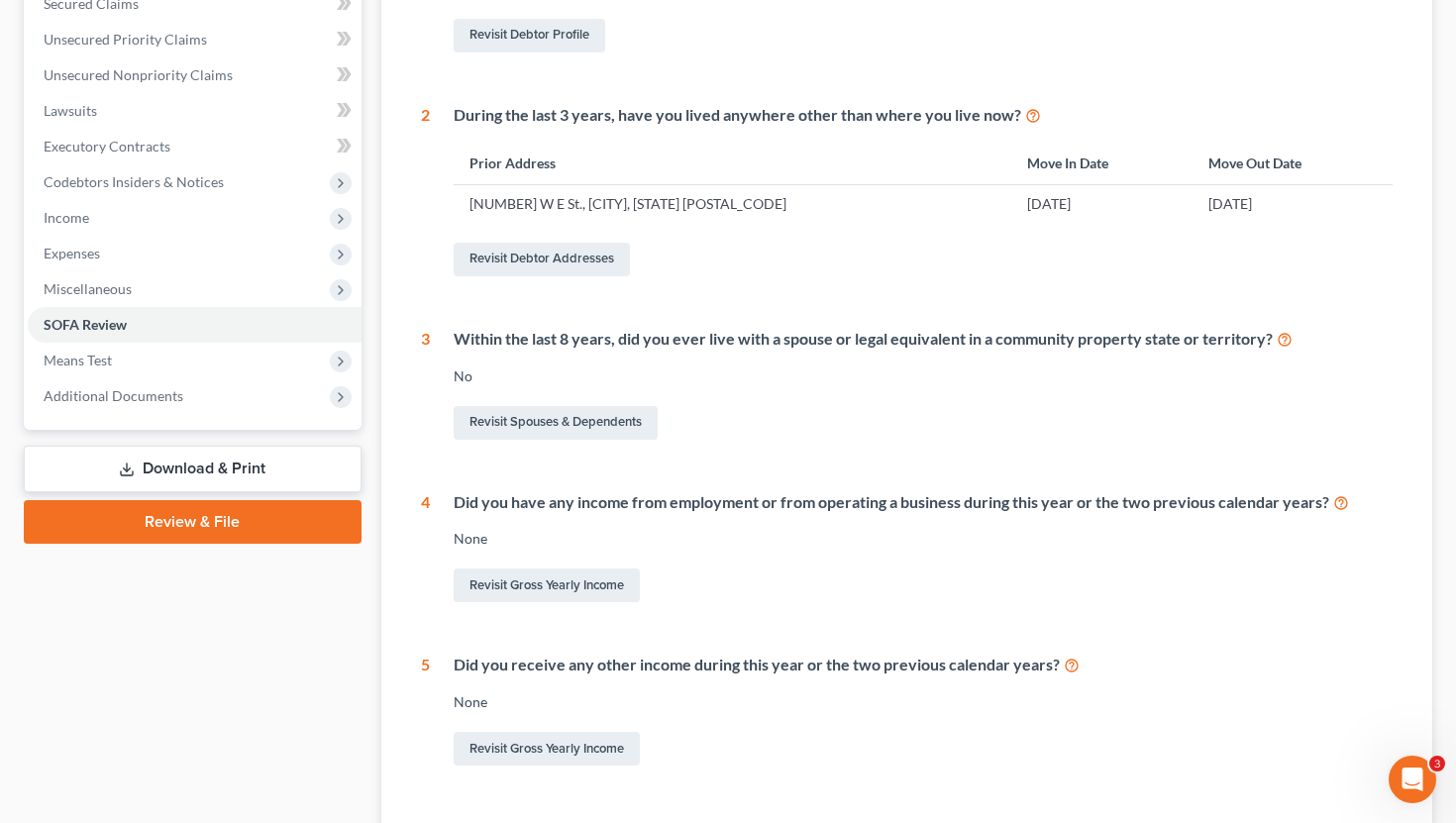 scroll, scrollTop: 264, scrollLeft: 0, axis: vertical 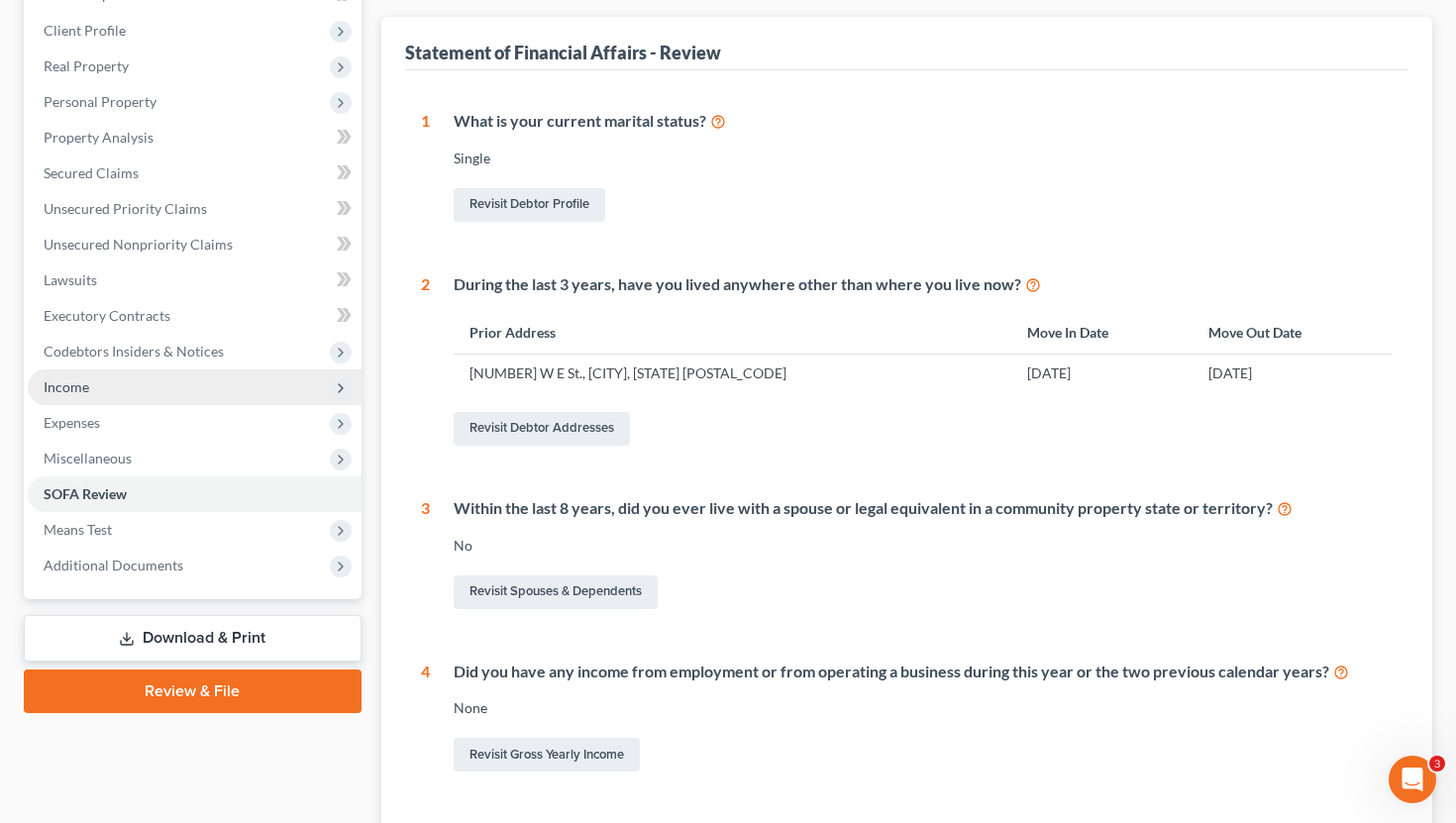 click on "Income" at bounding box center (194, 387) 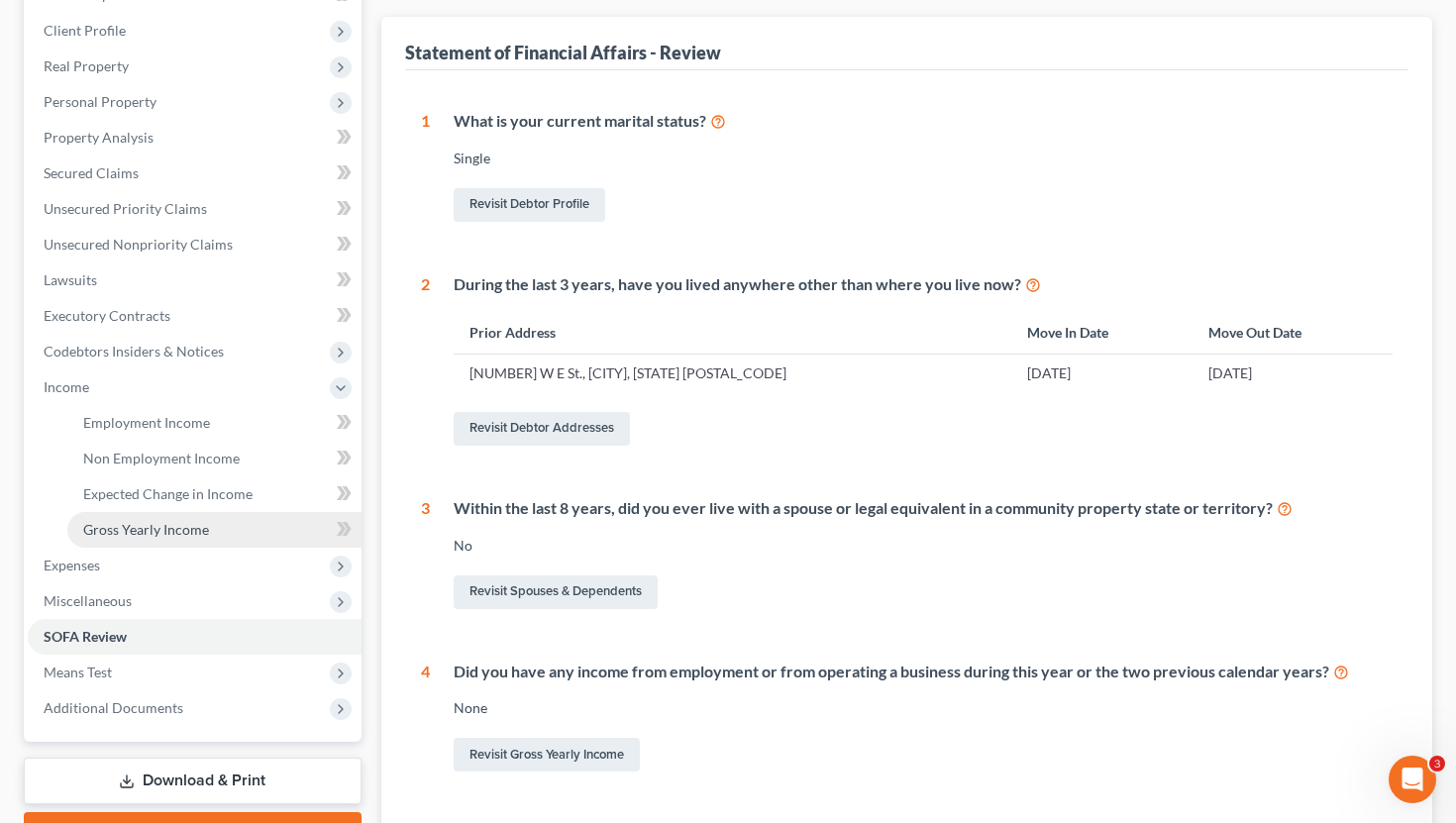 click on "Gross Yearly Income" at bounding box center (146, 529) 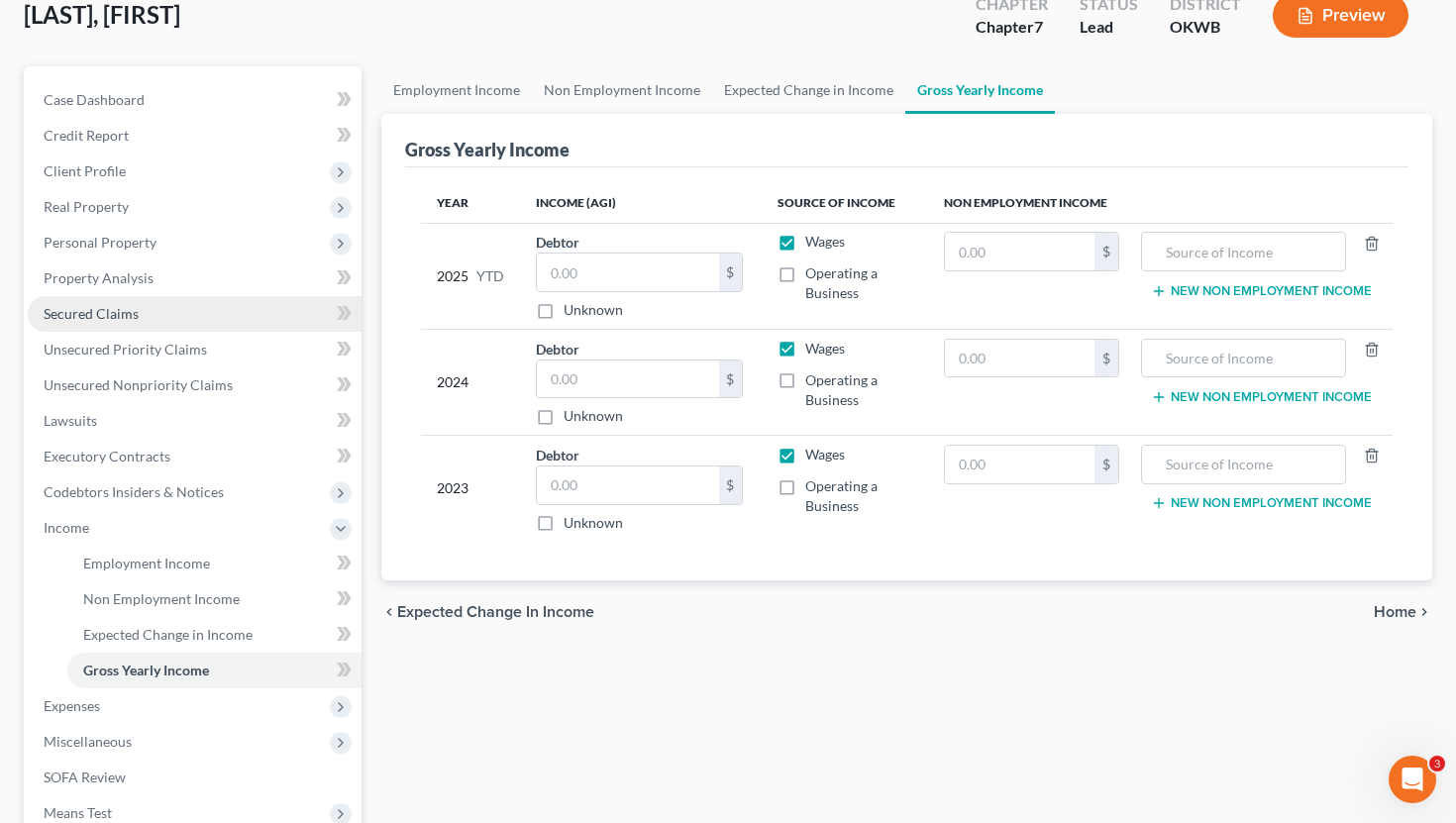 scroll, scrollTop: 0, scrollLeft: 0, axis: both 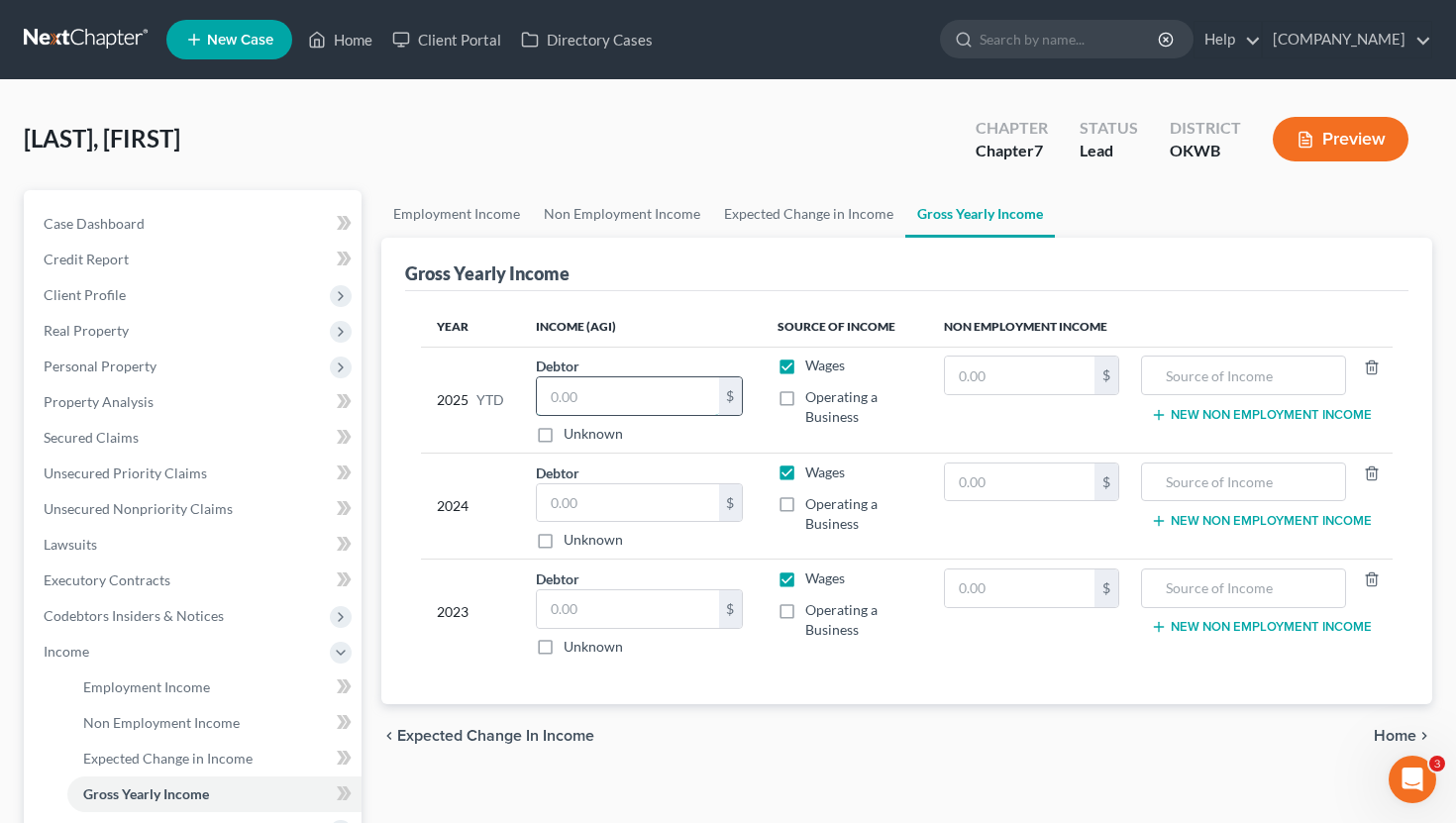 click at bounding box center [628, 396] 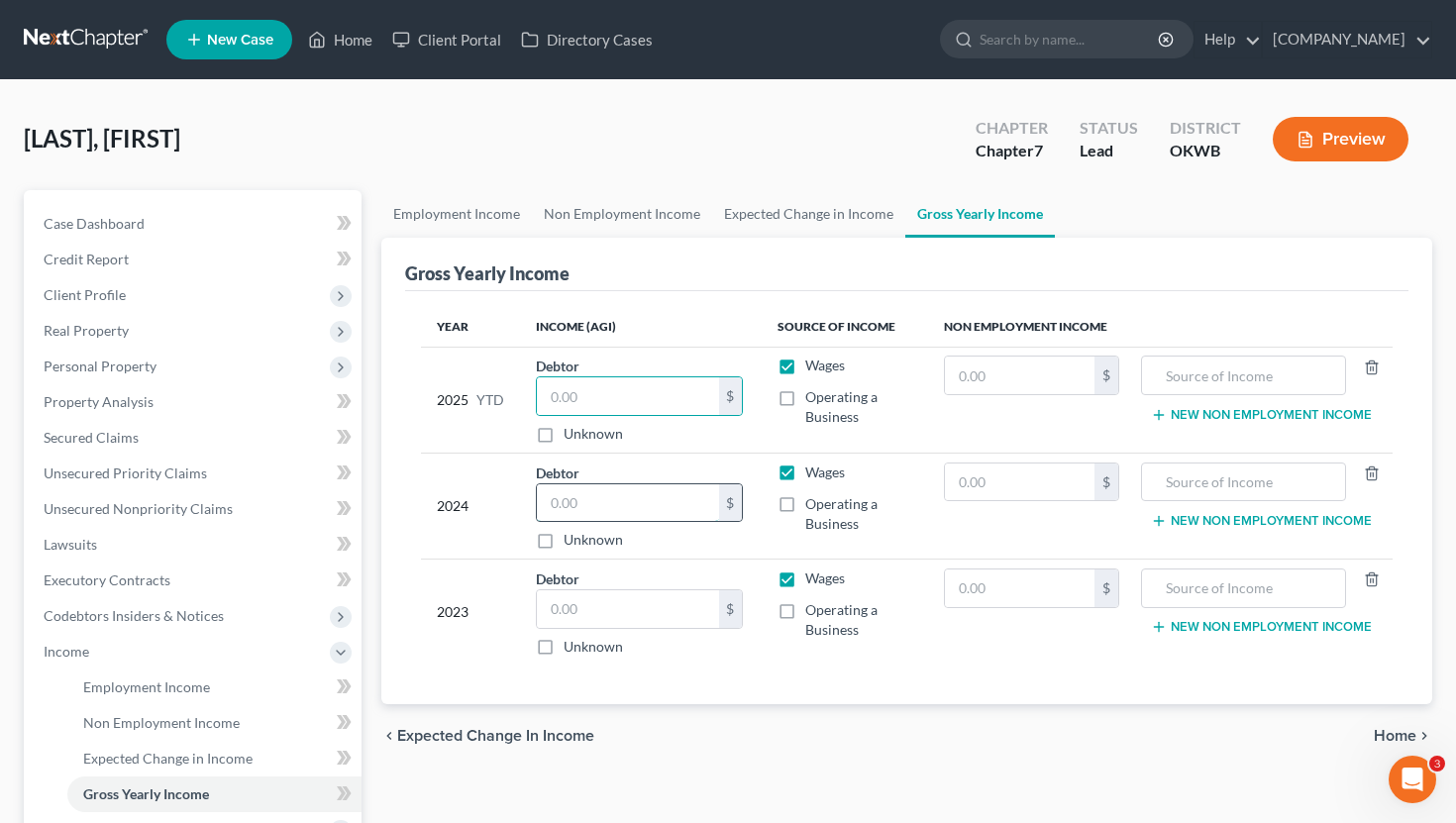 click at bounding box center (628, 503) 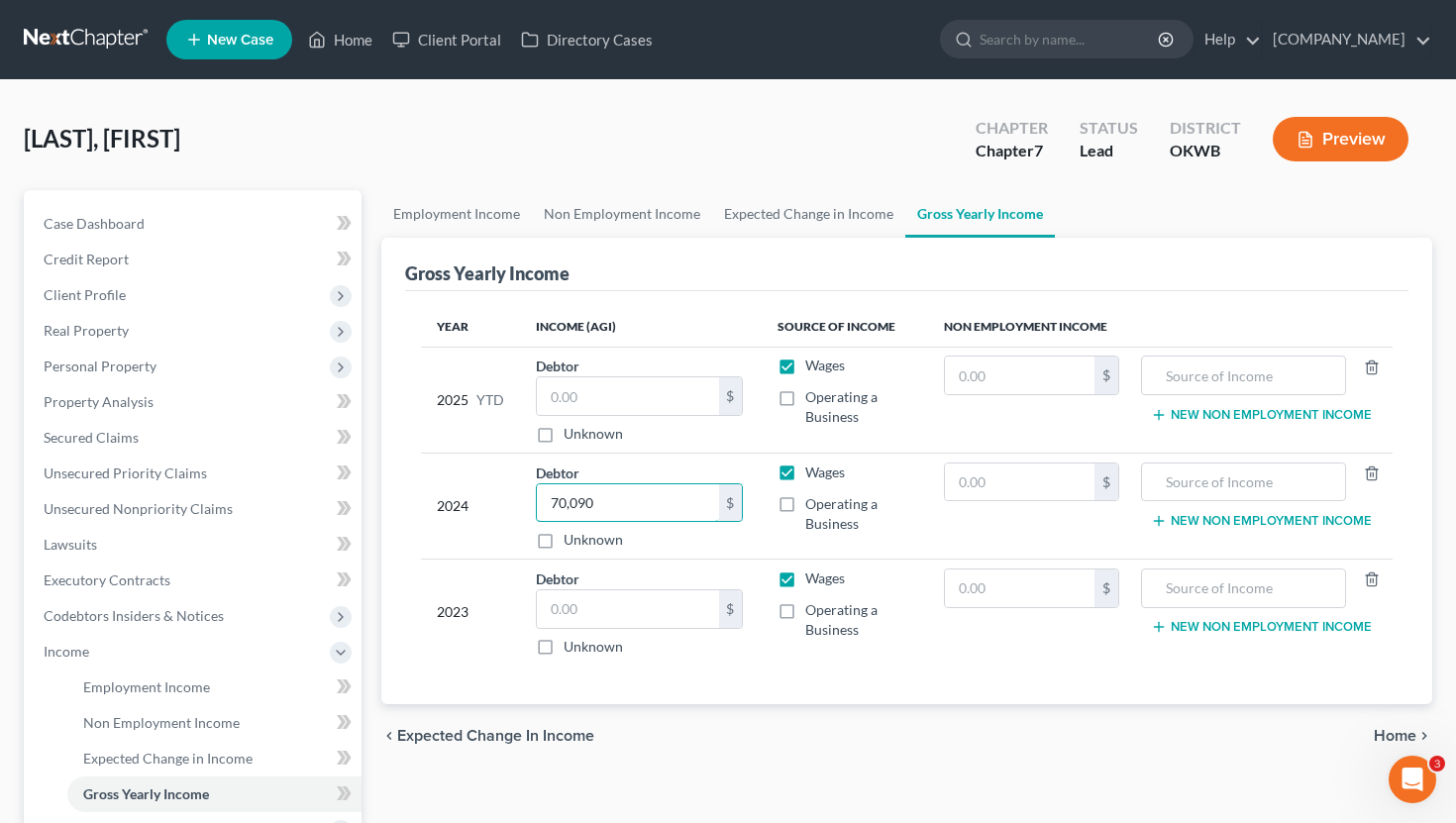 type on "70,090" 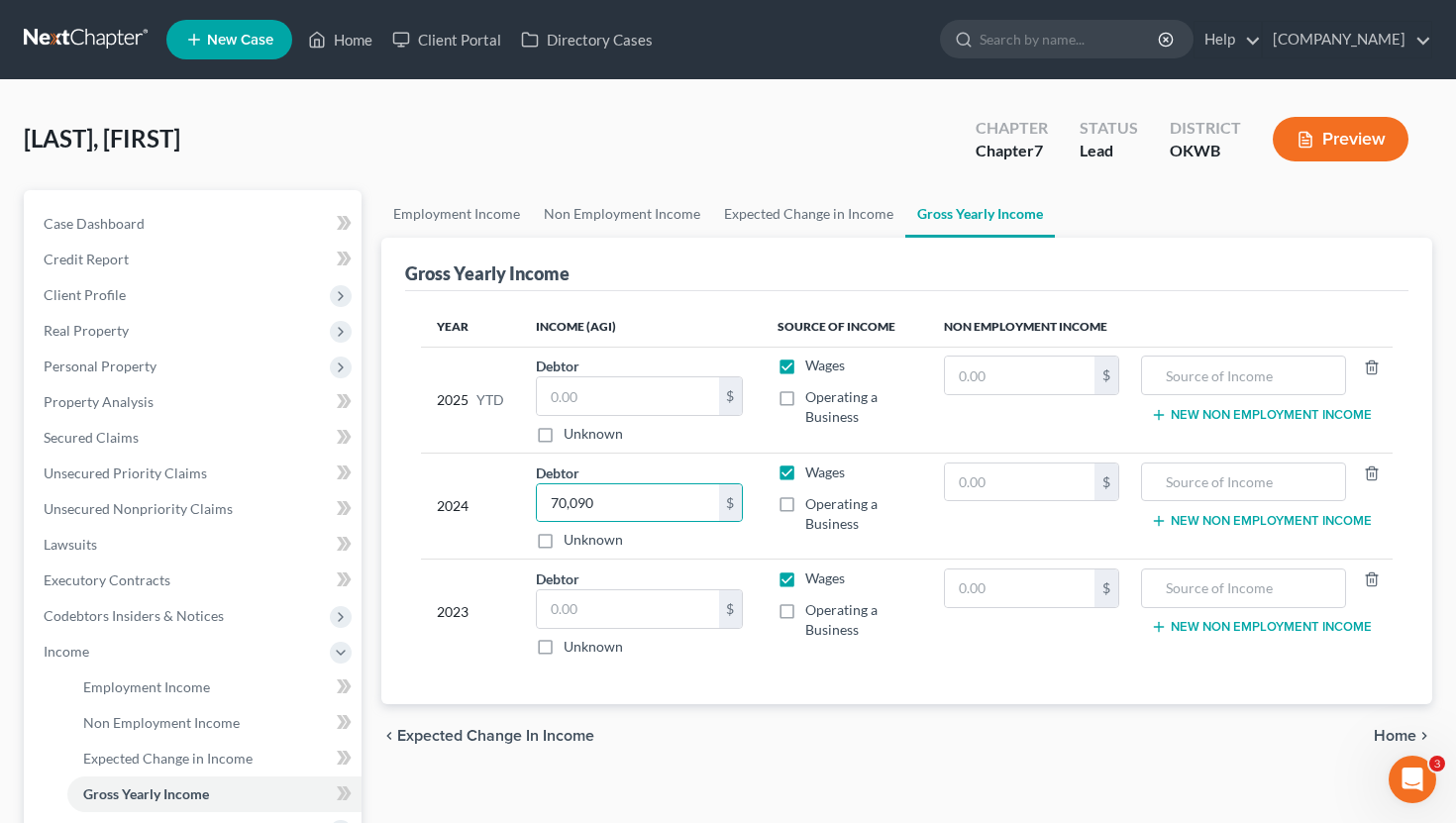 click on "Employment Income
Non Employment Income
Expected Change in Income
Gross Yearly Income
Gross Yearly Income
Year Income (AGI) Source of Income Non Employment Income 2025  YTD Debtor
$
Unknown
Balance Undetermined
$
Unknown
Wages Operating a Business $ New Non Employment Income 2024 Debtor
70,090.00 $
Unknown
Balance Undetermined
70,090 $
Unknown
Wages Operating a Business $ New Non Employment Income 2023 Debtor
$
Unknown
Balance Undetermined
$
Unknown
Wages Operating a Business $ New Non Employment Income
chevron_left
Expected Change in Income
Home
chevron_right" at bounding box center (907, 655) 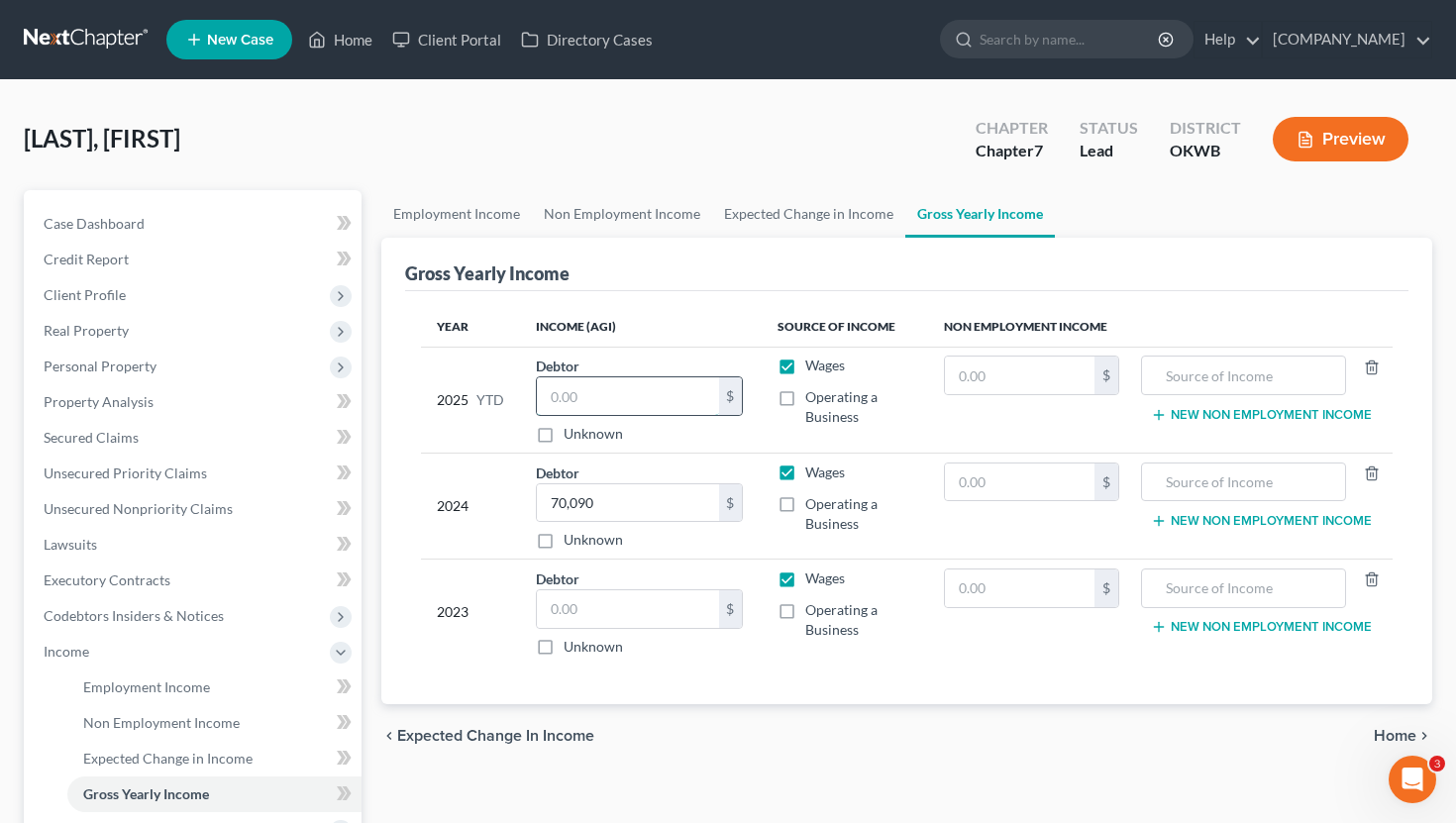 click at bounding box center (628, 396) 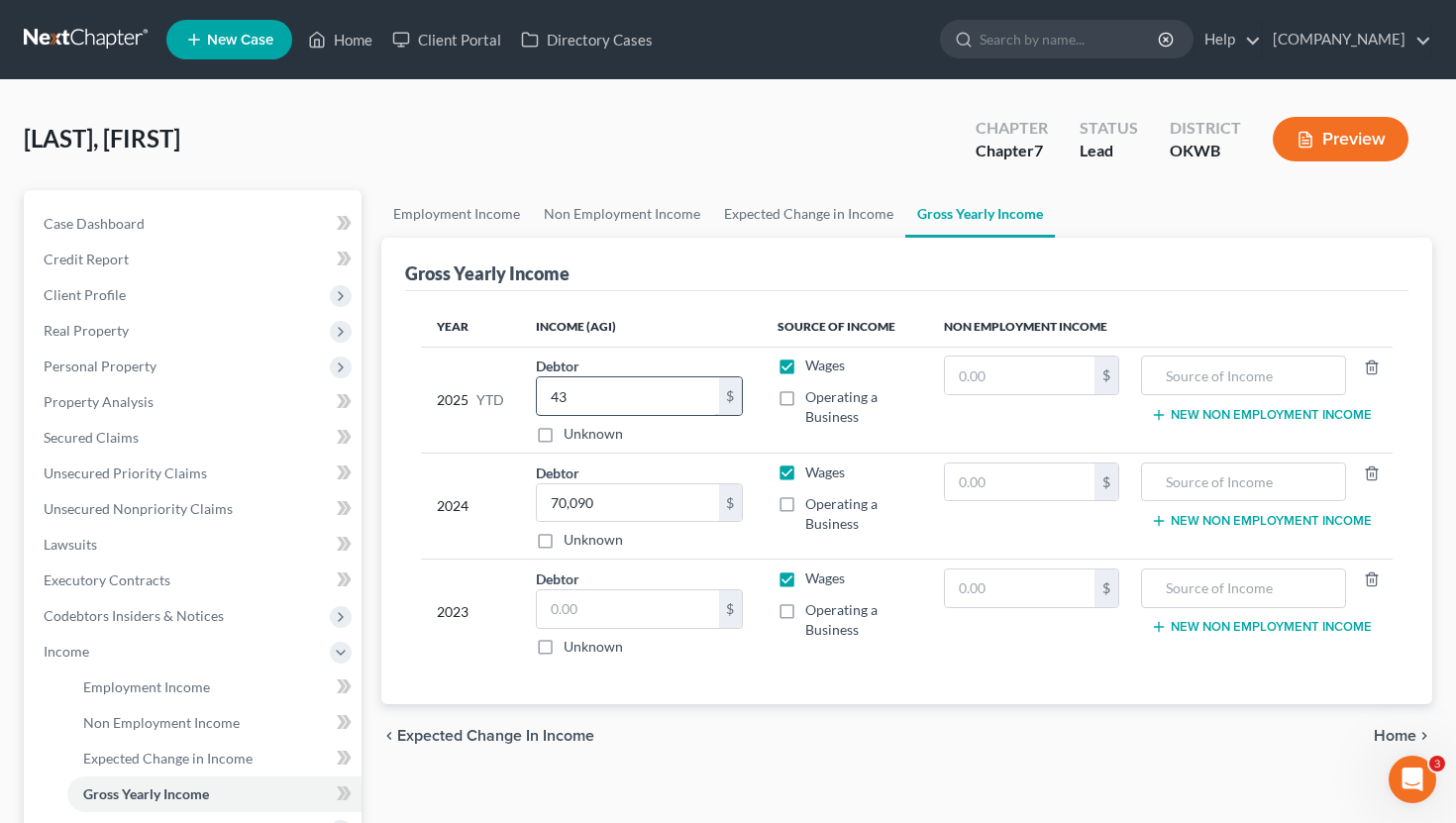 click on "43" at bounding box center (628, 396) 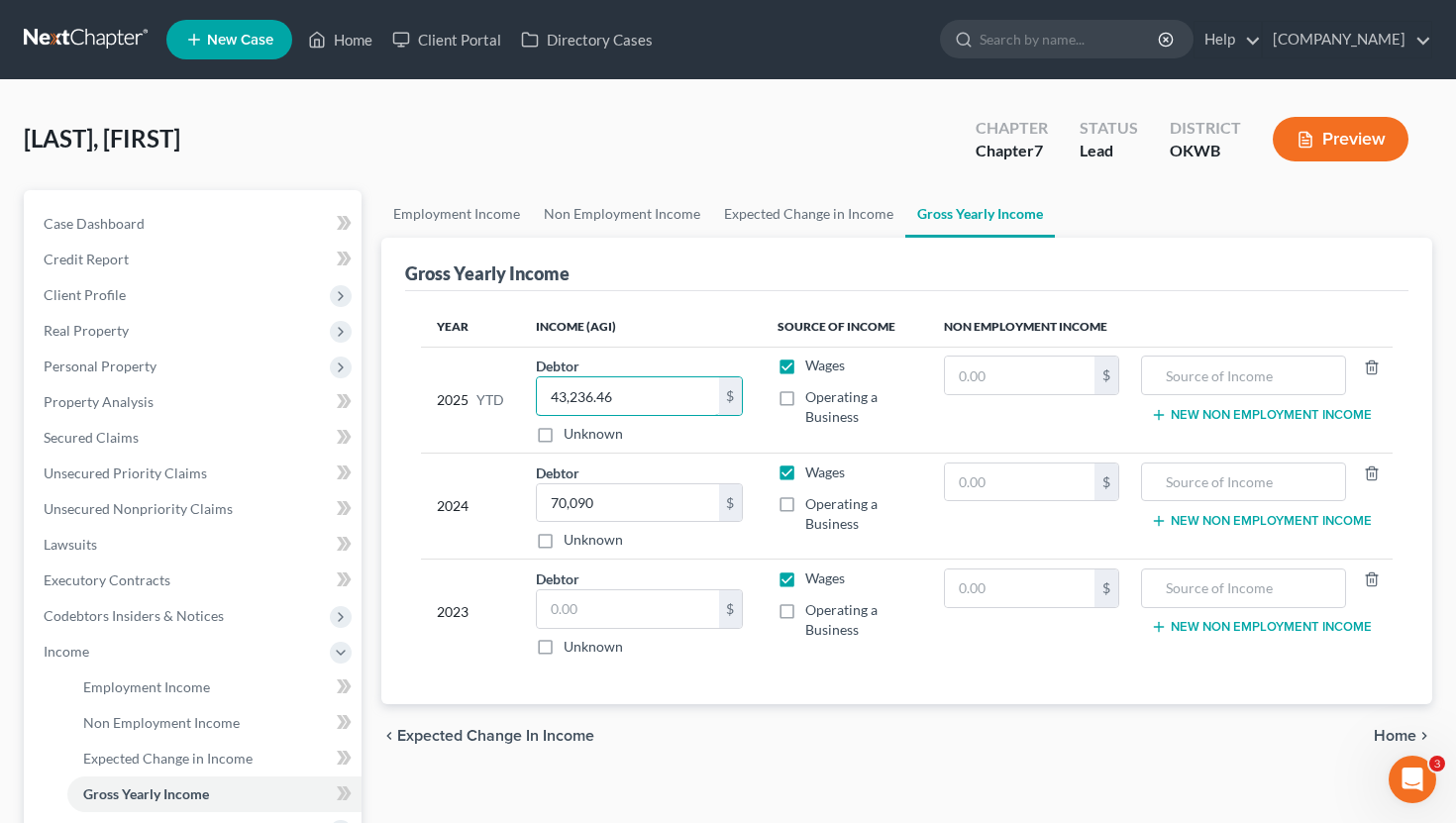 type on "43,236.46" 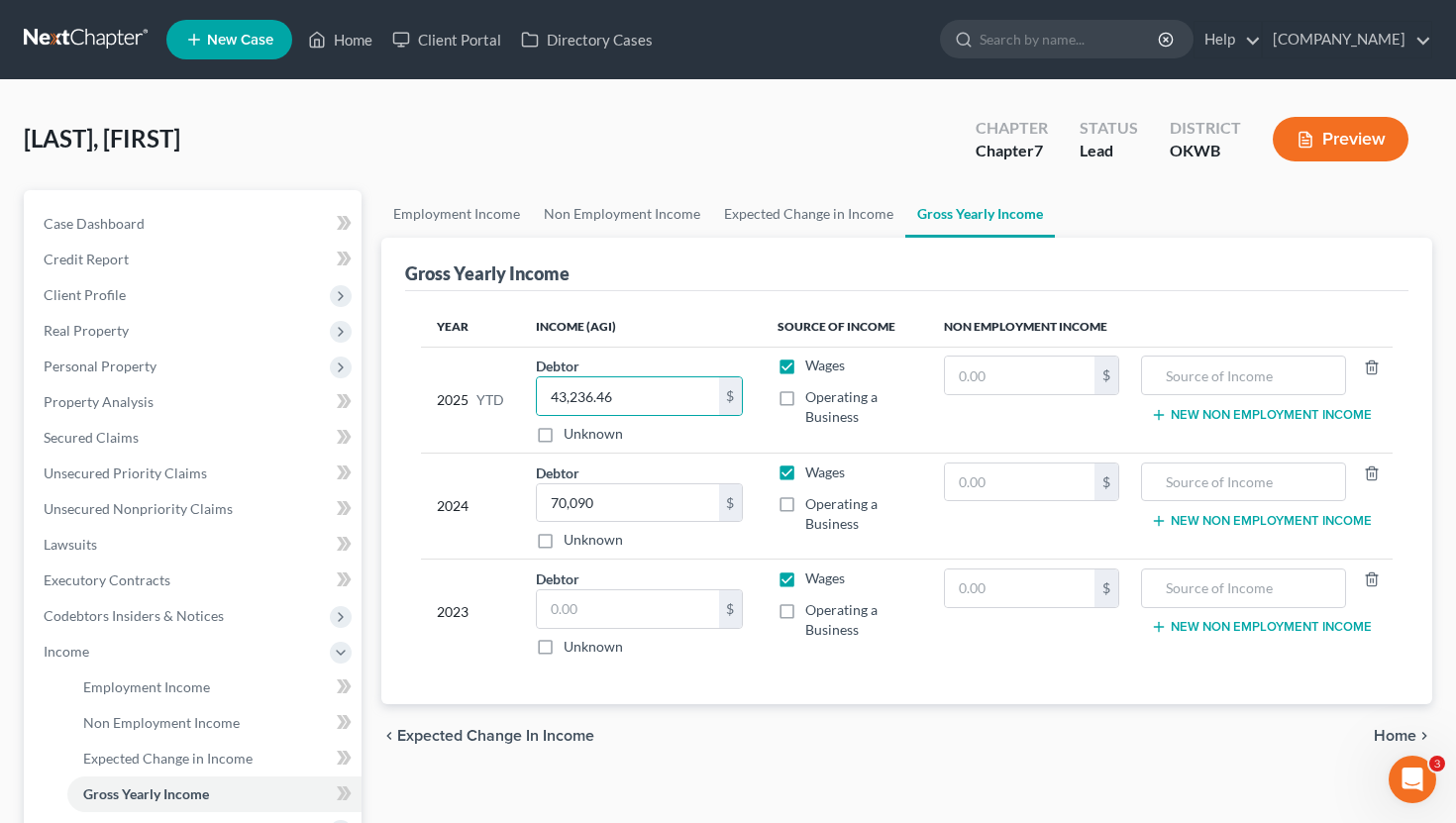 click on "Debtor
$
Unknown
Balance Undetermined
$
Unknown" at bounding box center (641, 612) 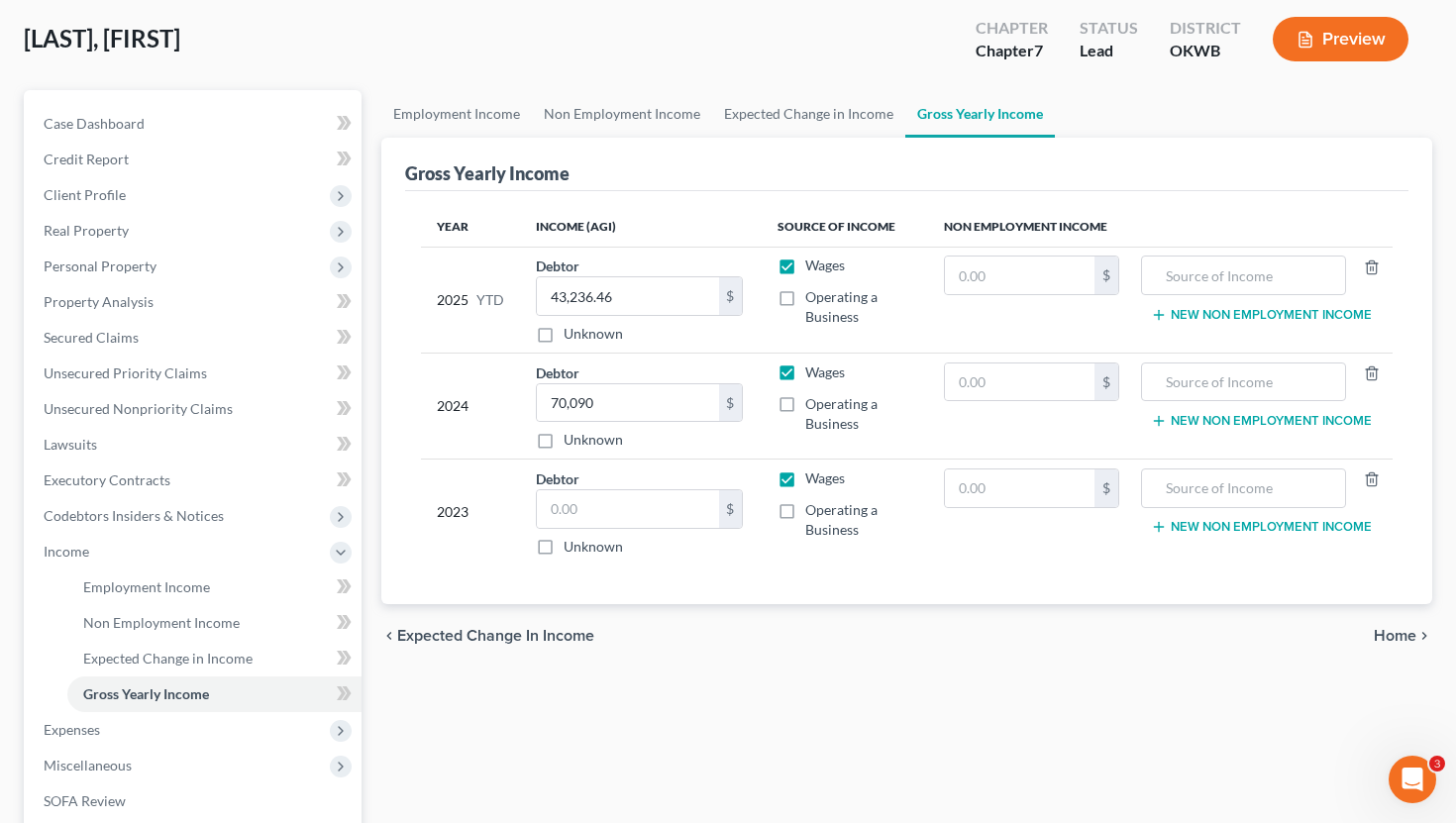 scroll, scrollTop: 134, scrollLeft: 0, axis: vertical 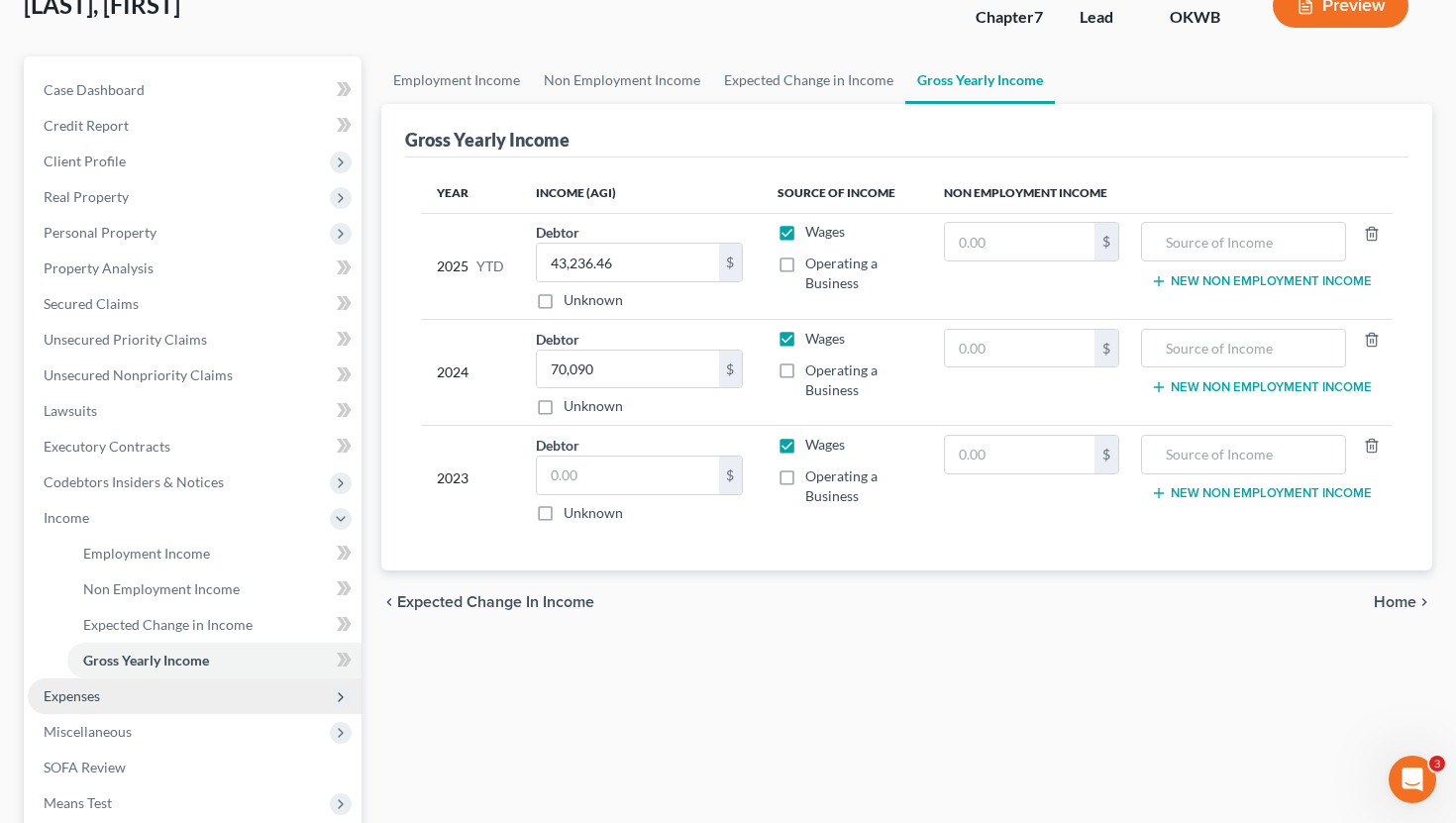 click on "Expenses" at bounding box center (194, 696) 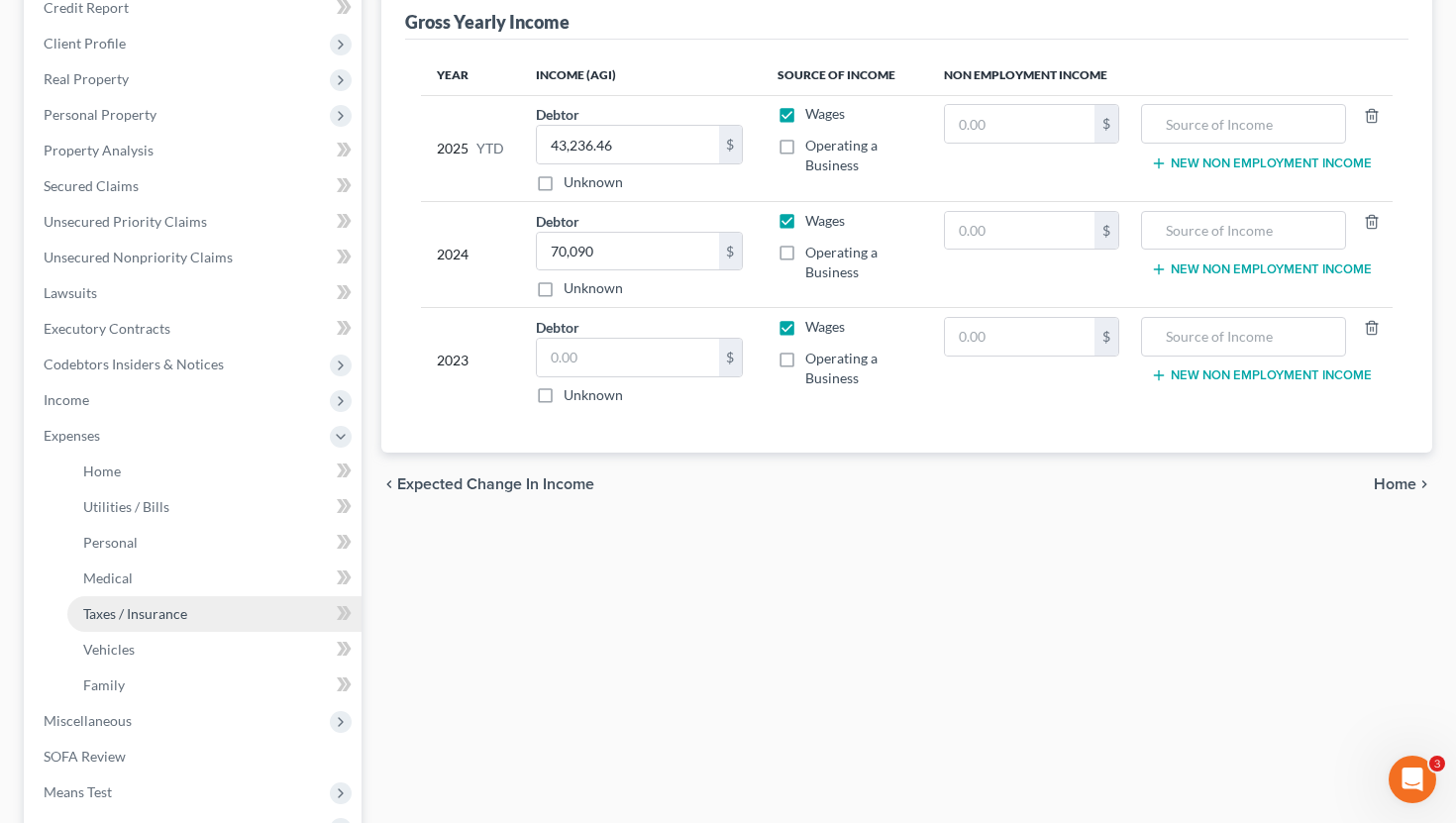 scroll, scrollTop: 257, scrollLeft: 0, axis: vertical 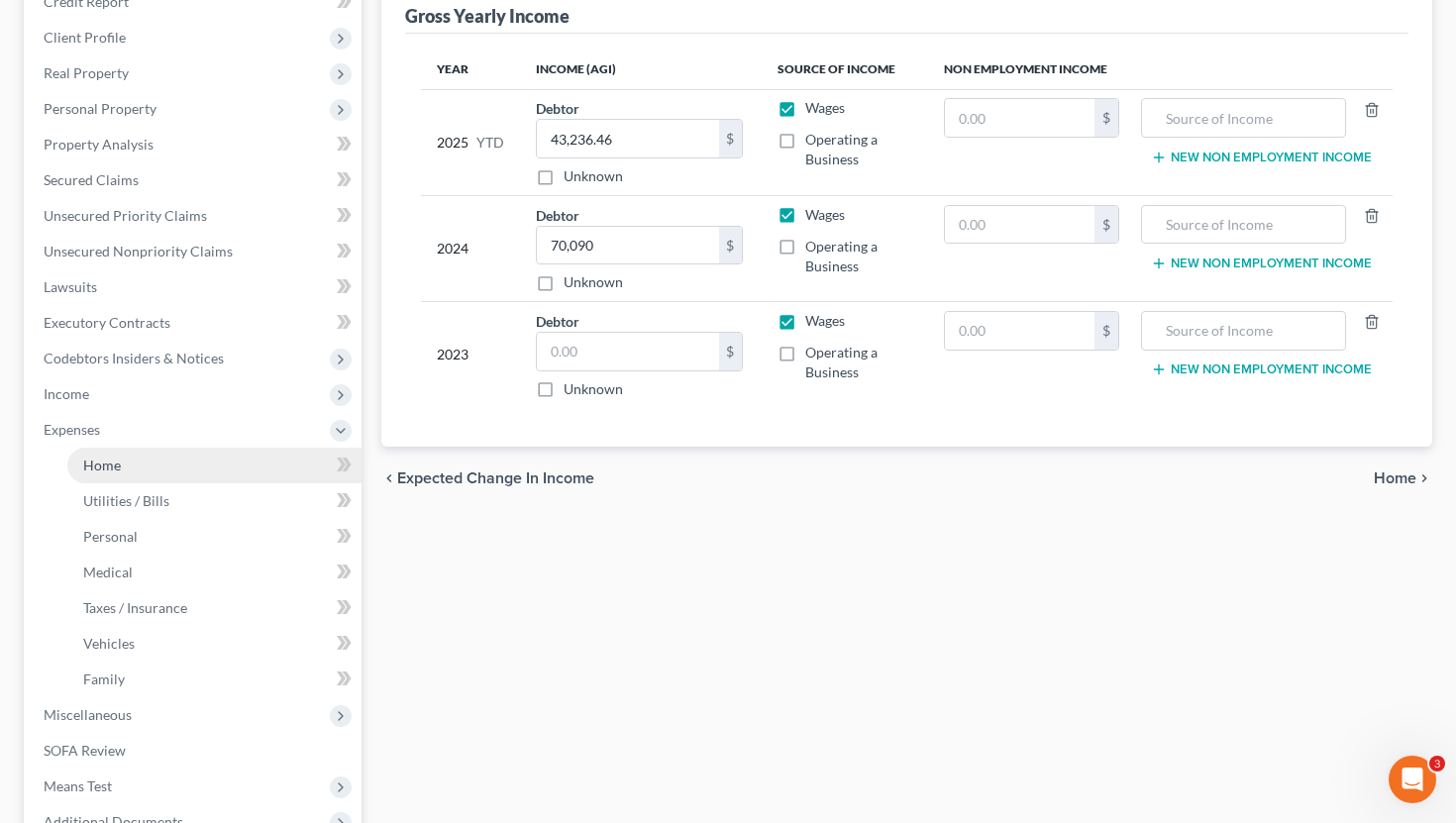 click on "Home" at bounding box center (214, 465) 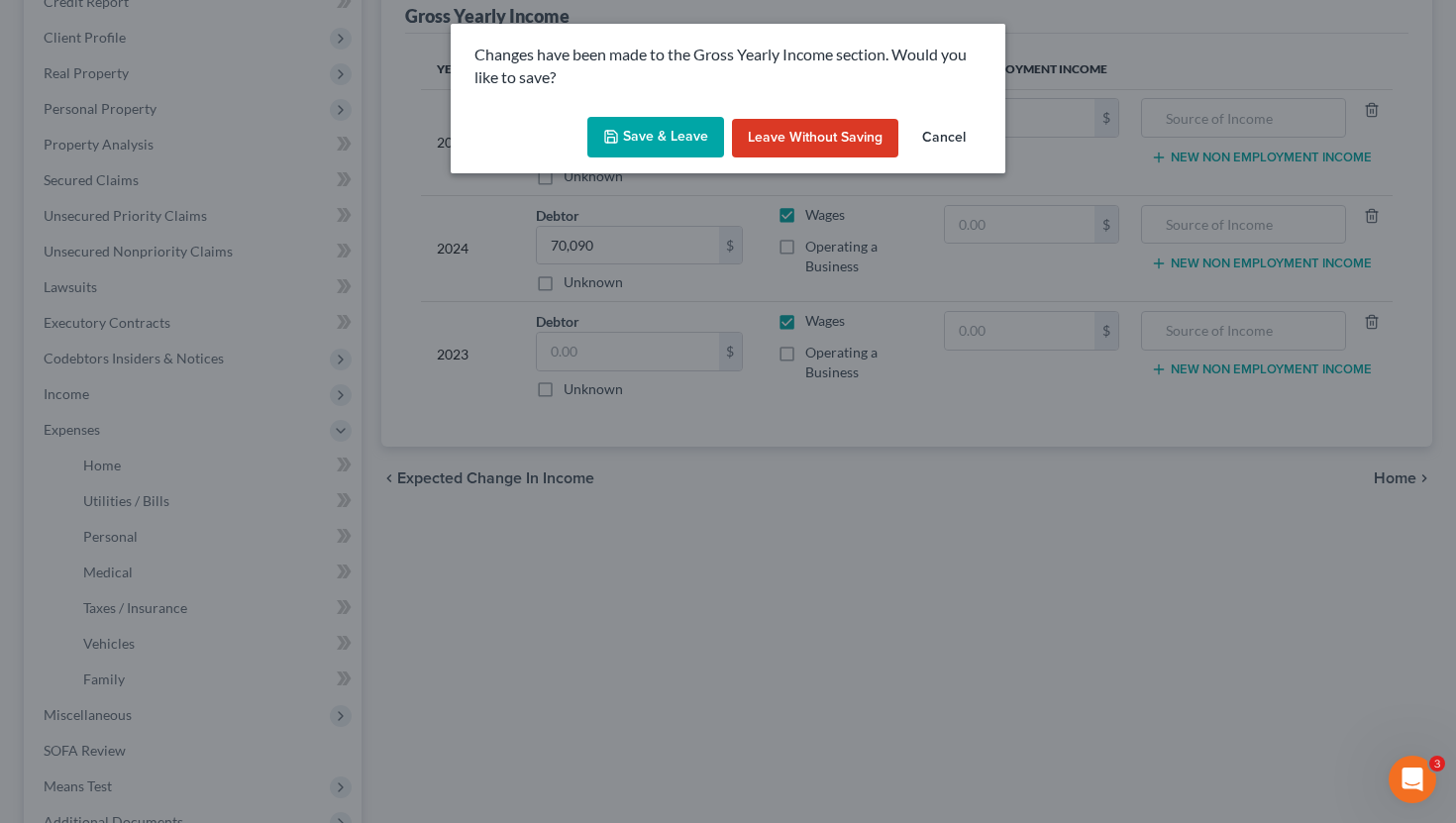 click on "Save & Leave" at bounding box center (656, 138) 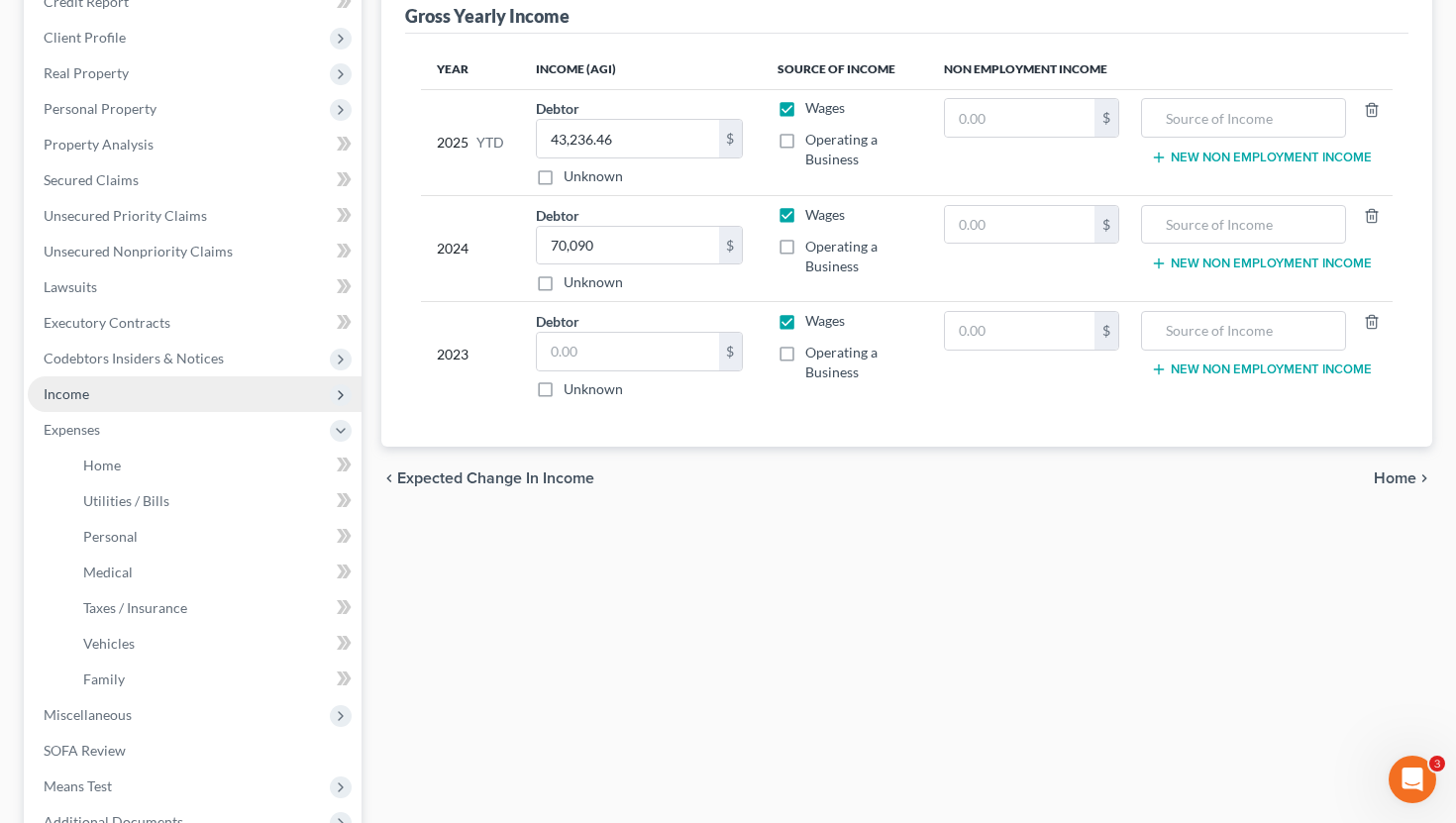 click on "Income" at bounding box center (194, 394) 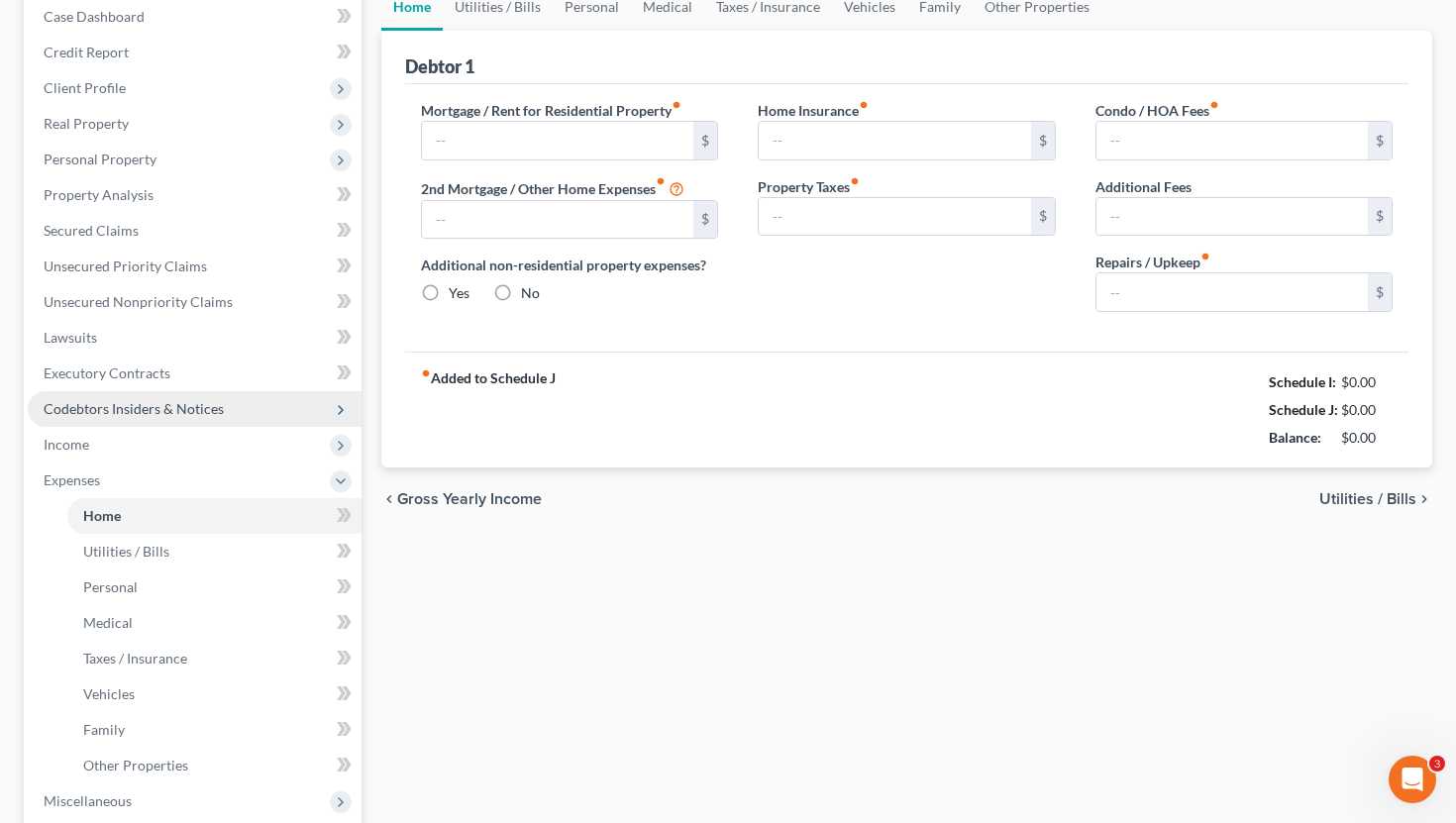 type on "611.36" 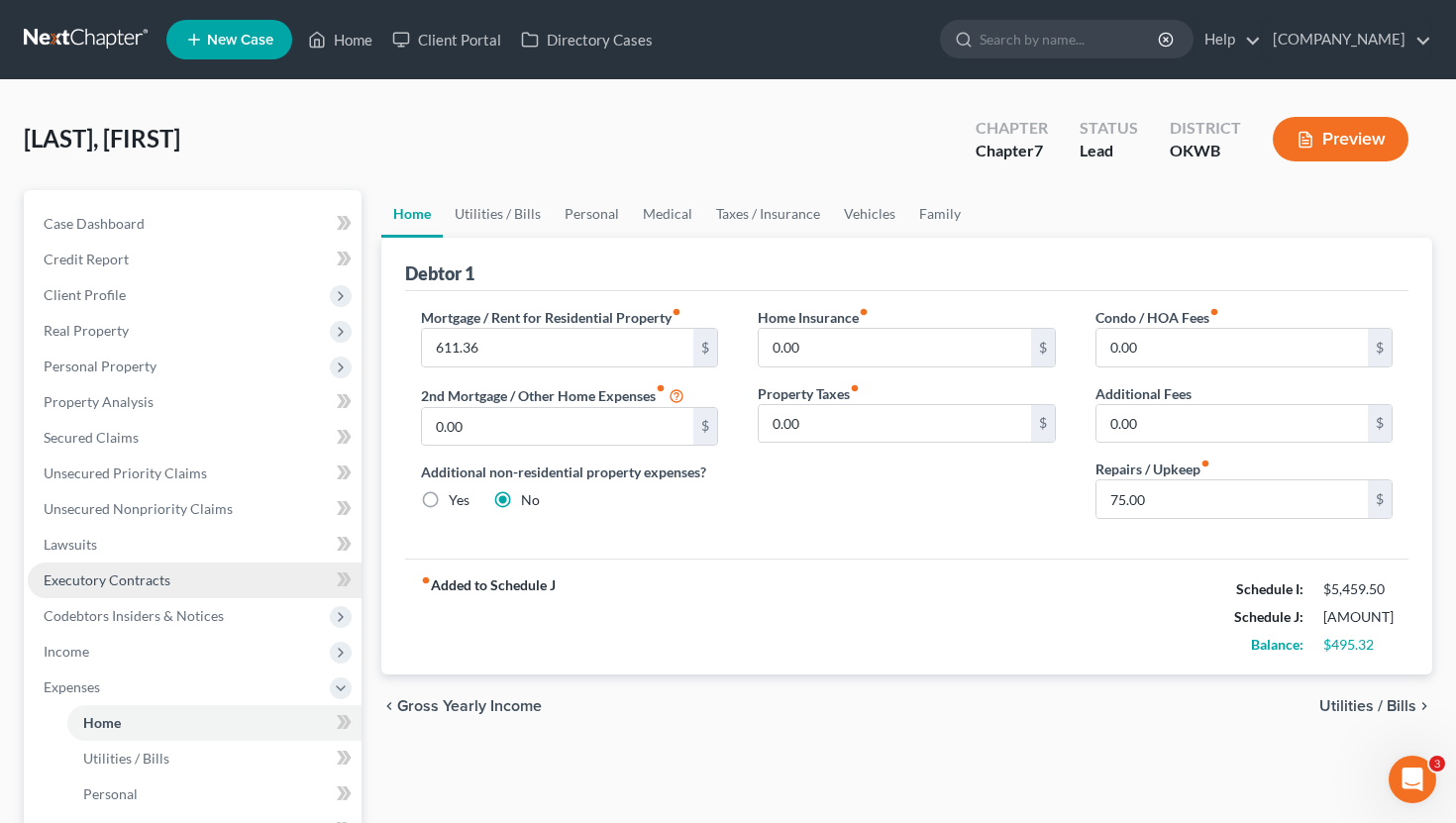 scroll, scrollTop: 0, scrollLeft: 0, axis: both 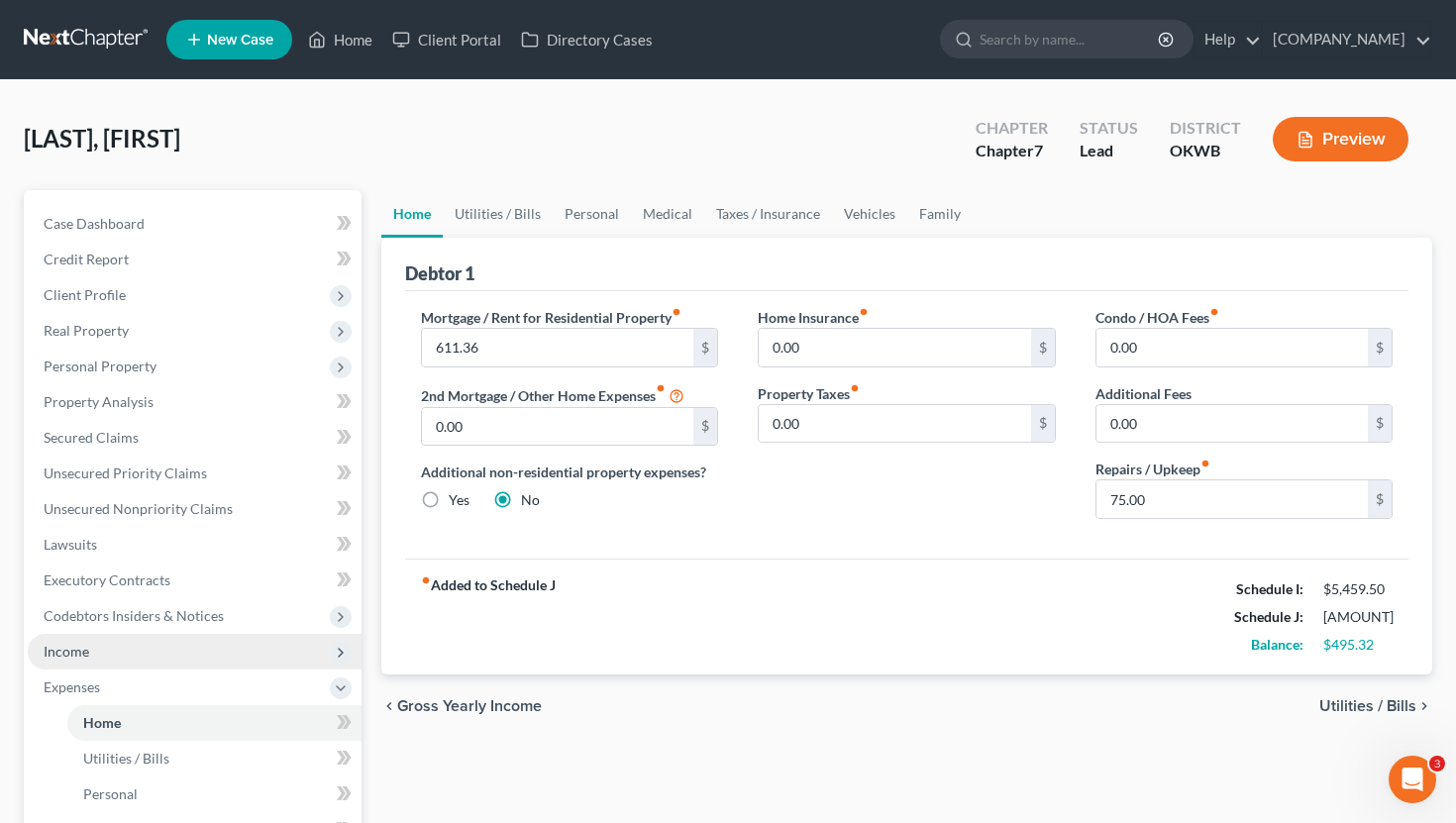 click on "Income" at bounding box center (194, 652) 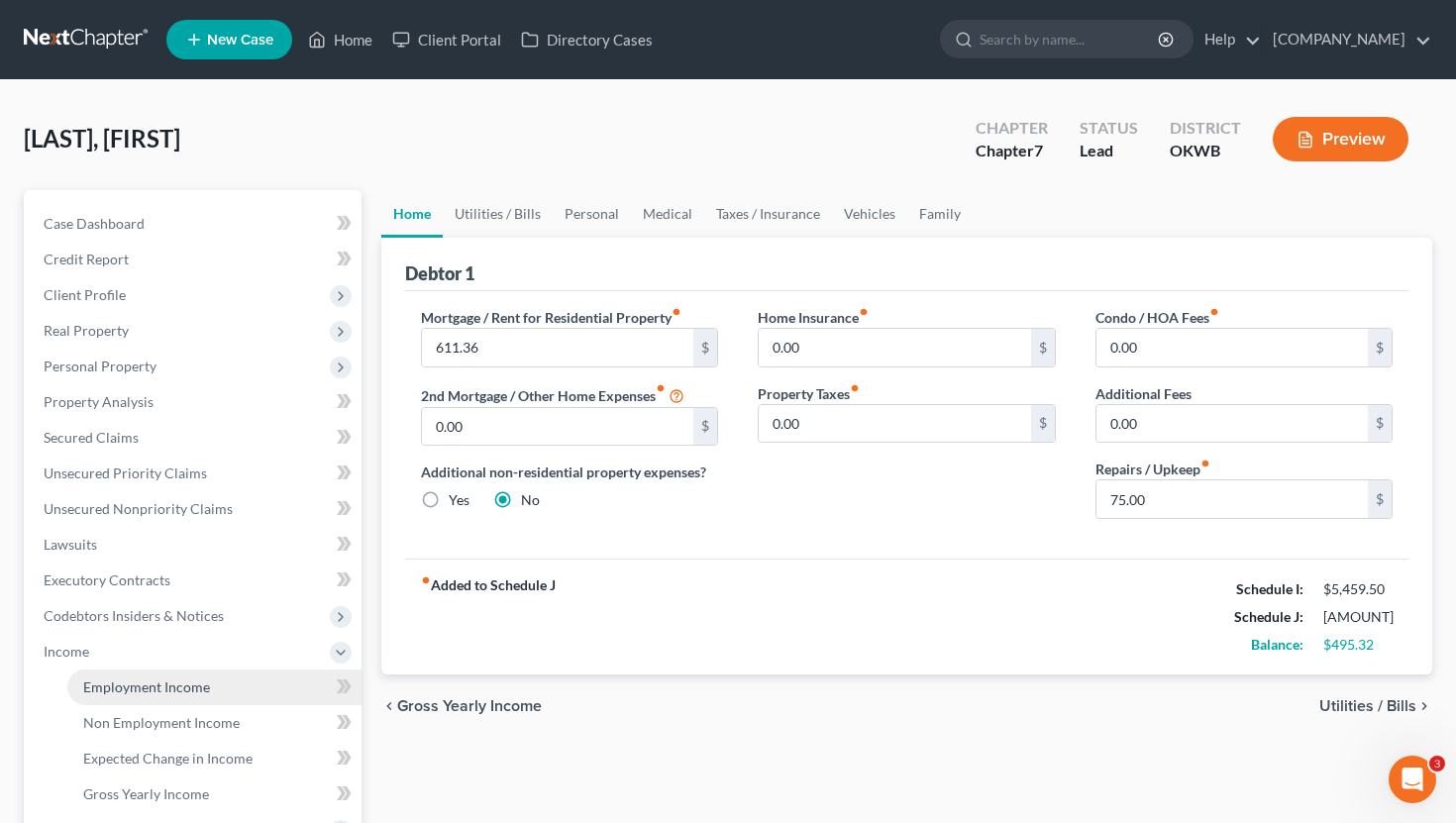click on "Employment Income" at bounding box center (147, 686) 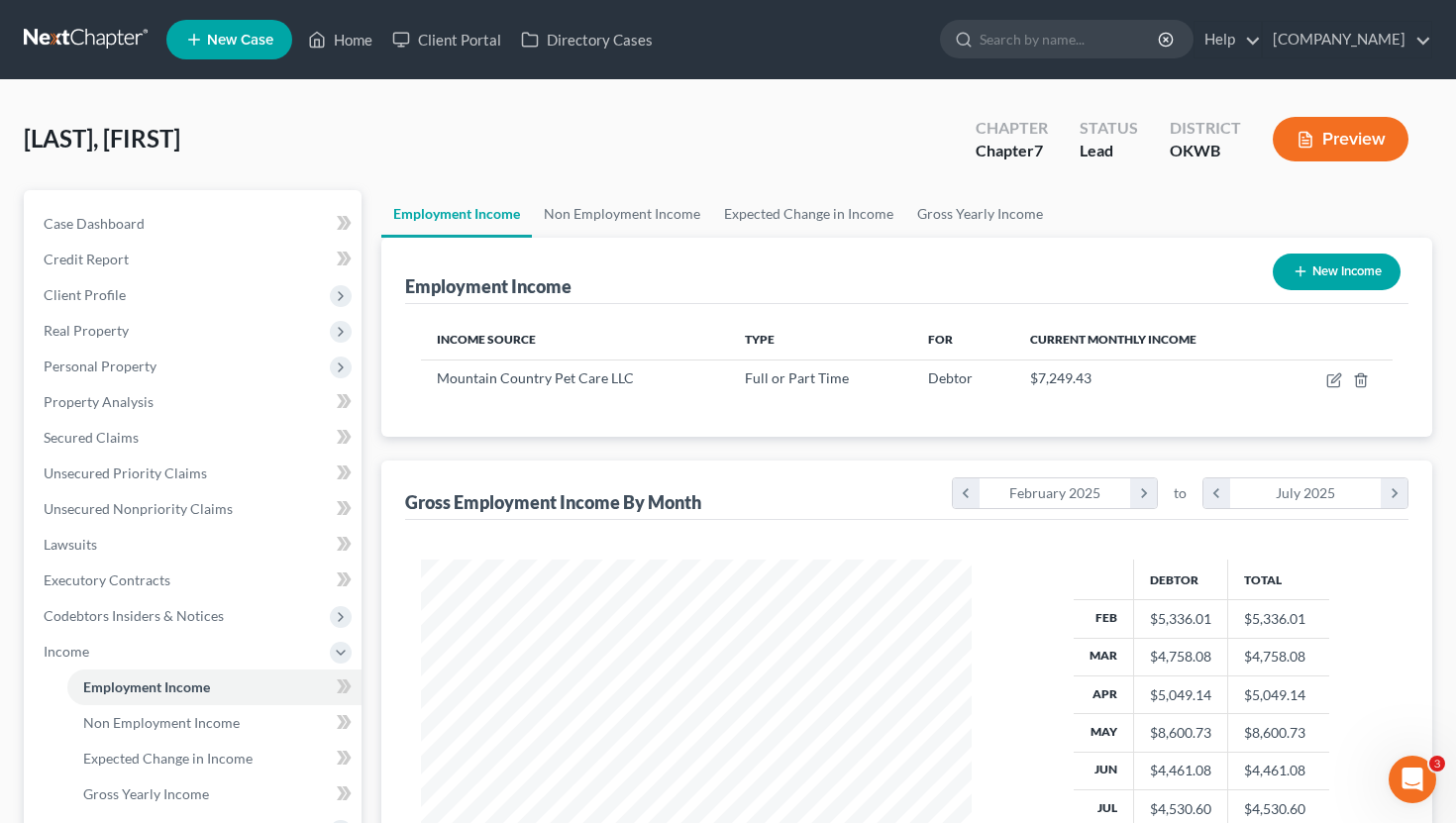 scroll, scrollTop: 990018, scrollLeft: 989886, axis: both 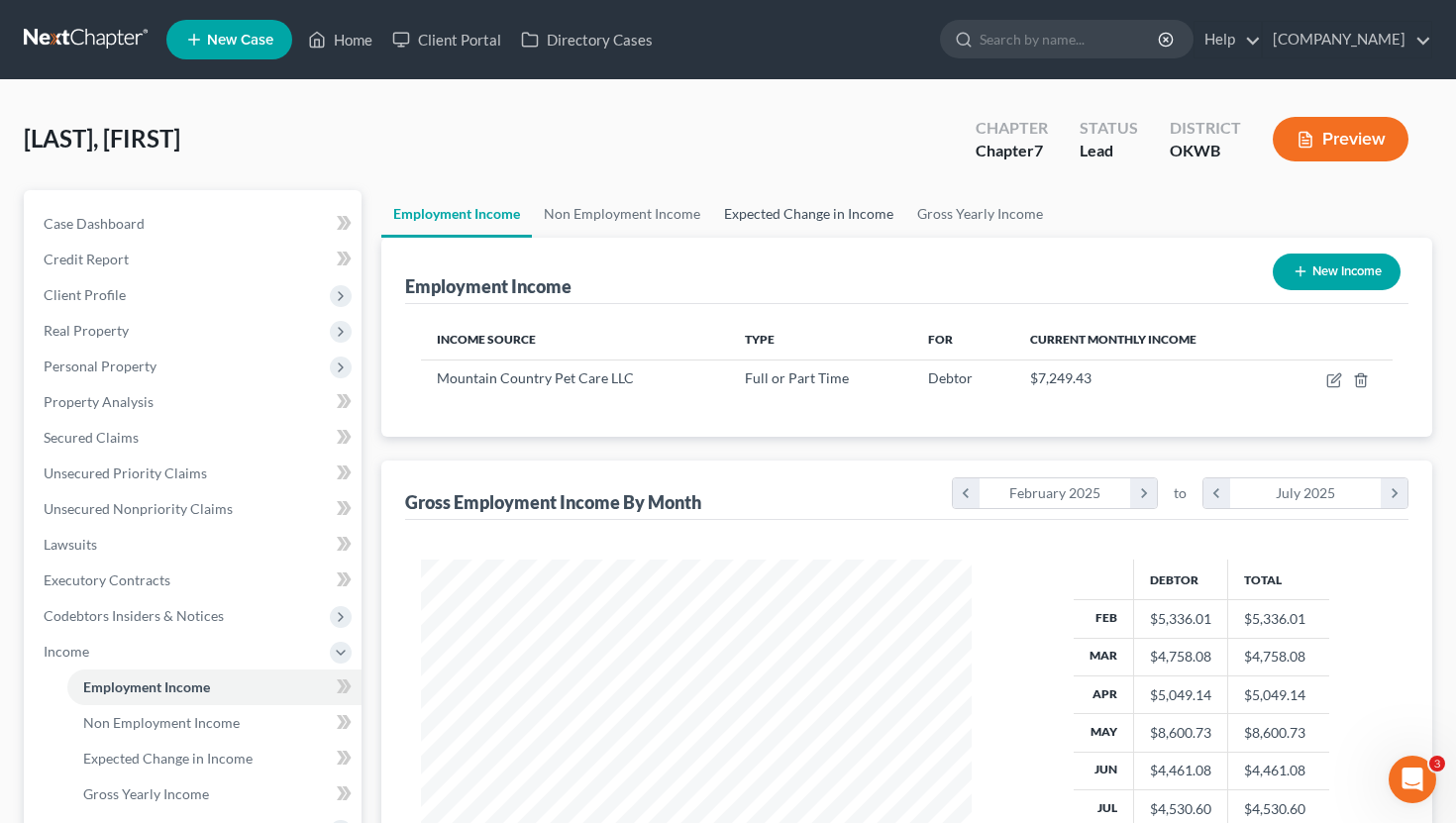 click on "Expected Change in Income" at bounding box center (808, 214) 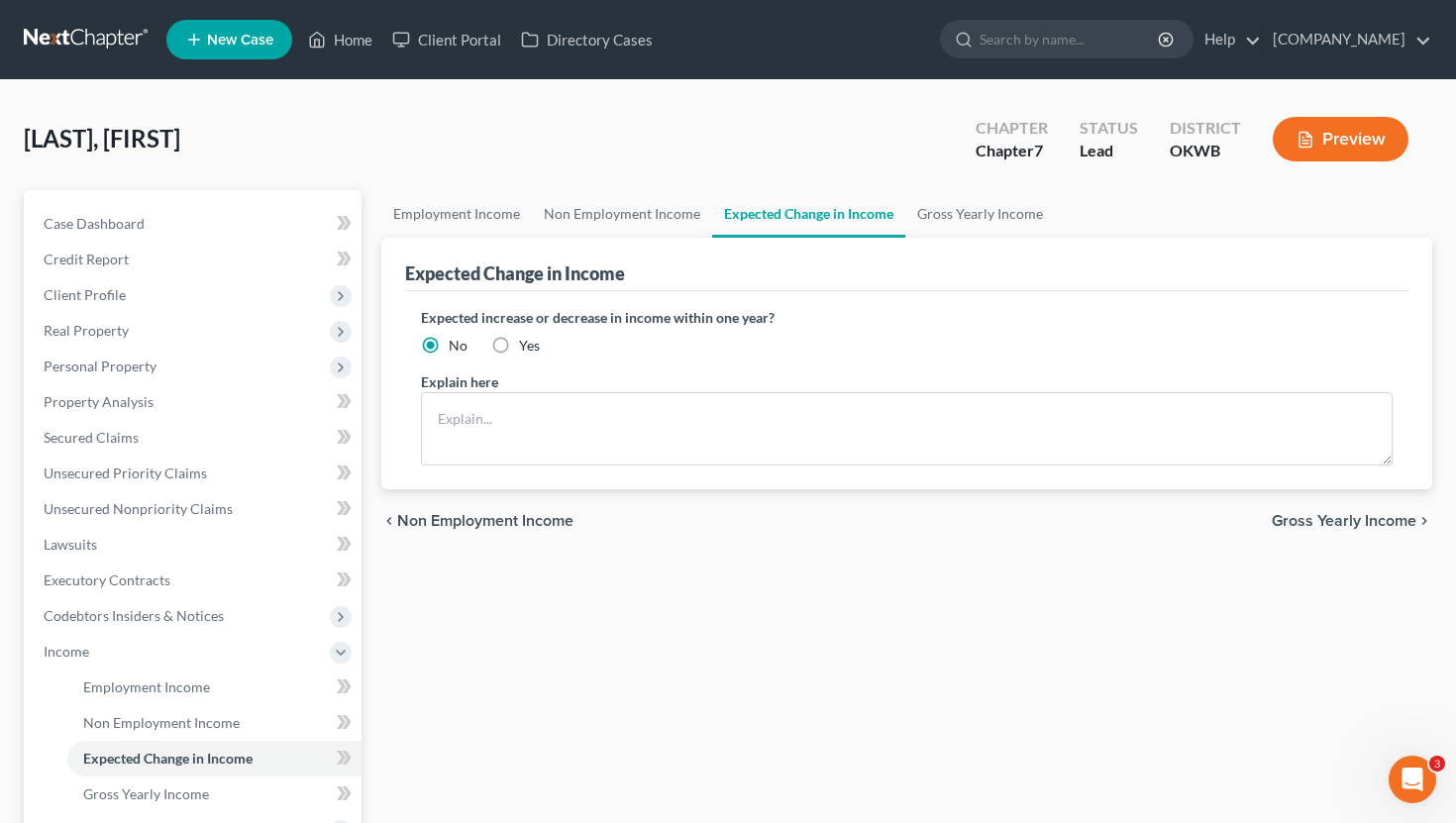click on "Yes" at bounding box center (529, 346) 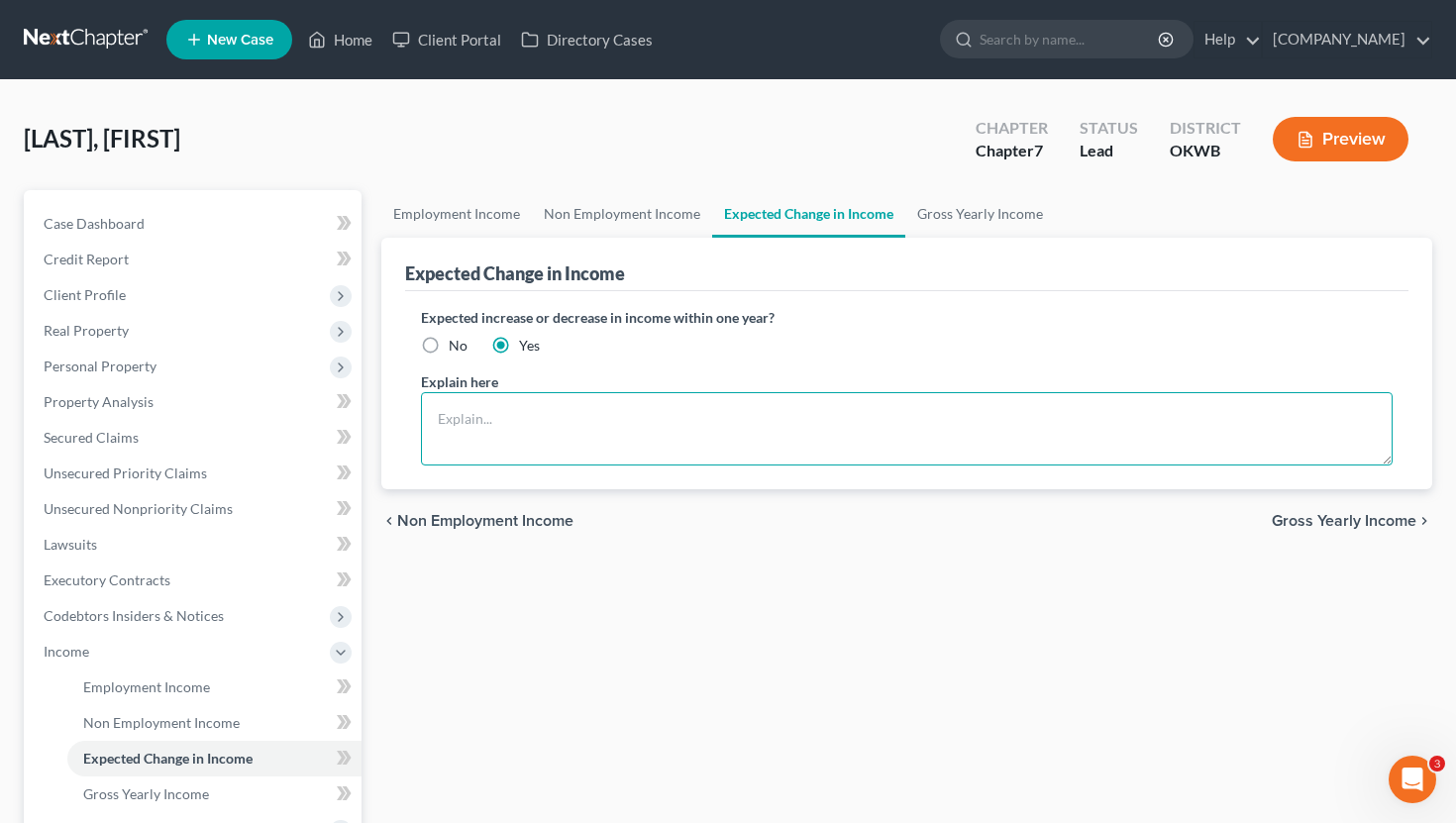 click at bounding box center (907, 429) 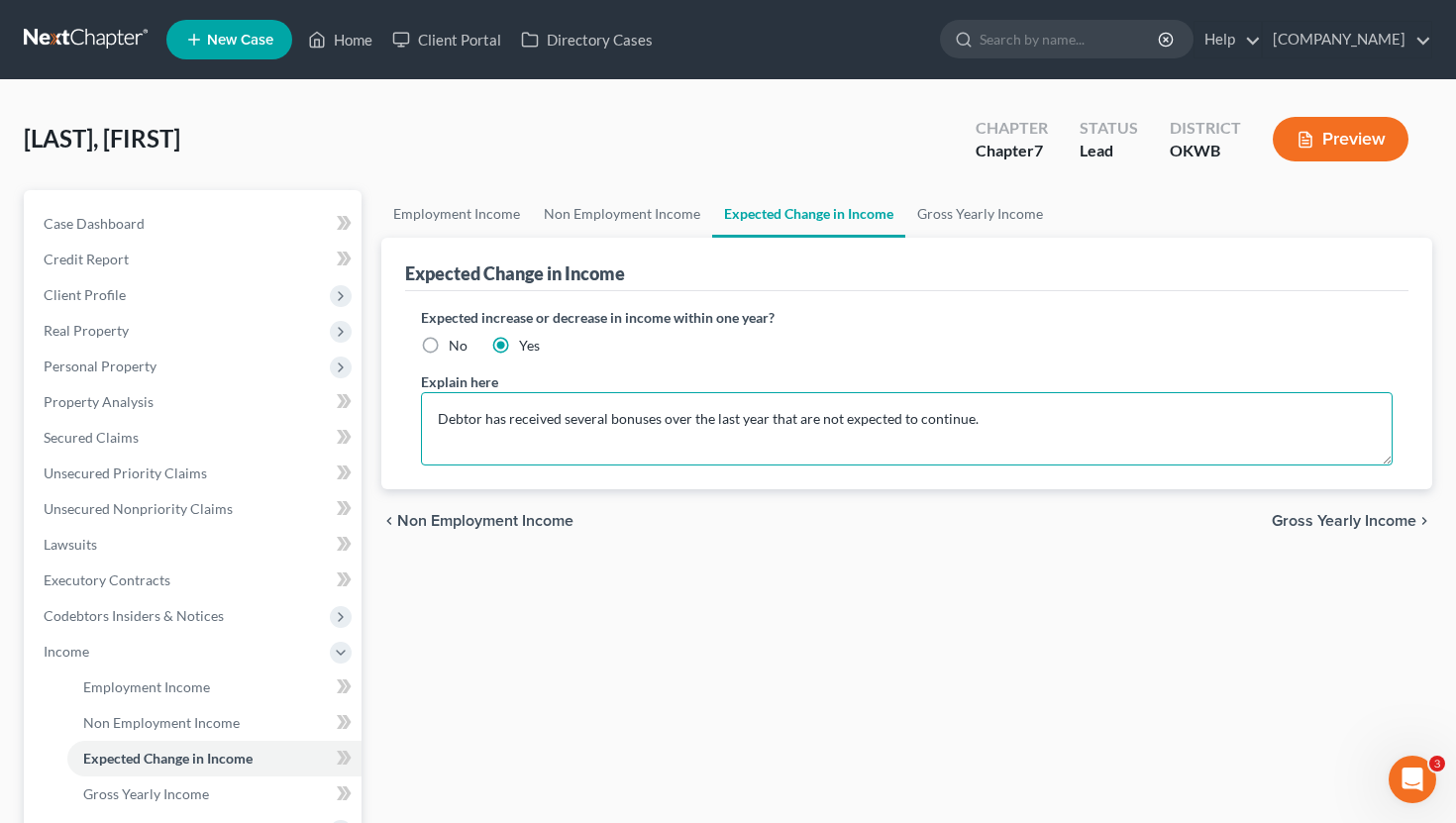 type on "Debtor has received several bonuses over the last year that are not expected to continue." 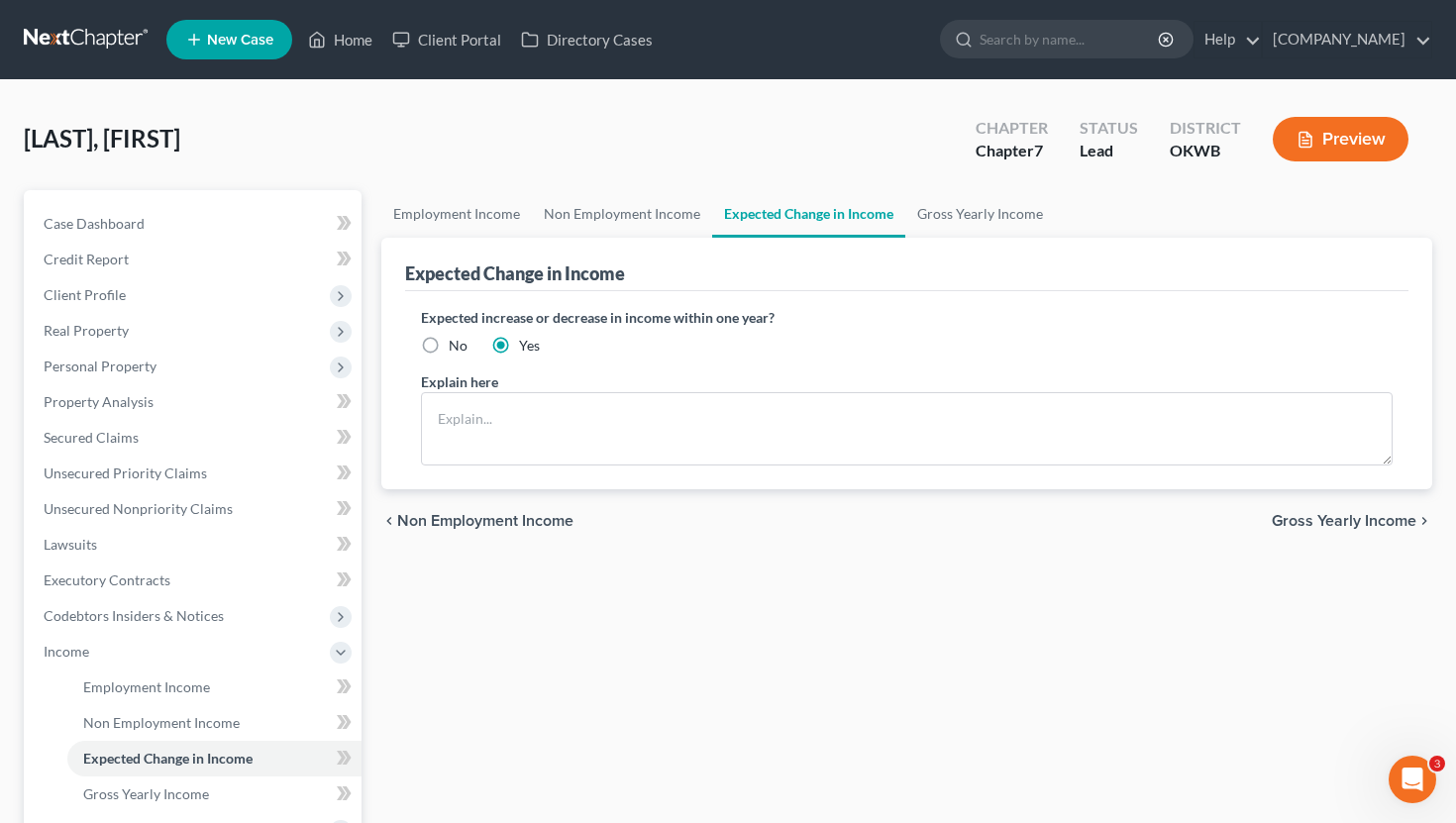 click on "No" at bounding box center (458, 346) 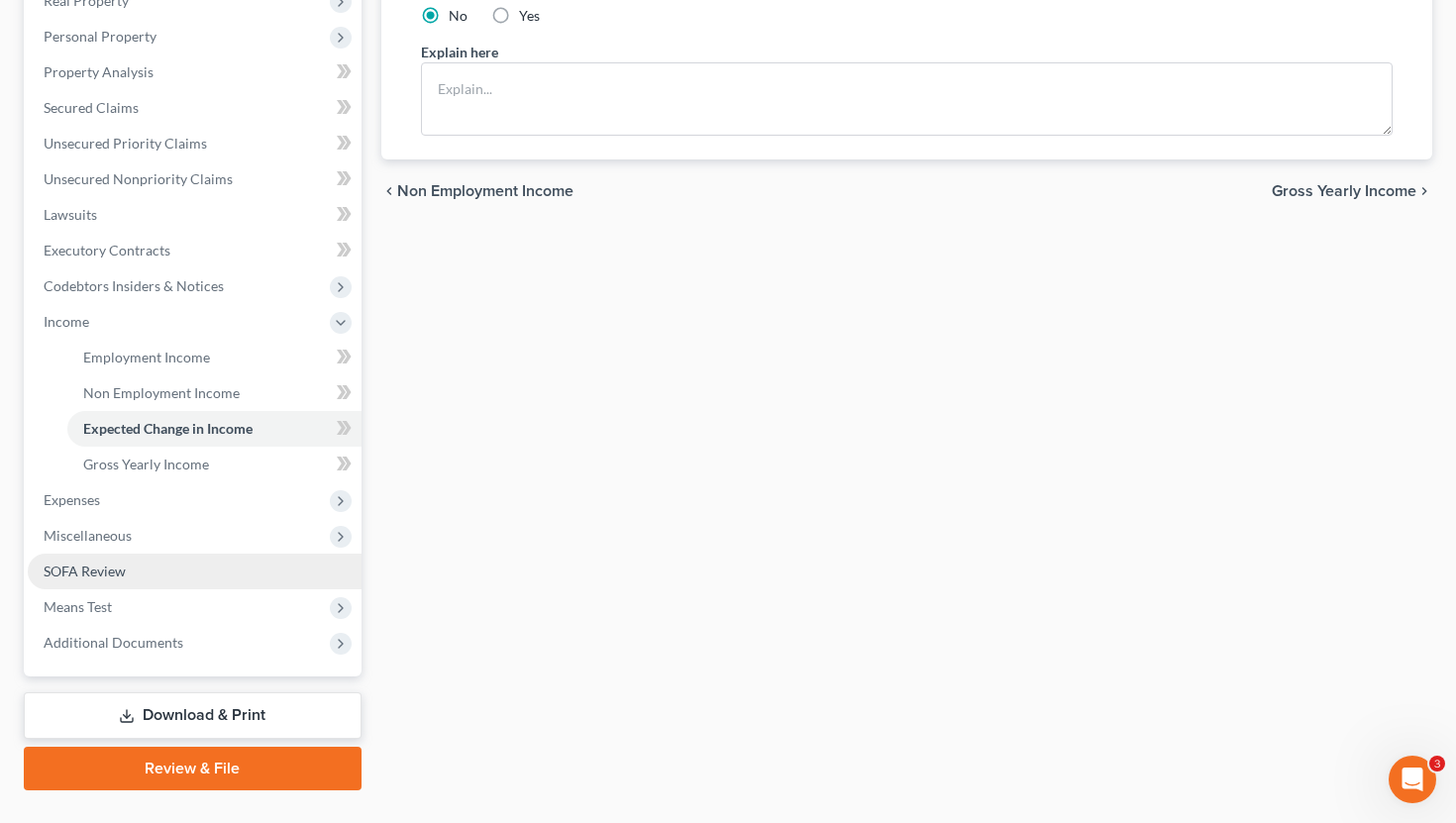 click on "SOFA Review" at bounding box center (84, 570) 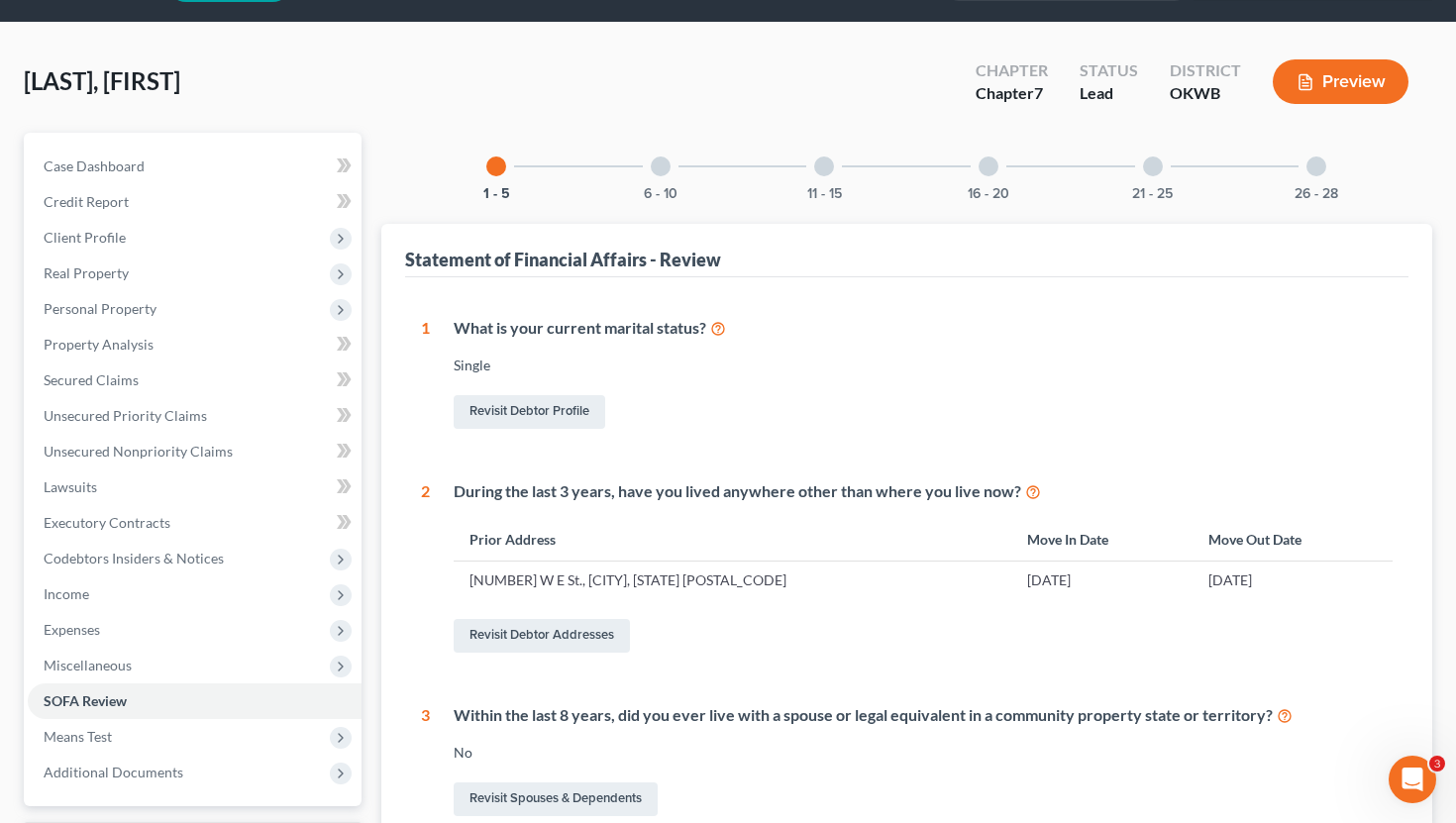 scroll, scrollTop: 0, scrollLeft: 0, axis: both 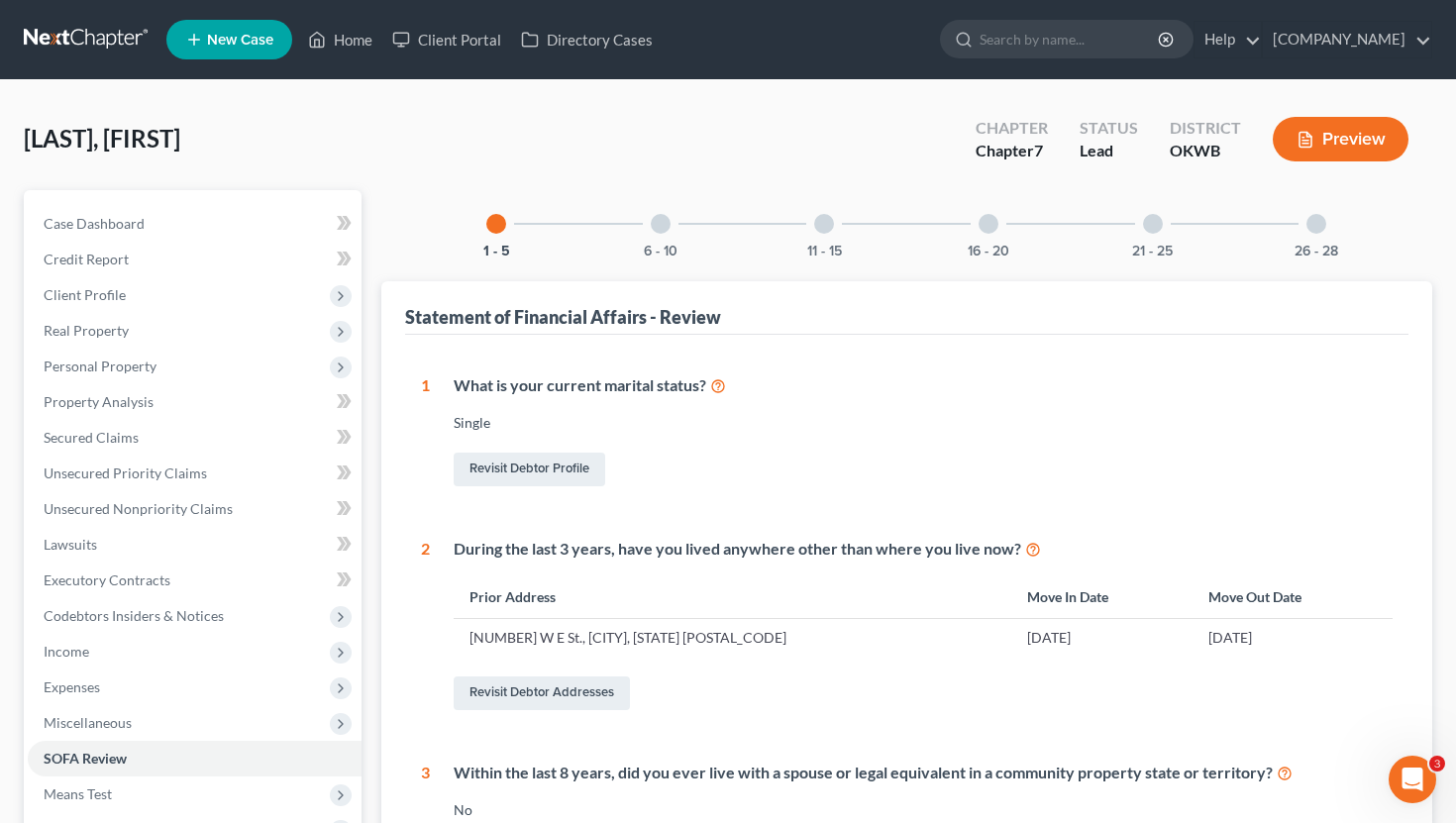 click at bounding box center (661, 224) 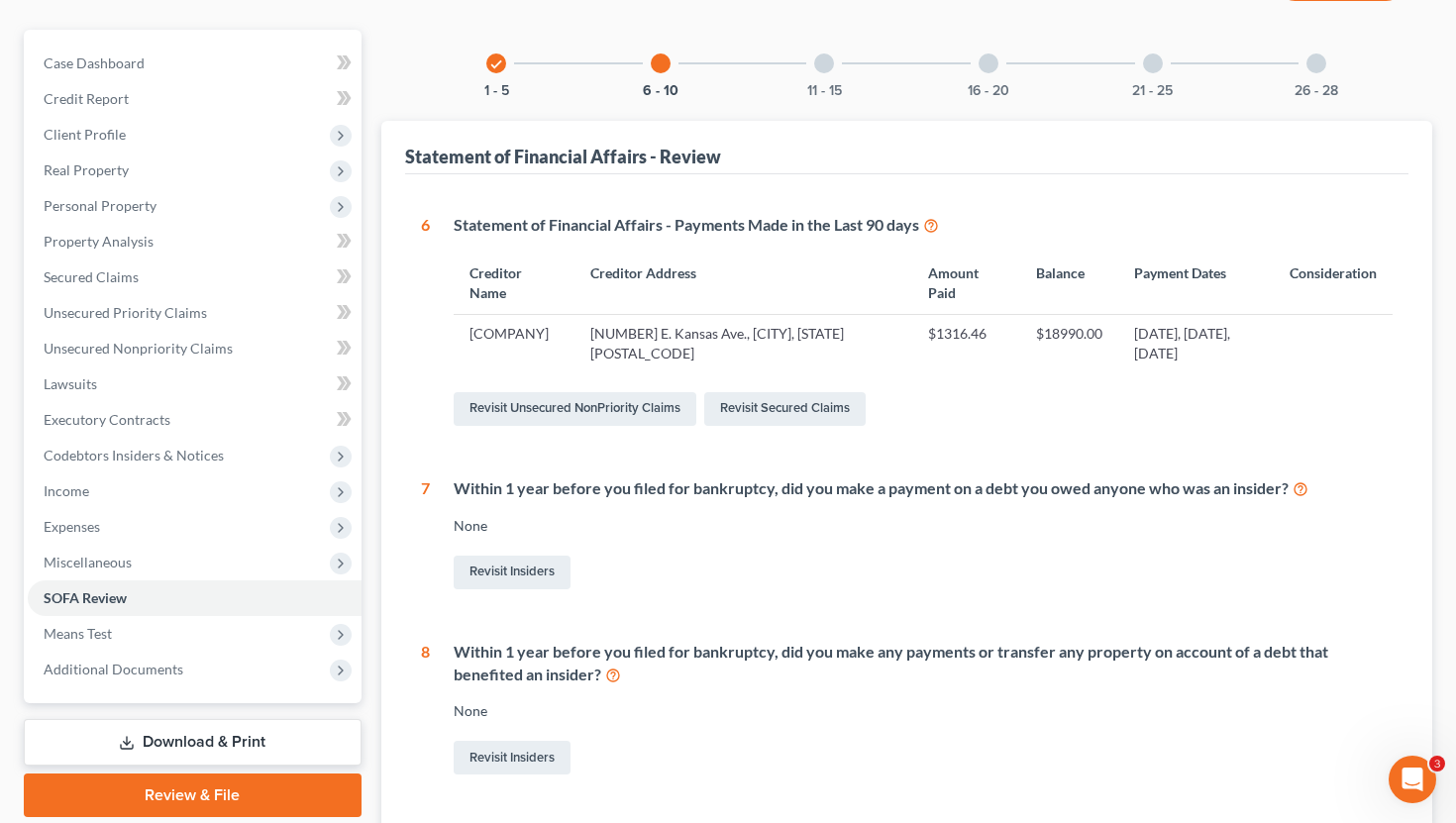 scroll, scrollTop: 86, scrollLeft: 0, axis: vertical 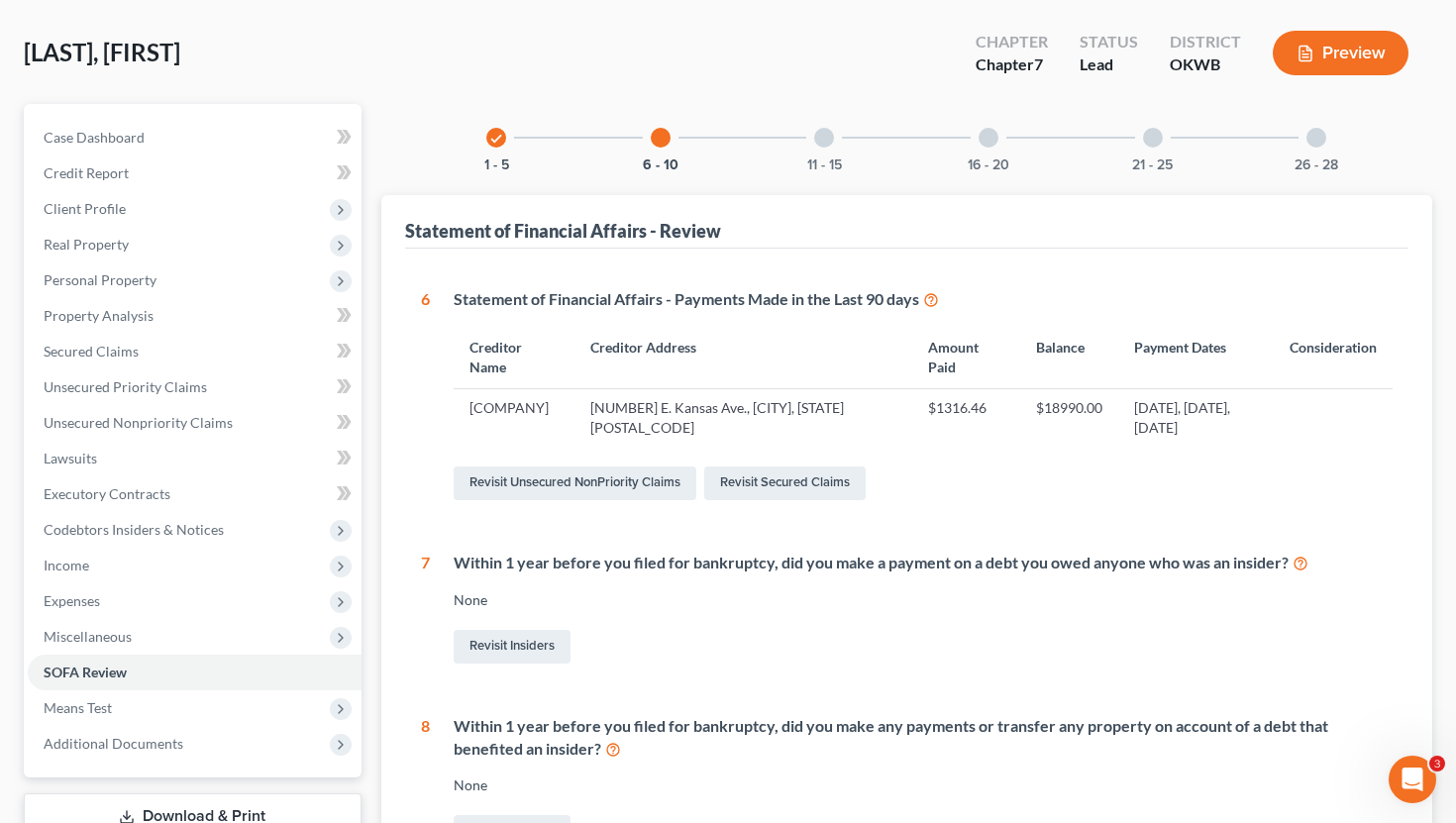 click on "Preview" at bounding box center [1340, 52] 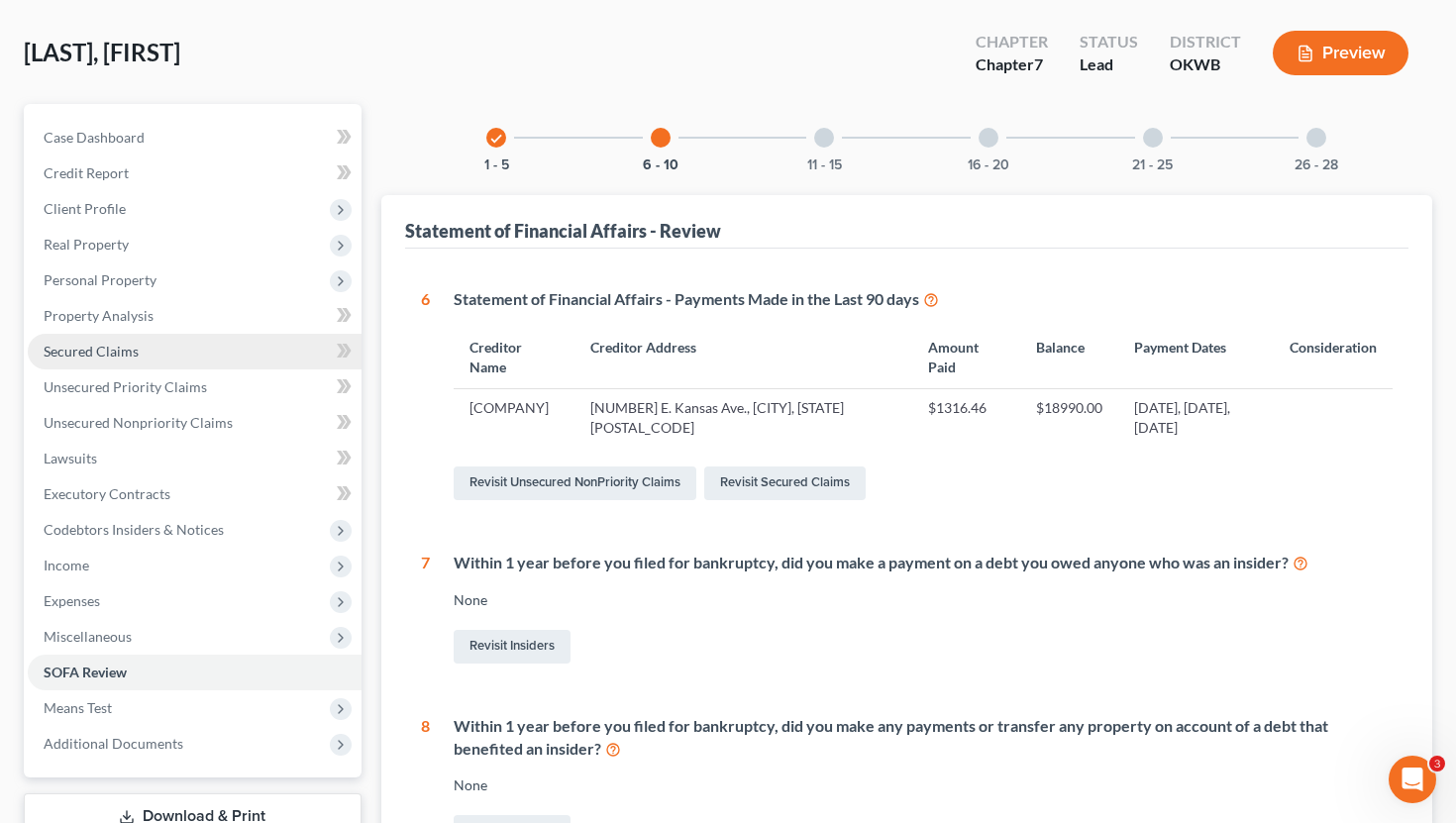 click on "Secured Claims" at bounding box center [194, 352] 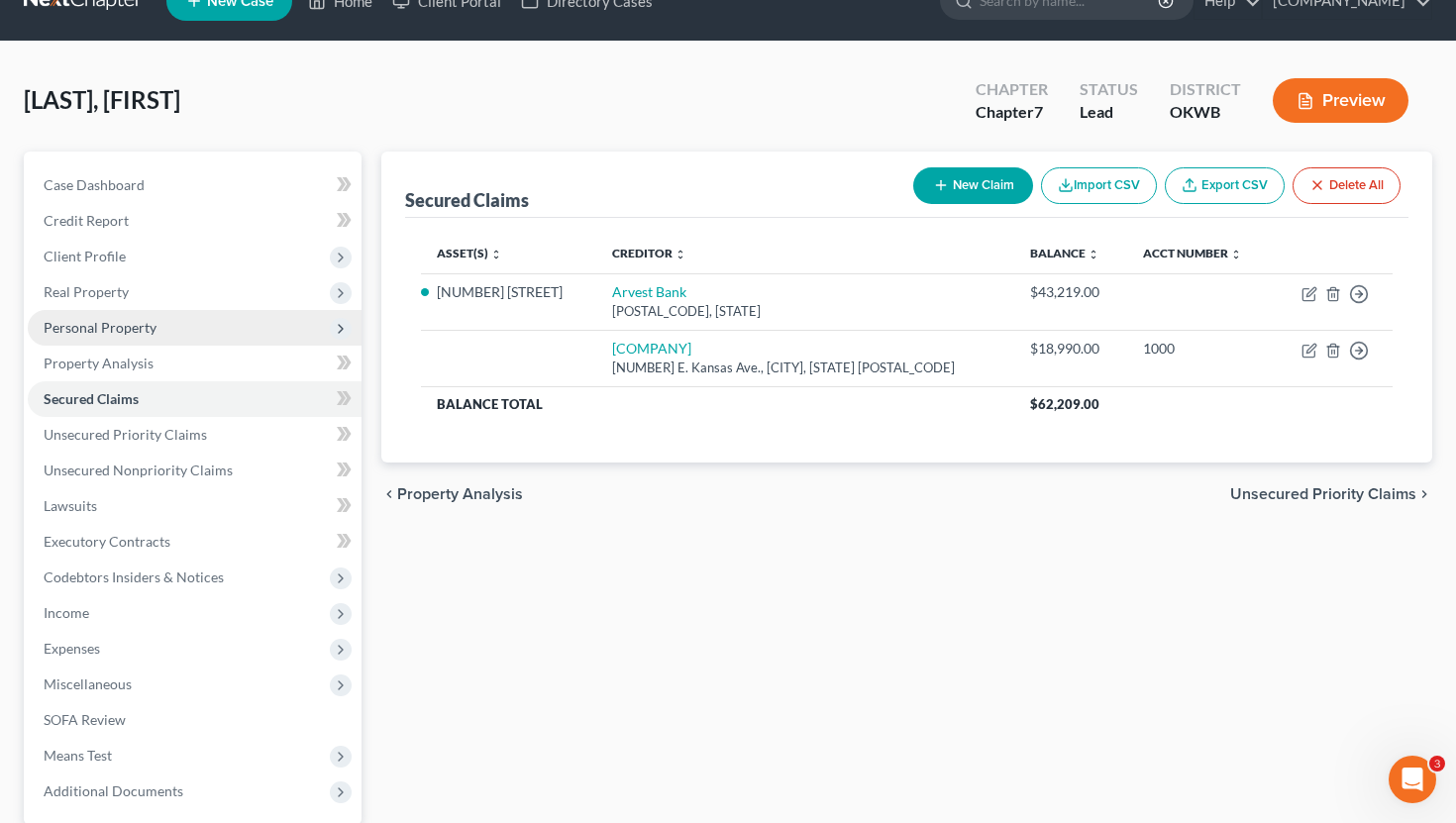 scroll, scrollTop: 0, scrollLeft: 0, axis: both 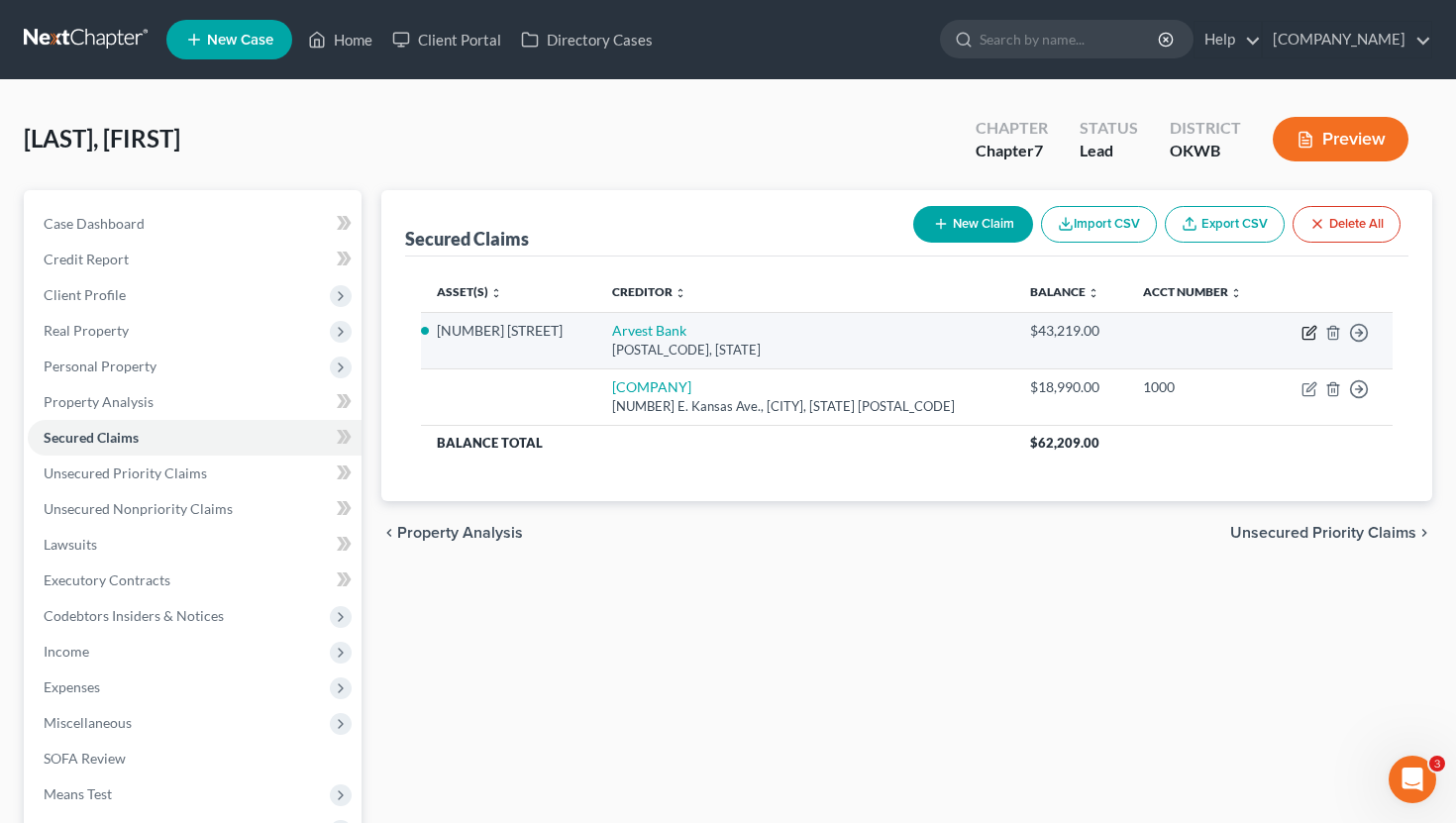 click 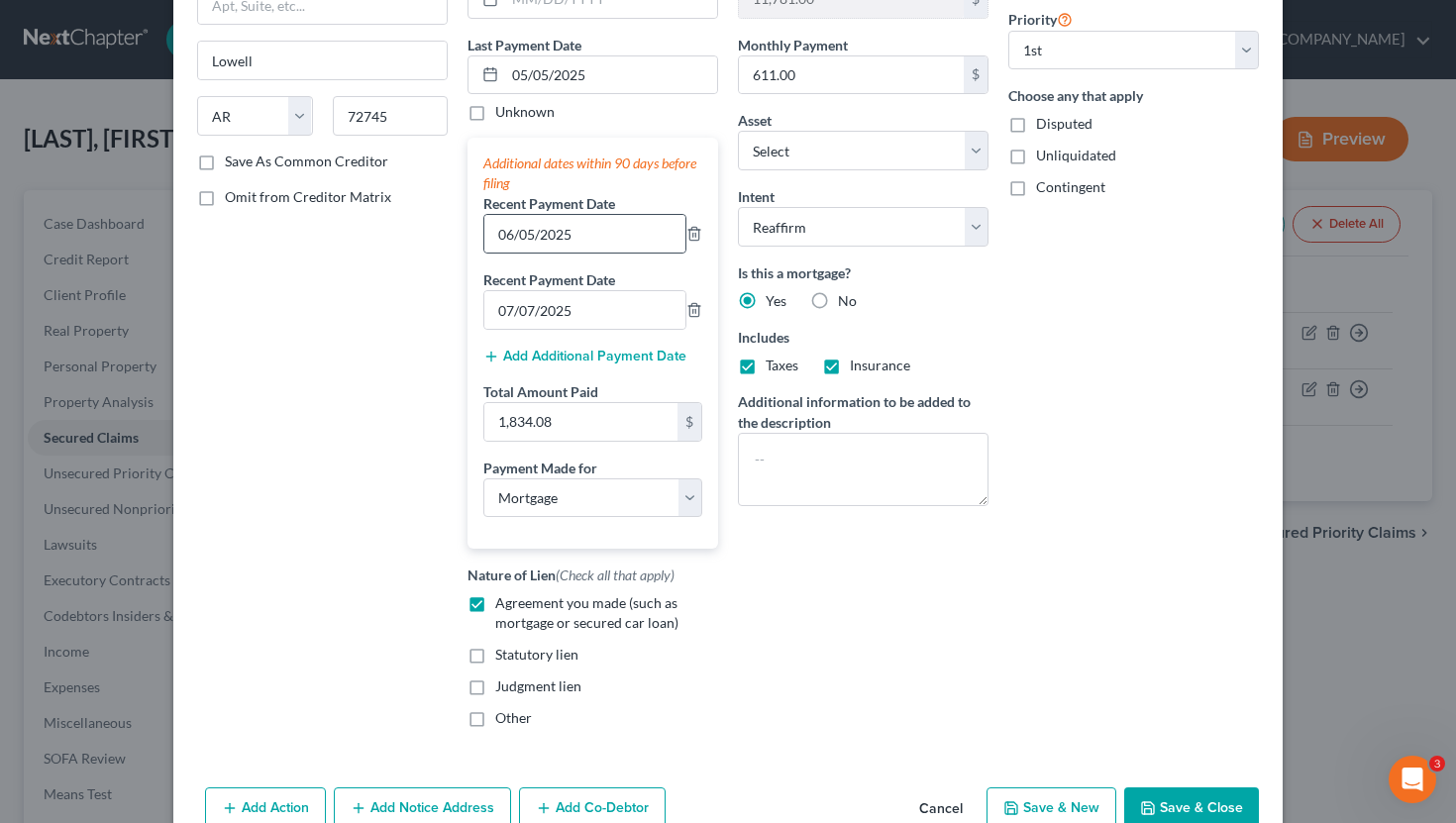 scroll, scrollTop: 229, scrollLeft: 0, axis: vertical 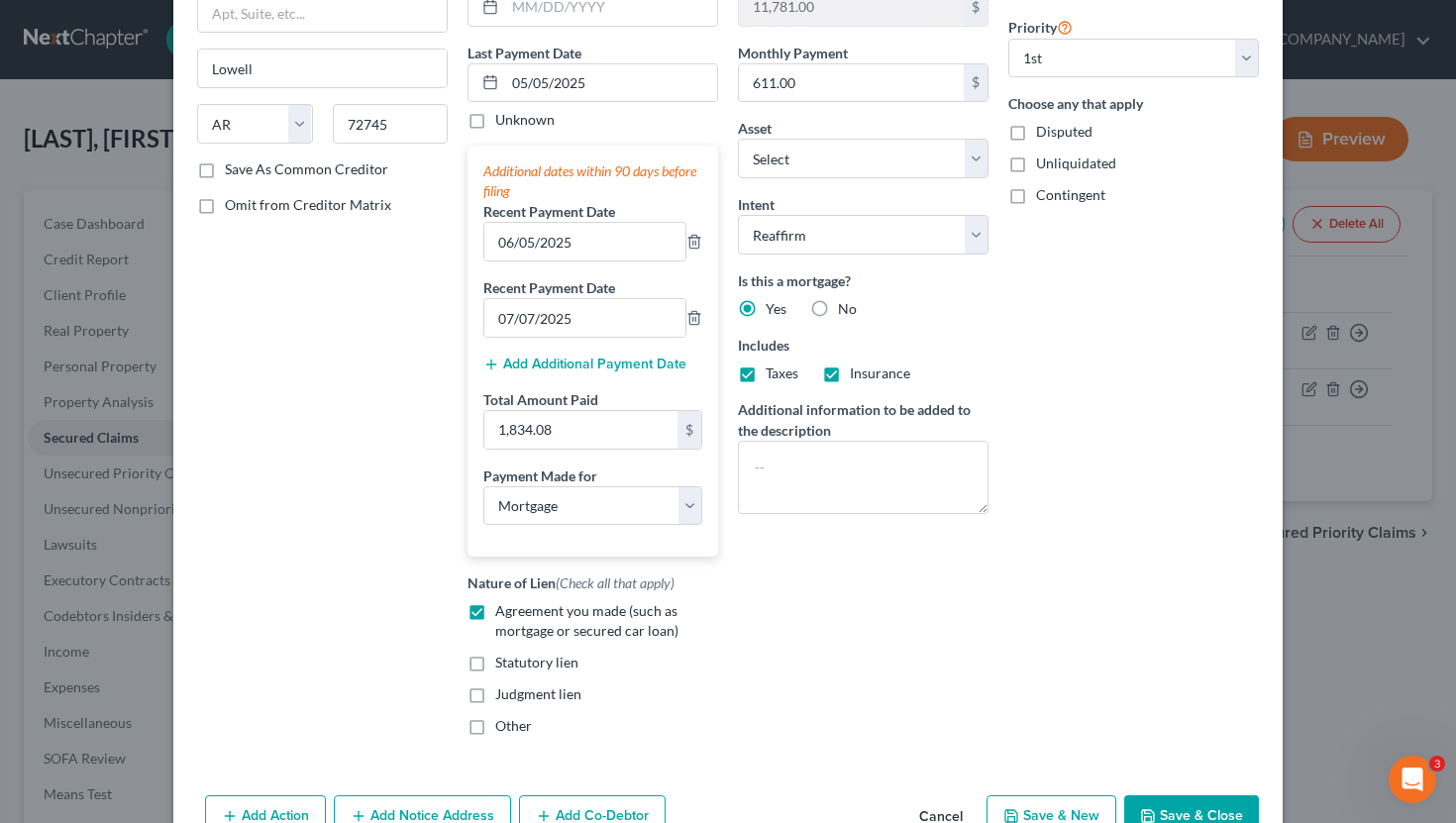 click on "Save & Close" at bounding box center (1192, 816) 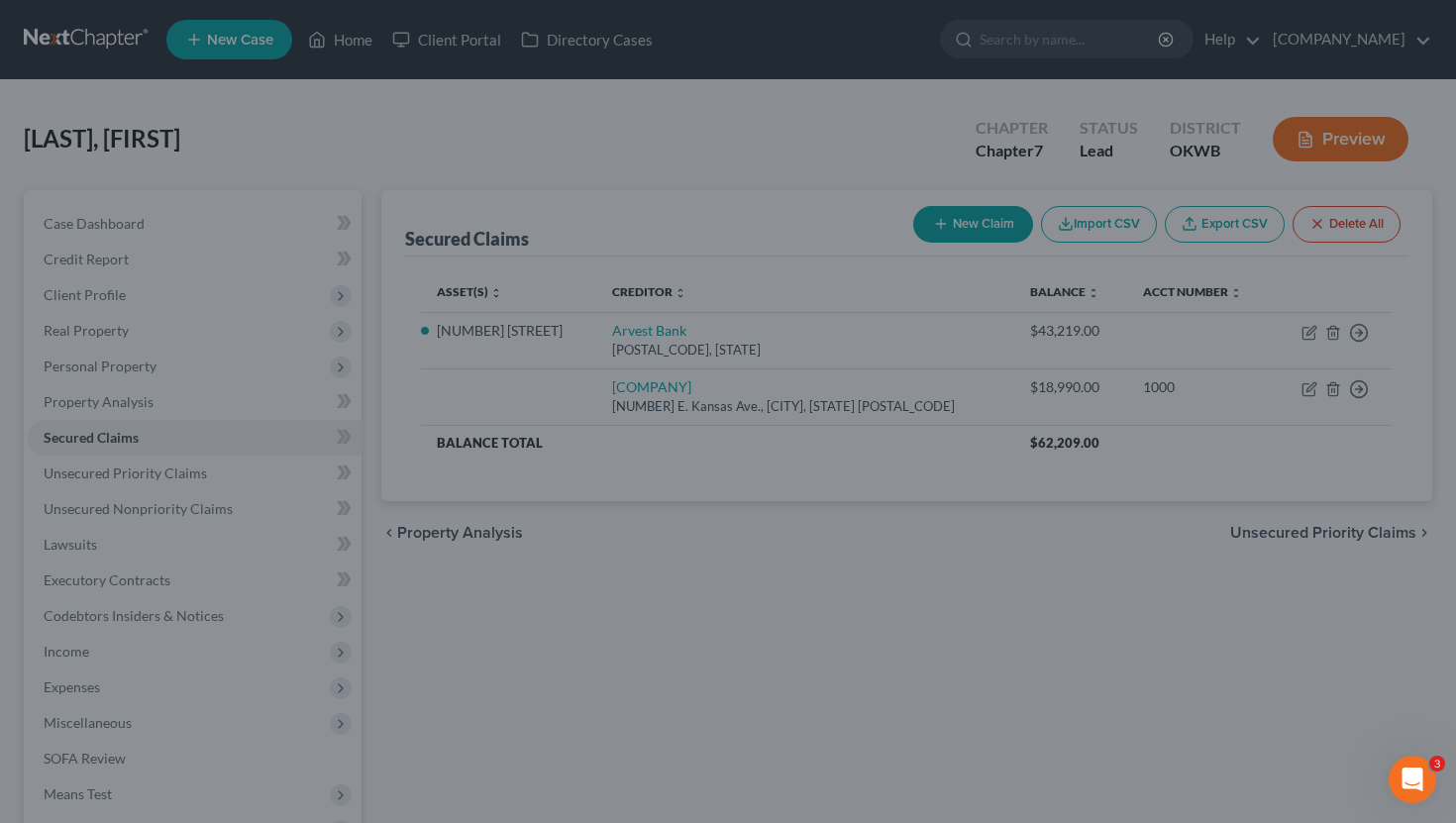 select on "2" 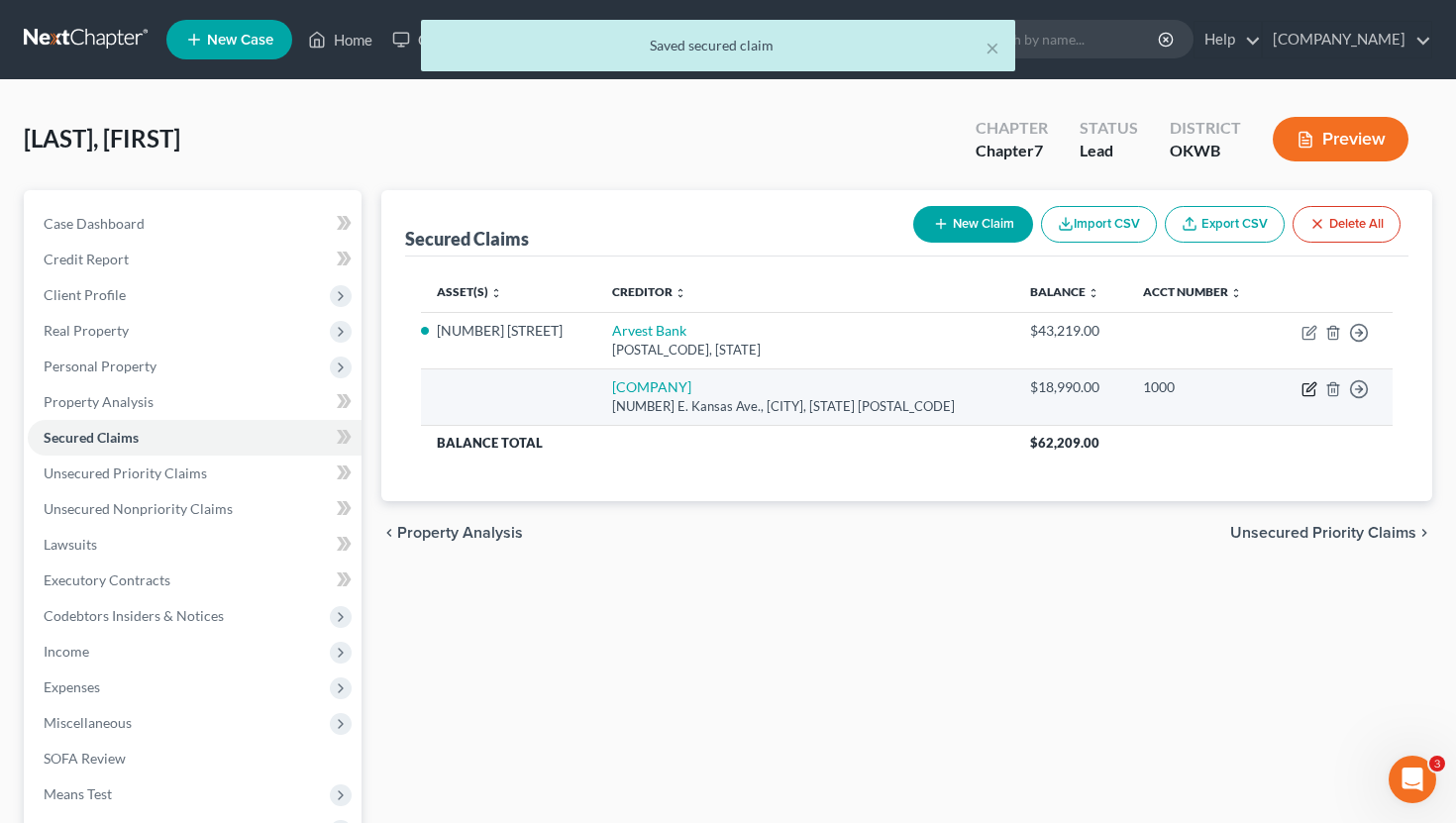click 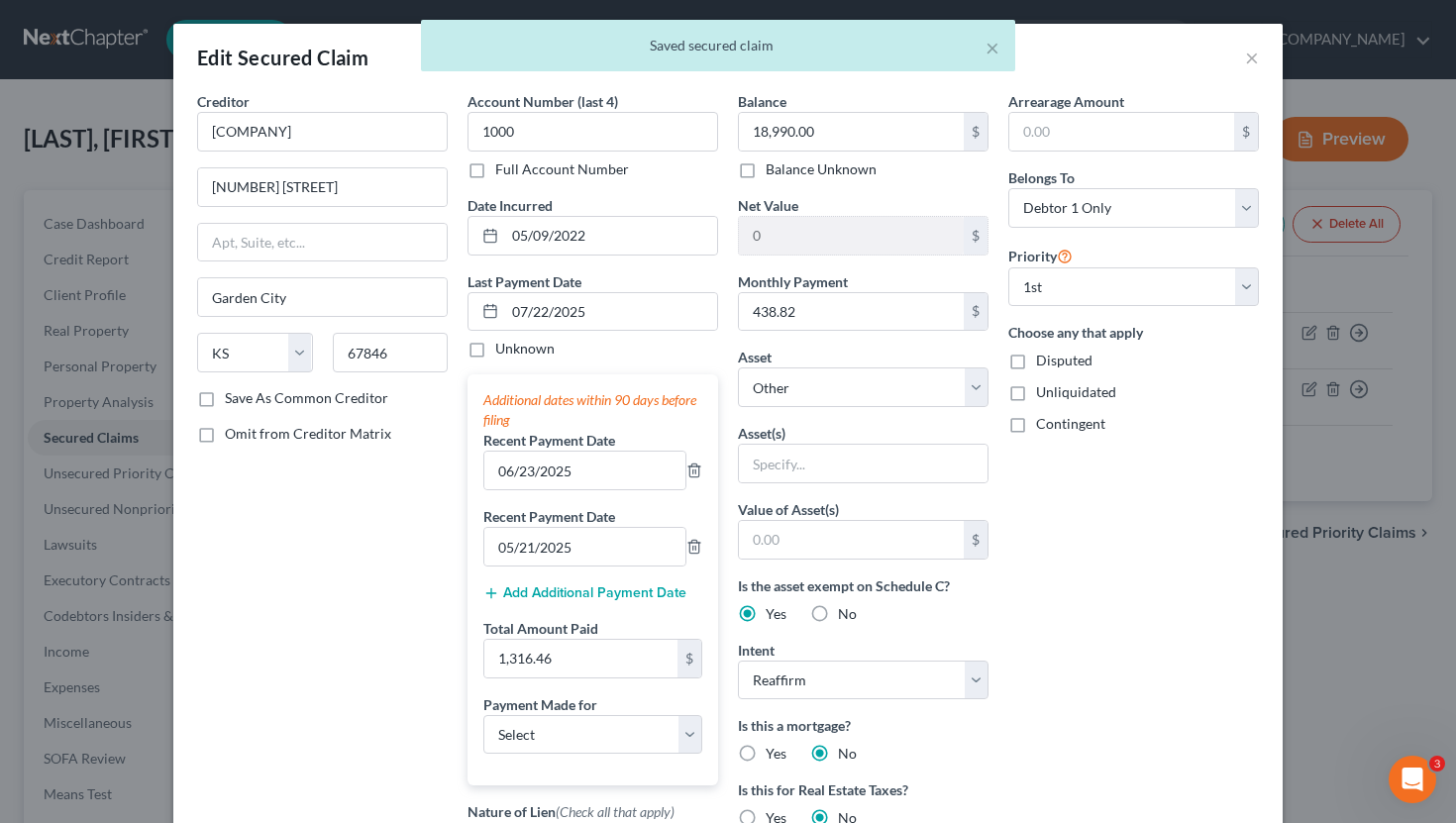 click on "Edit Secured Claim  × Creditor *    [COMPANY]                      [NUMBER] [STREET] [CITY] State AL AK AR AZ CA CO CT DE DC FL GA GU HI ID IL IN IA KS KY LA ME MD MA MI MN MS MO MT NC ND NE NV NH NJ NM NY OH OK OR PA PR RI SC SD TN TX UT VI VA VT WA WV WI WY [POSTAL_CODE] Save As Common Creditor Omit from Creditor Matrix
Account Number (last 4)
[NUMBER]
Full Account Number
Date Incurred         [DATE] Last Payment Date         [DATE] Unknown Additional dates within 90 days before filing Recent Payment Date [DATE] Recent Payment Date [DATE] Add Additional Payment Date Total Amount Paid [AMOUNT] $ Payment Made for Select Car Credit Card Loan Repayment Mortgage Other Suppliers Or Vendors Nature of Lien  (Check all that apply) Agreement you made (such as mortgage or secured car loan) Statutory lien Judgment lien Other Balance
[AMOUNT] $
Balance Unknown
Balance Undetermined" at bounding box center [728, 411] 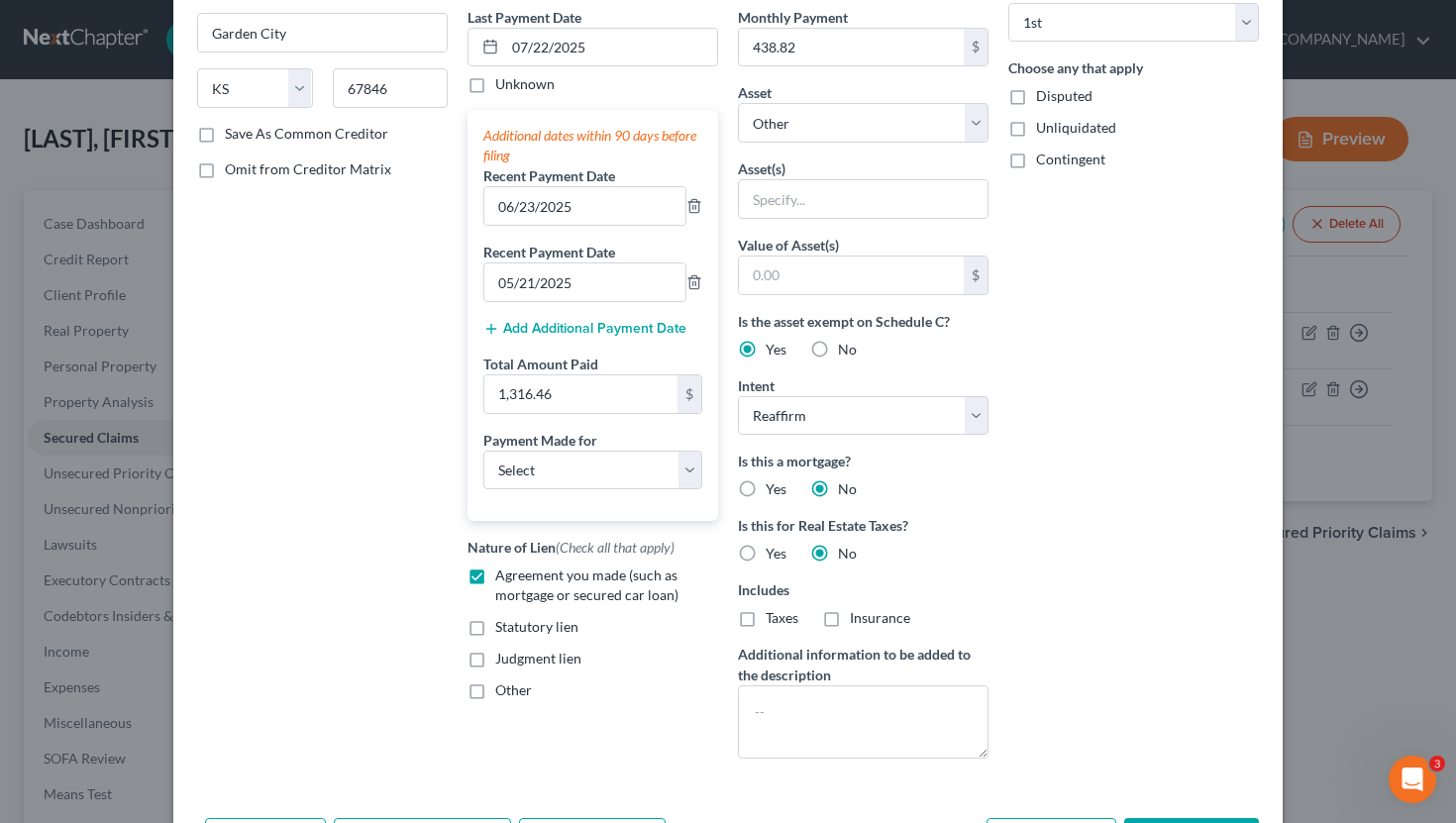 scroll, scrollTop: 0, scrollLeft: 0, axis: both 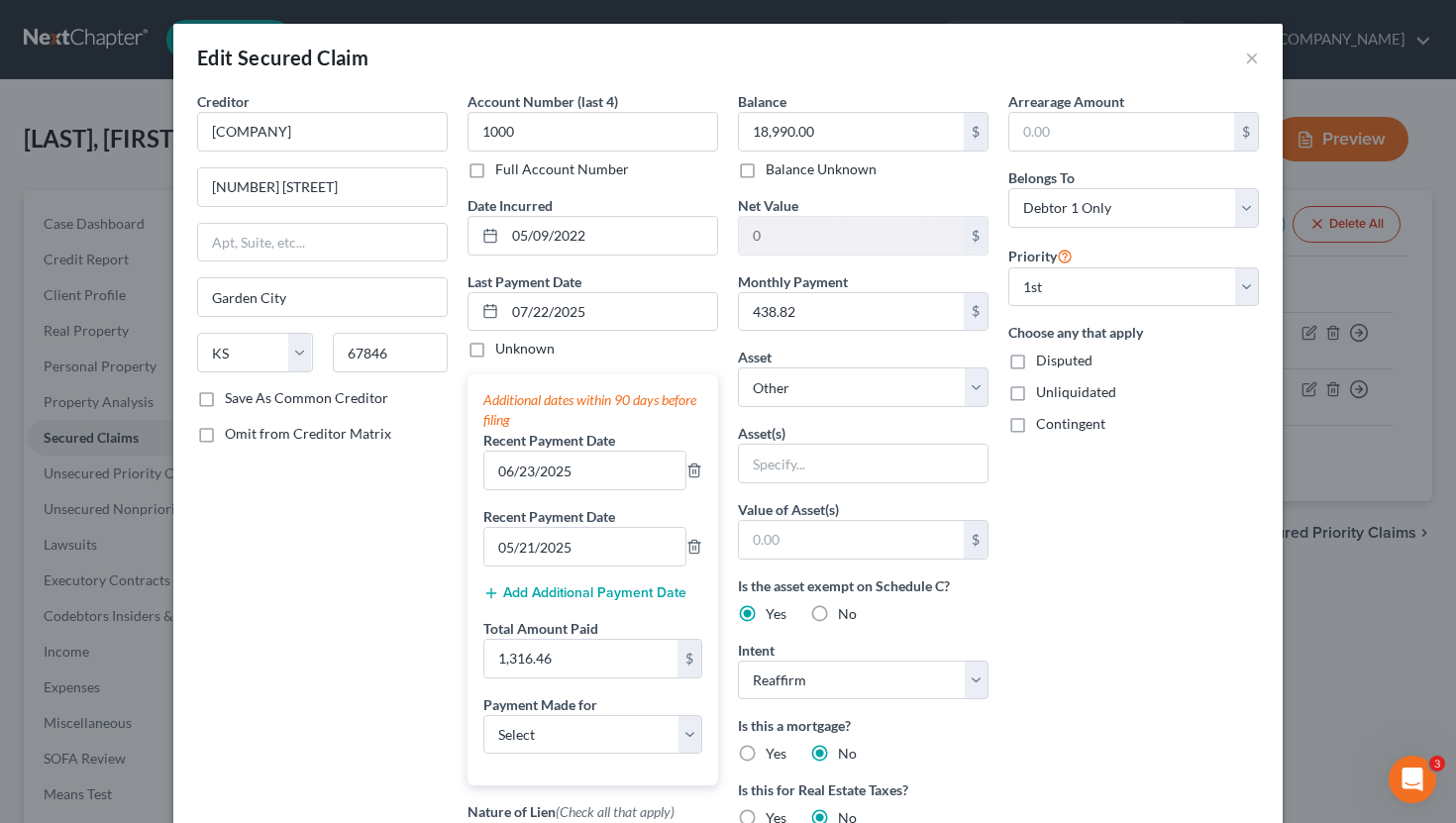 click on "Edit Secured Claim  ×" at bounding box center (728, 57) 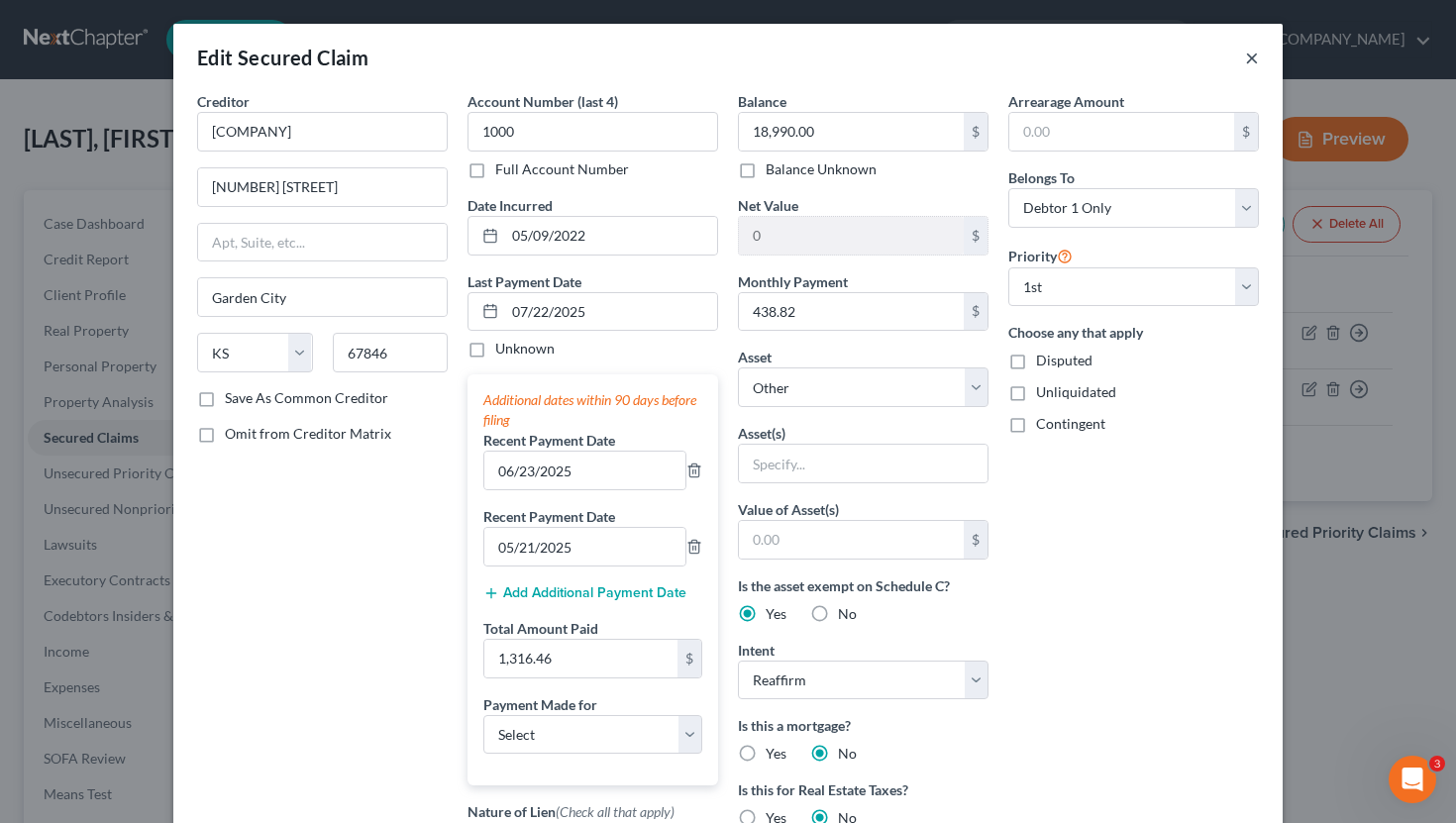 click on "×" at bounding box center [1252, 57] 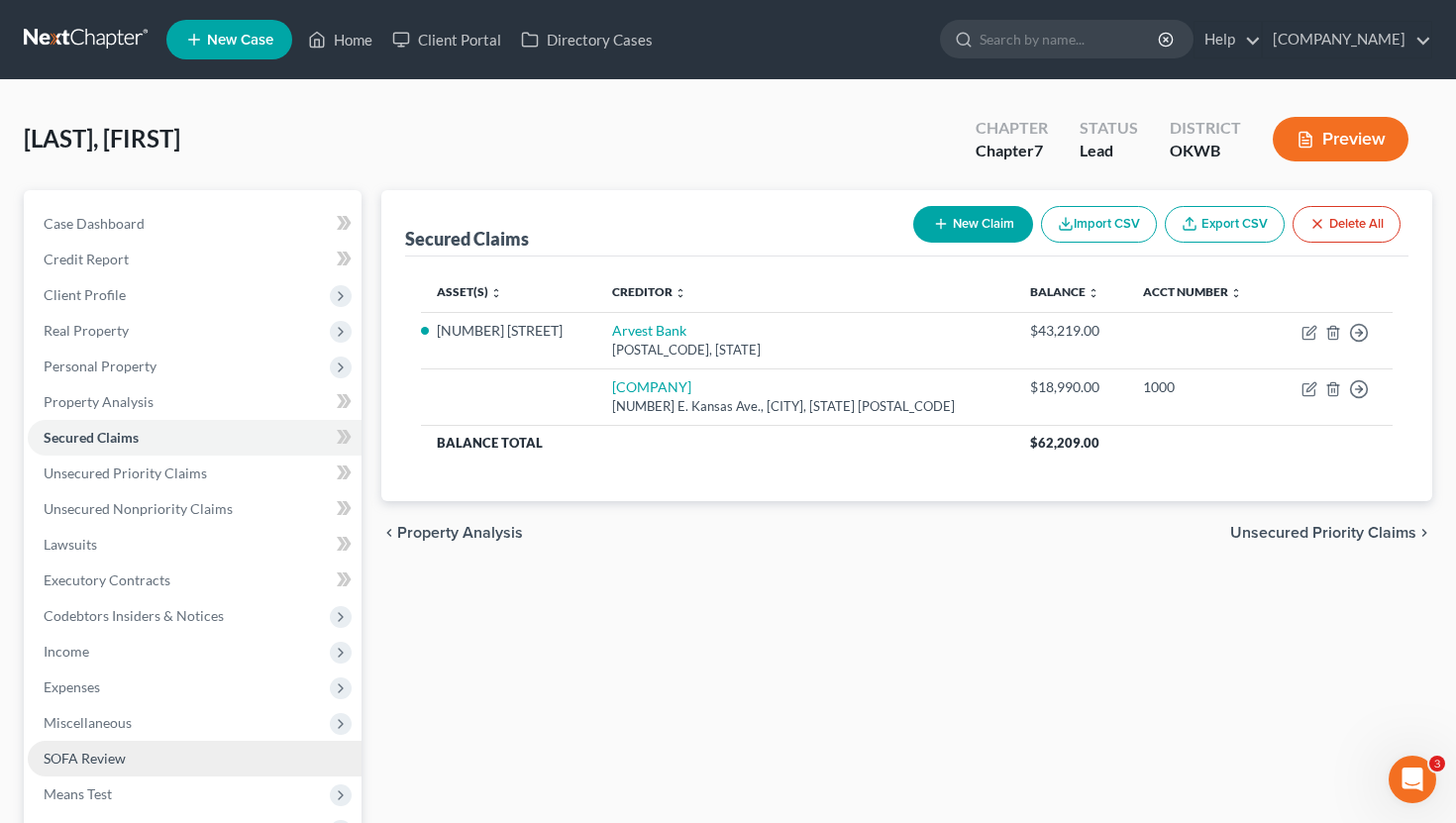 click on "SOFA Review" at bounding box center [194, 759] 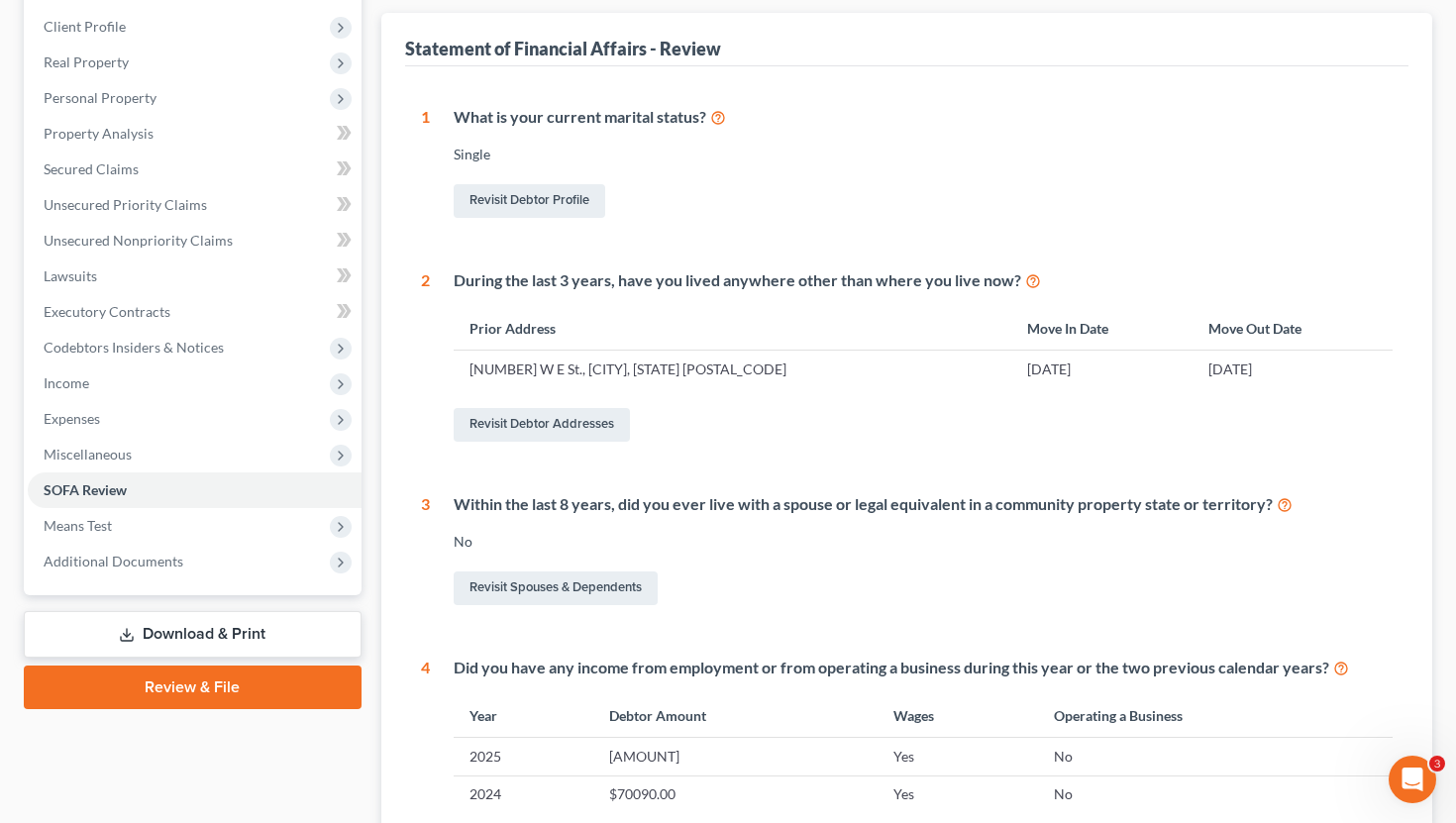 scroll, scrollTop: 0, scrollLeft: 0, axis: both 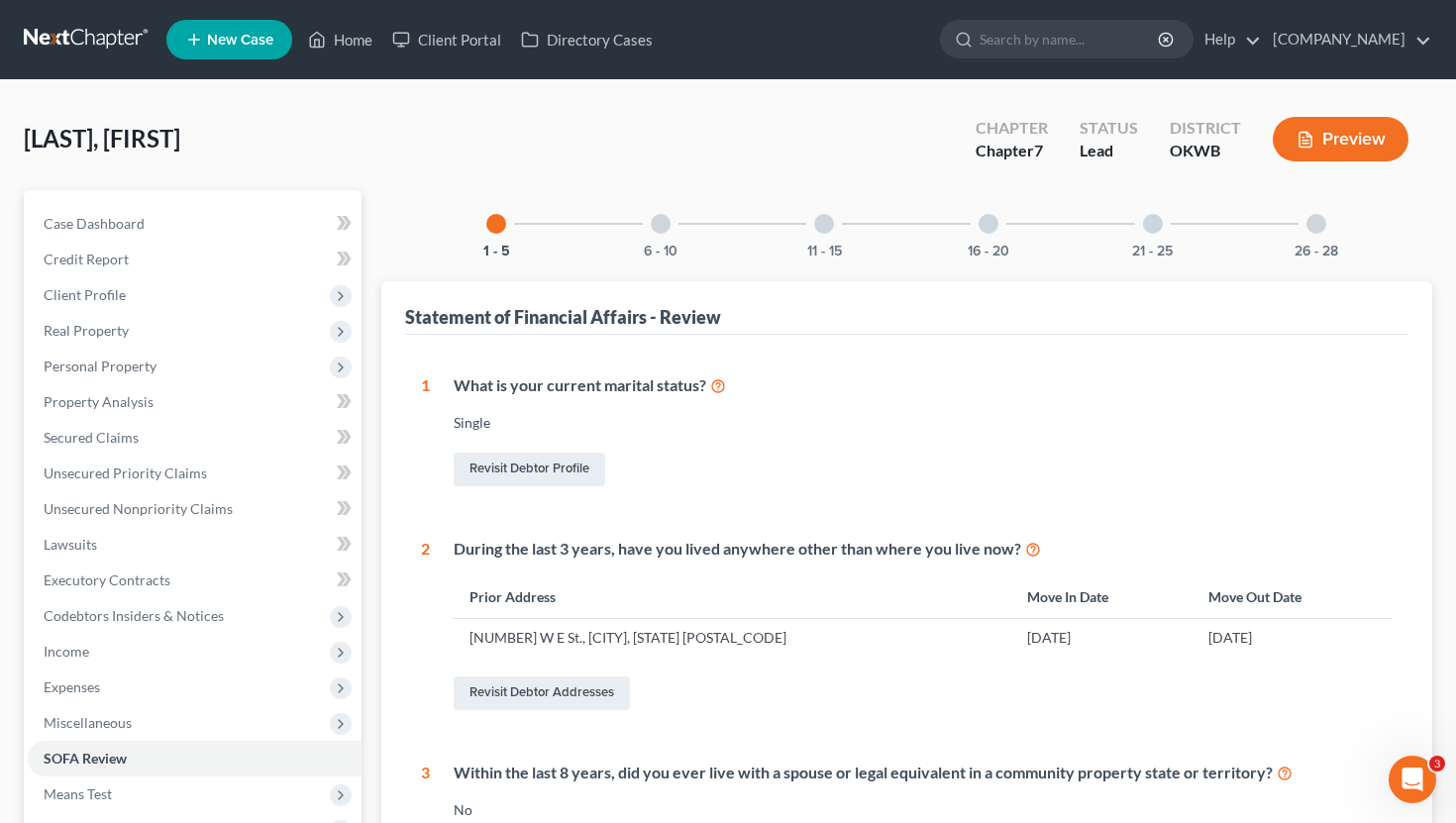 click on "6 - 10" at bounding box center (661, 224) 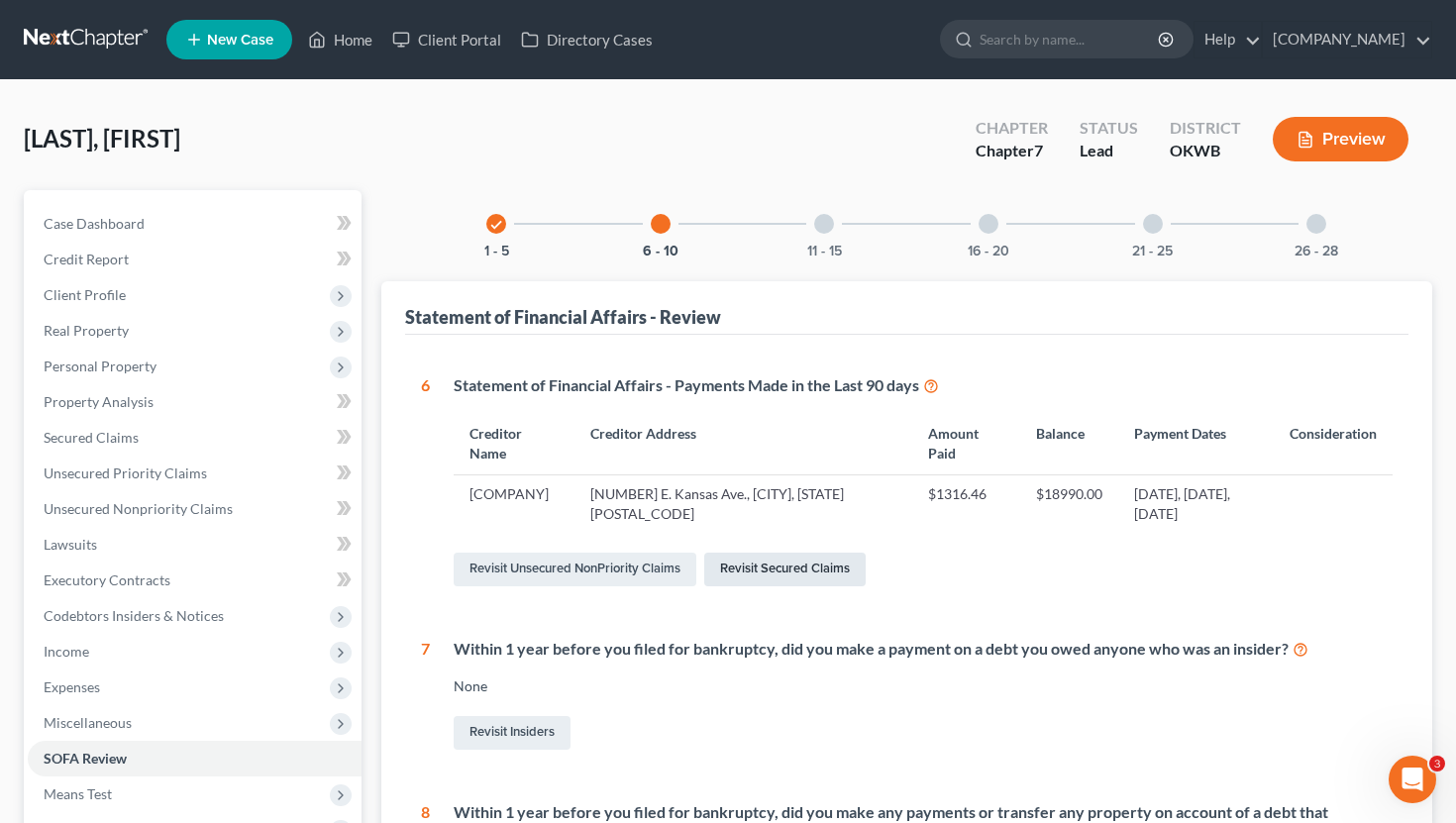 click on "Revisit Secured Claims" at bounding box center (784, 569) 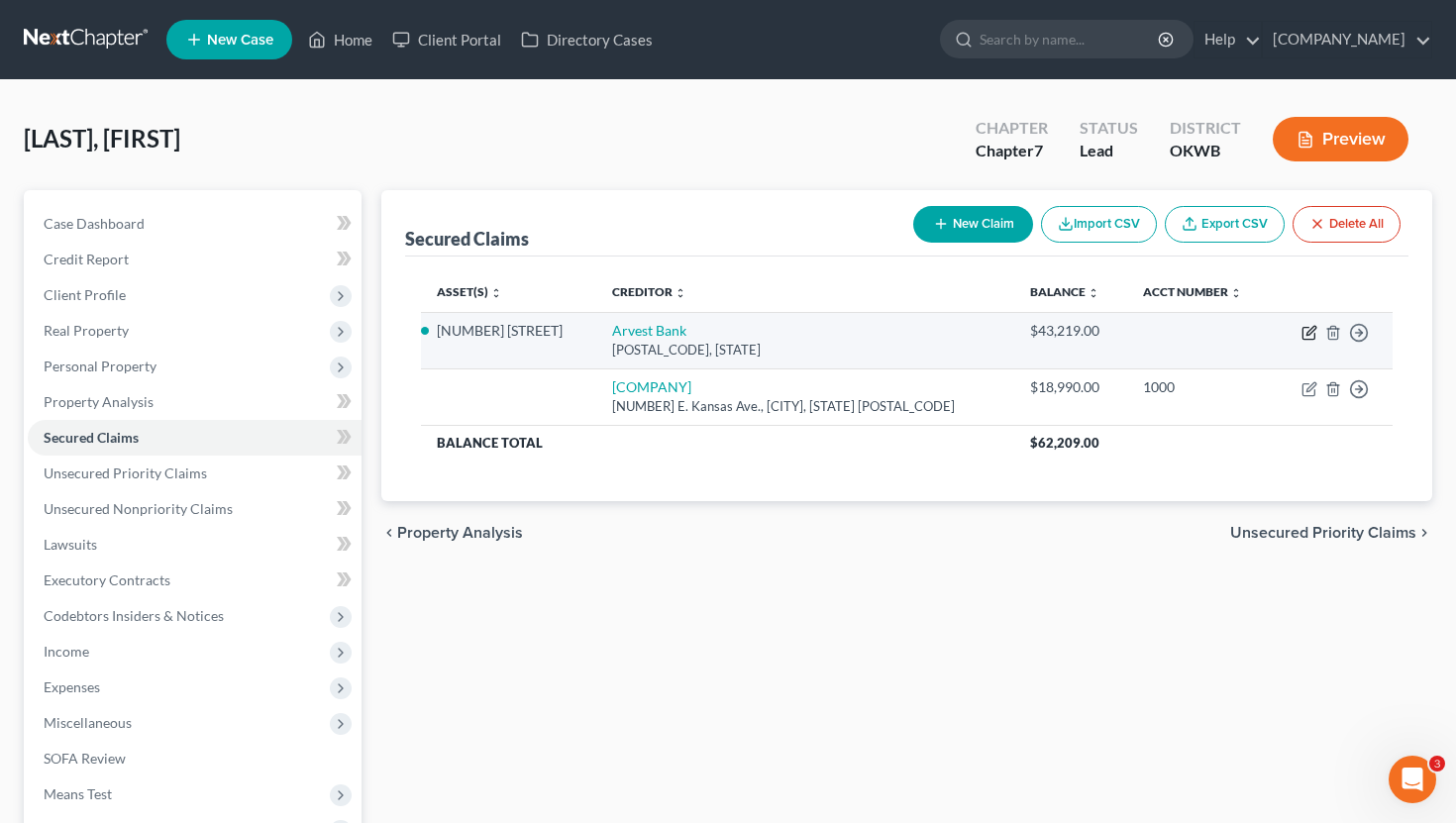 click 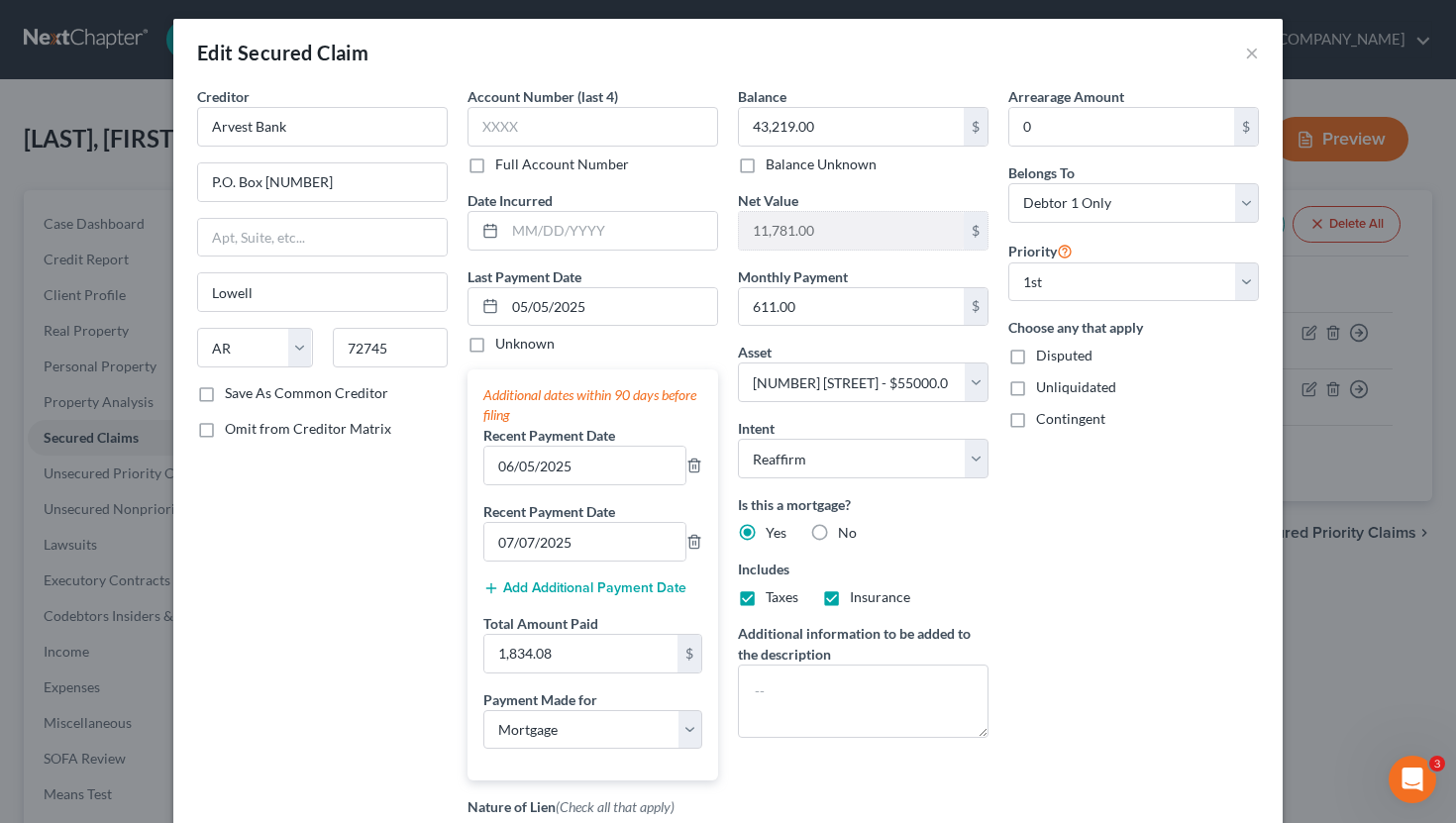 scroll, scrollTop: 16, scrollLeft: 0, axis: vertical 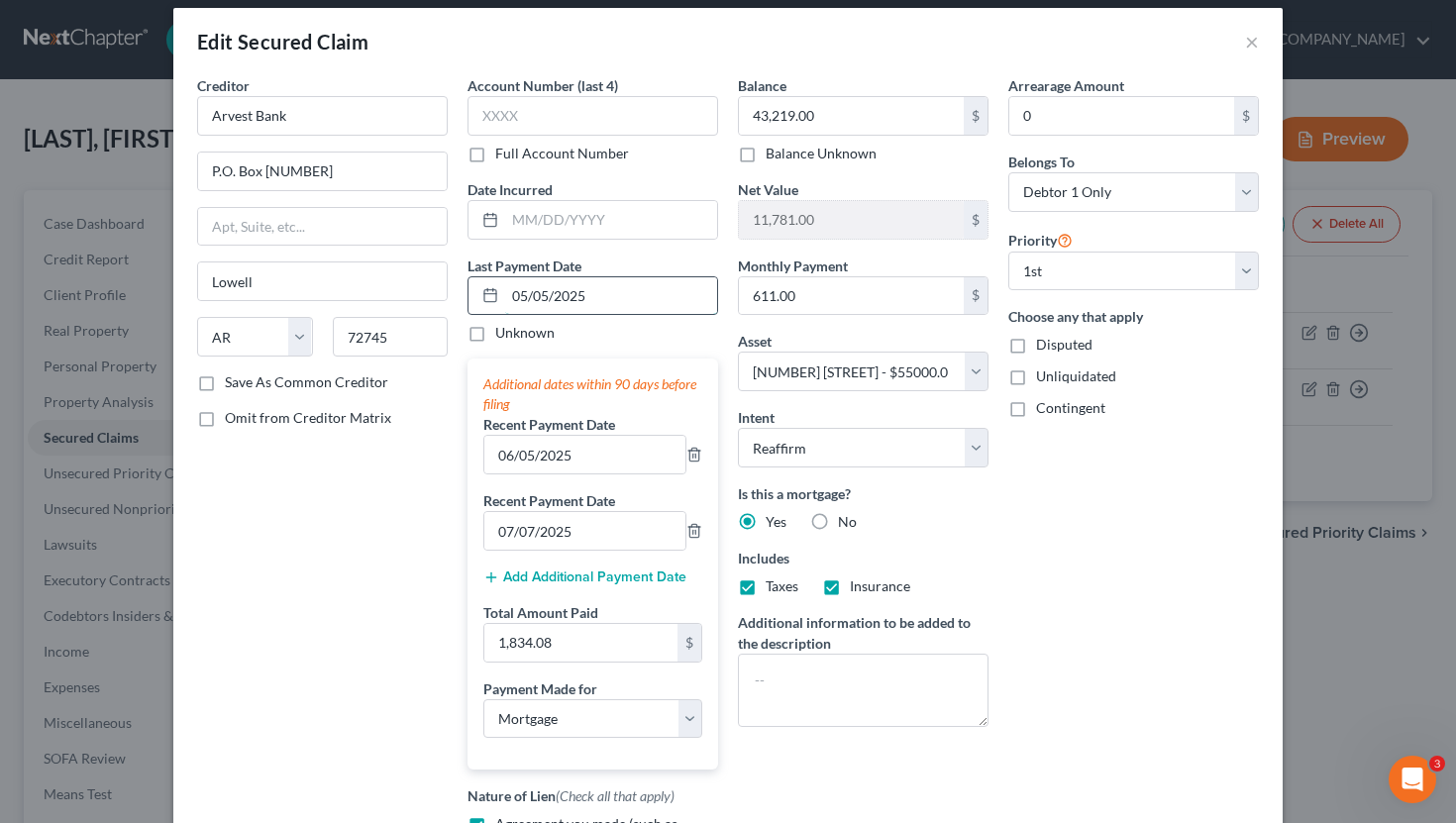click on "05/05/2025" at bounding box center (611, 296) 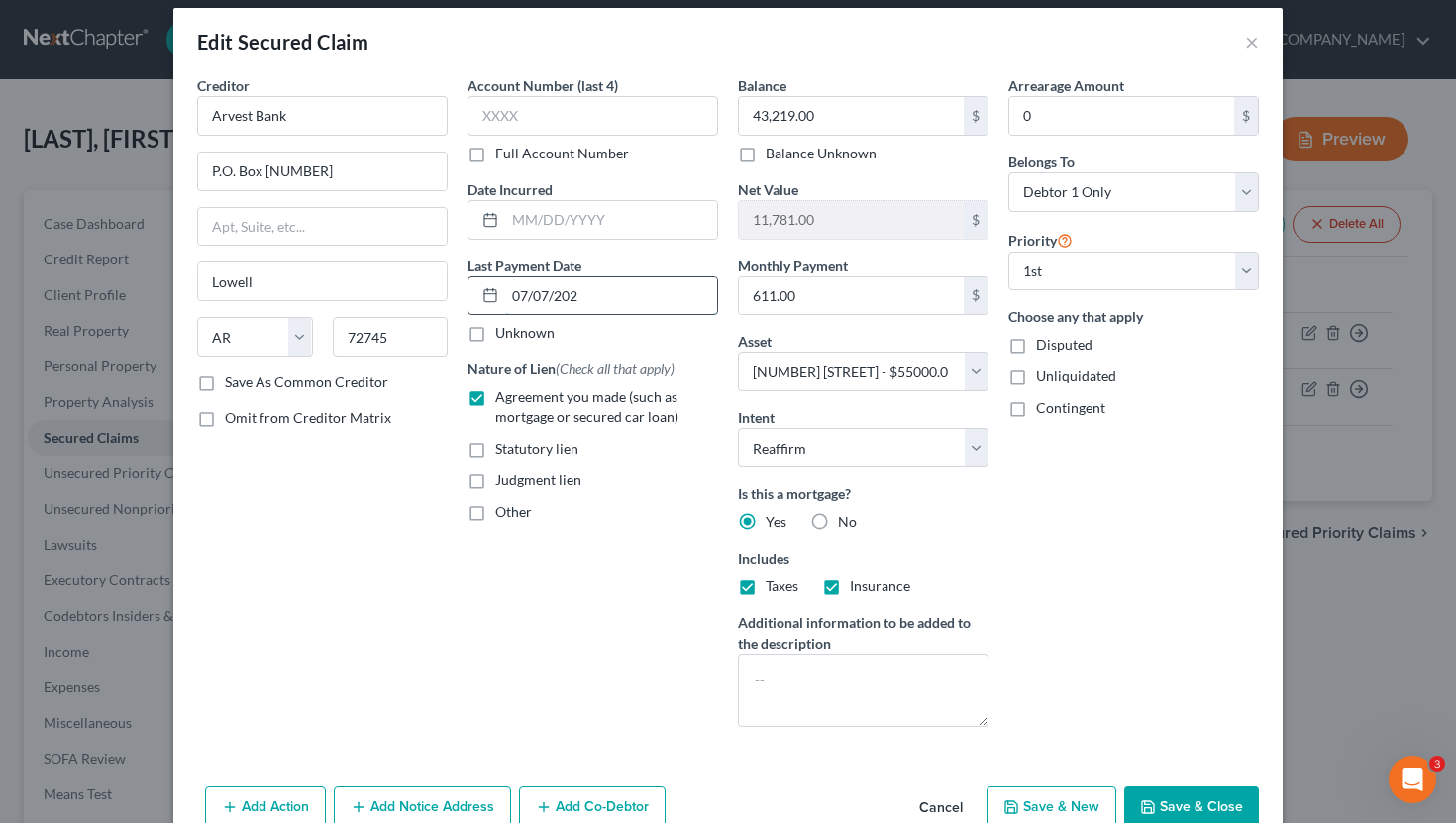 type on "07/07/2025" 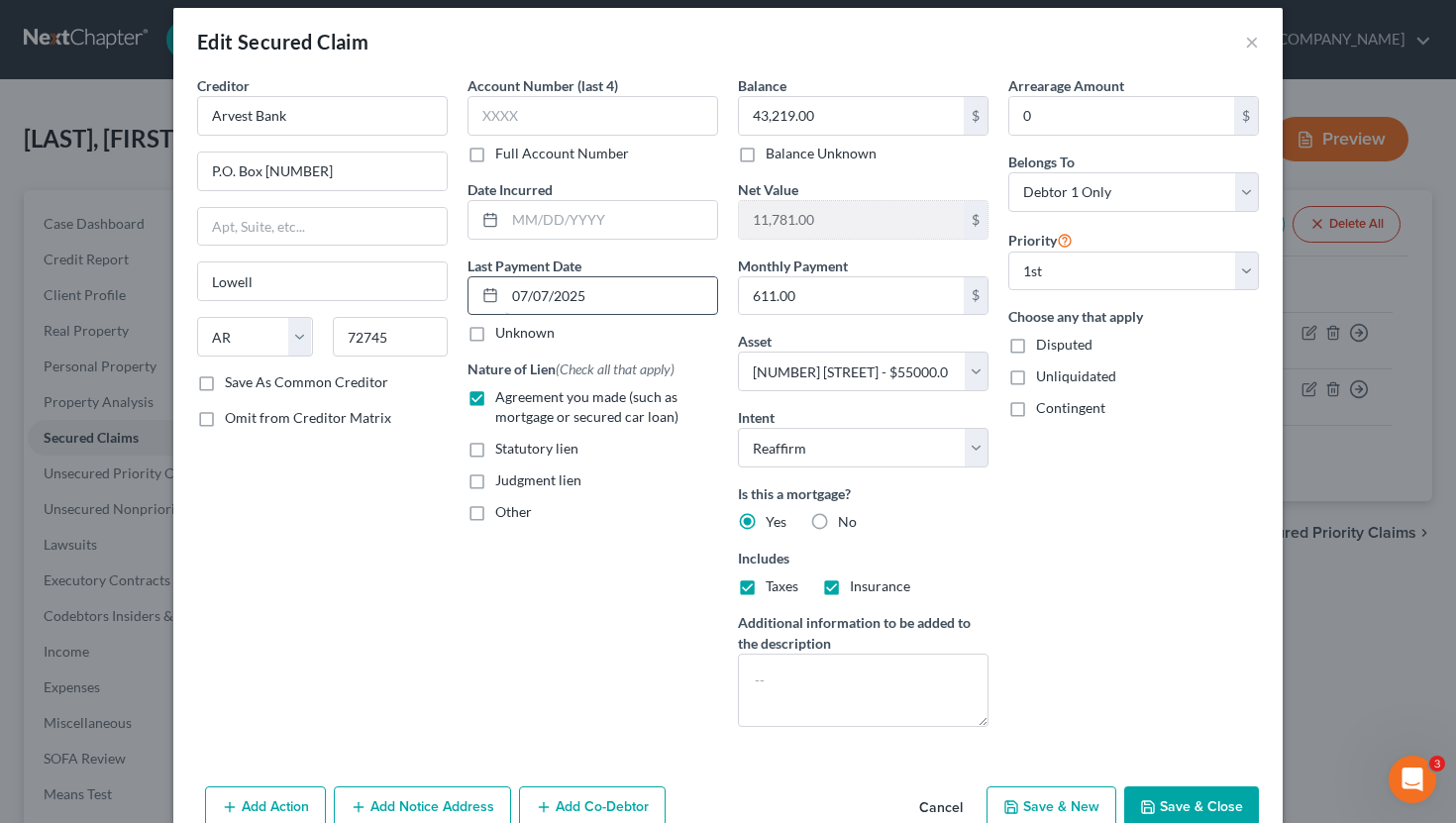 type 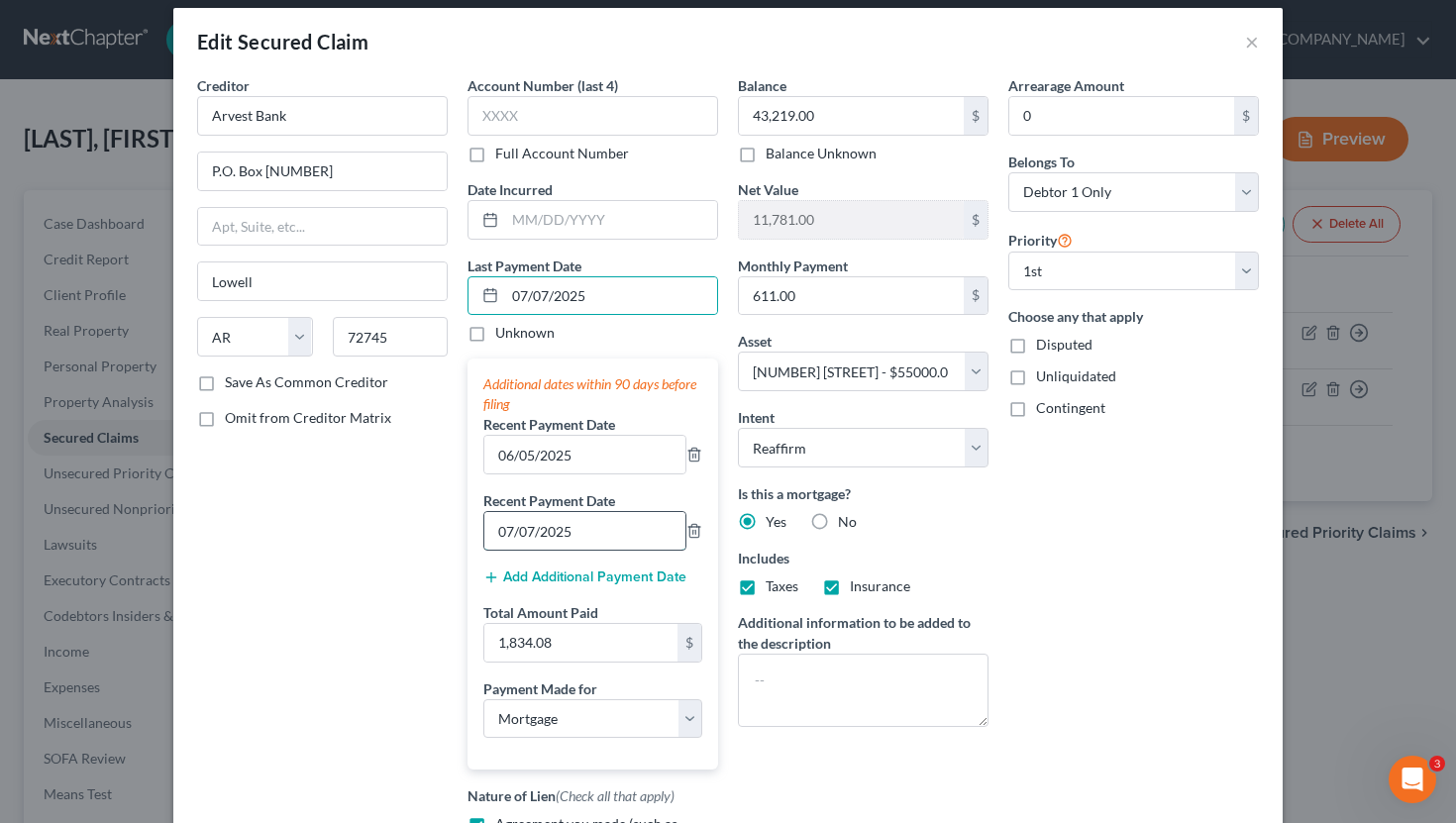 click on "07/07/2025" at bounding box center (584, 531) 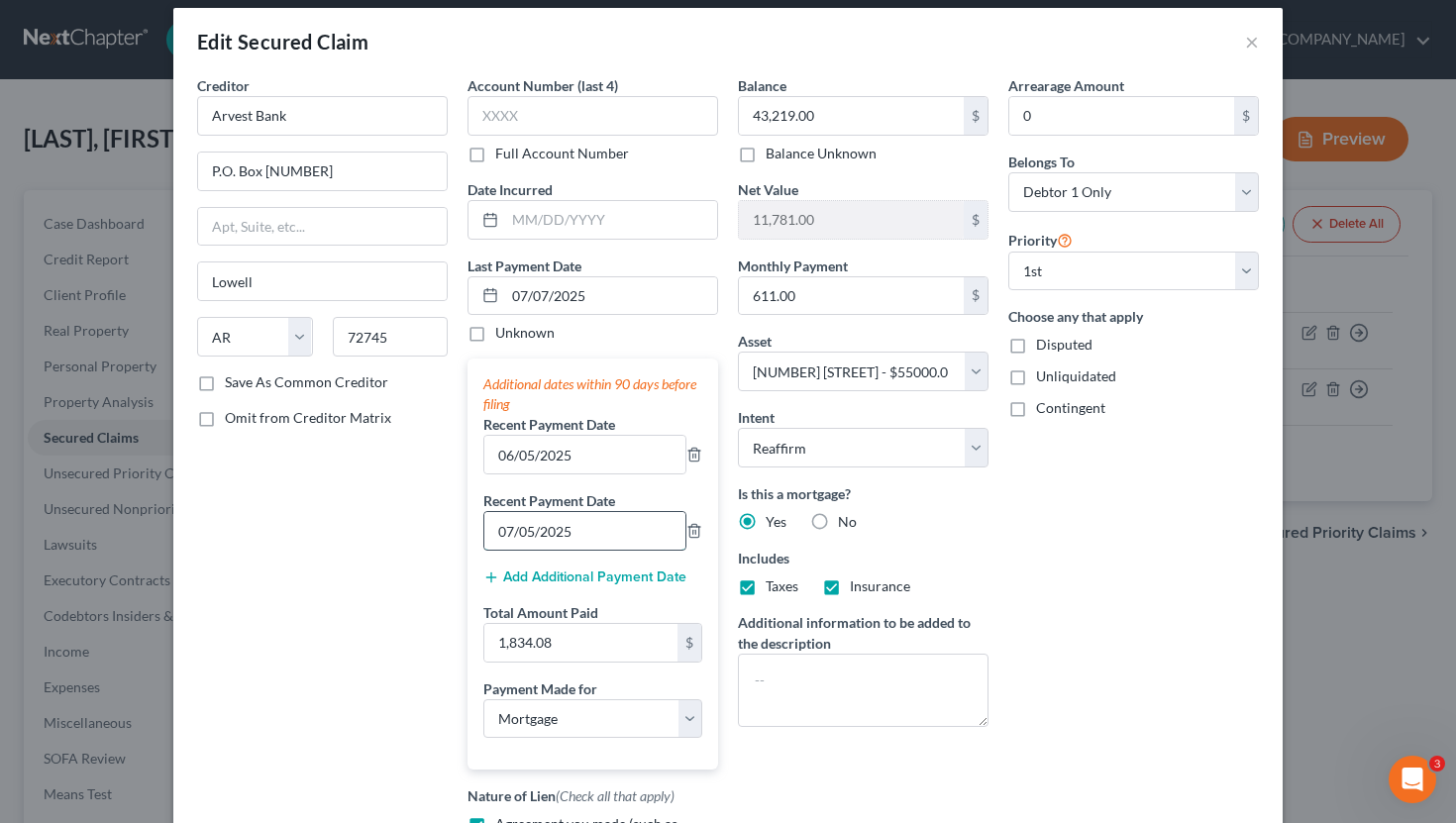 click on "07/05/2025" at bounding box center [584, 531] 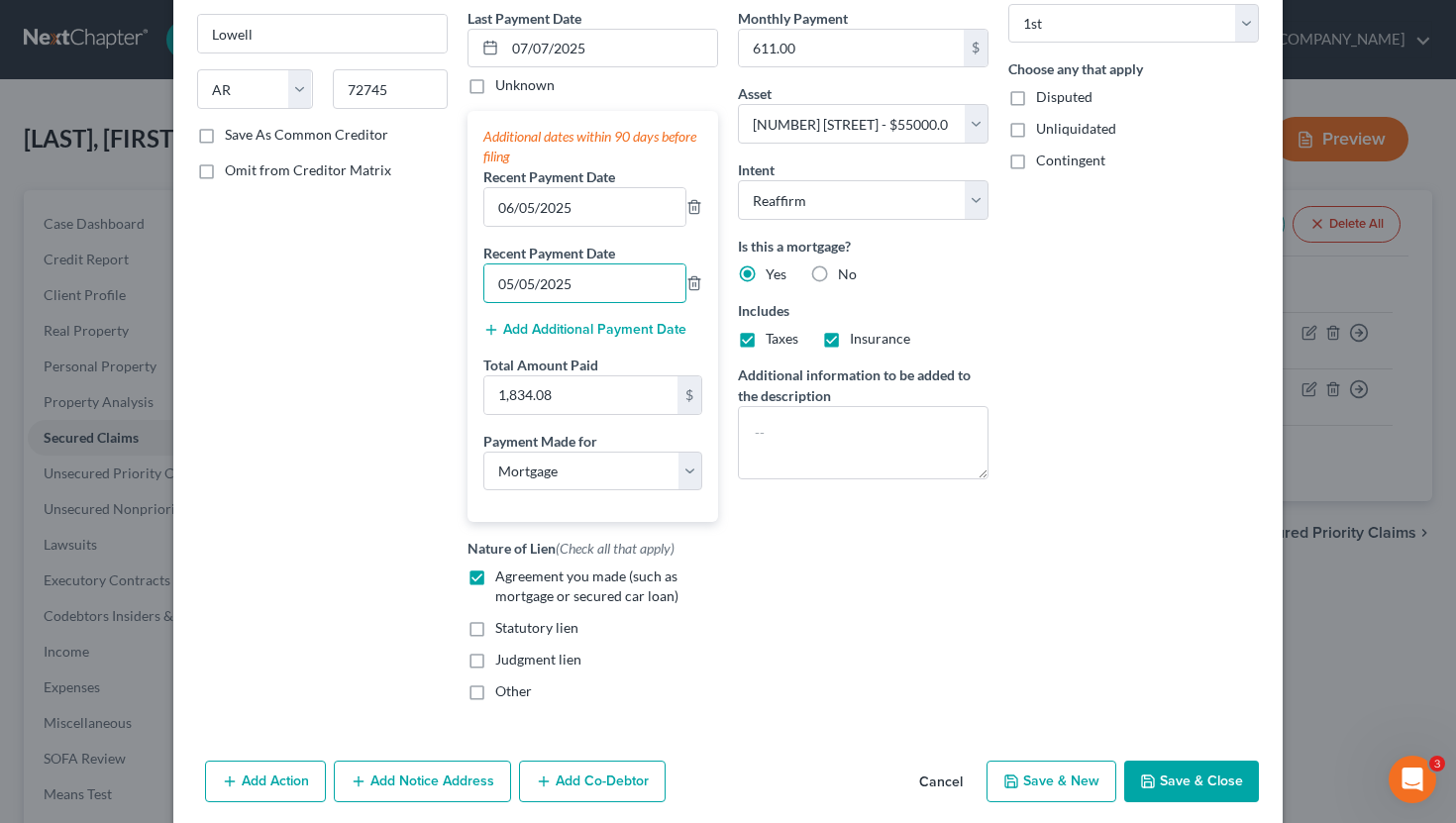 scroll, scrollTop: 340, scrollLeft: 0, axis: vertical 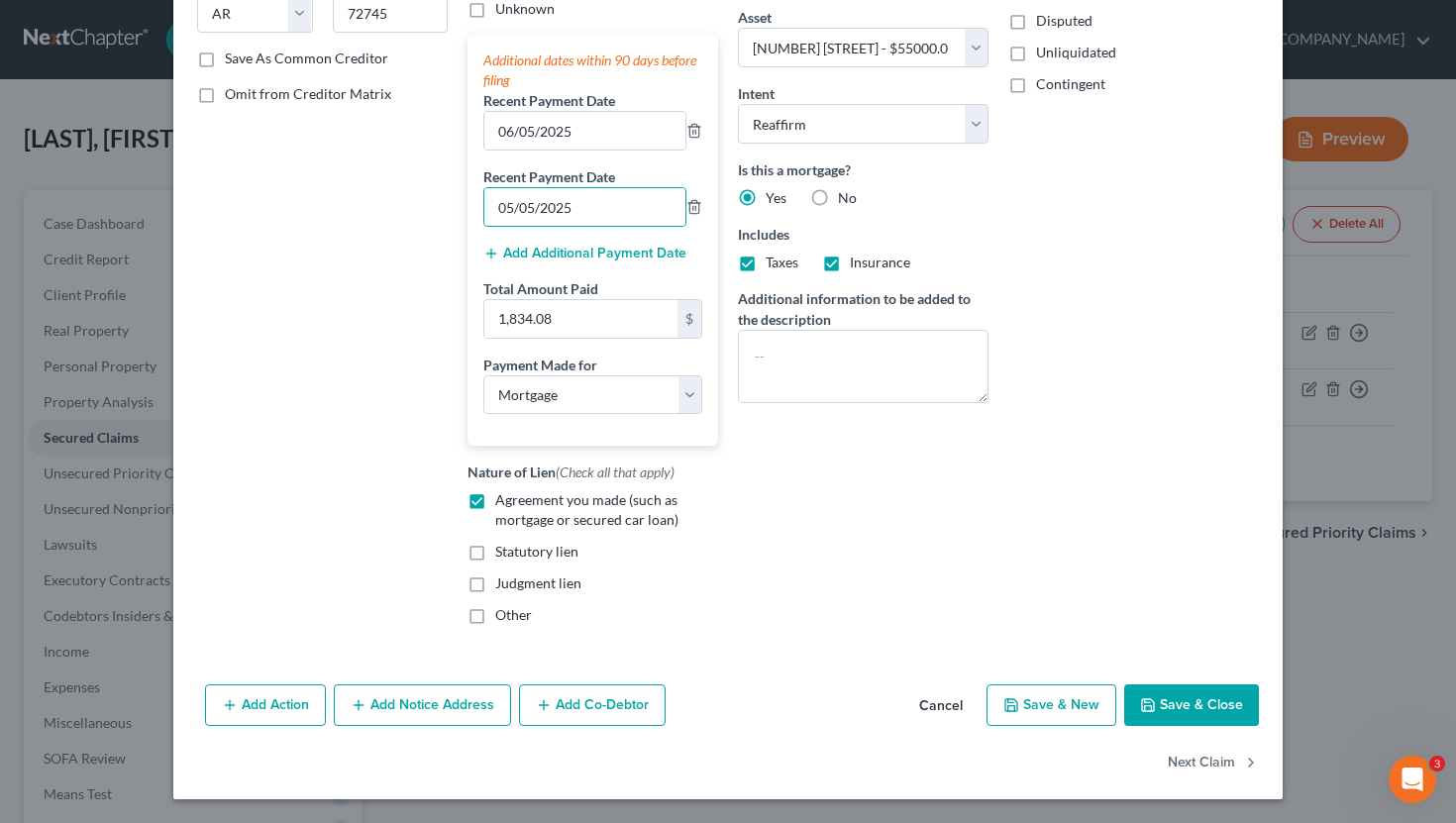 click on "Save & Close" at bounding box center (1192, 705) 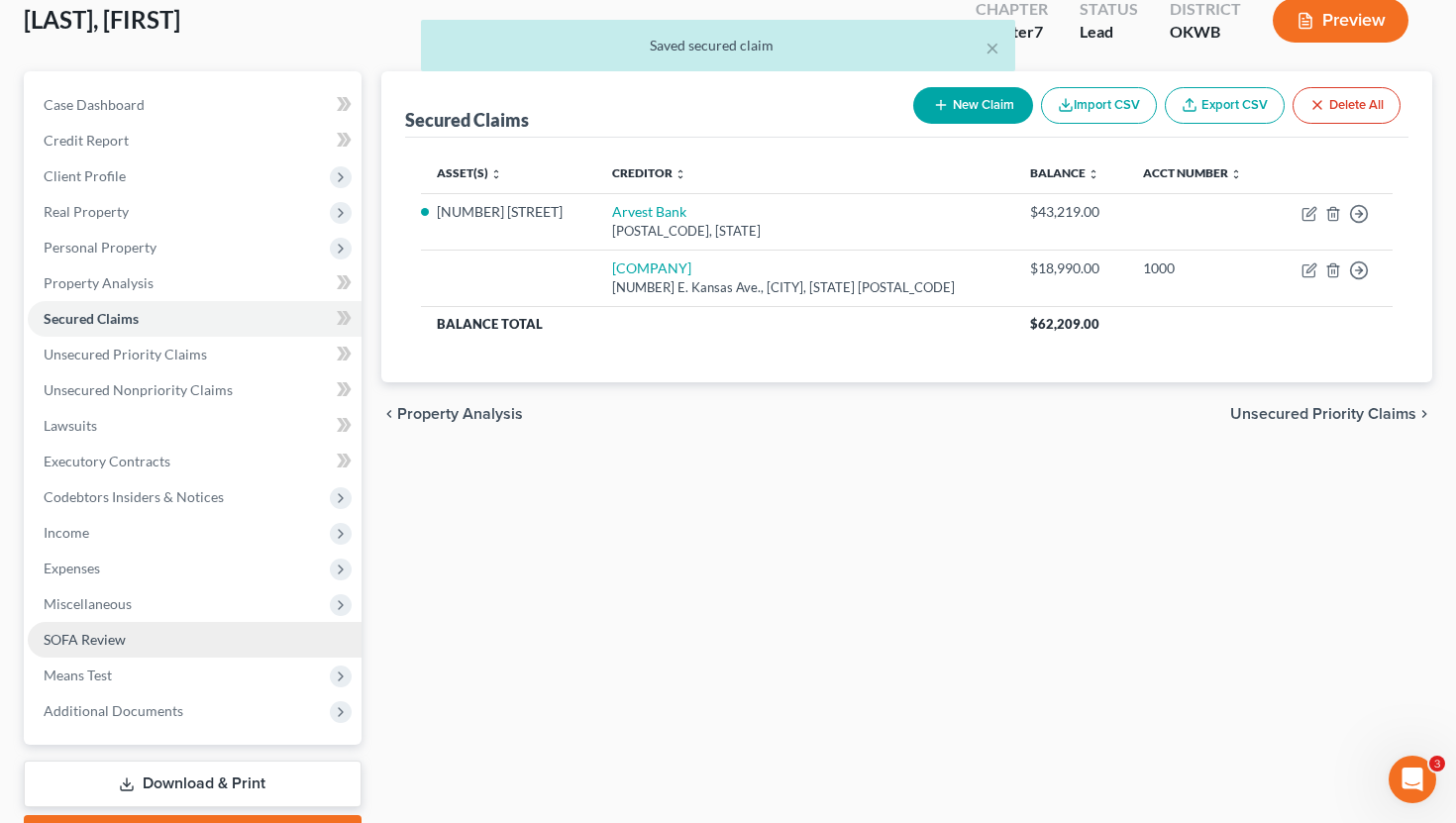 click on "SOFA Review" at bounding box center [194, 640] 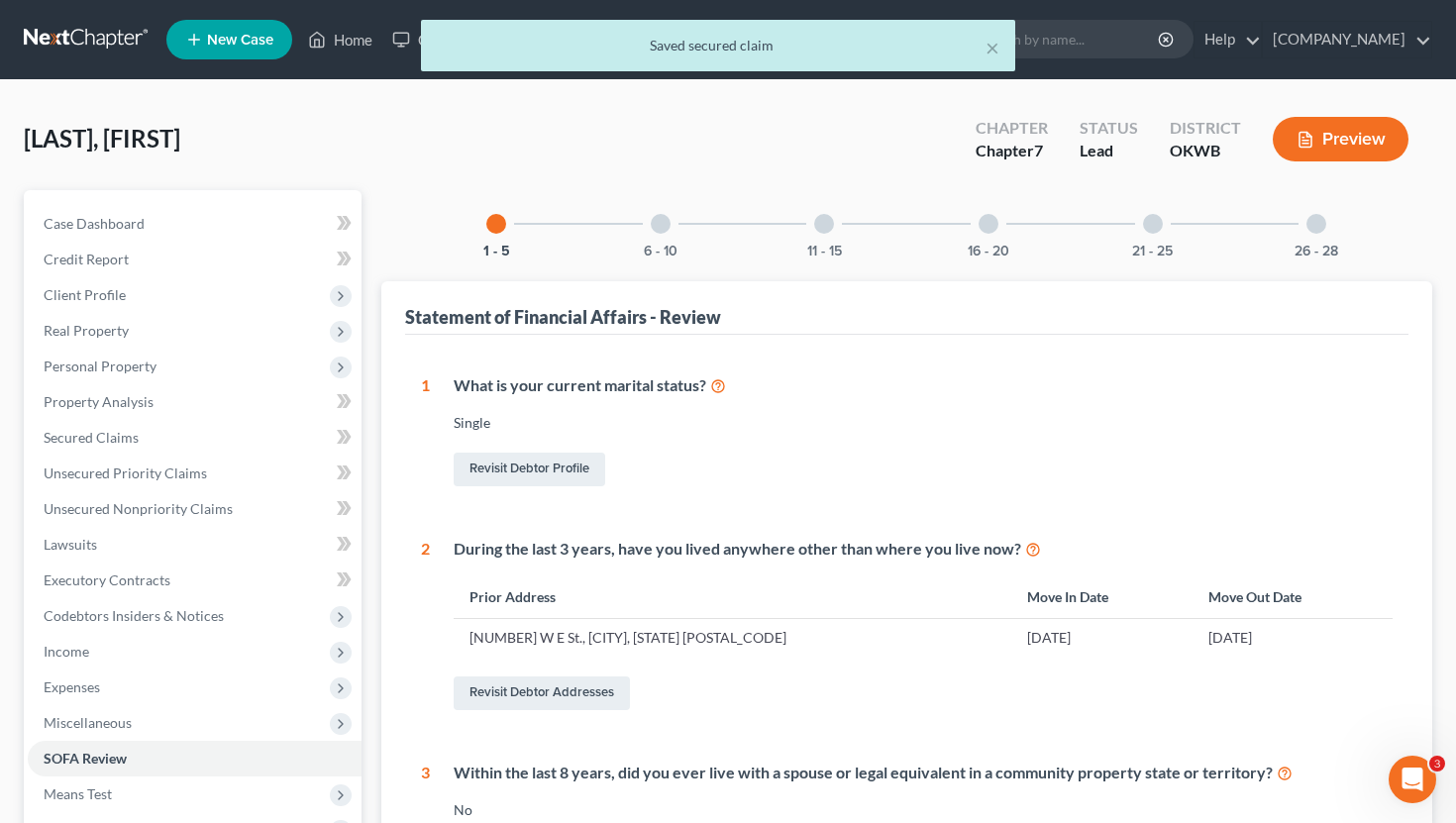 scroll, scrollTop: 8, scrollLeft: 0, axis: vertical 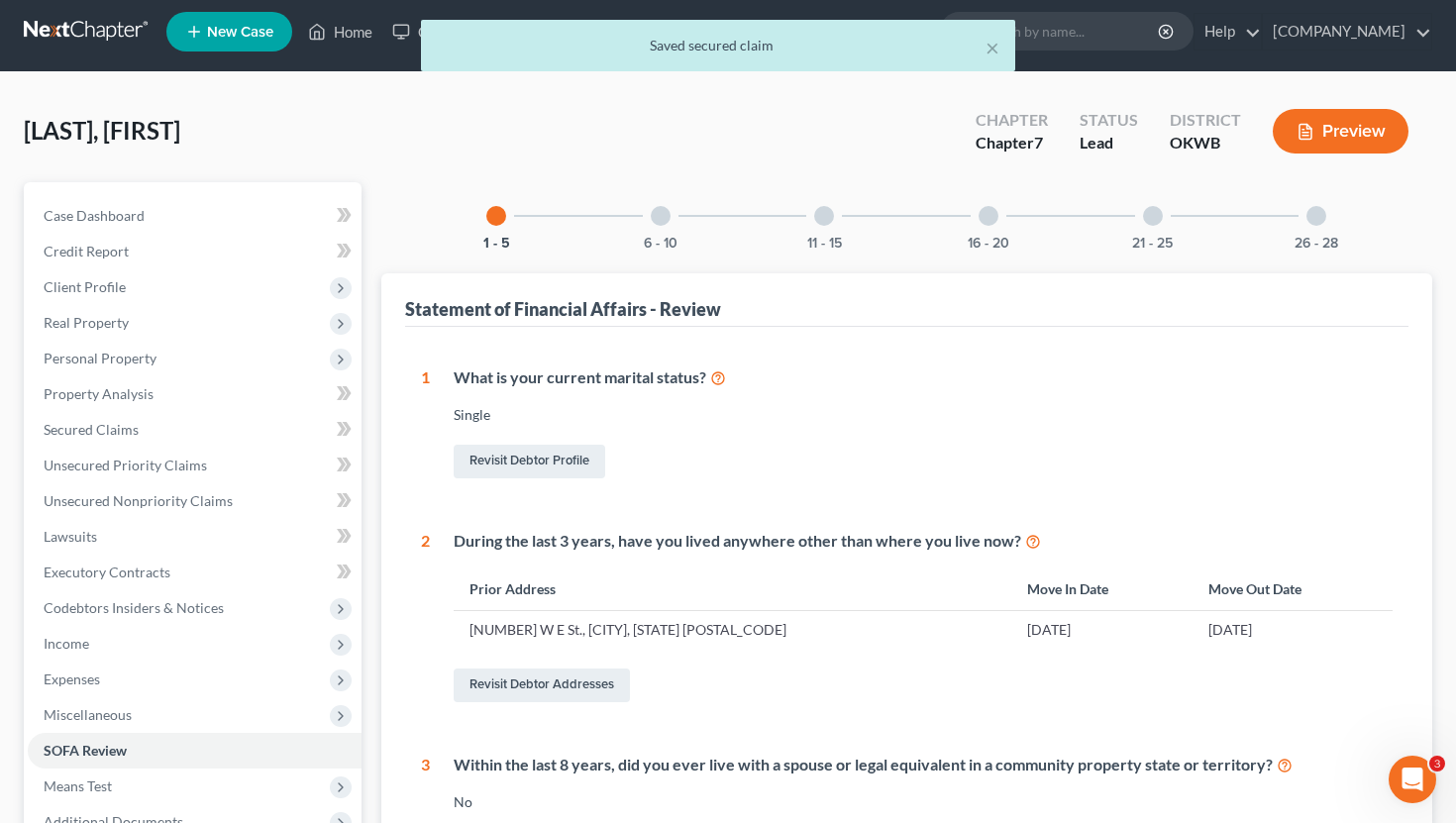 click on "11 - 15" at bounding box center [824, 216] 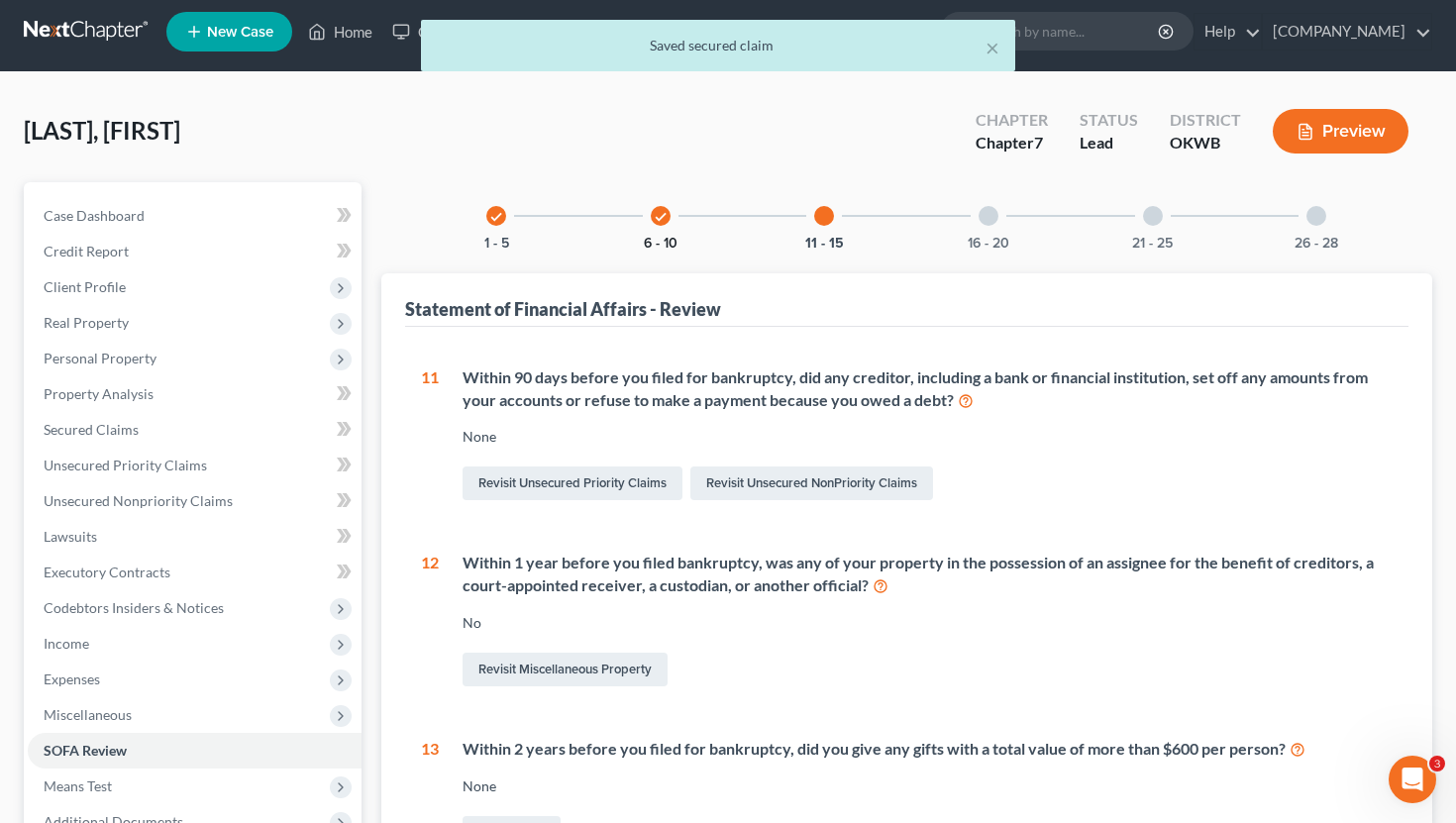 click on "6 - 10" at bounding box center (661, 244) 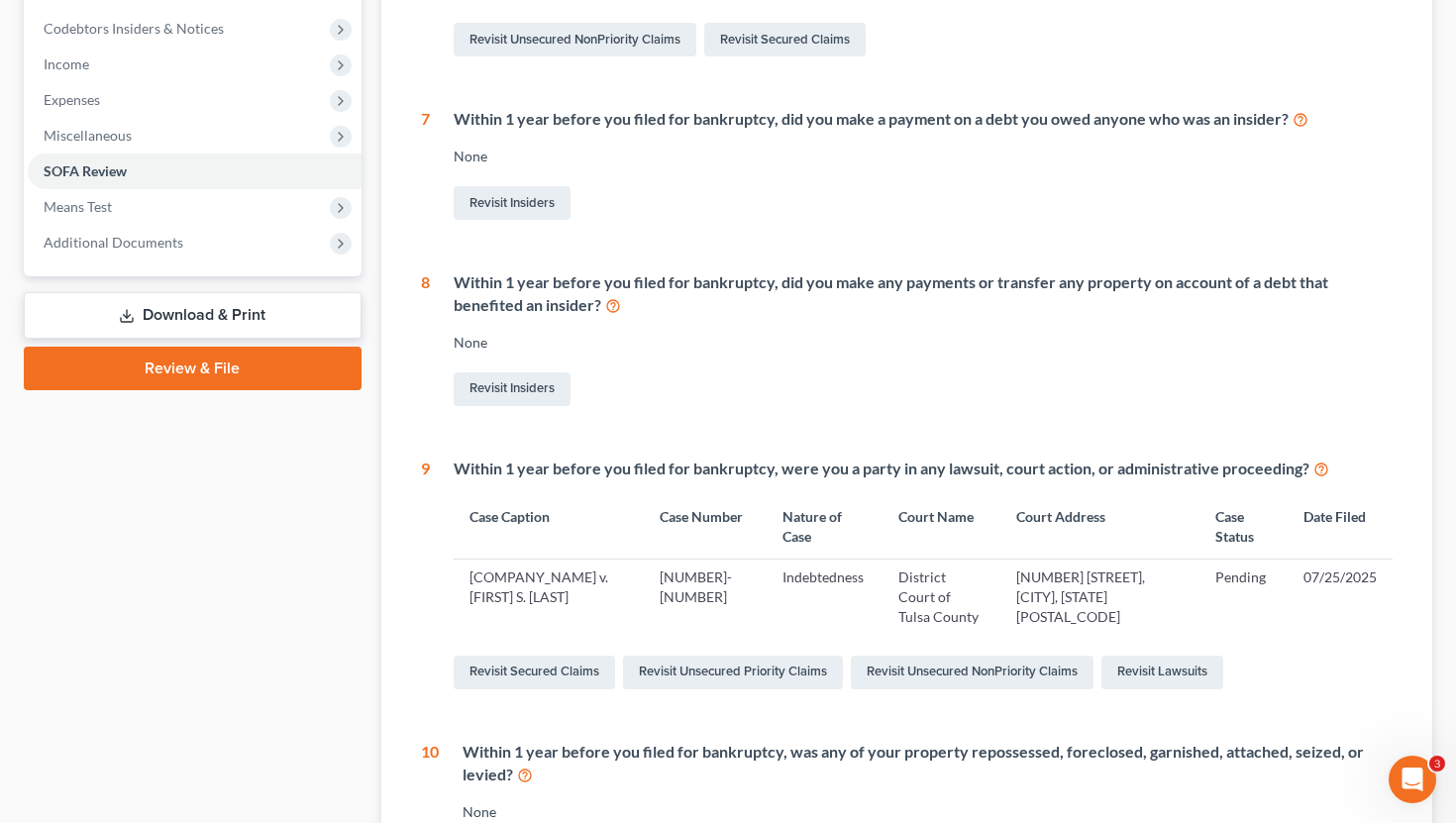 scroll, scrollTop: 625, scrollLeft: 0, axis: vertical 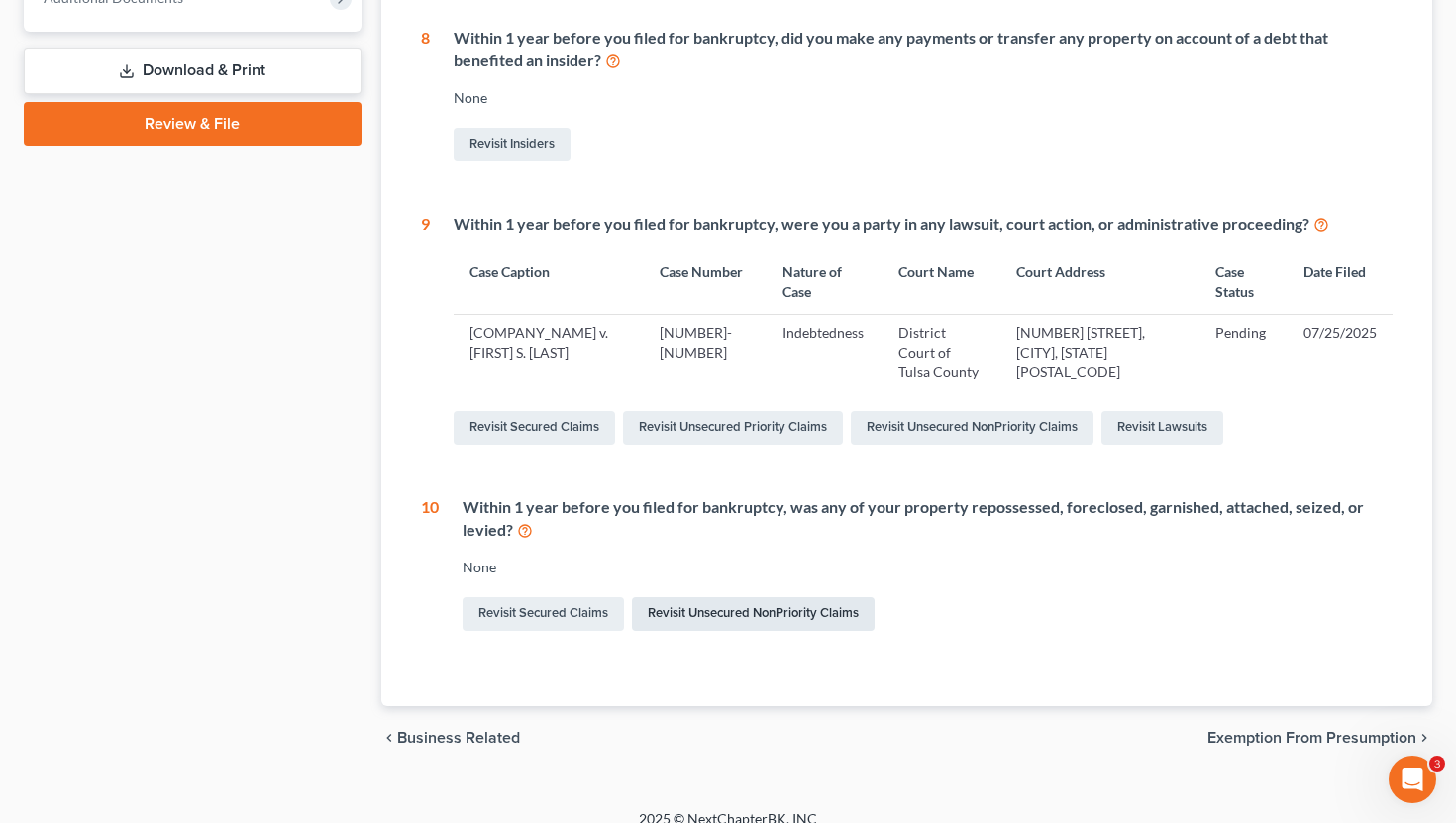 click on "Revisit Unsecured NonPriority Claims" at bounding box center (753, 614) 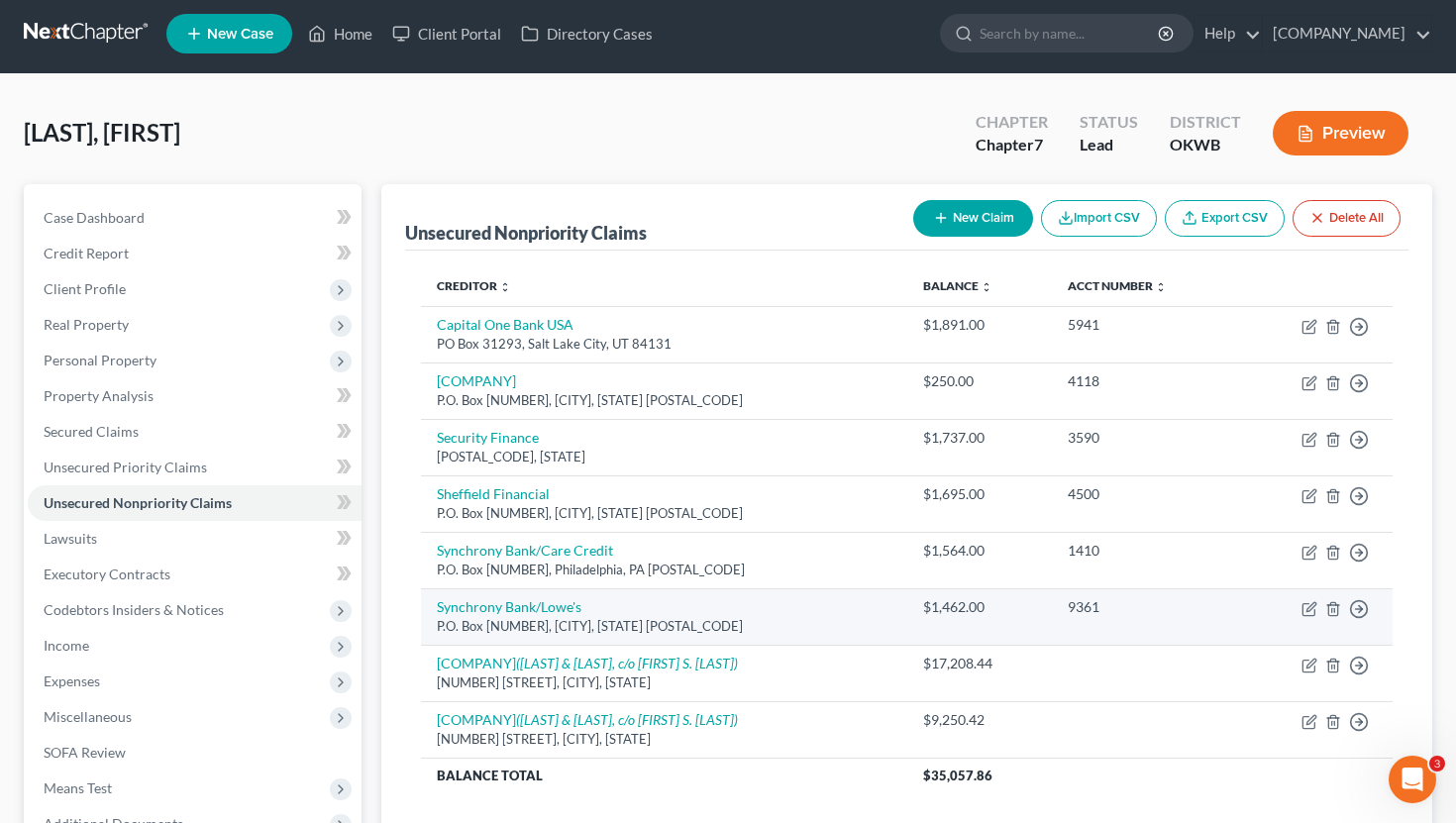 scroll, scrollTop: 0, scrollLeft: 0, axis: both 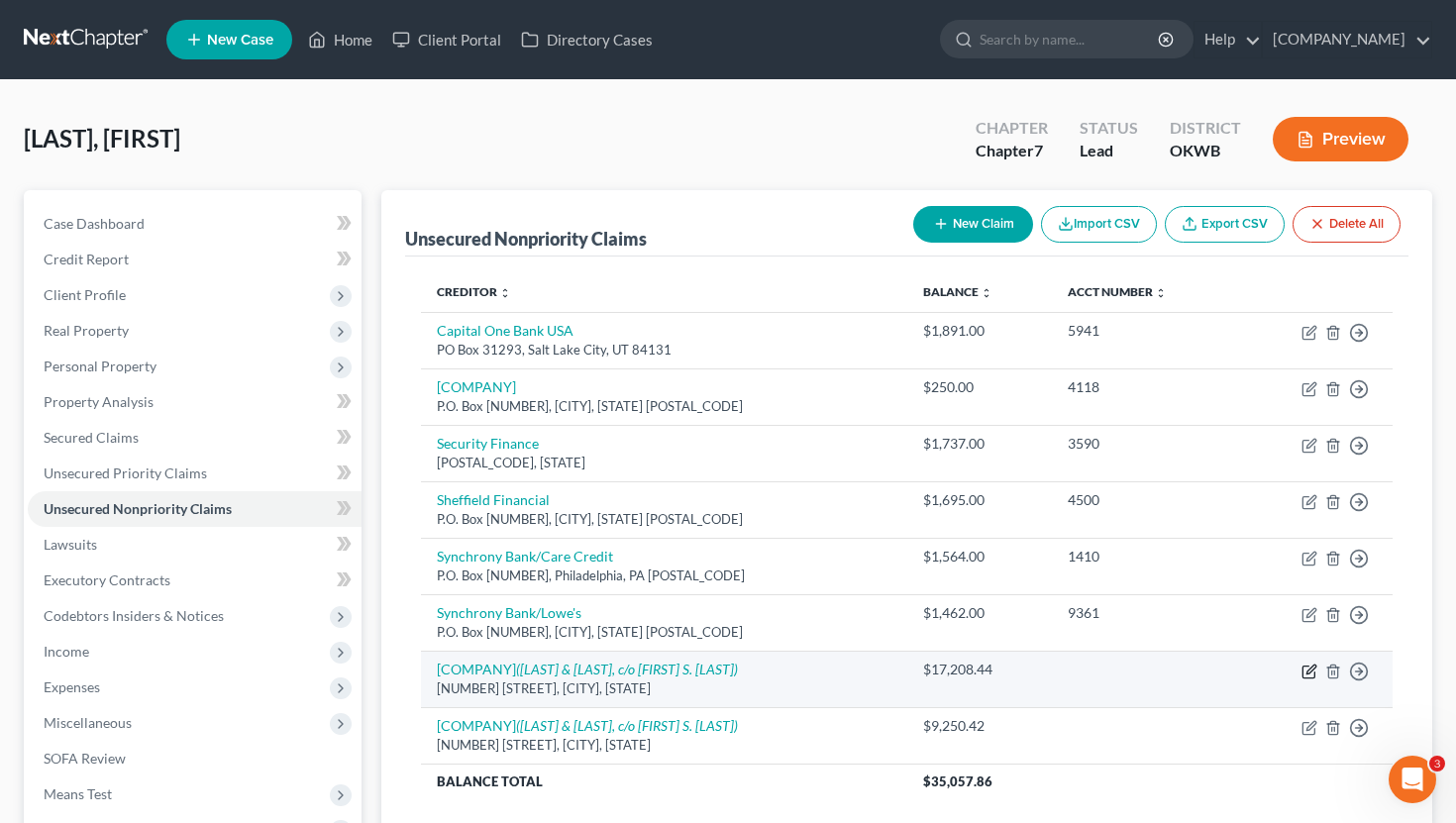 click 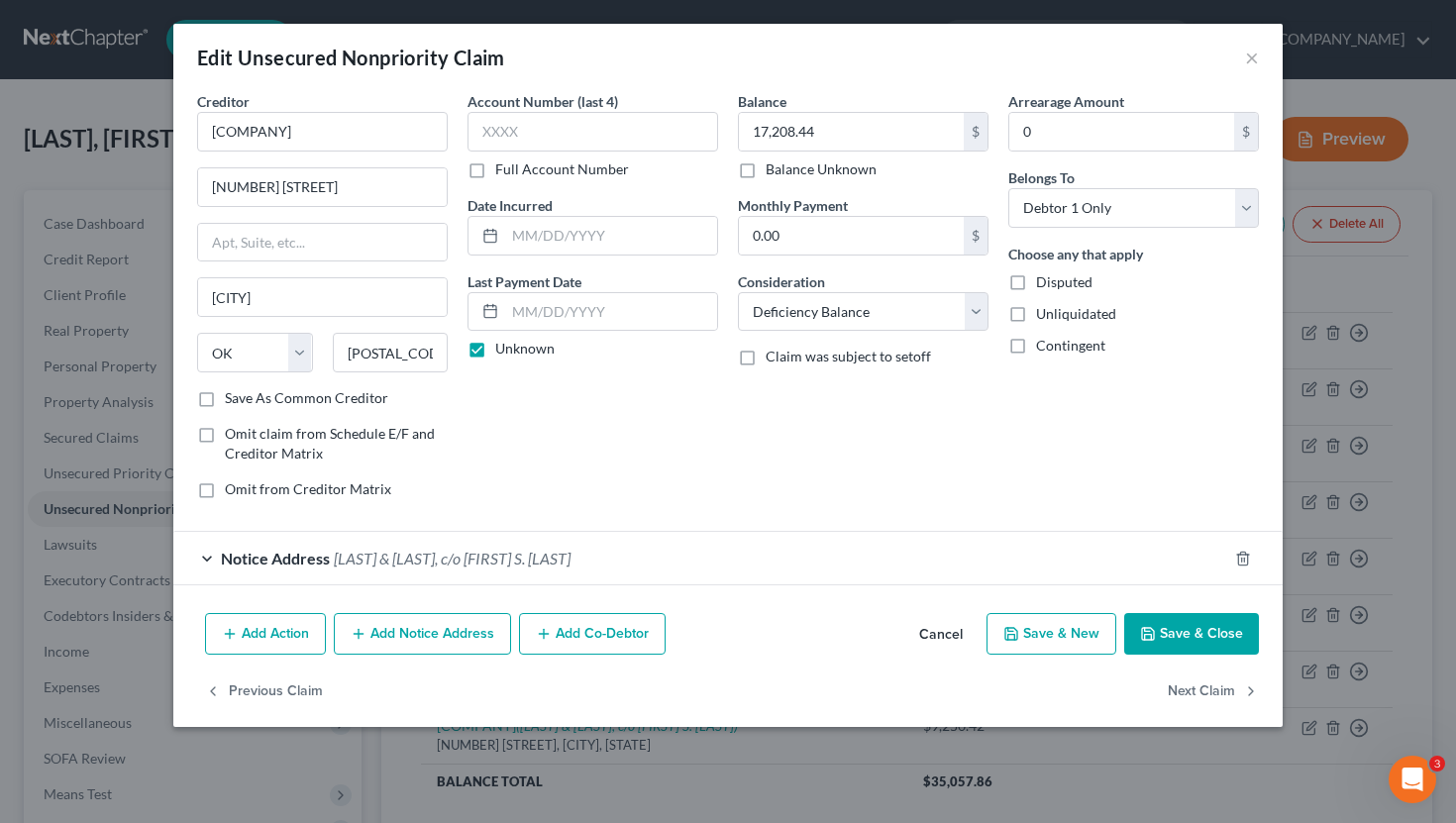 click on "Add Action" at bounding box center [265, 634] 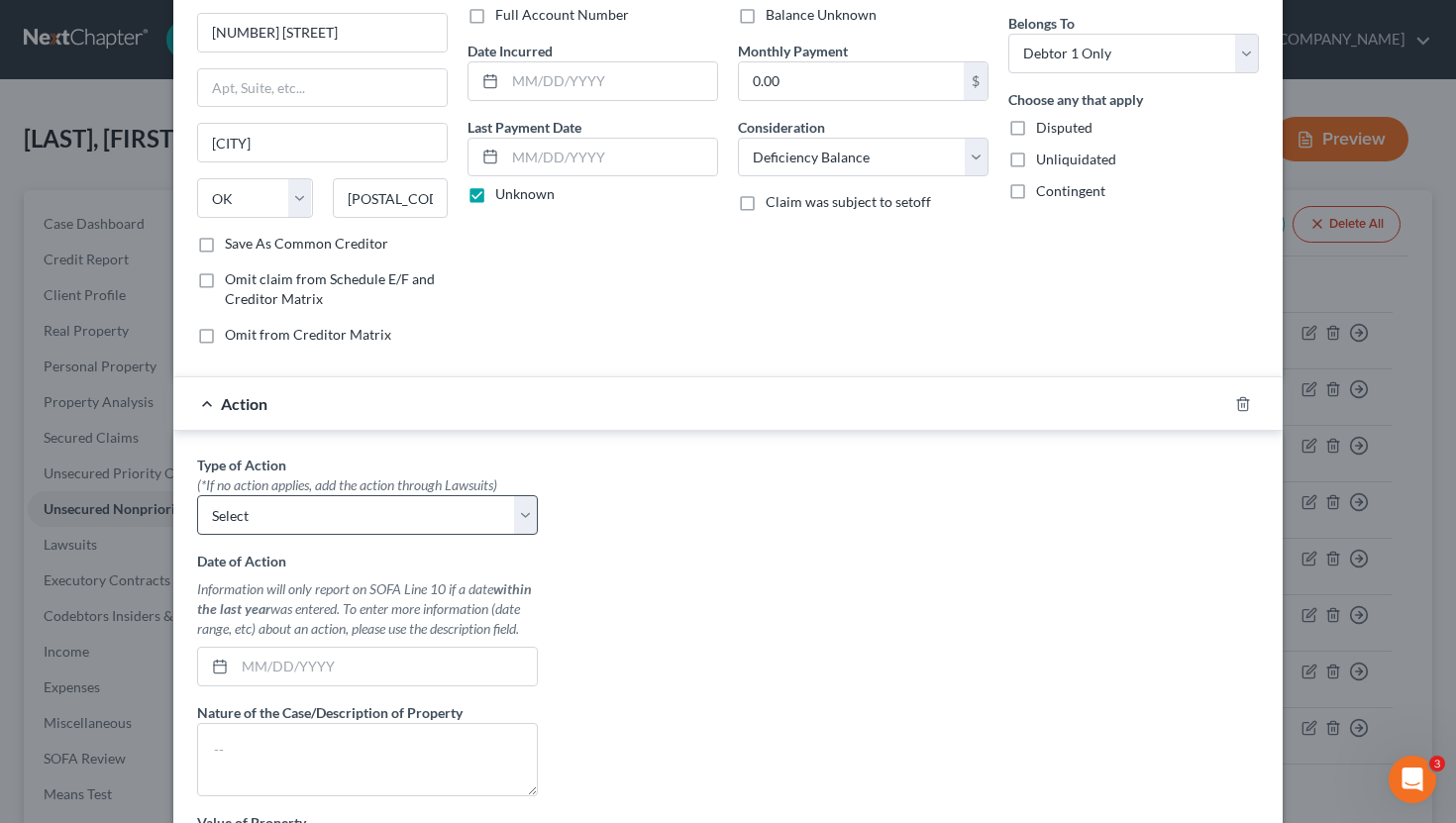 scroll, scrollTop: 158, scrollLeft: 0, axis: vertical 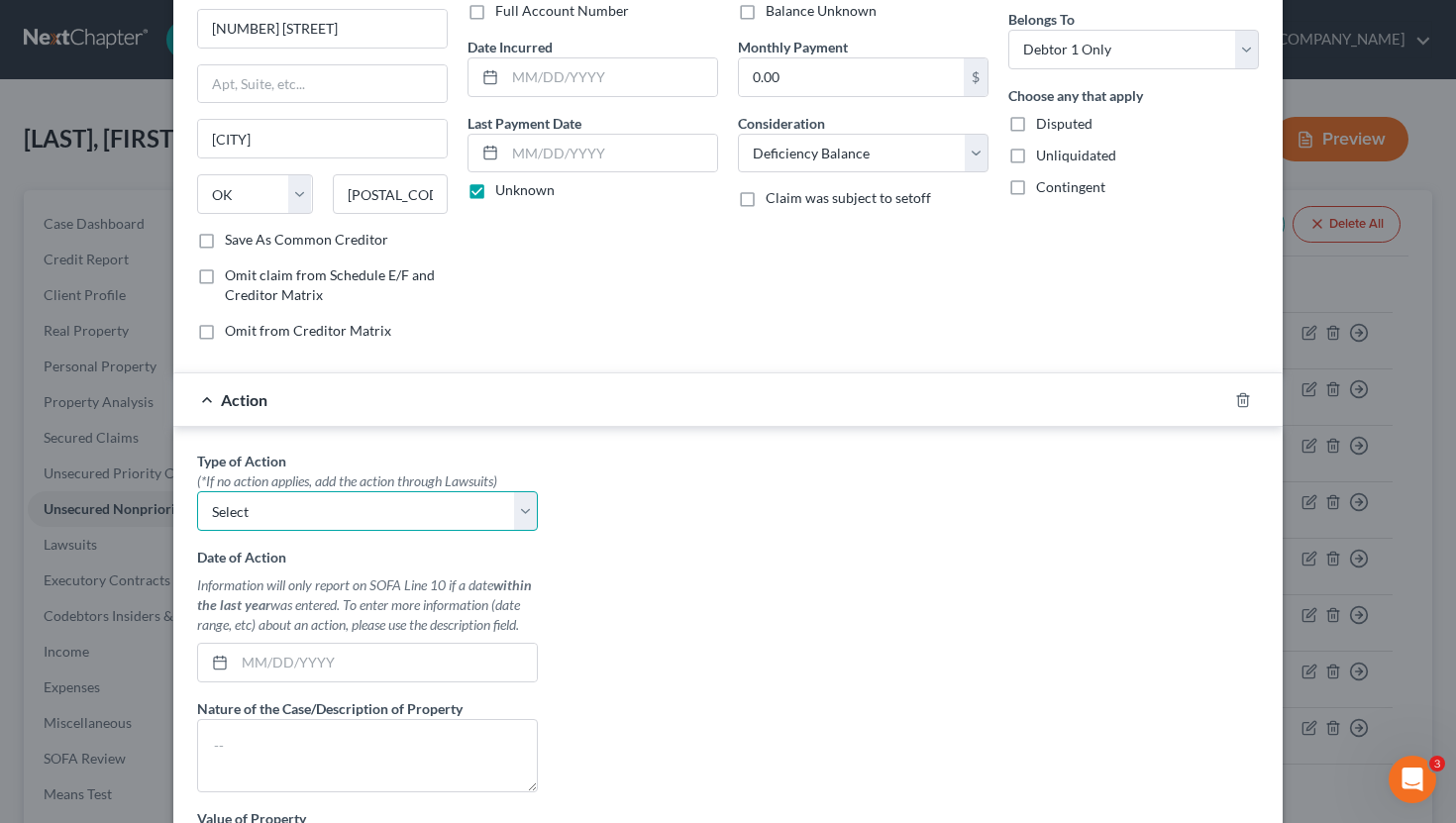 click on "Select Repossession Garnishment Foreclosure Personal Injury Attached, Seized, Or Levied" at bounding box center [367, 511] 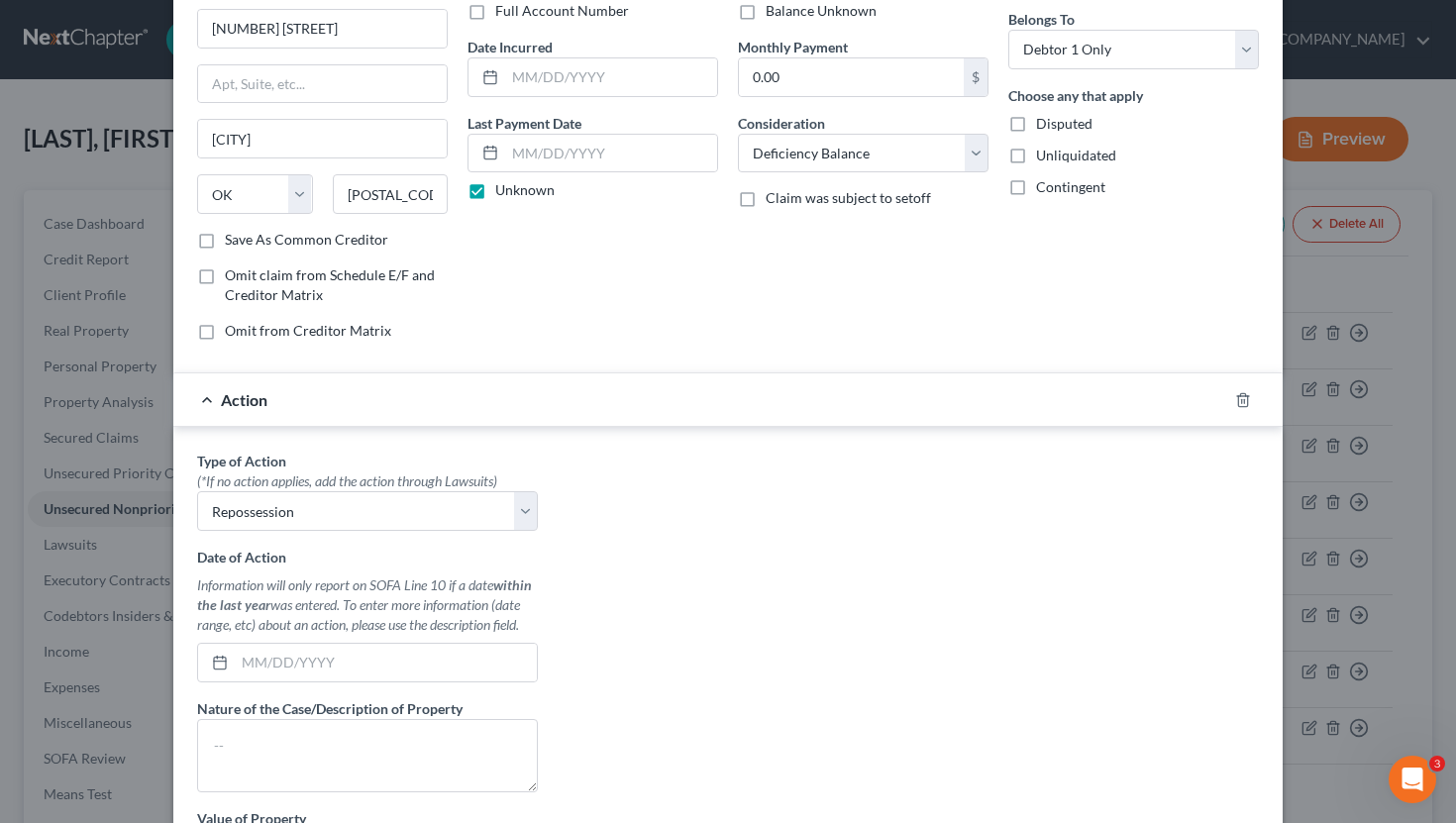 click on "Type of Action
*
(*If no action applies, add the action through Lawsuits) Select Repossession Garnishment Foreclosure Personal Injury Attached, Seized, Or Levied Date of Action Information will only report on SOFA Line 10 if a date  within the last year  was entered. To enter more information (date range, etc) about an action, please use the description field.         Nature of the Case/Description of Property Value of Property
$
Value Unknown
Balance Undetermined
$
Value Unknown
Add to SOFA #9 (Lawsuit)" at bounding box center (728, 698) 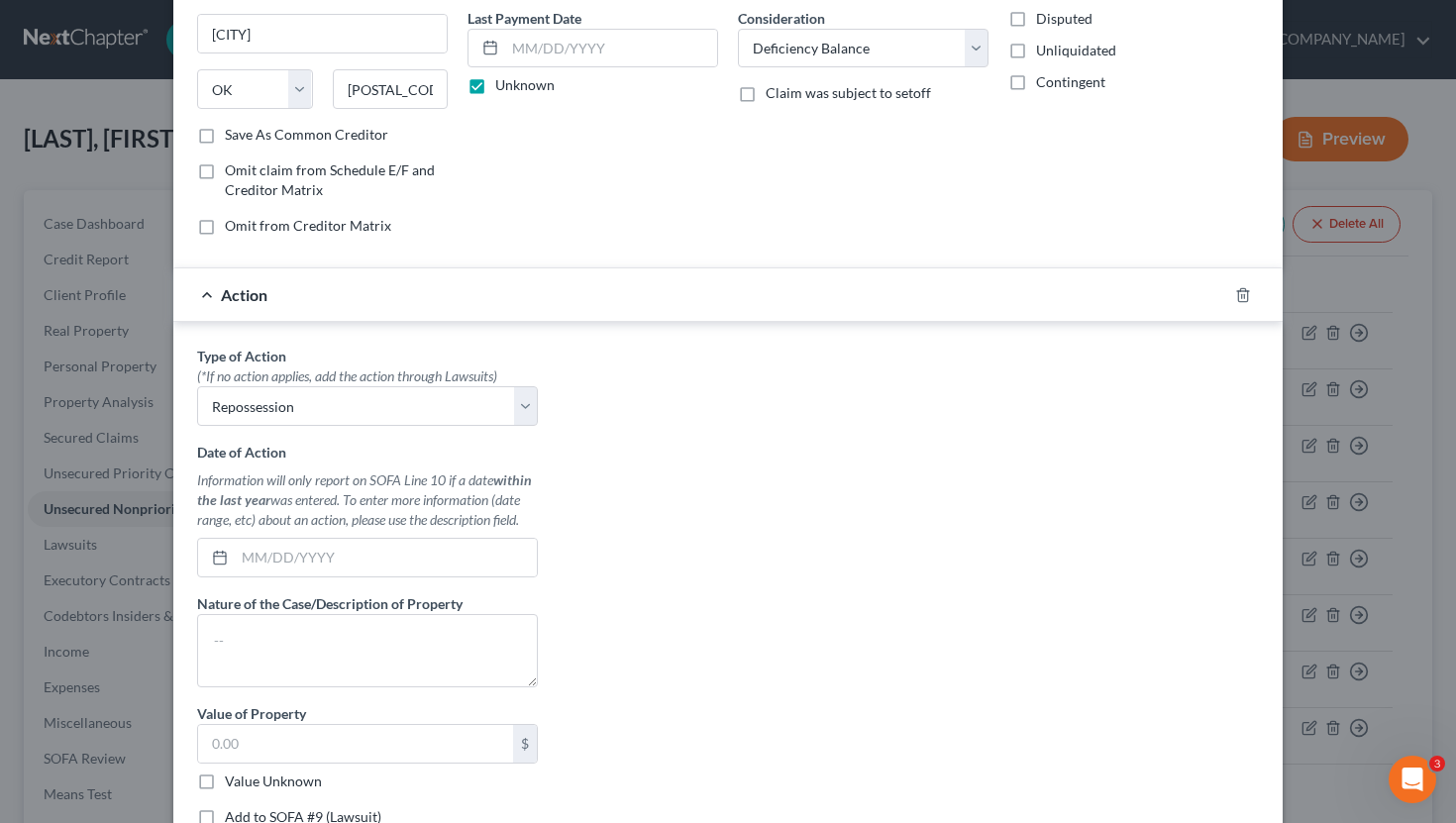 scroll, scrollTop: 275, scrollLeft: 0, axis: vertical 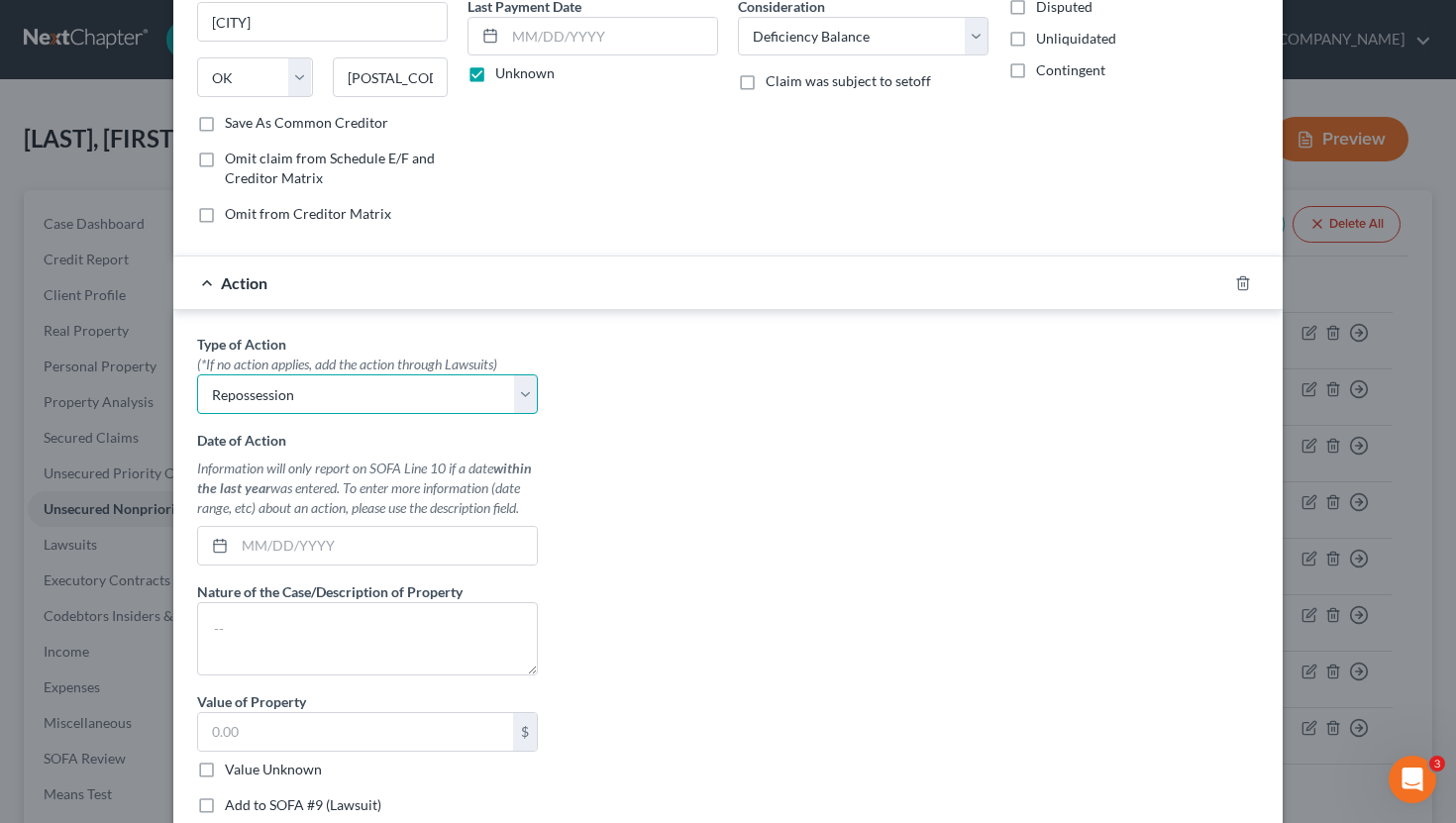 click on "Select Repossession Garnishment Foreclosure Personal Injury Attached, Seized, Or Levied" at bounding box center [367, 394] 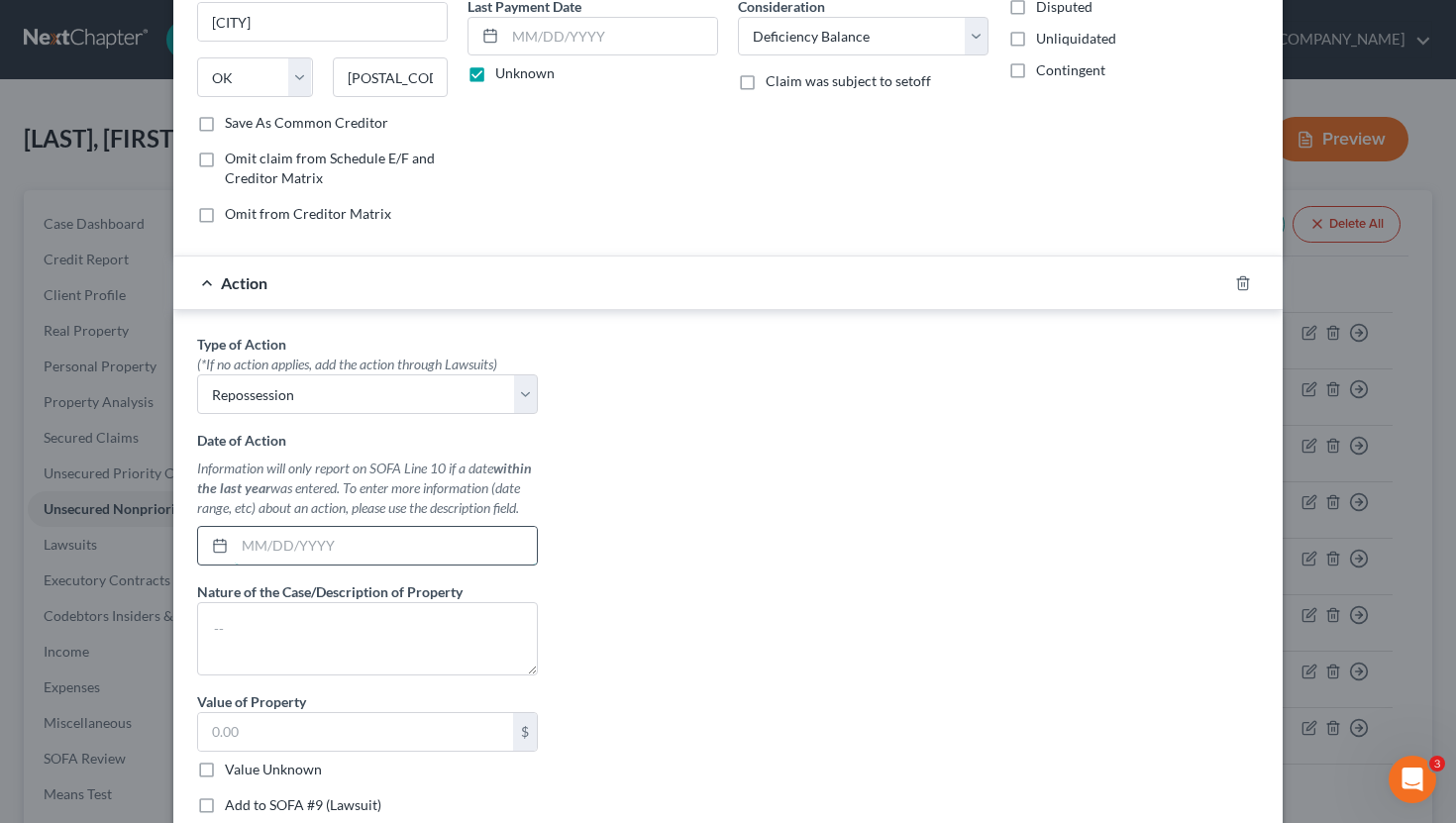 click at bounding box center [385, 546] 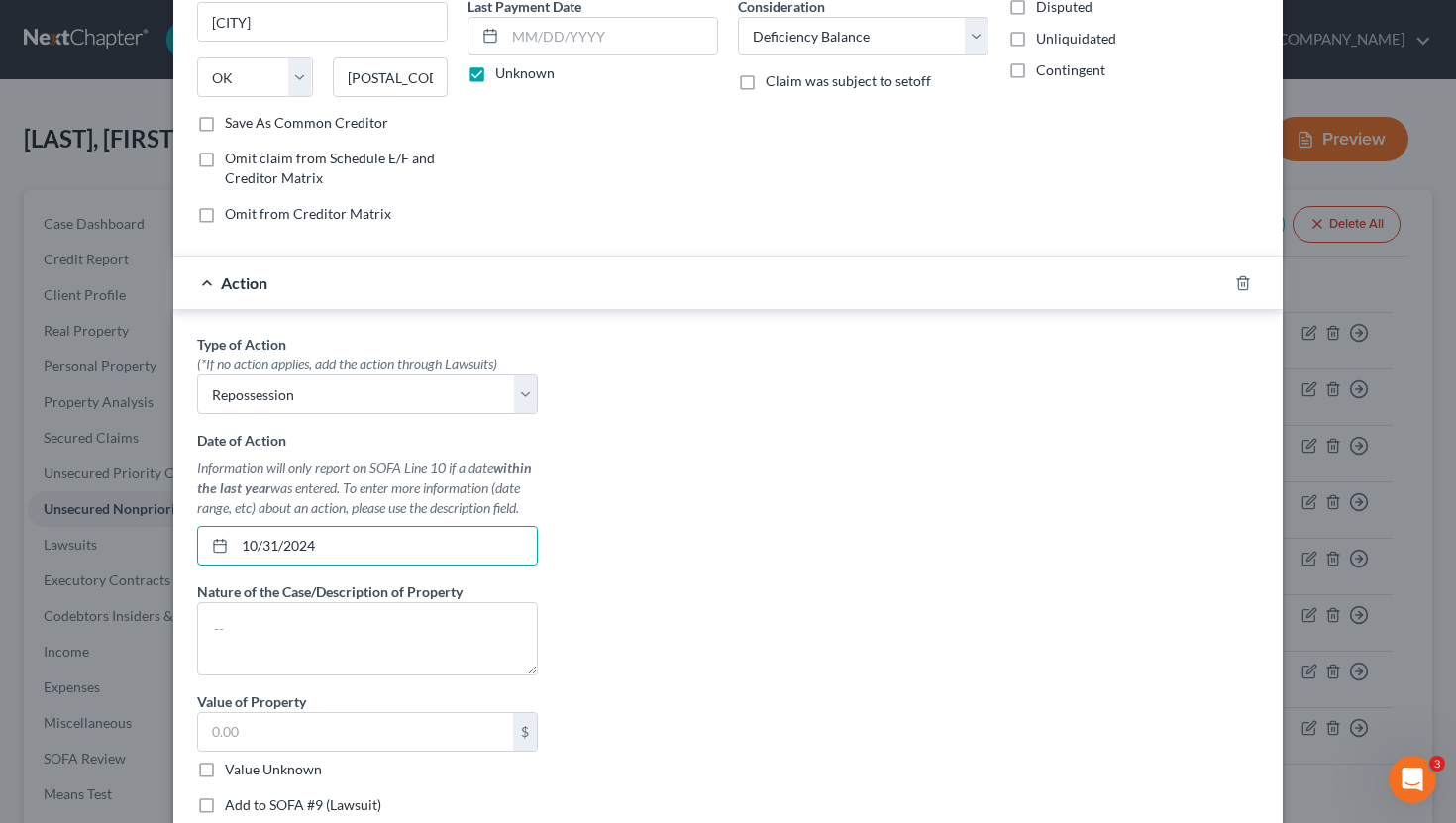 click on "Type of Action
(*If no action applies, add the action through Lawsuits) Select Repossession Garnishment Foreclosure Personal Injury Attached, Seized, Or Levied Date of Action Information will only report on SOFA Line 10 if a date  within the last year  was entered. To enter more information (date range, etc) about an action, please use the description field.         10/31/2024 Nature of the Case/Description of Property Value of Property
$
Value Unknown
Balance Undetermined
$
Value Unknown
Add to SOFA #9 (Lawsuit)" at bounding box center [728, 581] 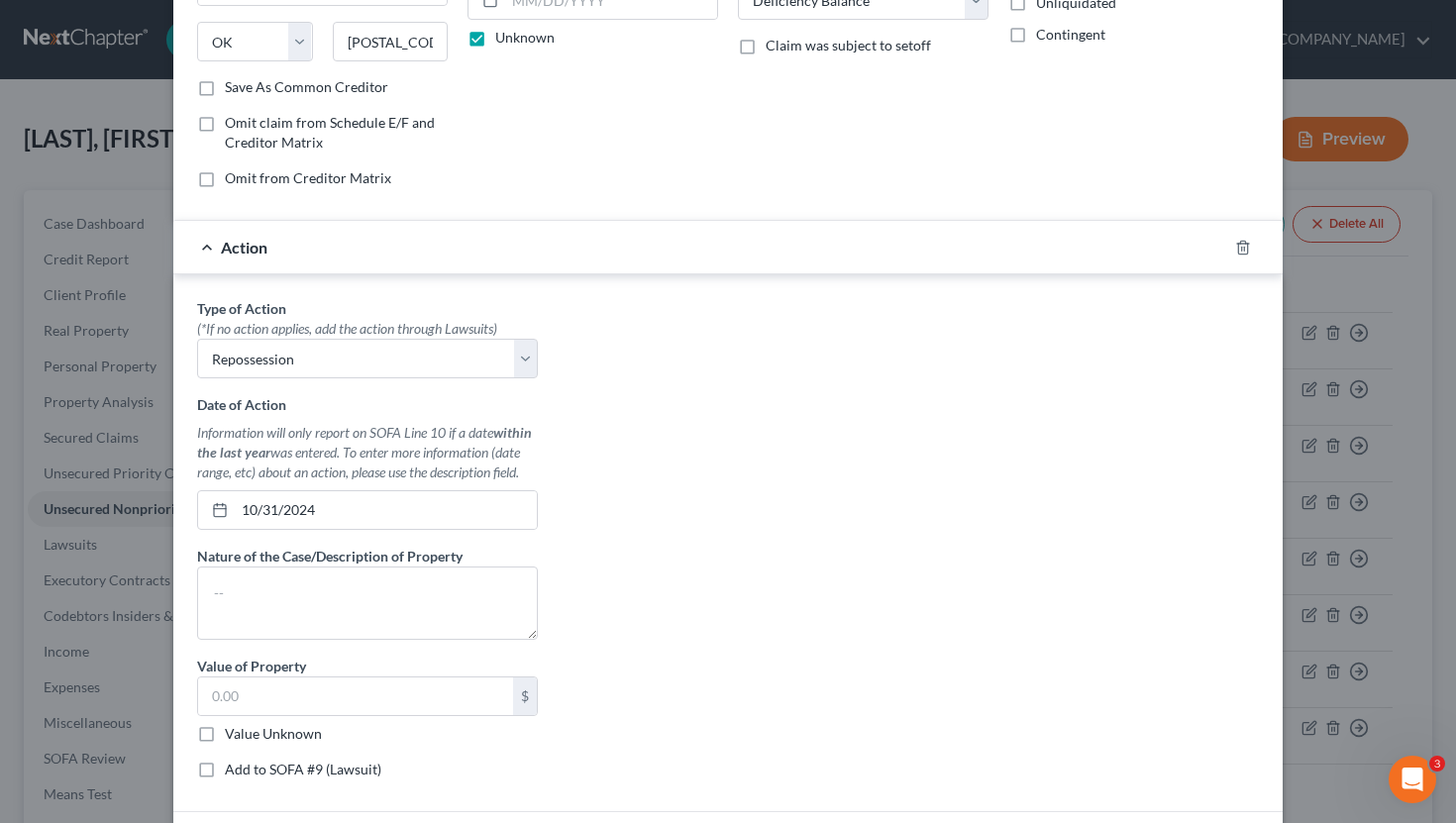 scroll, scrollTop: 318, scrollLeft: 0, axis: vertical 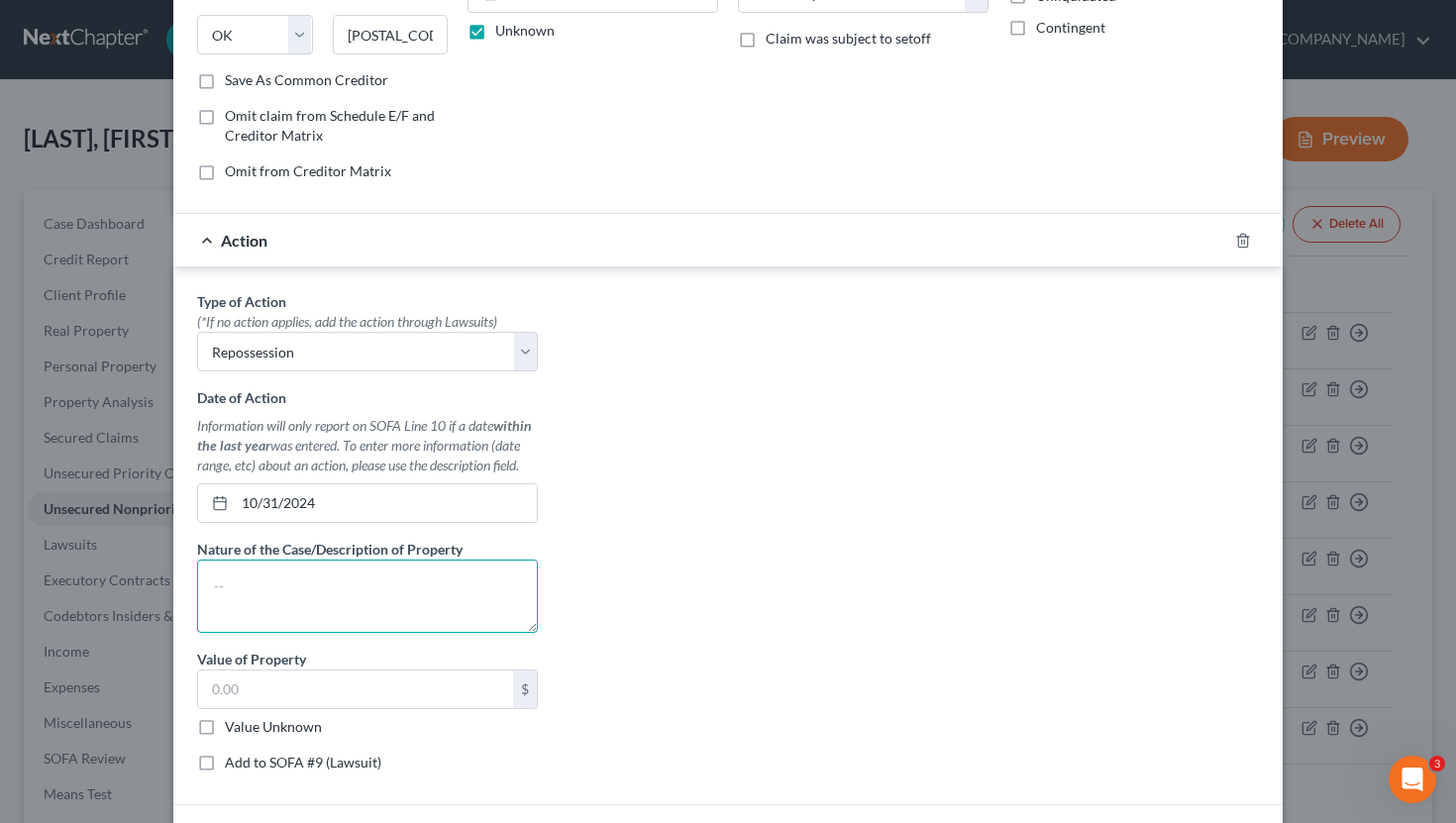 click at bounding box center (367, 596) 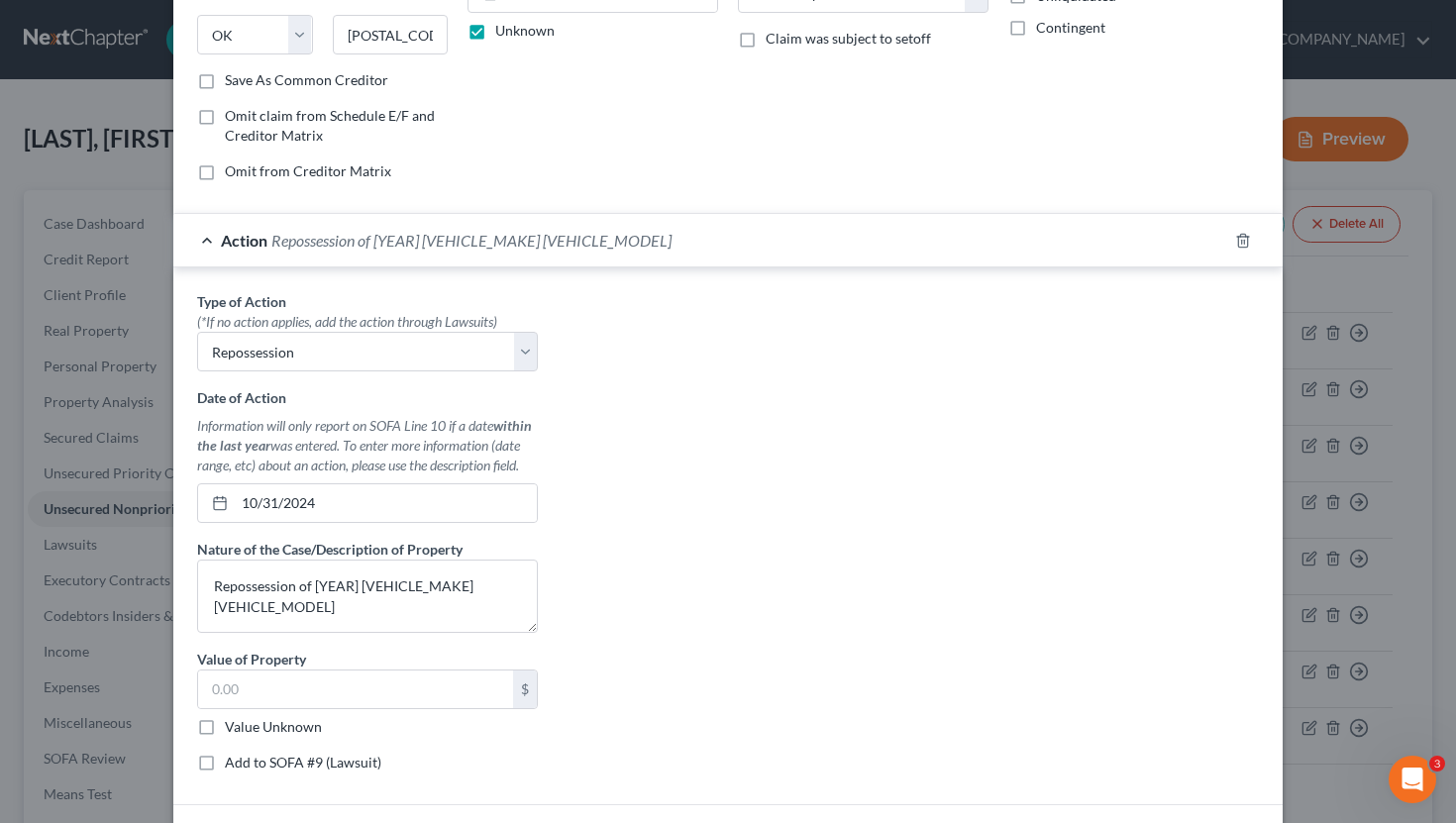 click on "Value Unknown" at bounding box center [273, 727] 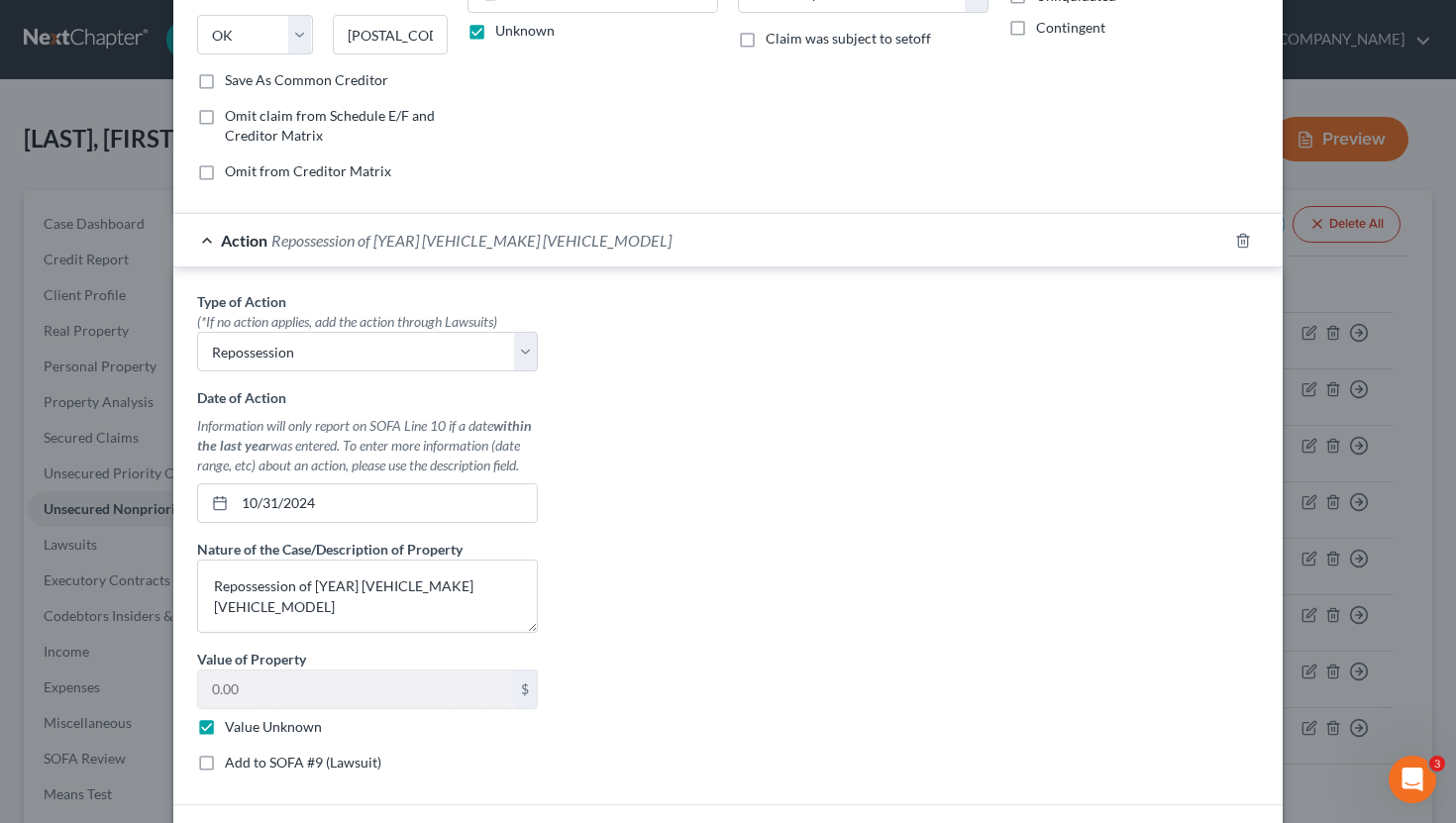 scroll, scrollTop: 519, scrollLeft: 0, axis: vertical 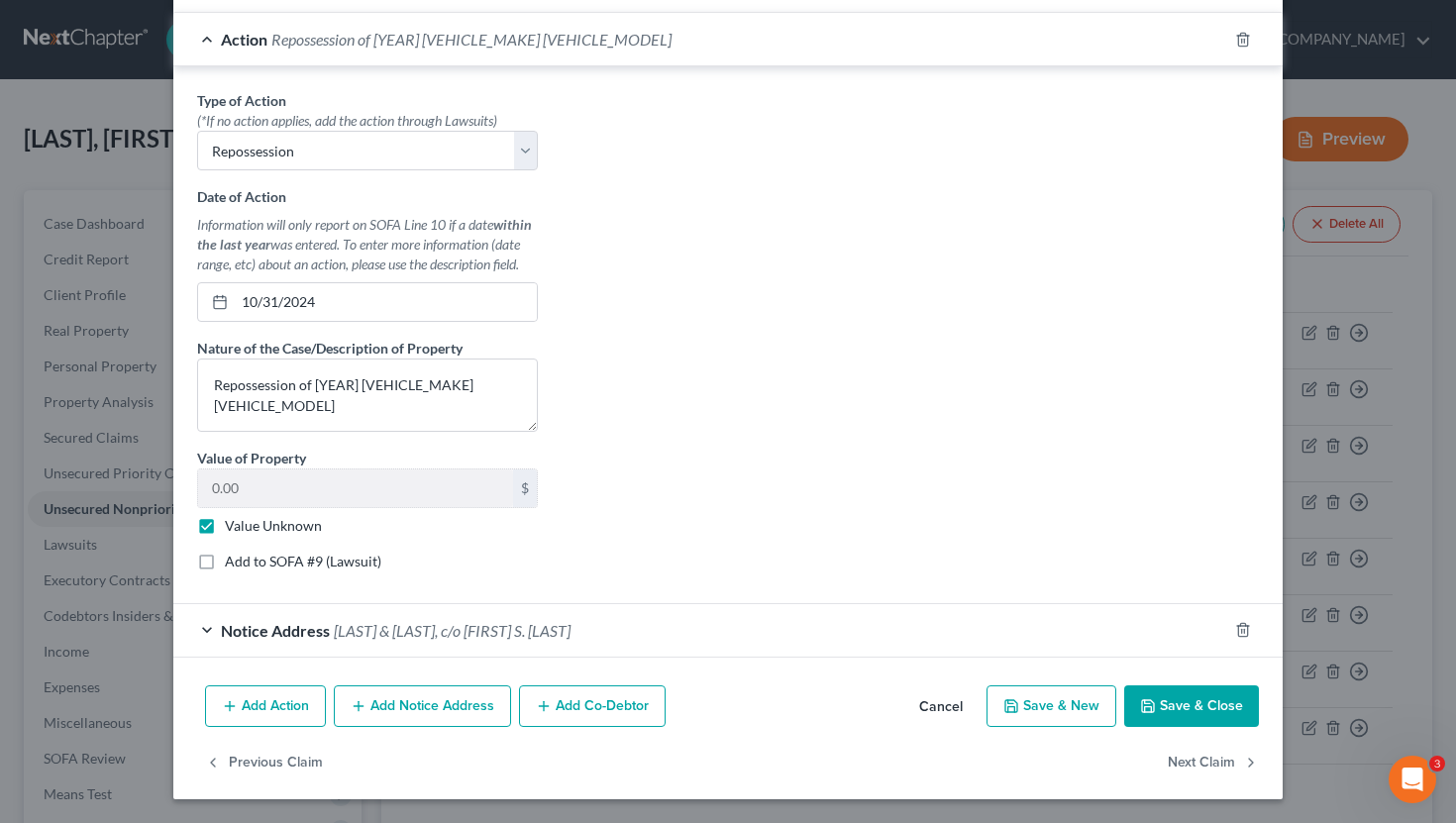 click on "Save & Close" at bounding box center (1192, 706) 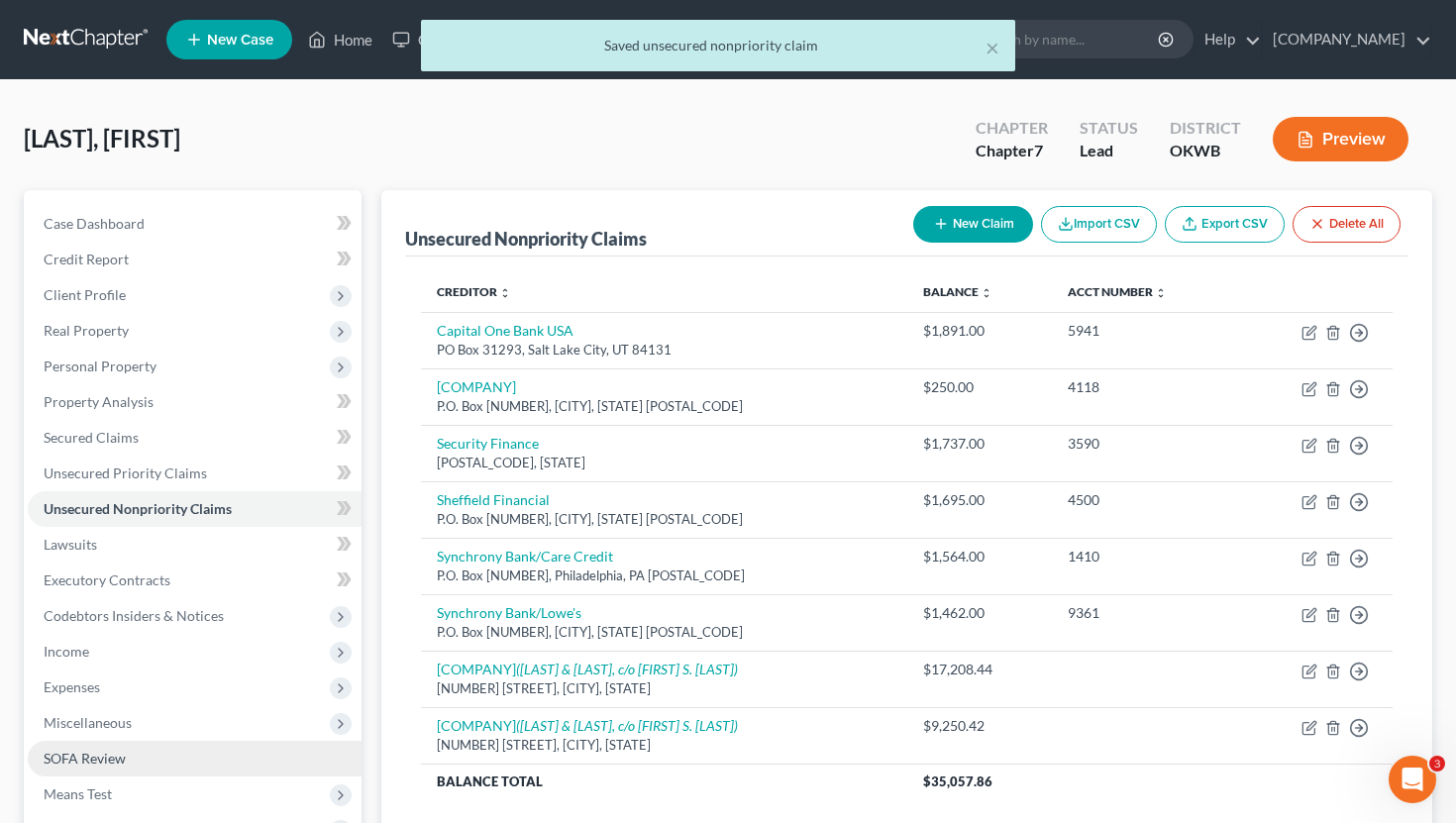 click on "SOFA Review" at bounding box center [194, 759] 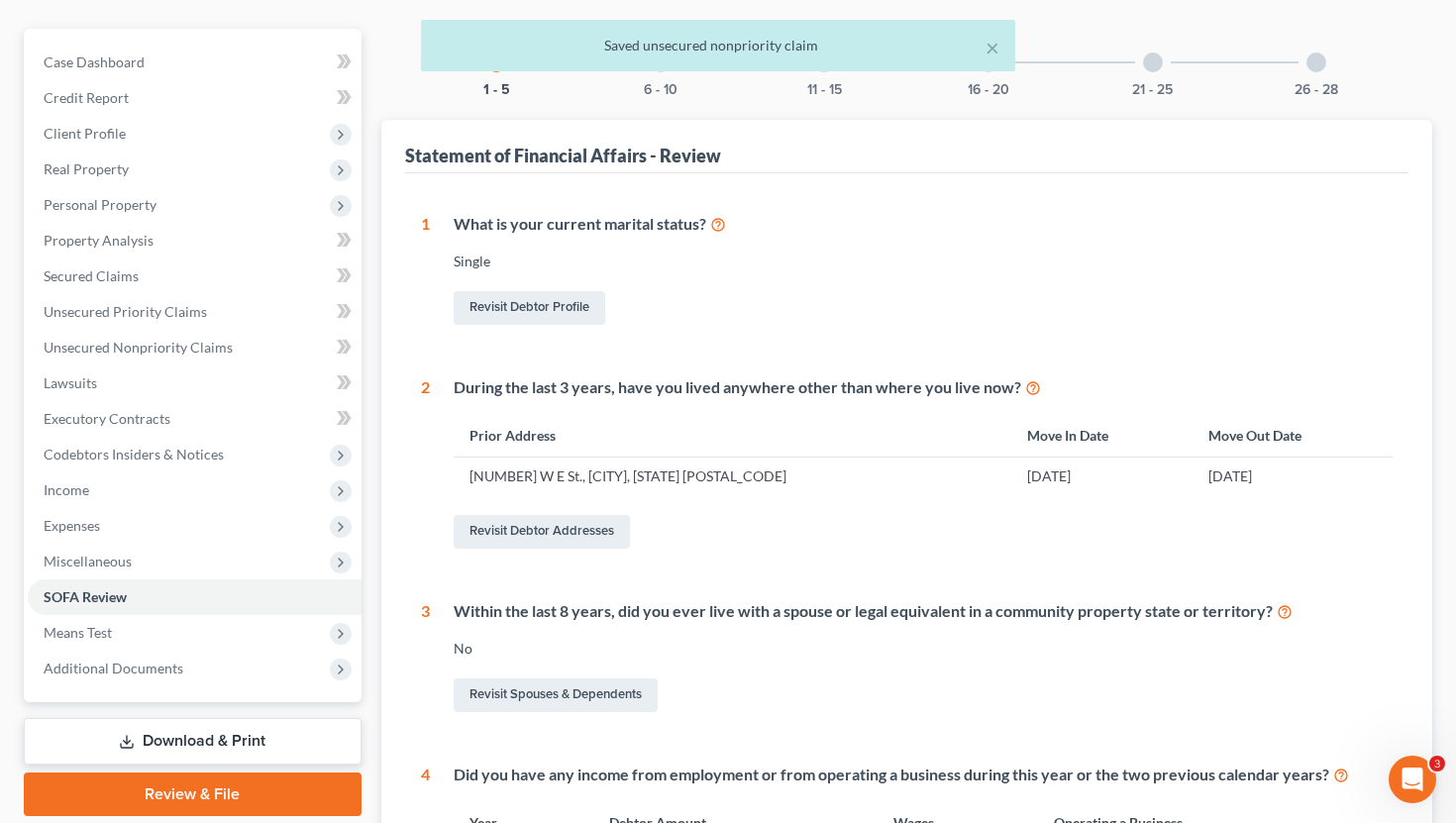 scroll, scrollTop: 0, scrollLeft: 0, axis: both 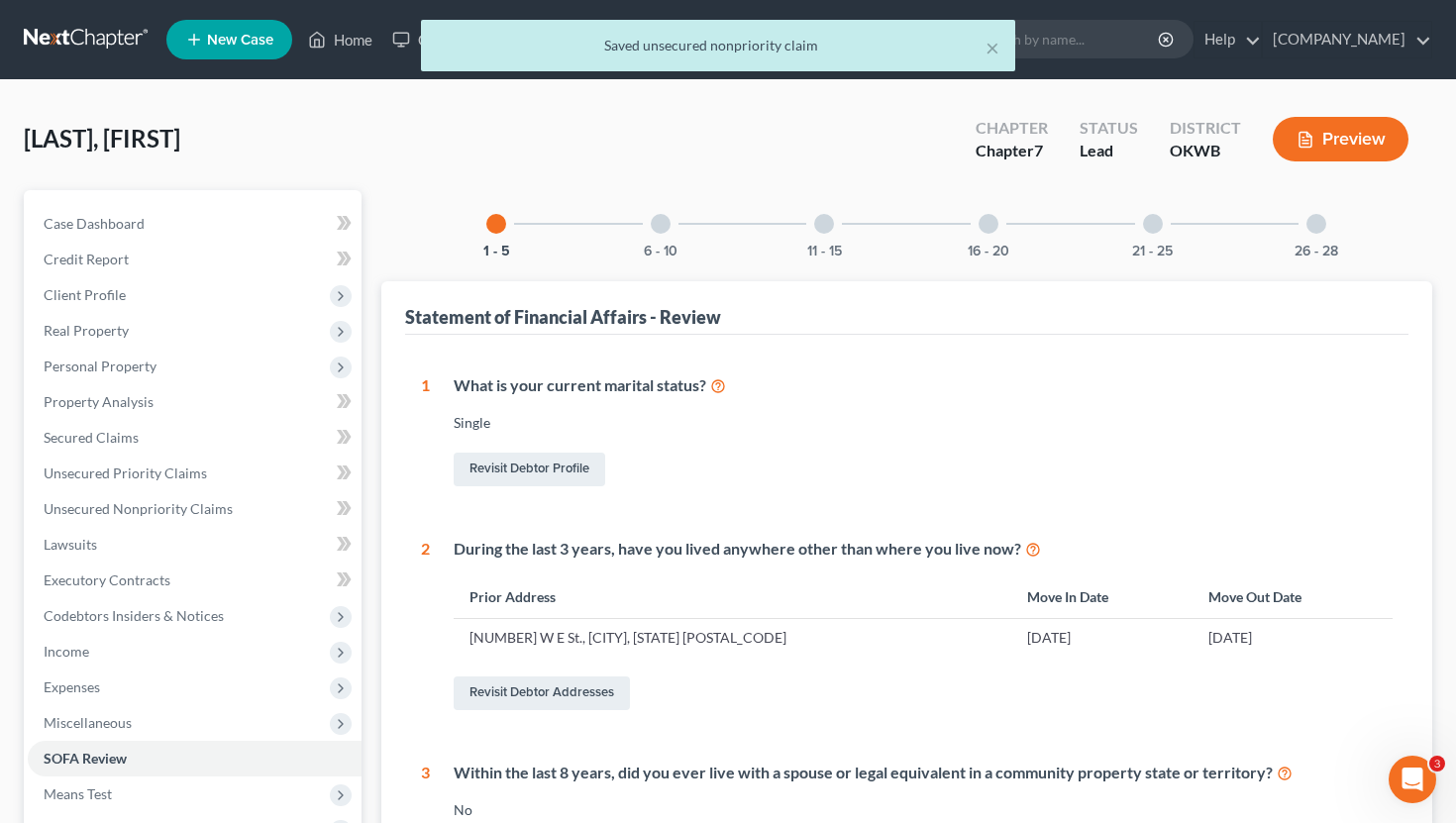 click on "6 - 10" at bounding box center (661, 224) 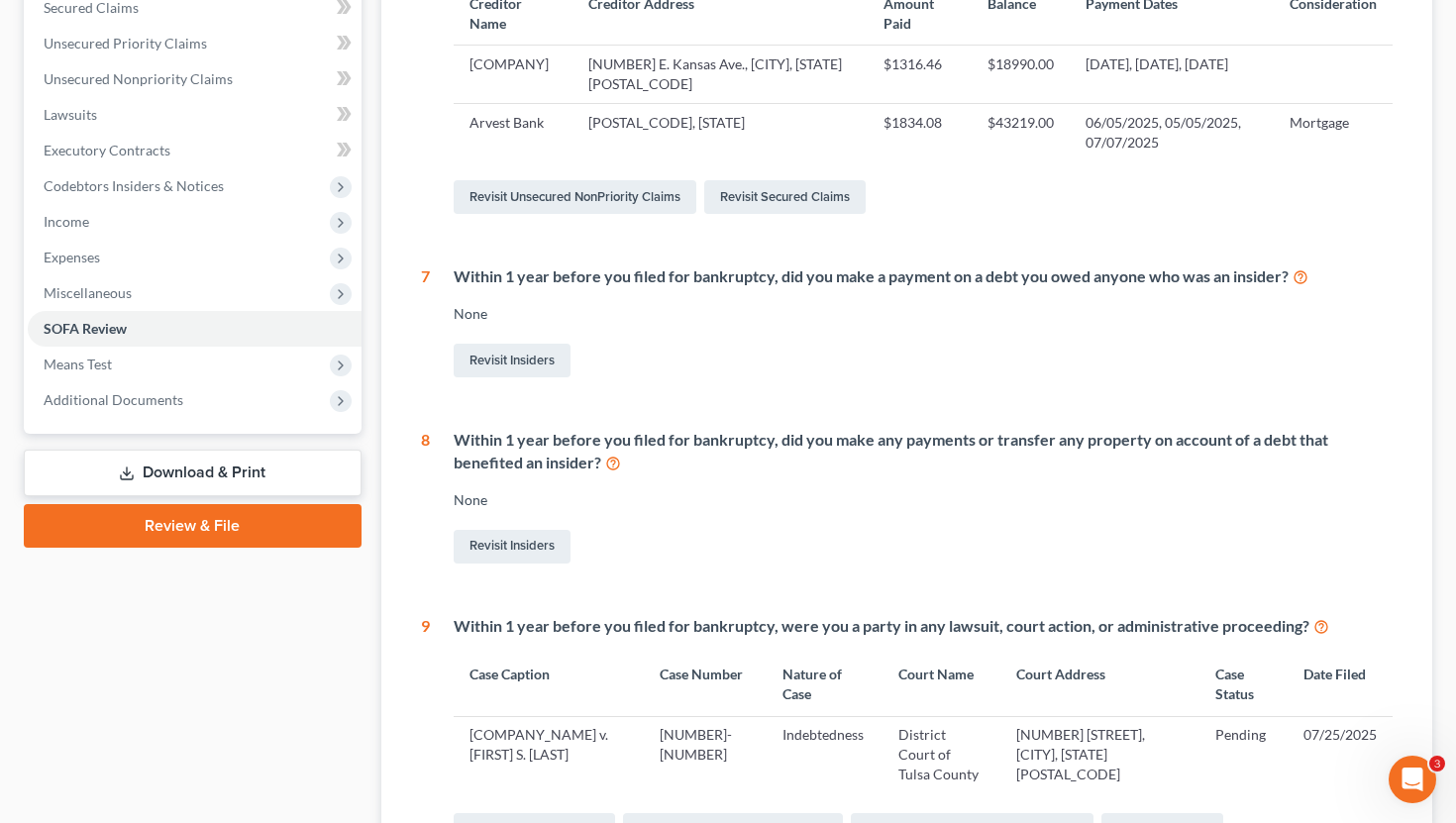 scroll, scrollTop: 164, scrollLeft: 0, axis: vertical 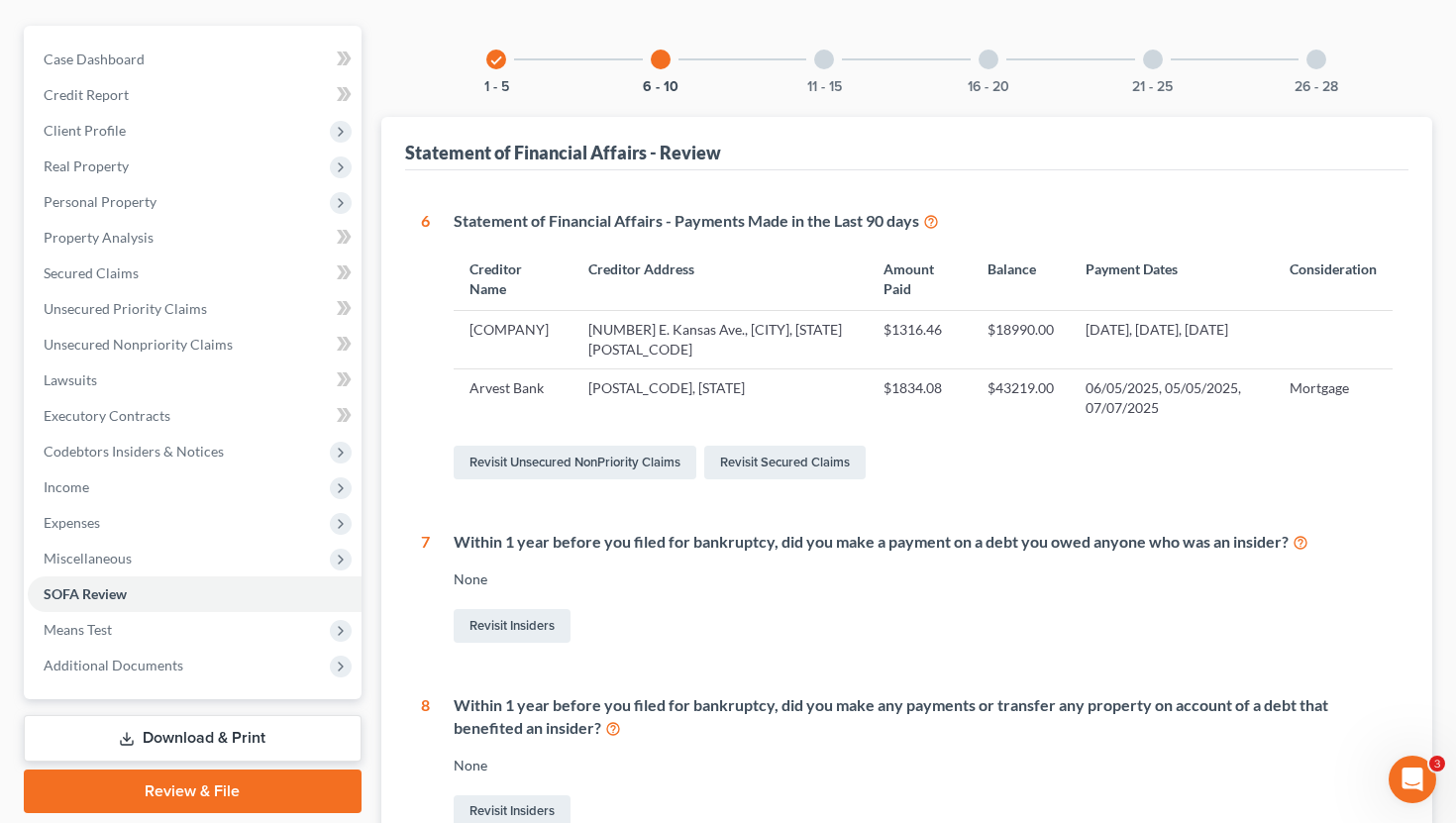 click on "11 - 15" at bounding box center (824, 59) 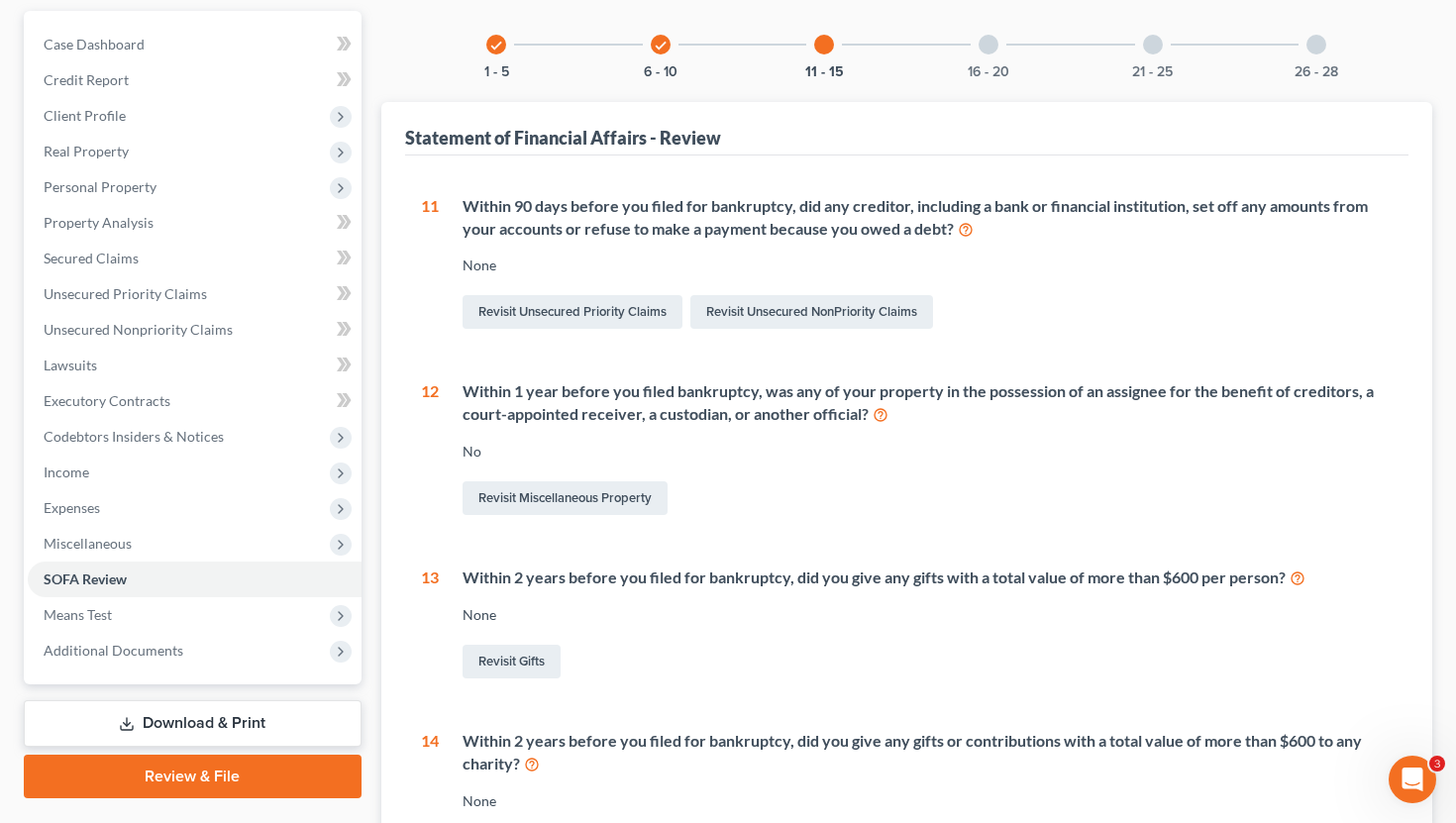 scroll, scrollTop: 0, scrollLeft: 0, axis: both 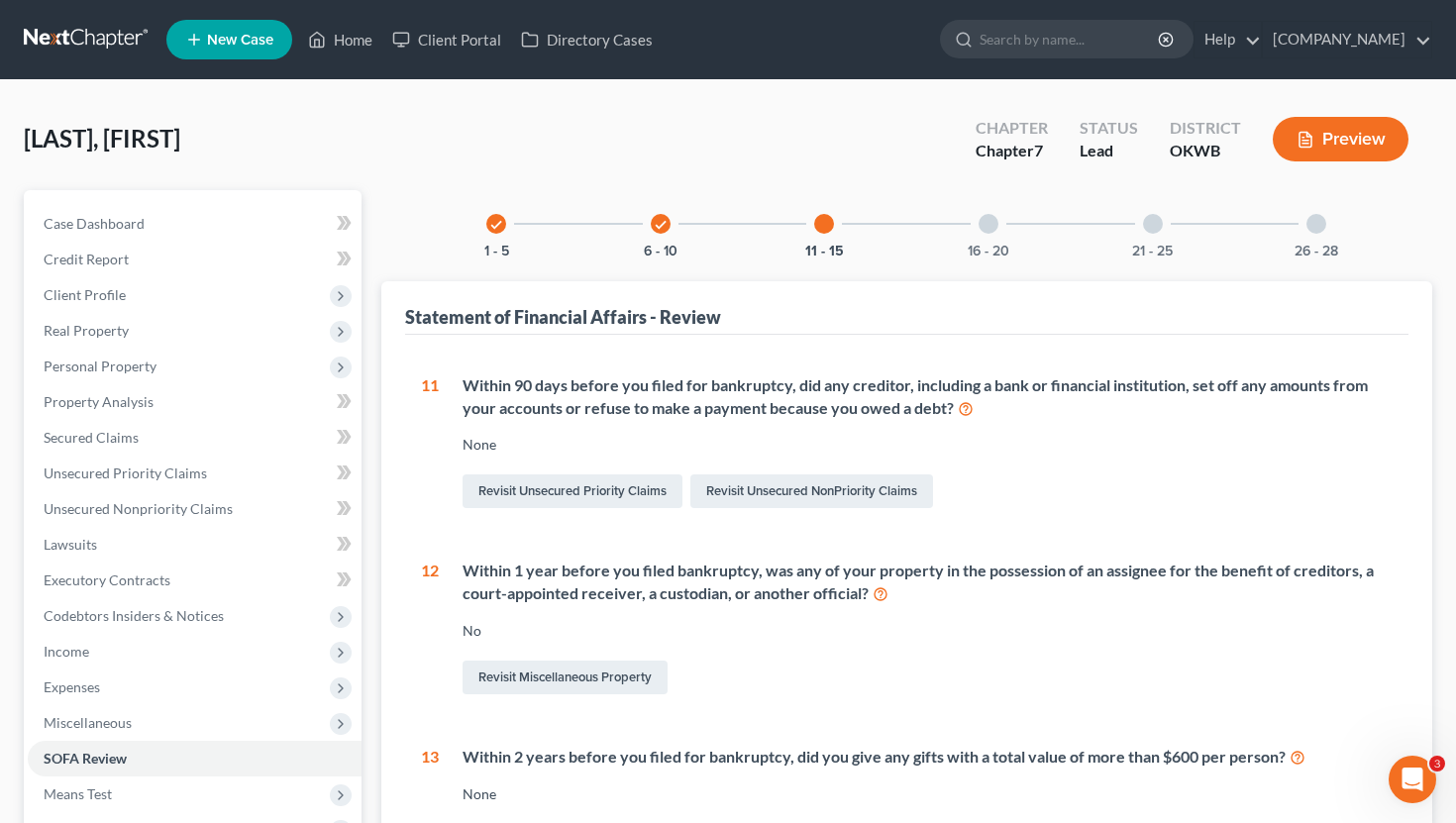 click on "16 - 20" at bounding box center [988, 224] 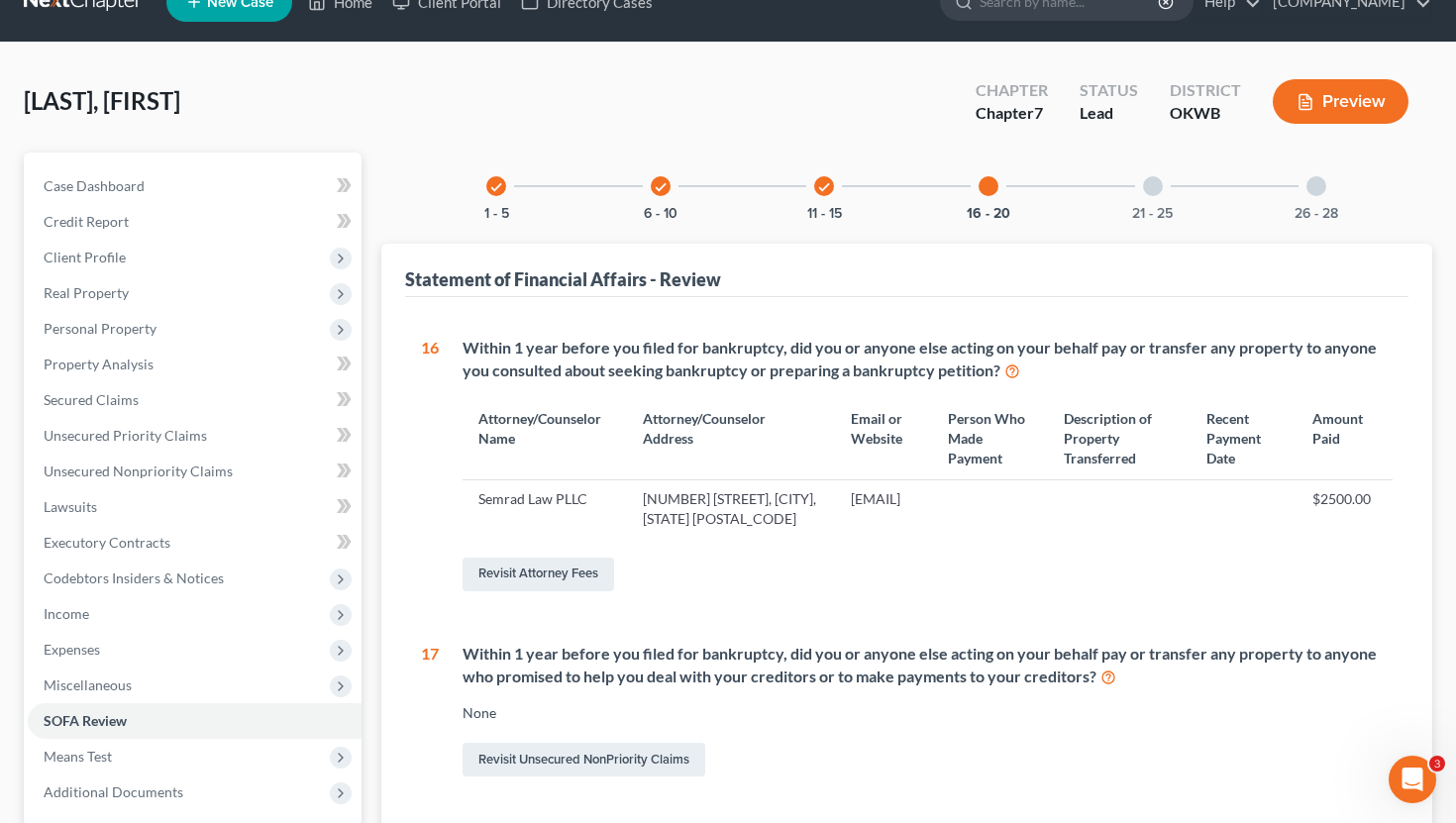 scroll, scrollTop: 0, scrollLeft: 0, axis: both 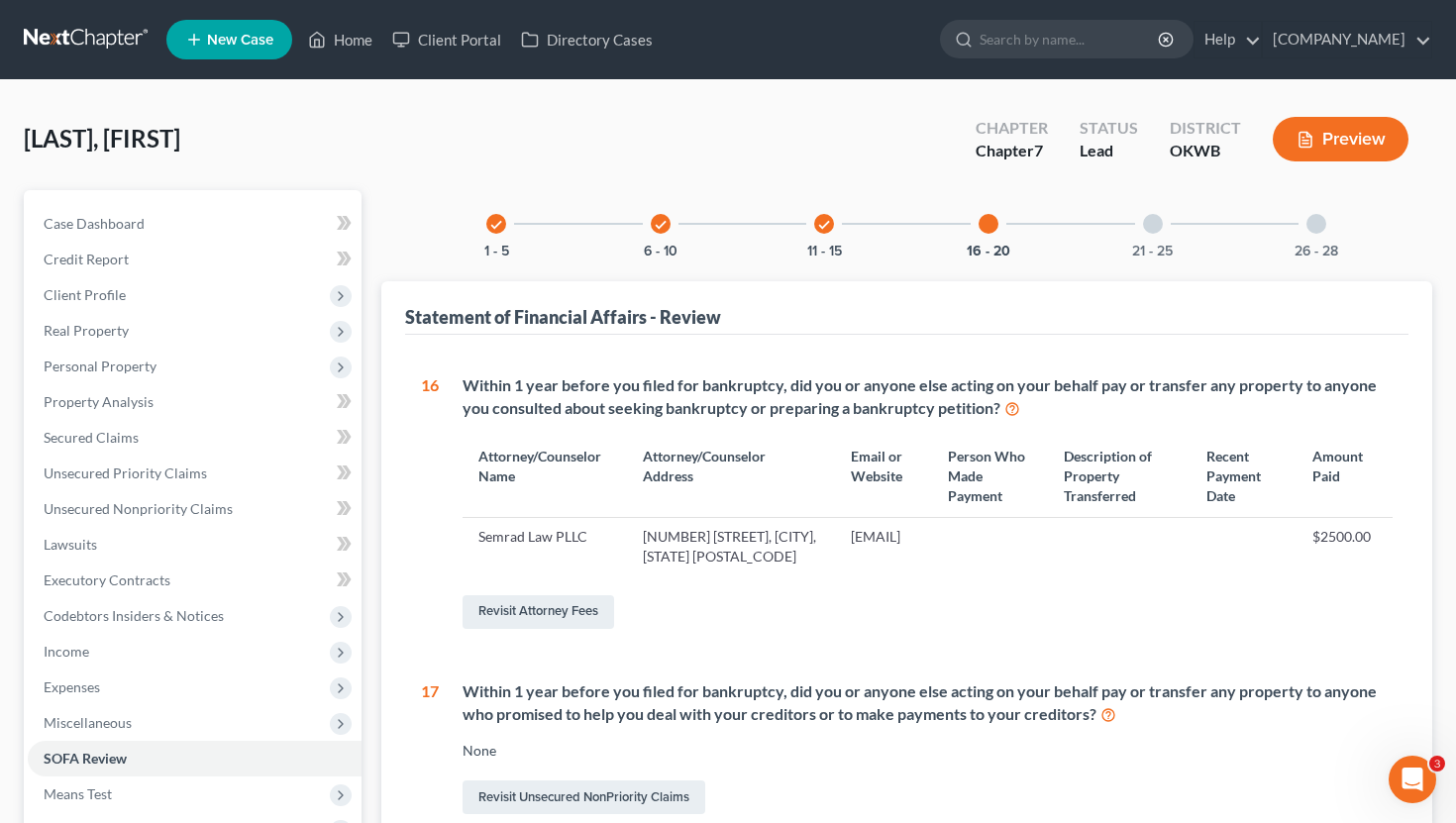 click on "21 - 25" at bounding box center [1153, 224] 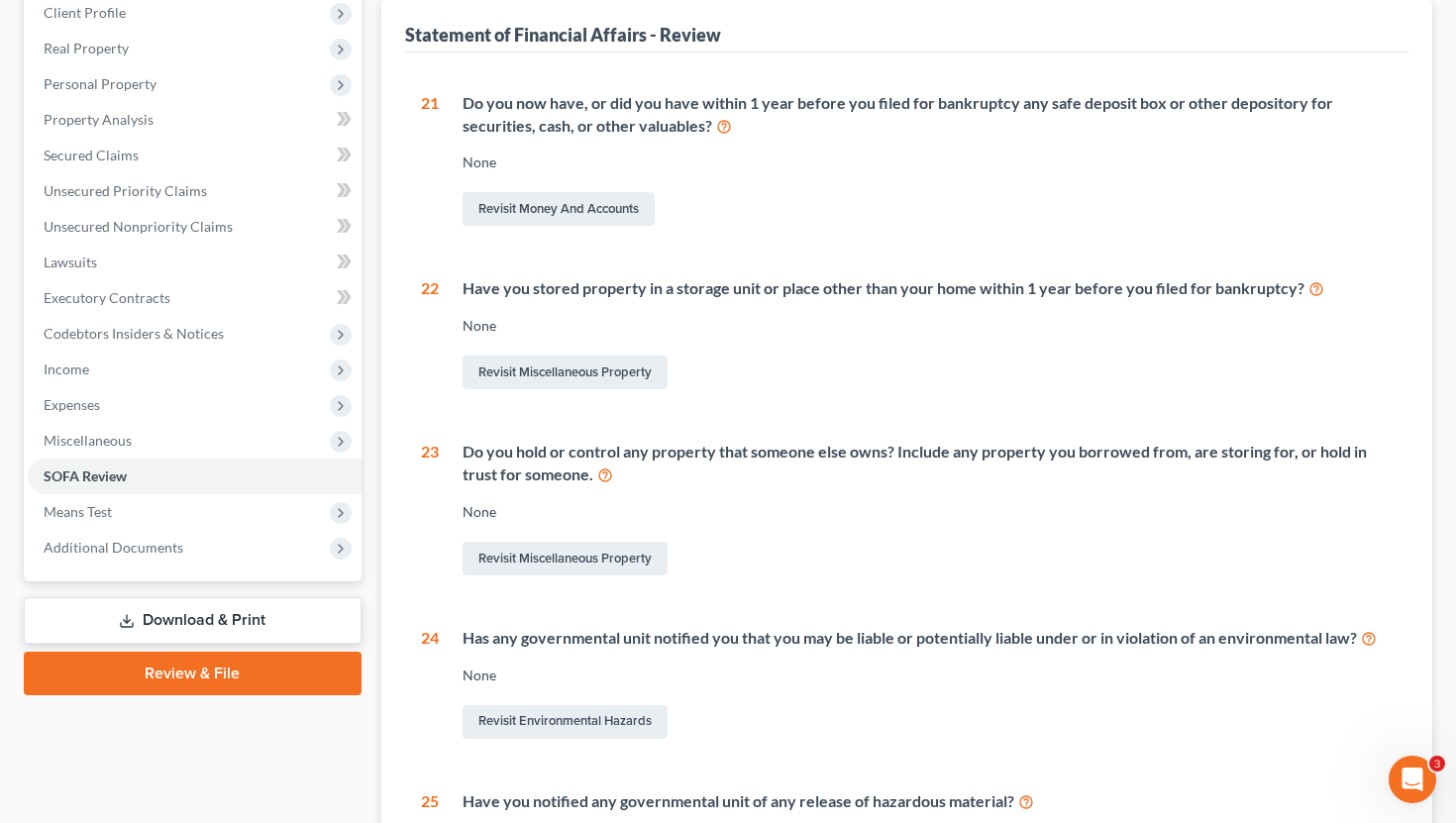 scroll, scrollTop: 103, scrollLeft: 0, axis: vertical 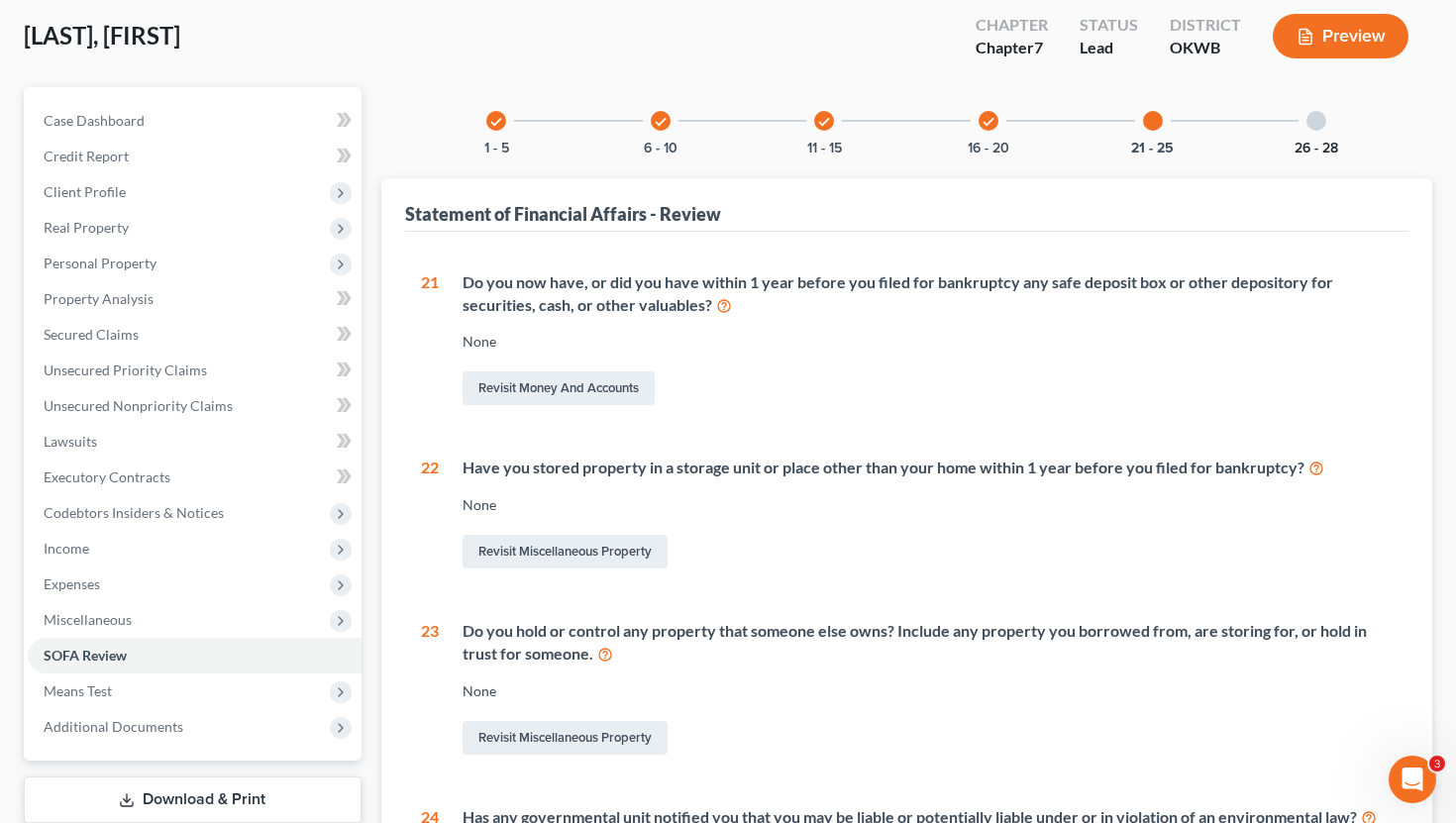 click on "26 - 28" at bounding box center [1316, 149] 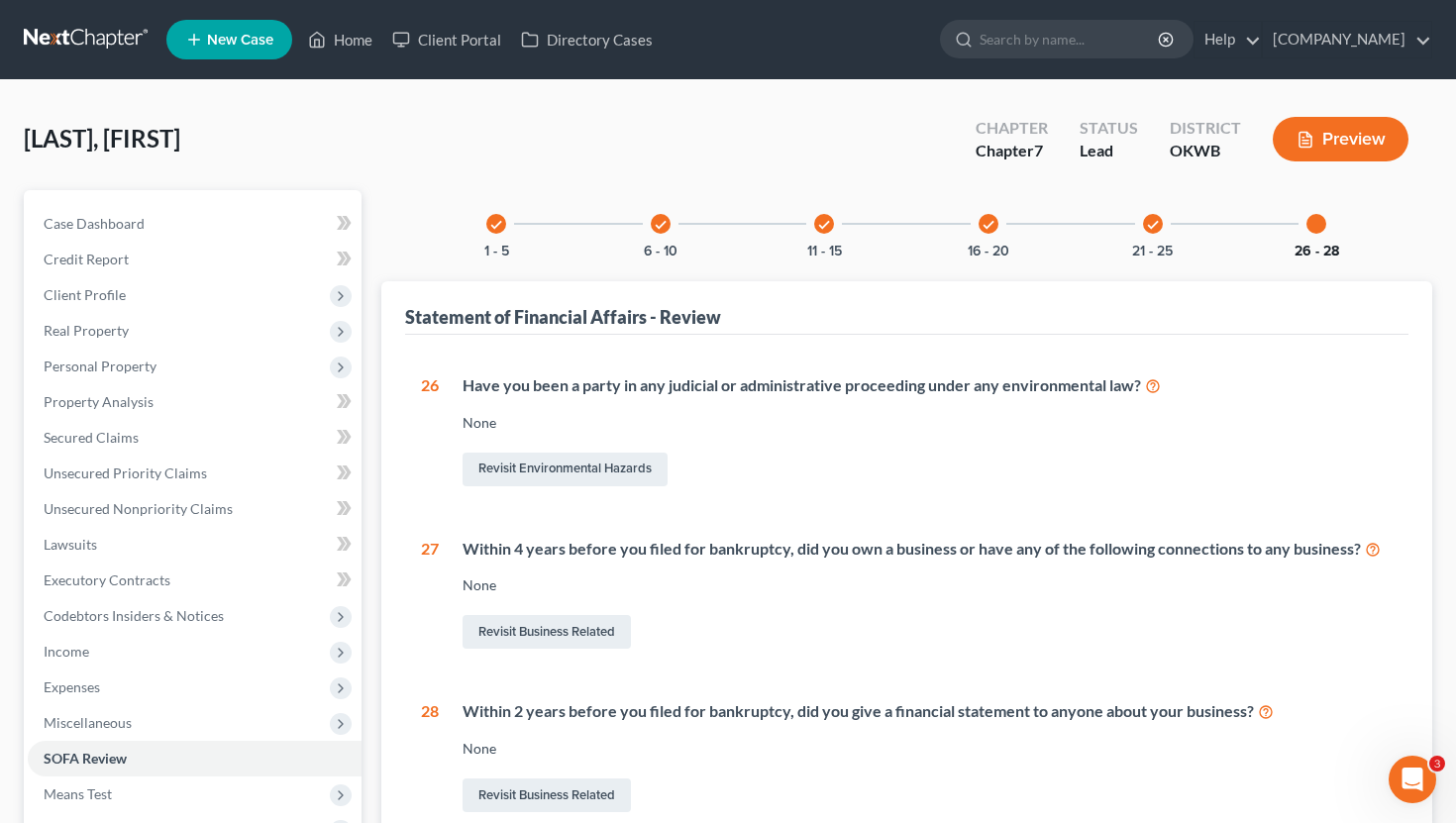 scroll, scrollTop: 228, scrollLeft: 0, axis: vertical 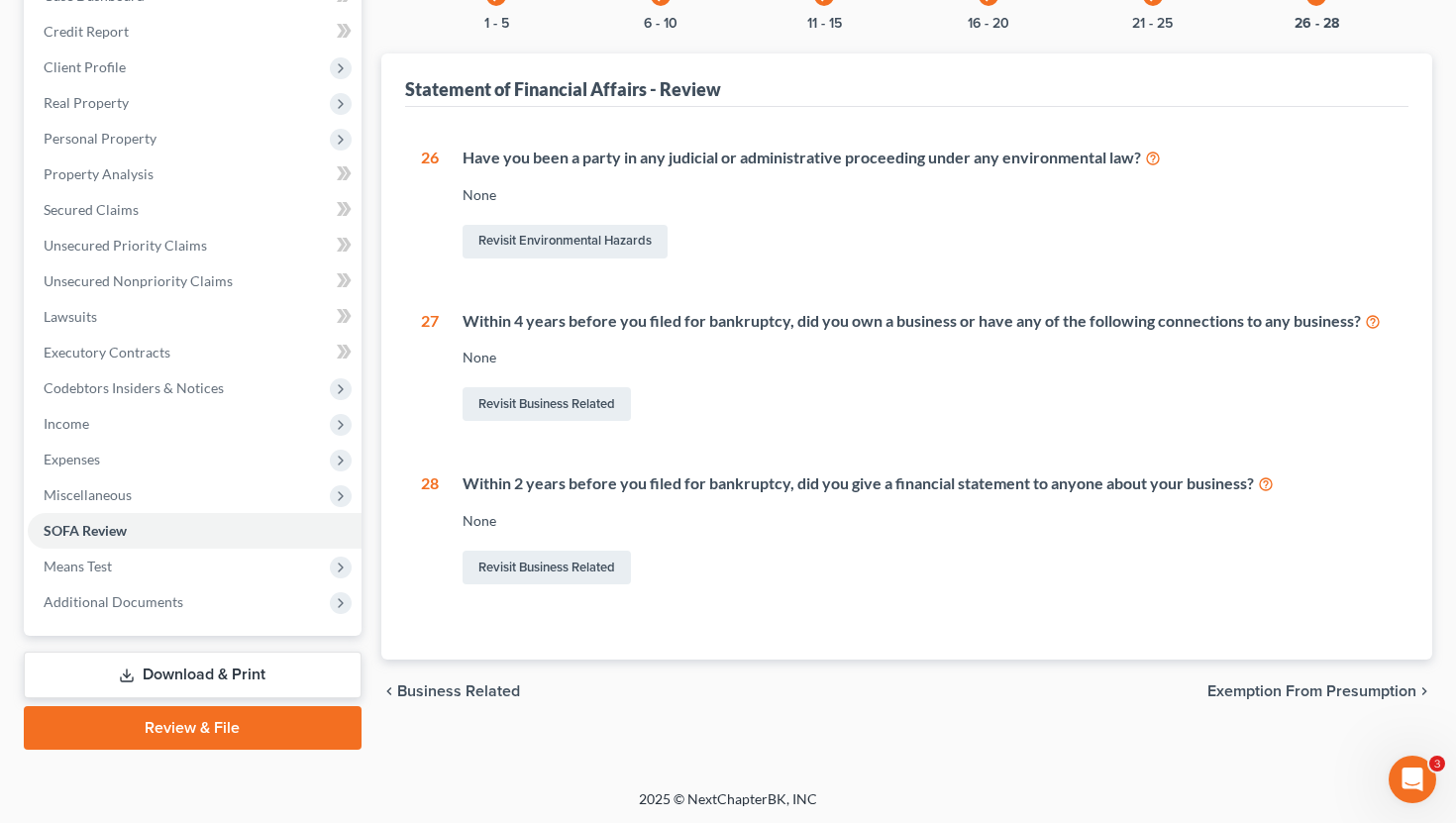 click on "Download & Print" at bounding box center (192, 674) 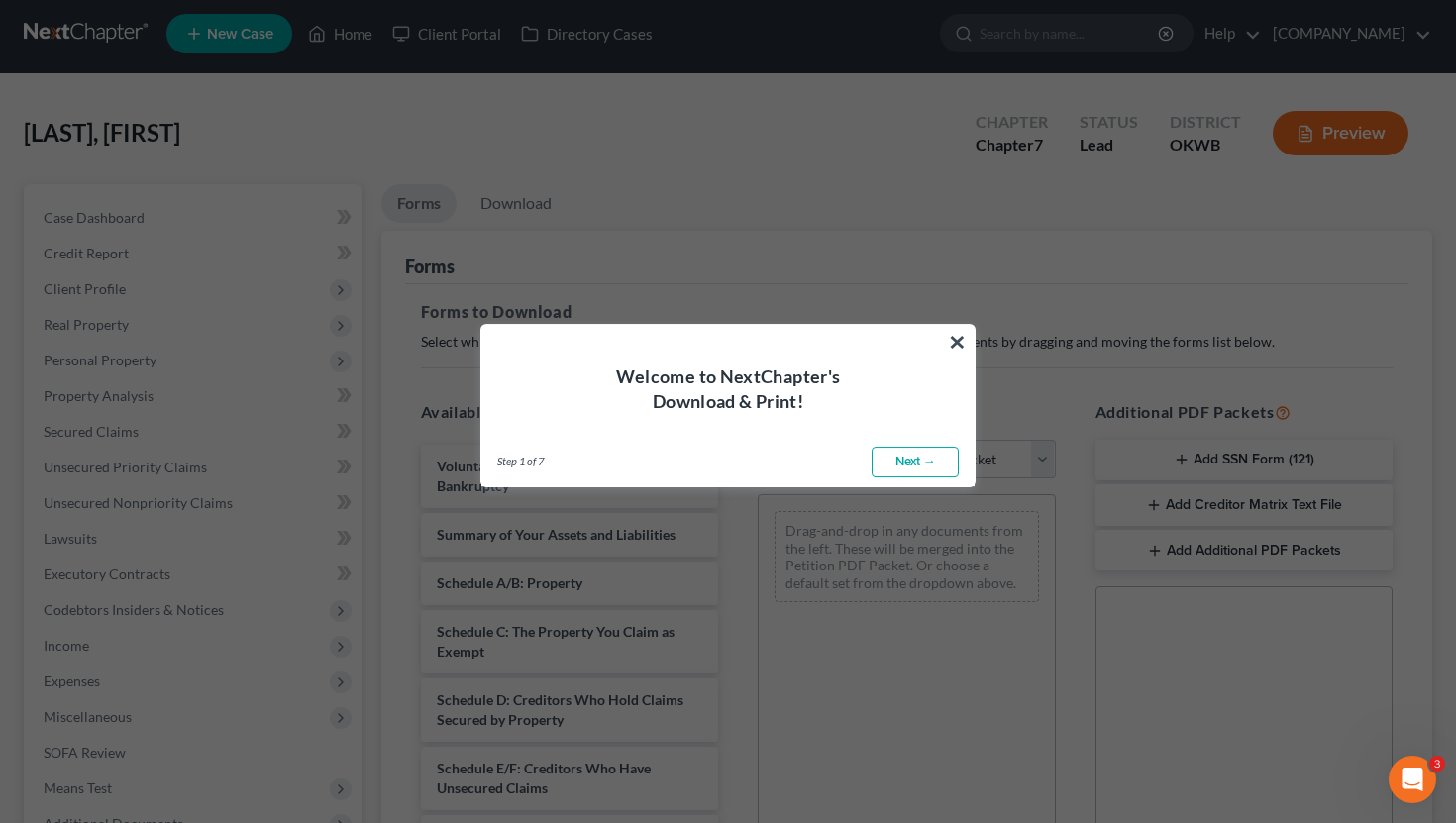 scroll, scrollTop: 0, scrollLeft: 0, axis: both 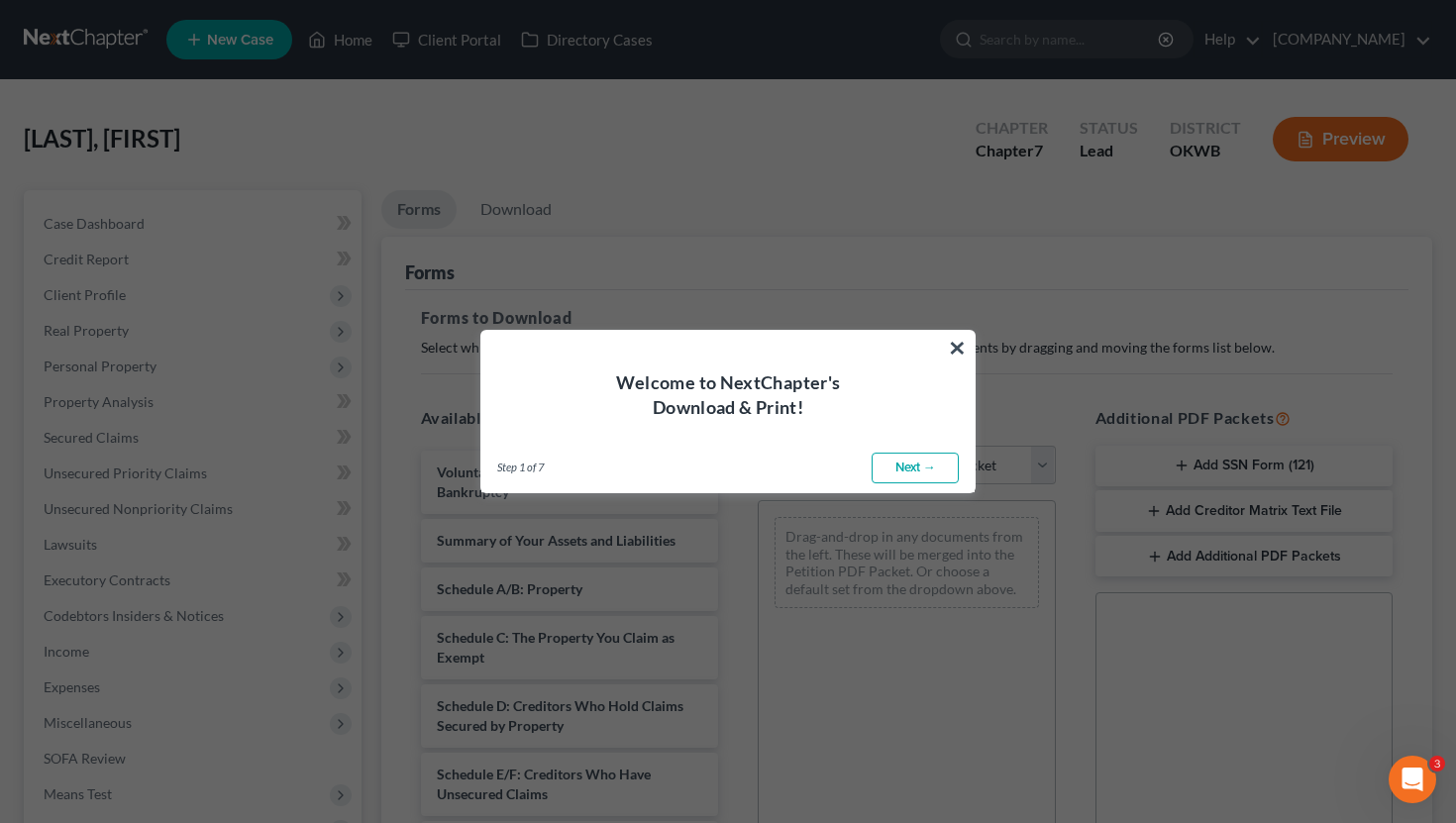click on "Next →" at bounding box center [915, 468] 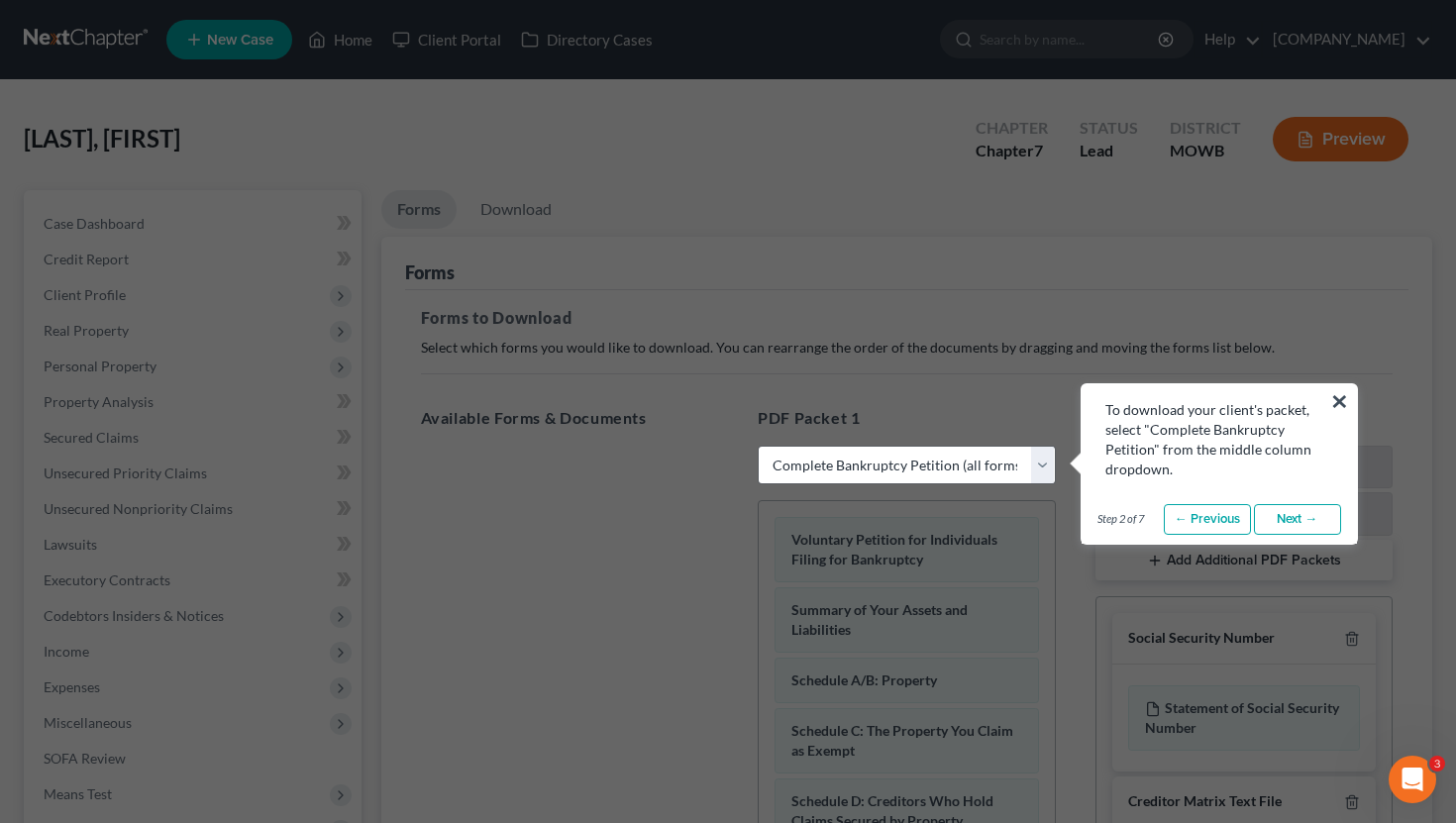 click on "Next →" at bounding box center [1298, 520] 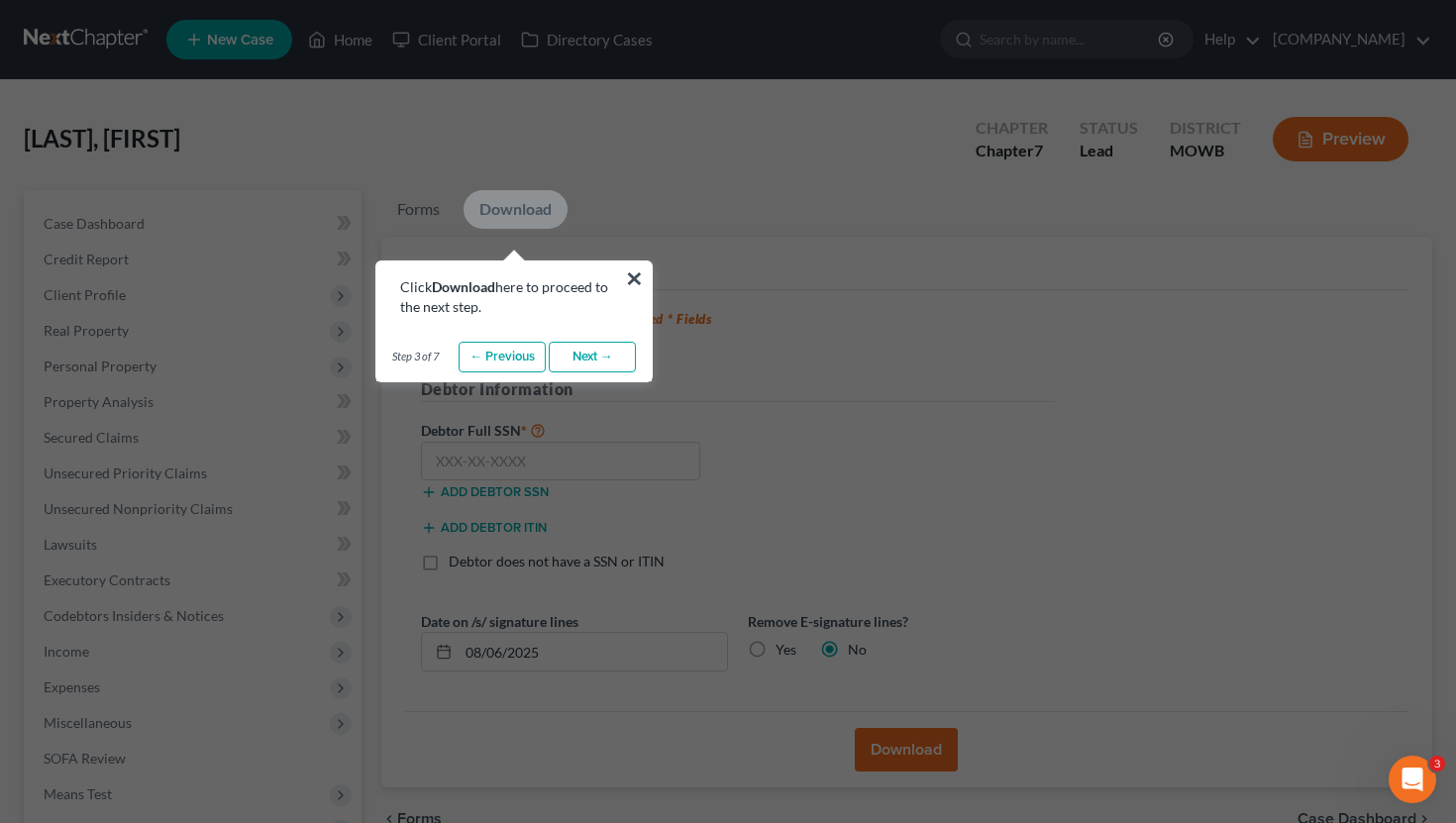 click on "Next →" at bounding box center (592, 358) 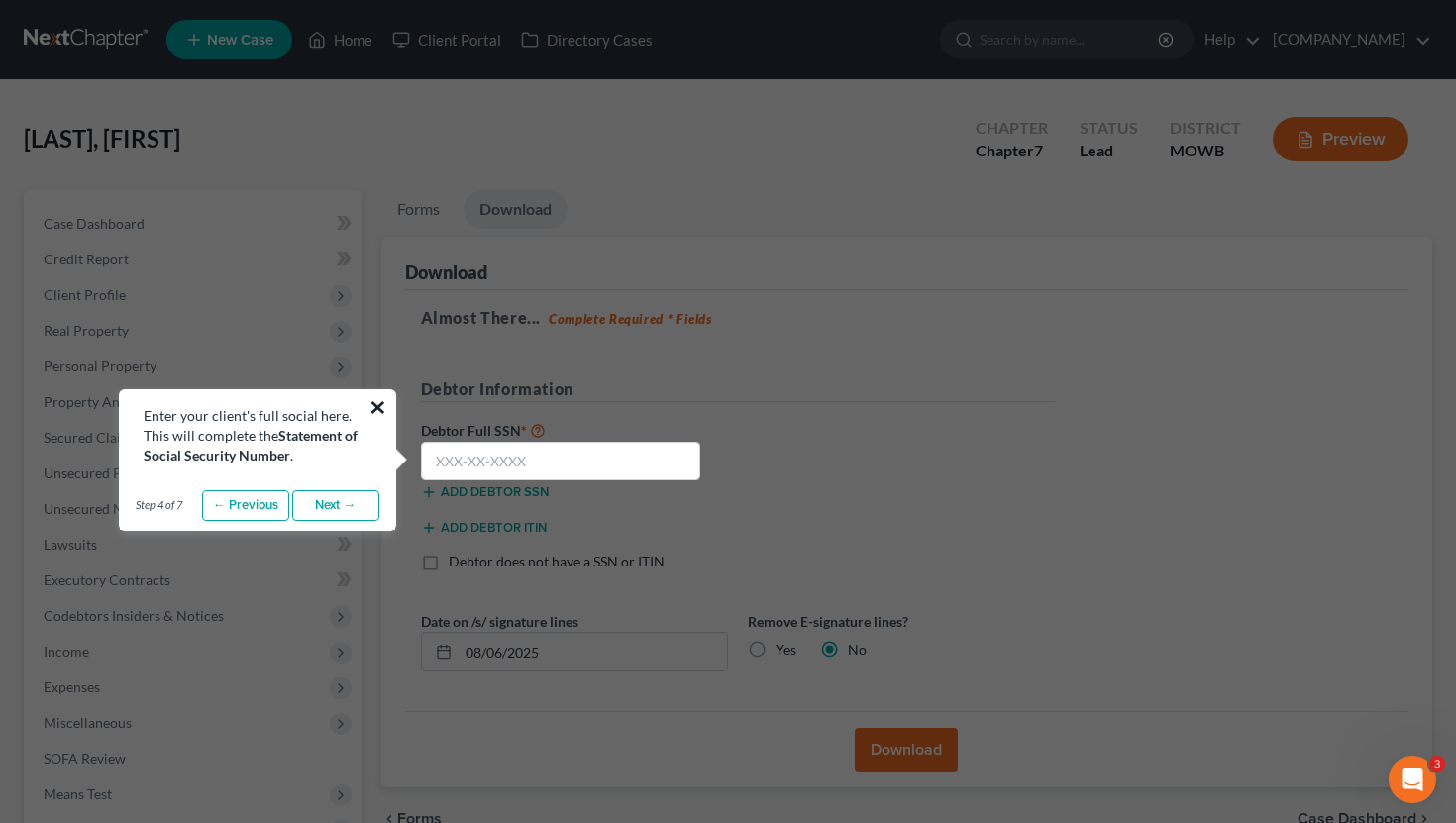 click on "×" at bounding box center (377, 407) 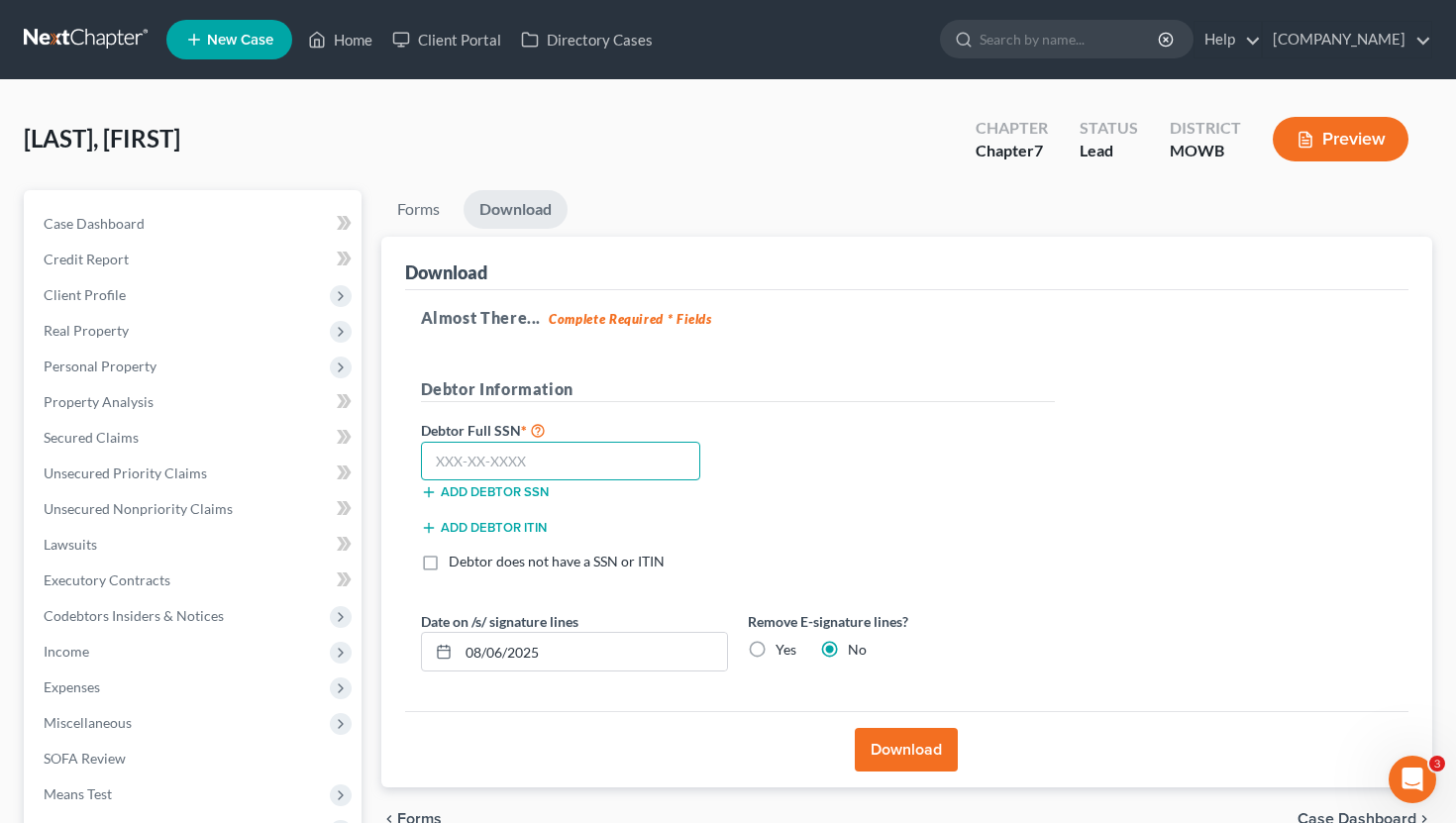click at bounding box center [561, 462] 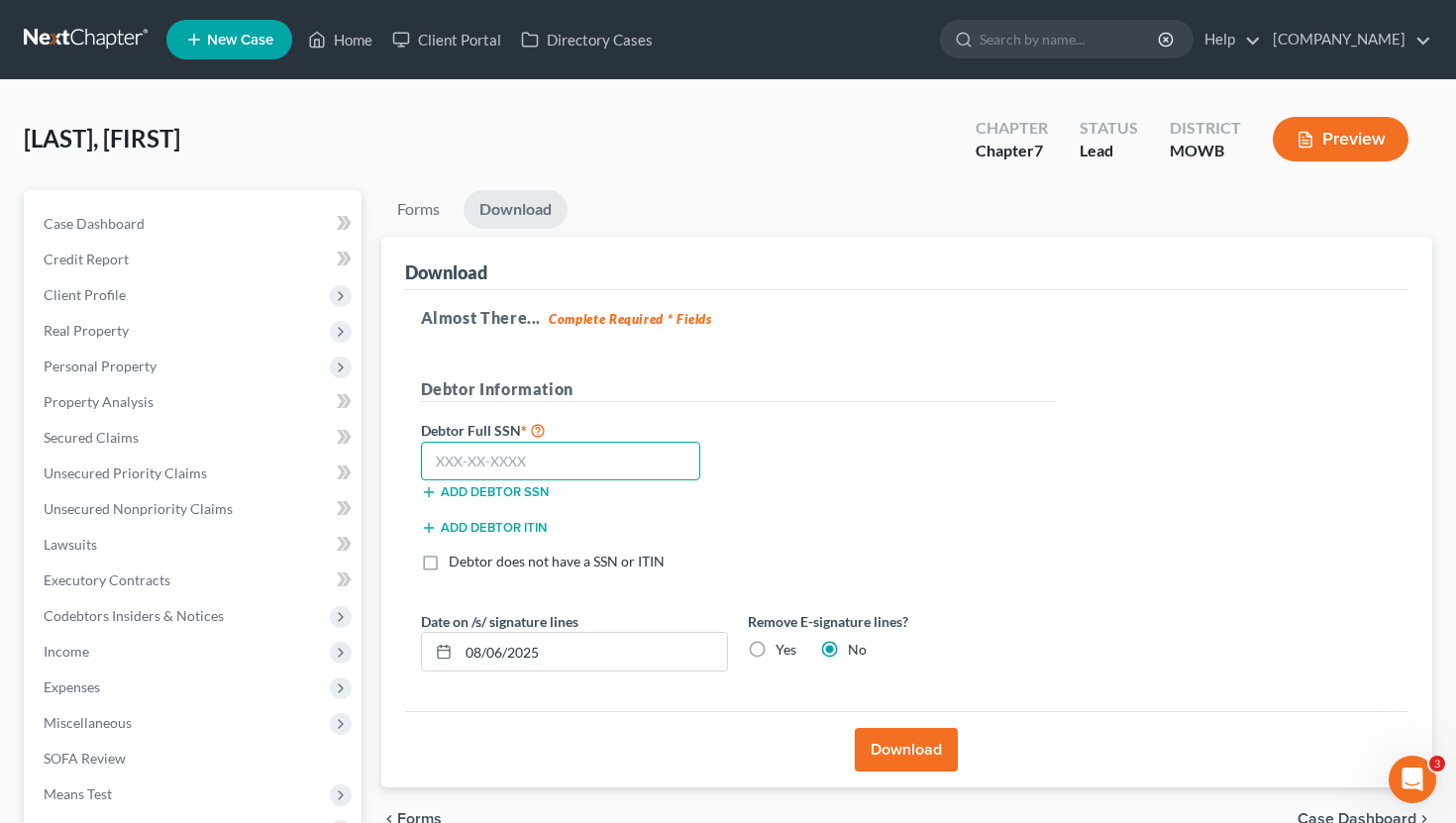 click at bounding box center [561, 462] 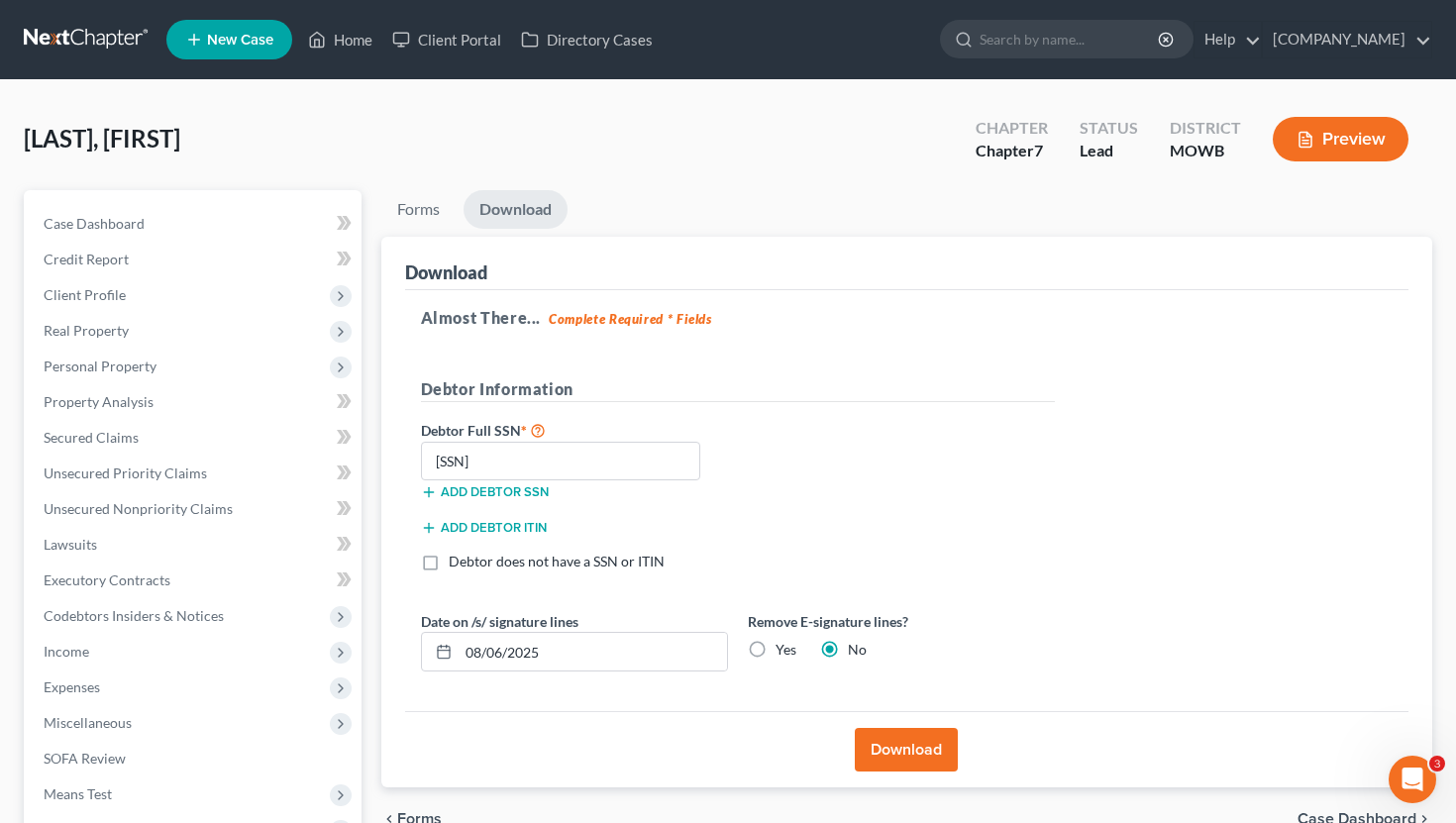 click on "Download" at bounding box center (906, 750) 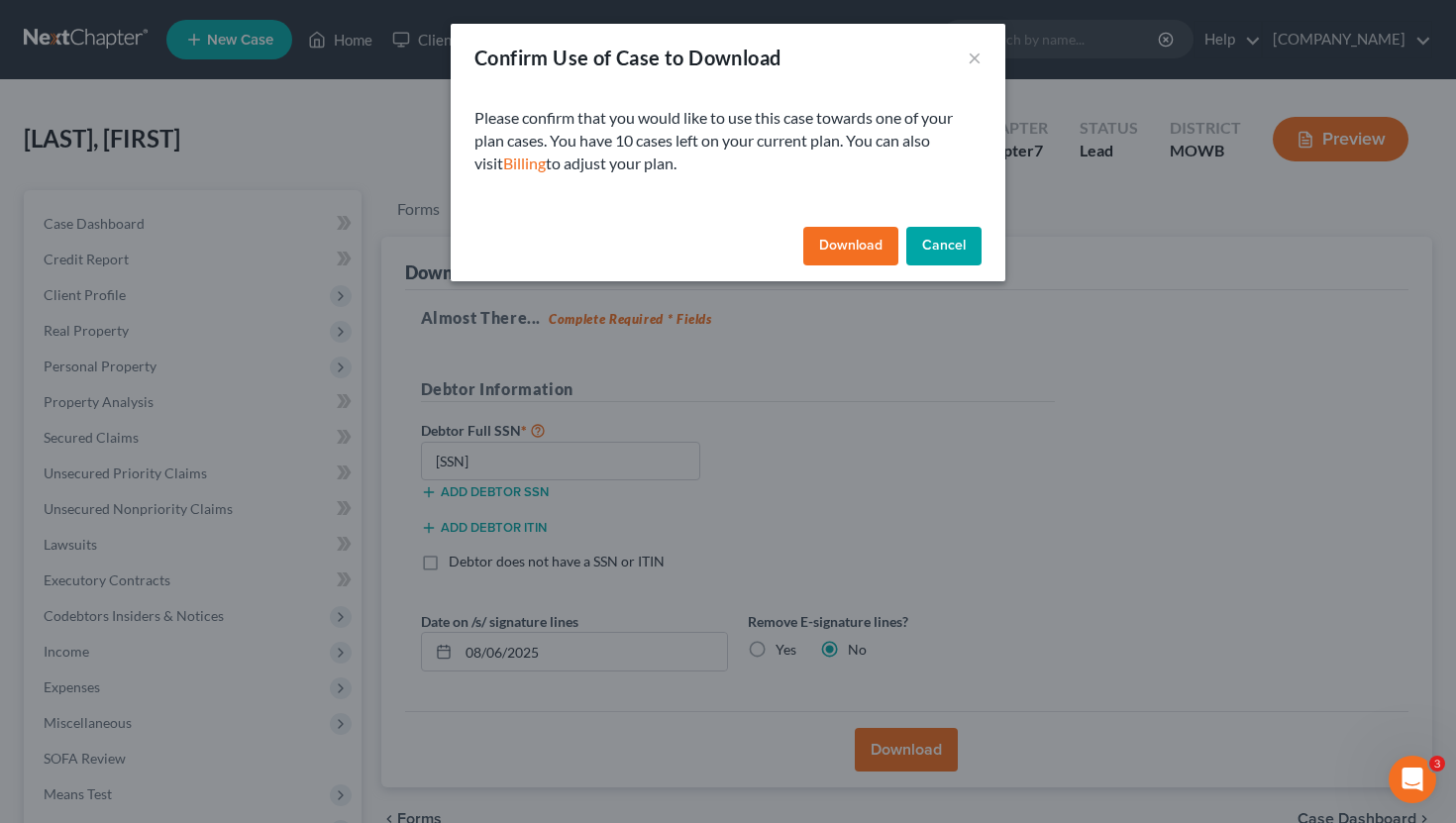 click on "Download" at bounding box center [851, 247] 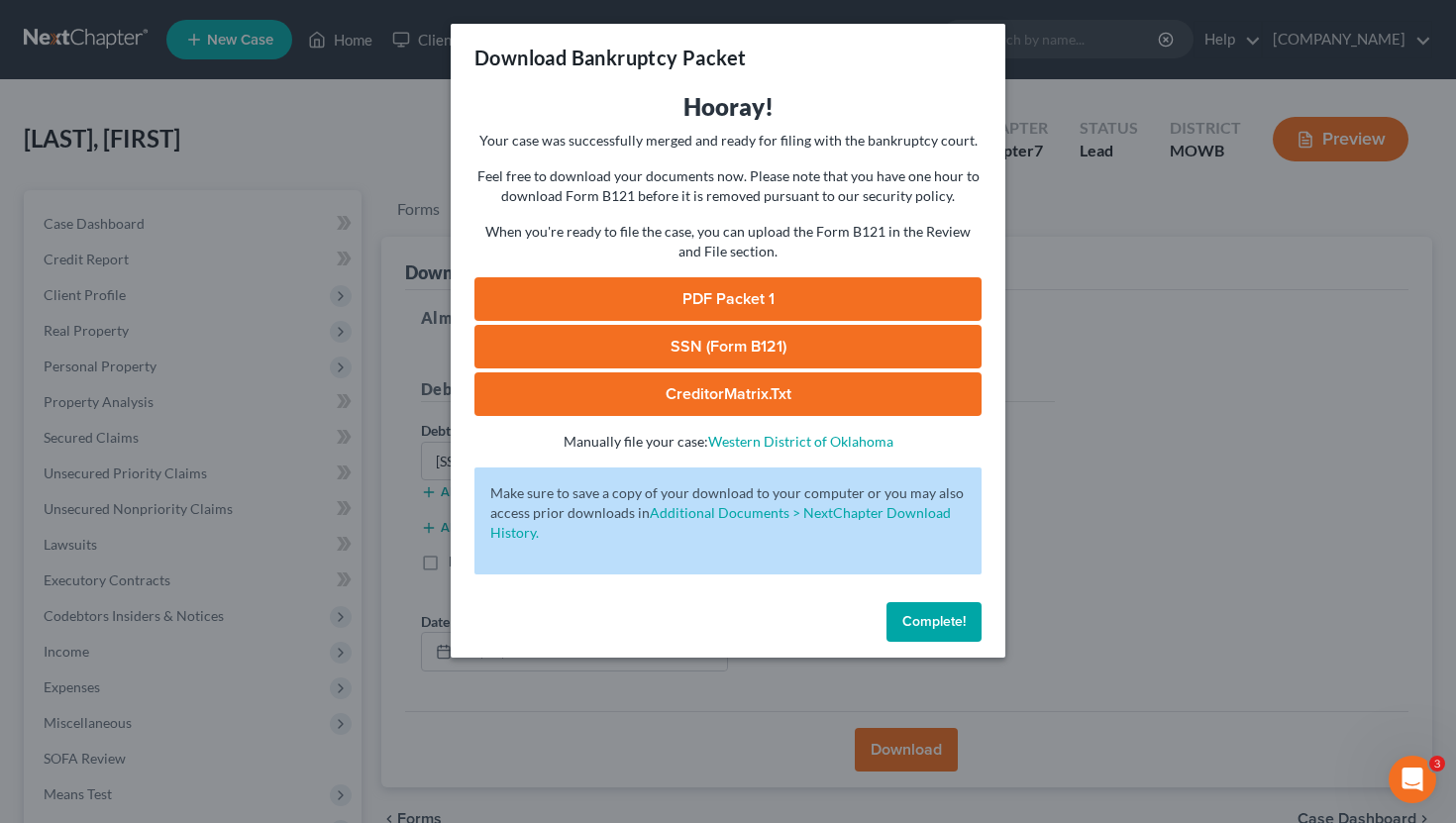 click on "PDF Packet 1" at bounding box center [728, 299] 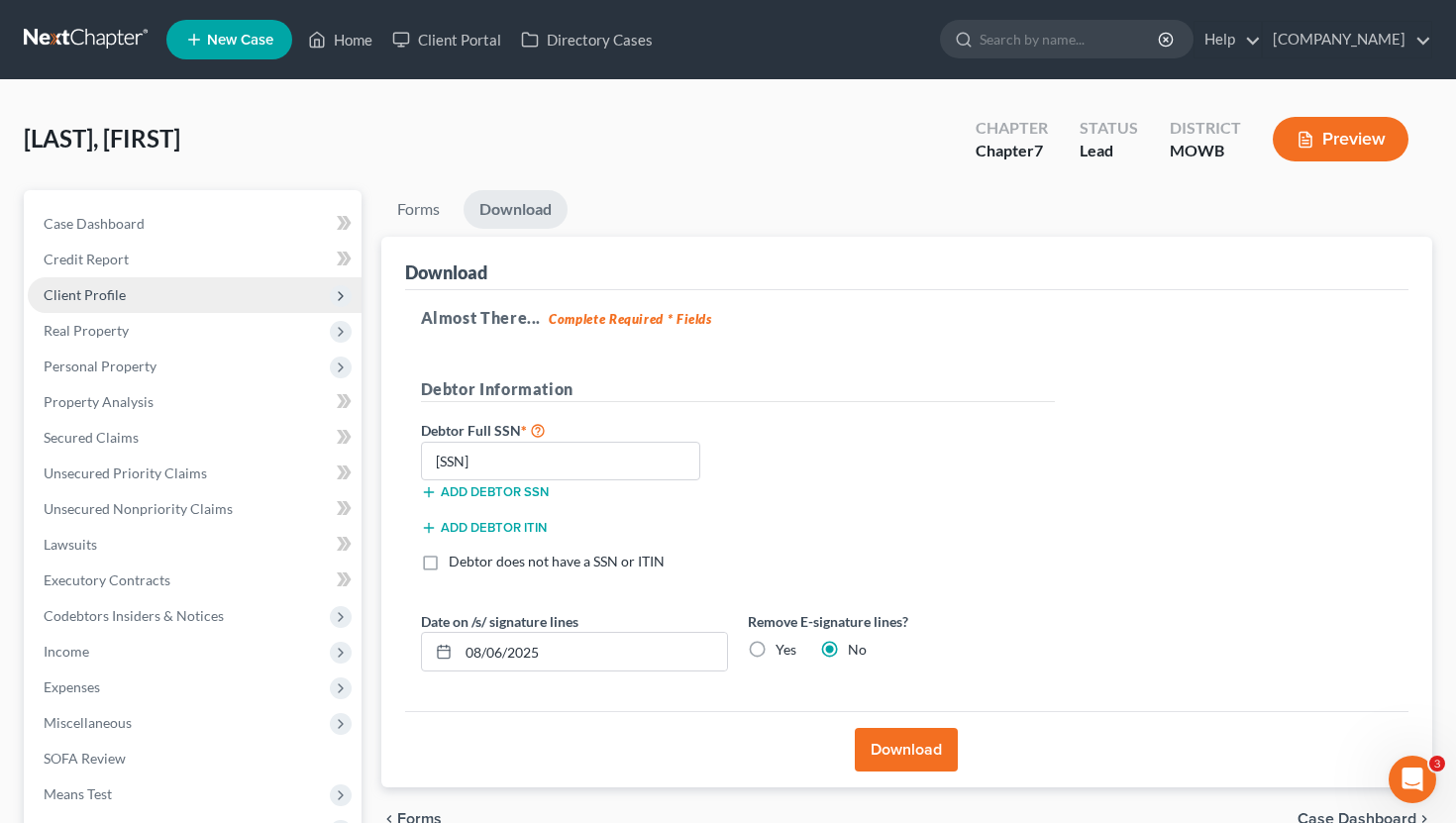 click on "Client Profile" at bounding box center [194, 295] 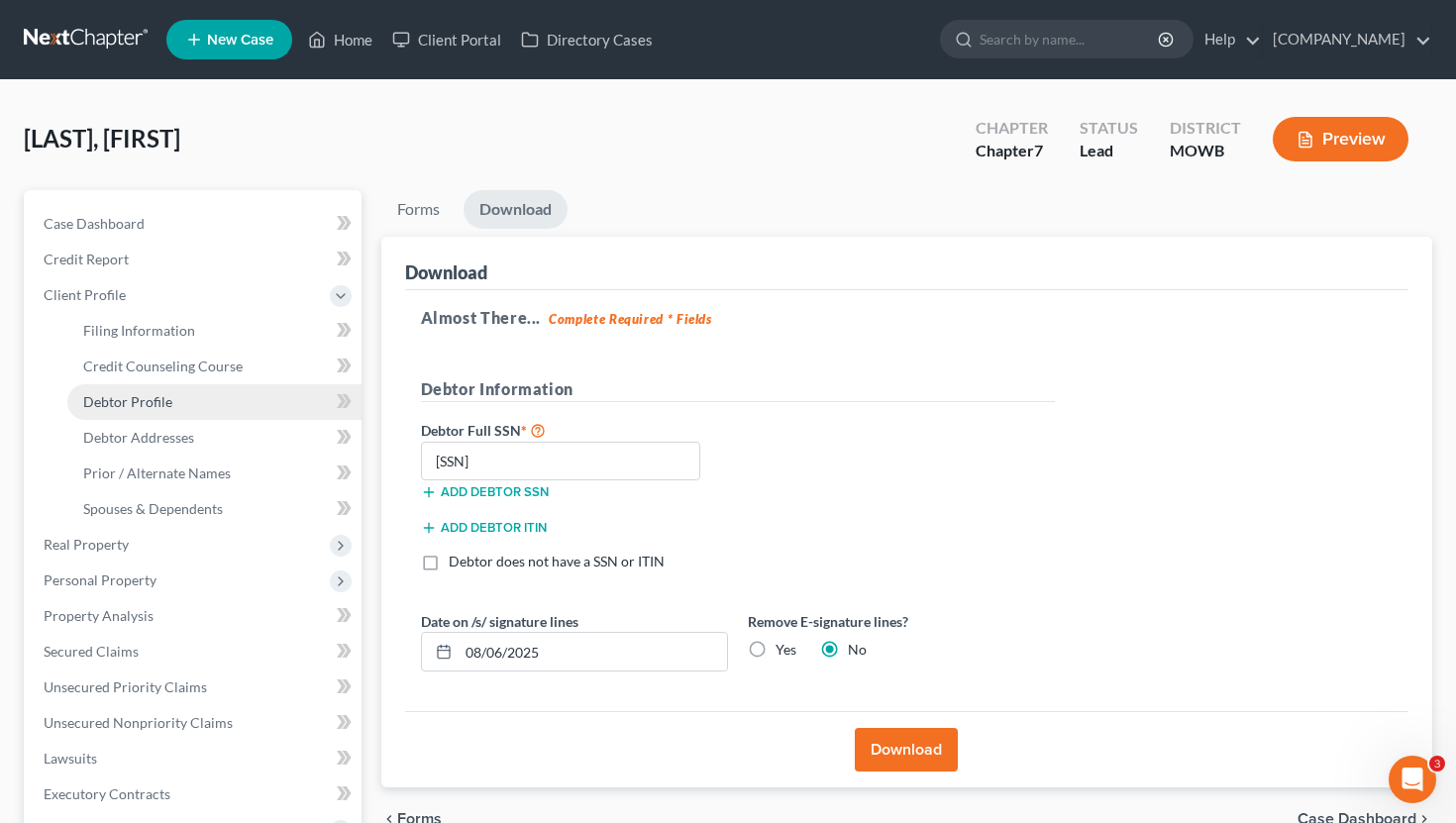 click on "Debtor Profile" at bounding box center [214, 402] 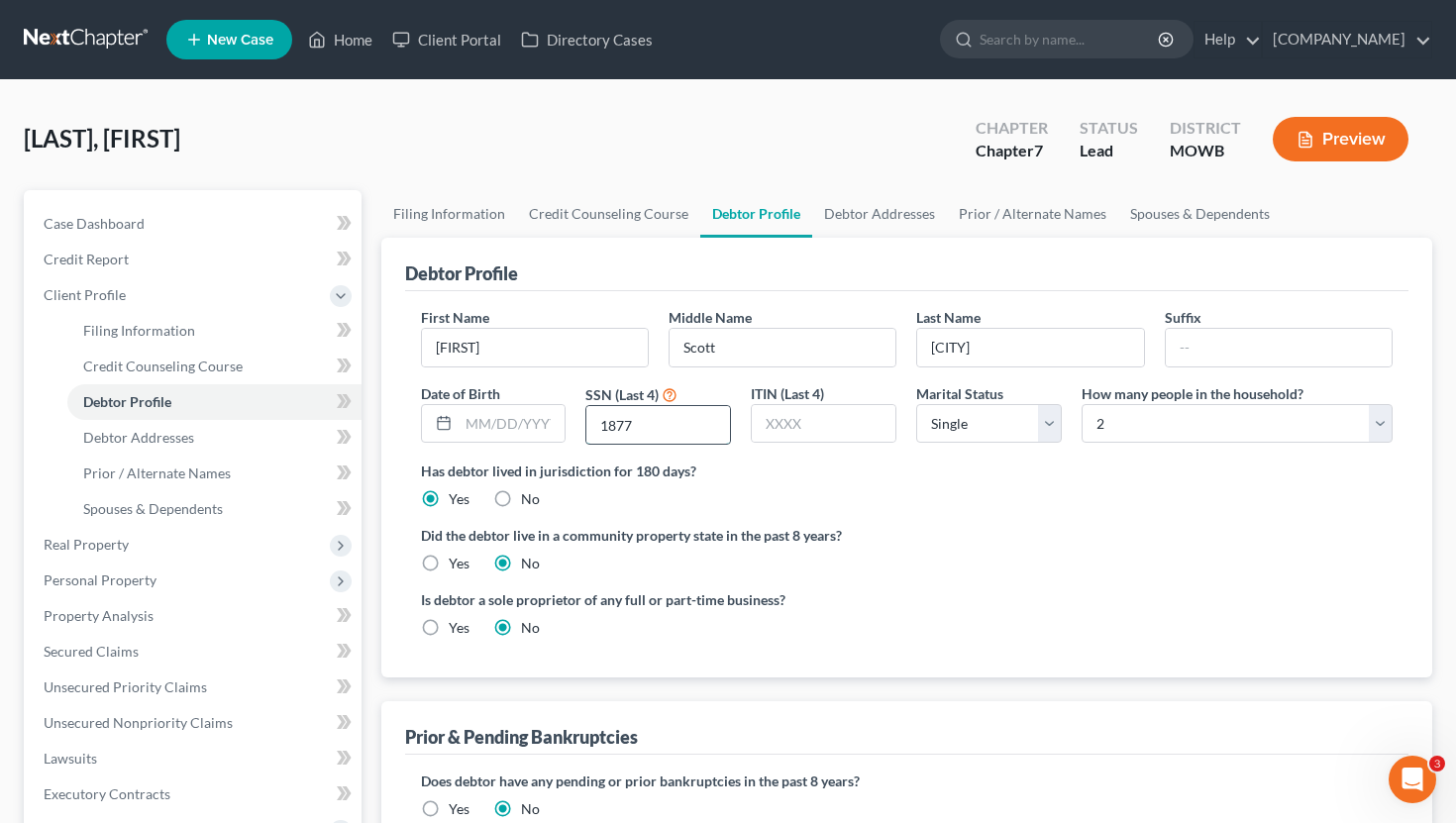 click on "1877" at bounding box center [658, 425] 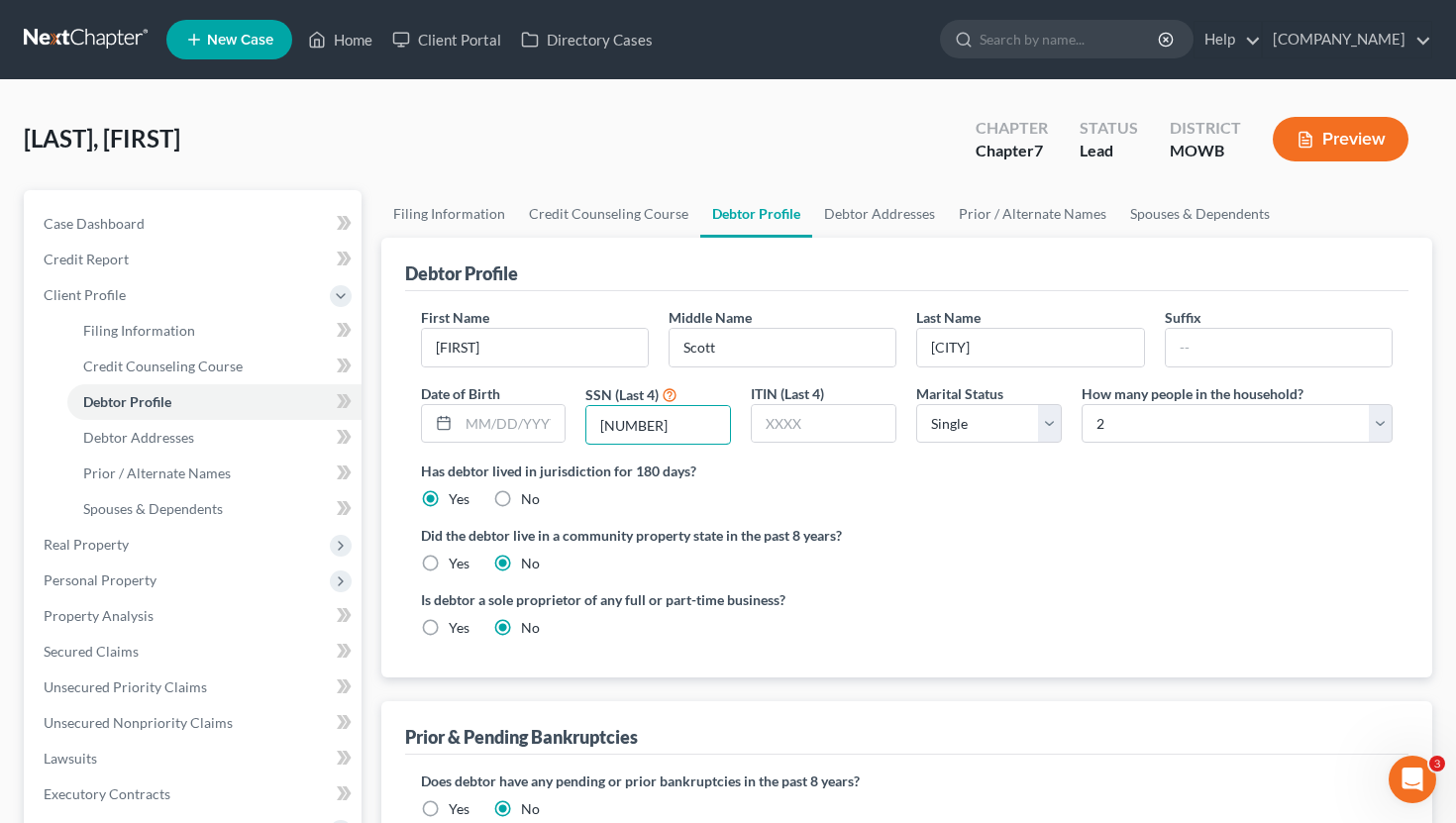 scroll, scrollTop: 442, scrollLeft: 0, axis: vertical 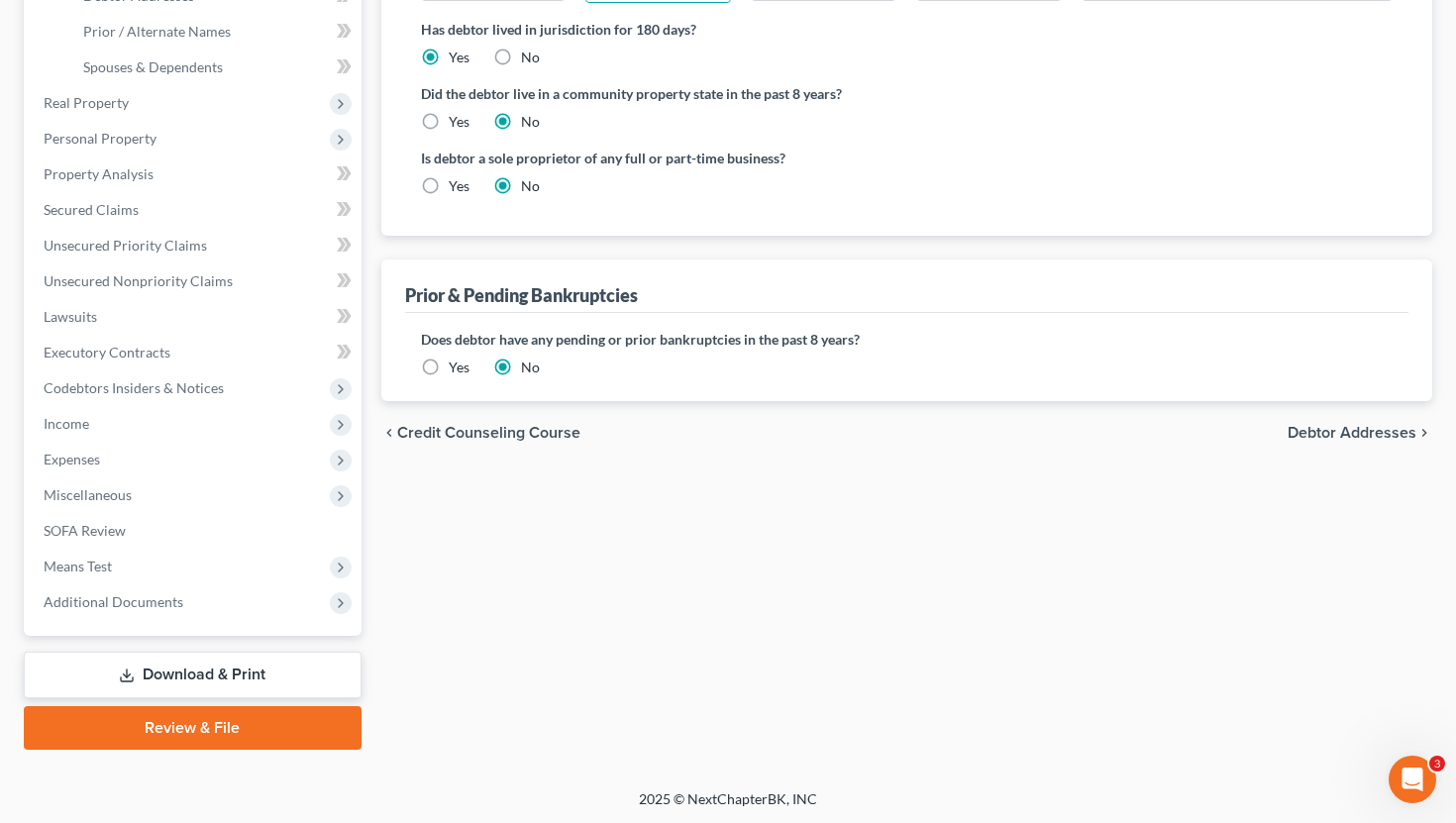 click on "Download & Print" at bounding box center (192, 674) 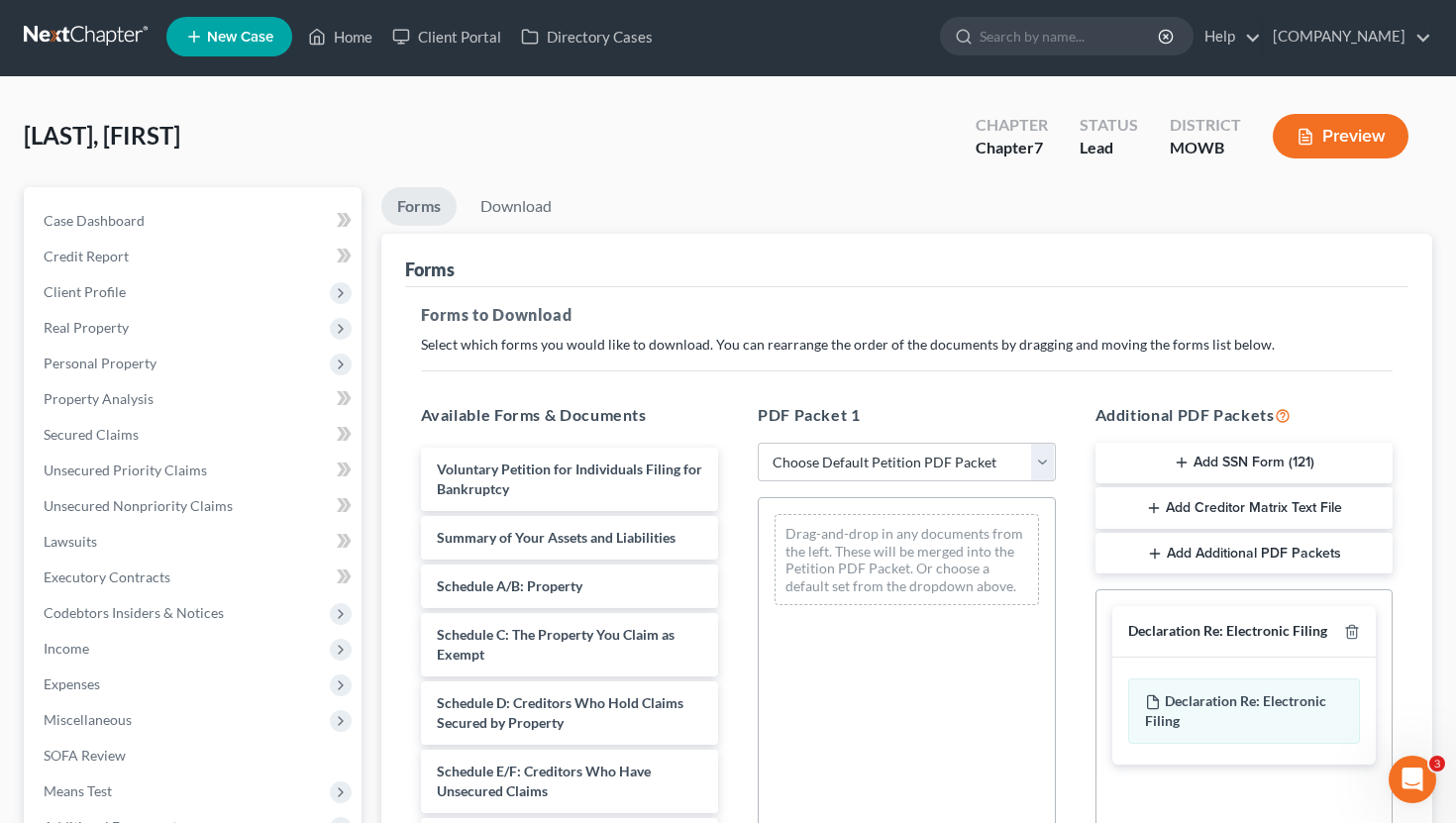 scroll, scrollTop: 0, scrollLeft: 0, axis: both 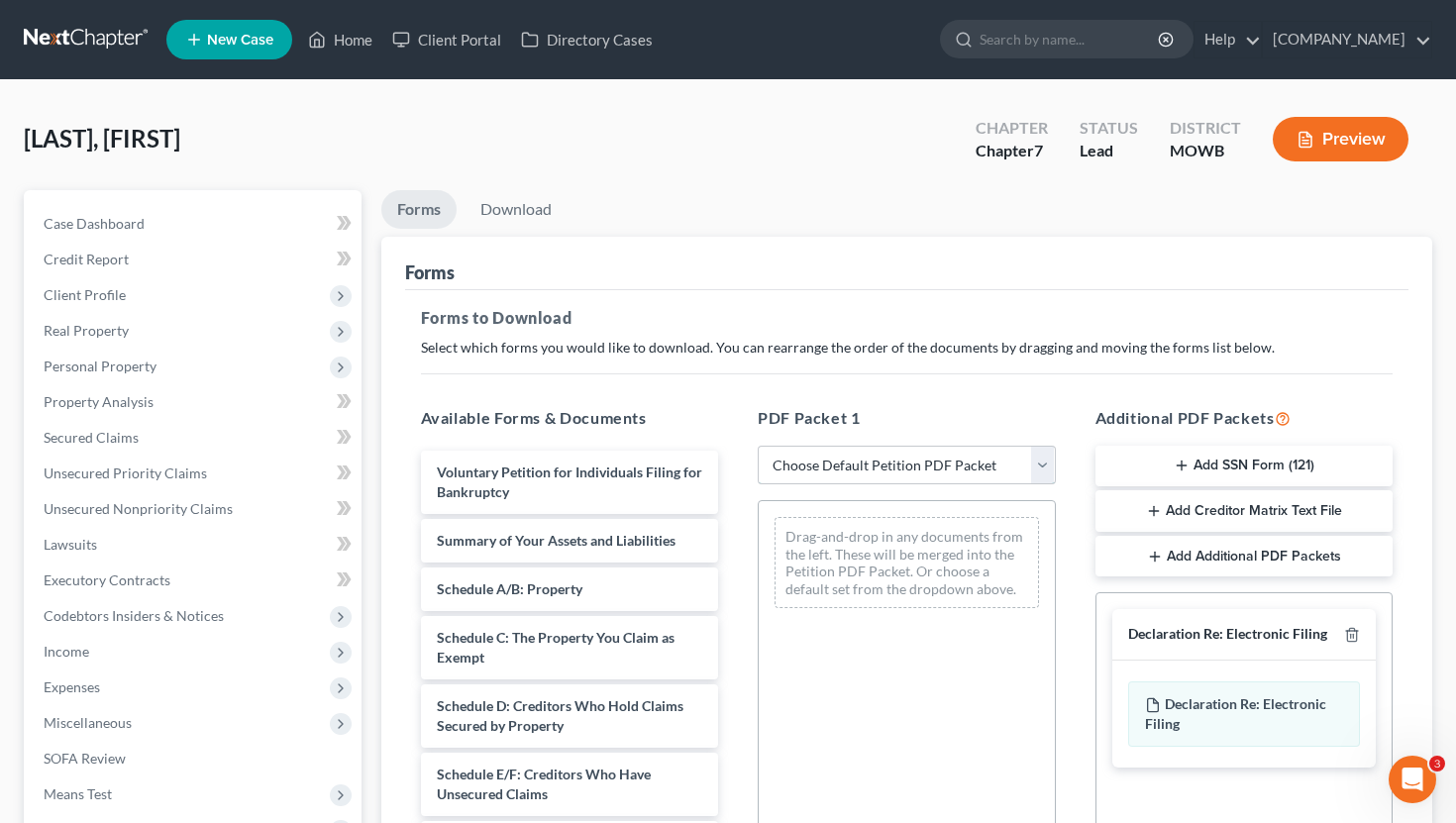 click on "Choose Default Petition PDF Packet Complete Bankruptcy Petition (all forms and schedules) Emergency Filing Forms (Petition and Creditor List Only) Amended Forms Signature Pages Only Petition PDF Packet" at bounding box center (906, 465) 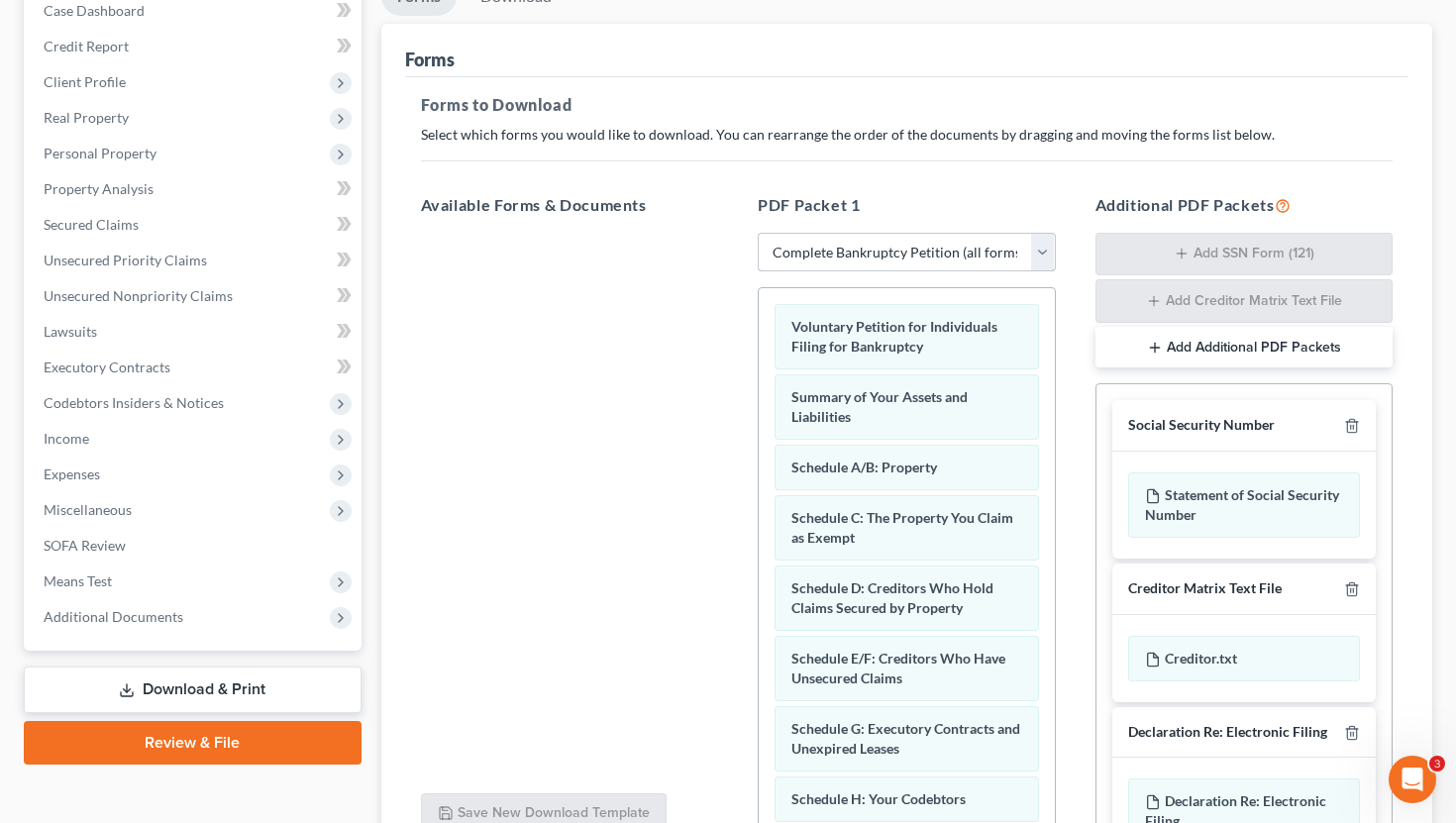 scroll, scrollTop: 401, scrollLeft: 0, axis: vertical 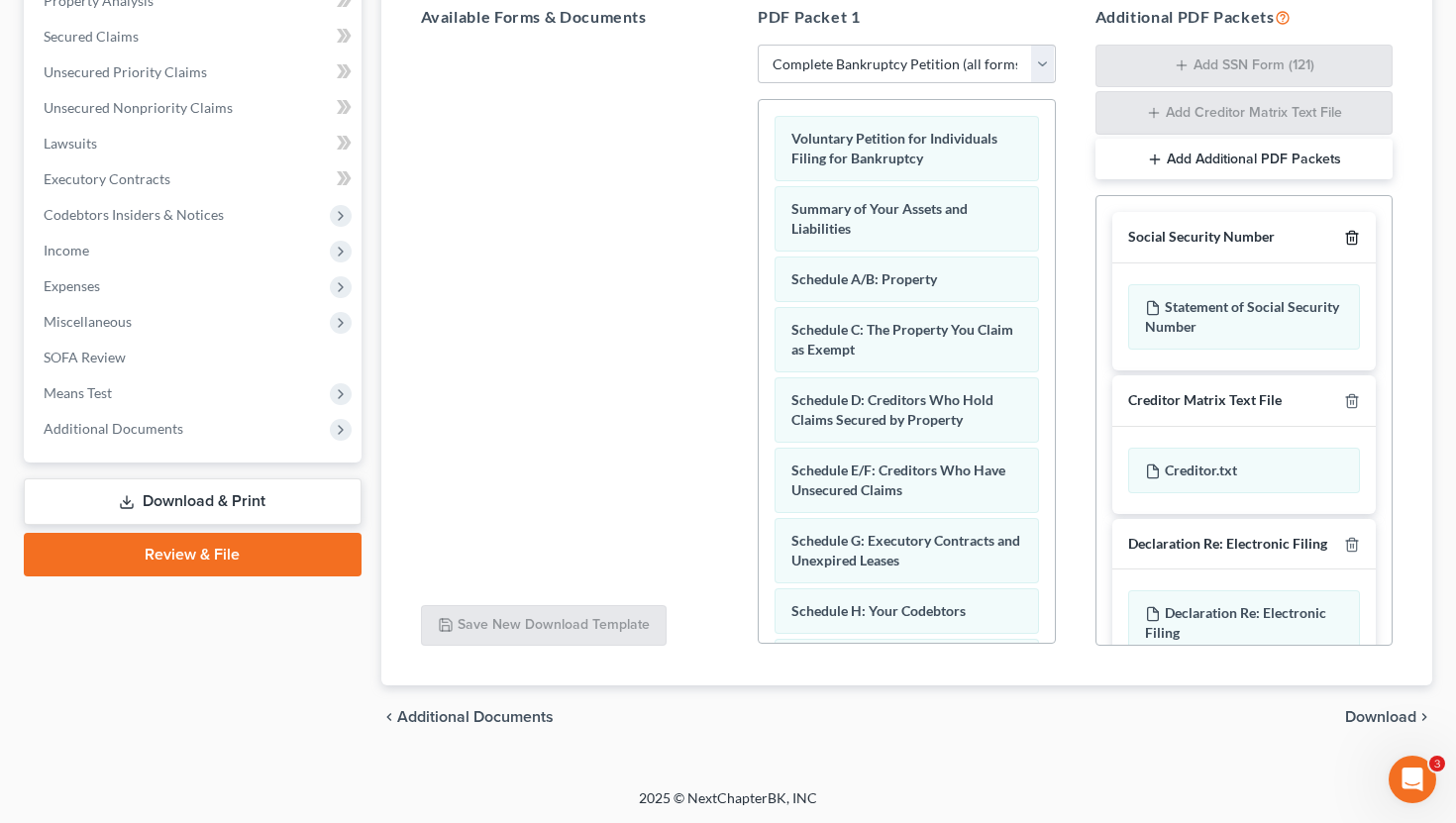 click 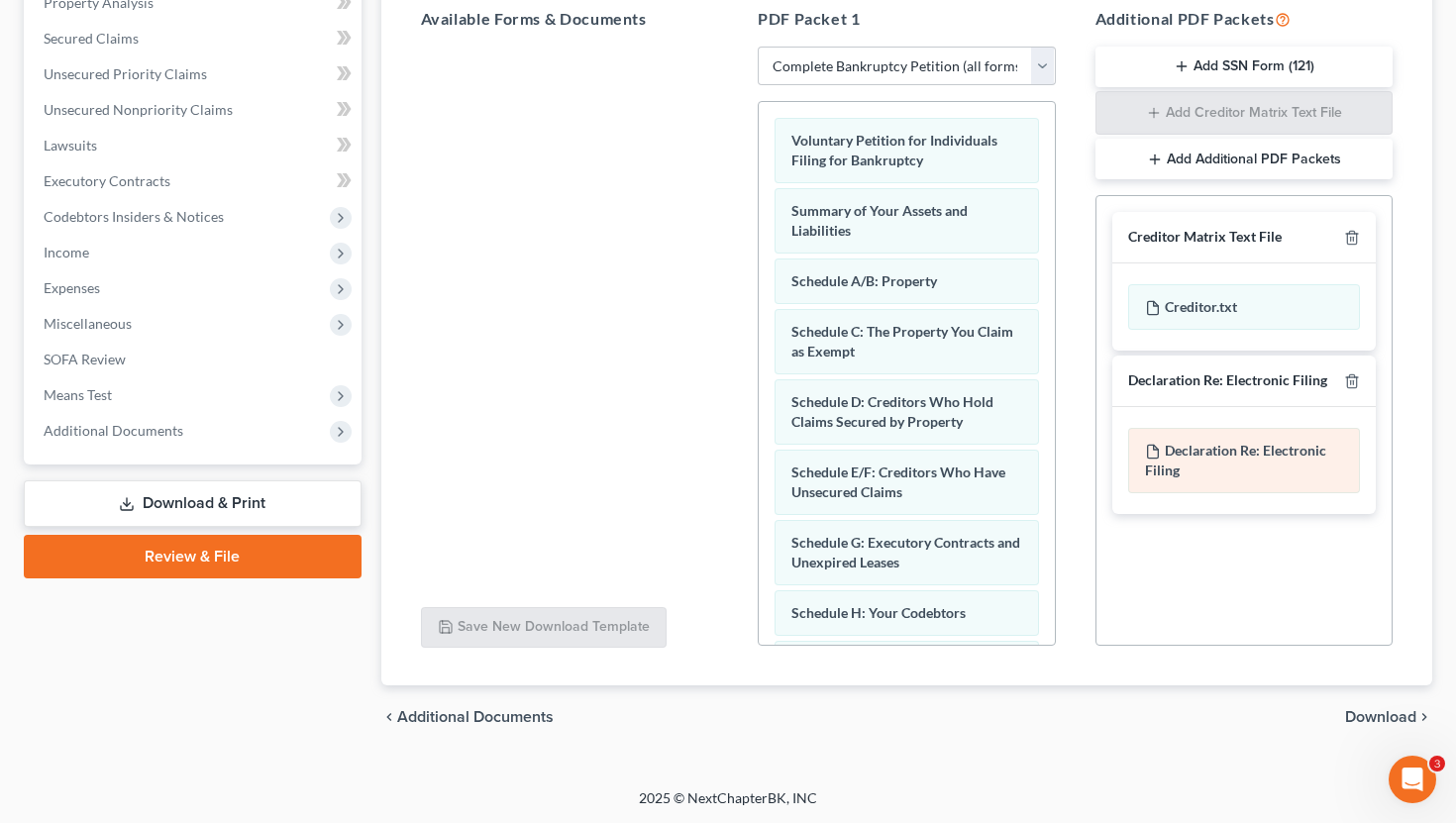 click on "Declaration Re: Electronic Filing" at bounding box center [1235, 460] 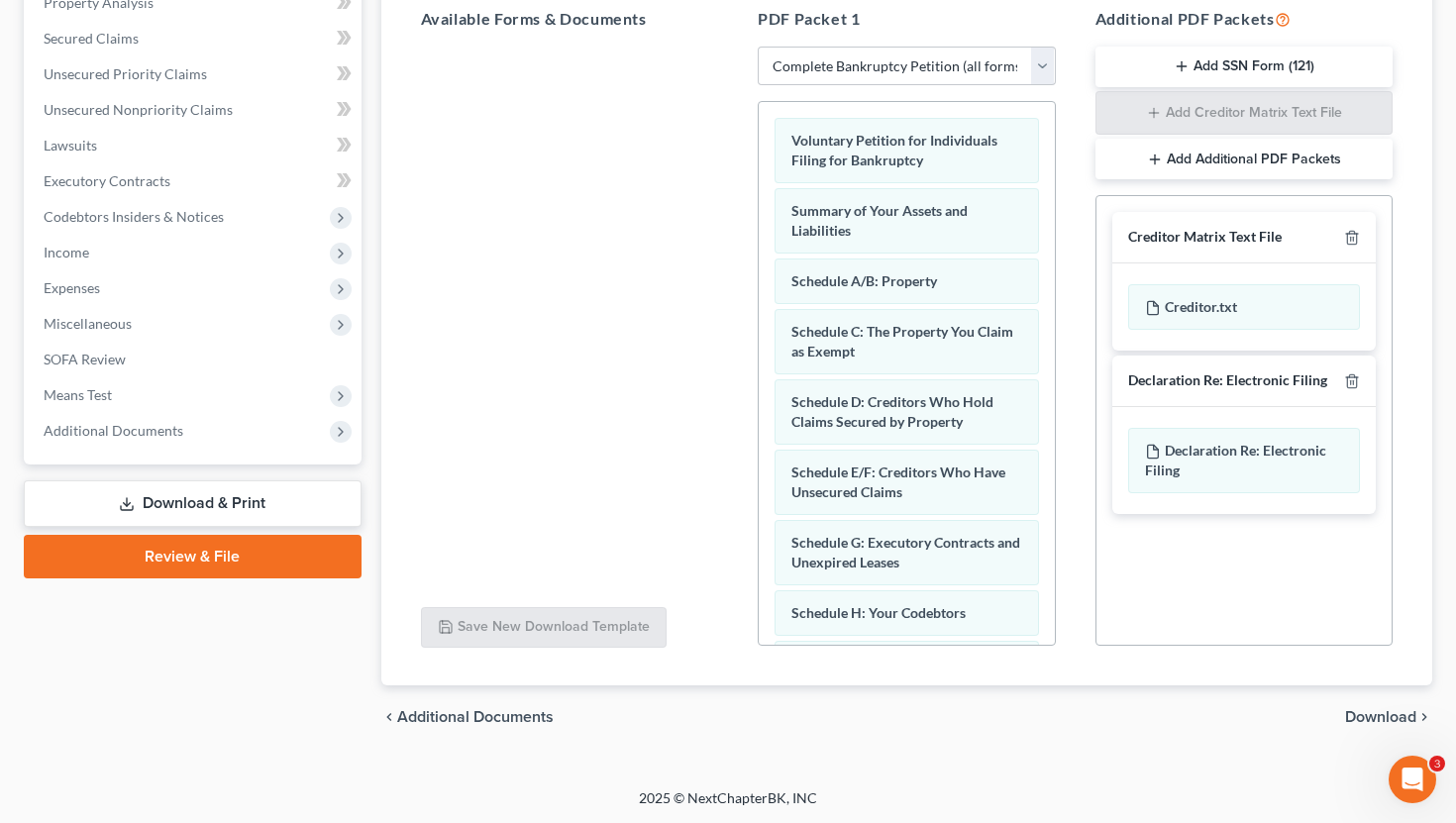 click on "Download" at bounding box center [1381, 717] 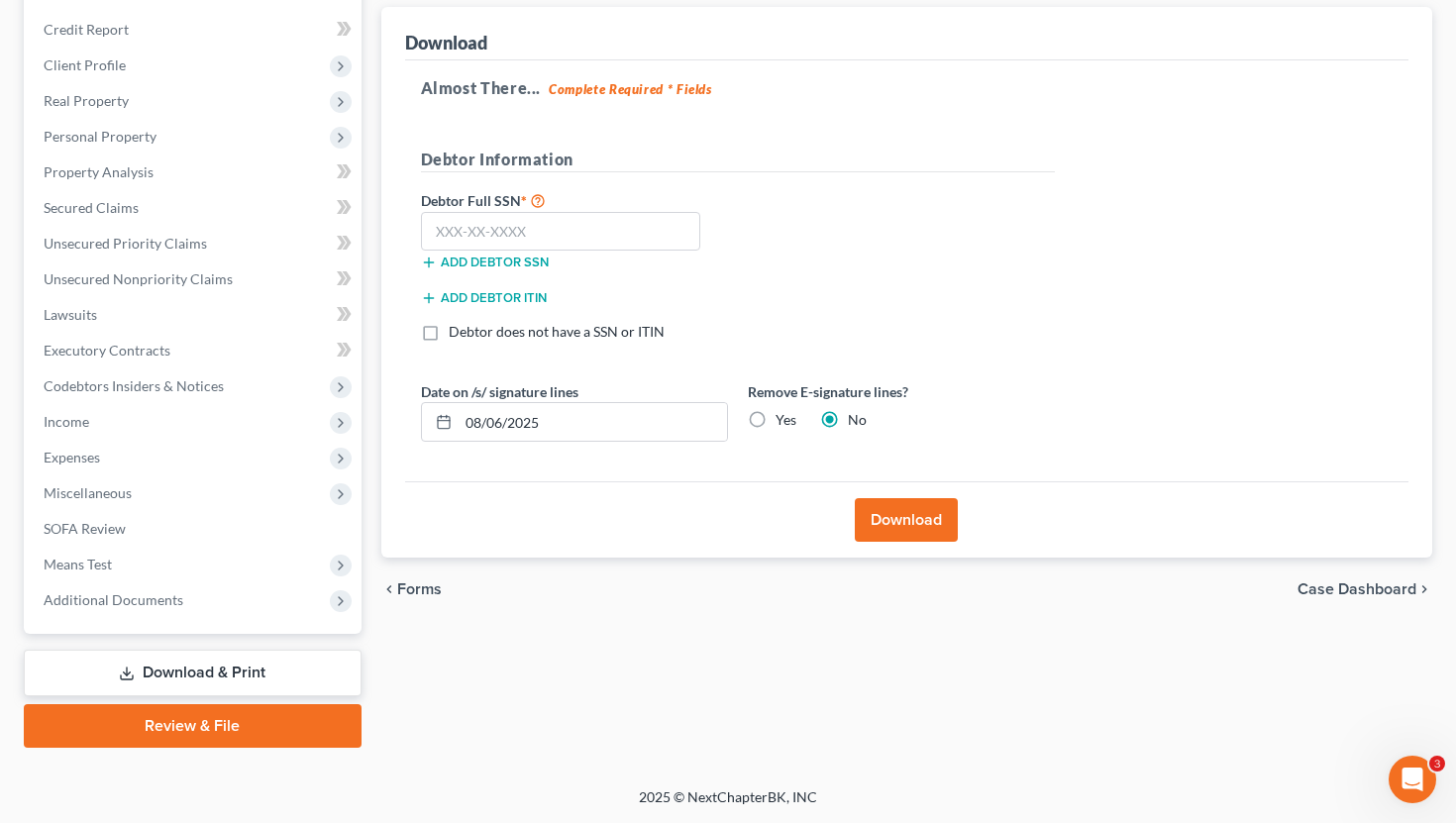 scroll, scrollTop: 228, scrollLeft: 0, axis: vertical 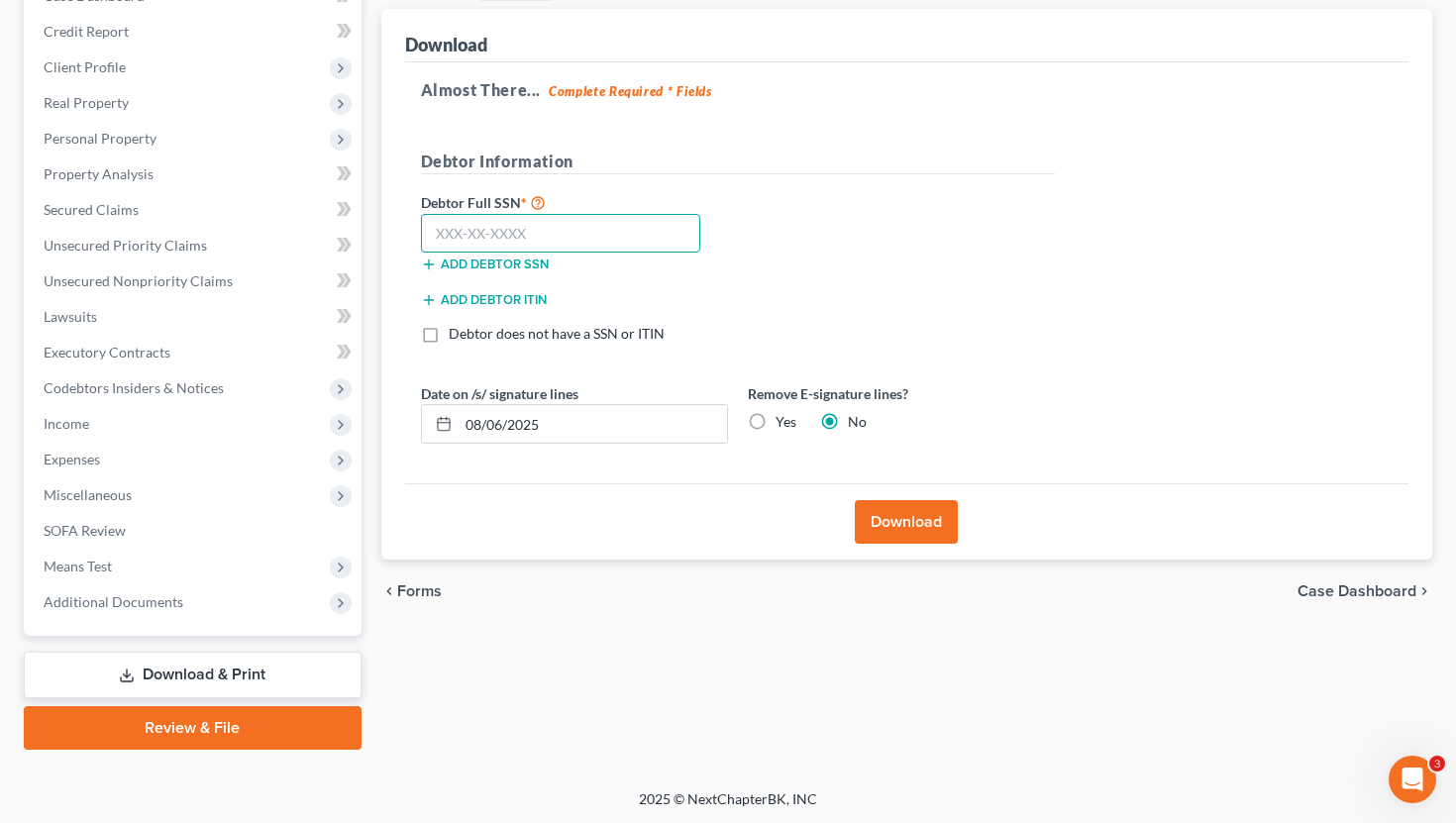 click at bounding box center [561, 234] 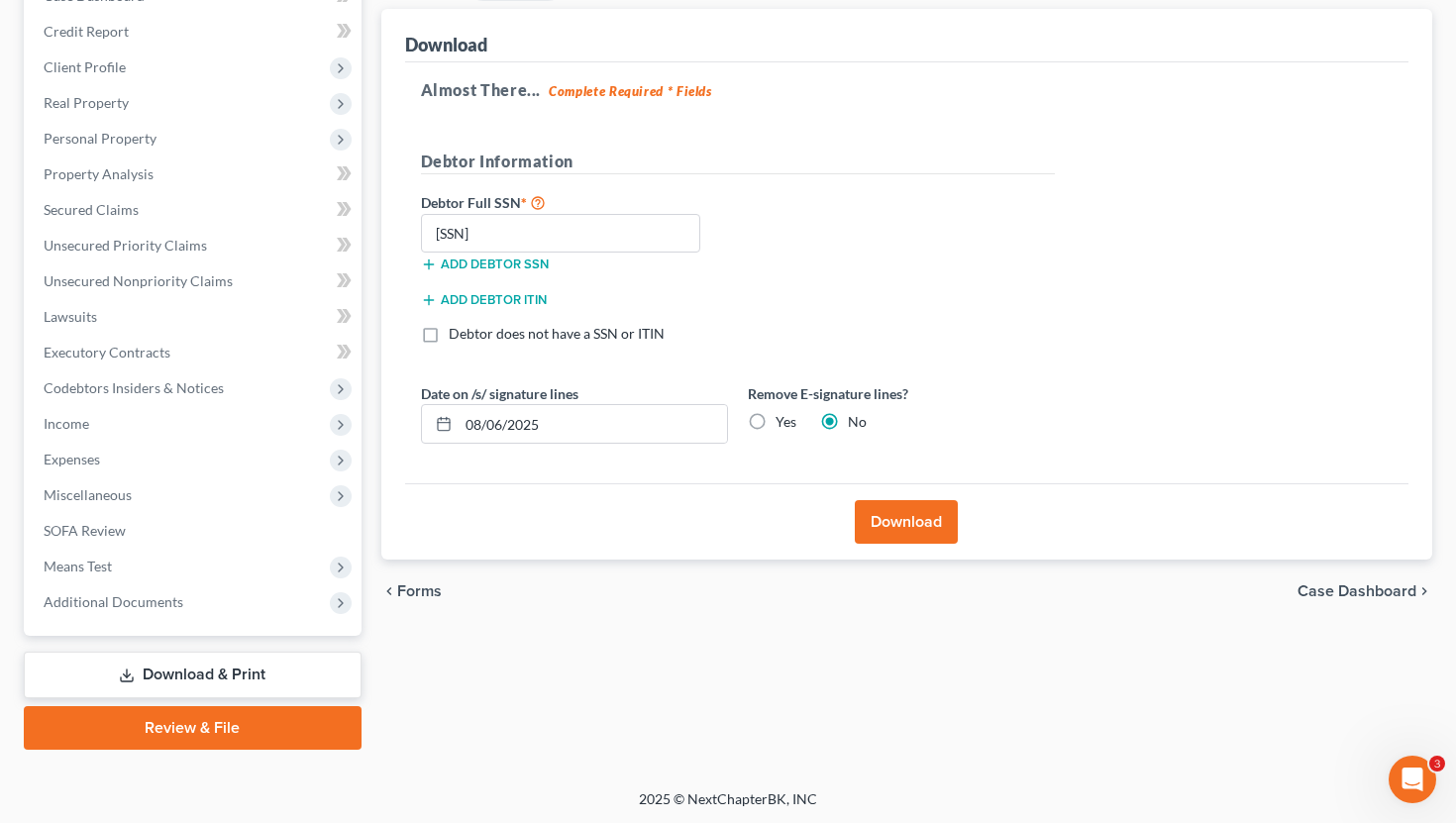 click on "Download" at bounding box center (906, 522) 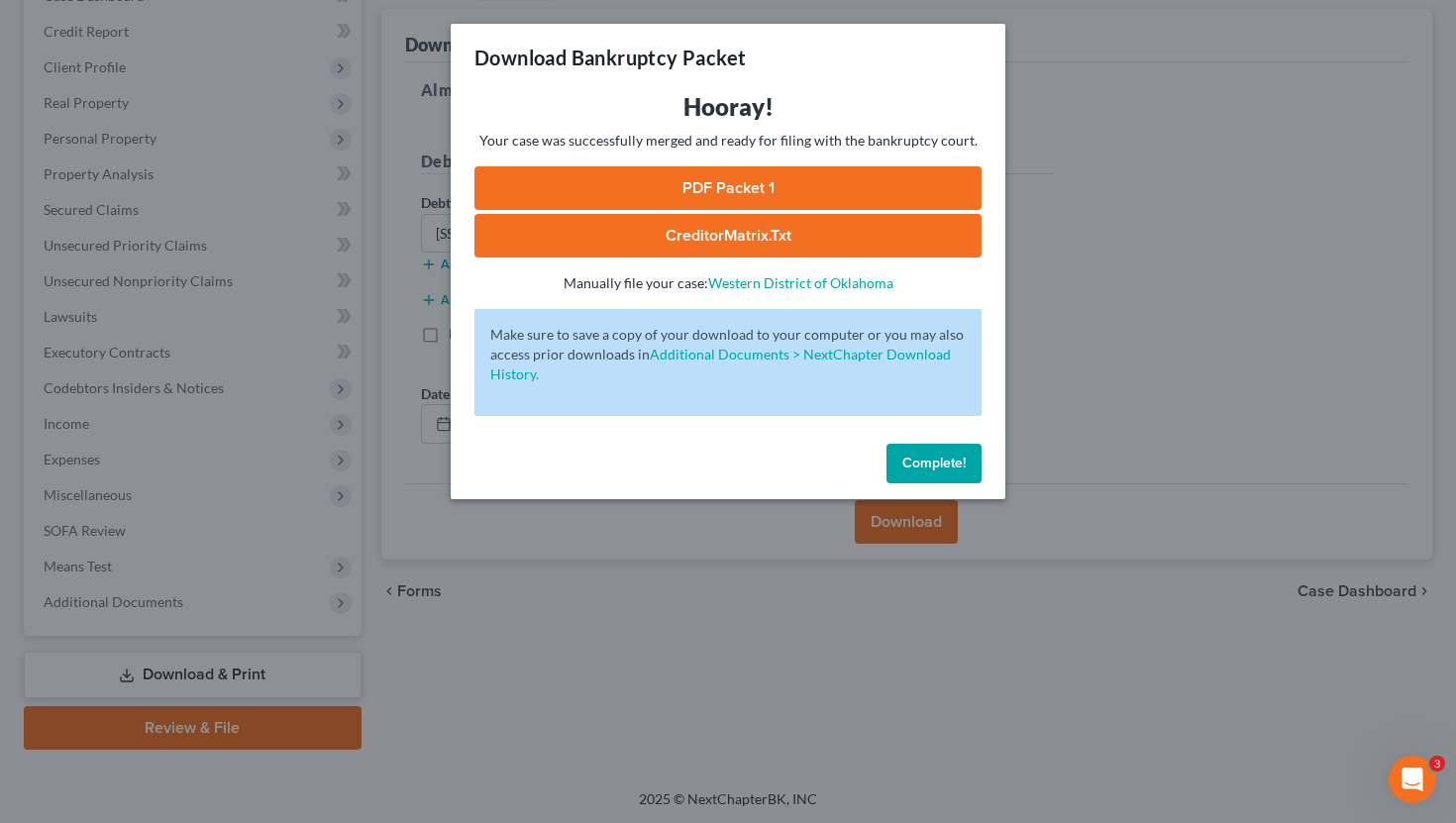 click on "PDF Packet 1" at bounding box center [728, 188] 